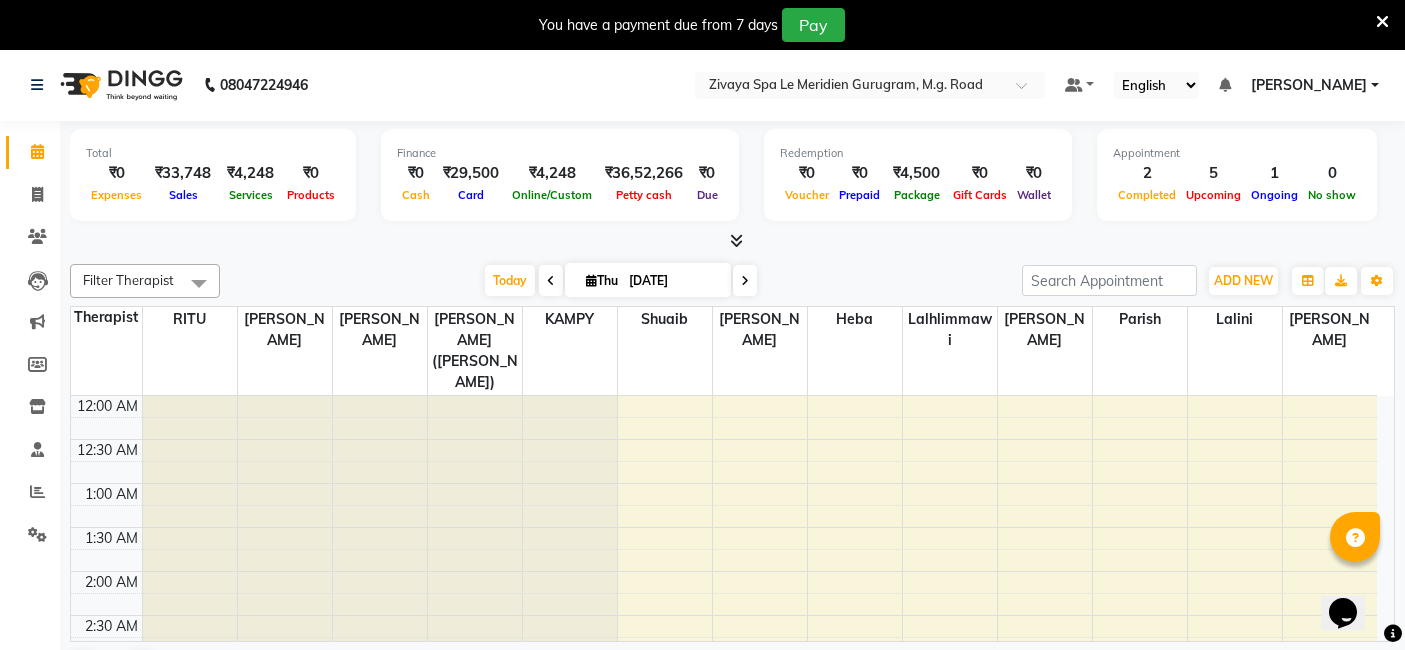 scroll, scrollTop: 0, scrollLeft: 0, axis: both 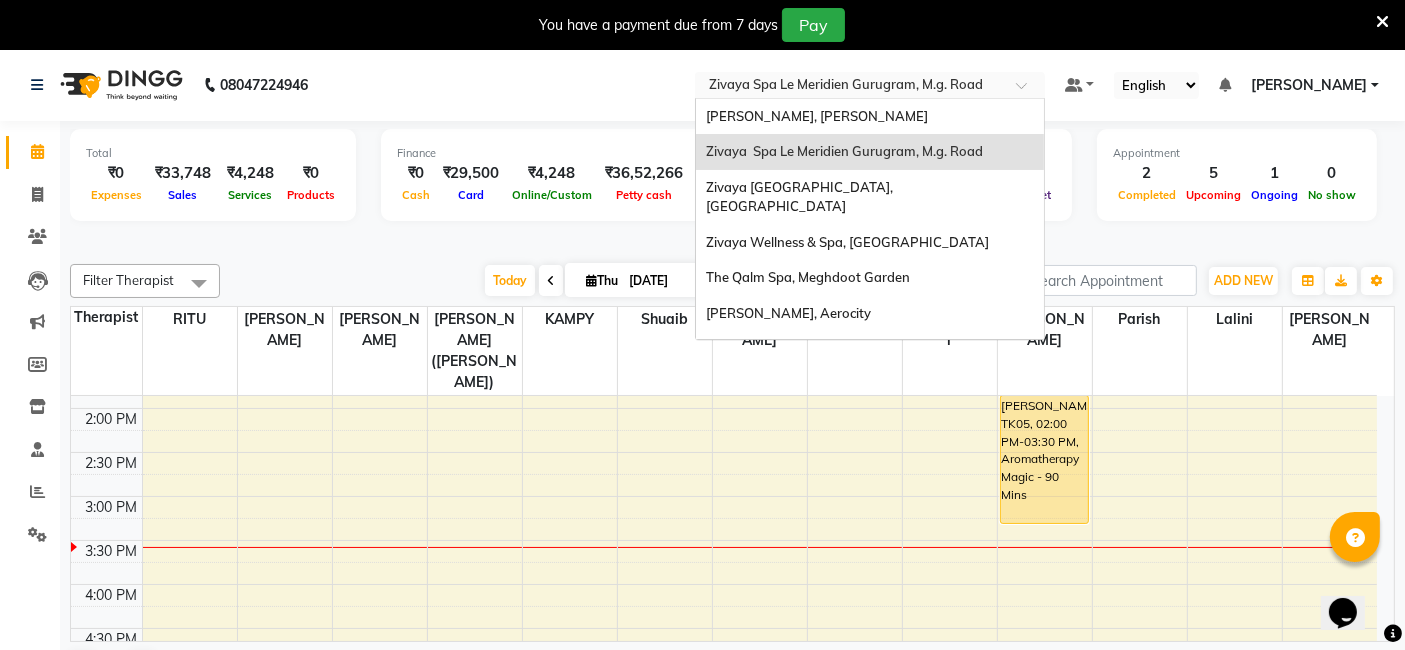 click at bounding box center (850, 87) 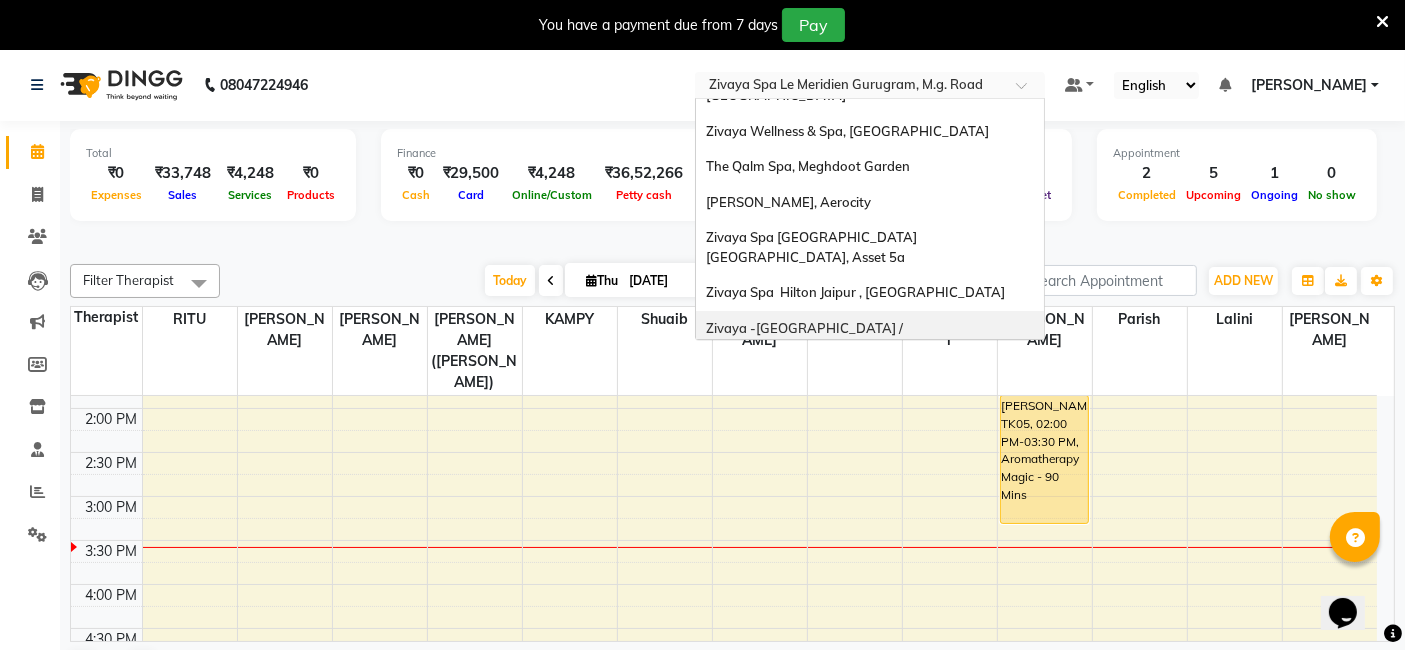 scroll, scrollTop: 205, scrollLeft: 0, axis: vertical 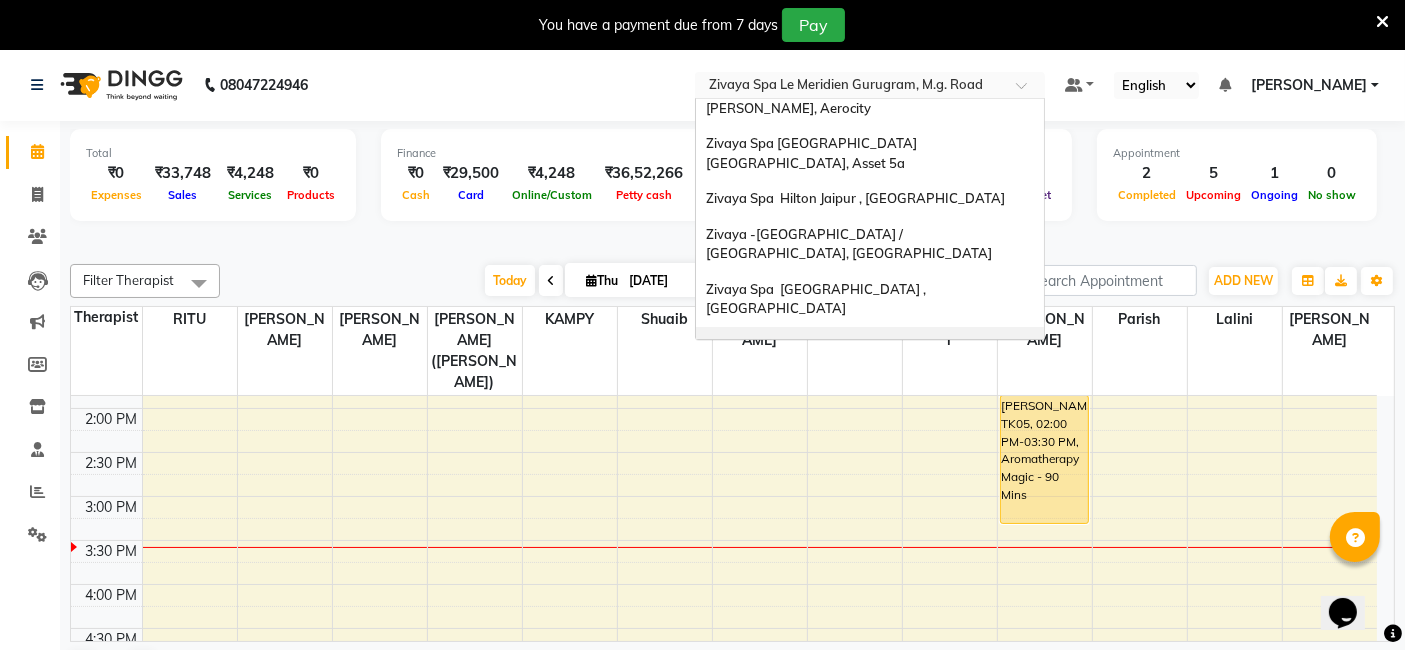 click on "Zivaya-panghat Spa Udaipur, Panghat" at bounding box center [844, 354] 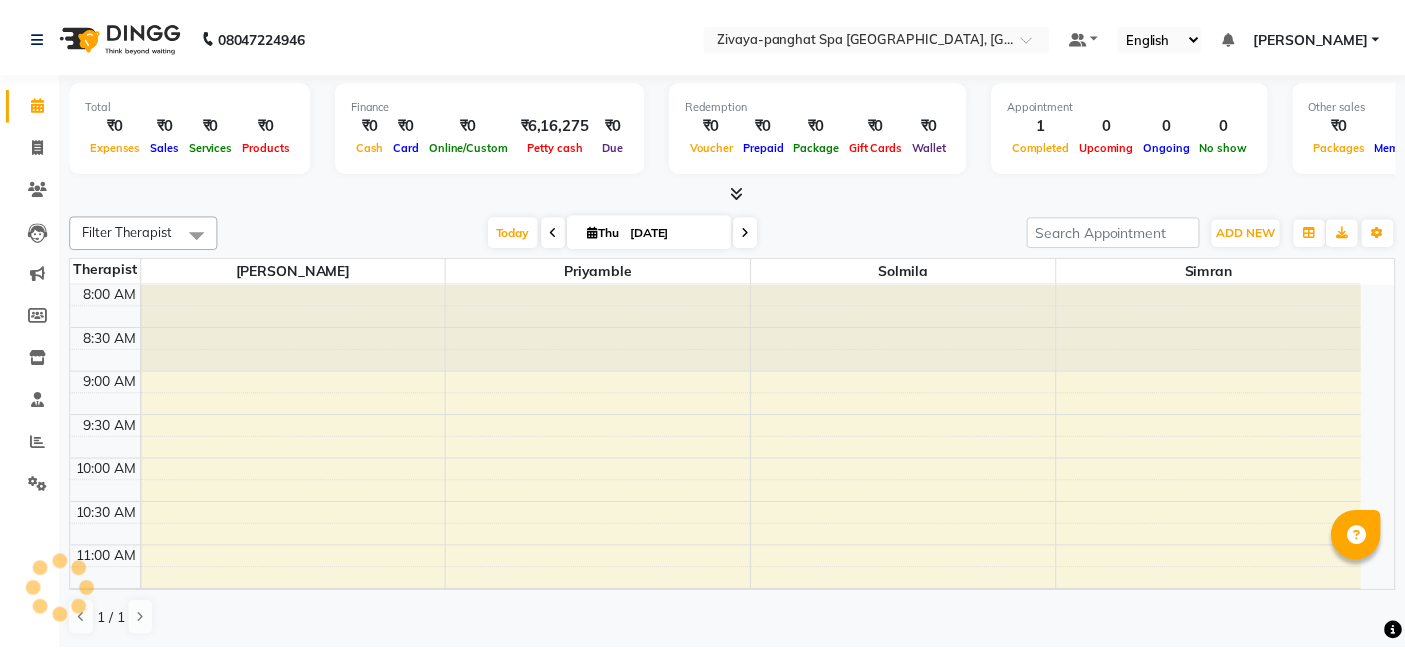 scroll, scrollTop: 0, scrollLeft: 0, axis: both 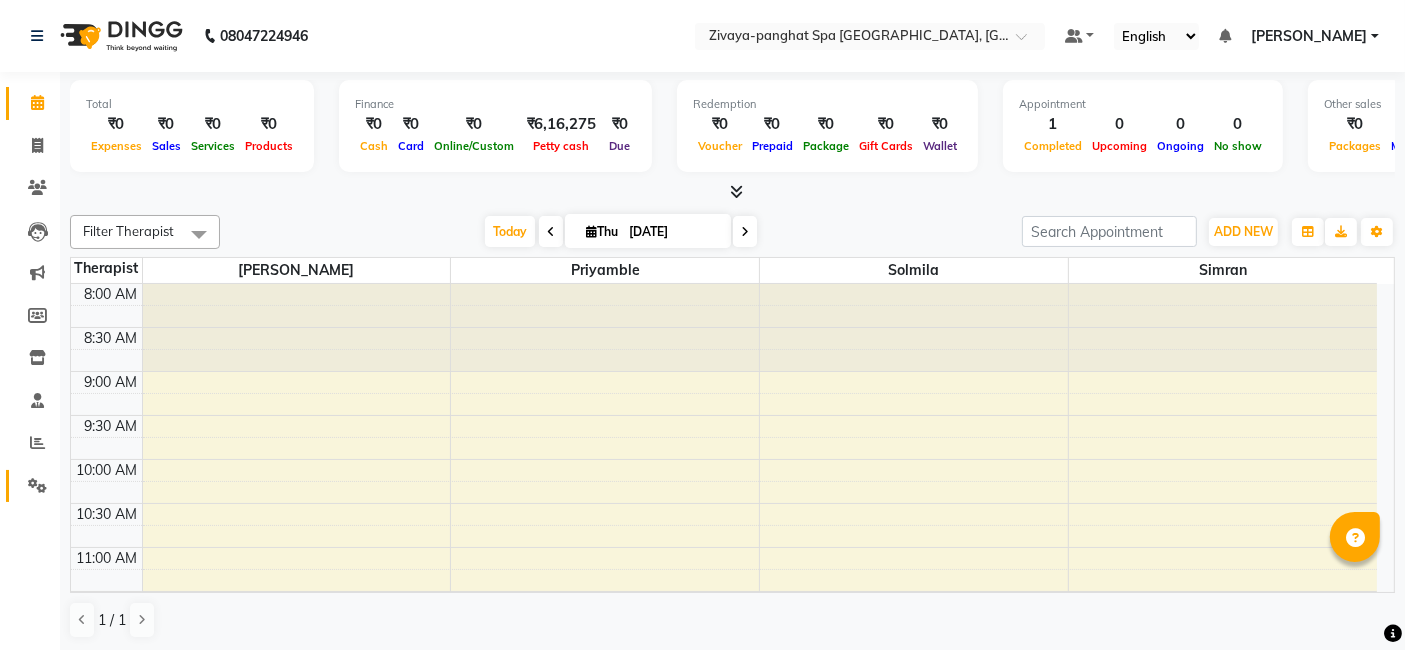 click 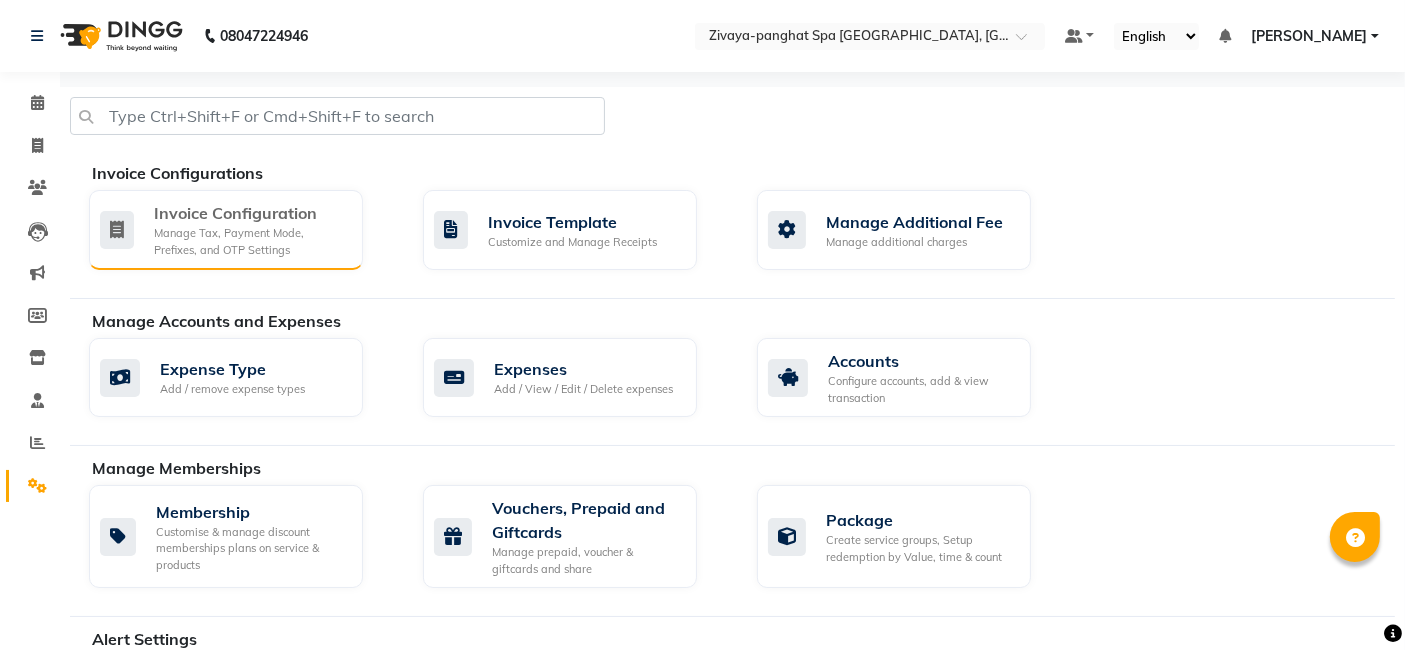 click on "Manage Tax, Payment Mode, Prefixes, and OTP Settings" 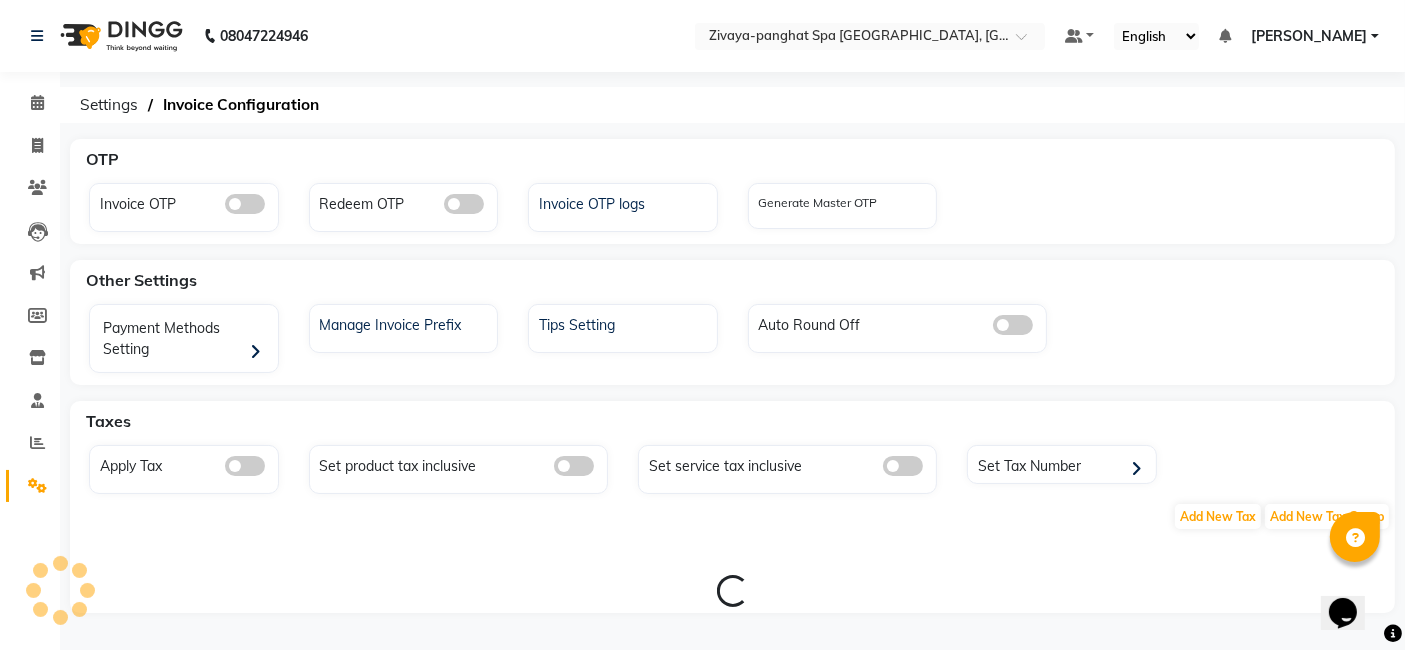 scroll, scrollTop: 0, scrollLeft: 0, axis: both 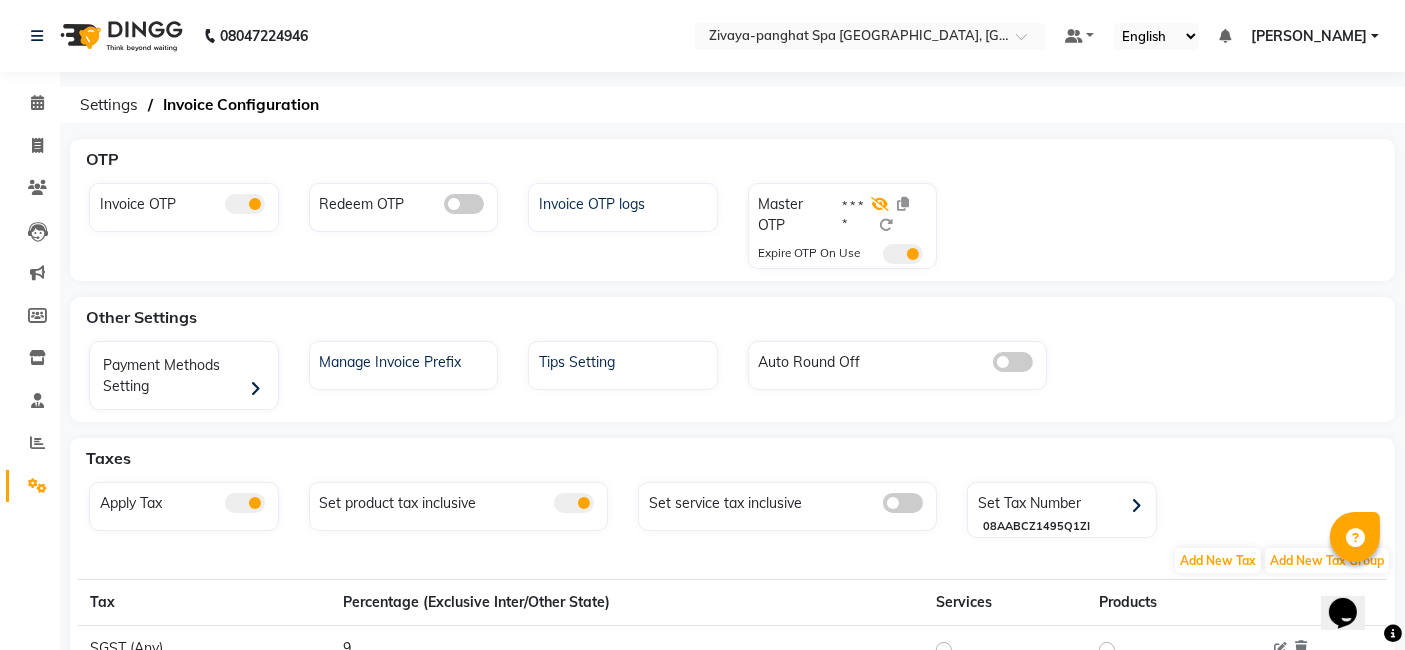click 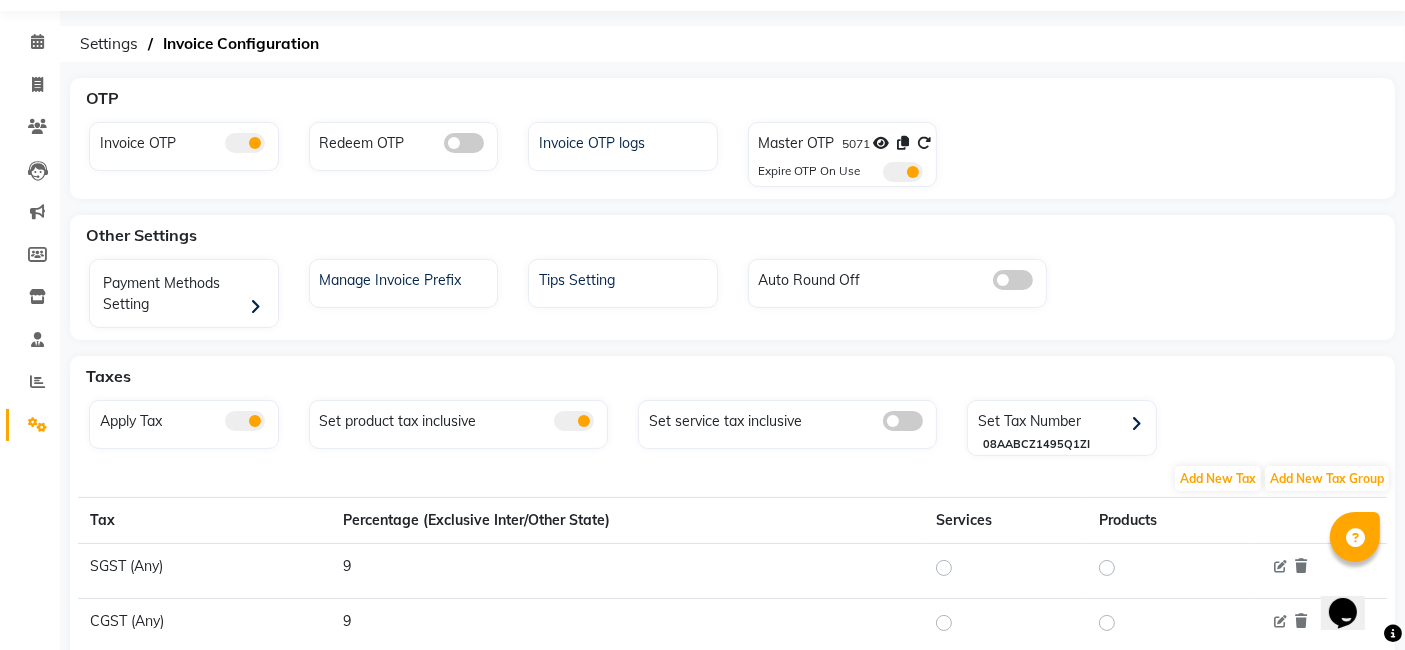 scroll, scrollTop: 0, scrollLeft: 0, axis: both 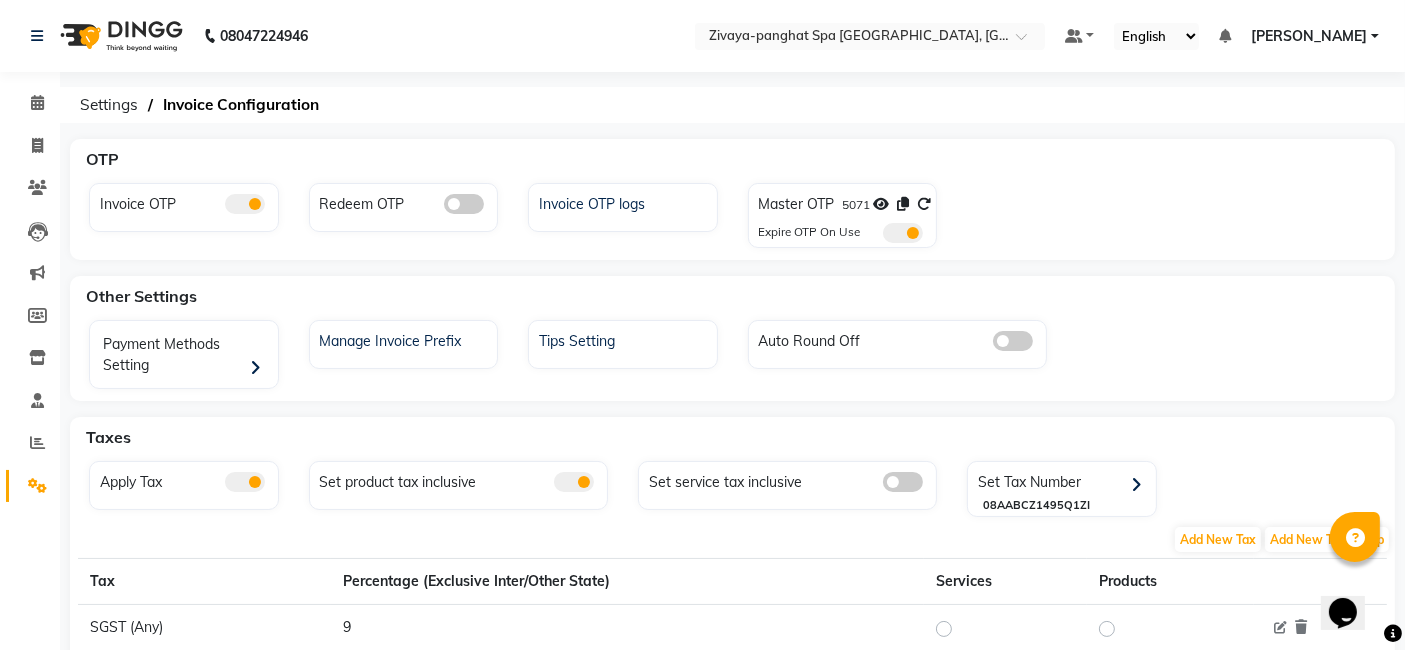 click on "08047224946 Select Location × Zivaya-panghat Spa Udaipur, Panghat  Default Panel My Panel English ENGLISH Español العربية मराठी हिंदी ગુજરાતી தமிழ் 中文 Notifications nothing to show SHREYASI Manage Profile Change Password Sign out  Version:3.15.4" 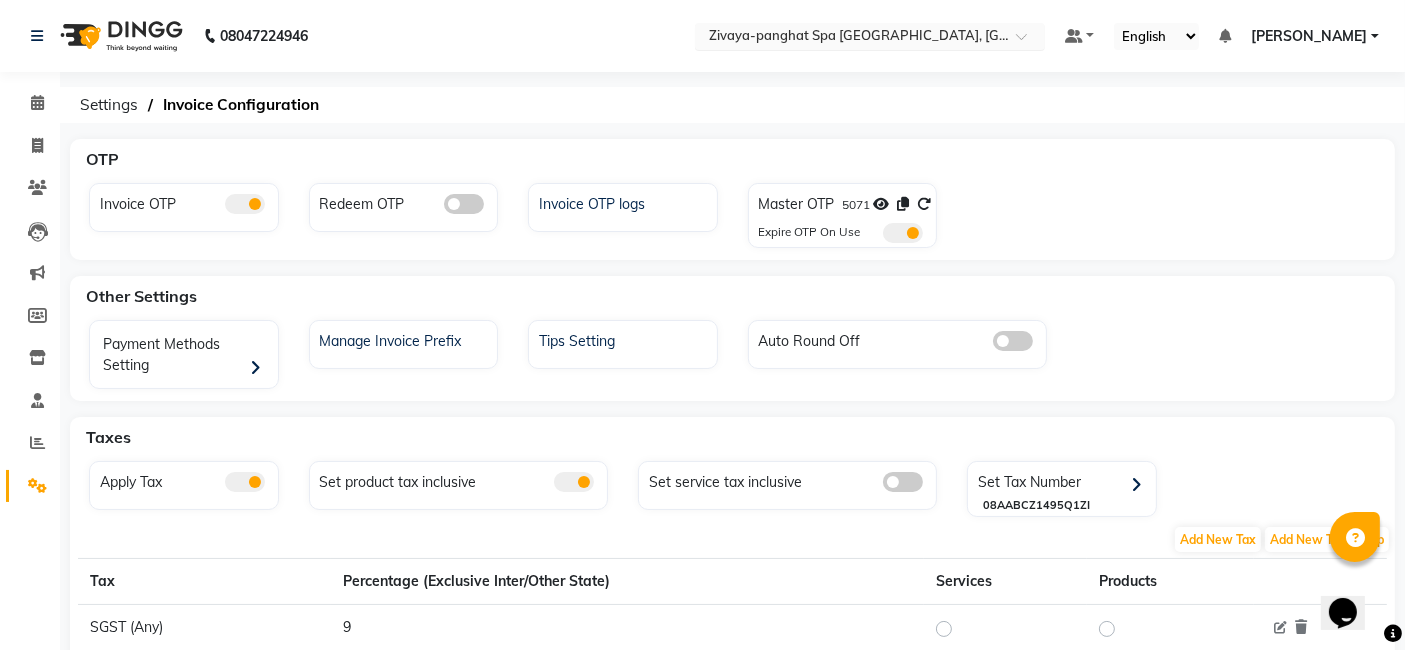 click at bounding box center [850, 38] 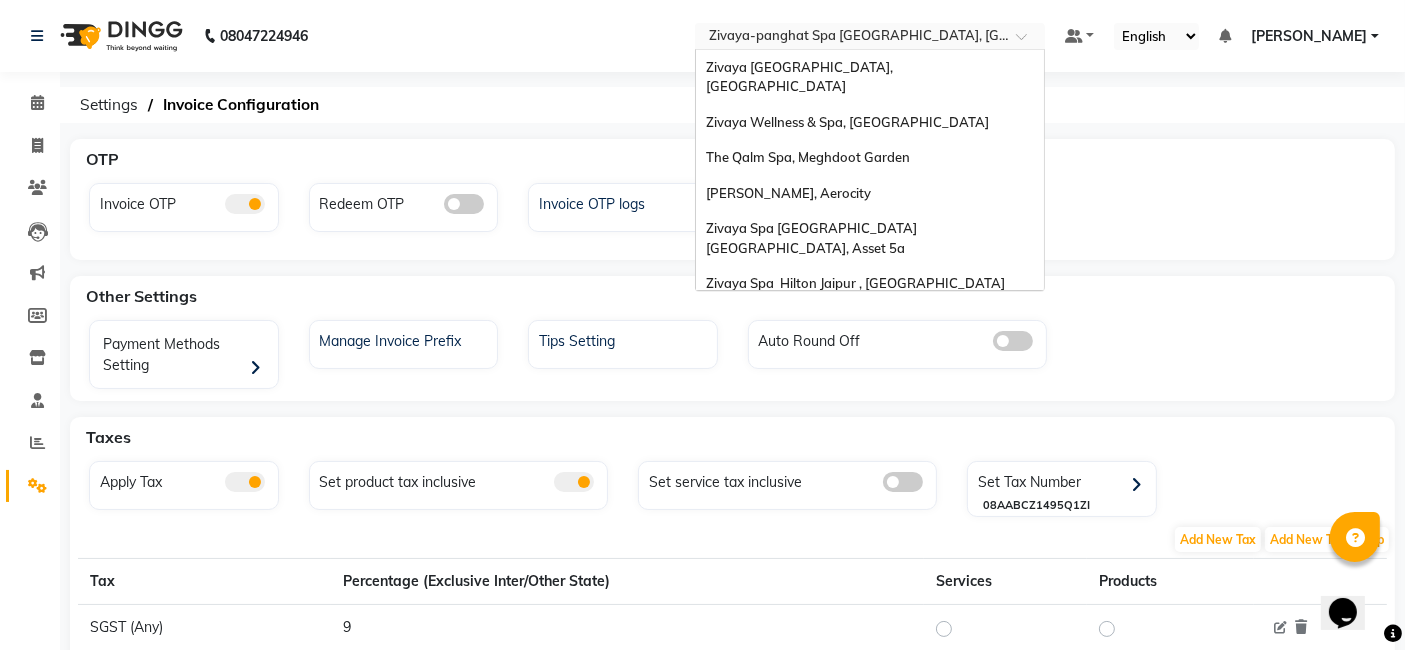 scroll, scrollTop: 0, scrollLeft: 0, axis: both 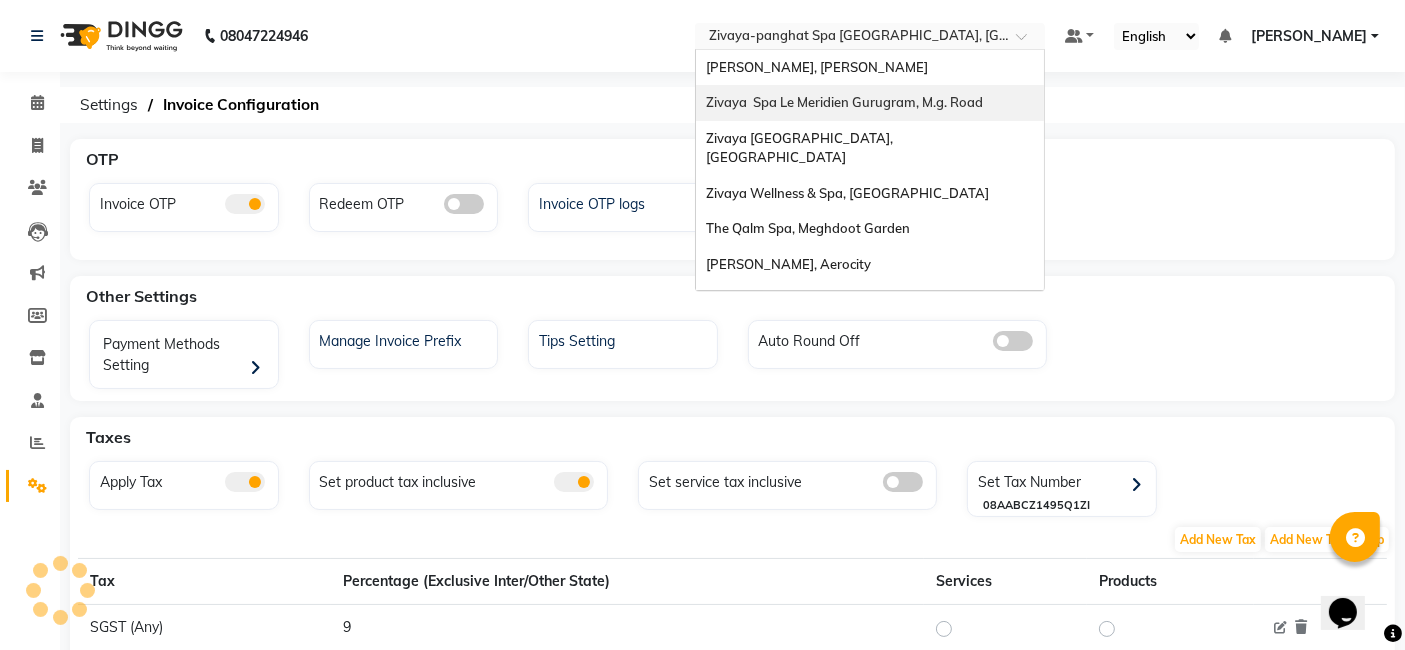 click on "Zivaya  Spa Le Meridien Gurugram, M.g. Road" at bounding box center (844, 102) 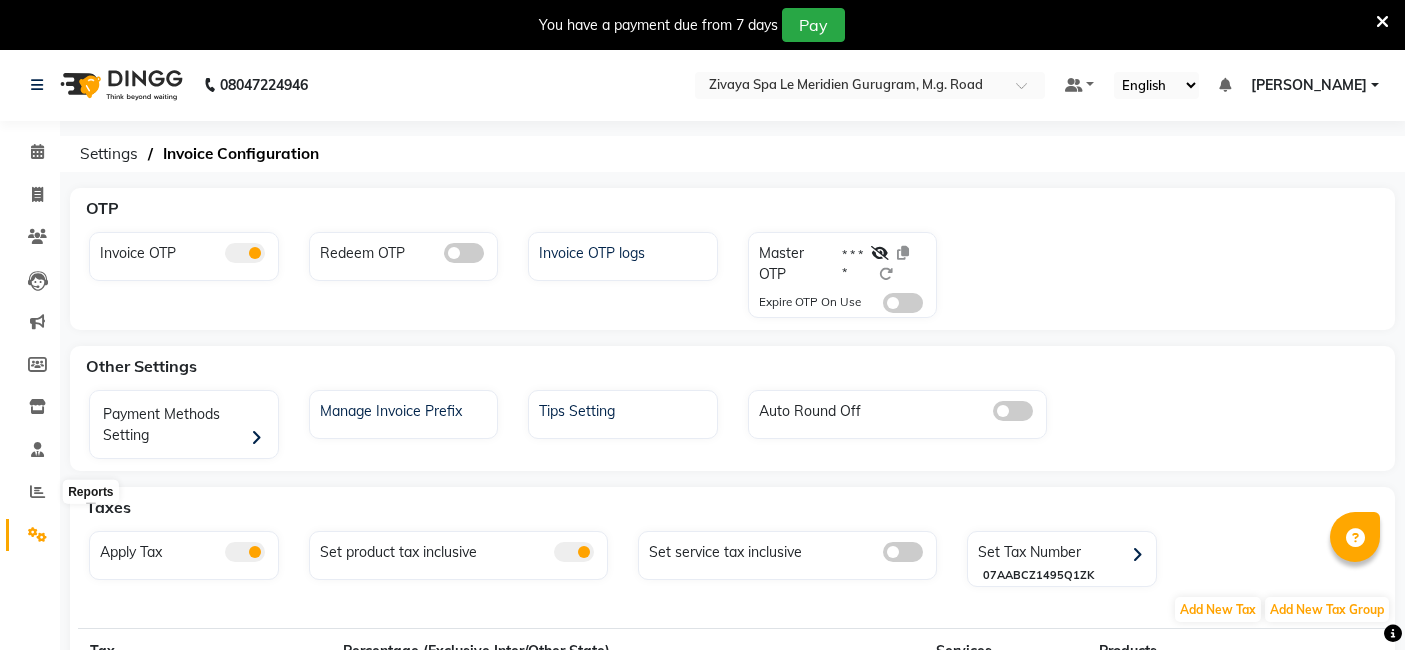 scroll, scrollTop: 0, scrollLeft: 0, axis: both 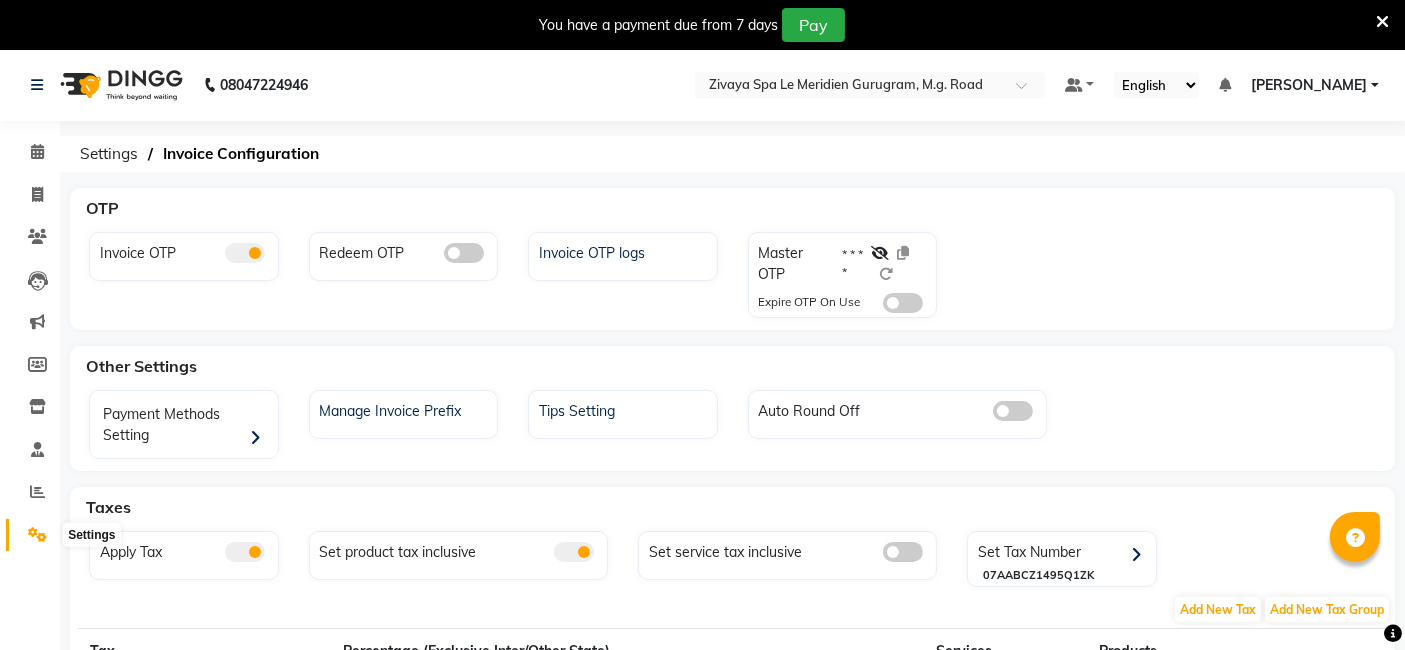 click 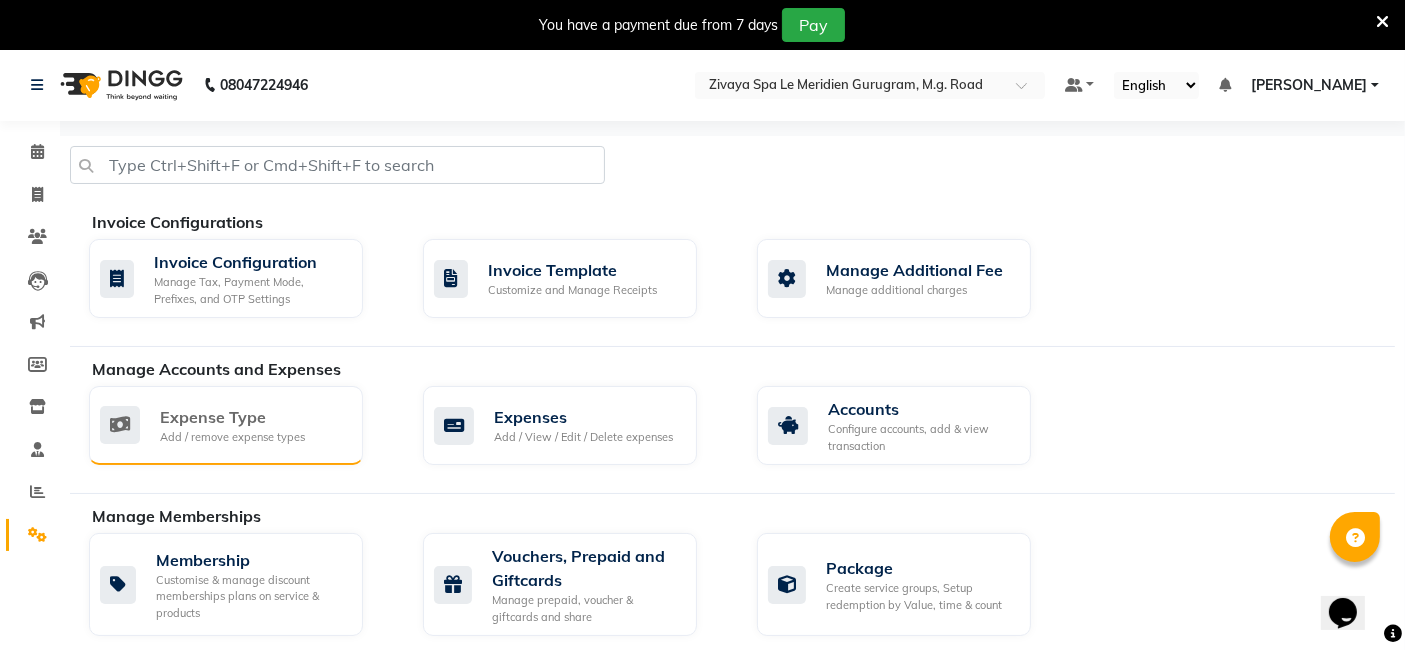 scroll, scrollTop: 0, scrollLeft: 0, axis: both 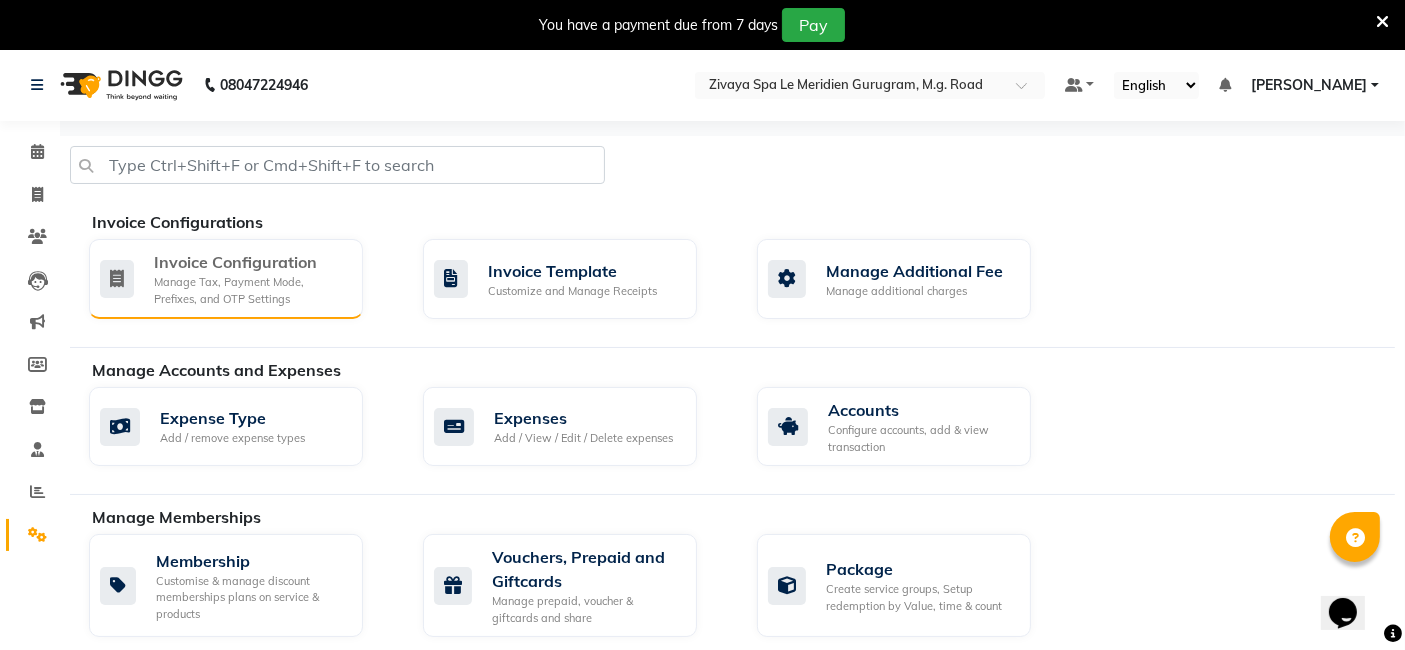 click on "Manage Tax, Payment Mode, Prefixes, and OTP Settings" 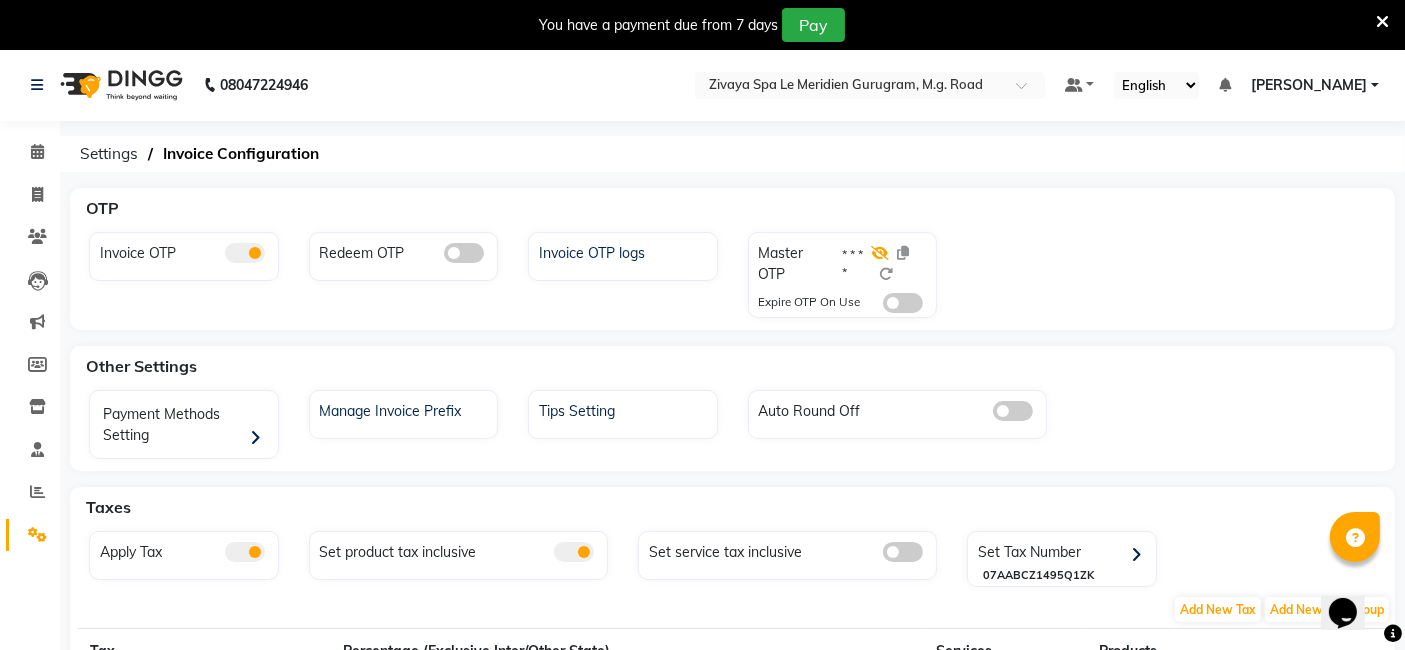 click 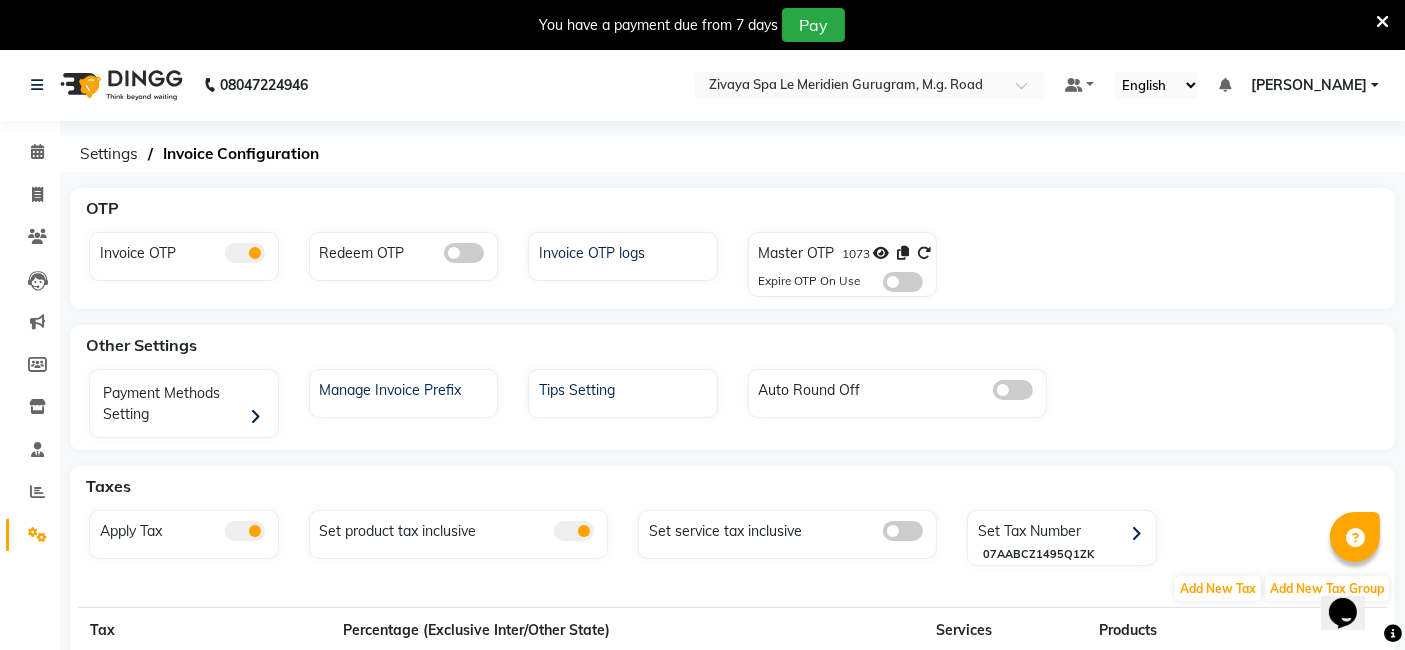 click 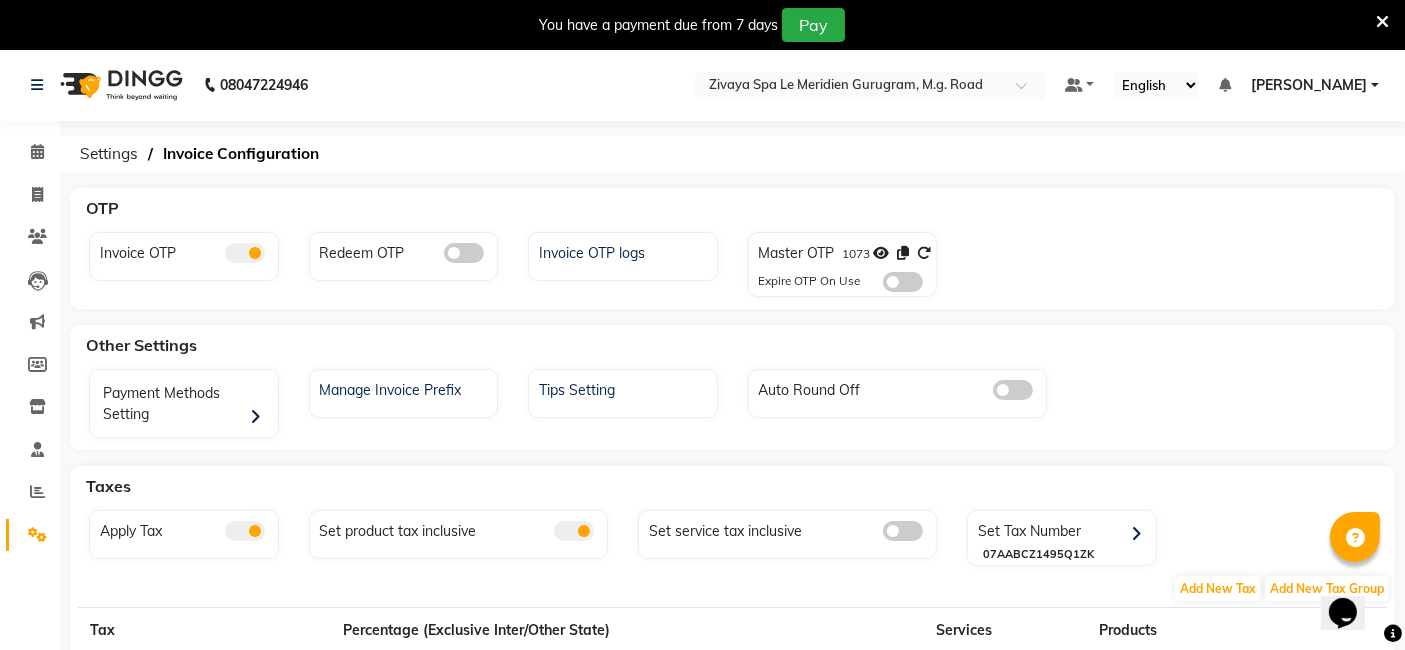 click 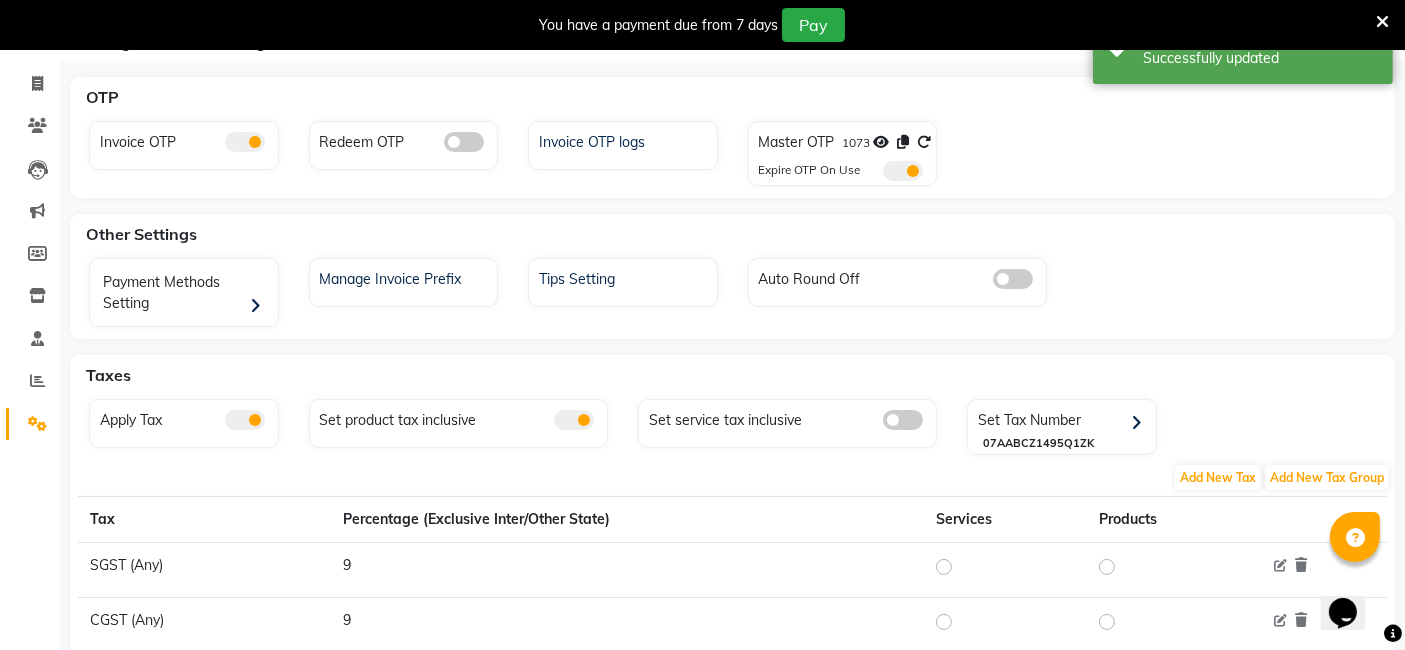 scroll, scrollTop: 0, scrollLeft: 0, axis: both 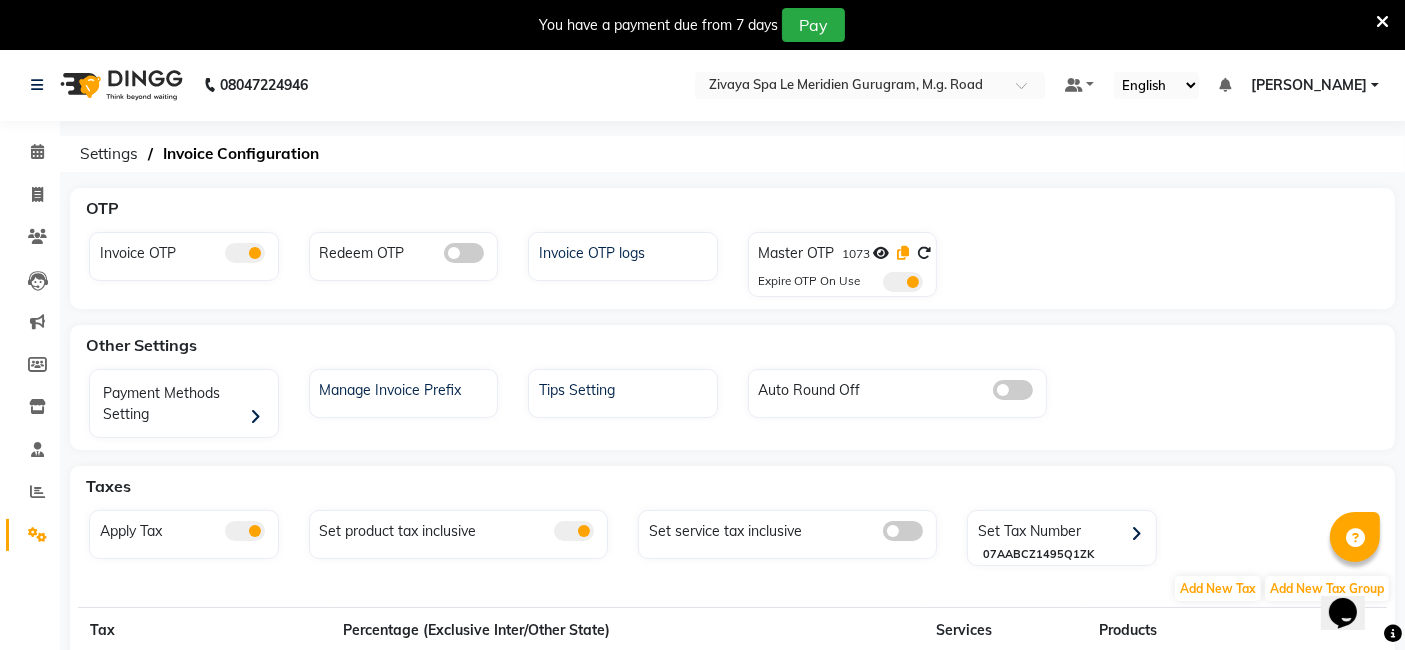 click 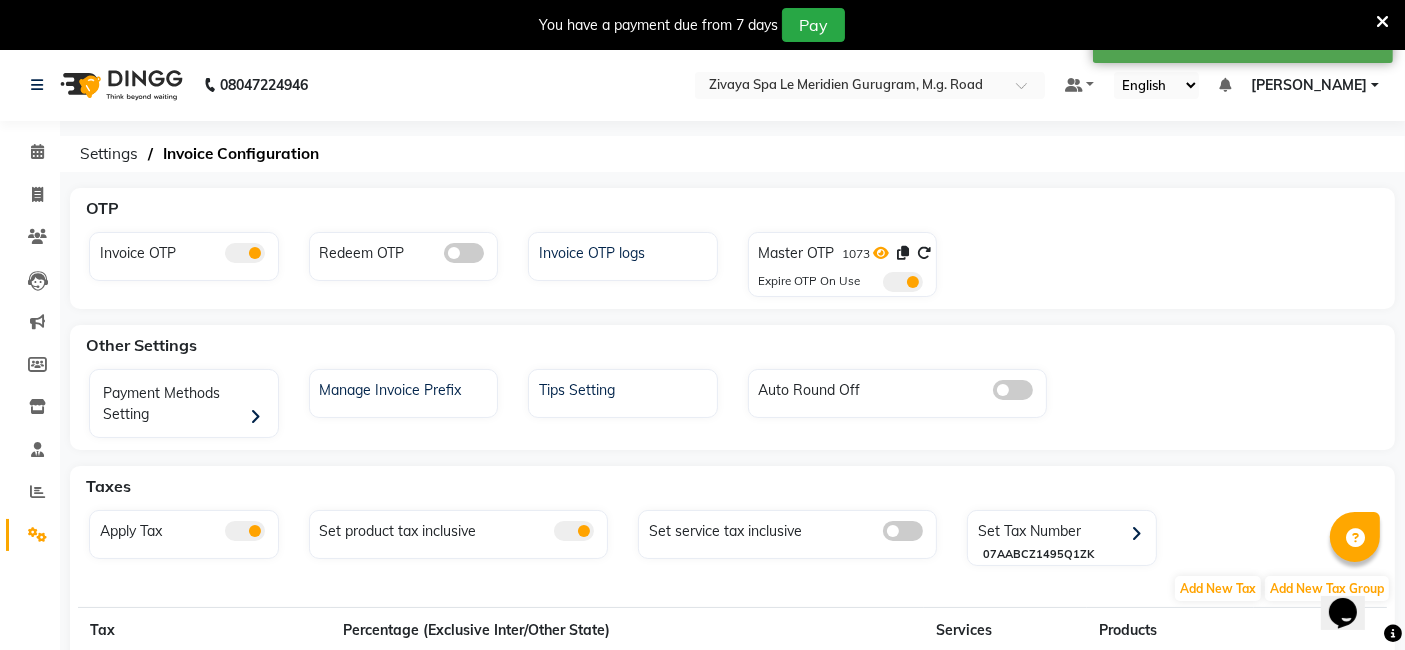 click 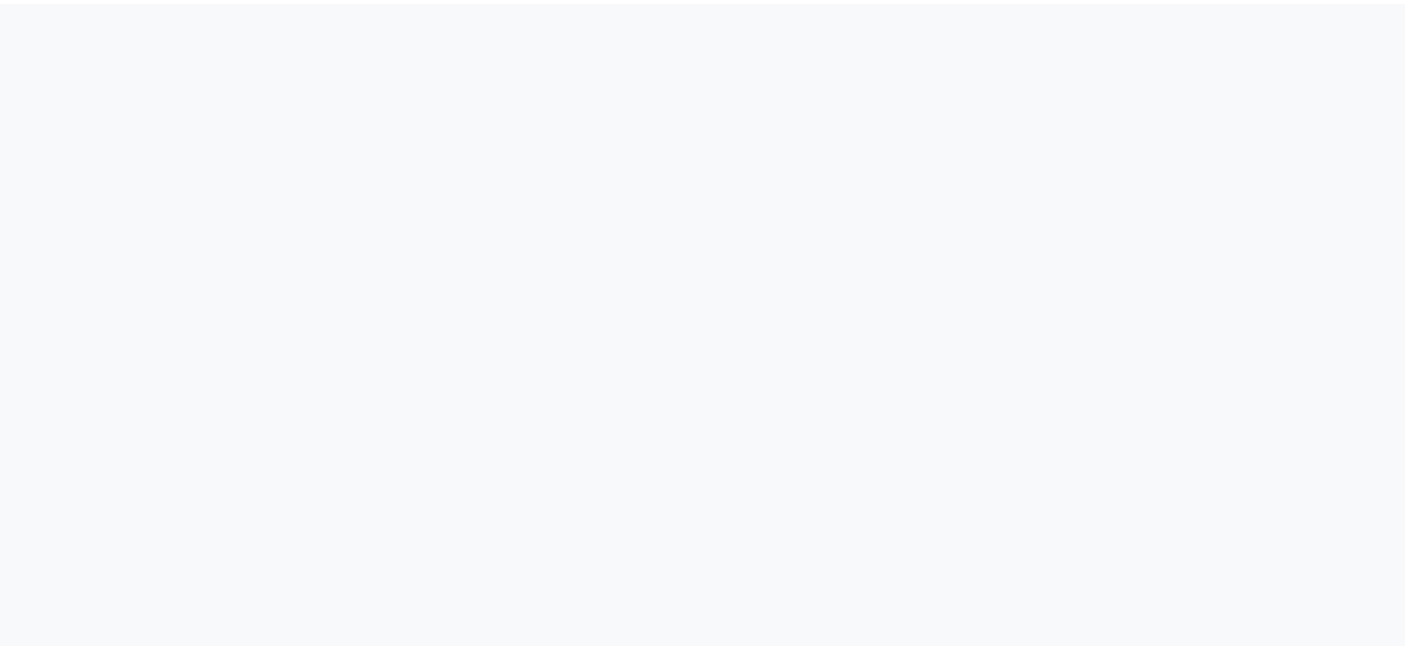 scroll, scrollTop: 0, scrollLeft: 0, axis: both 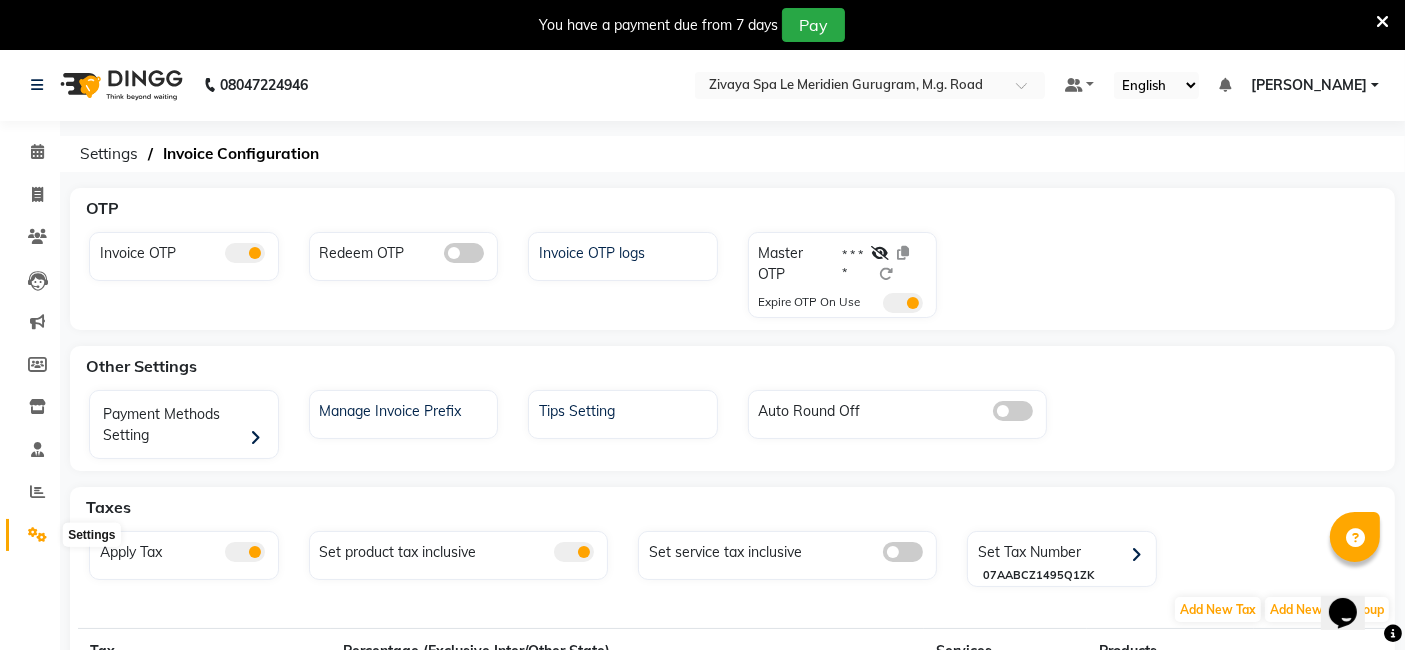 click 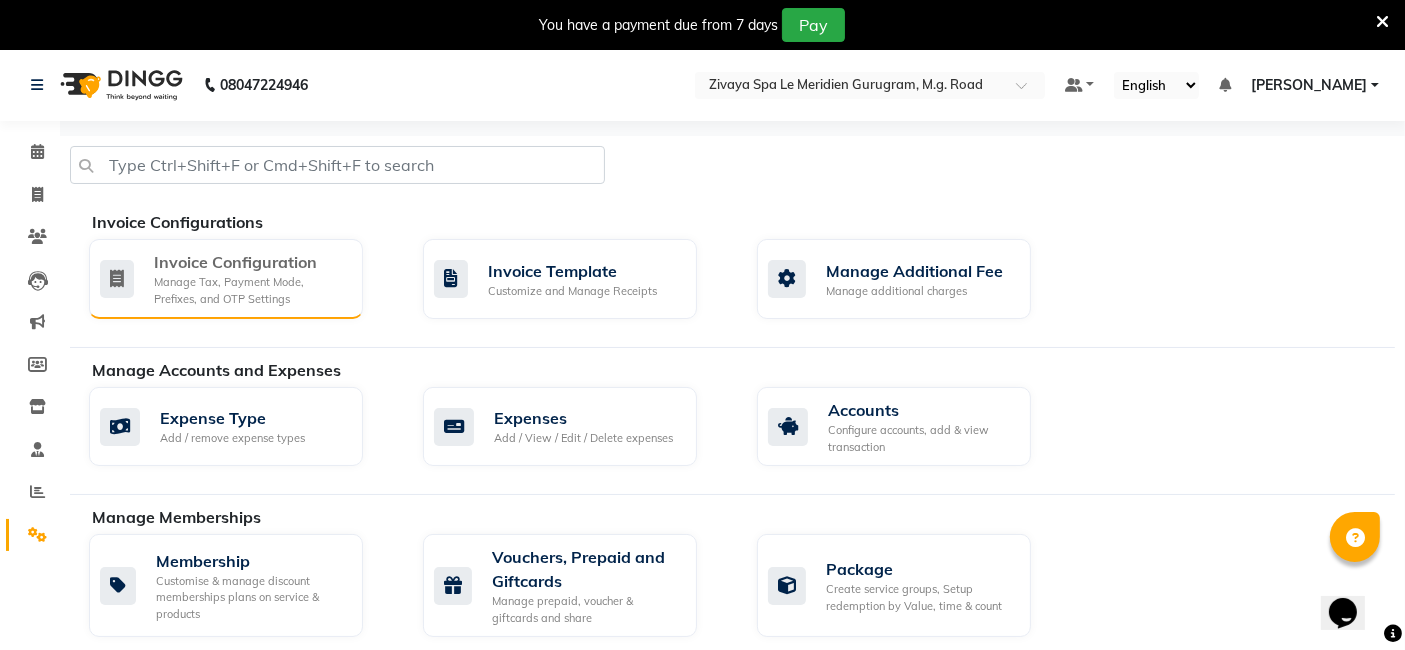 click on "Invoice Configuration" 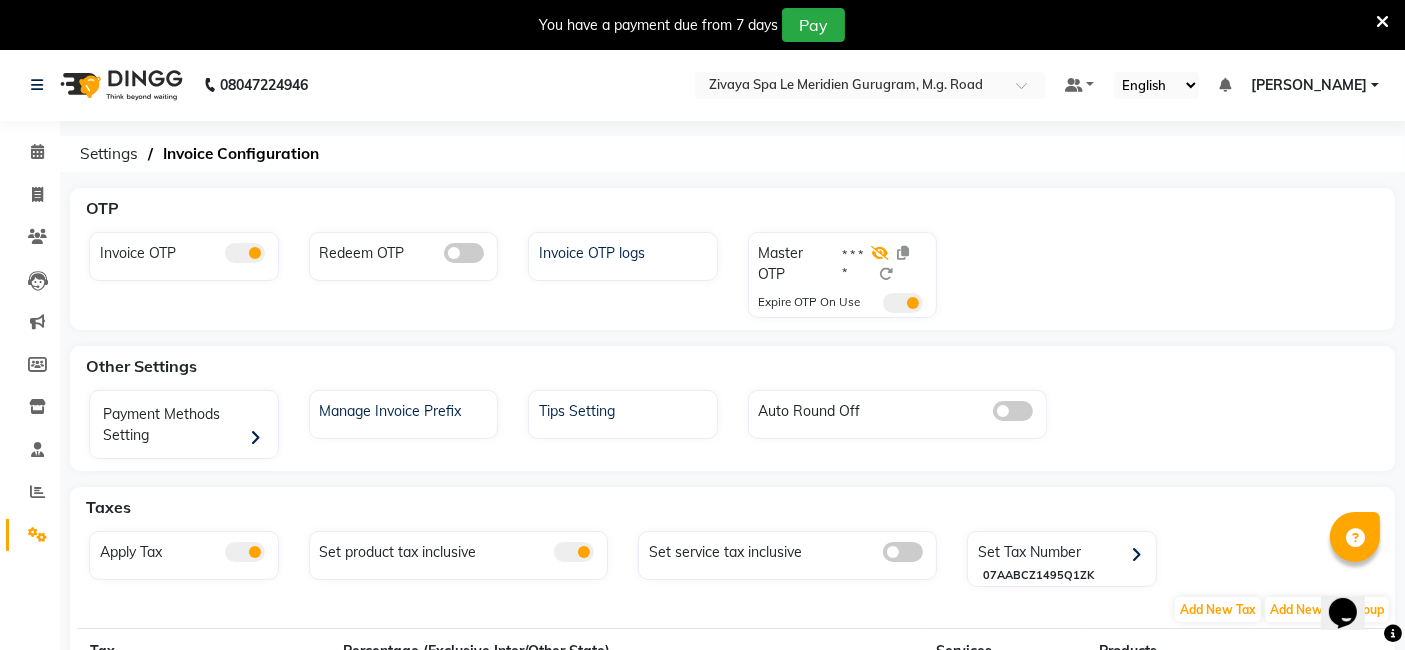 click 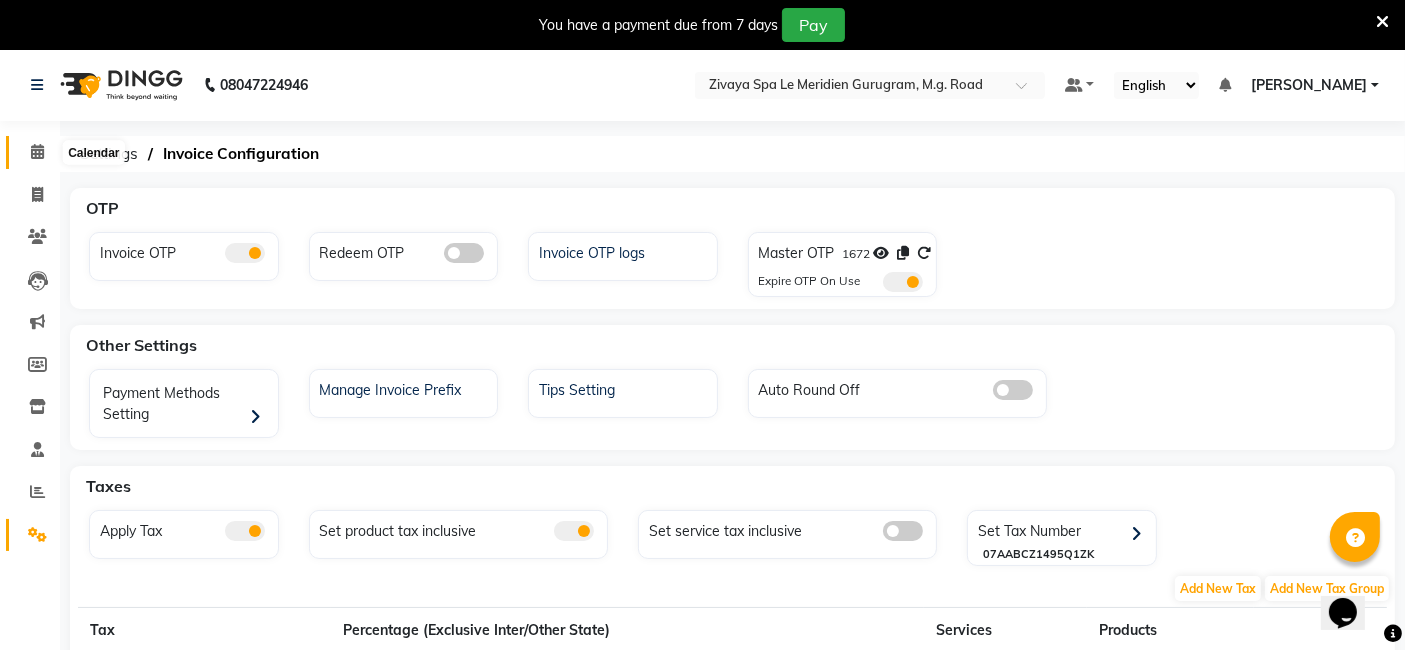 click 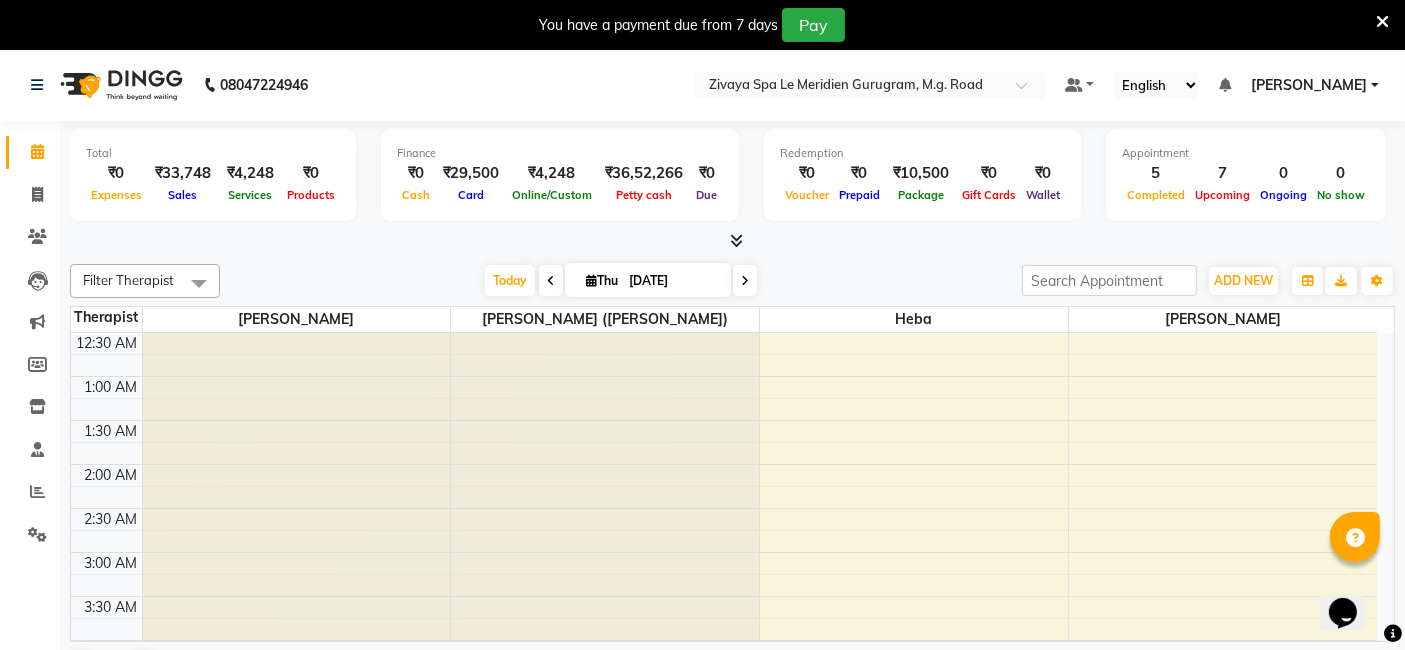 scroll, scrollTop: 0, scrollLeft: 0, axis: both 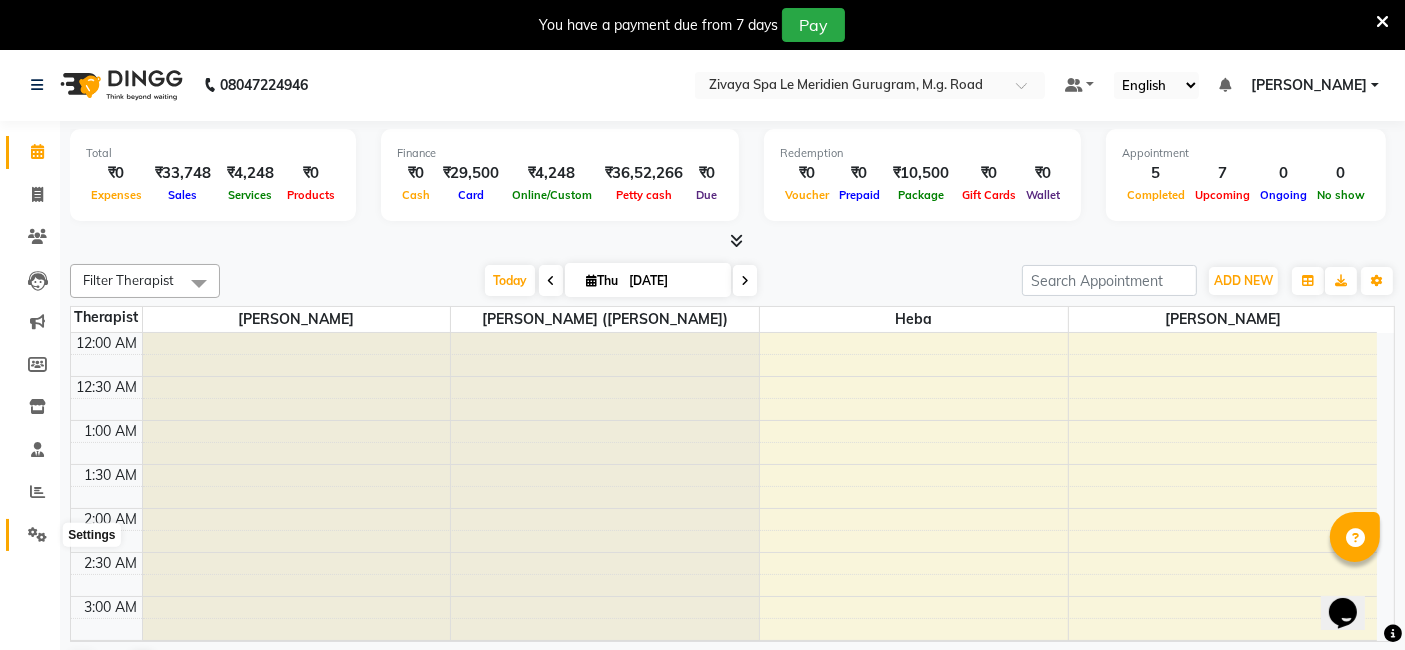 click 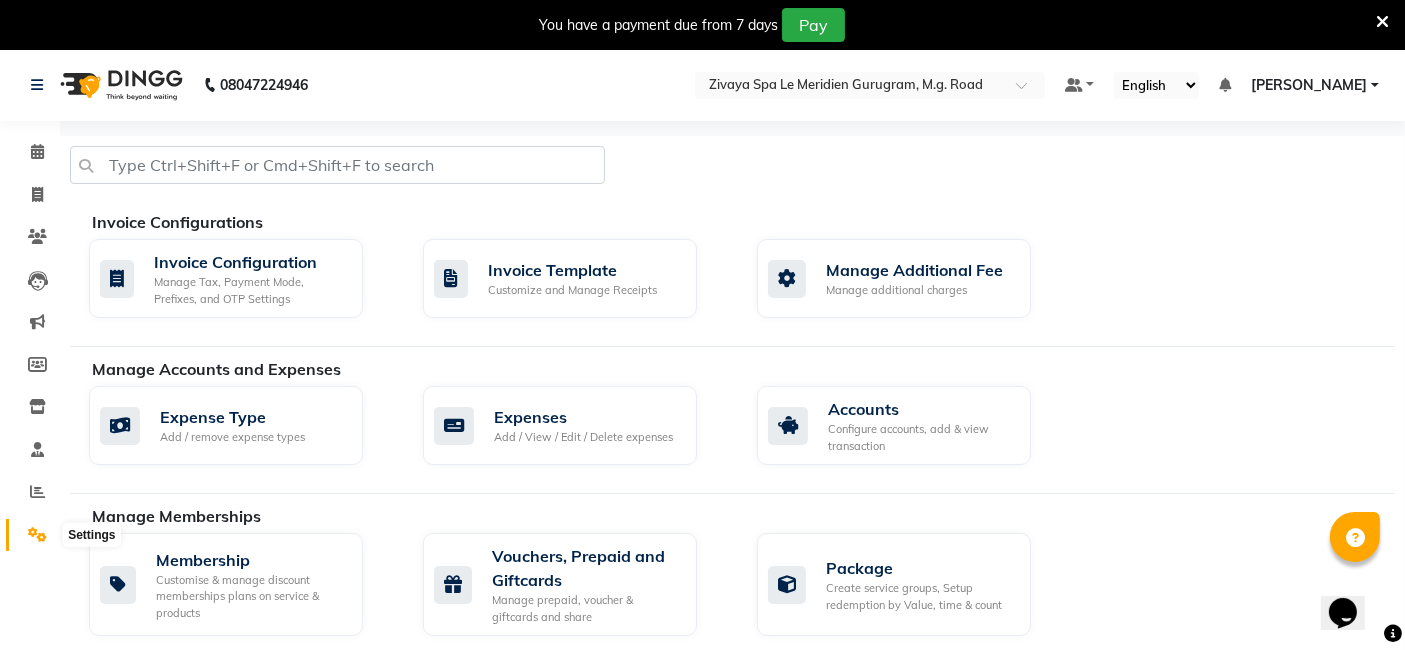 click 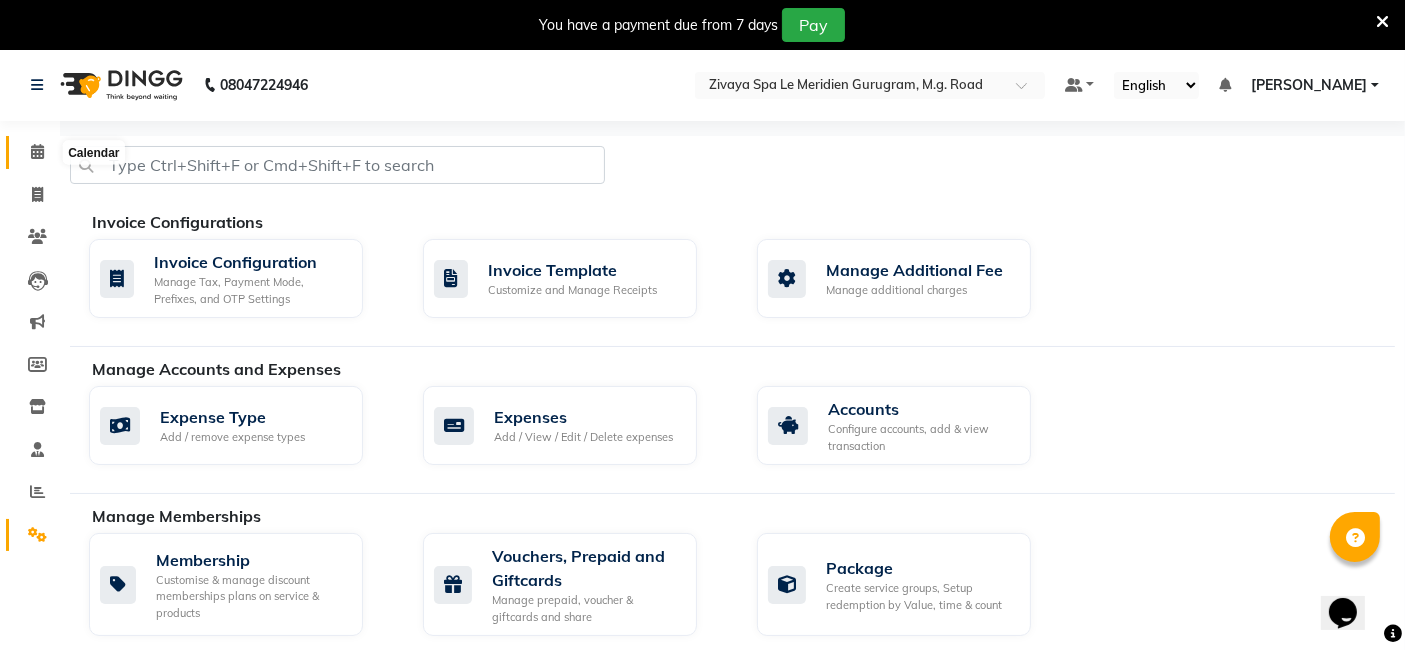 click 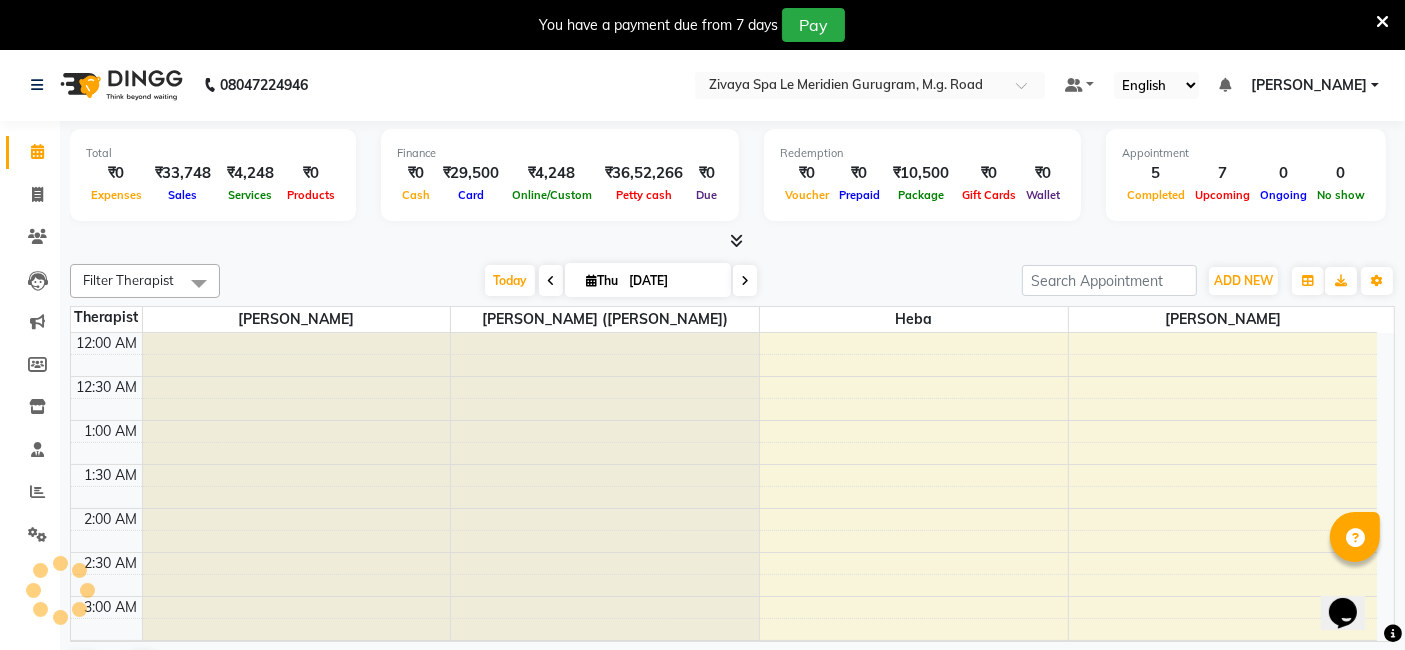 scroll, scrollTop: 522, scrollLeft: 0, axis: vertical 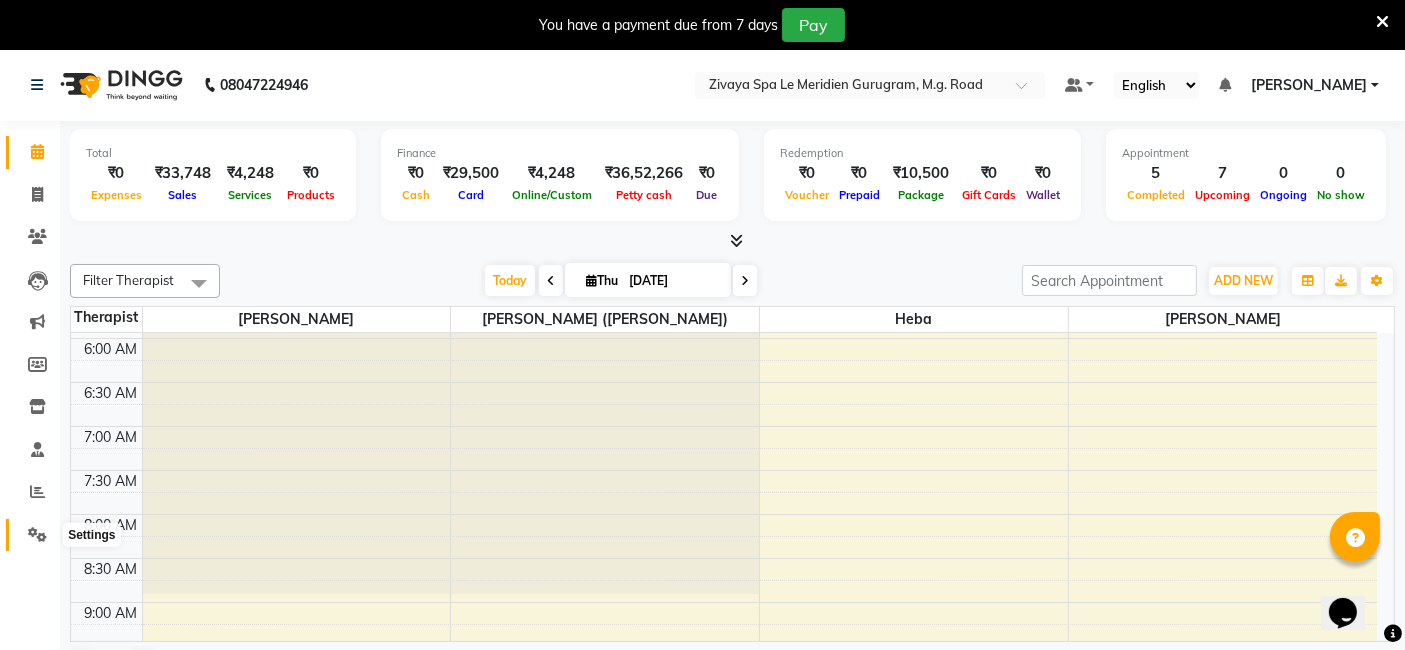 click 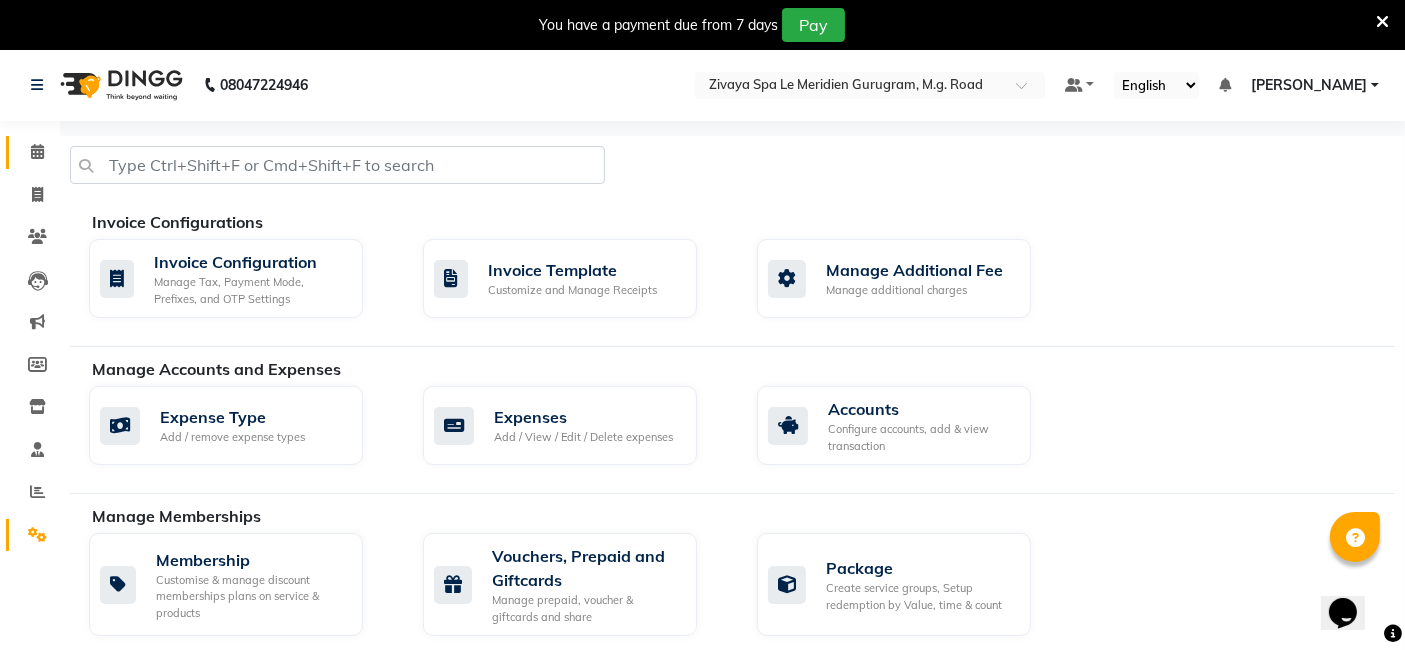 click on "Calendar" 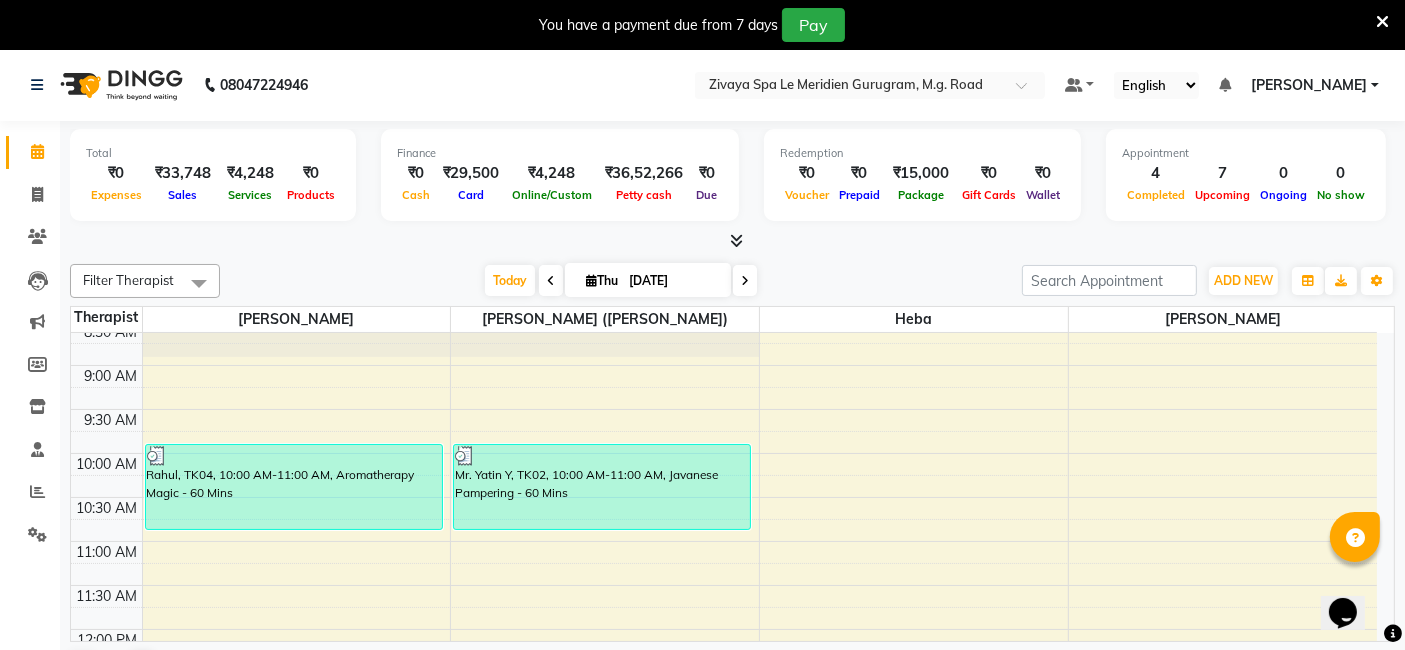 scroll, scrollTop: 777, scrollLeft: 0, axis: vertical 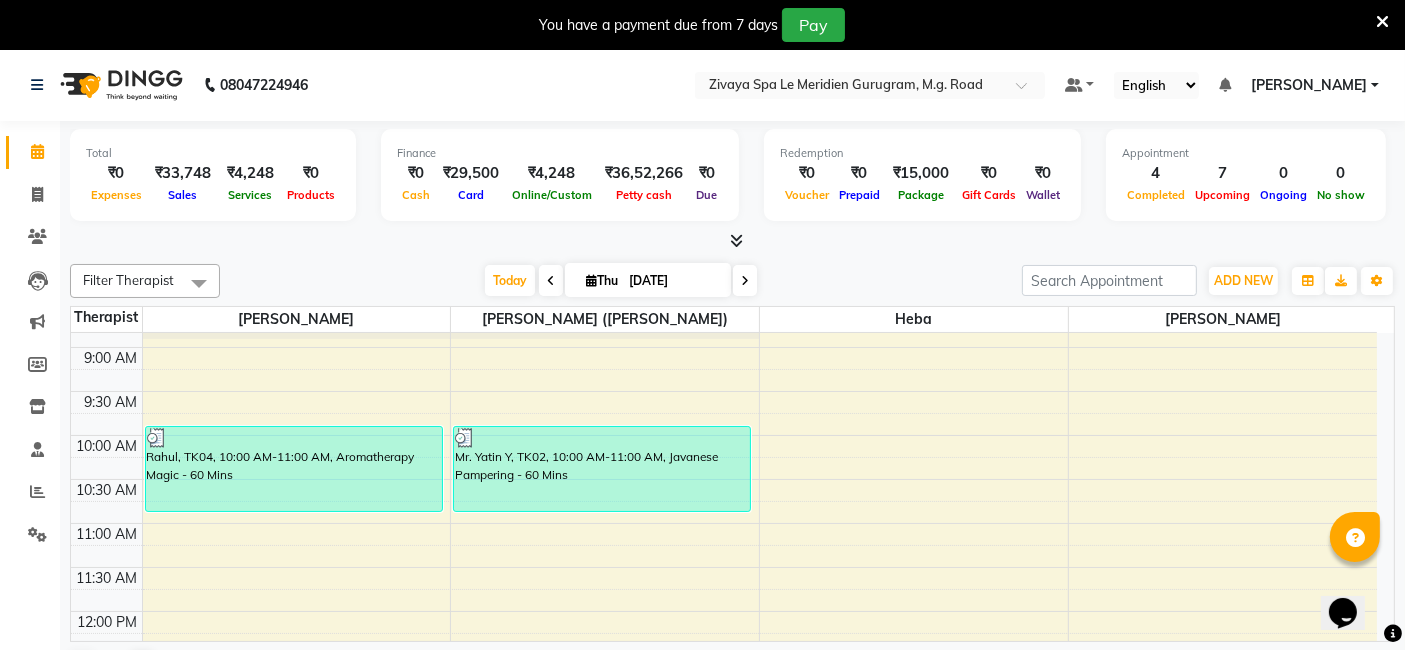 click at bounding box center [551, 280] 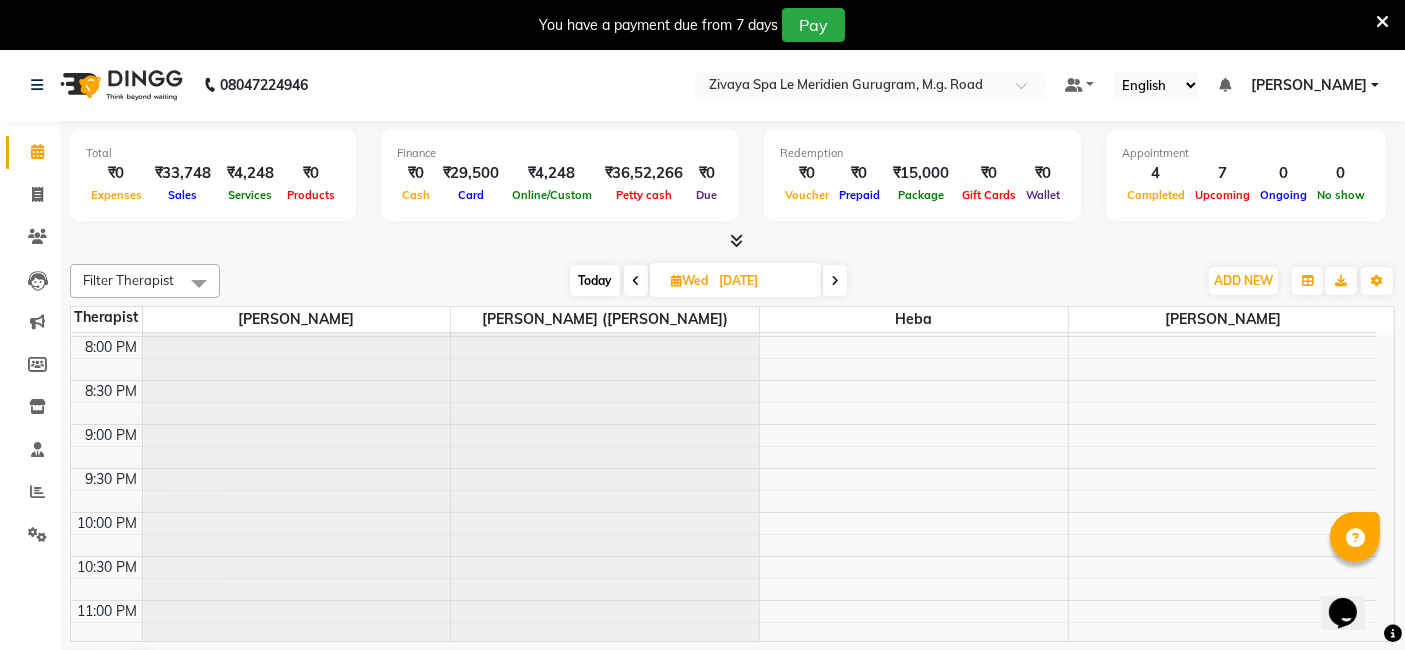 scroll, scrollTop: 1785, scrollLeft: 0, axis: vertical 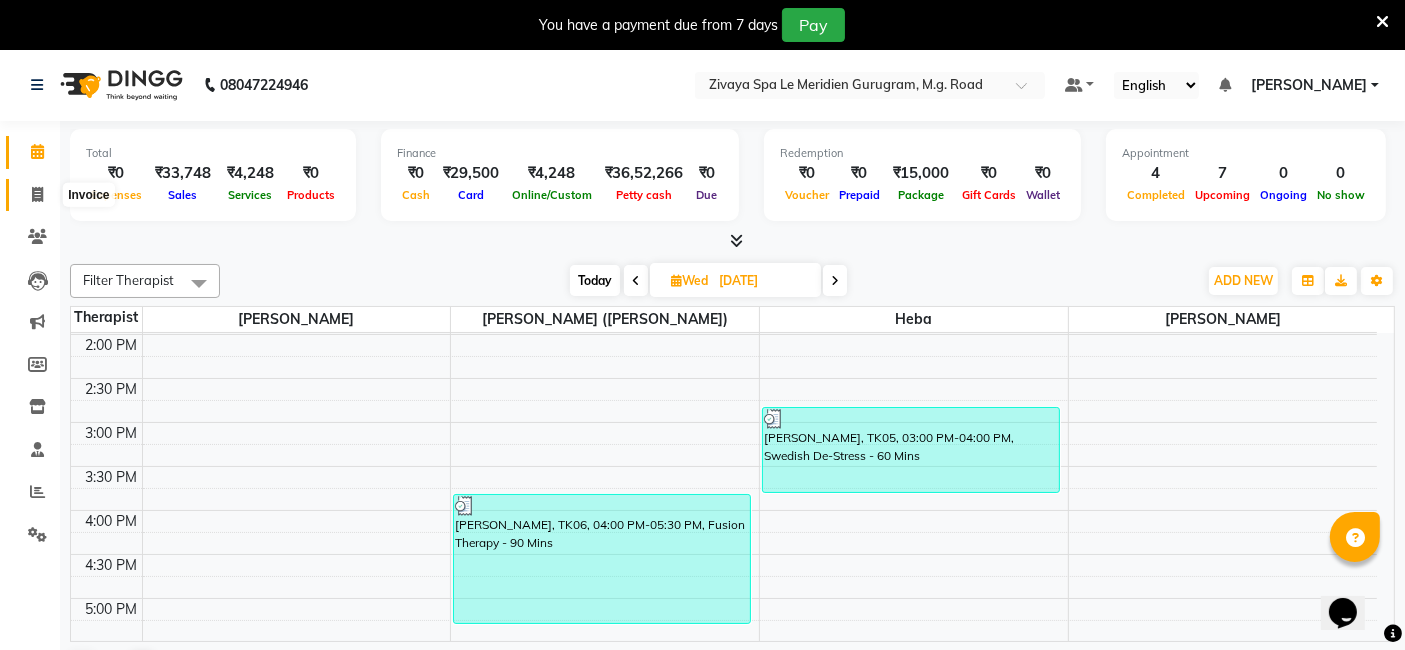 click 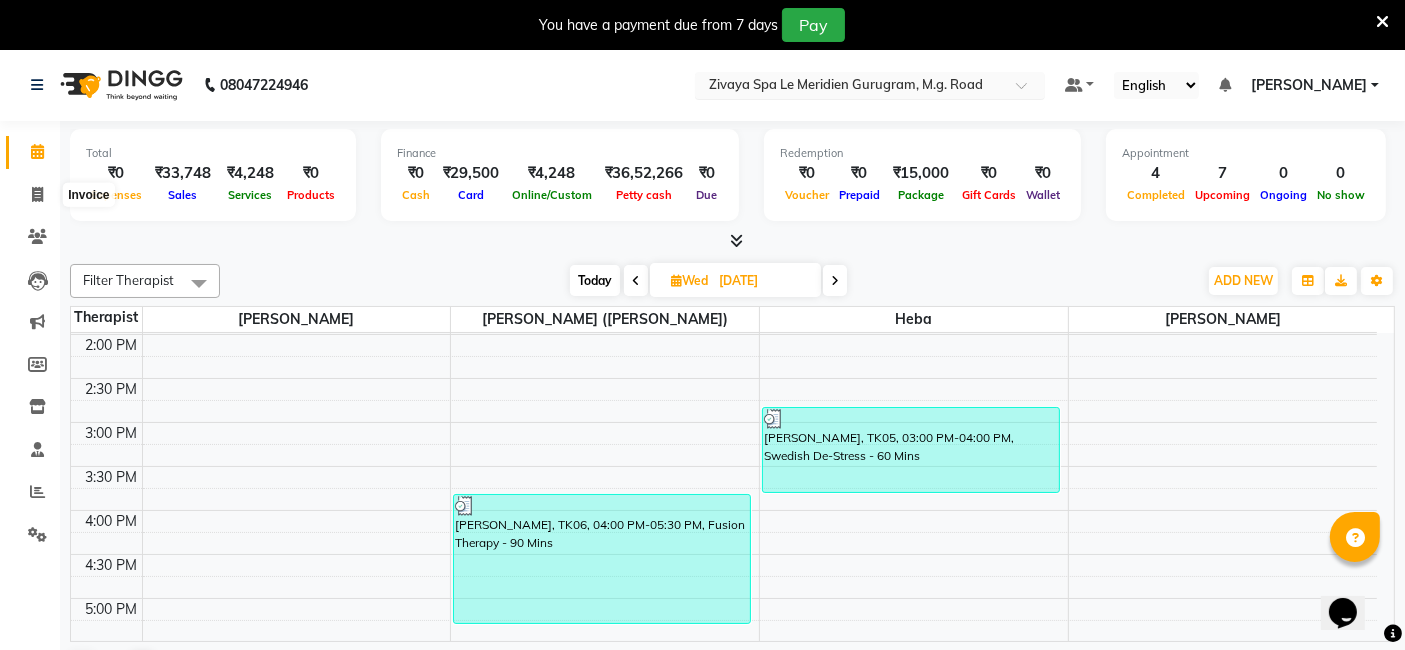 select on "6503" 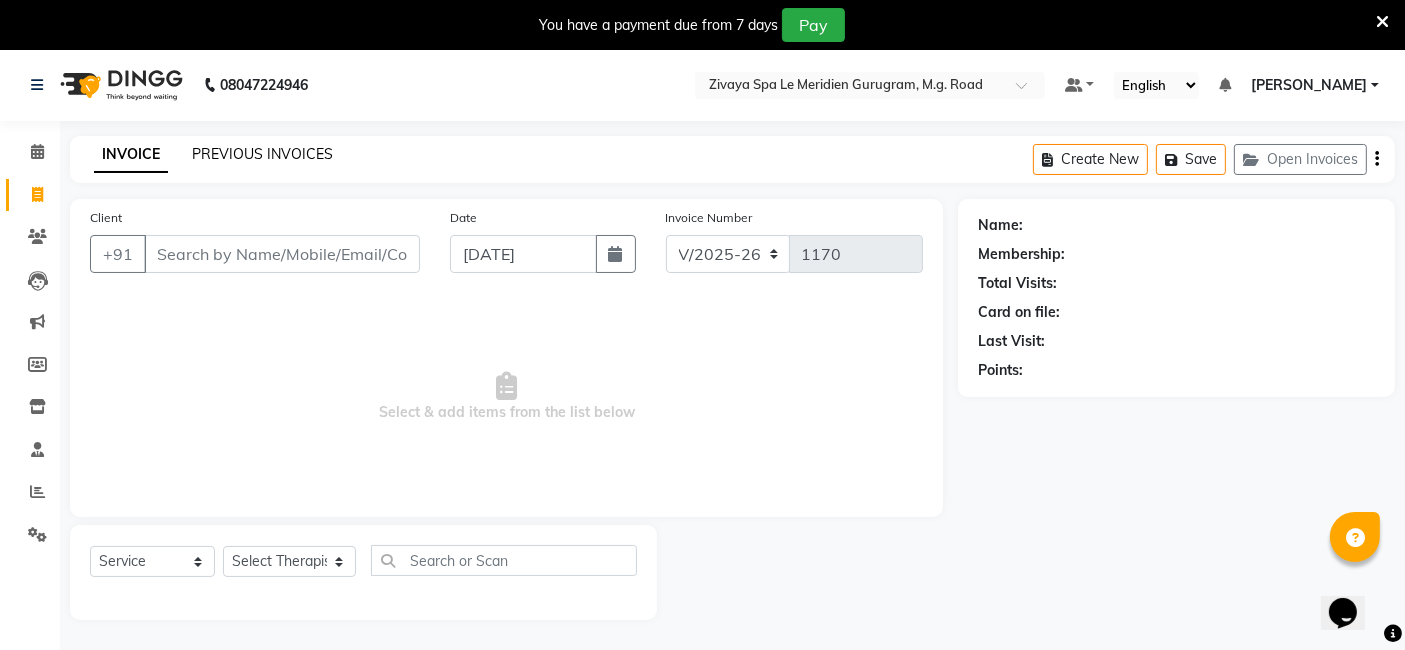 click on "PREVIOUS INVOICES" 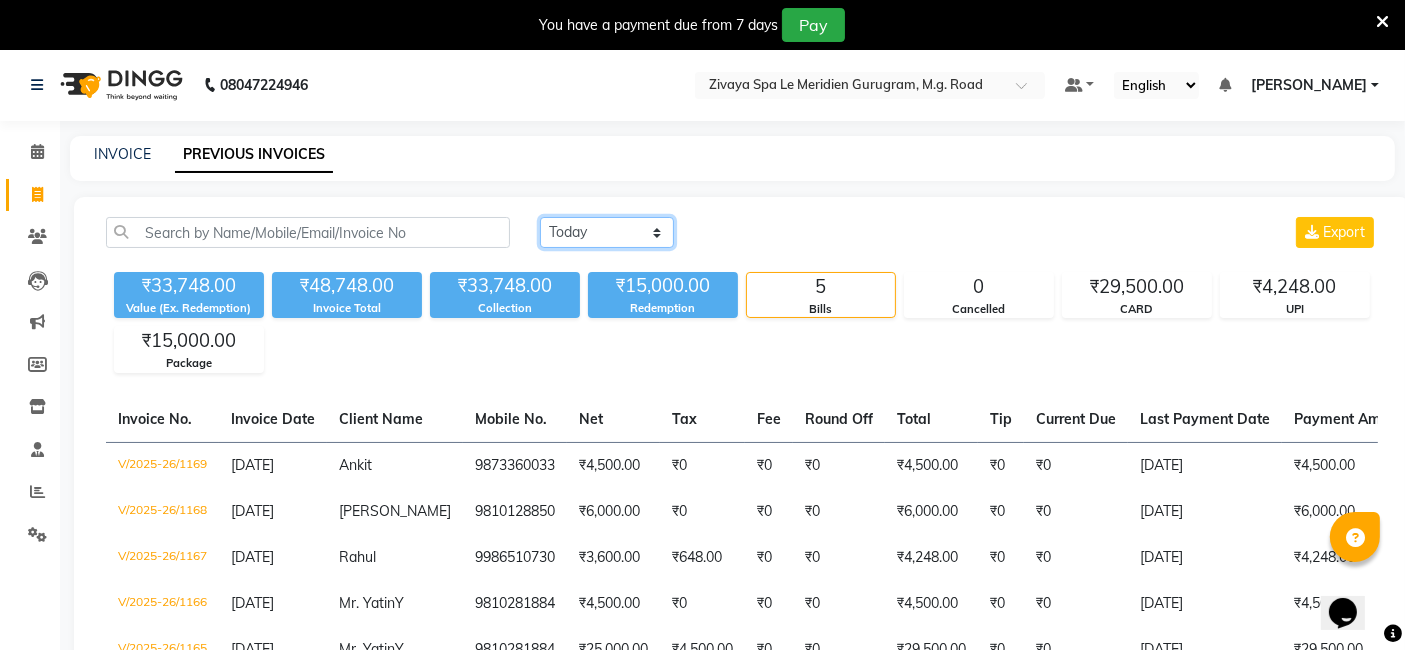 click on "[DATE] [DATE] Custom Range" 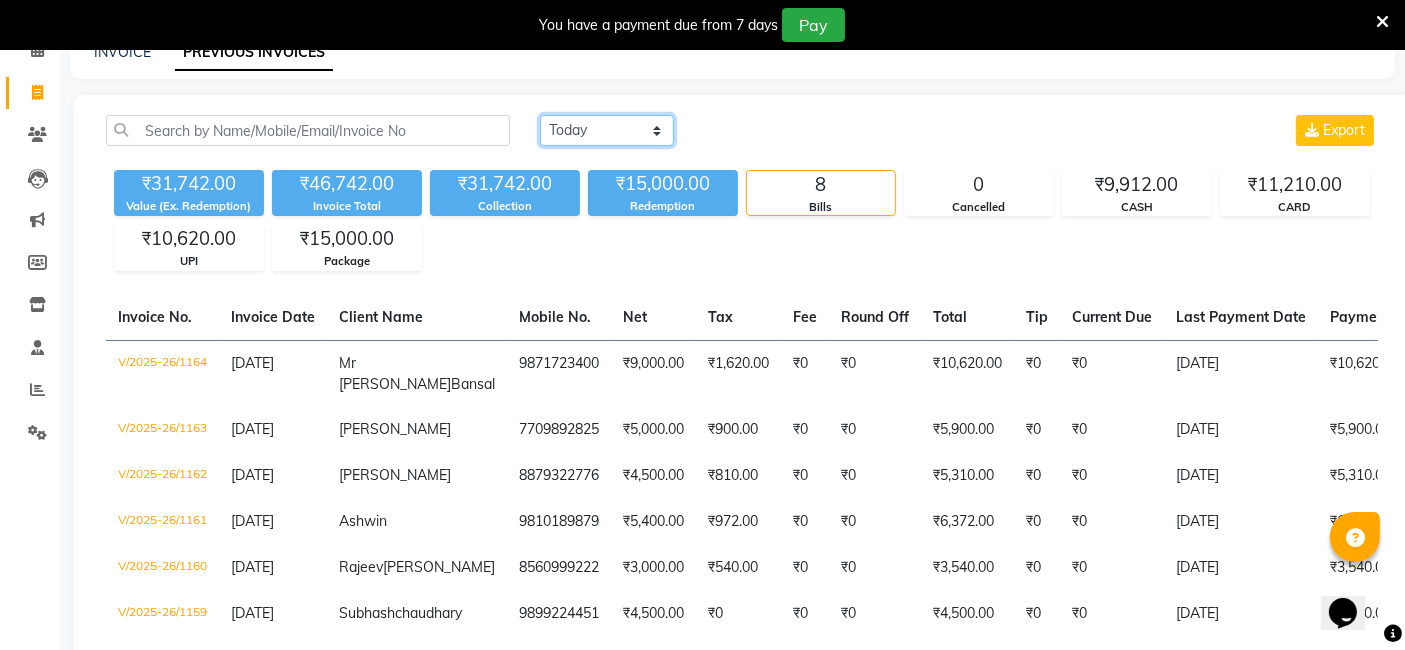 scroll, scrollTop: 111, scrollLeft: 0, axis: vertical 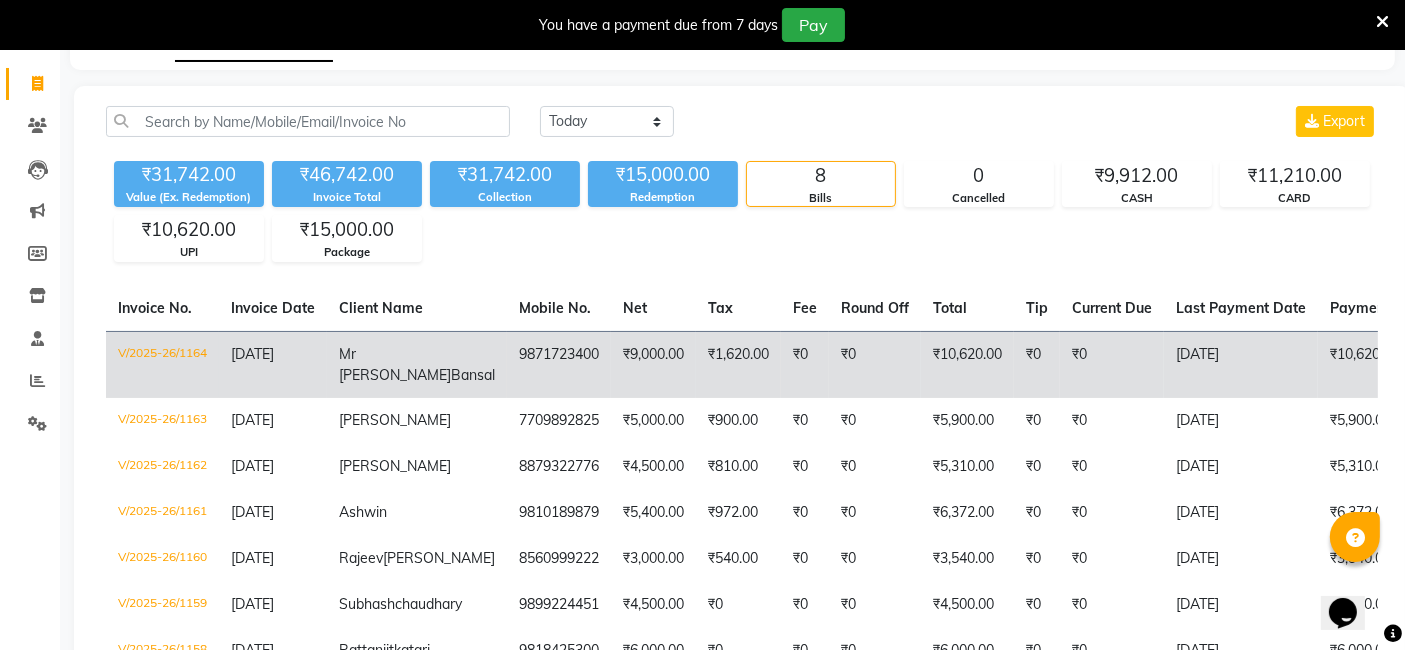 click on "V/2025-26/1164" 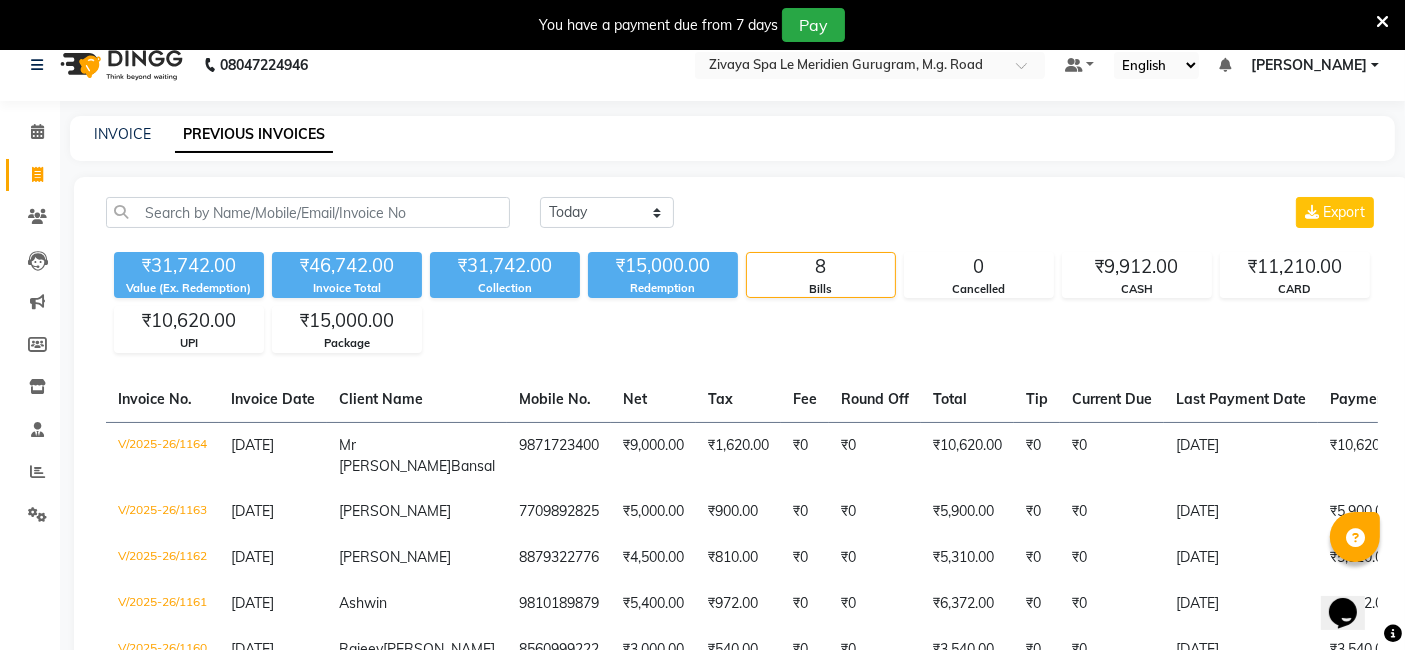 scroll, scrollTop: 0, scrollLeft: 0, axis: both 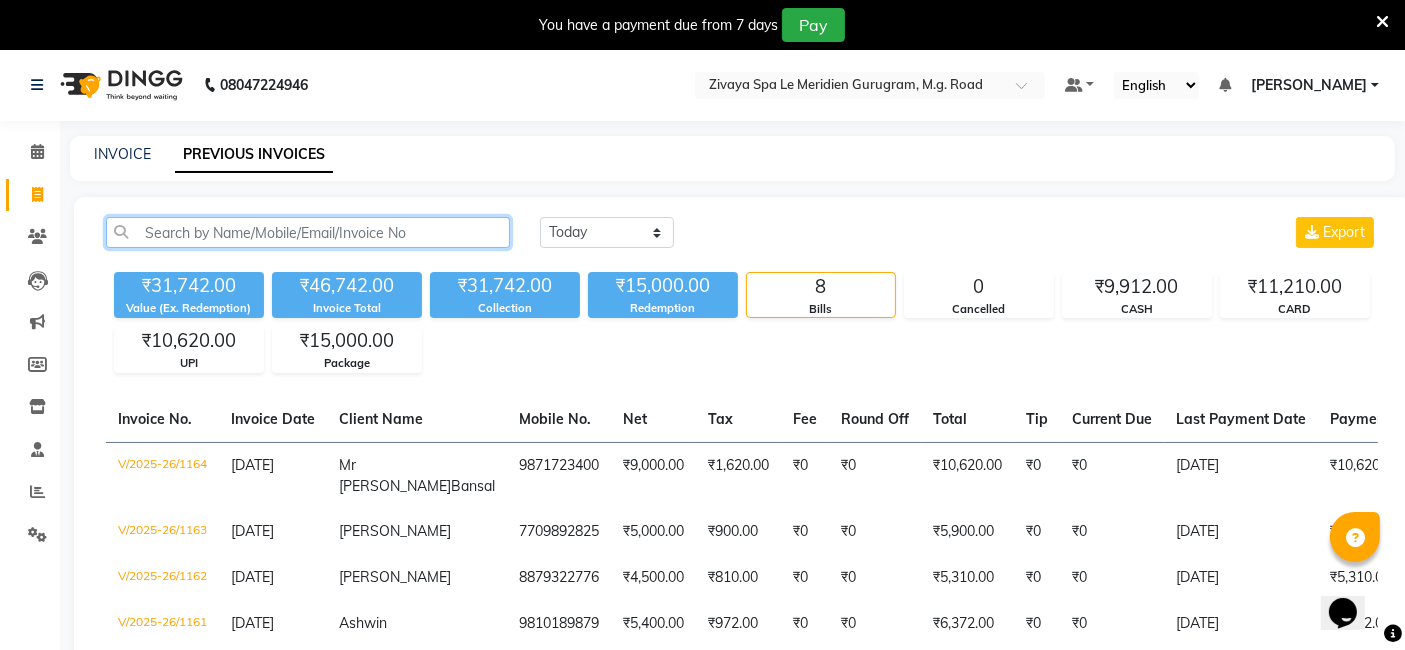 click 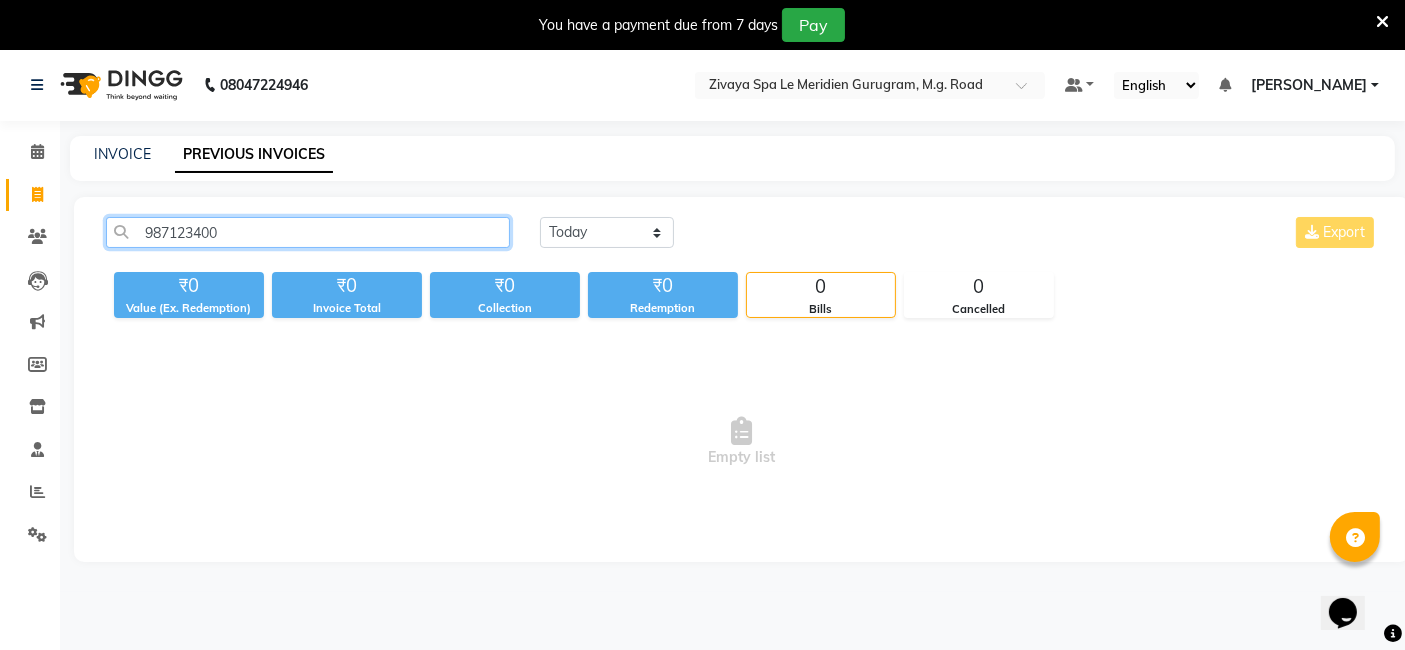 click on "987123400" 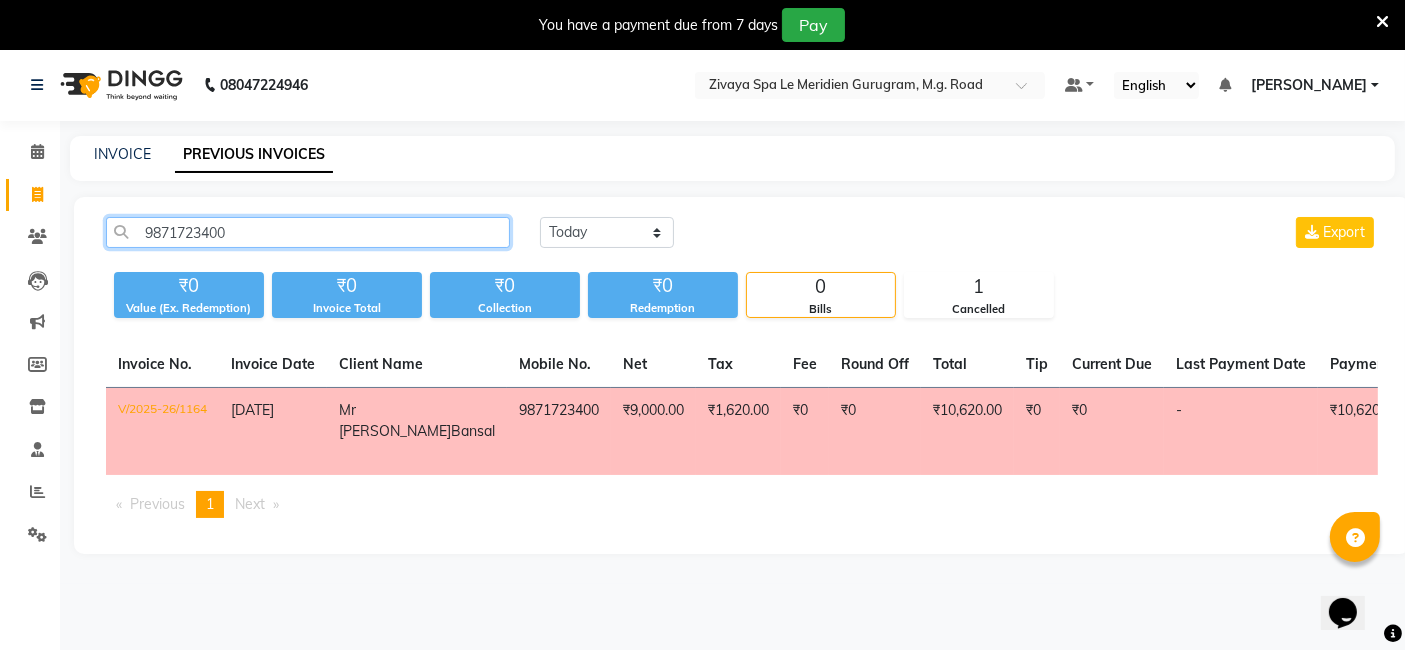 type on "9871723400" 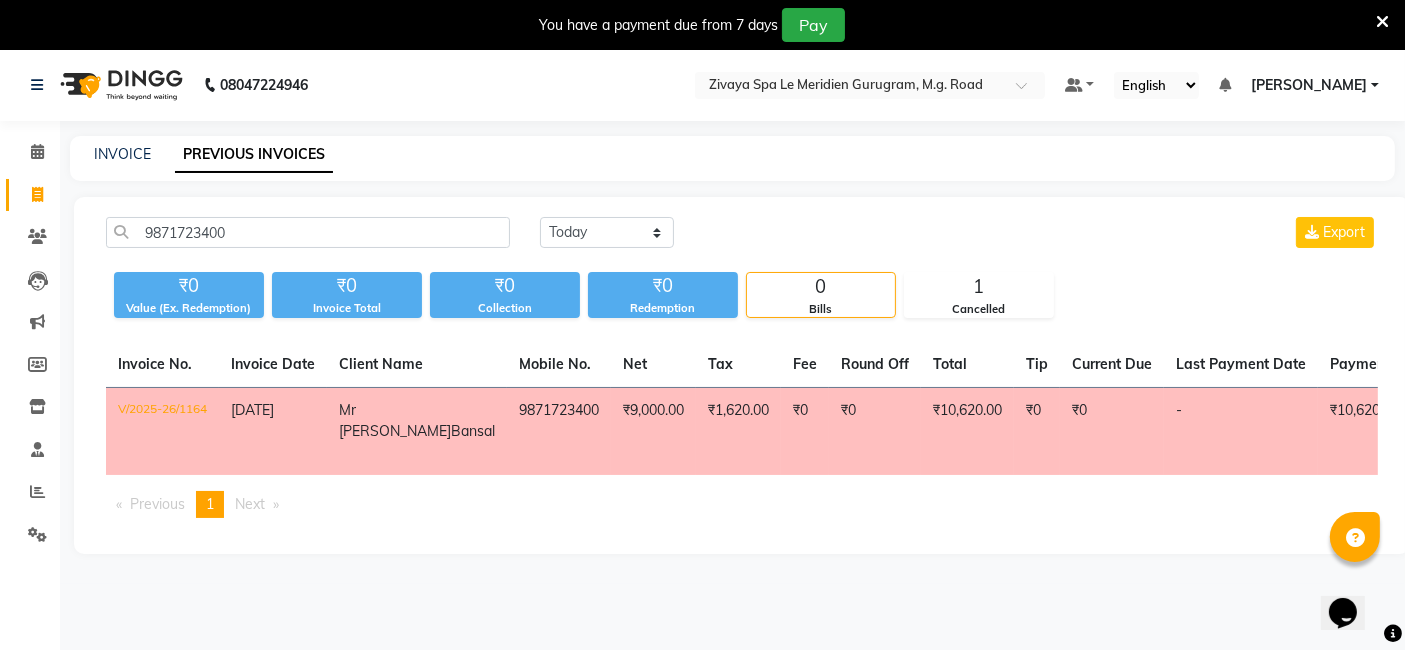 click on "₹10,620.00" 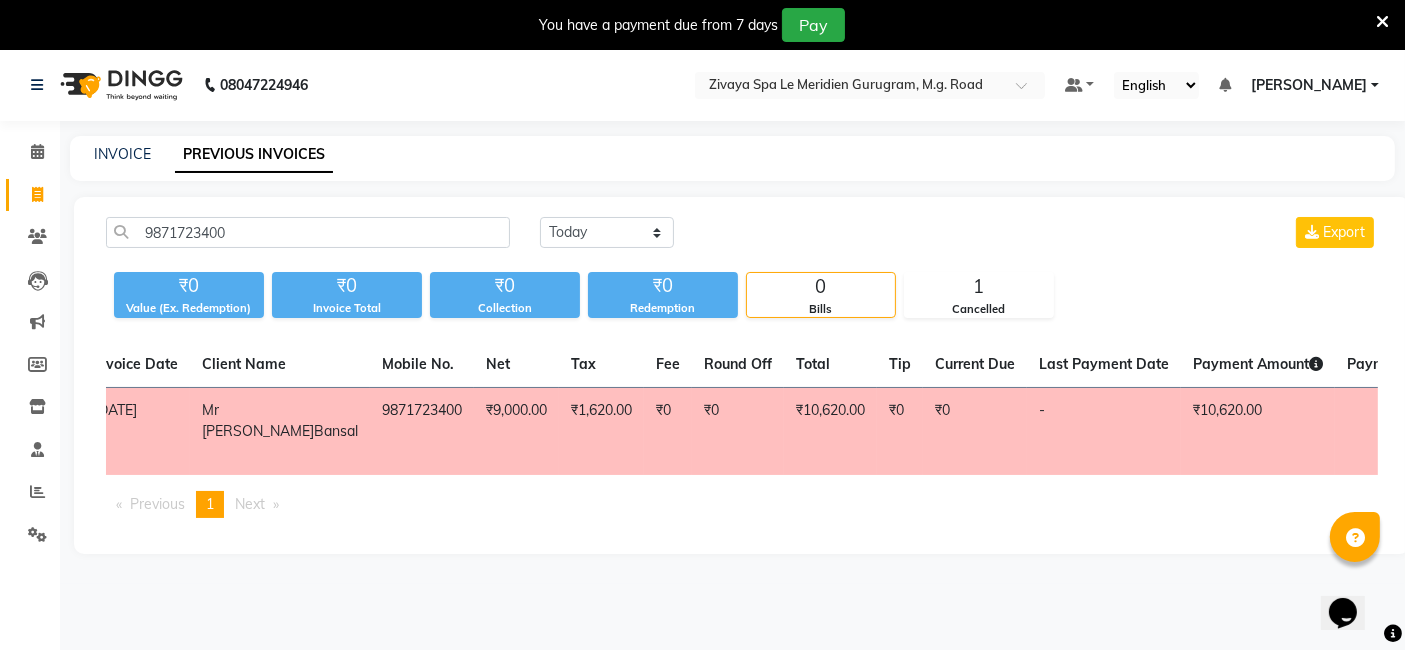 scroll, scrollTop: 0, scrollLeft: 0, axis: both 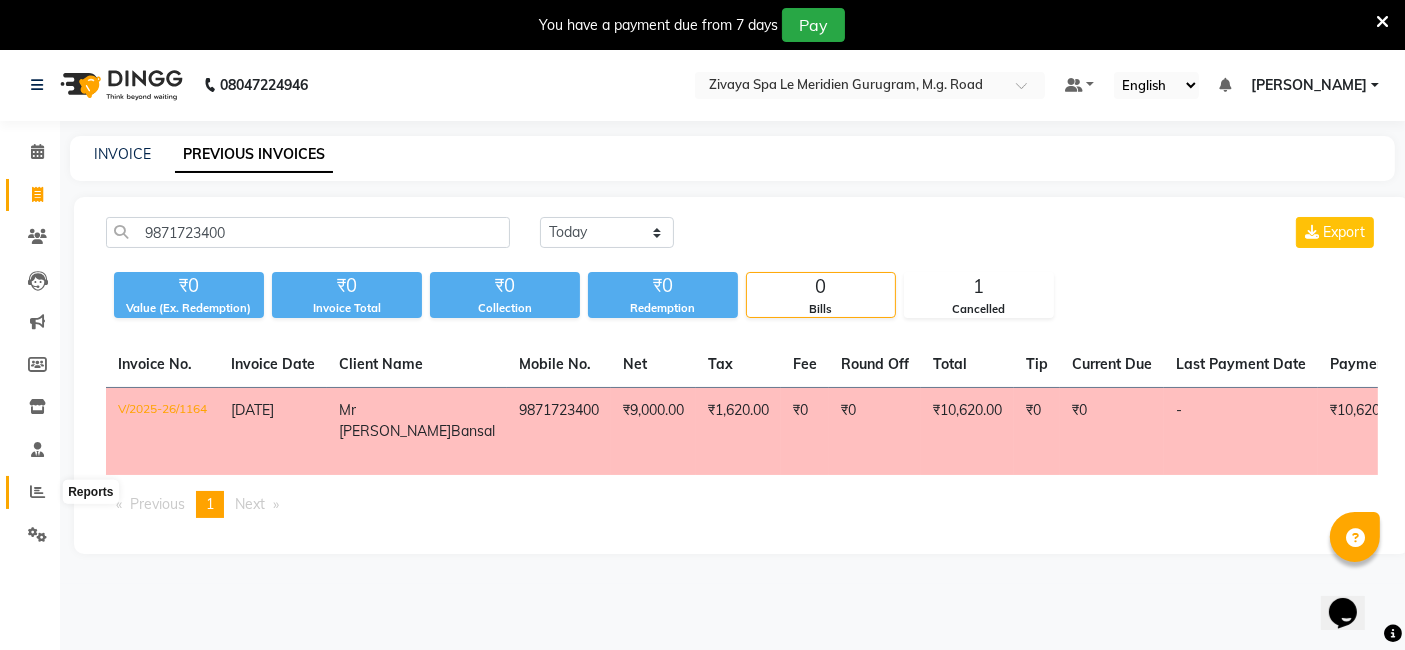 click 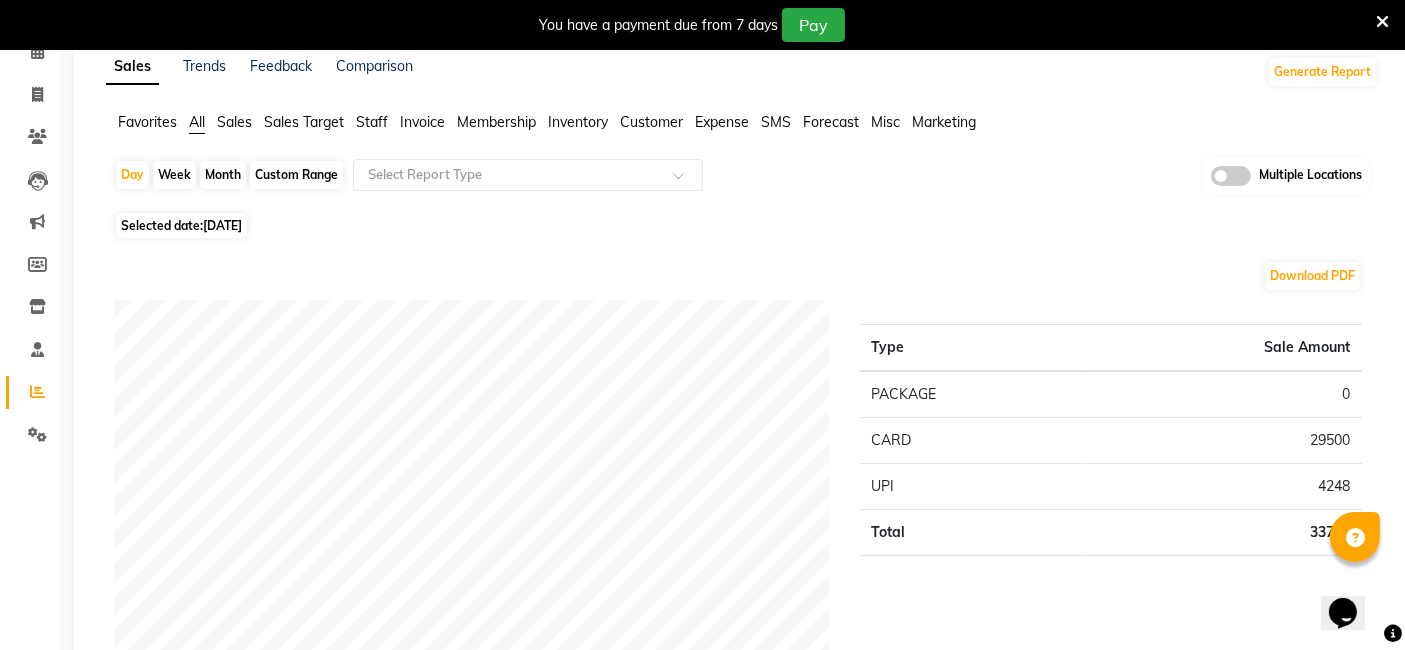scroll, scrollTop: 111, scrollLeft: 0, axis: vertical 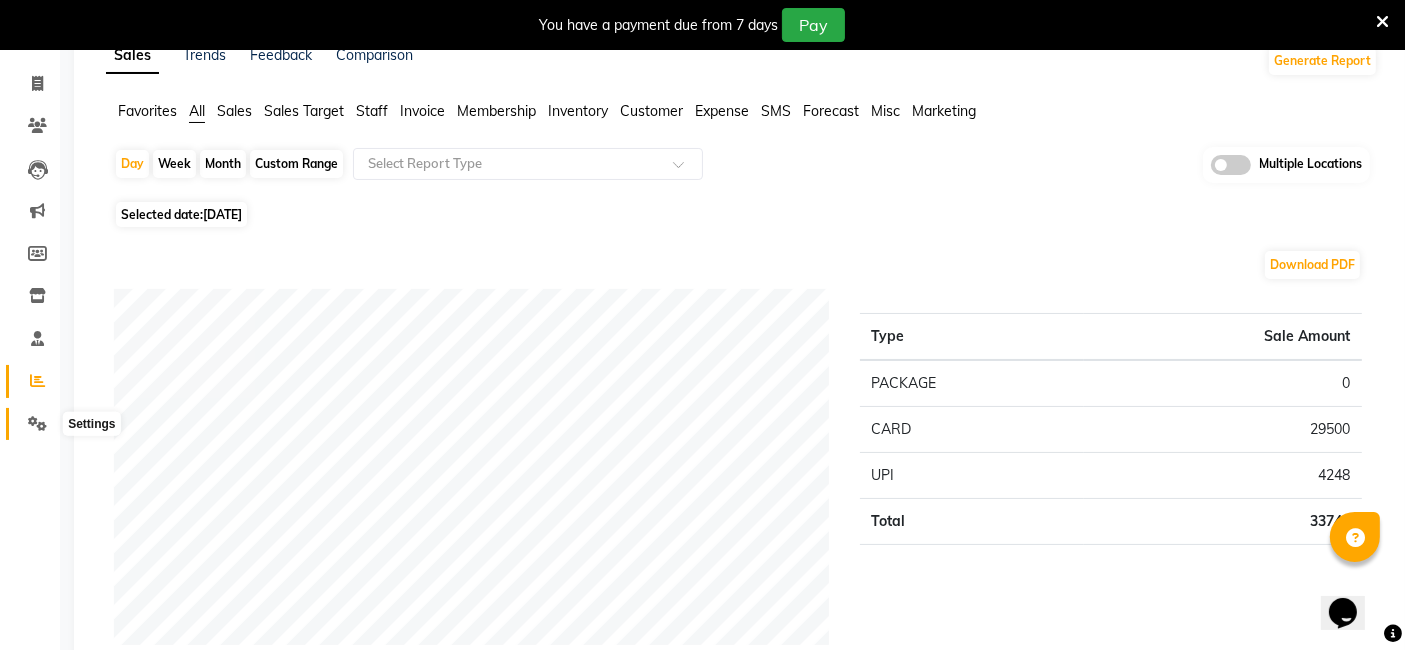 click 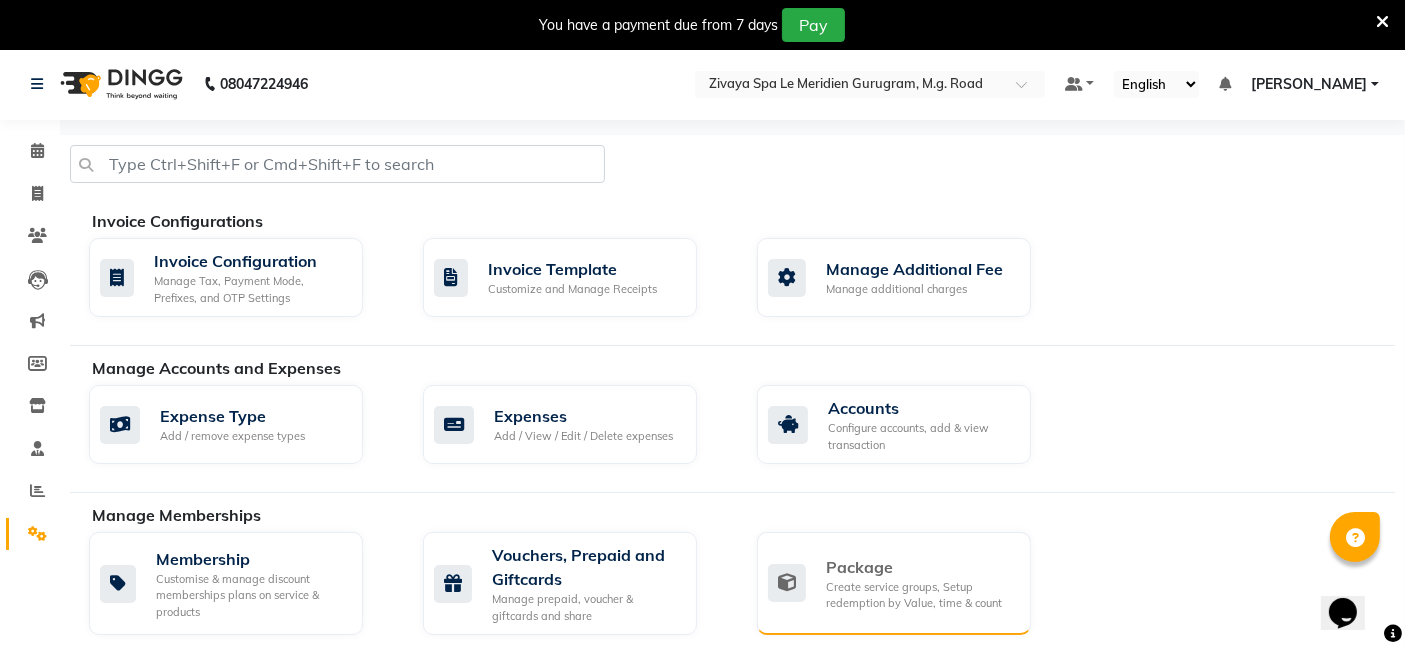scroll, scrollTop: 0, scrollLeft: 0, axis: both 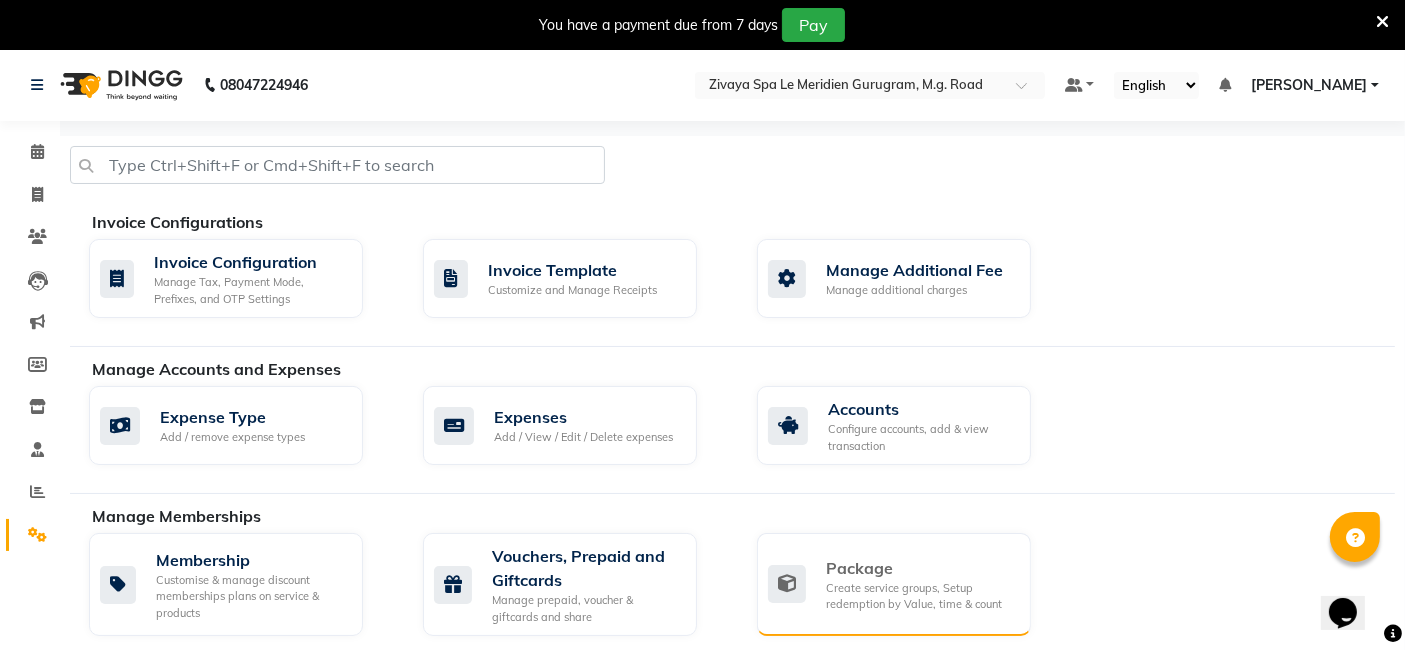 click on "Package" 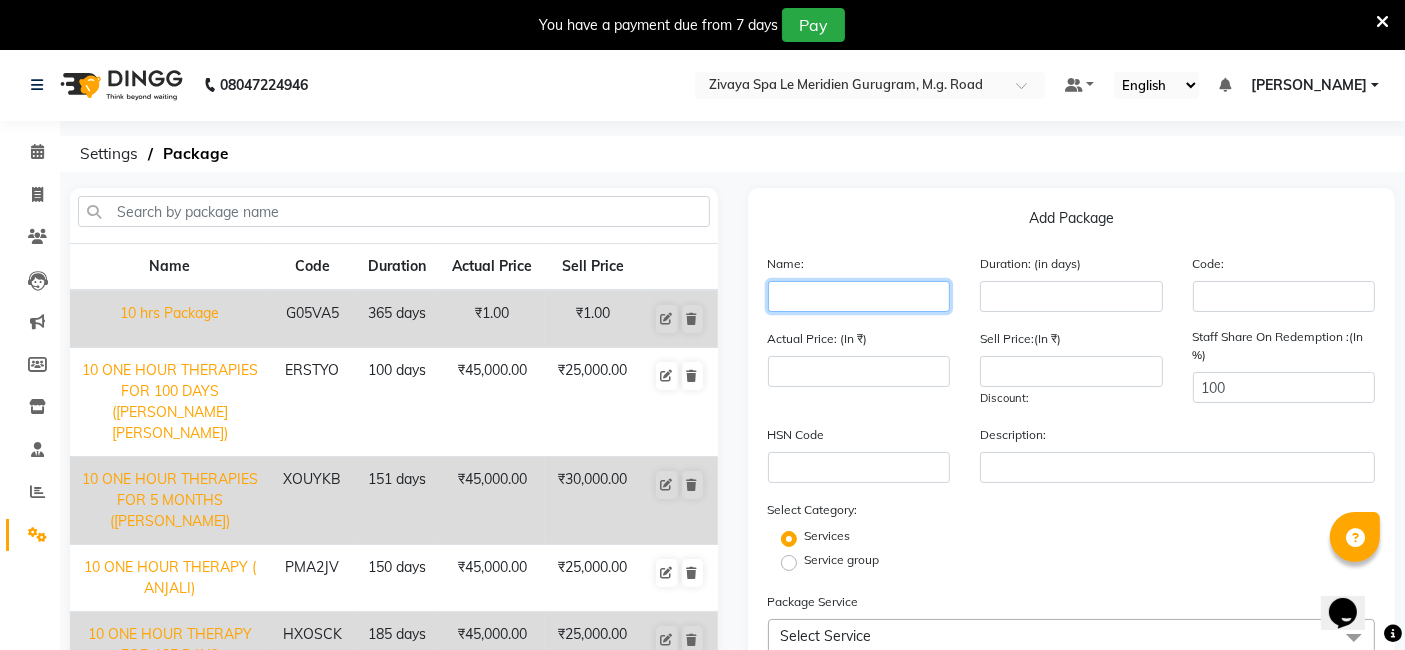 click 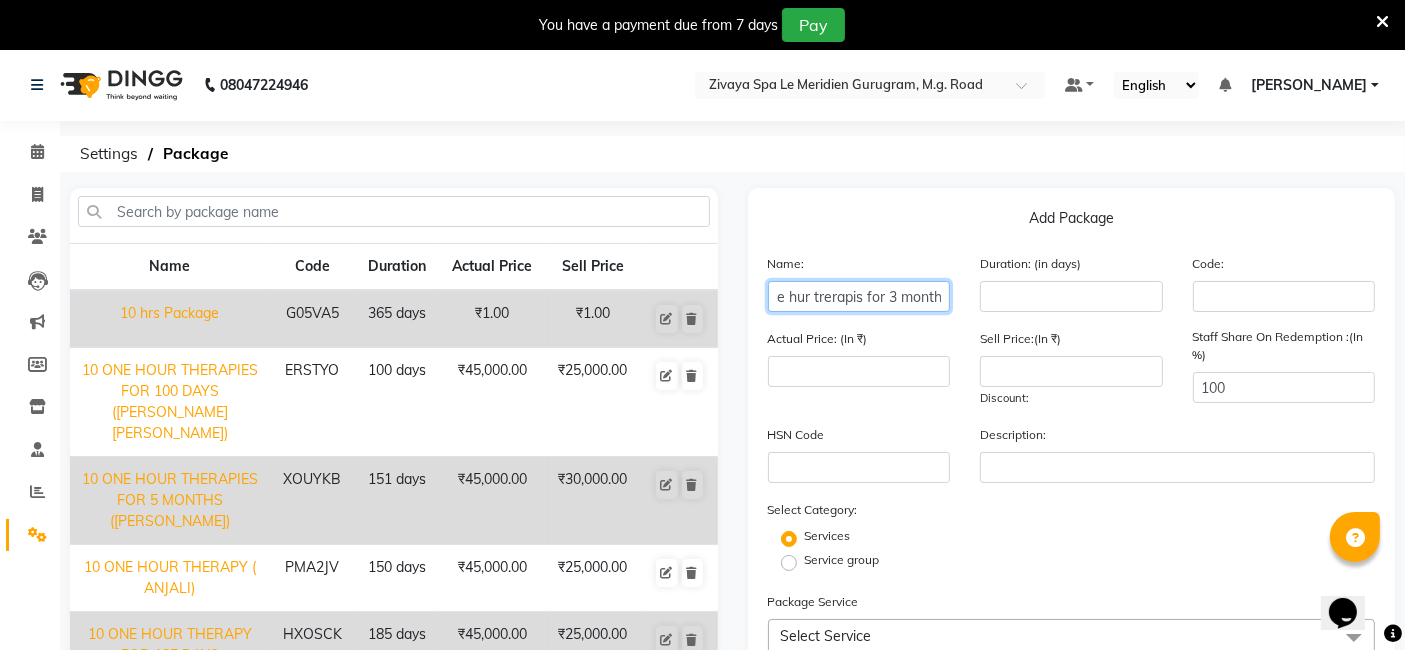 scroll, scrollTop: 0, scrollLeft: 39, axis: horizontal 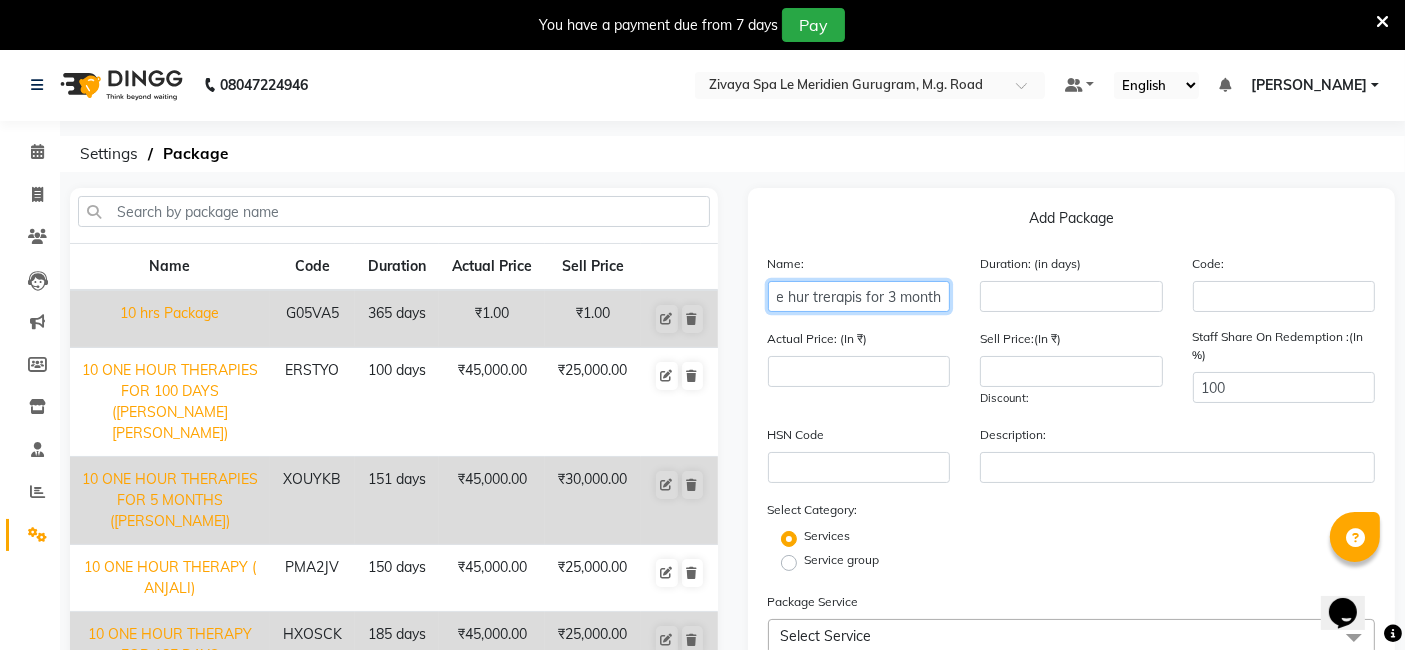 type on "10 one hur trerapis for 3 month" 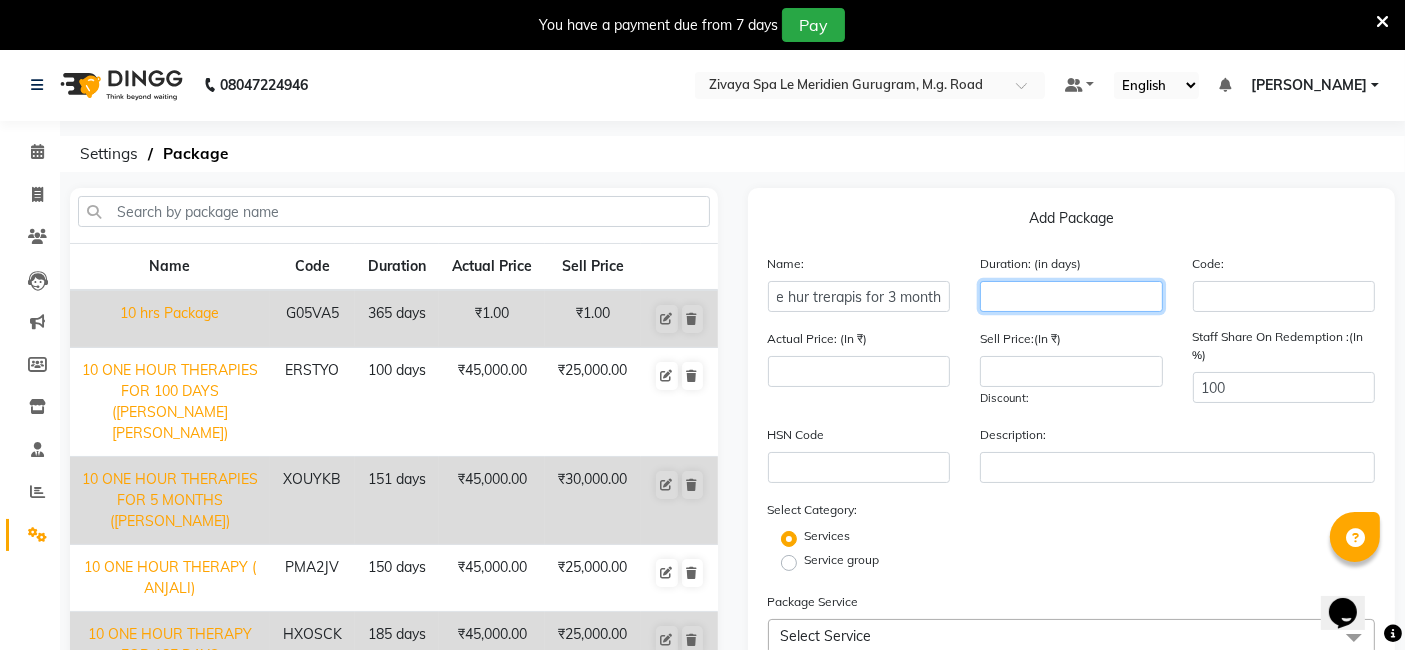 click 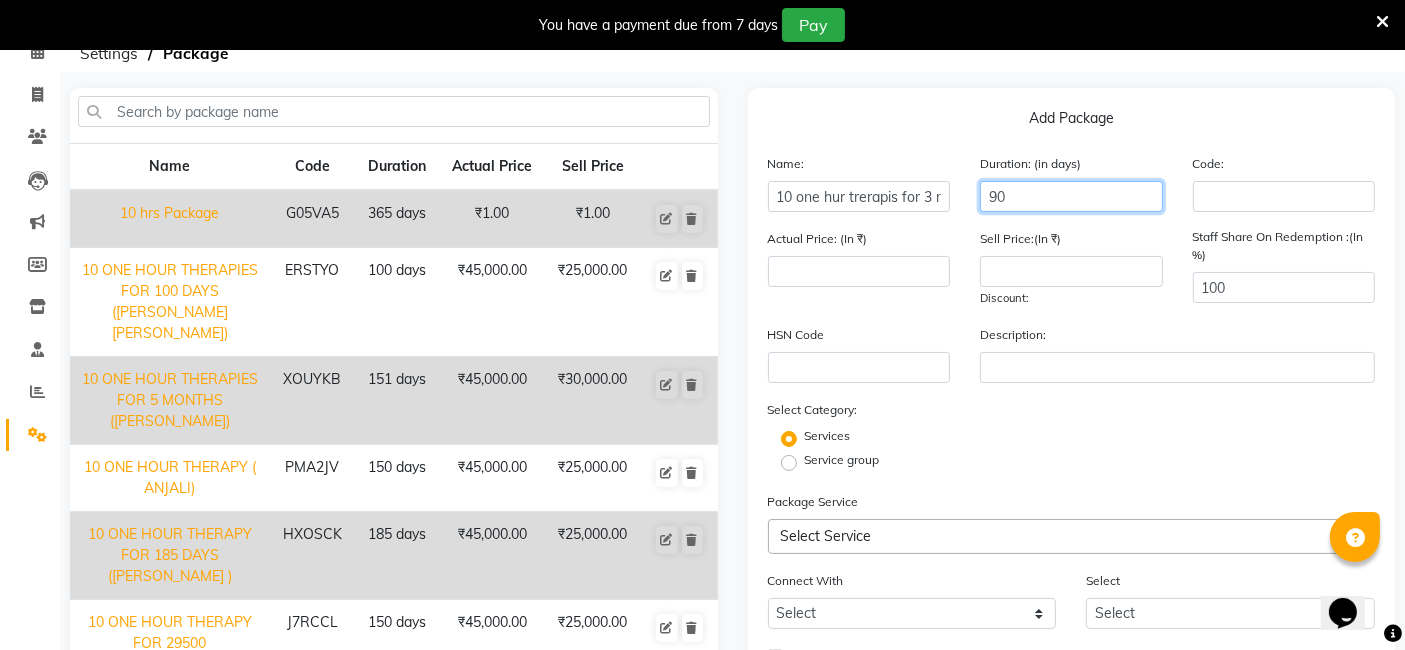 scroll, scrollTop: 111, scrollLeft: 0, axis: vertical 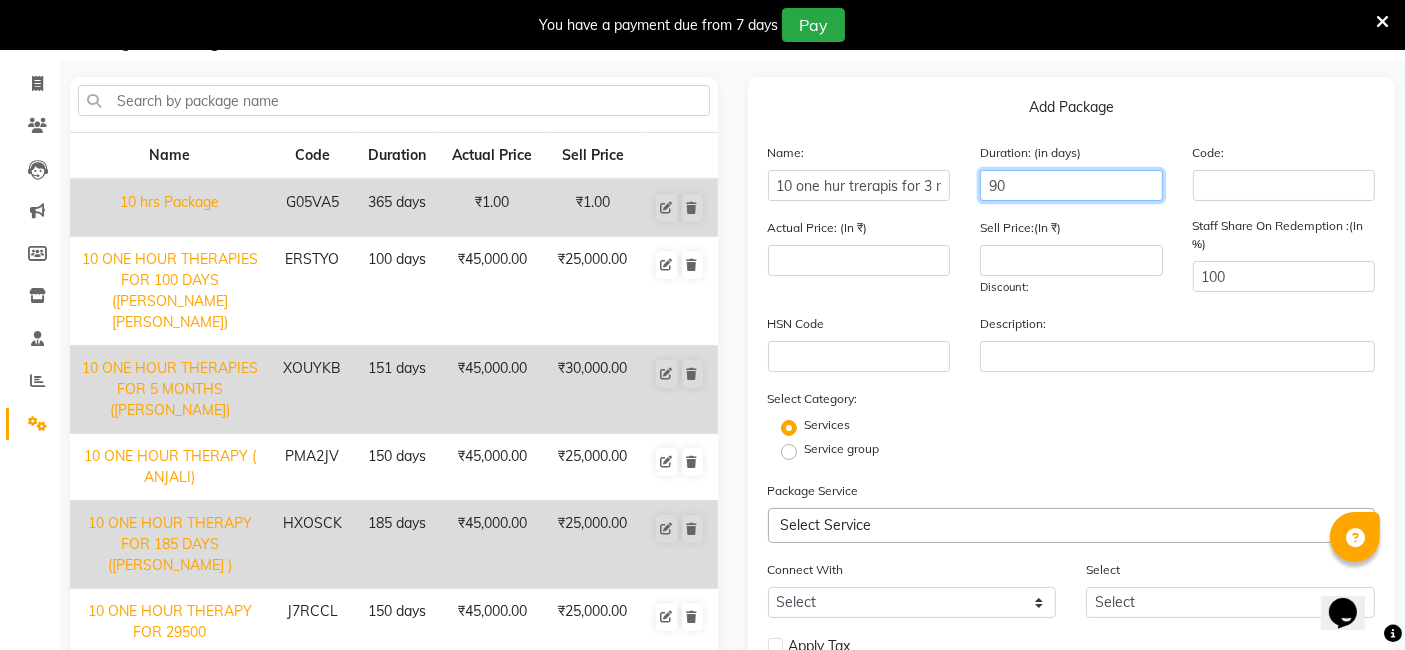 type on "90" 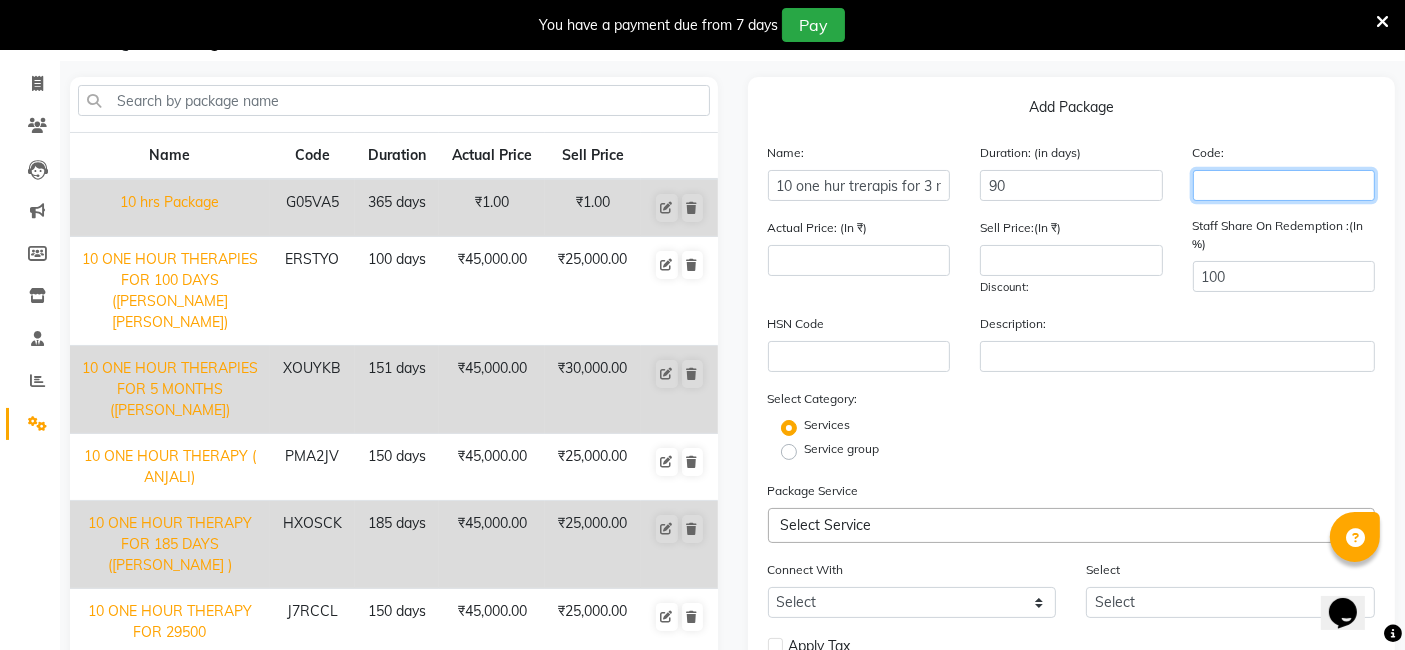 click 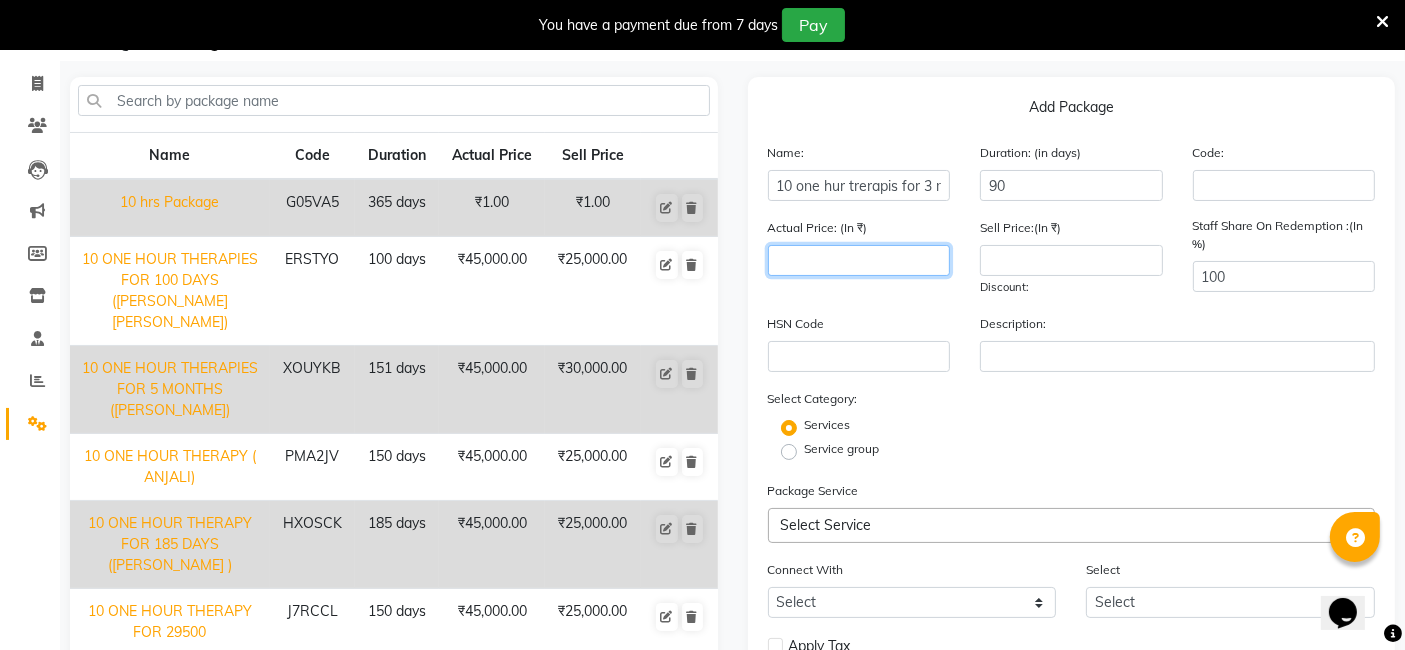 click 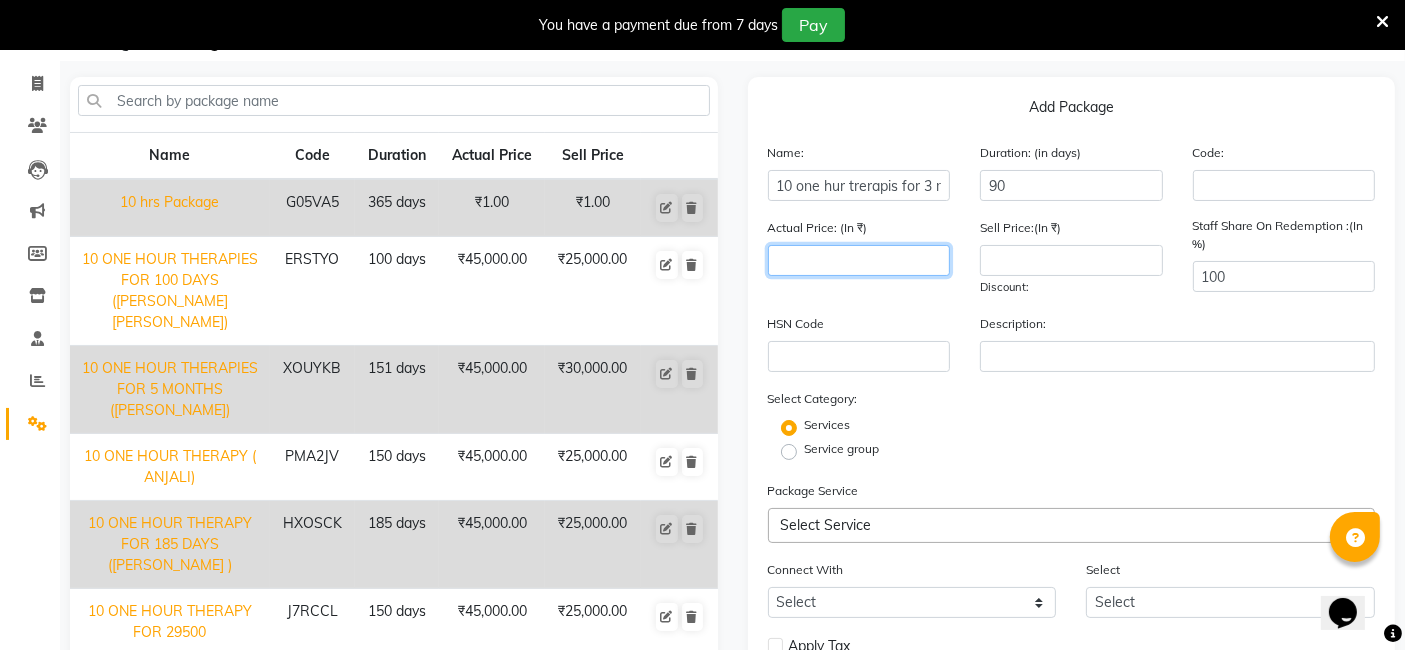 scroll, scrollTop: 222, scrollLeft: 0, axis: vertical 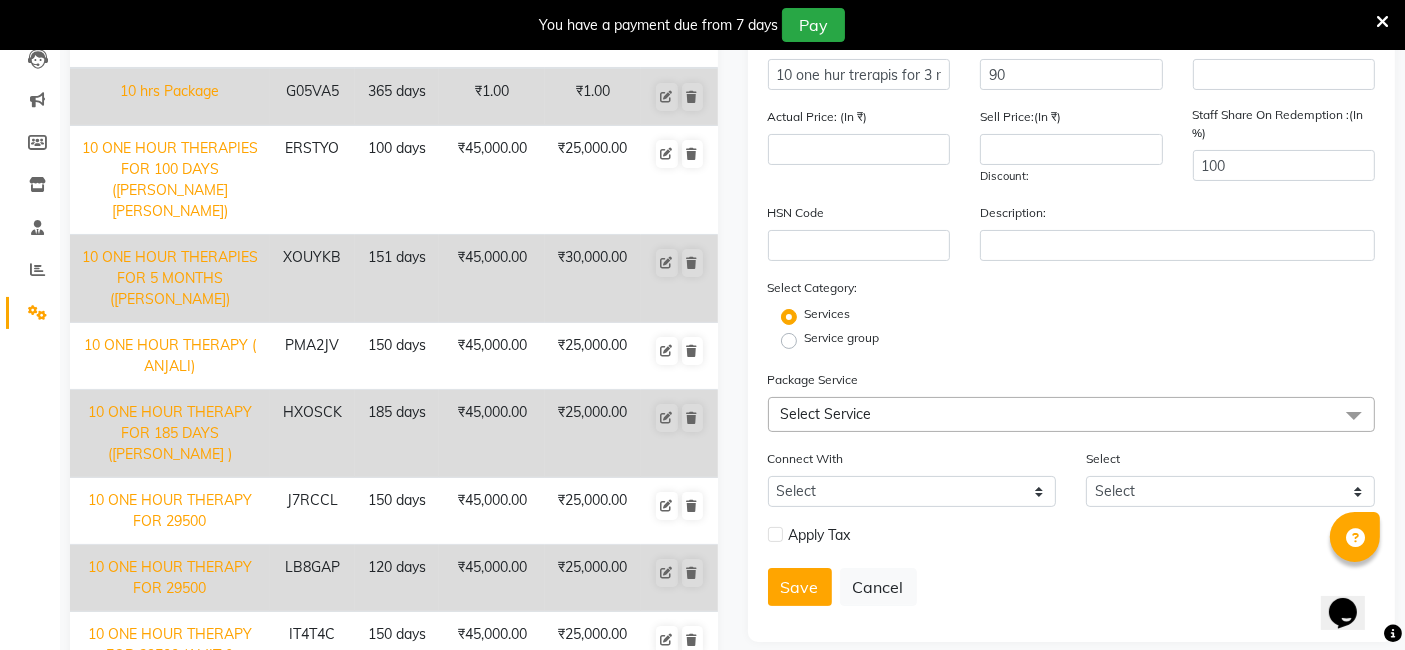 click on "Select Service" 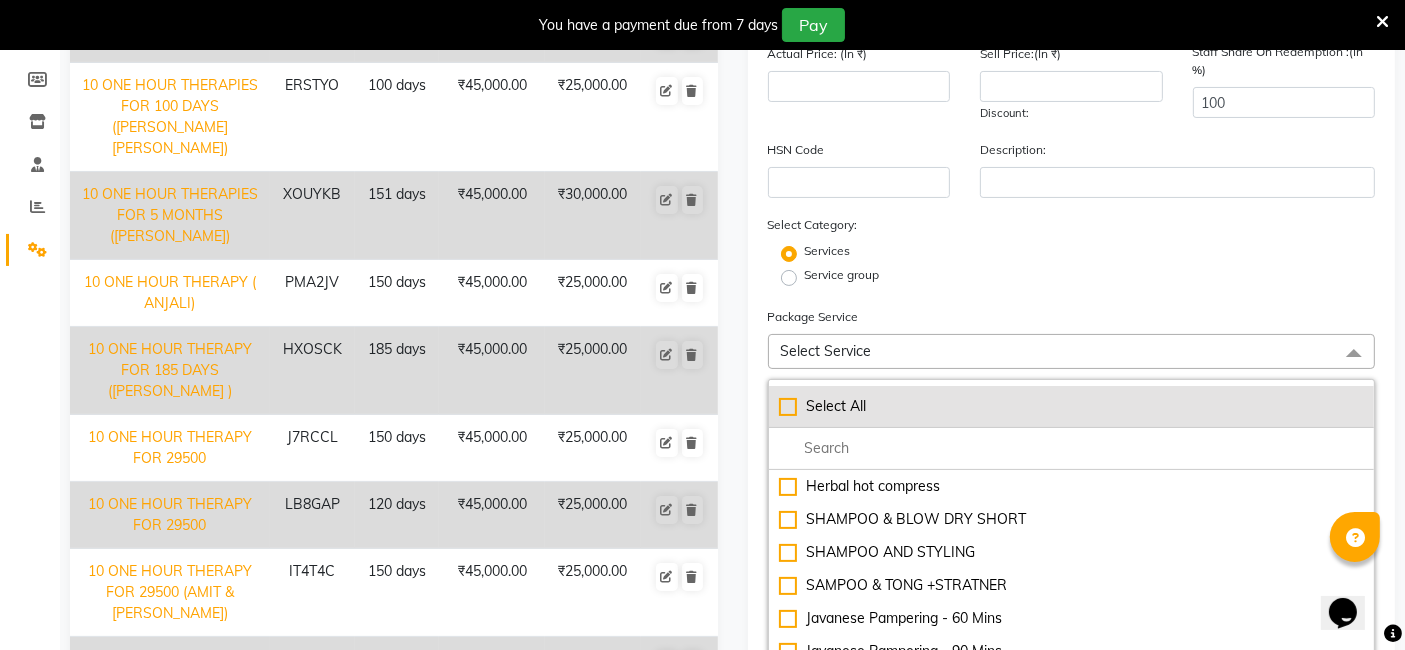 scroll, scrollTop: 333, scrollLeft: 0, axis: vertical 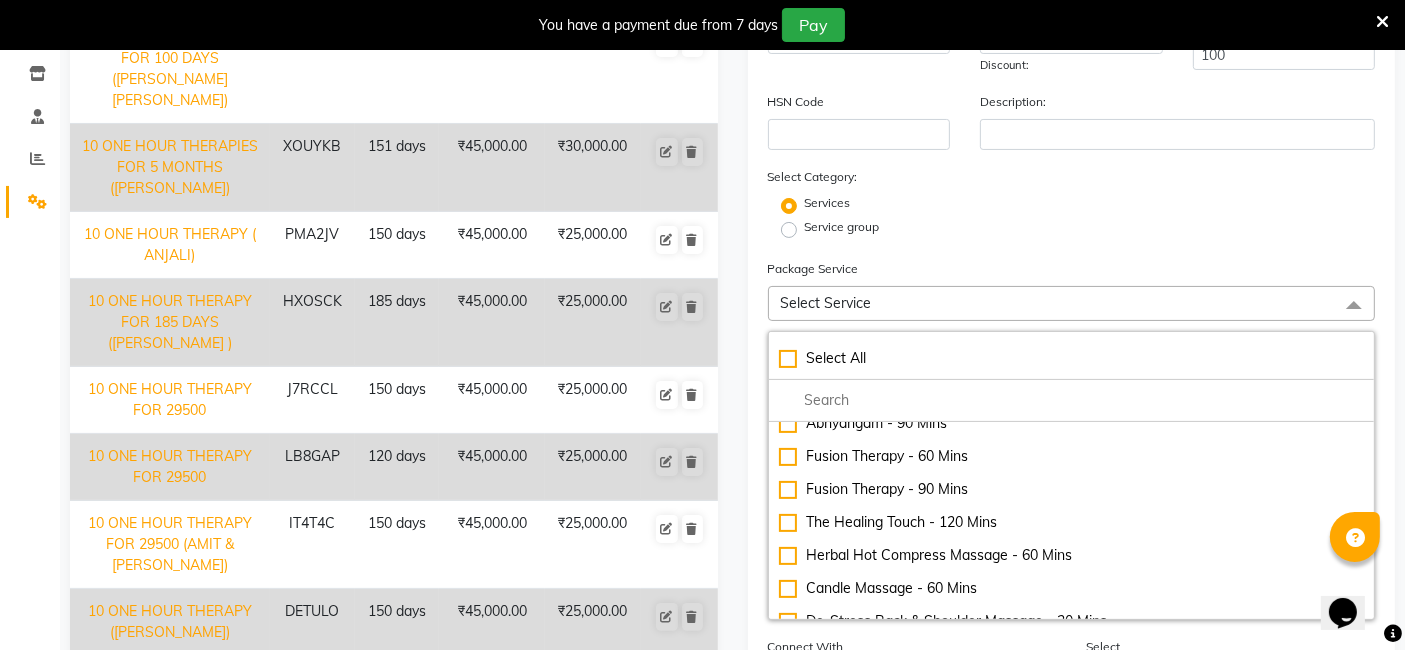 click on "Package Service Select Service Select All Herbal hot compress  SHAMPOO  & BLOW DRY SHORT SHAMPOO AND STYLING SAMPOO  & TONG +STRATNER Javanese Pampering - 60 Mins Javanese Pampering - 90 Mins Swedish De-Stress - 60 Mins Swedish De-Stress - 90 Mins Aromatherapy Magic - 60 Mins Aromatherapy Magic - 90 Mins Royal Siam - 60 Mins Royal Siam - 90 Mins Abhyangam - 60 Mins Abhyangam - 90 Mins Fusion Therapy - 60 Mins Fusion Therapy - 90 Mins The Healing Touch - 120 Mins Herbal Hot Compress Massage - 60 Mins Candle Massage - 60 Mins De-Stress Back & Shoulder Massage - 30 Mins De-Stress Back & Shoulder Massage with Herbal Hot Compress - 30 Mins Signature Foot Massage - 30 Mins Signature Foot Massage with Hebal Hot Compress - 30 Mins Signature Head Massage - 30 Mins Zivaya Signature Scrub - 60 Mins Zivaya Signature Facial - 60 Mins Cleansing Facial - 30 Mins Package of 5 Therapies x 60 Mins x 1 Month Package of 10 Therapies x 60 Mins x 3 Months Package of 15 Therapies x 60 Mins x 3 Months Zivaya Confort Facial - 60 Mins" 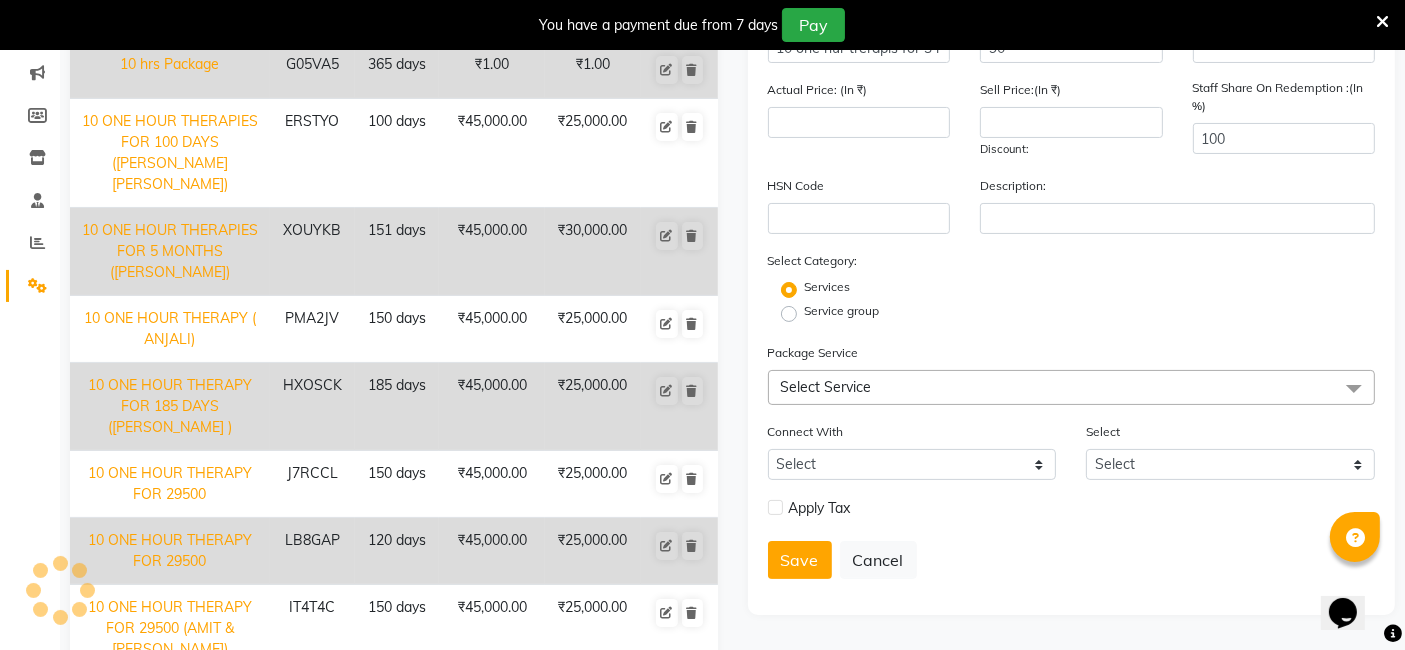 scroll, scrollTop: 222, scrollLeft: 0, axis: vertical 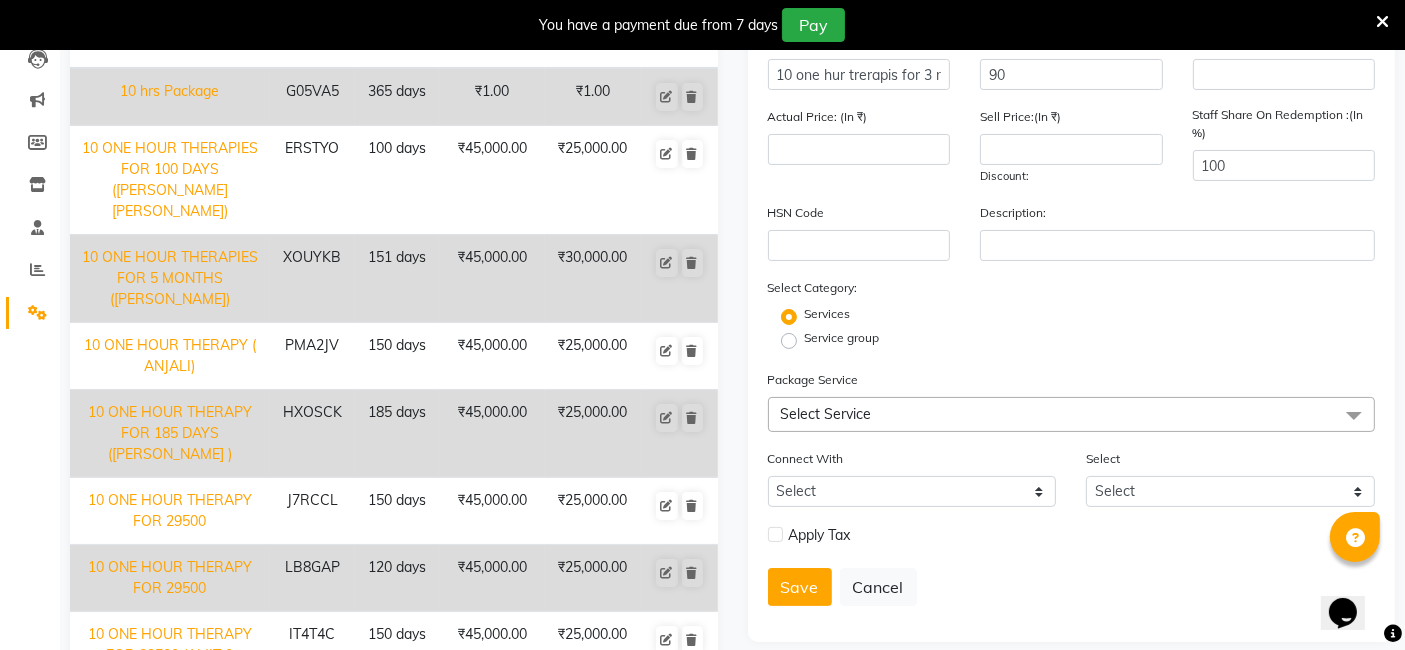 click on "Service group" 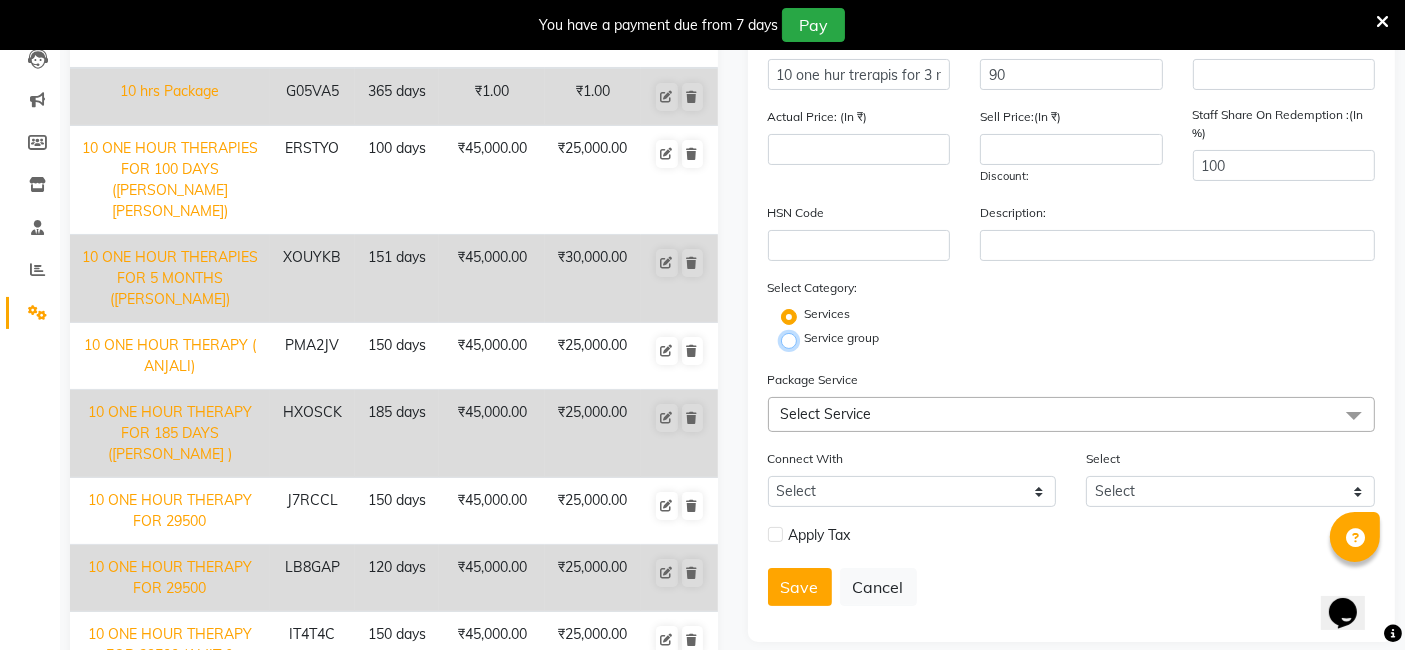 click on "Service group" at bounding box center (795, 339) 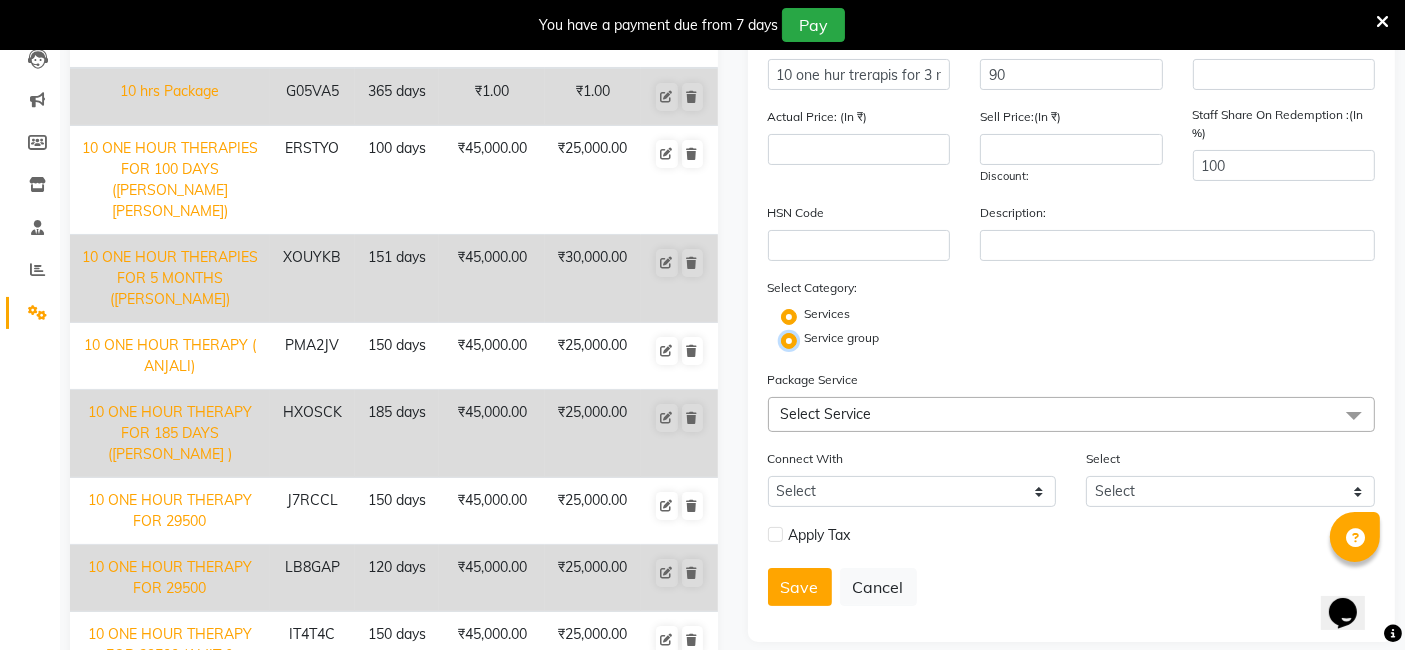 radio on "false" 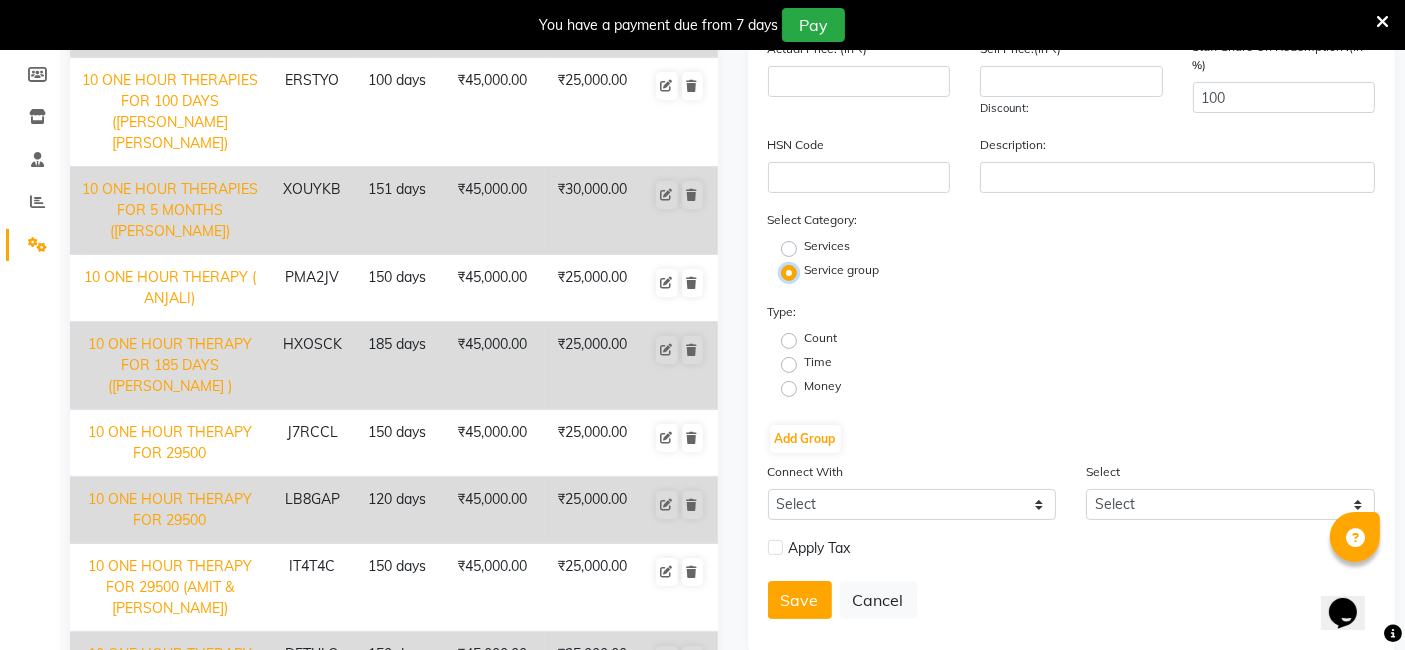 scroll, scrollTop: 333, scrollLeft: 0, axis: vertical 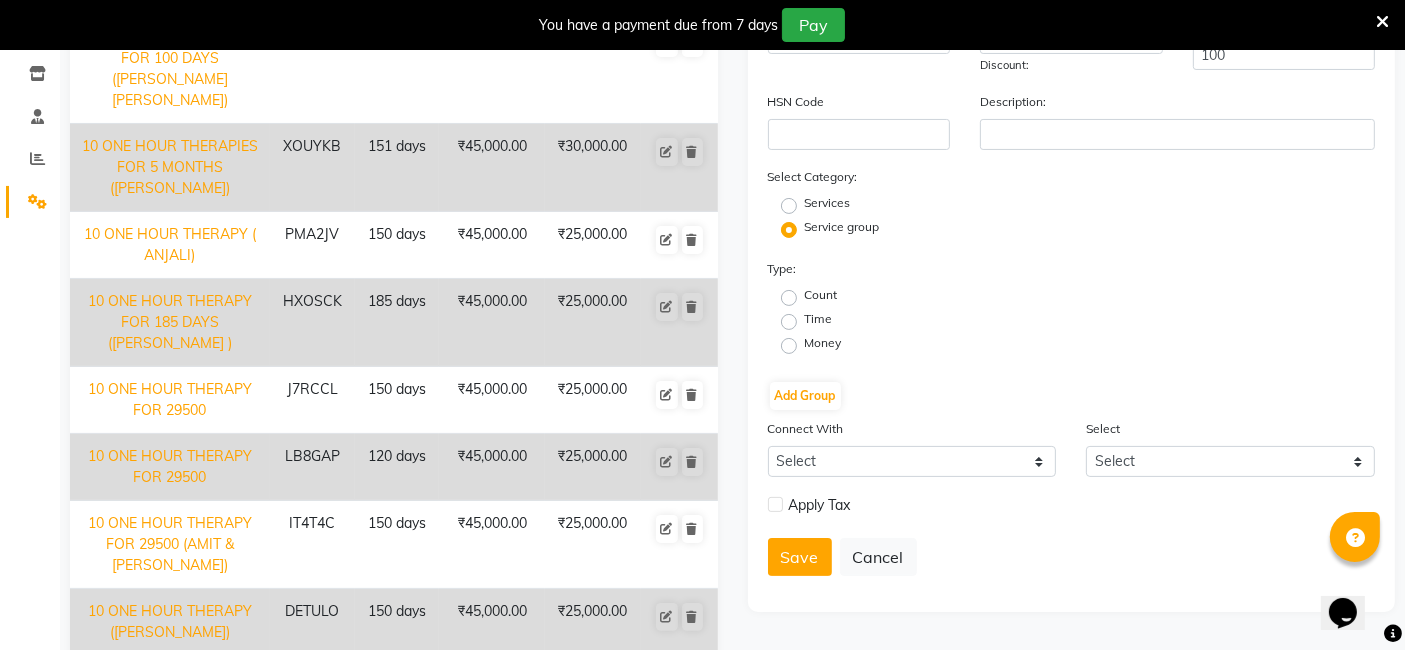 click on "Time" 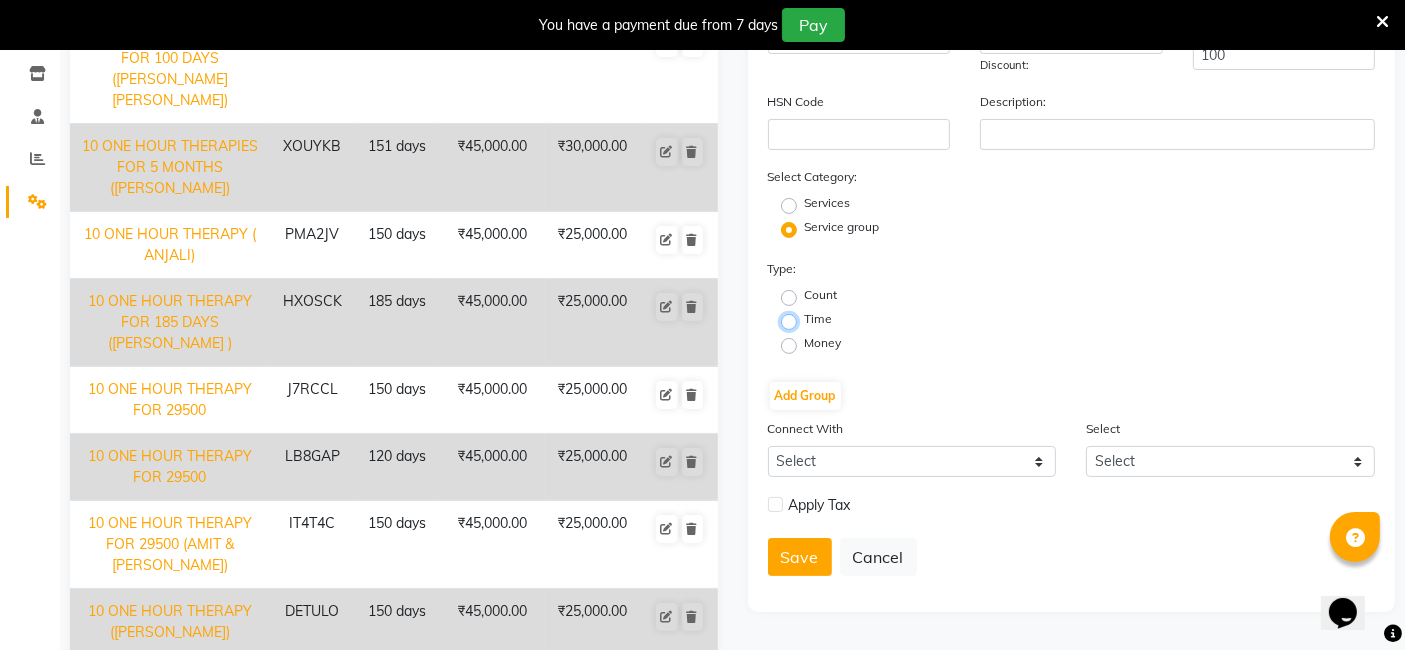 click on "Time" at bounding box center [795, 320] 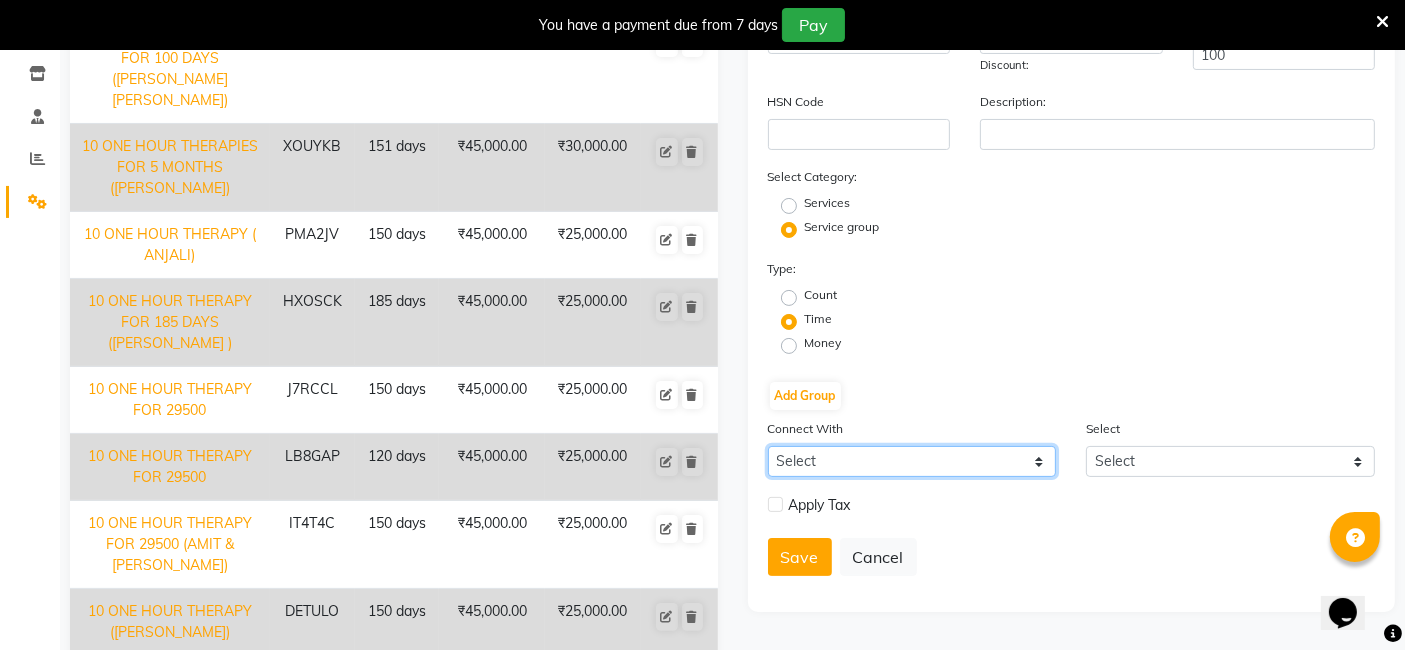 click on "Select Membership Prepaid Voucher" 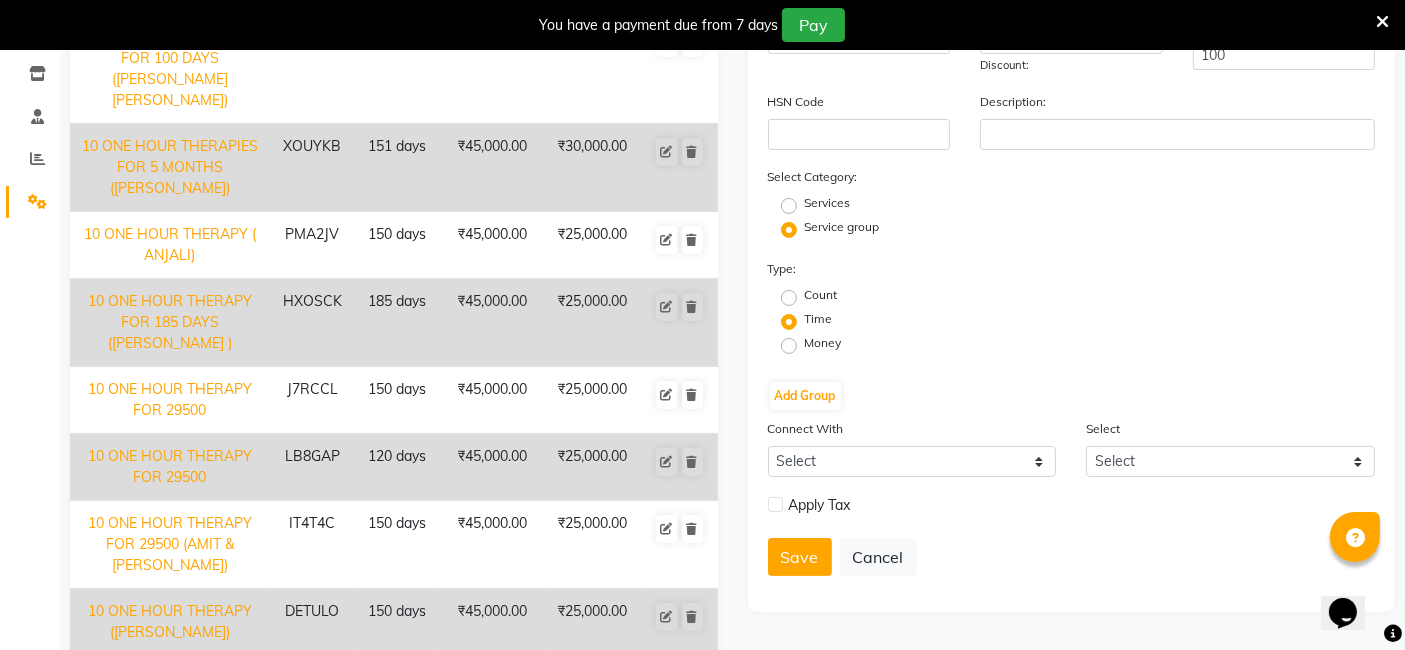 click on "Connect With Select Membership Prepaid Voucher Select Select" 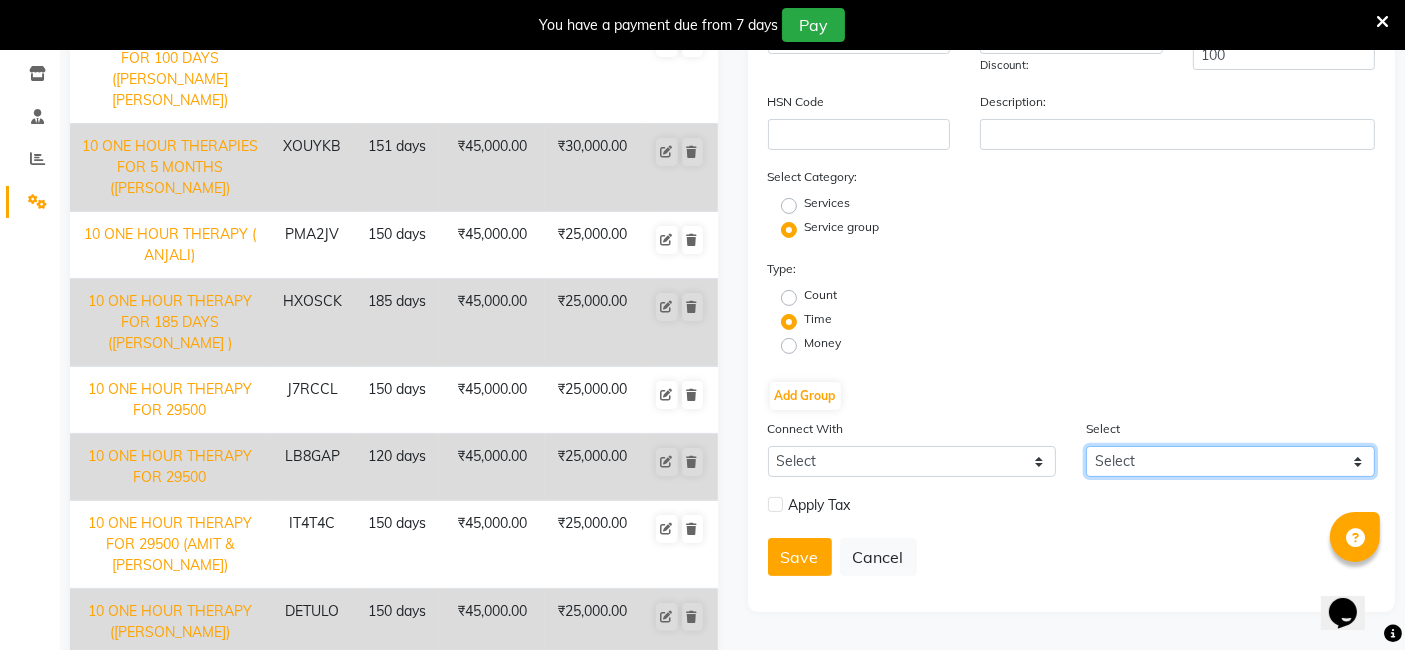 click on "Select" 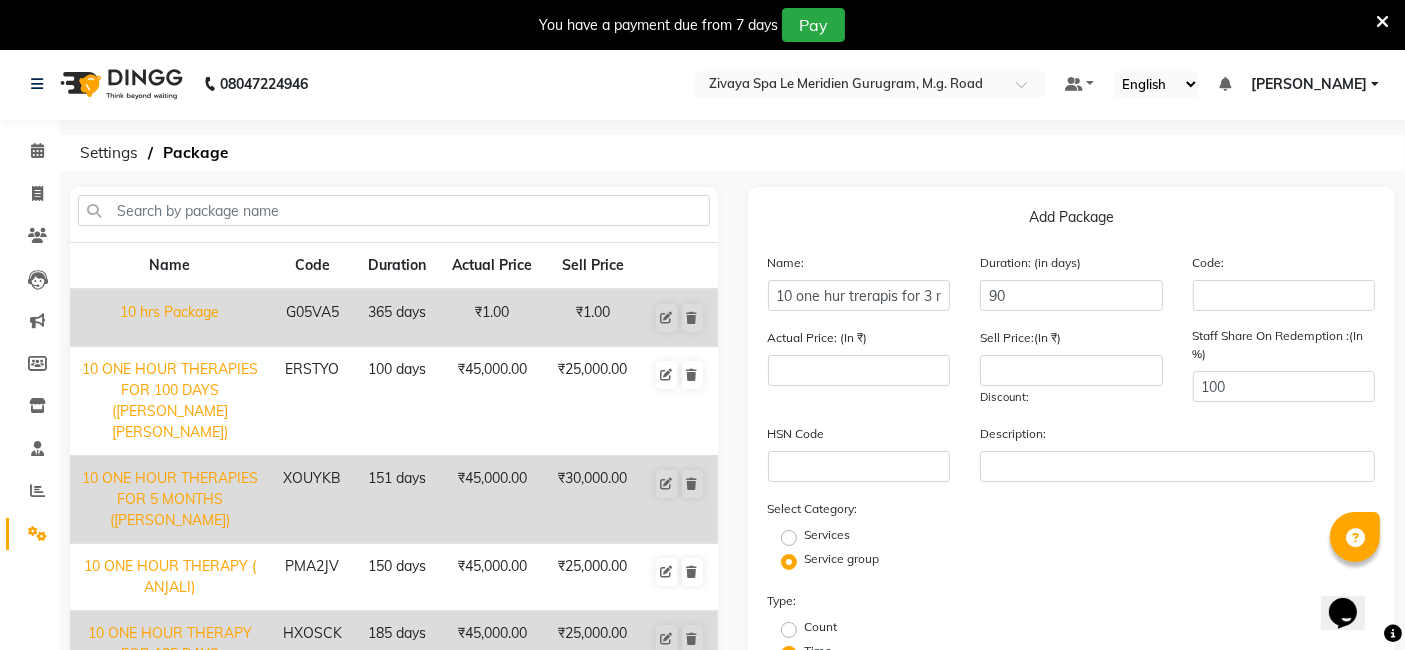 scroll, scrollTop: 0, scrollLeft: 0, axis: both 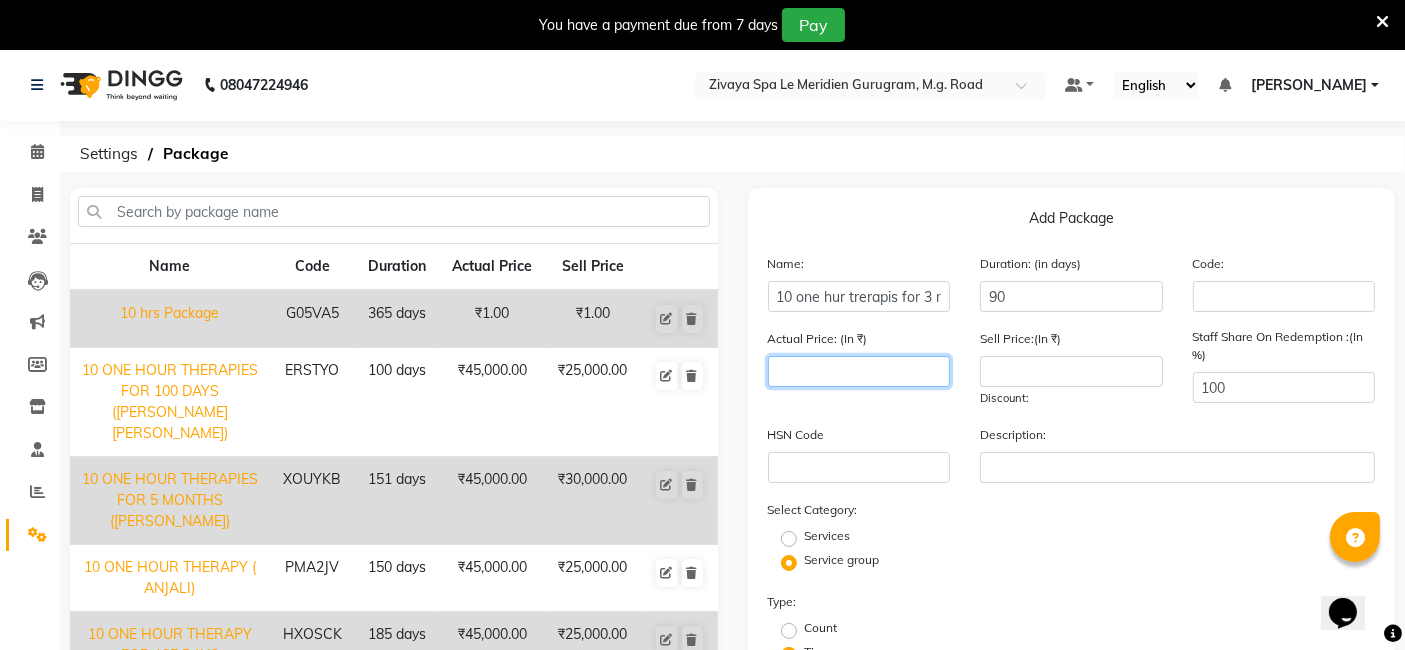 click 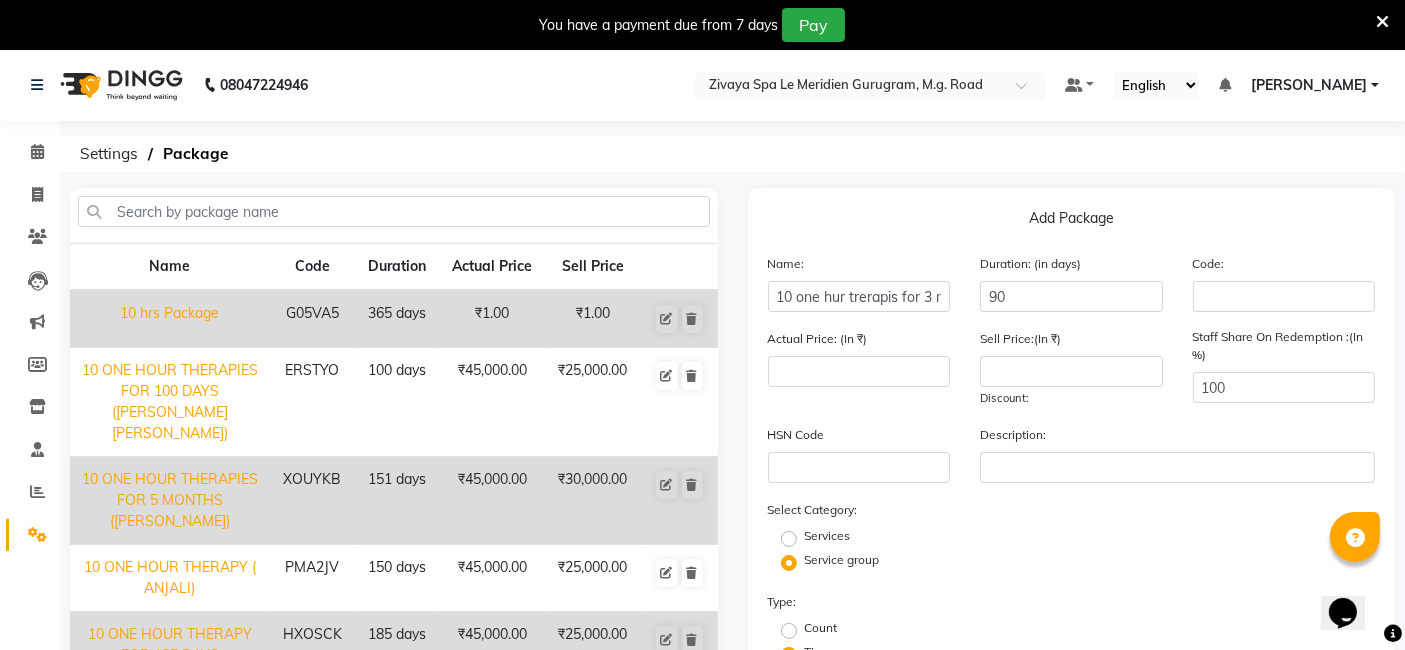 click on "Settings  Package" 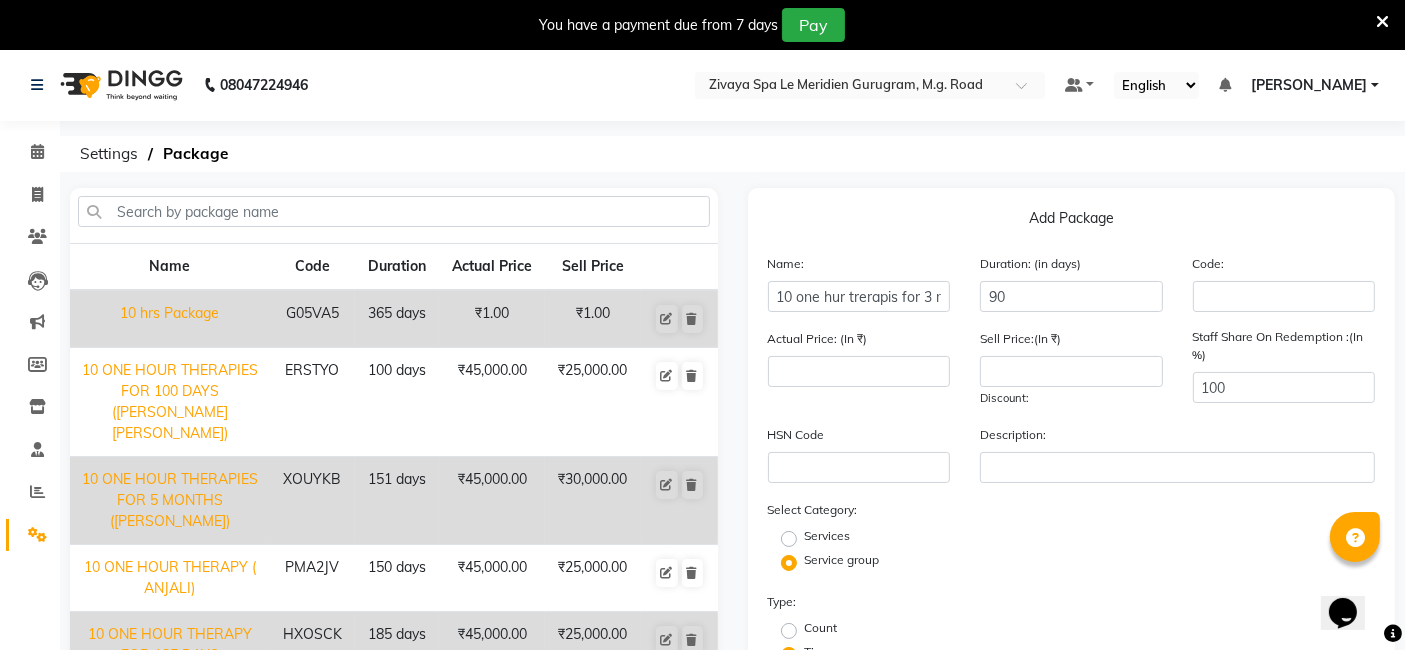 click on "08047224946 Select Location × Zivaya  Spa Le Meridien Gurugram, M.g. Road Default Panel My Panel English ENGLISH Español العربية मराठी हिंदी ગુજરાતી தமிழ் 中文 Notifications nothing to show SHREYASI Manage Profile Change Password Sign out  Version:3.15.4" 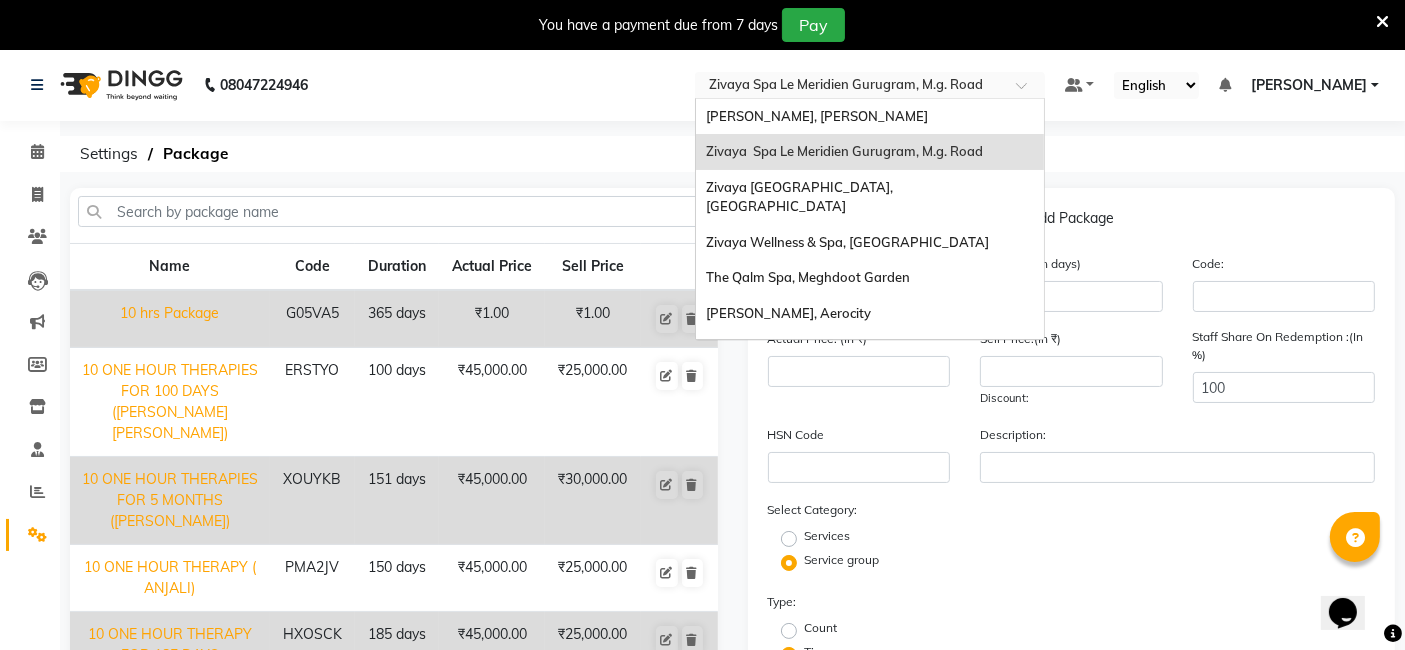click at bounding box center [850, 87] 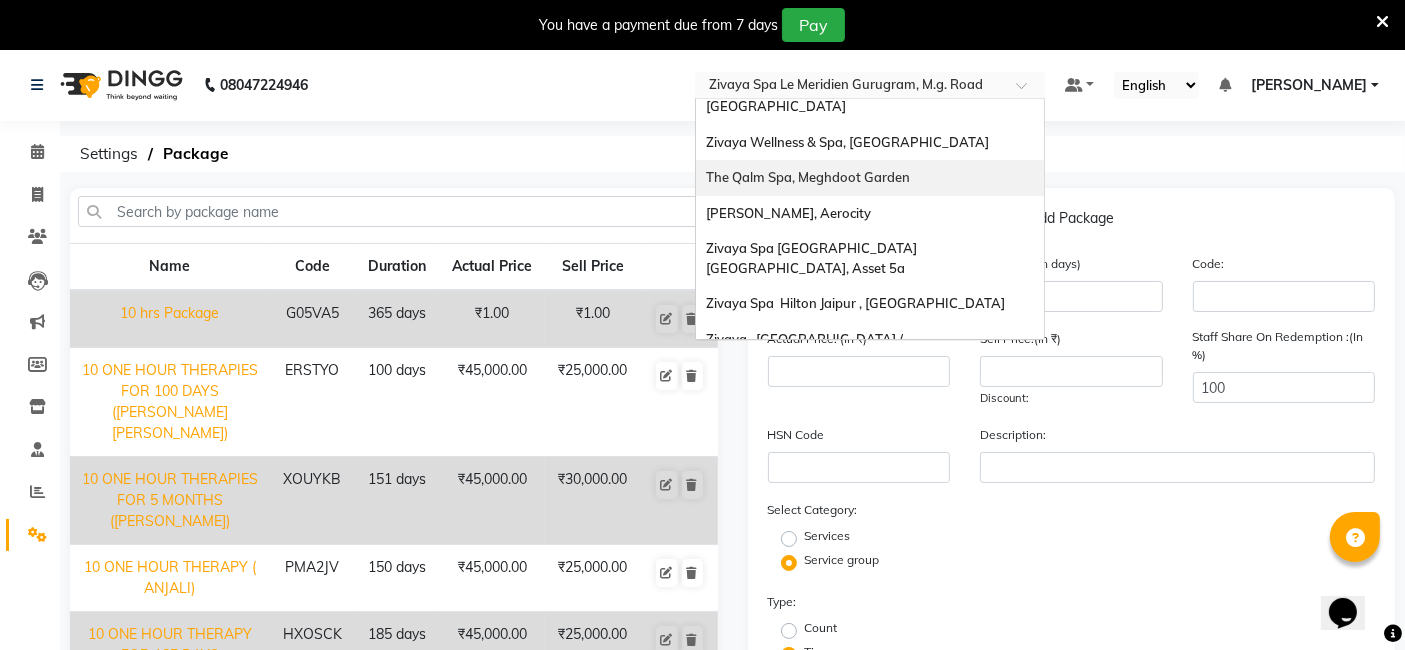 scroll, scrollTop: 111, scrollLeft: 0, axis: vertical 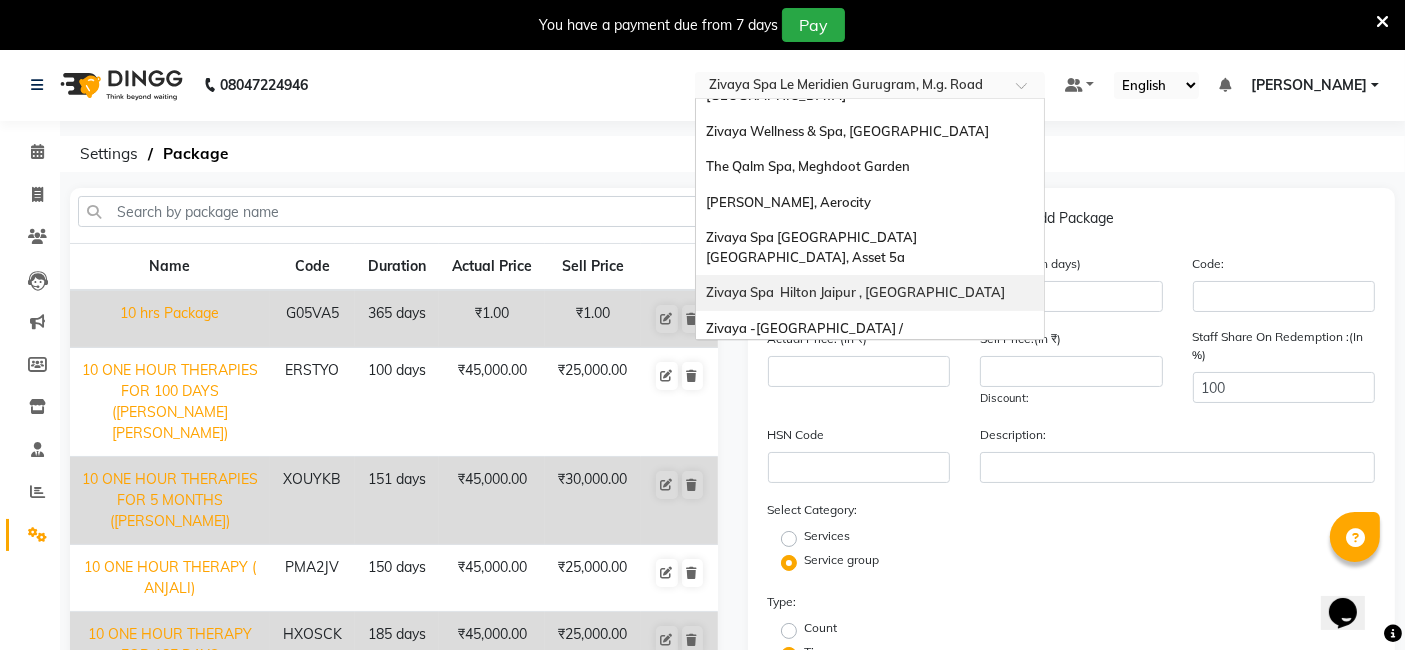 click on "Zivaya Spa  Hilton Jaipur , [GEOGRAPHIC_DATA]" at bounding box center [855, 292] 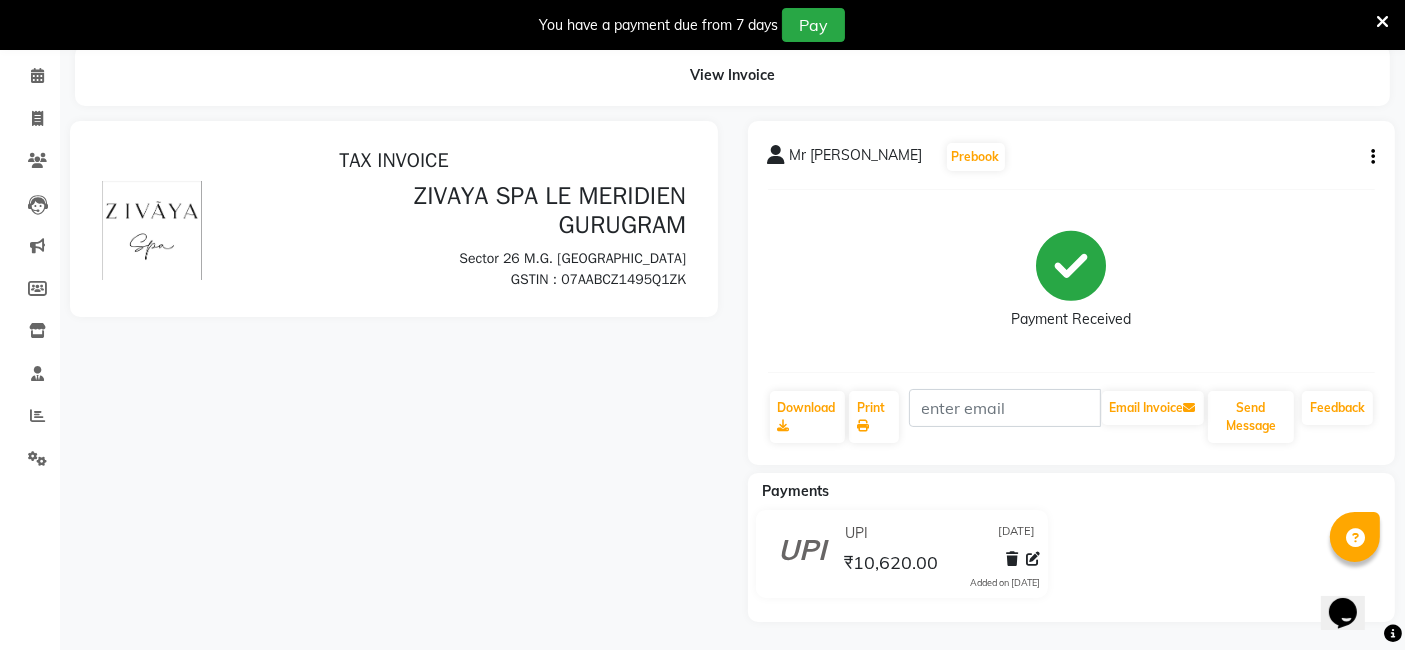 scroll, scrollTop: 0, scrollLeft: 0, axis: both 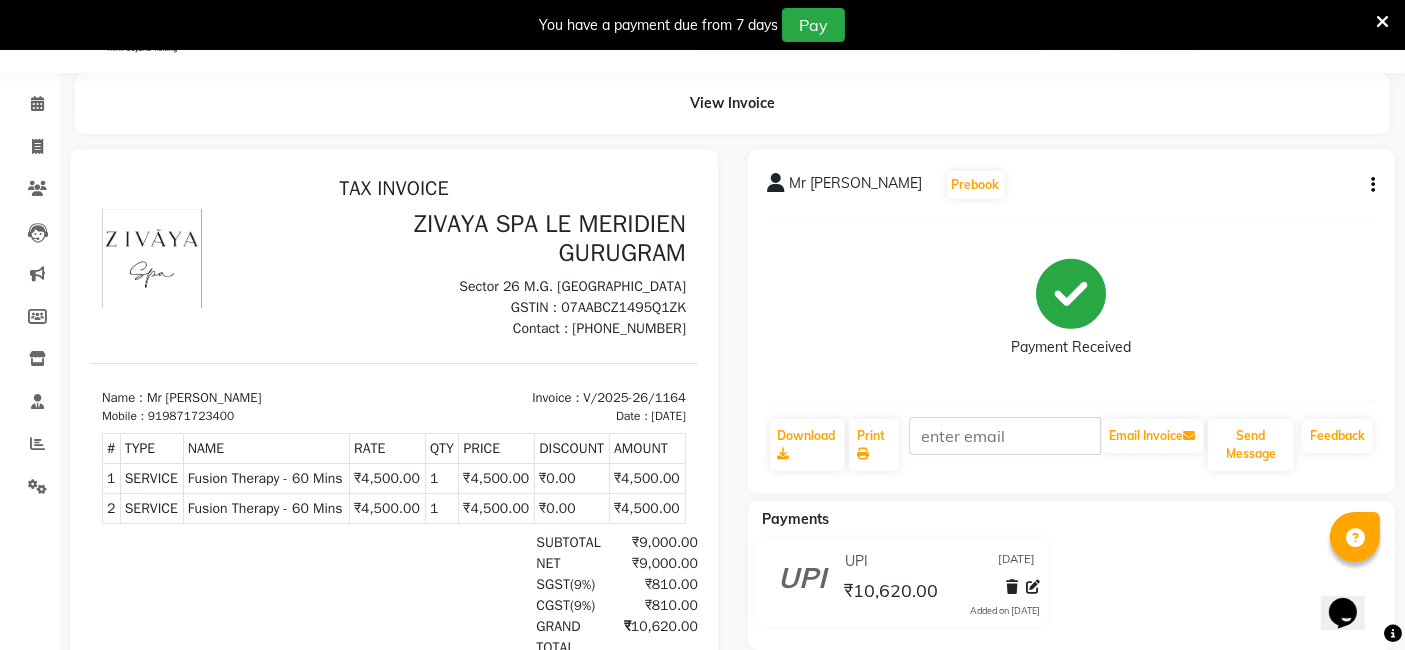 click on "Mr [PERSON_NAME]  Prebook   Payment Received  Download  Print   Email Invoice   Send Message Feedback" 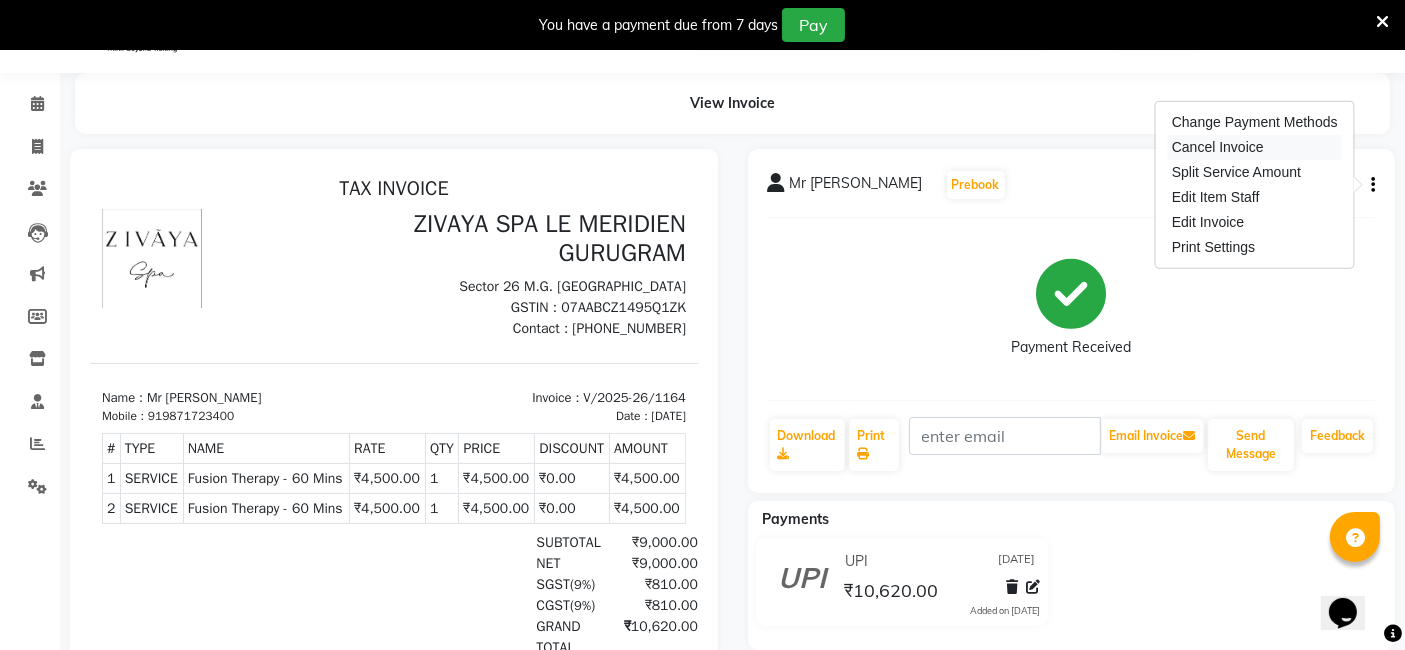 click on "Cancel Invoice" at bounding box center [1255, 147] 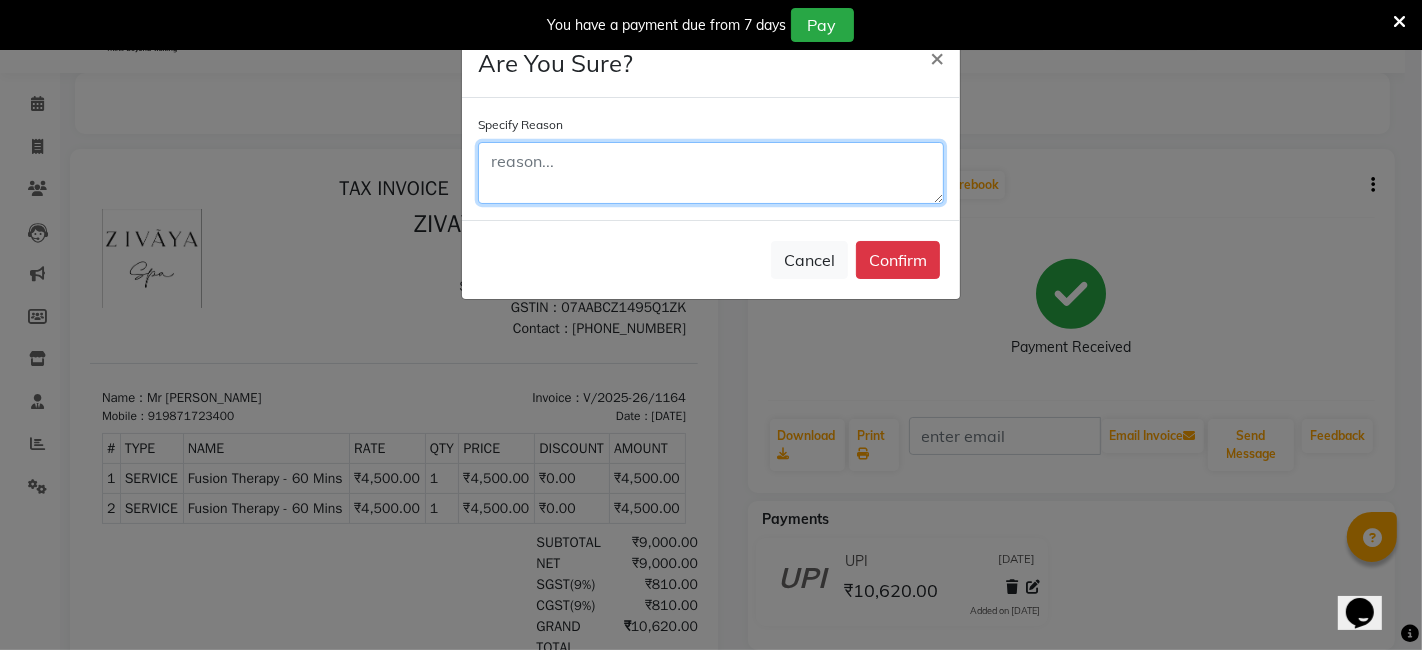 click 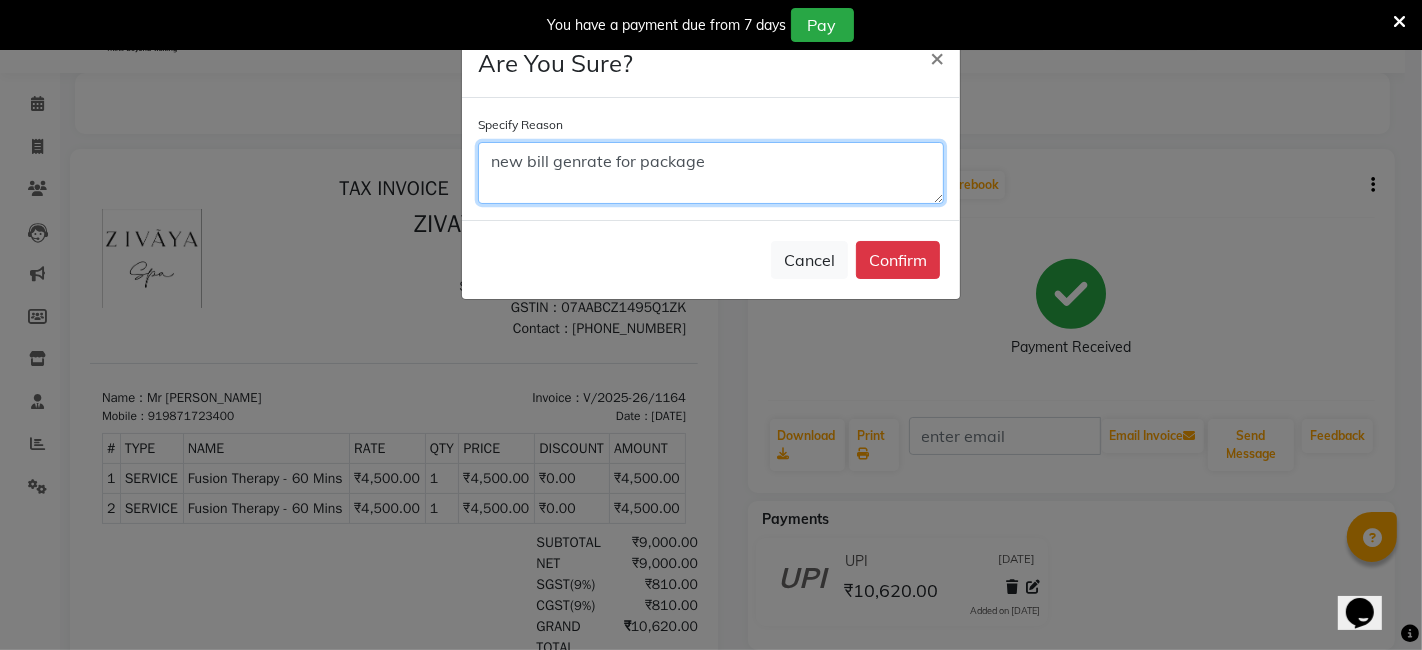 click on "new bill genrate for package" 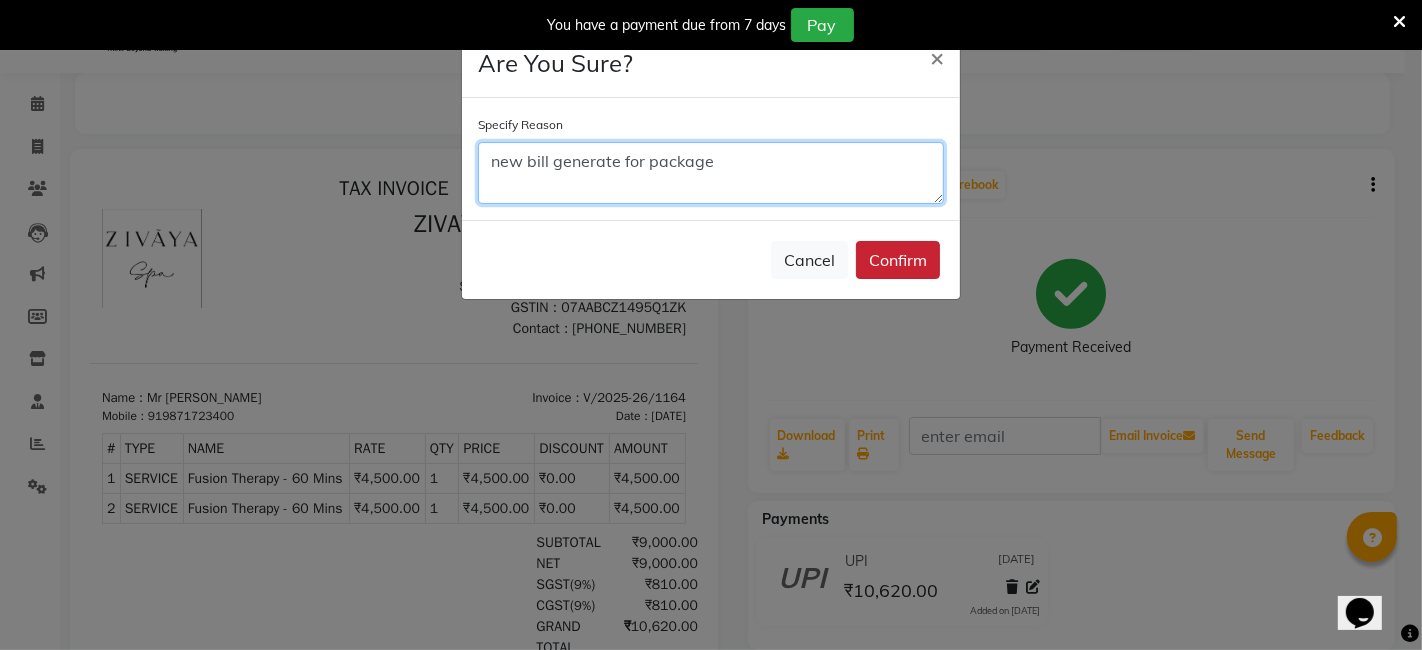 type on "new bill generate for package" 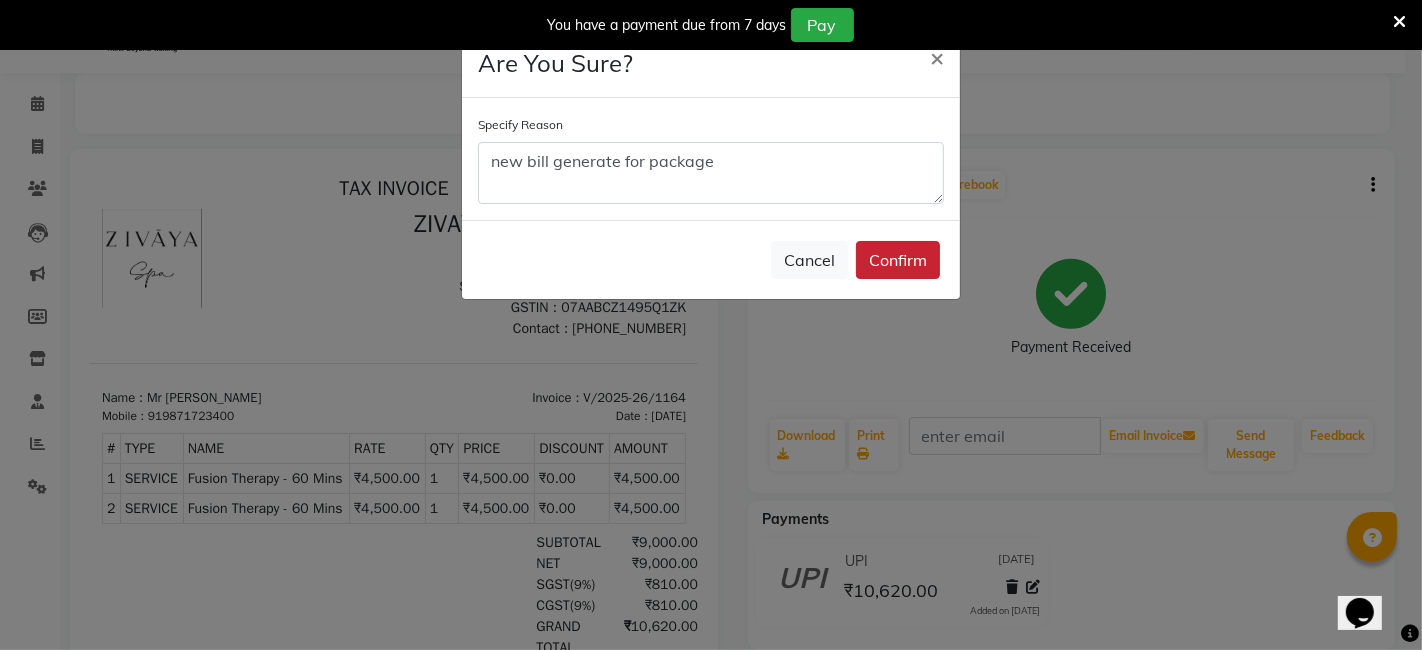 click on "Confirm" 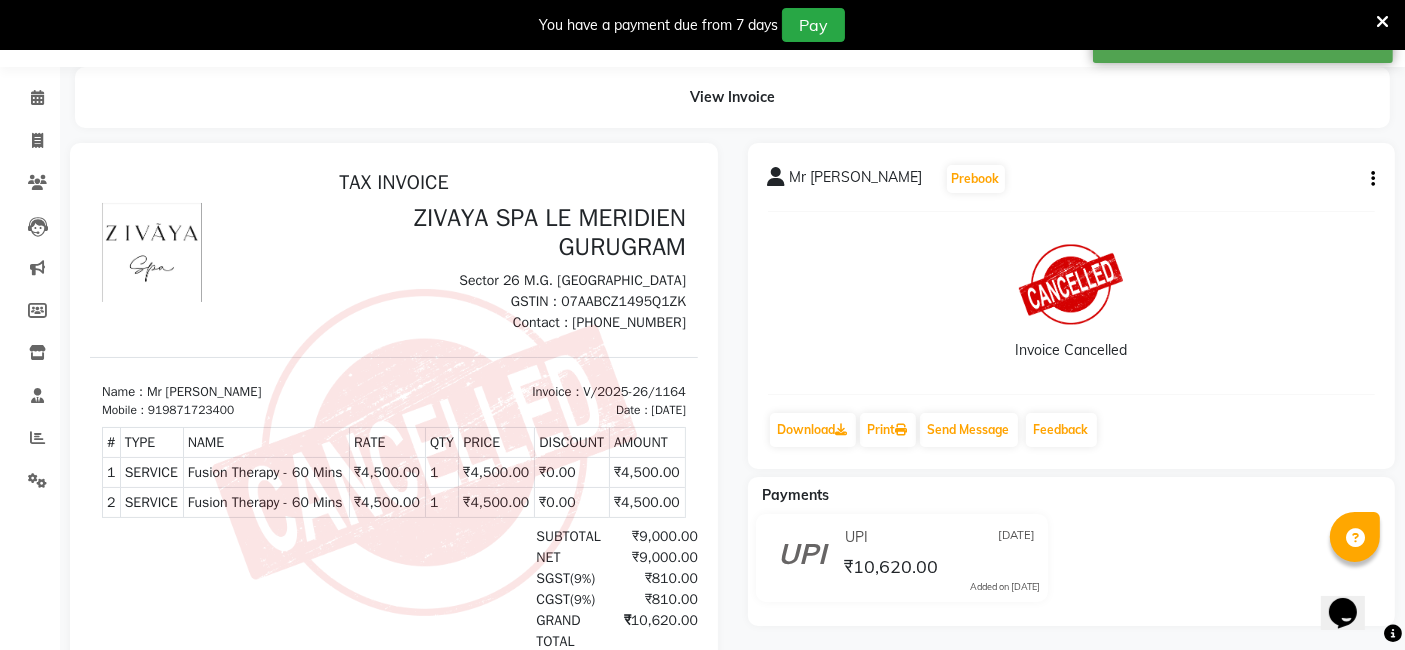 scroll, scrollTop: 0, scrollLeft: 0, axis: both 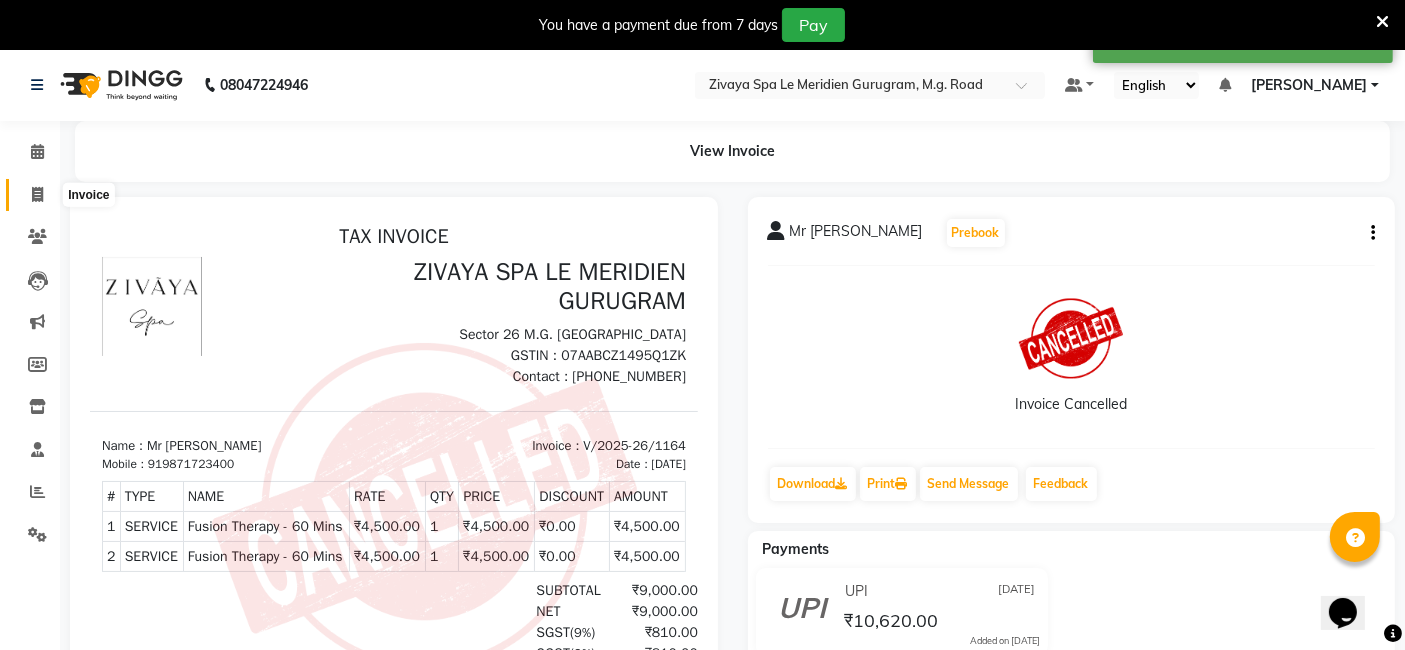 click 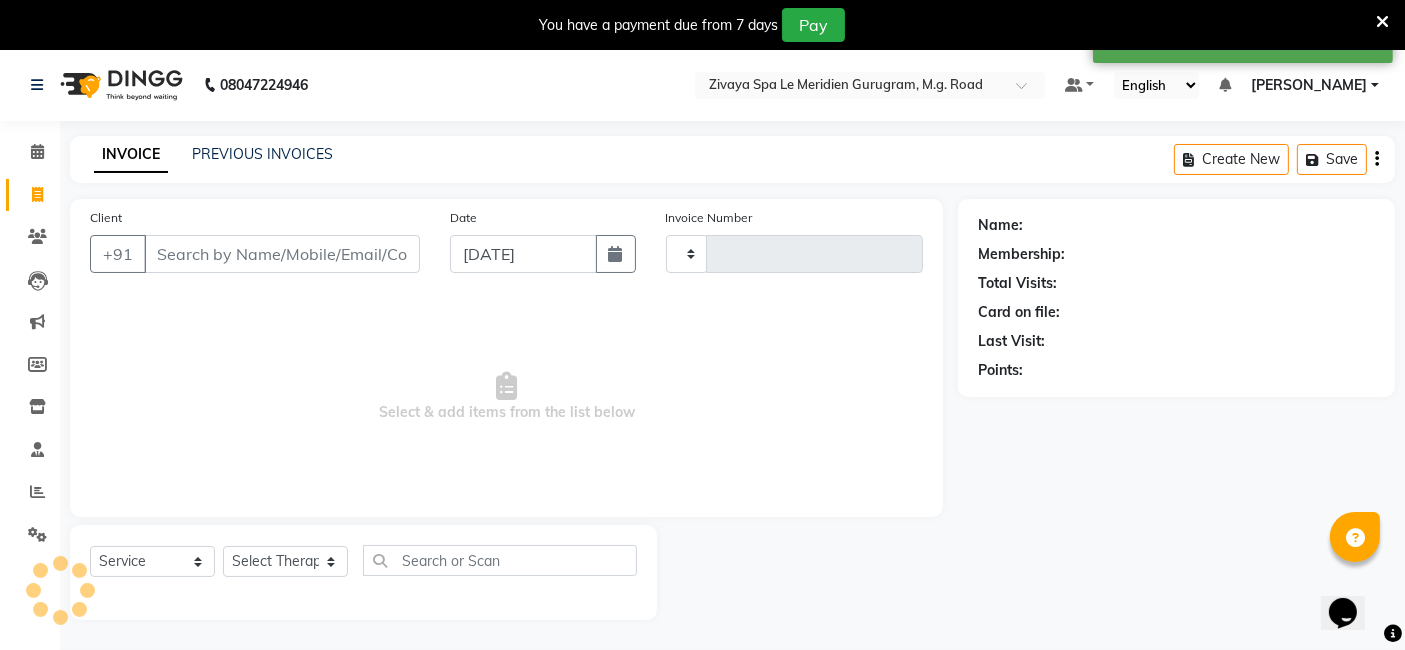 scroll, scrollTop: 48, scrollLeft: 0, axis: vertical 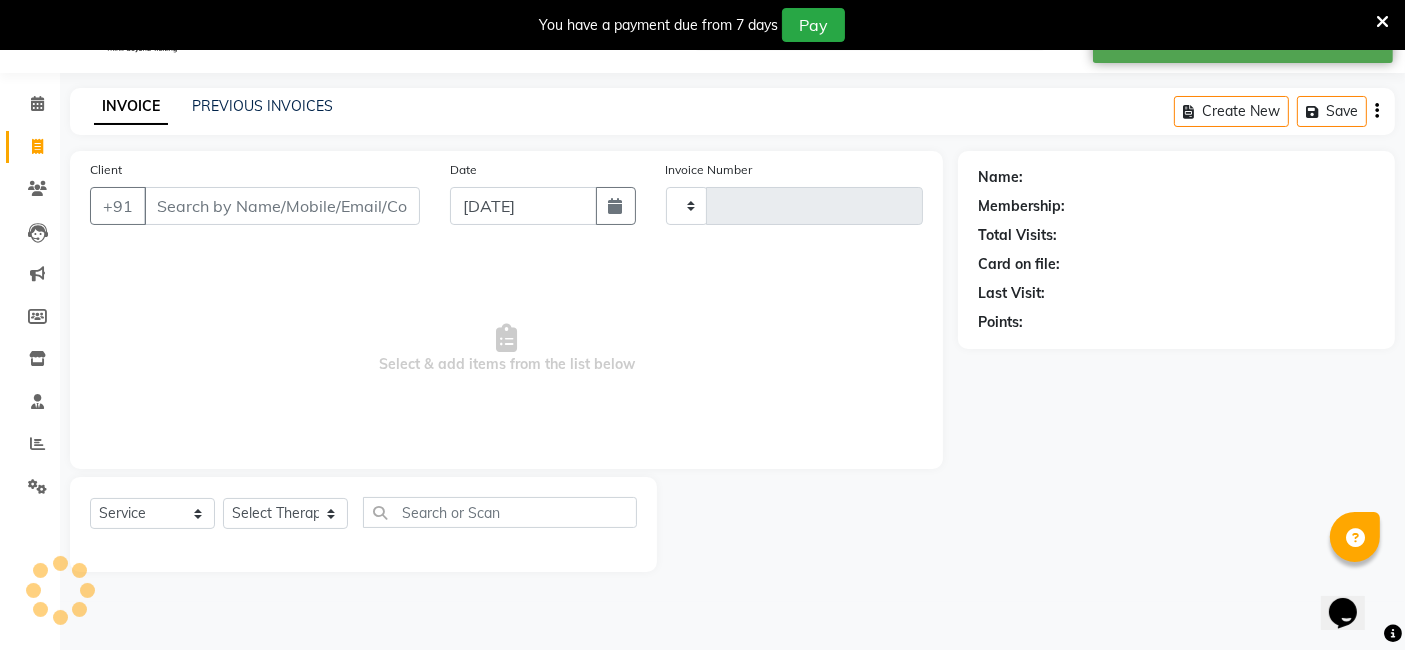 type on "1170" 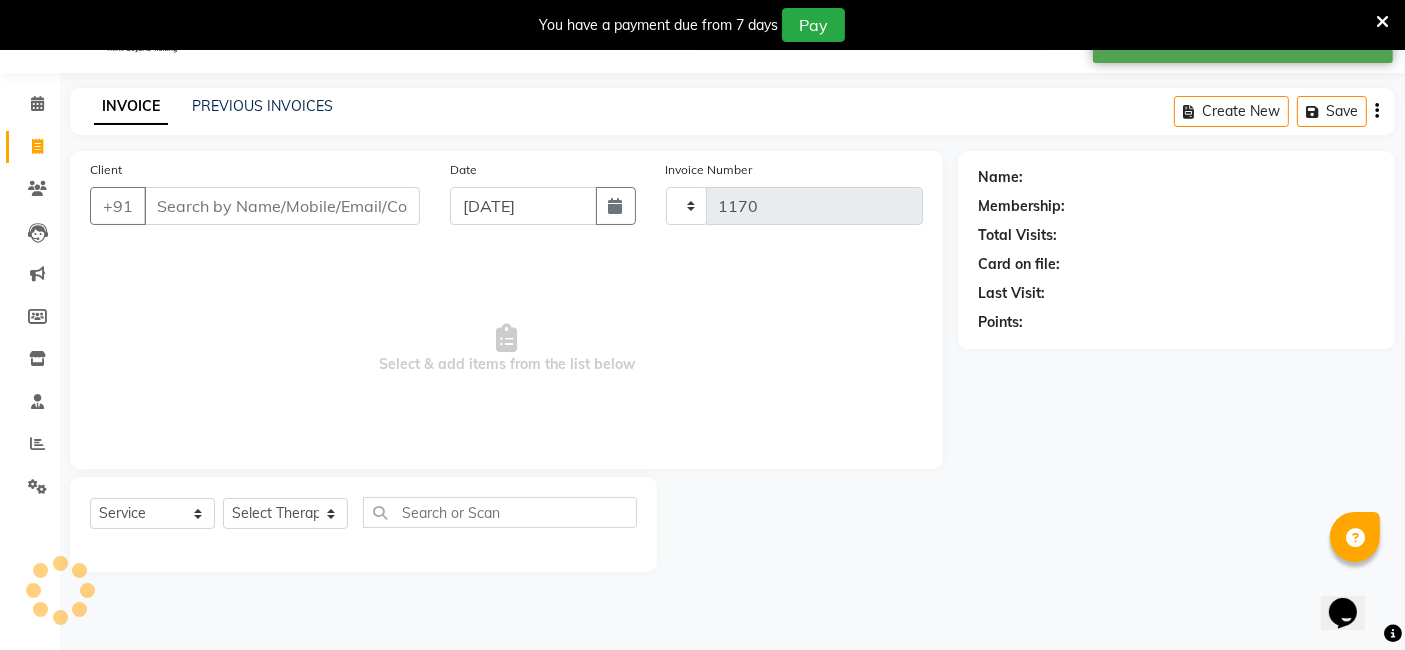 select on "6503" 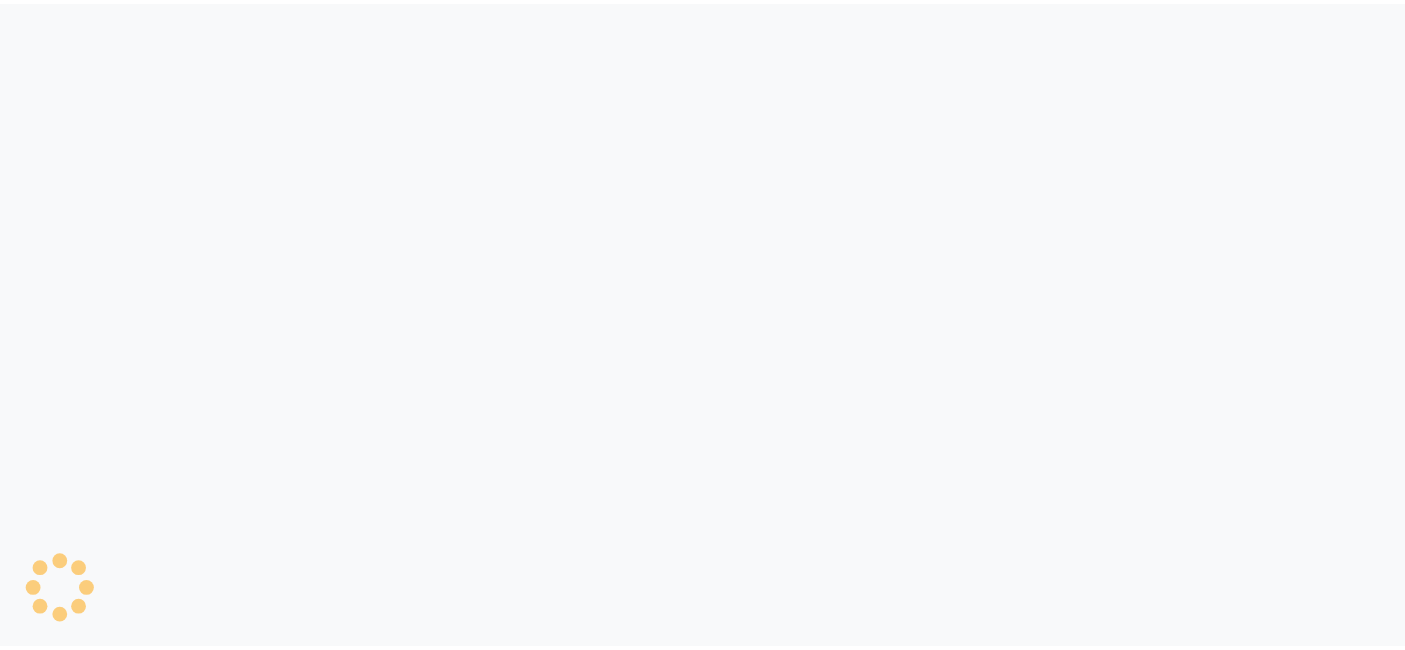 scroll, scrollTop: 0, scrollLeft: 0, axis: both 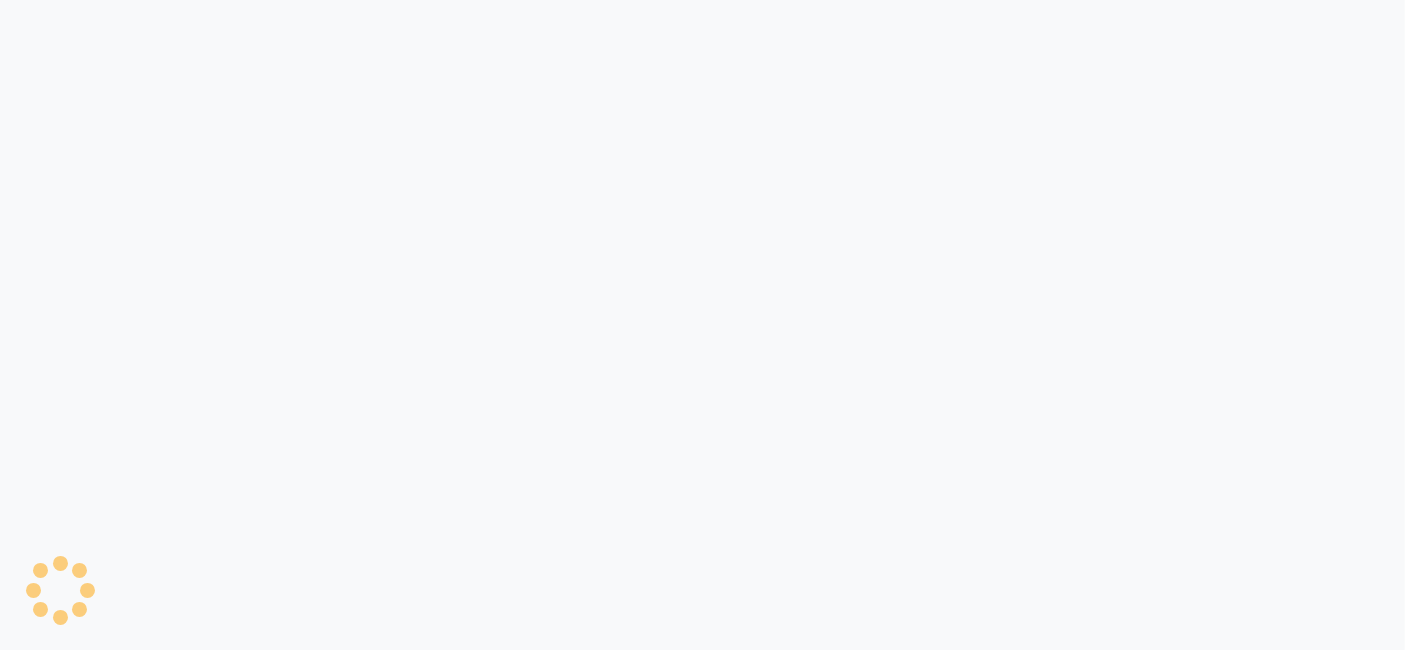 select on "service" 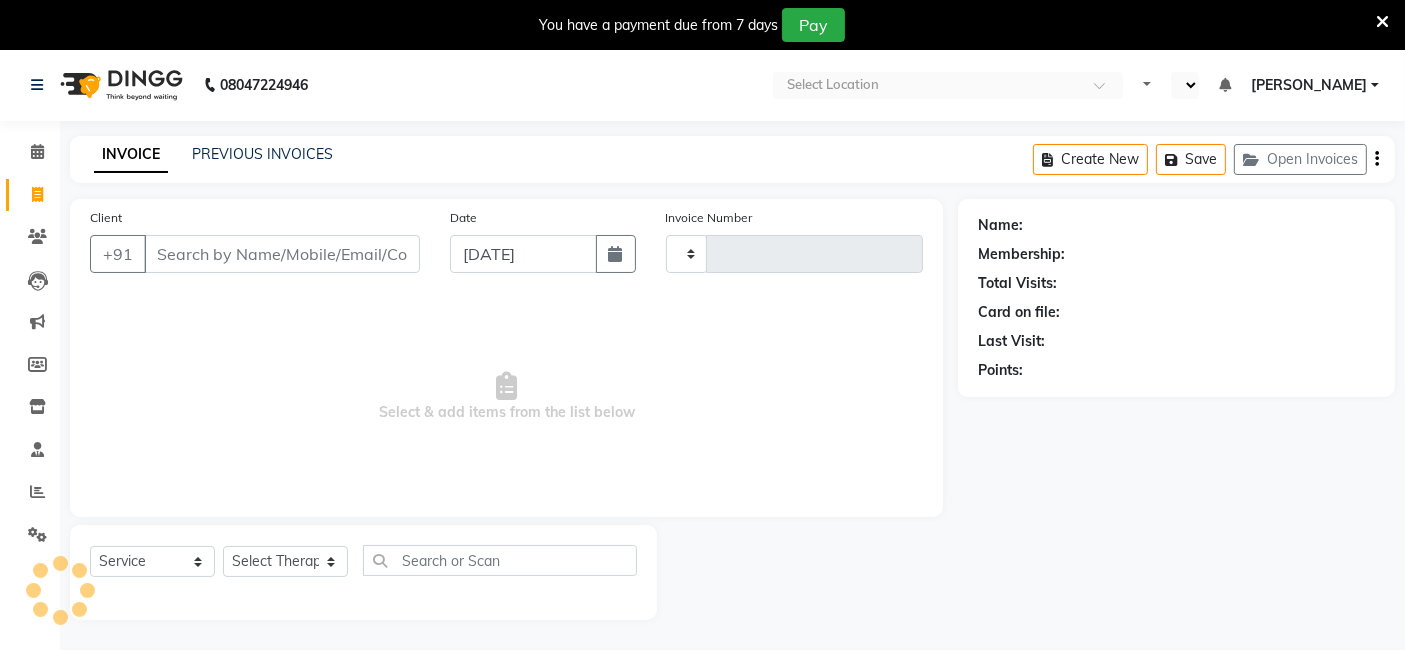 type on "1170" 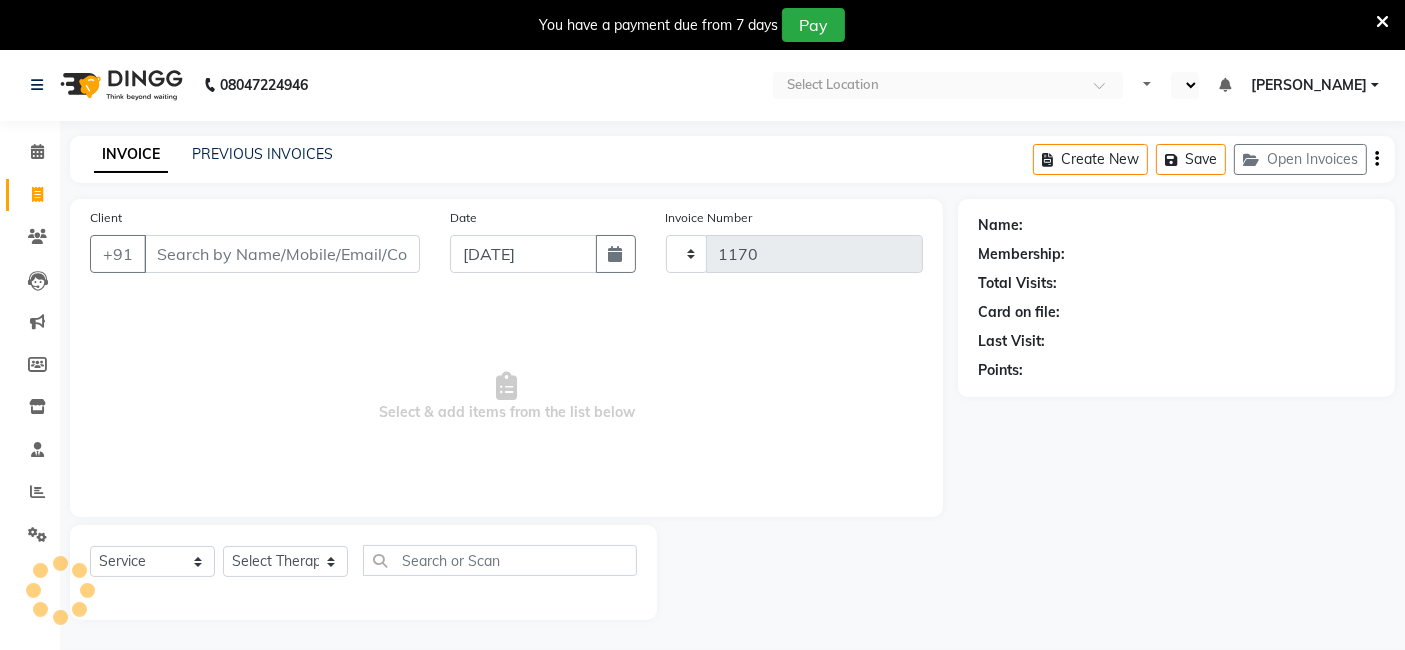 select on "en" 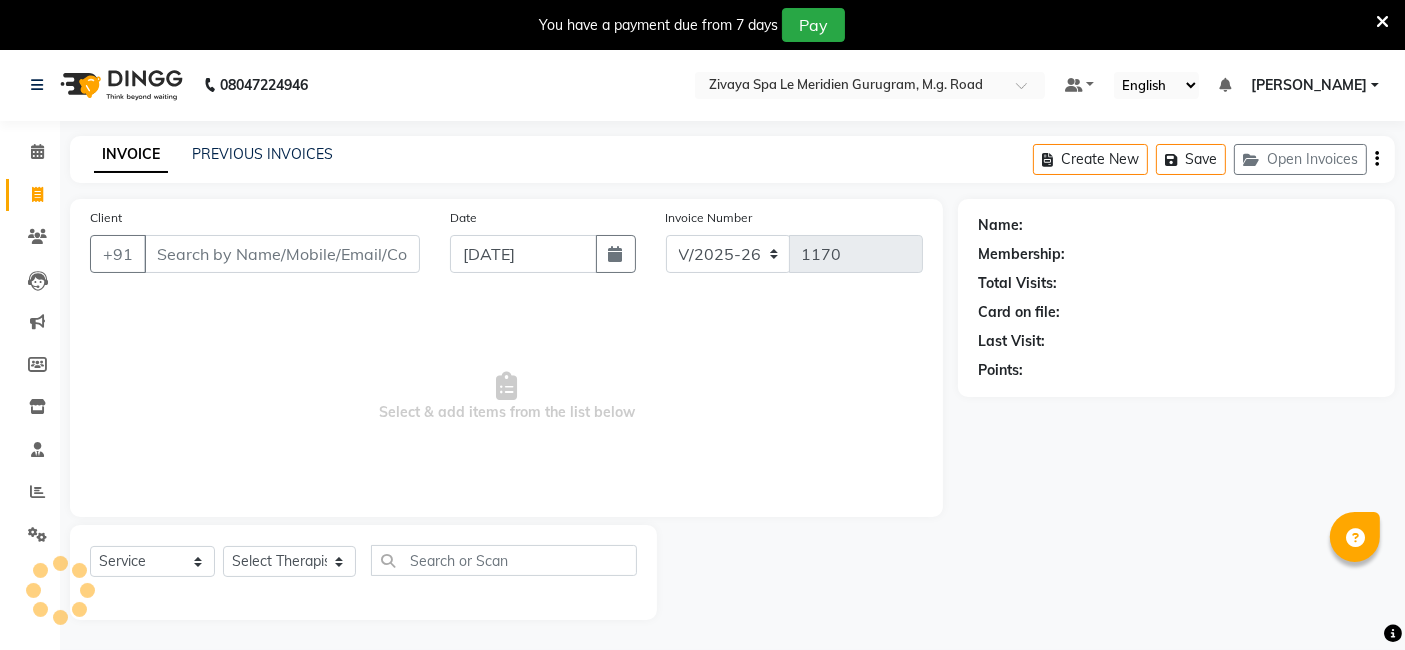 click on "INVOICE PREVIOUS INVOICES Create New   Save   Open Invoices" 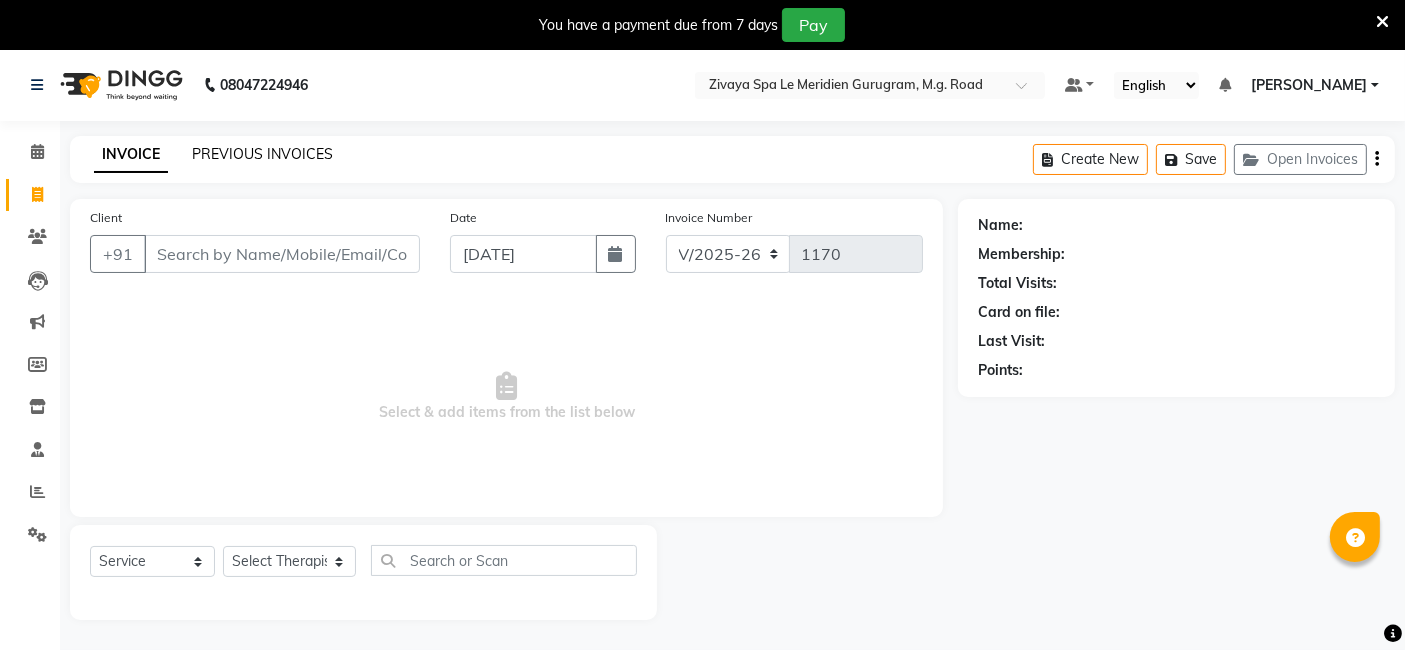 click on "PREVIOUS INVOICES" 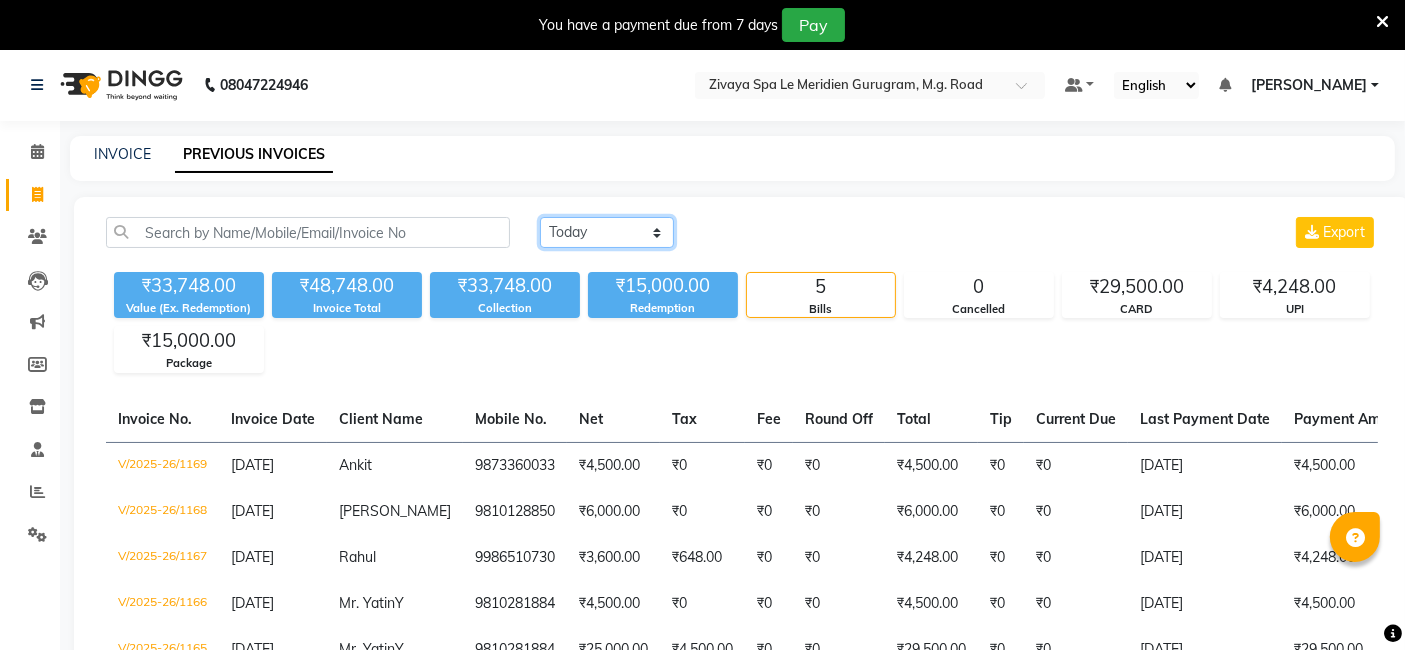 click on "[DATE] [DATE] Custom Range" 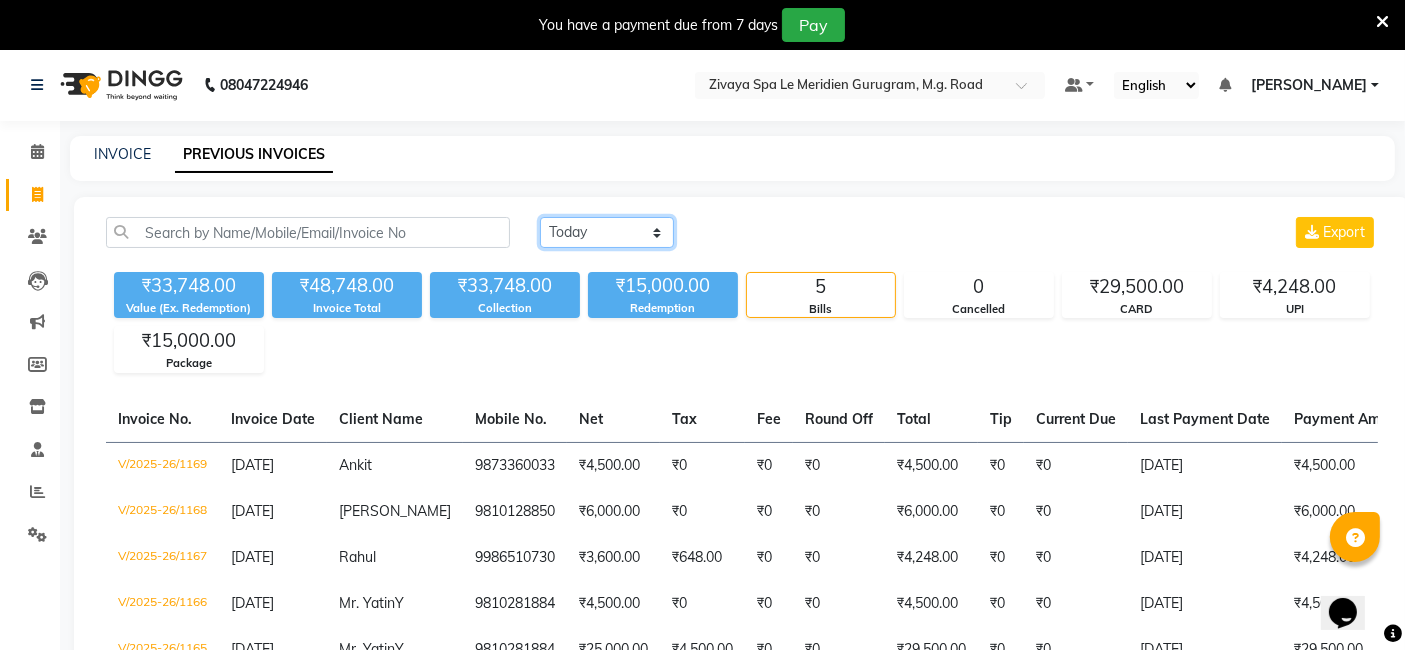 scroll, scrollTop: 0, scrollLeft: 0, axis: both 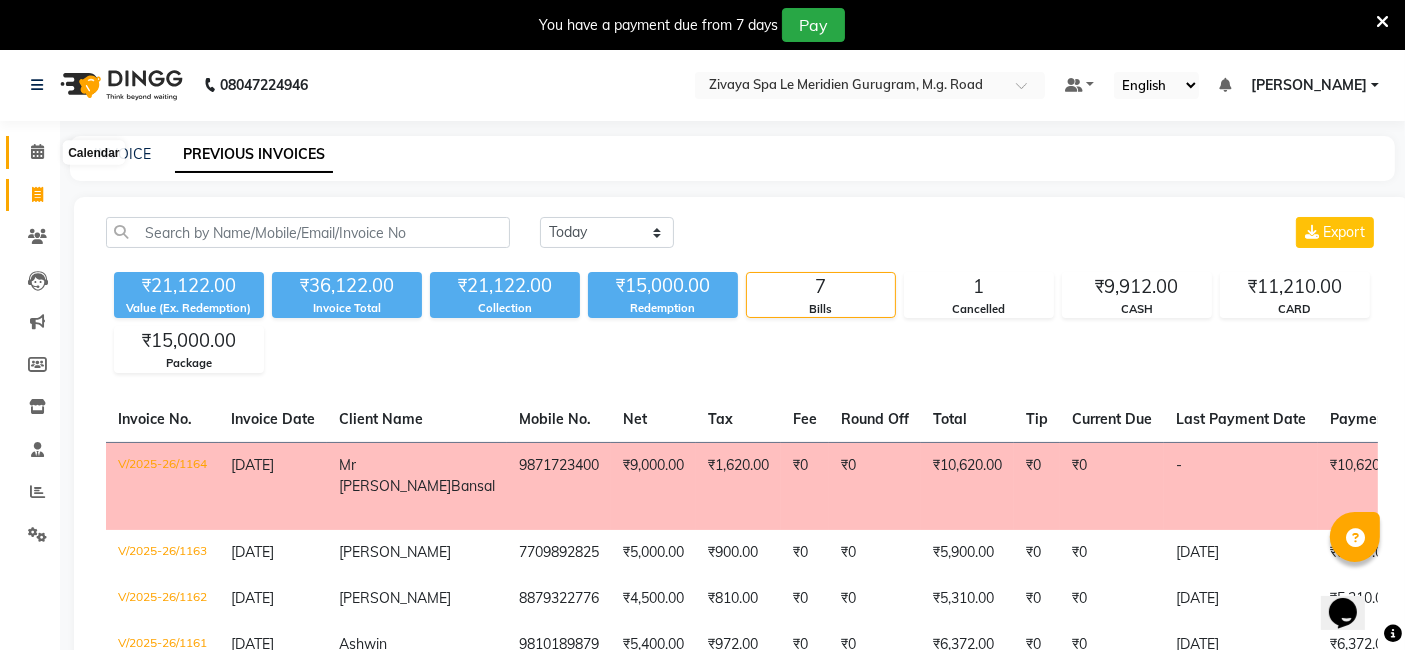 click 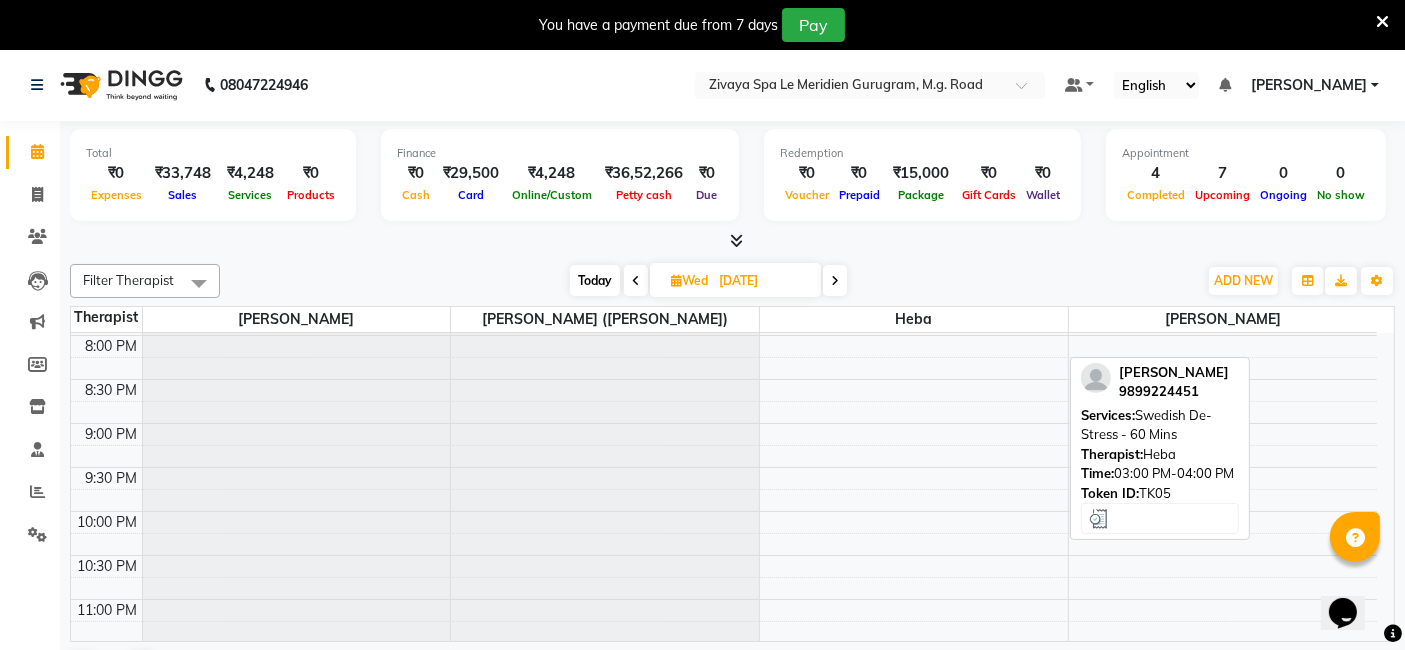 scroll, scrollTop: 1785, scrollLeft: 0, axis: vertical 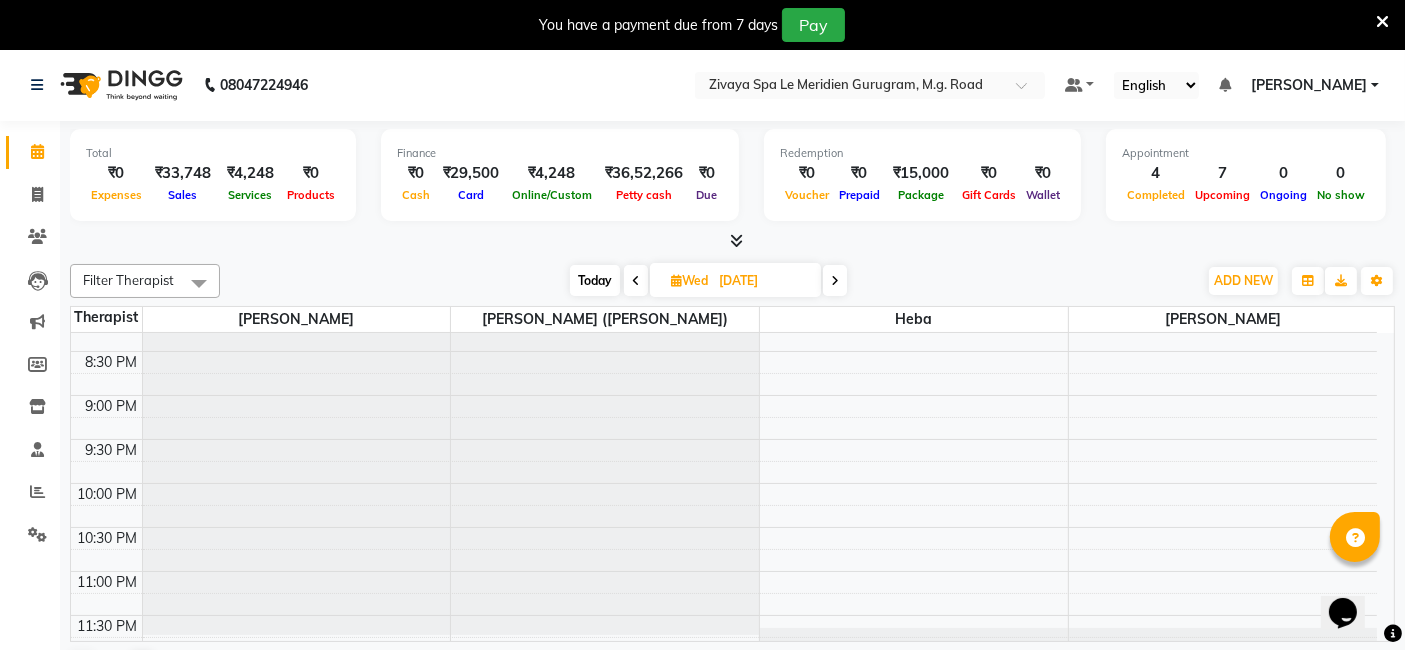 drag, startPoint x: 795, startPoint y: 635, endPoint x: 712, endPoint y: 638, distance: 83.0542 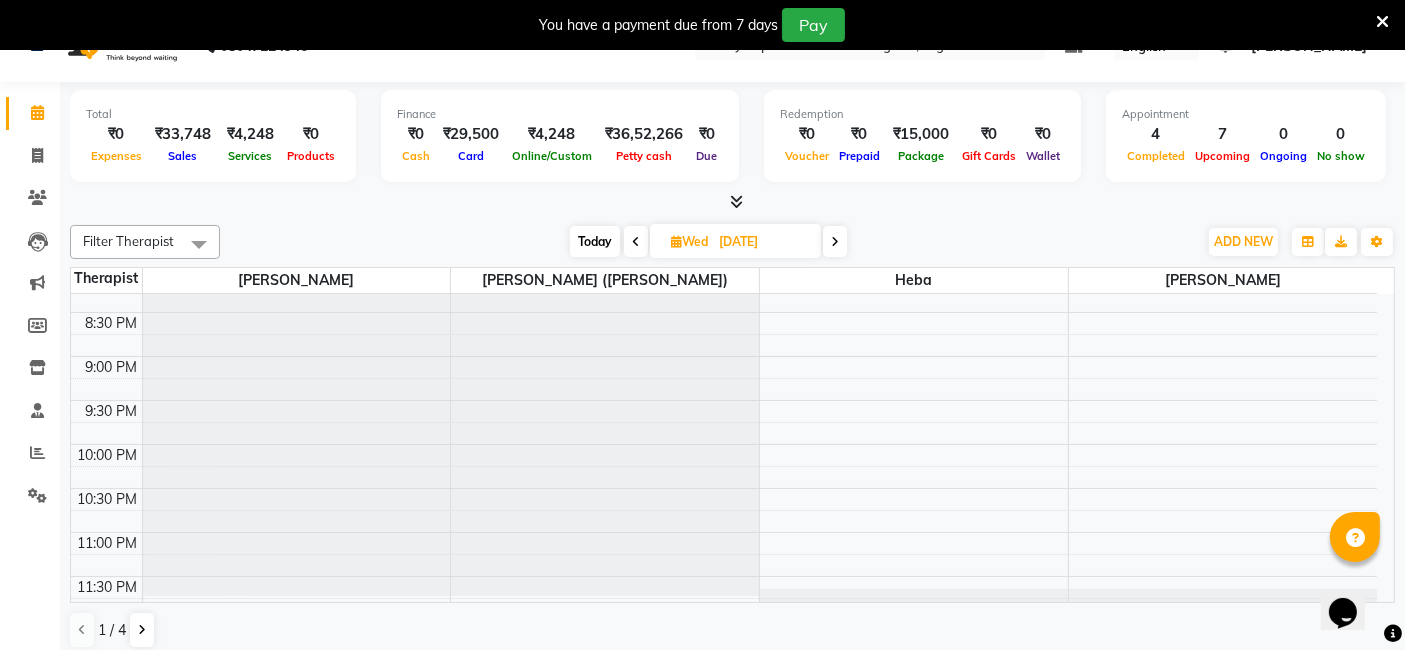 scroll, scrollTop: 49, scrollLeft: 0, axis: vertical 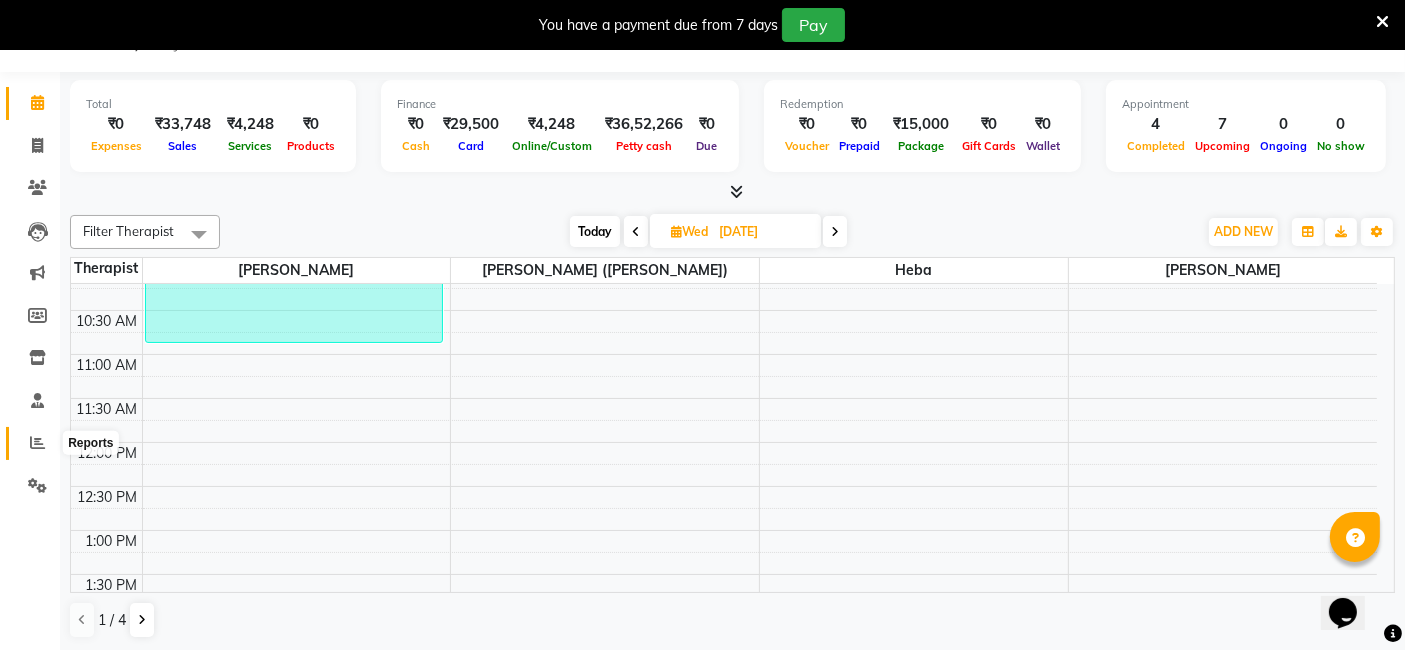 click 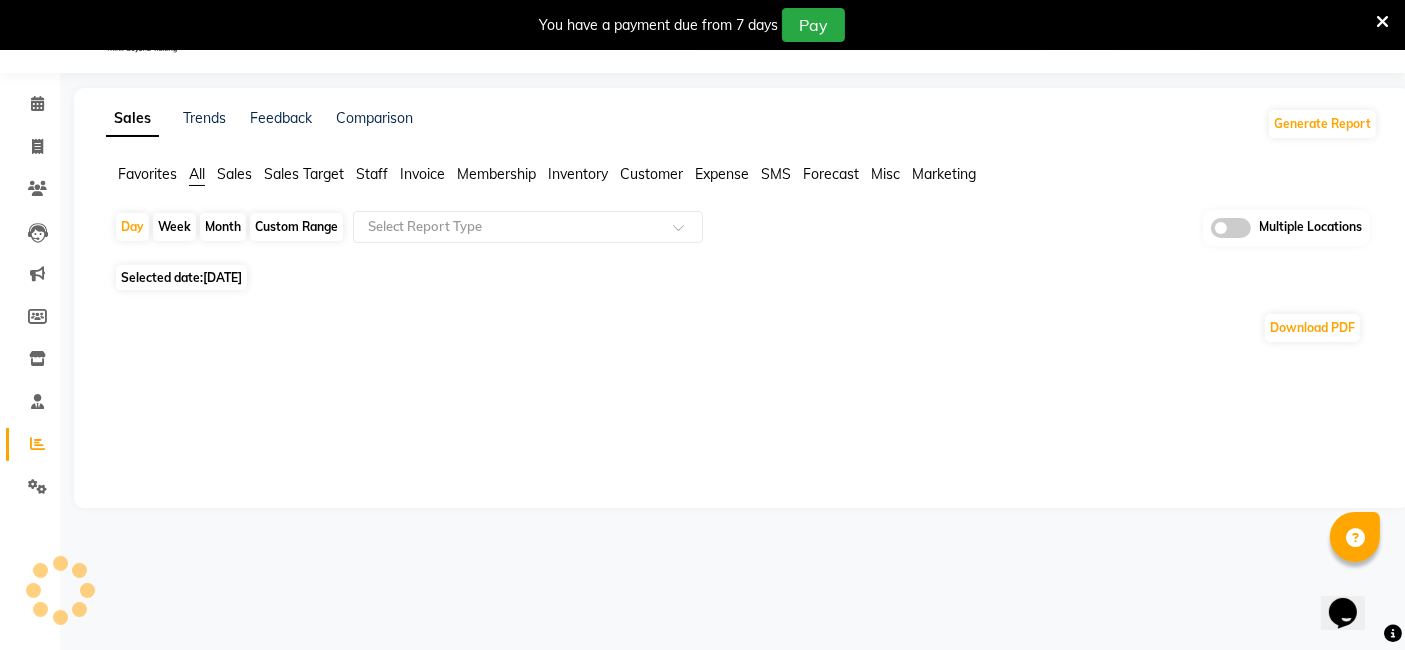 scroll, scrollTop: 49, scrollLeft: 0, axis: vertical 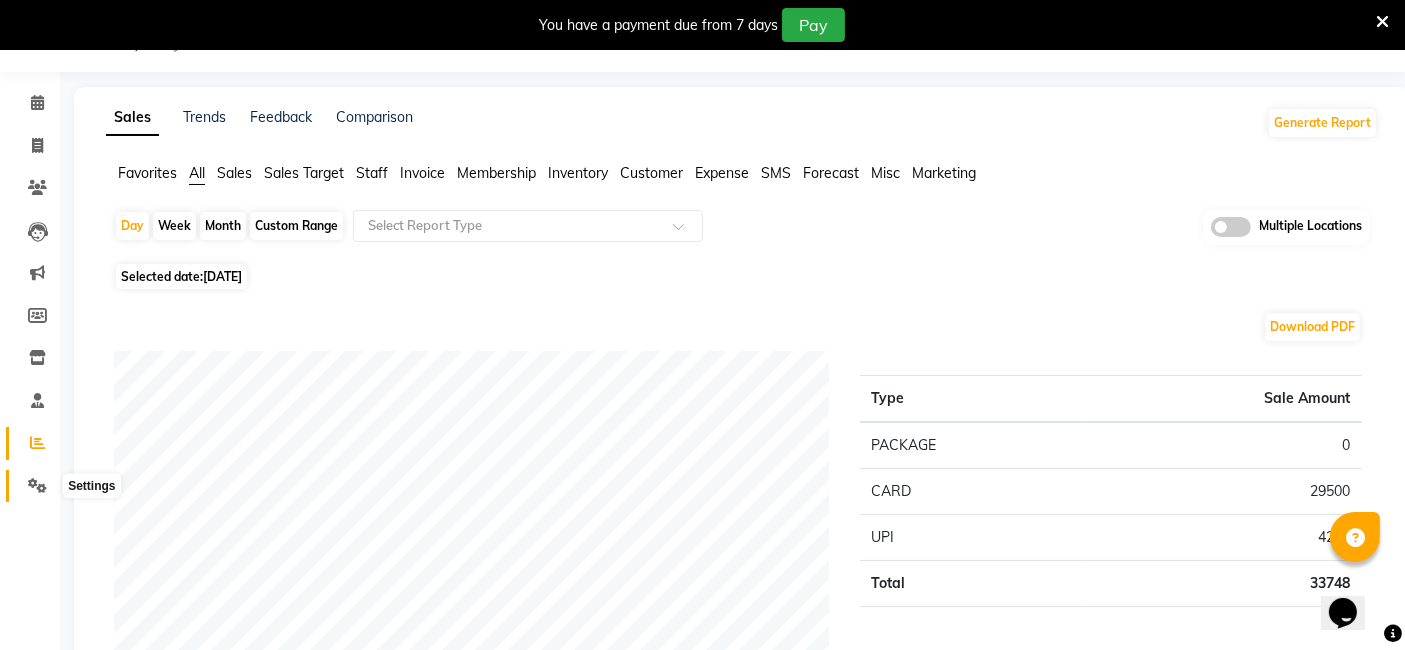 click 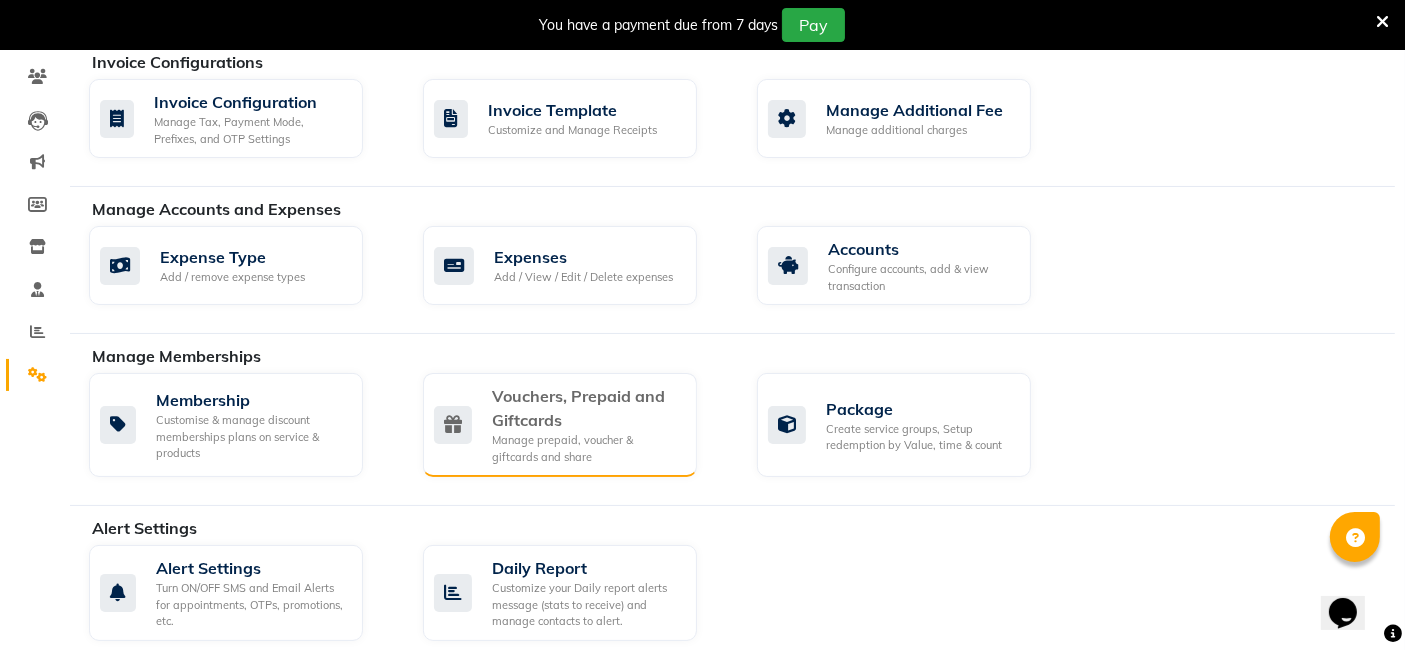 scroll, scrollTop: 271, scrollLeft: 0, axis: vertical 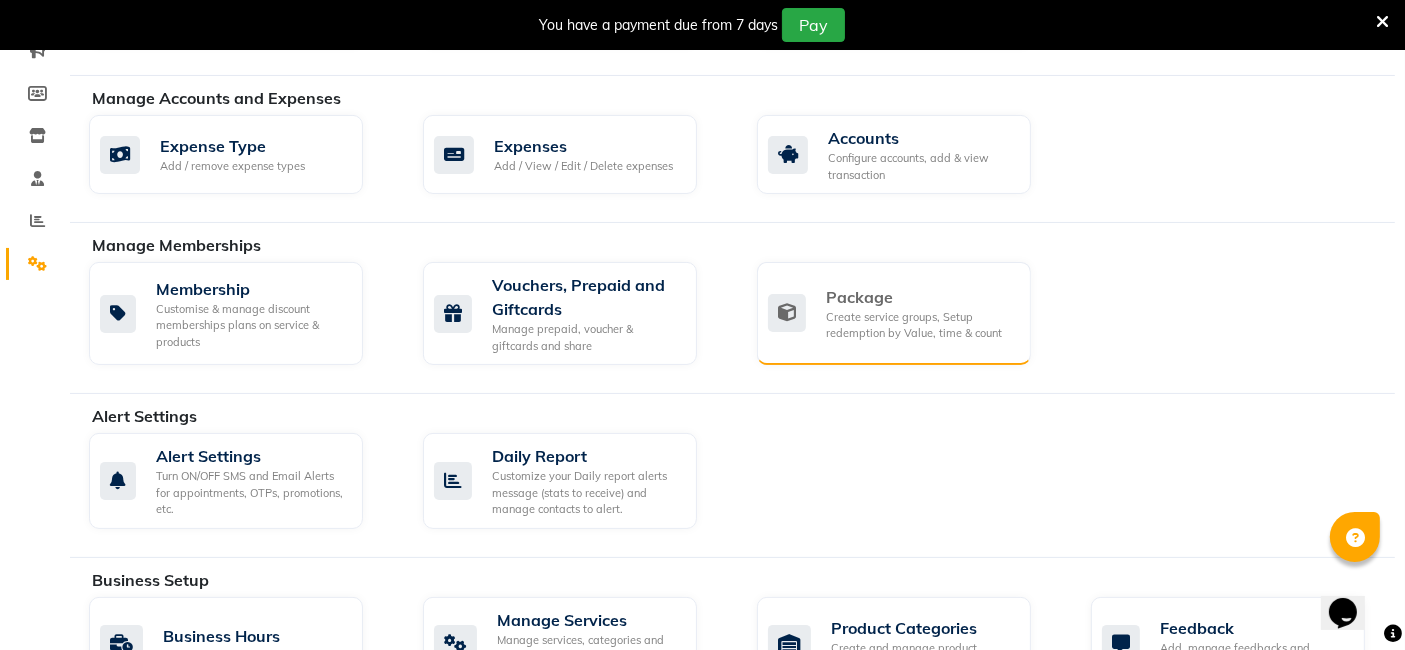 click on "Create service groups, Setup redemption by Value, time & count" 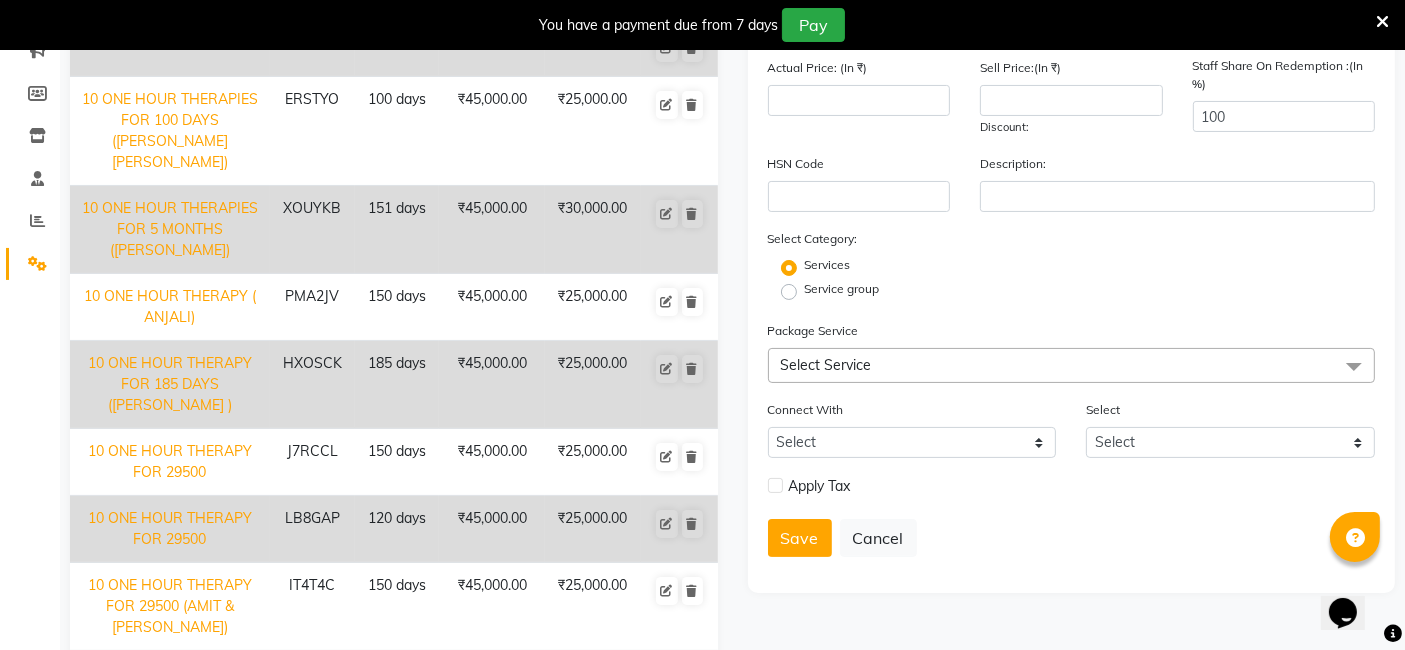 scroll, scrollTop: 49, scrollLeft: 0, axis: vertical 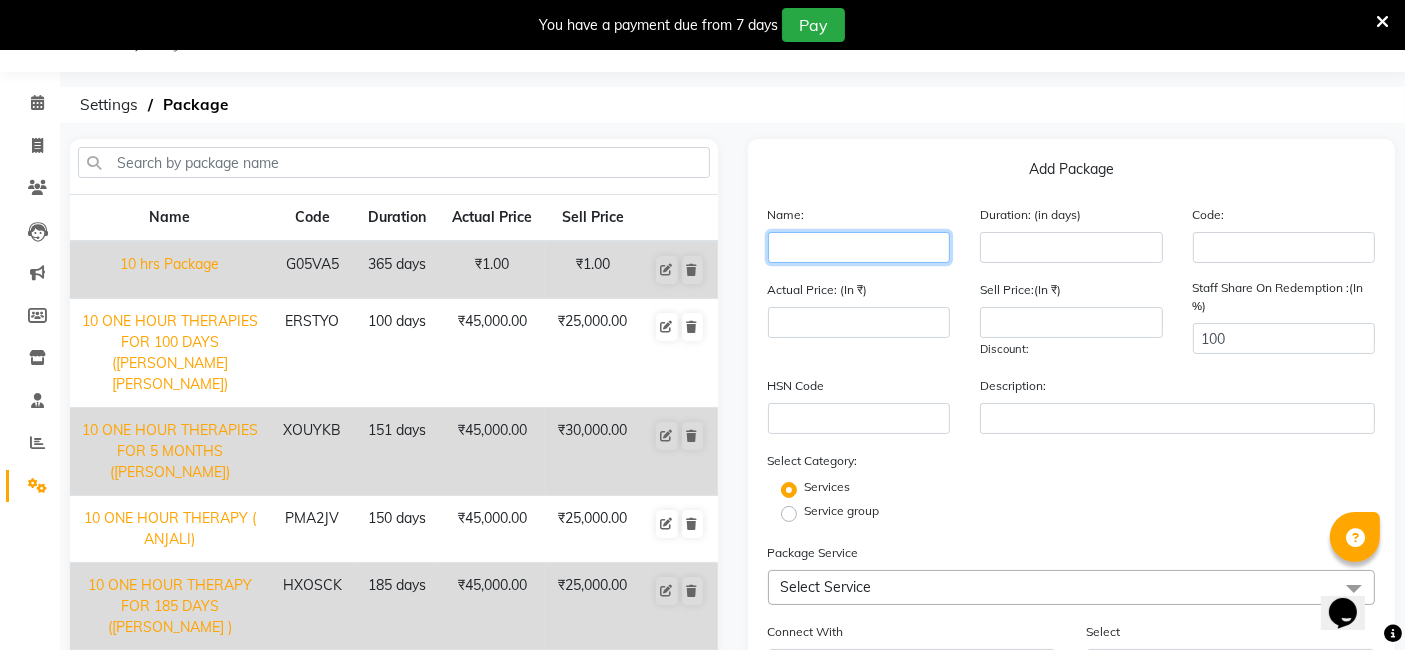 click 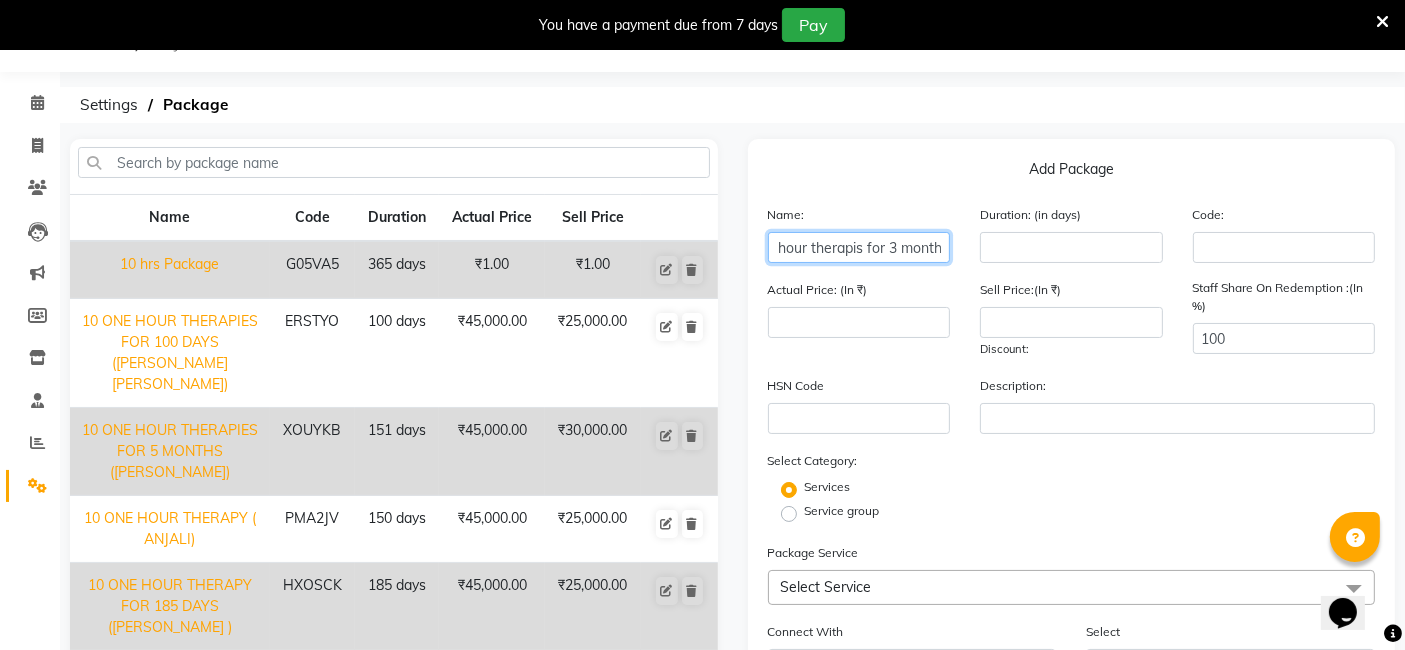 scroll, scrollTop: 0, scrollLeft: 50, axis: horizontal 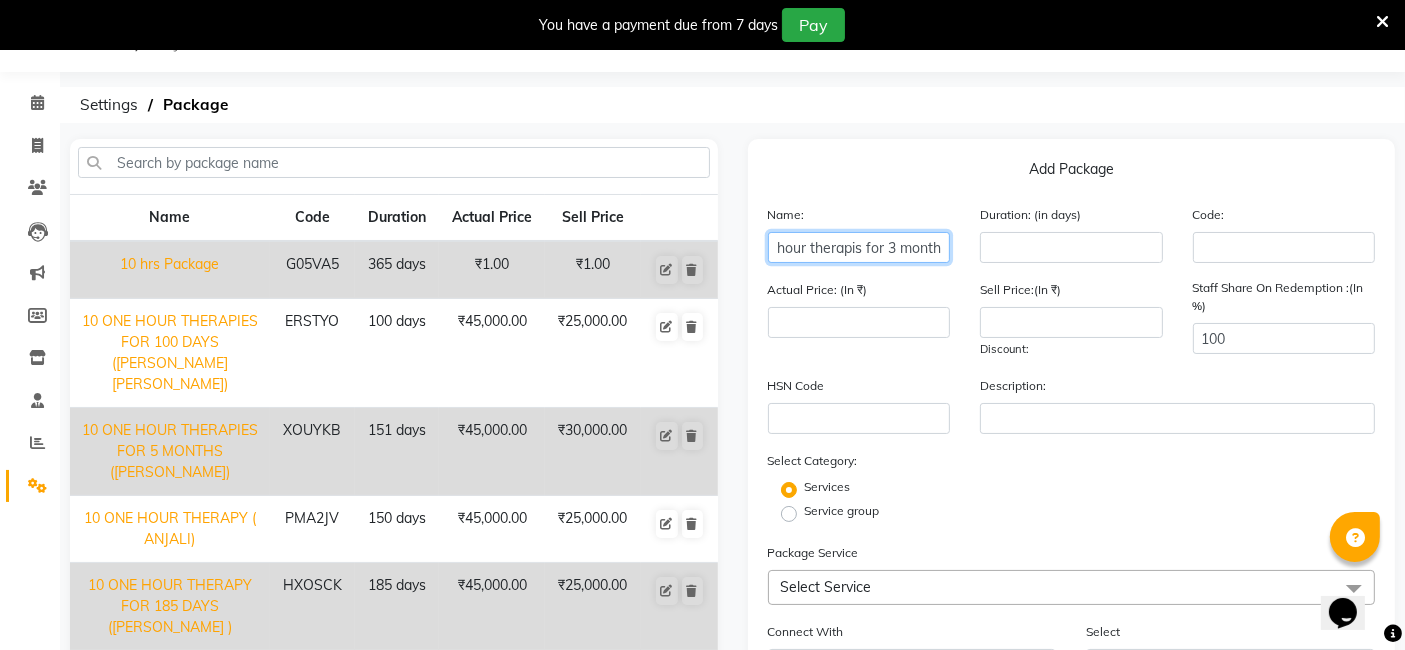 type on "10 one hour therapis for 3 month" 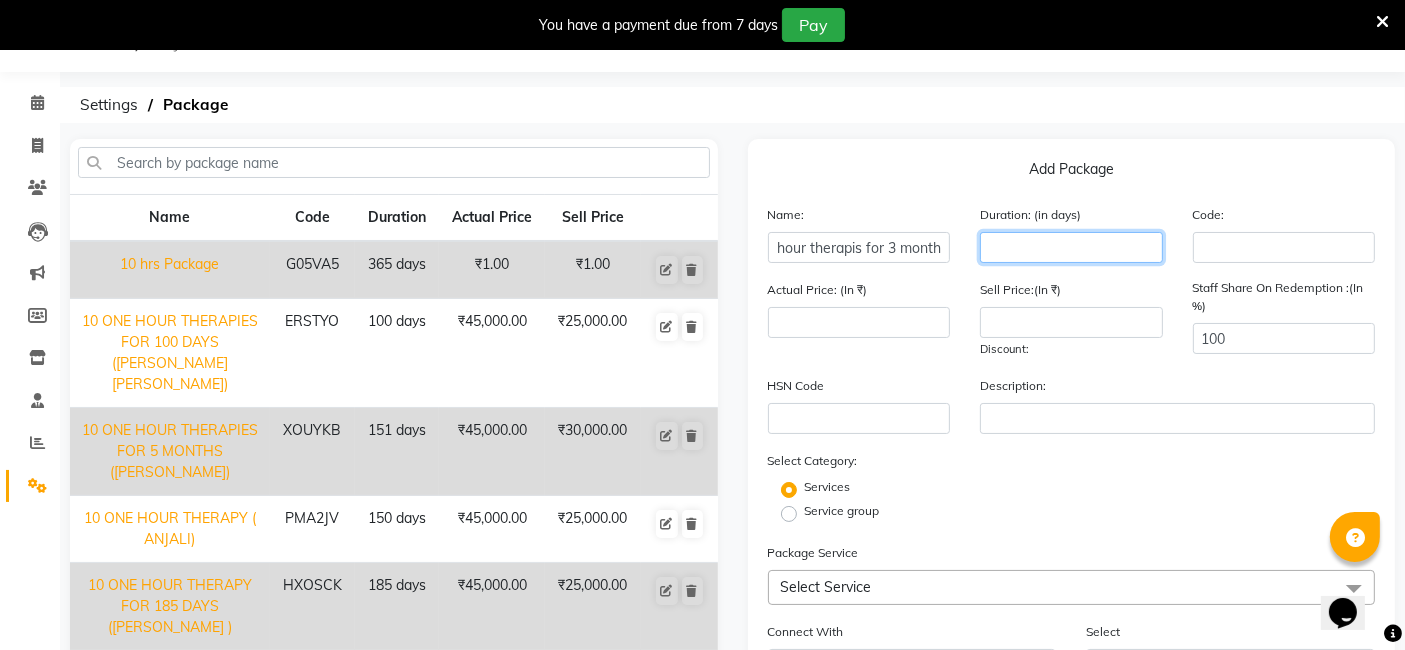 click 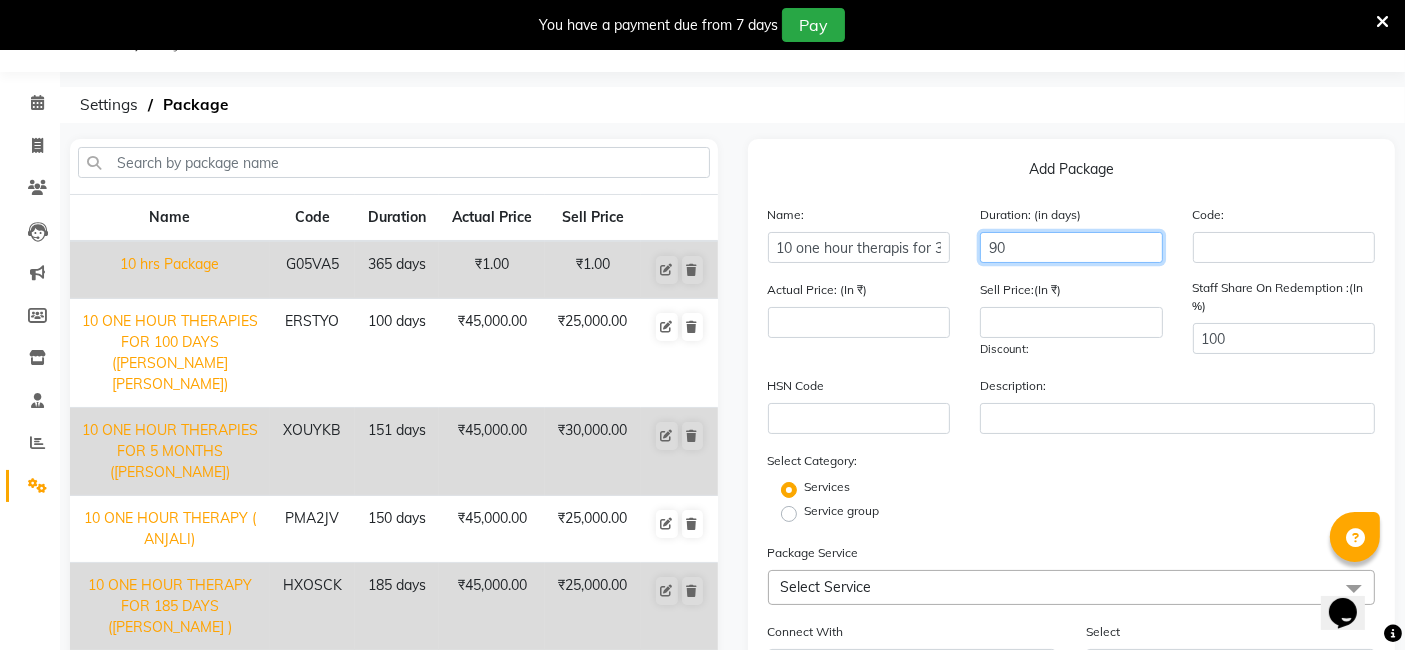 type on "90" 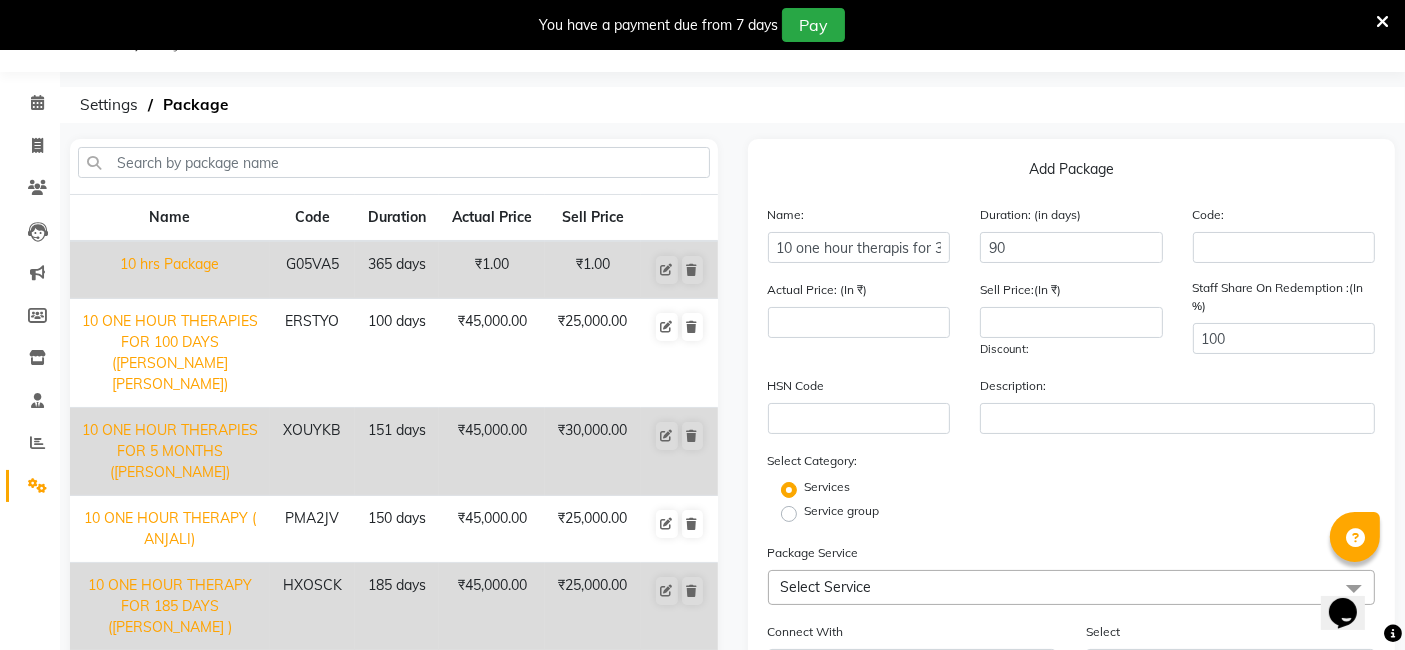 click on "Name: 10 one hour therapis for 3 month Duration: (in days) 90 Code:" 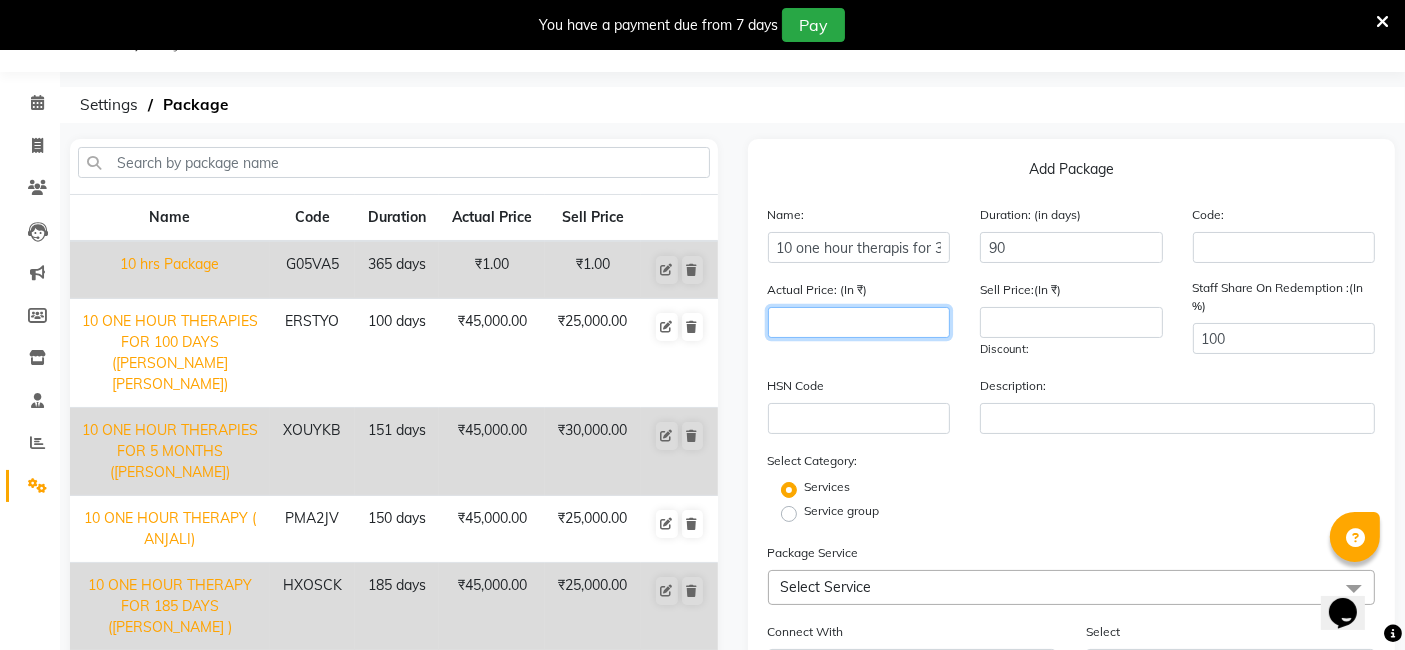 click 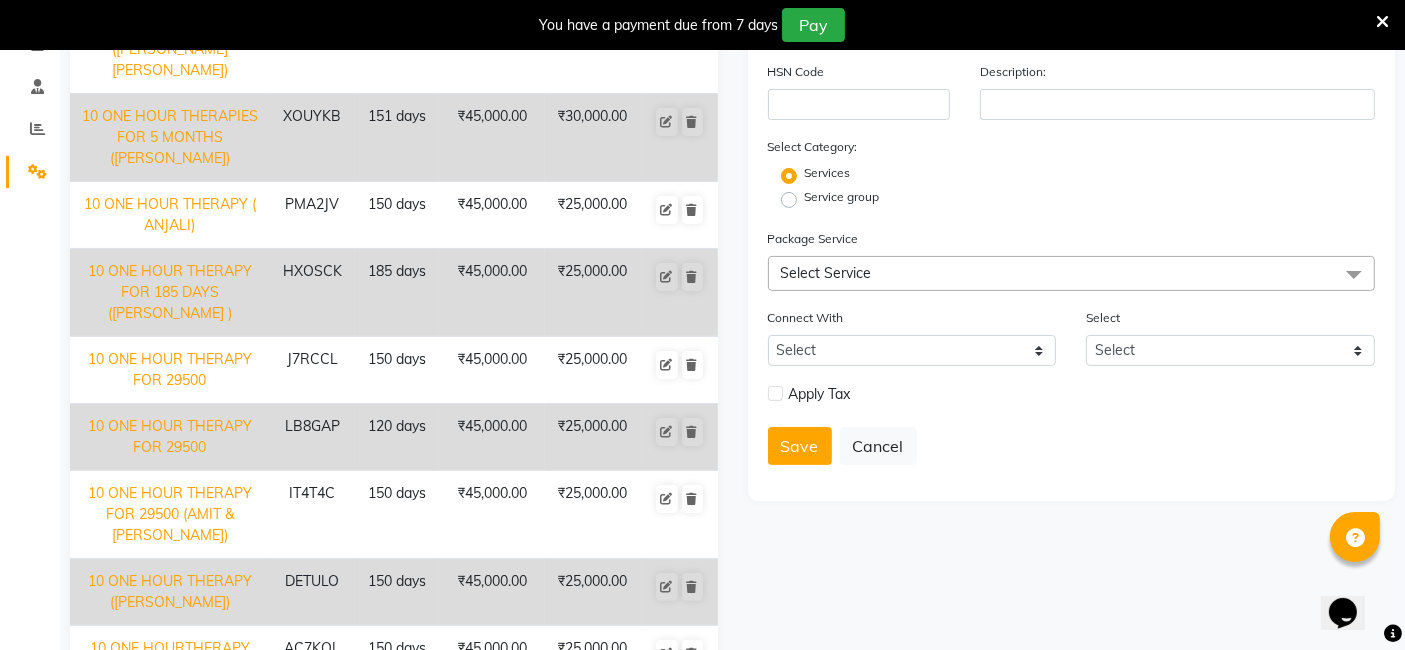 scroll, scrollTop: 474, scrollLeft: 0, axis: vertical 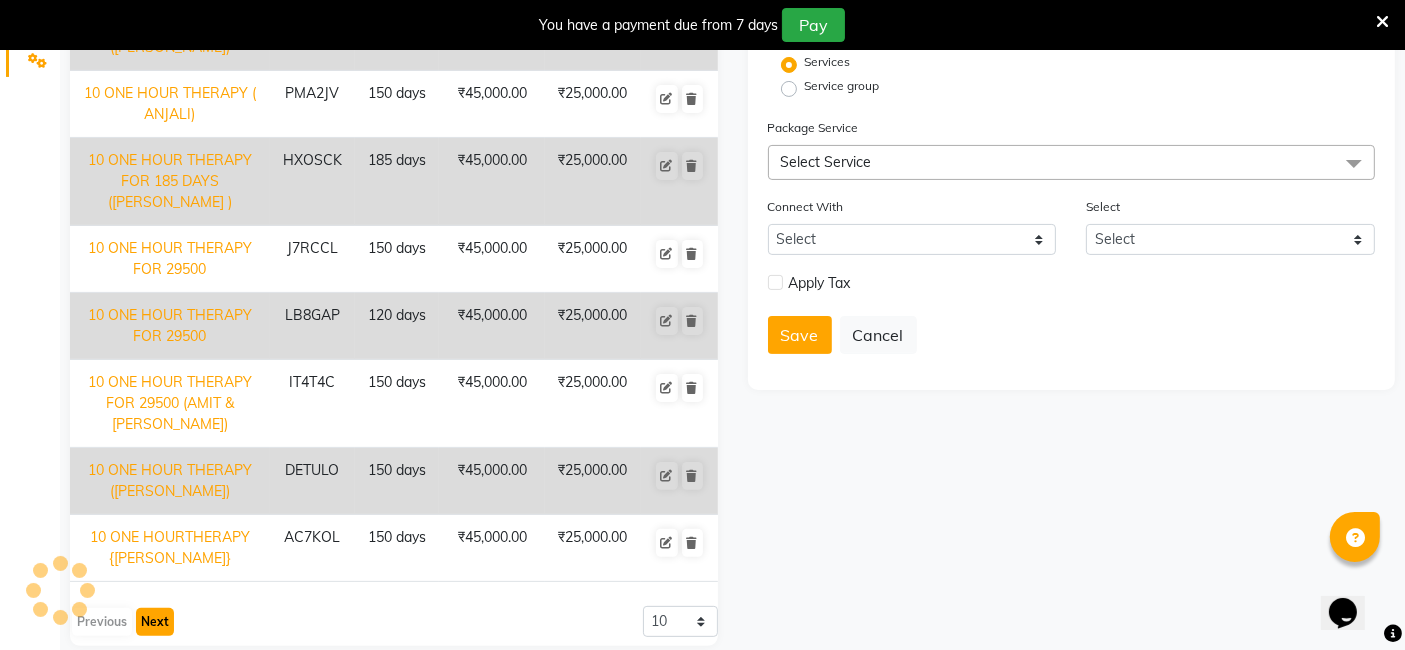 click on "Next" 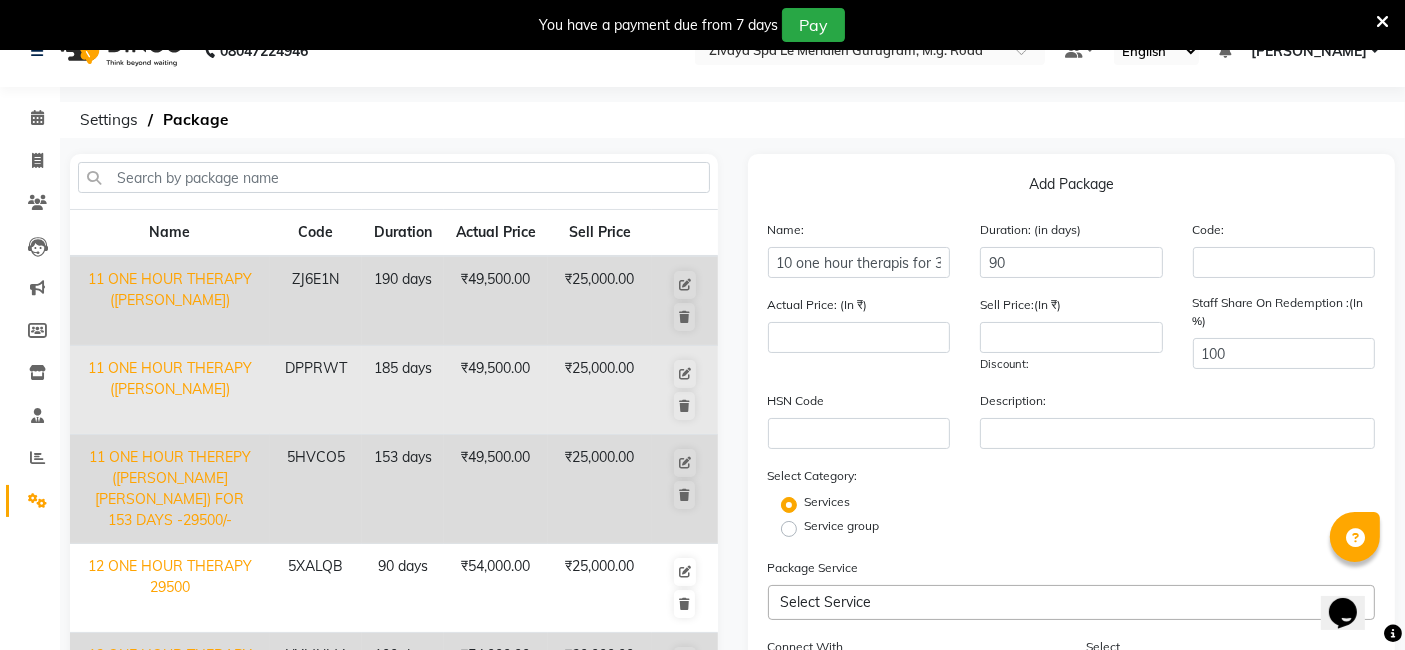 scroll, scrollTop: 0, scrollLeft: 0, axis: both 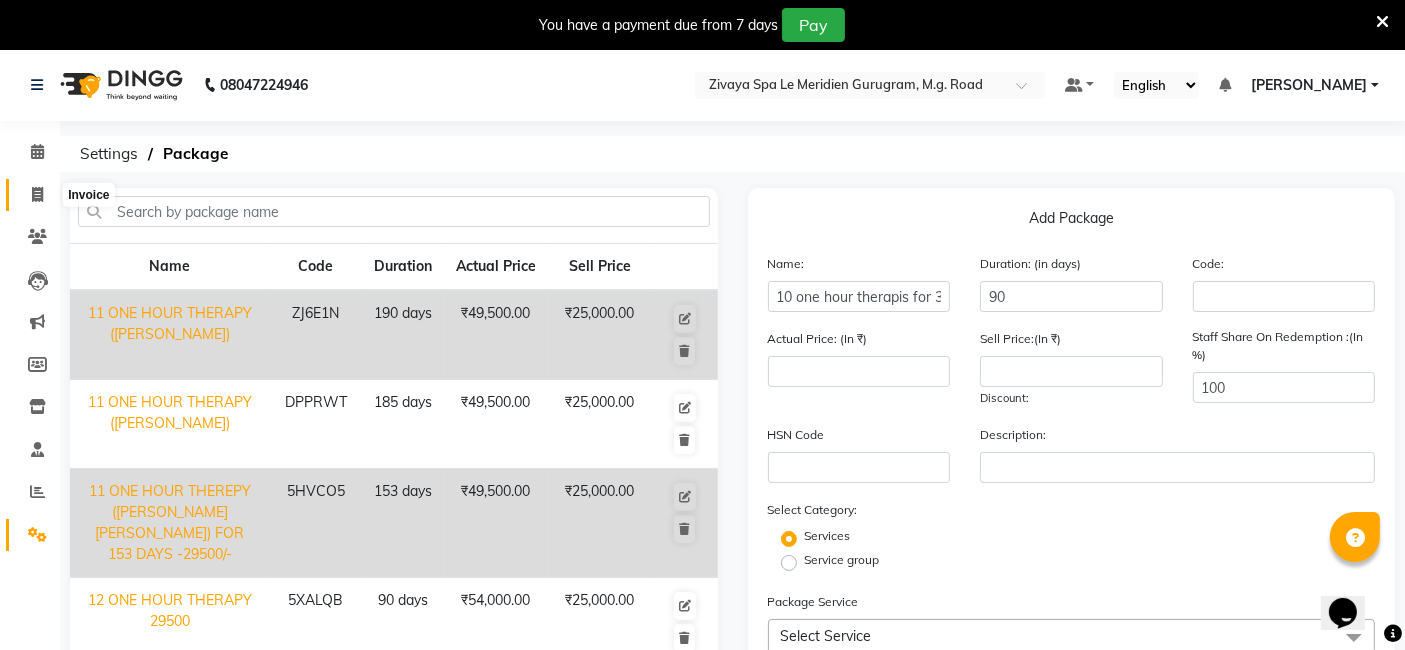 click 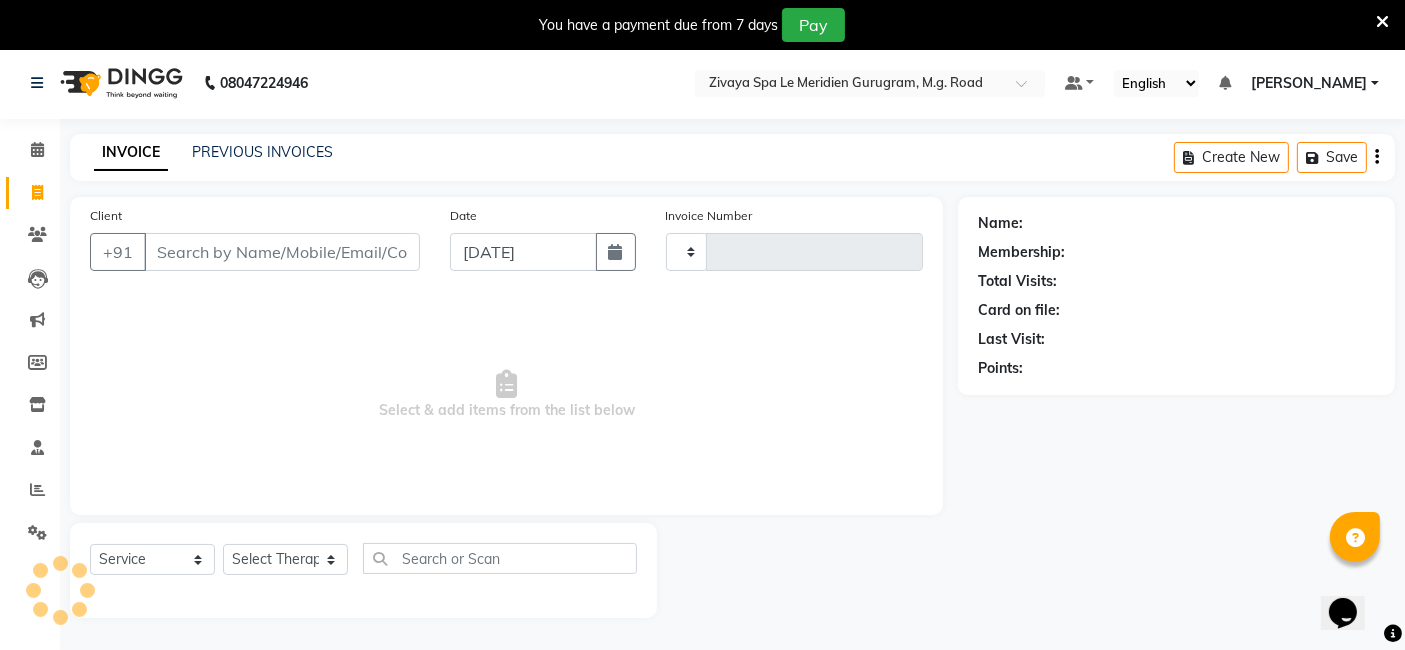 type on "1170" 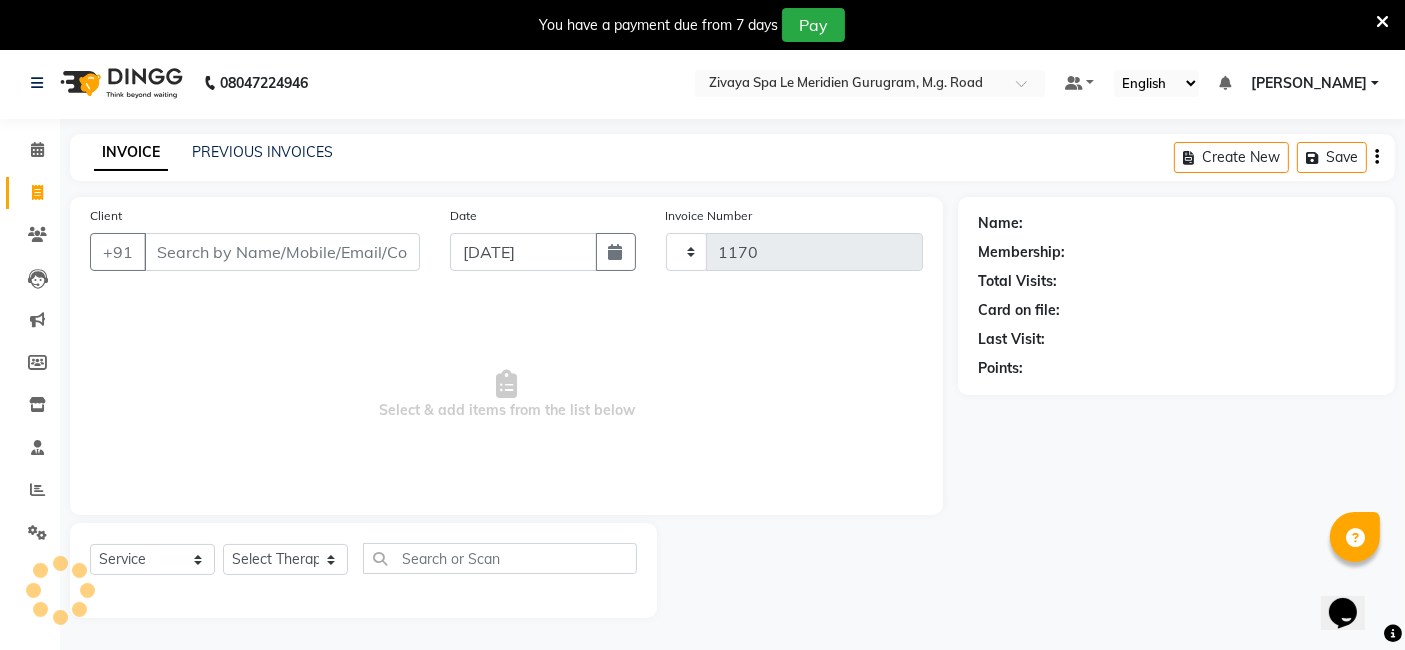 select on "6503" 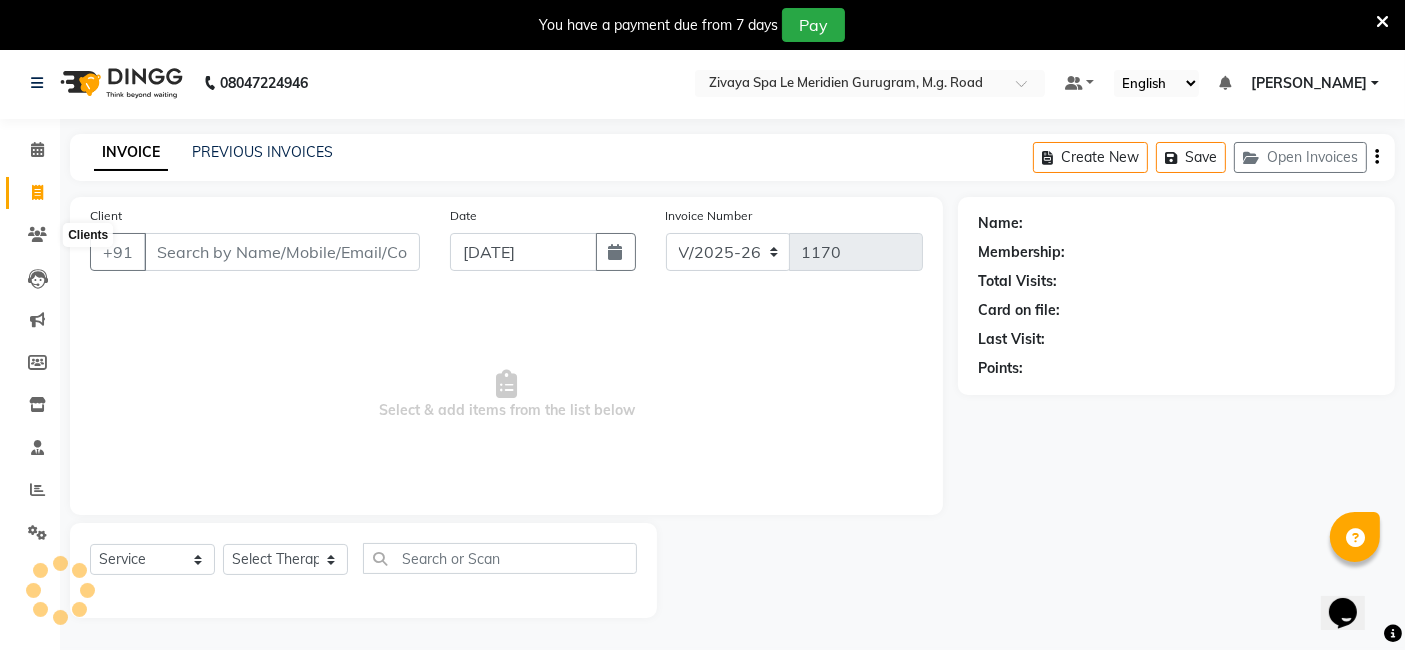 scroll, scrollTop: 48, scrollLeft: 0, axis: vertical 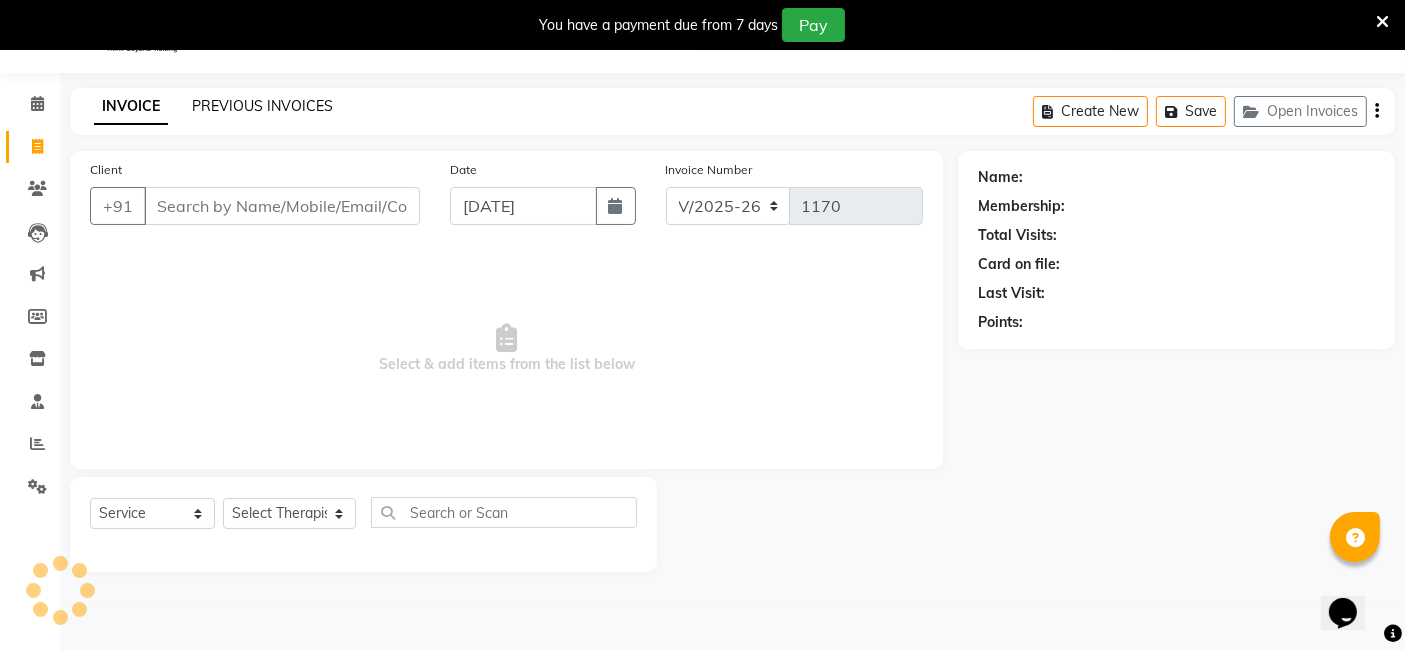 click on "PREVIOUS INVOICES" 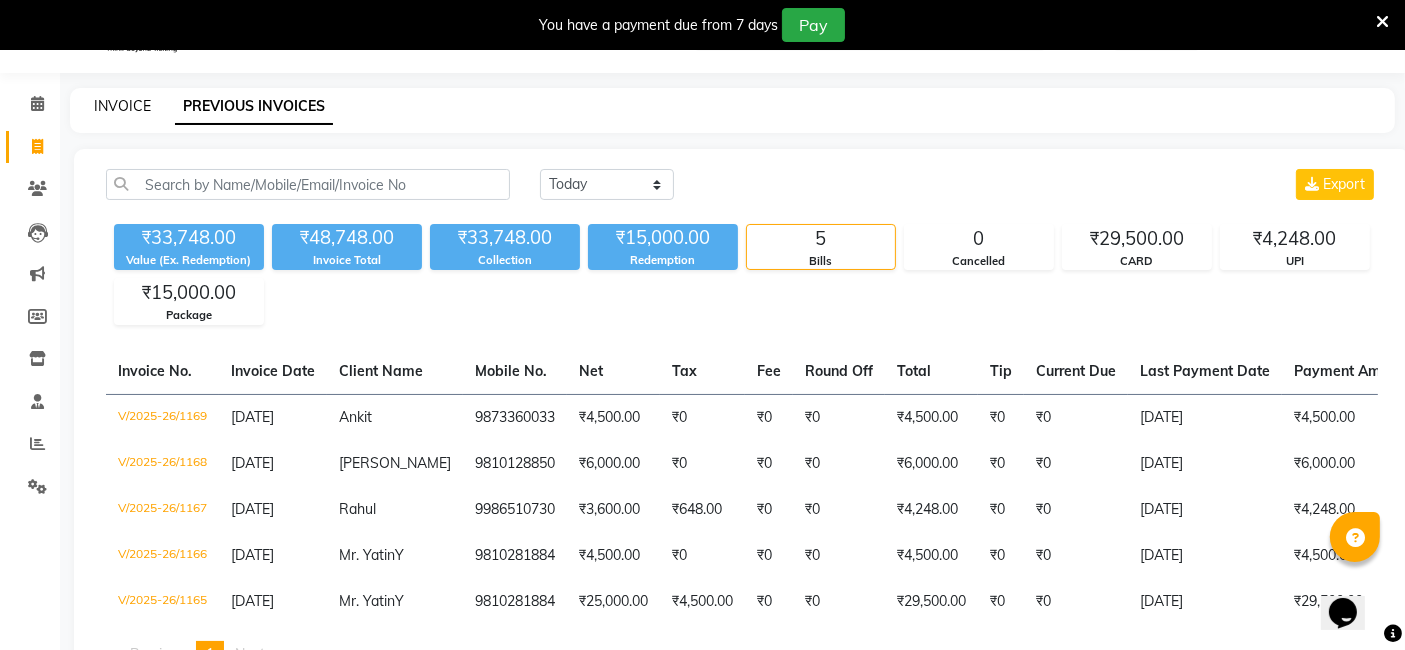 click on "INVOICE" 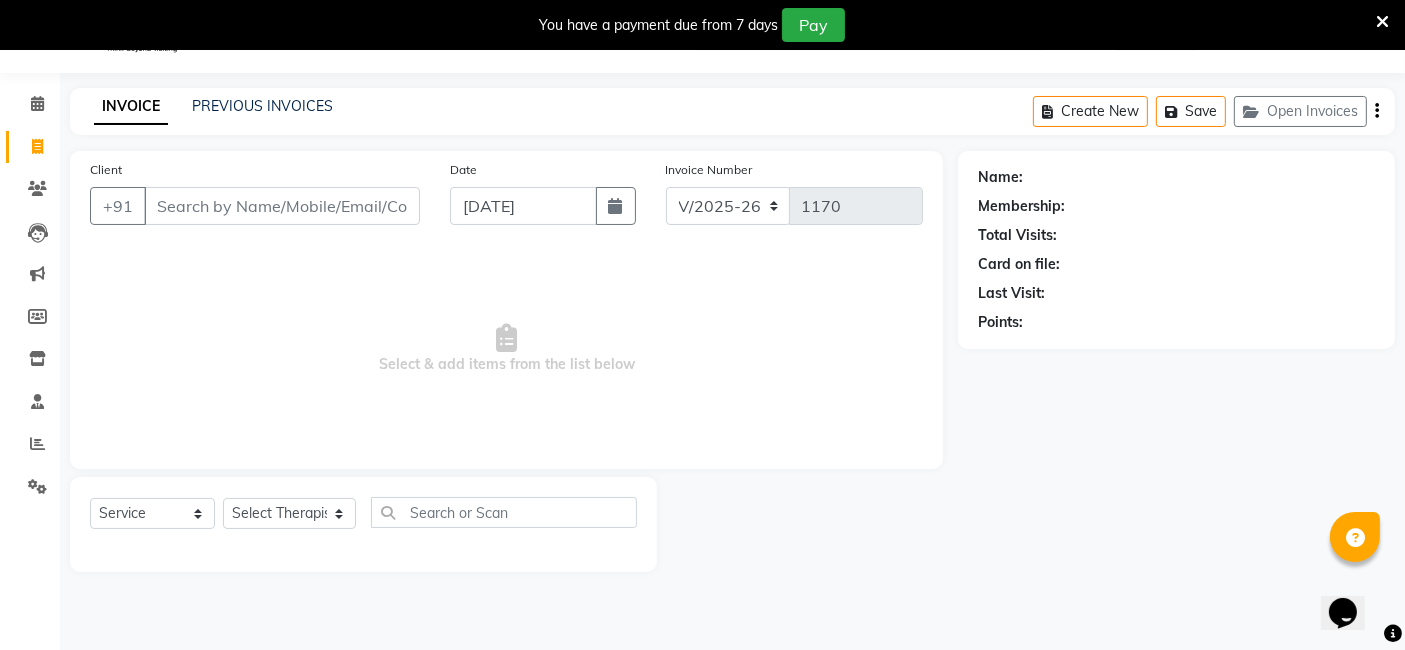 click on "Client" at bounding box center [282, 206] 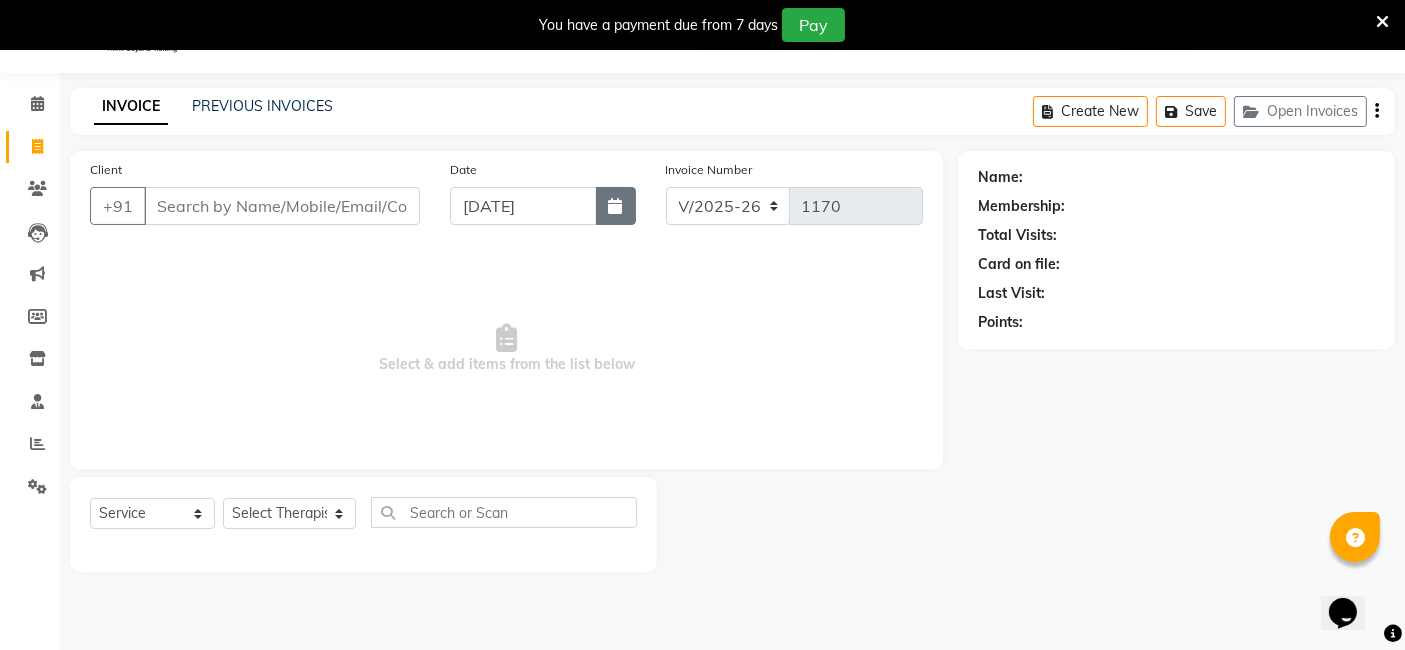 click 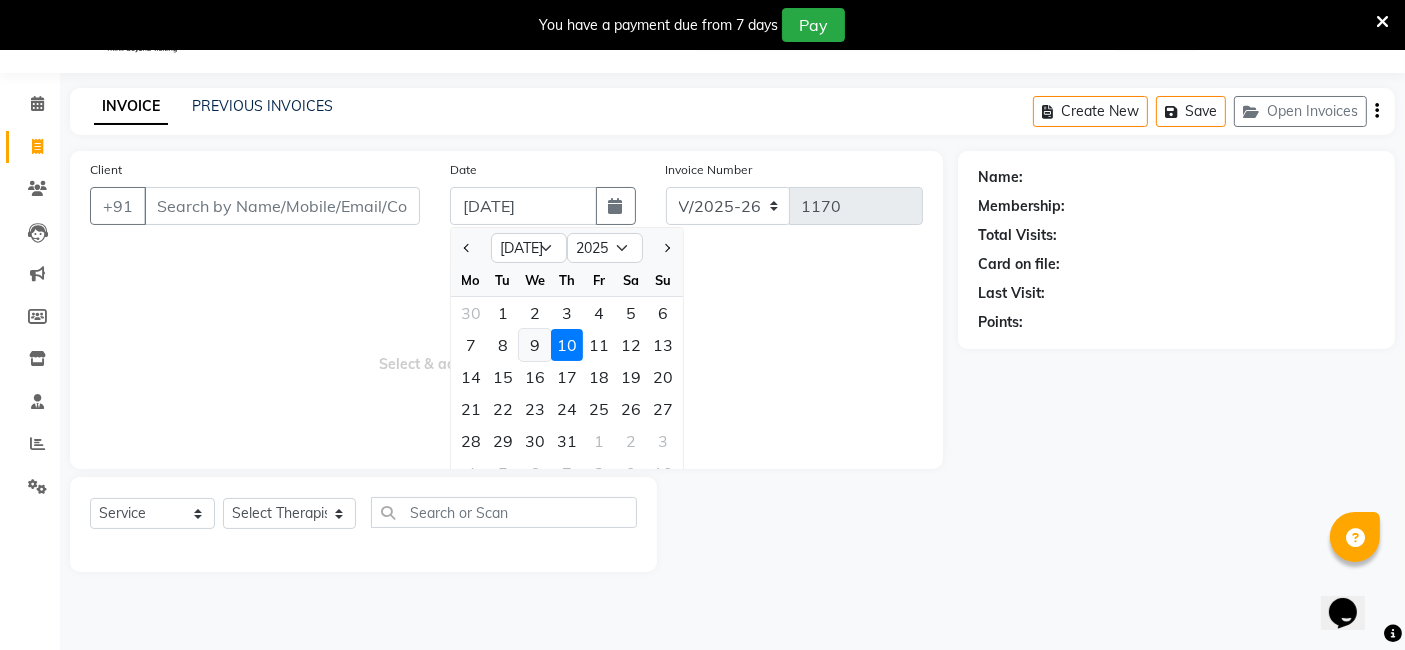 click on "9" 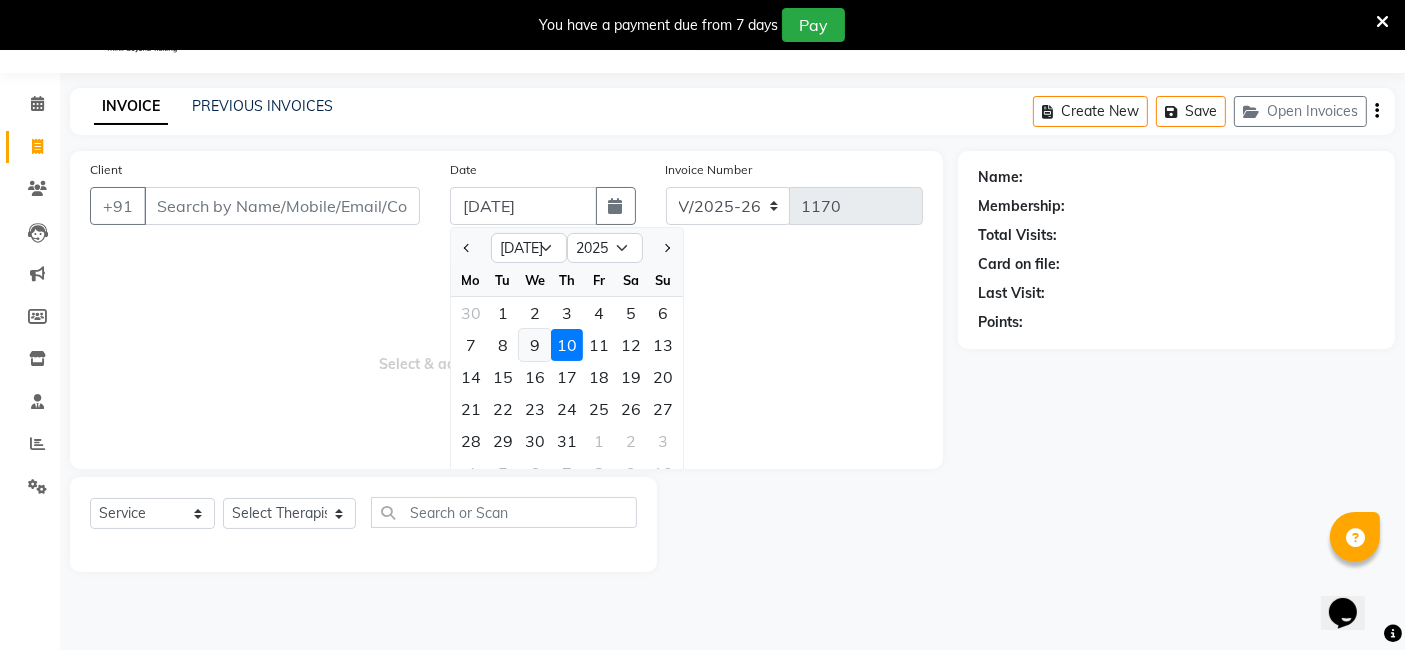 type on "09-07-2025" 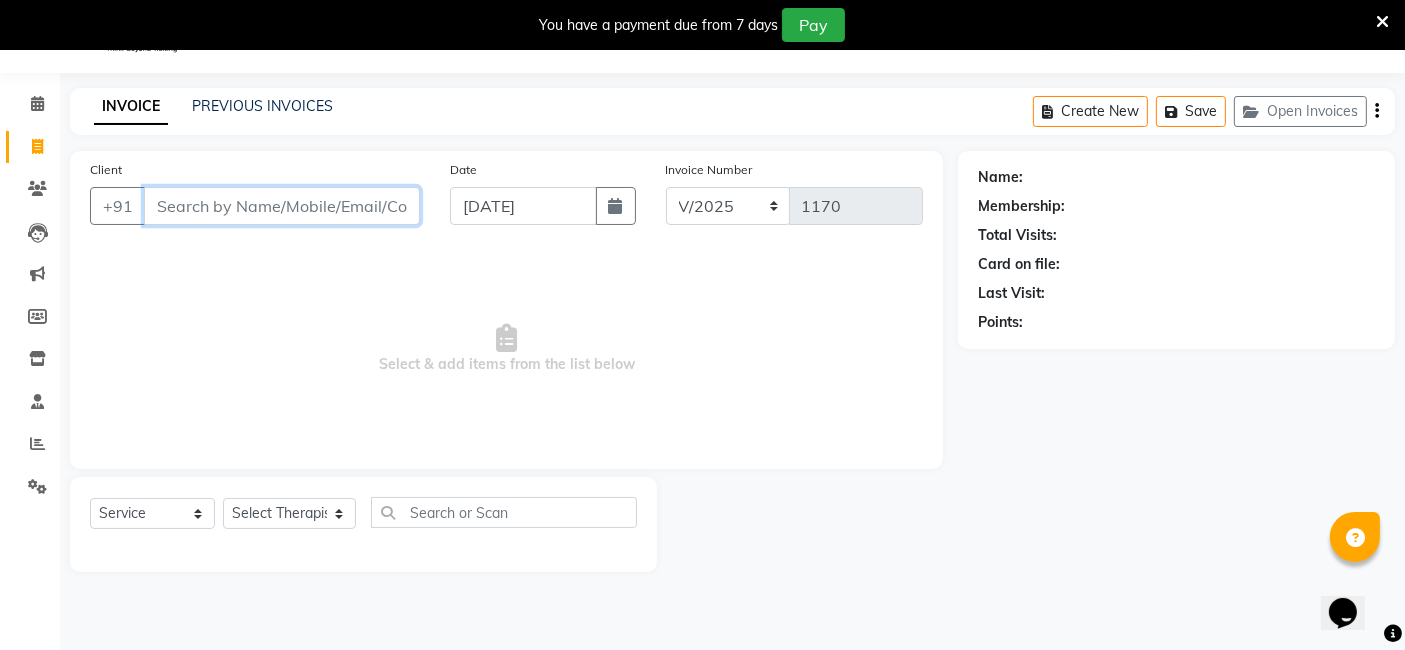 click on "Client" at bounding box center [282, 206] 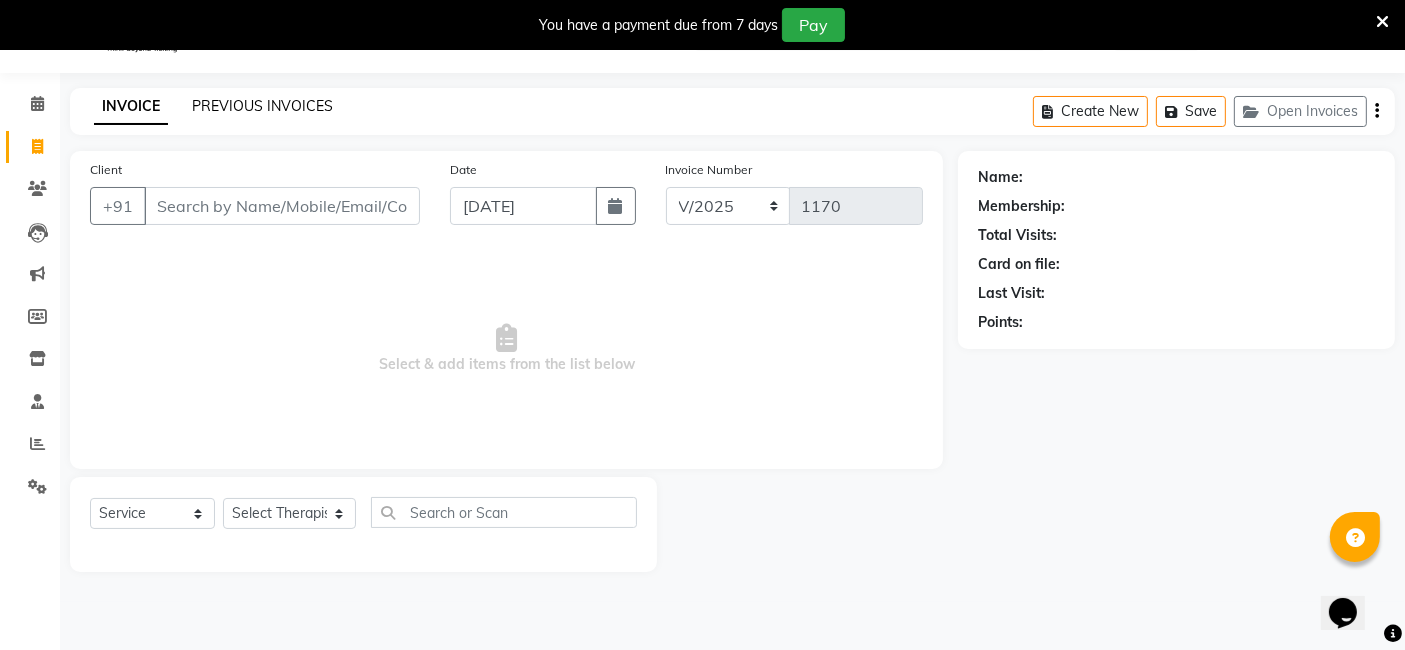 click on "PREVIOUS INVOICES" 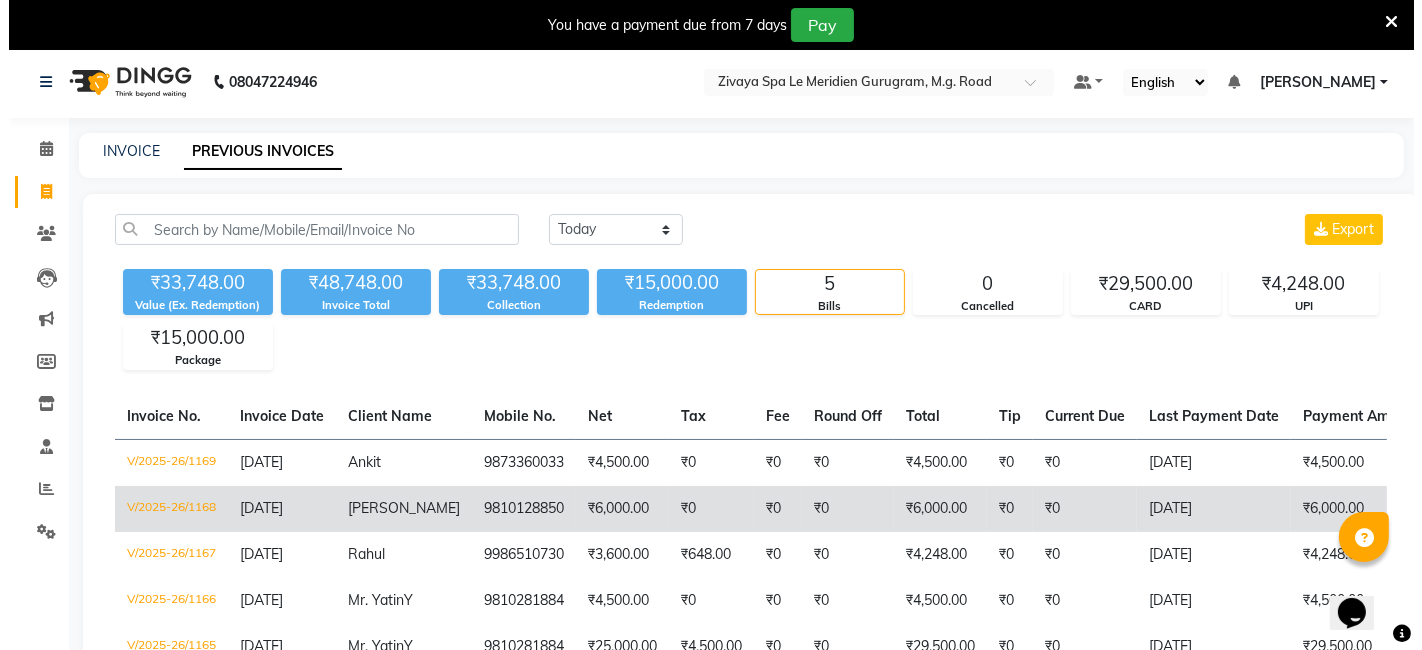 scroll, scrollTop: 0, scrollLeft: 0, axis: both 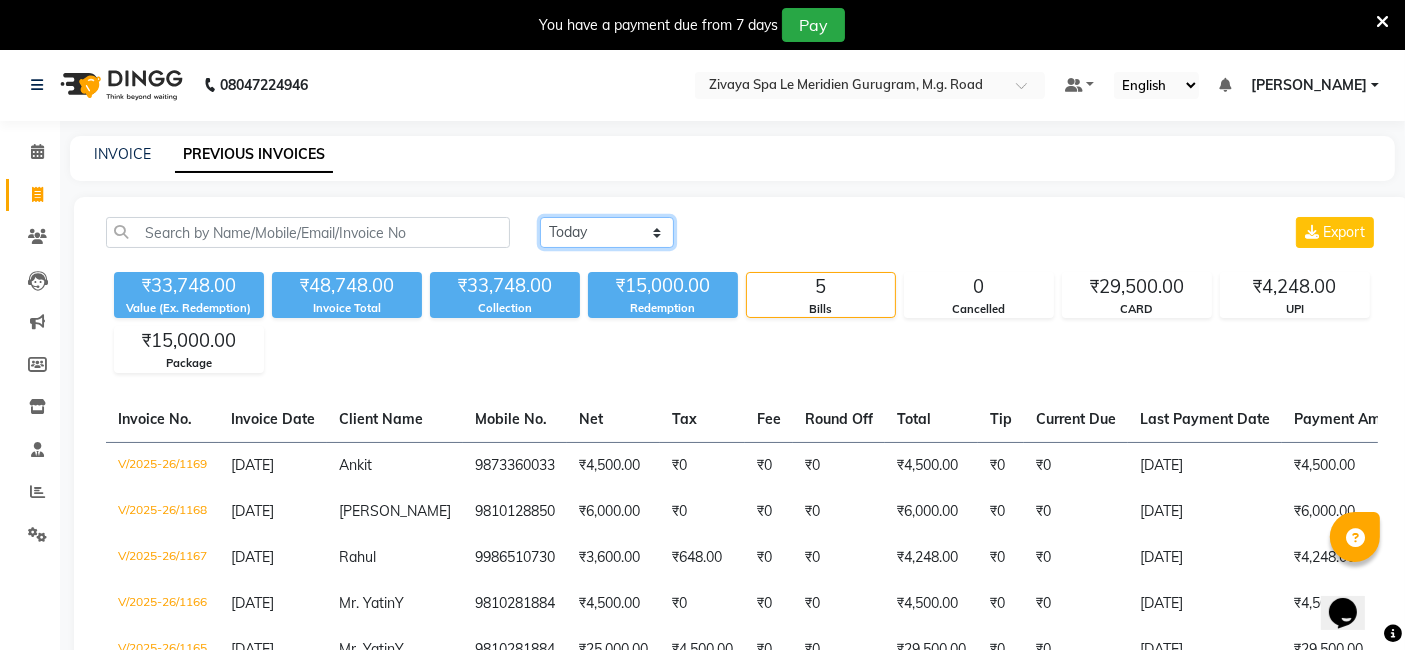 click on "Today Yesterday Custom Range" 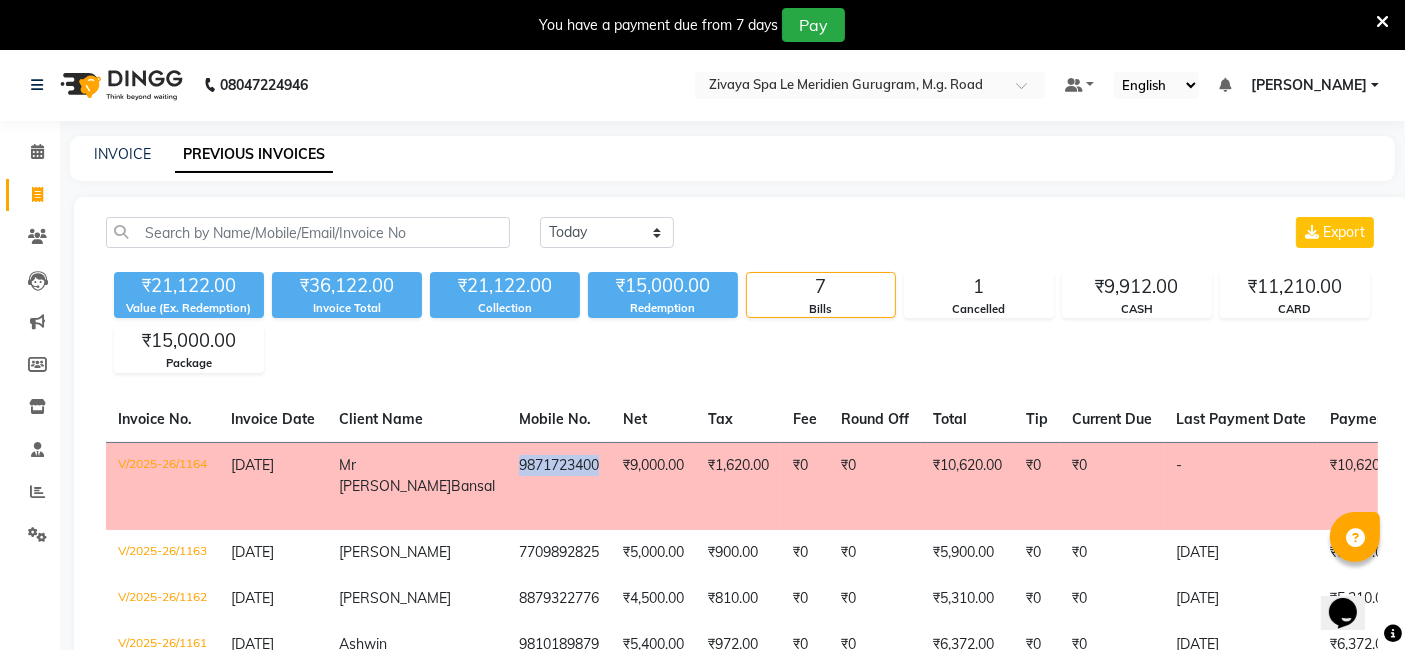 drag, startPoint x: 447, startPoint y: 465, endPoint x: 529, endPoint y: 463, distance: 82.02438 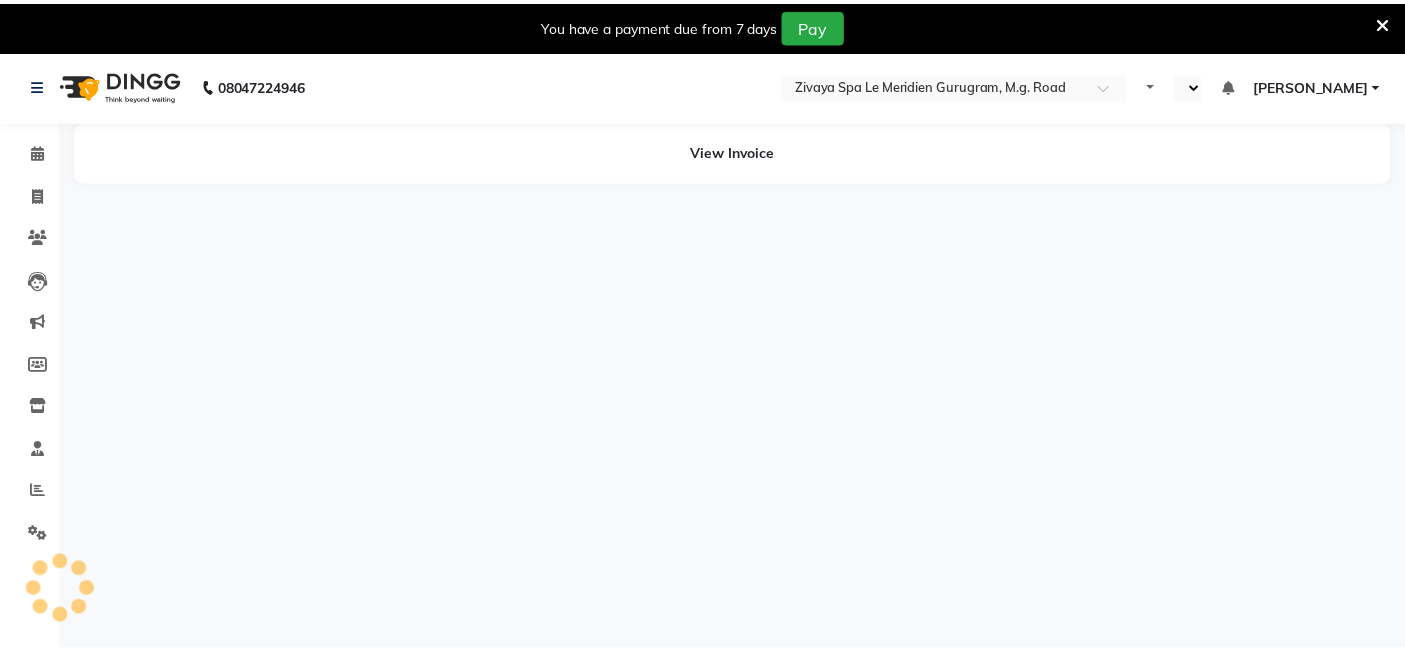 scroll, scrollTop: 0, scrollLeft: 0, axis: both 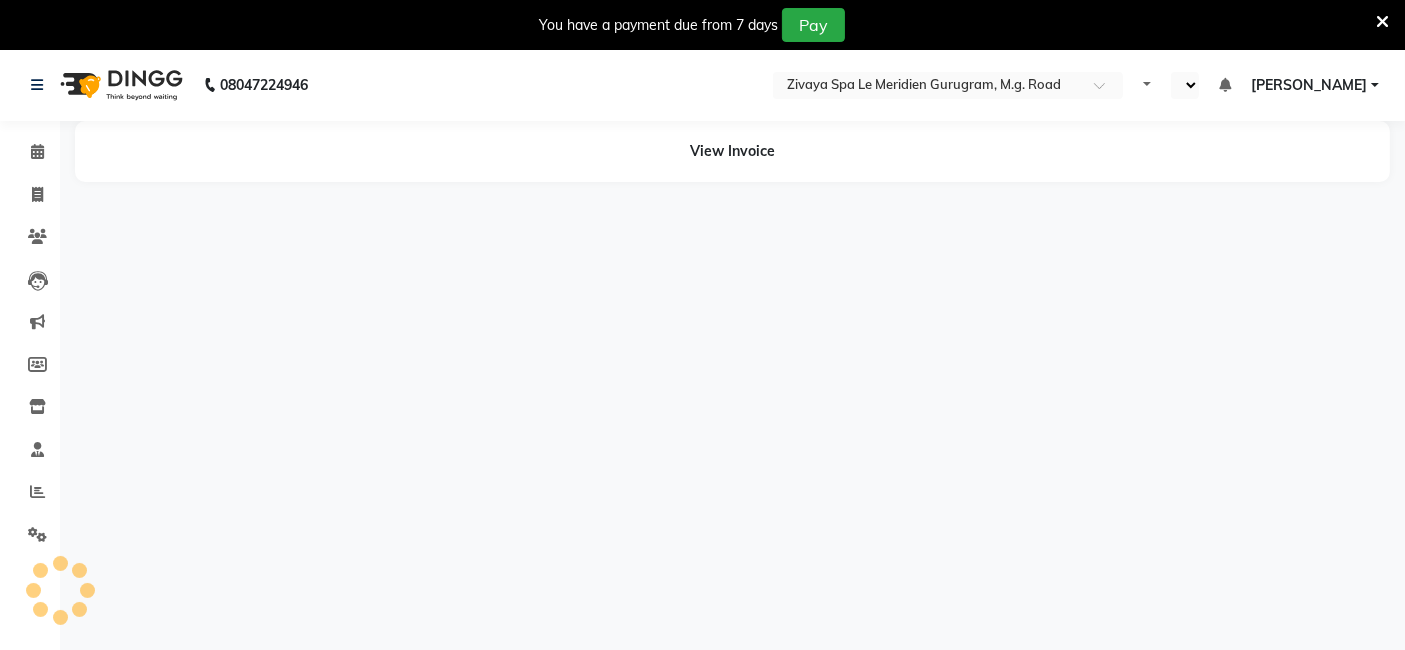 select on "en" 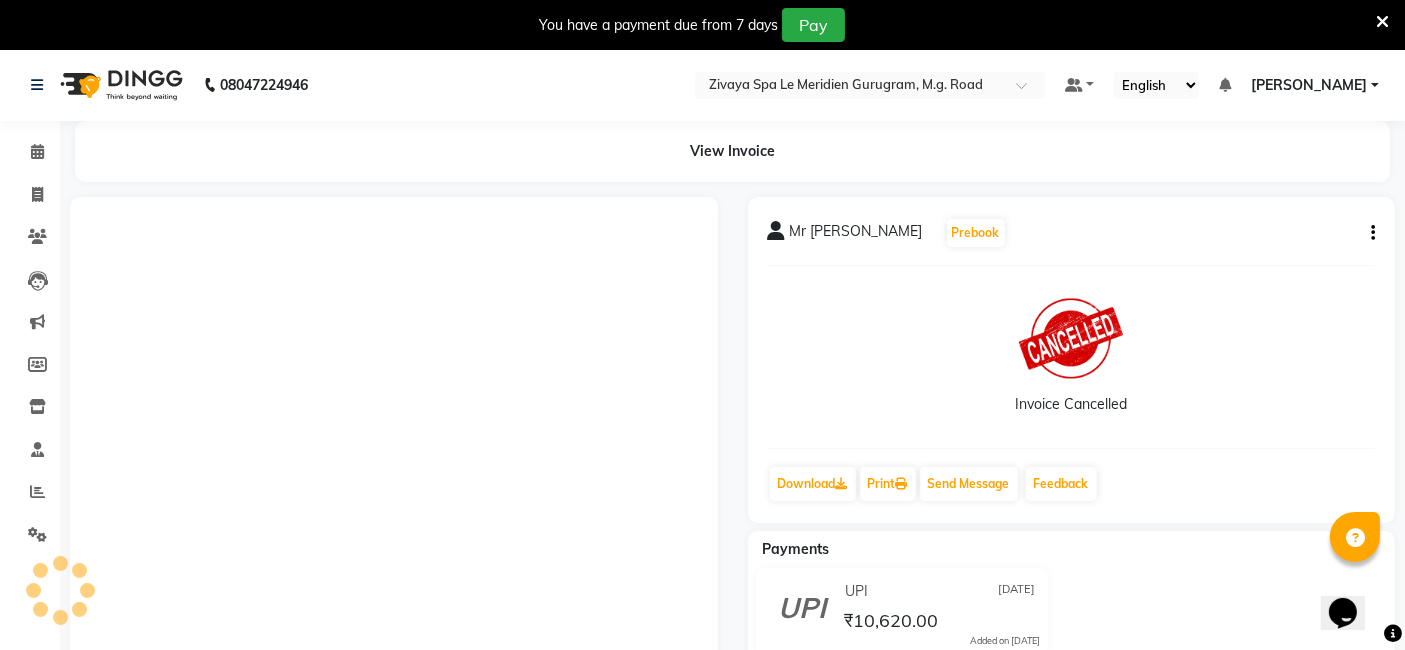 scroll, scrollTop: 0, scrollLeft: 0, axis: both 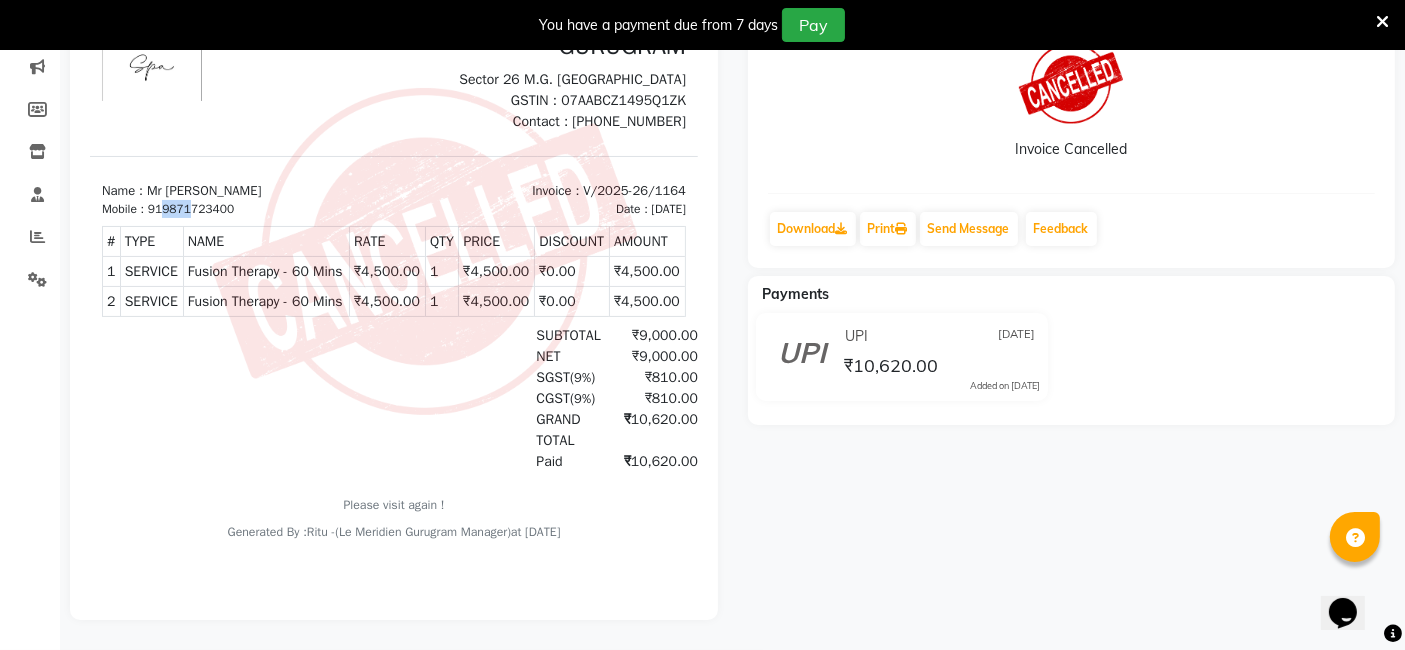 drag, startPoint x: 163, startPoint y: 192, endPoint x: 191, endPoint y: 190, distance: 28.071337 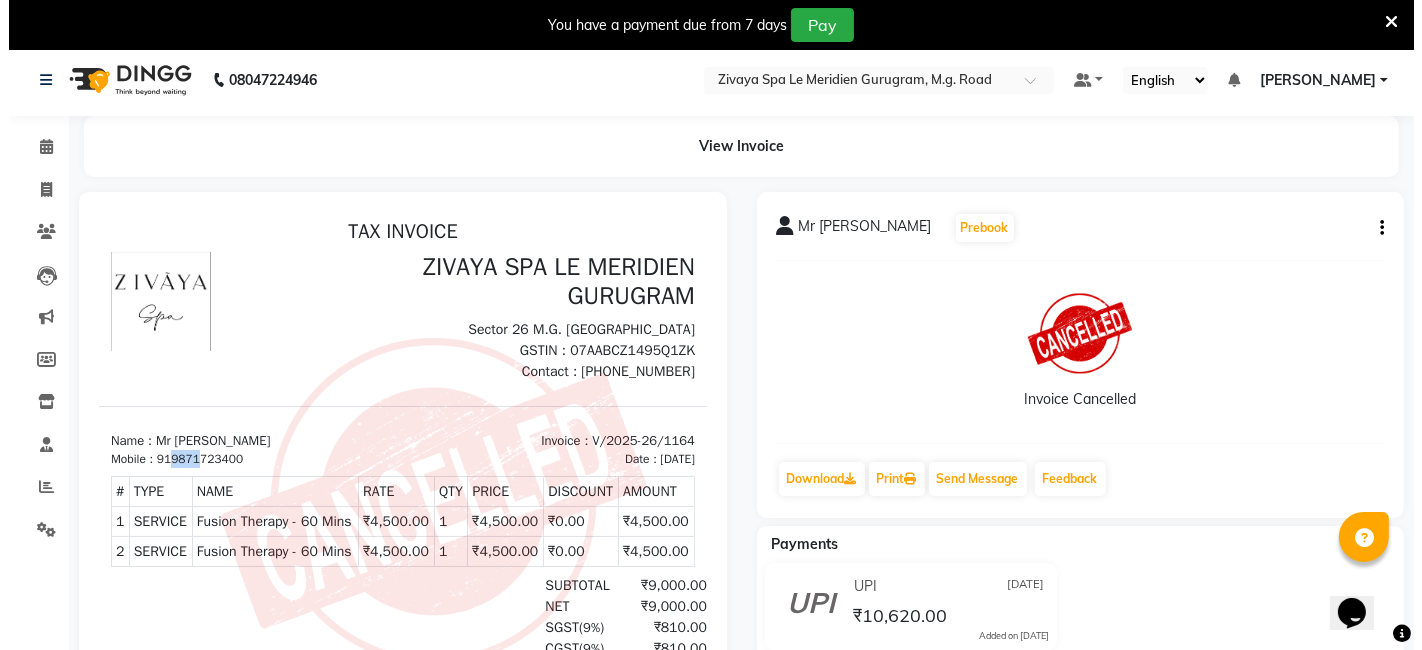 scroll, scrollTop: 0, scrollLeft: 0, axis: both 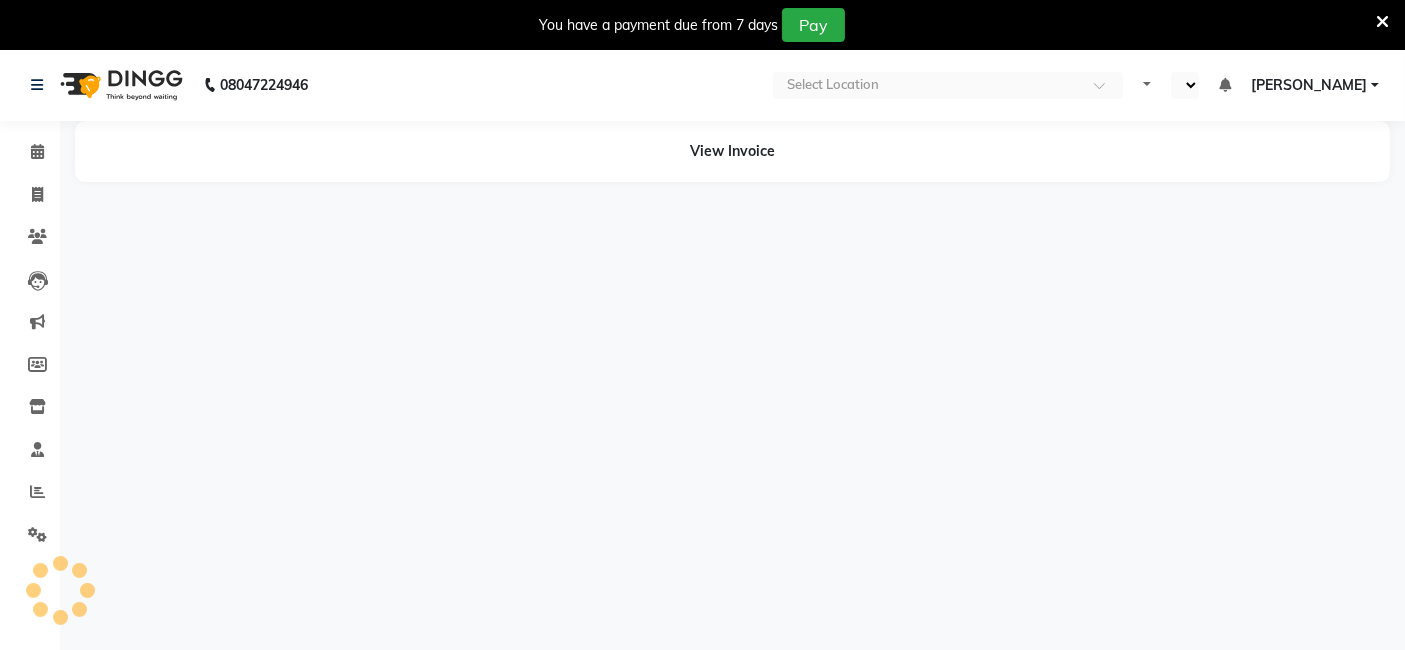 select on "en" 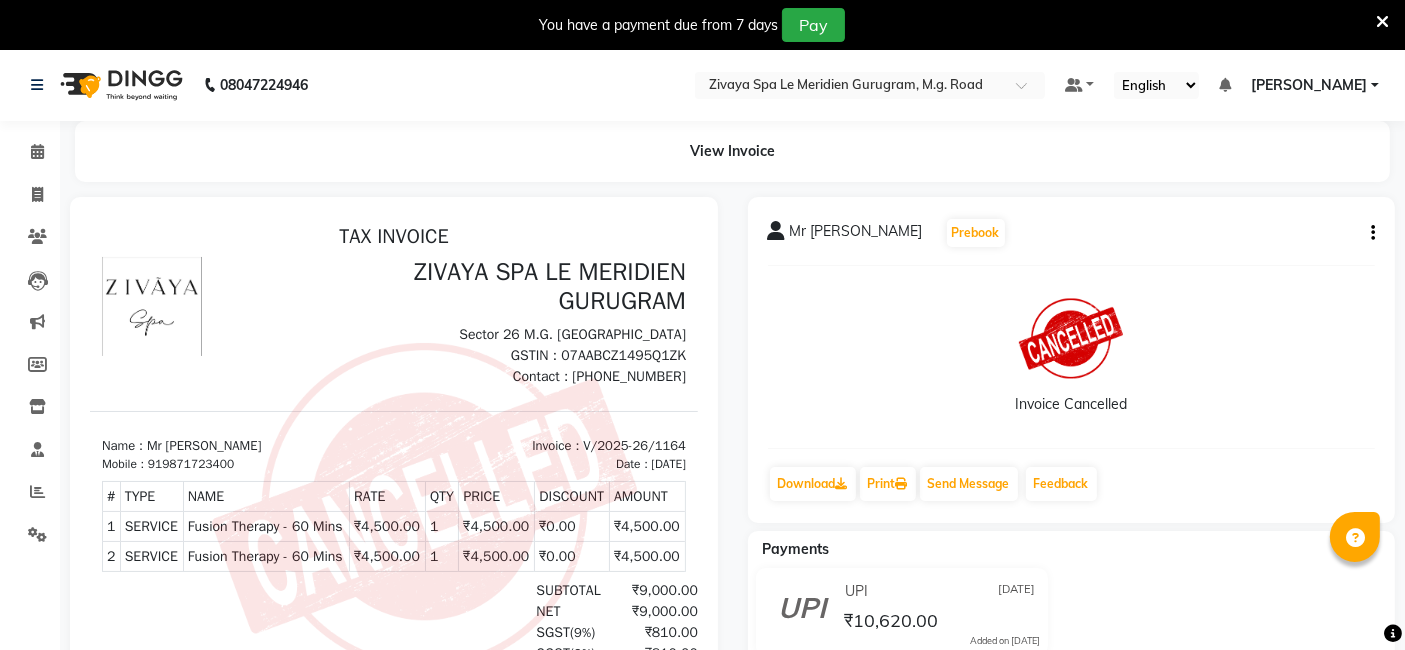 scroll, scrollTop: 141, scrollLeft: 0, axis: vertical 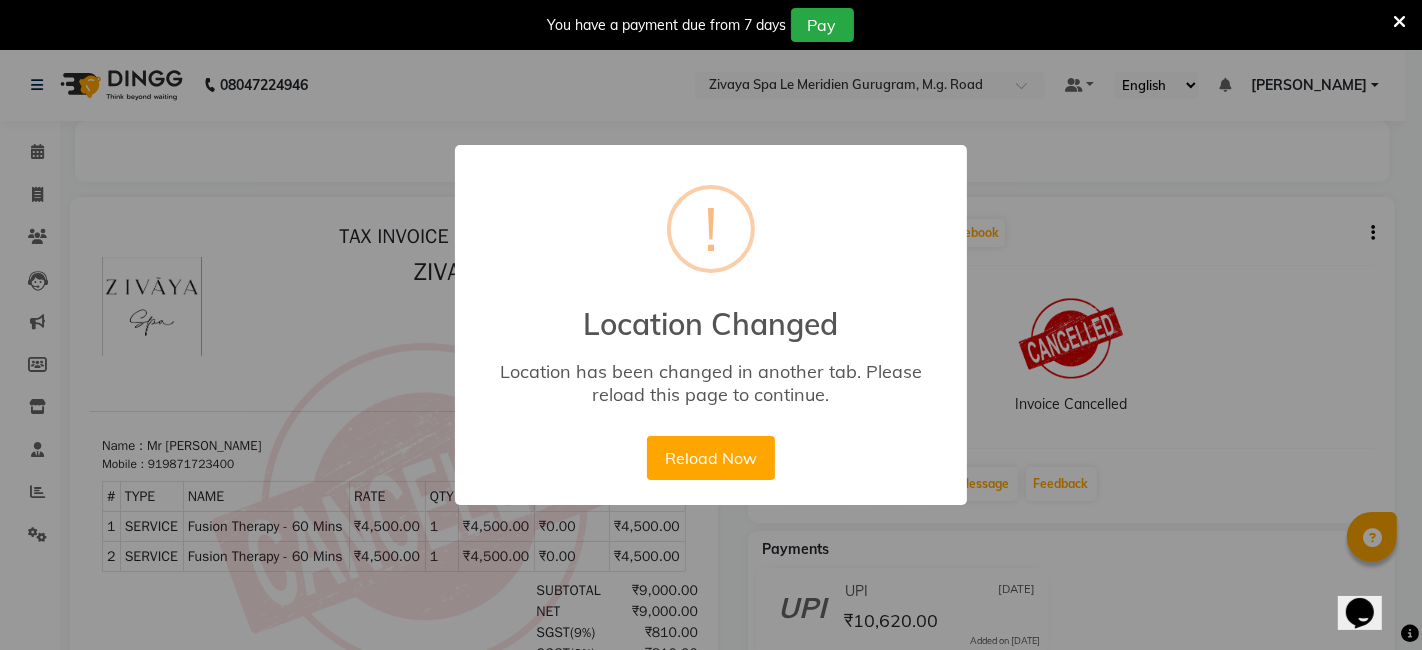 click on "× ! Location Changed Location has been changed in another tab. Please reload this page to continue. Reload Now No Cancel" at bounding box center (711, 325) 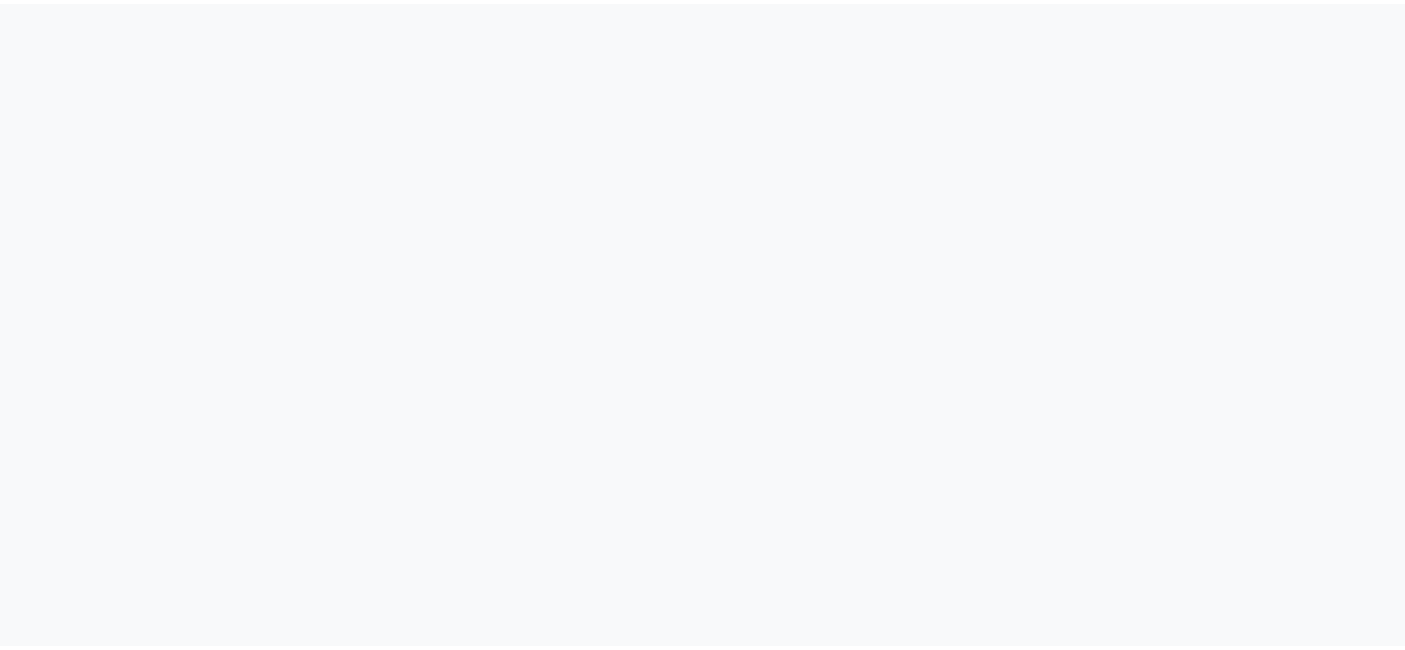 scroll, scrollTop: 0, scrollLeft: 0, axis: both 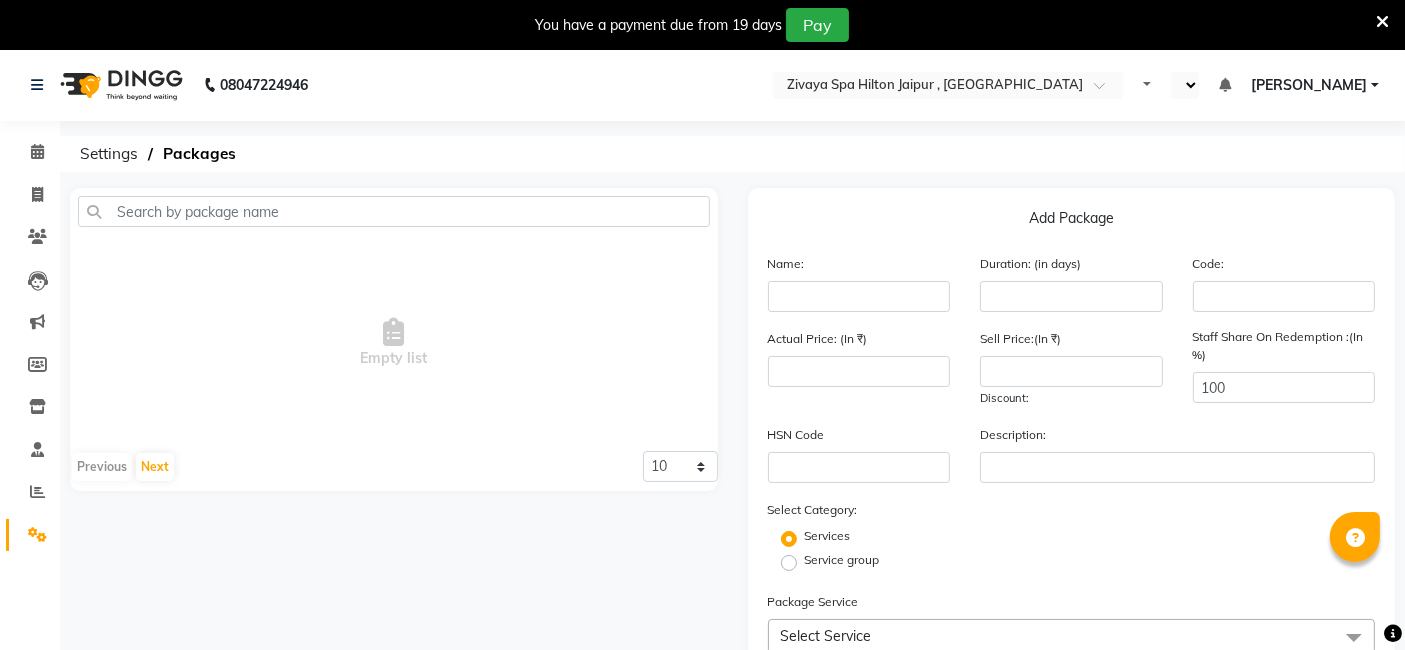 select on "en" 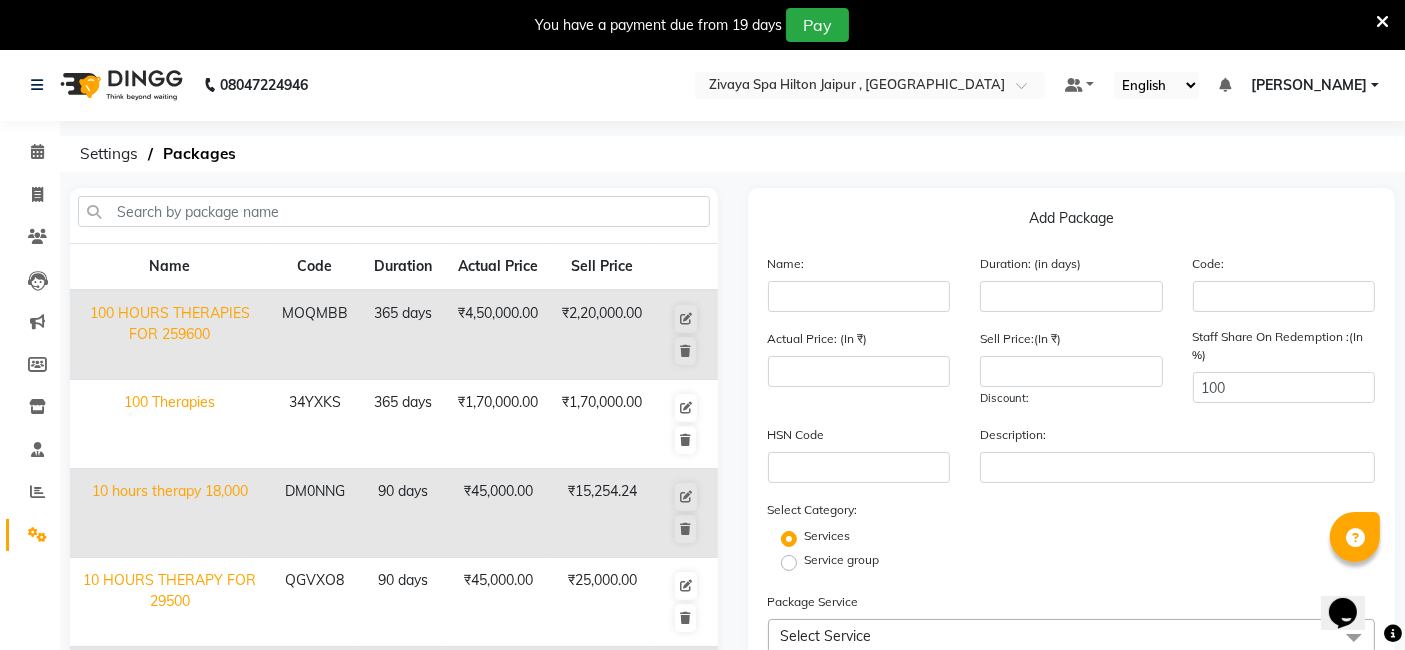 scroll, scrollTop: 0, scrollLeft: 0, axis: both 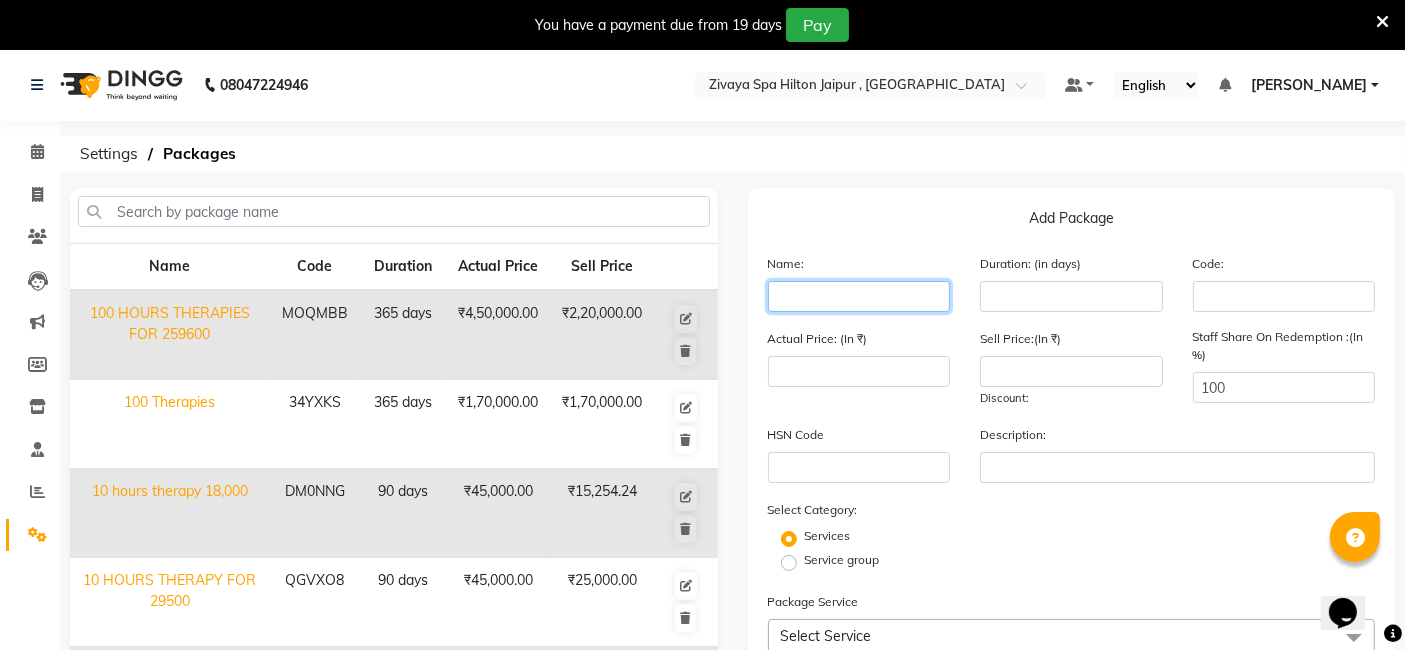 click 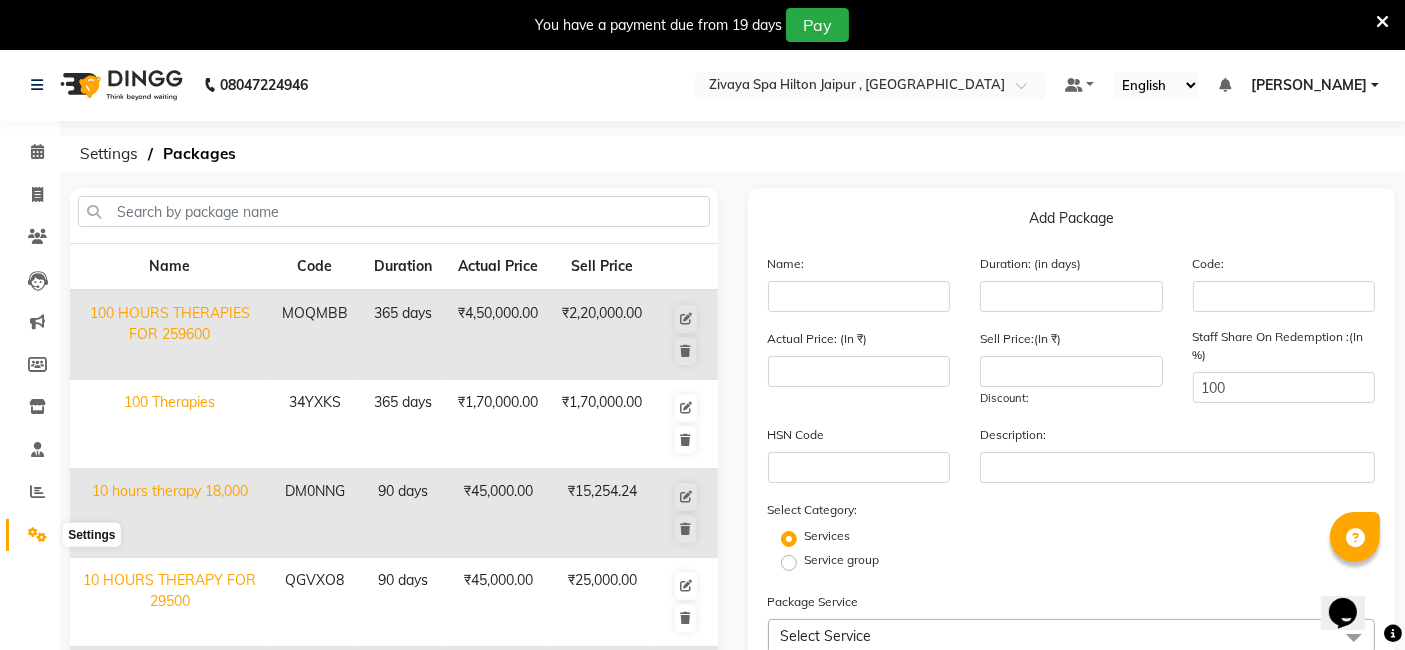 click 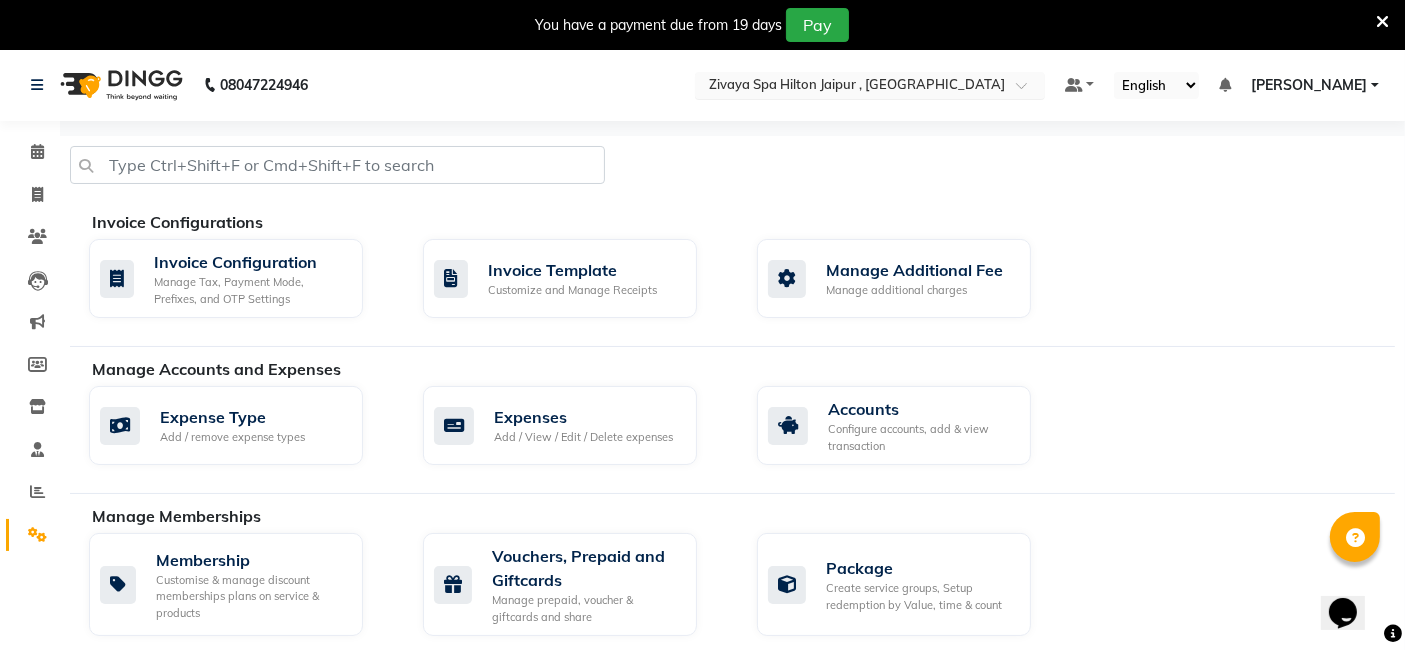 click at bounding box center (850, 87) 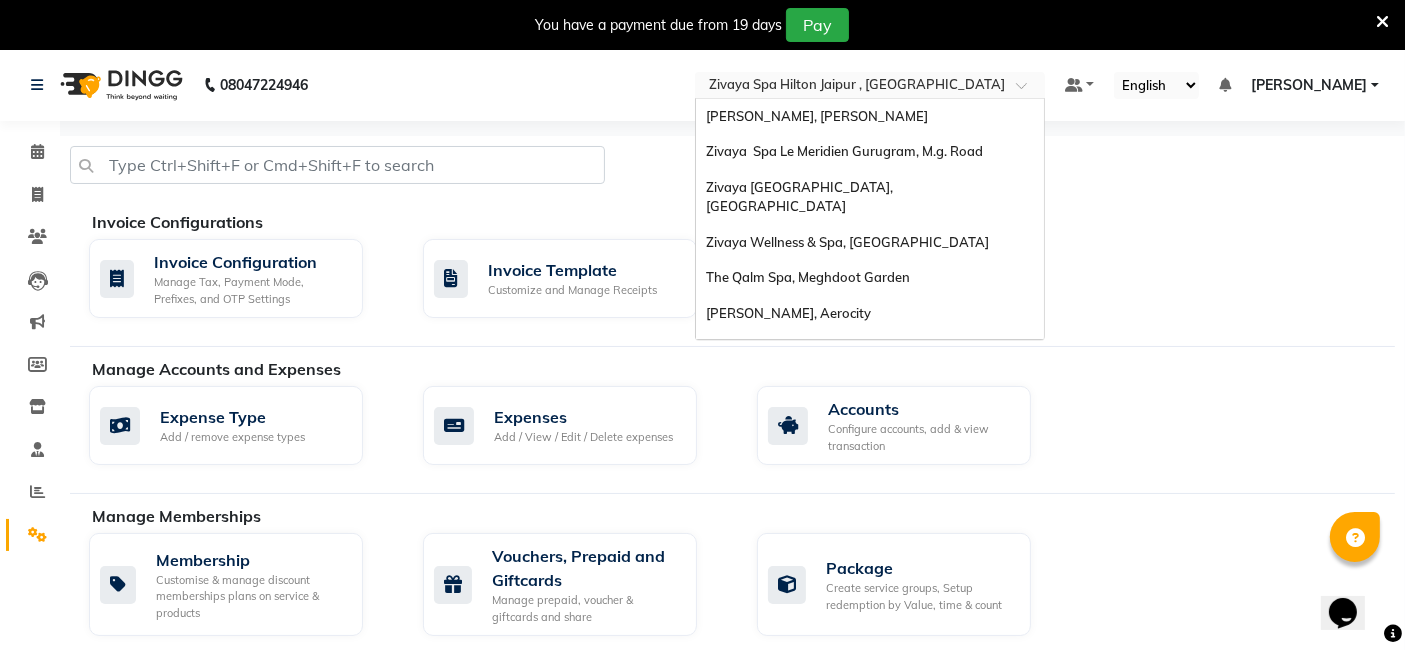 scroll, scrollTop: 205, scrollLeft: 0, axis: vertical 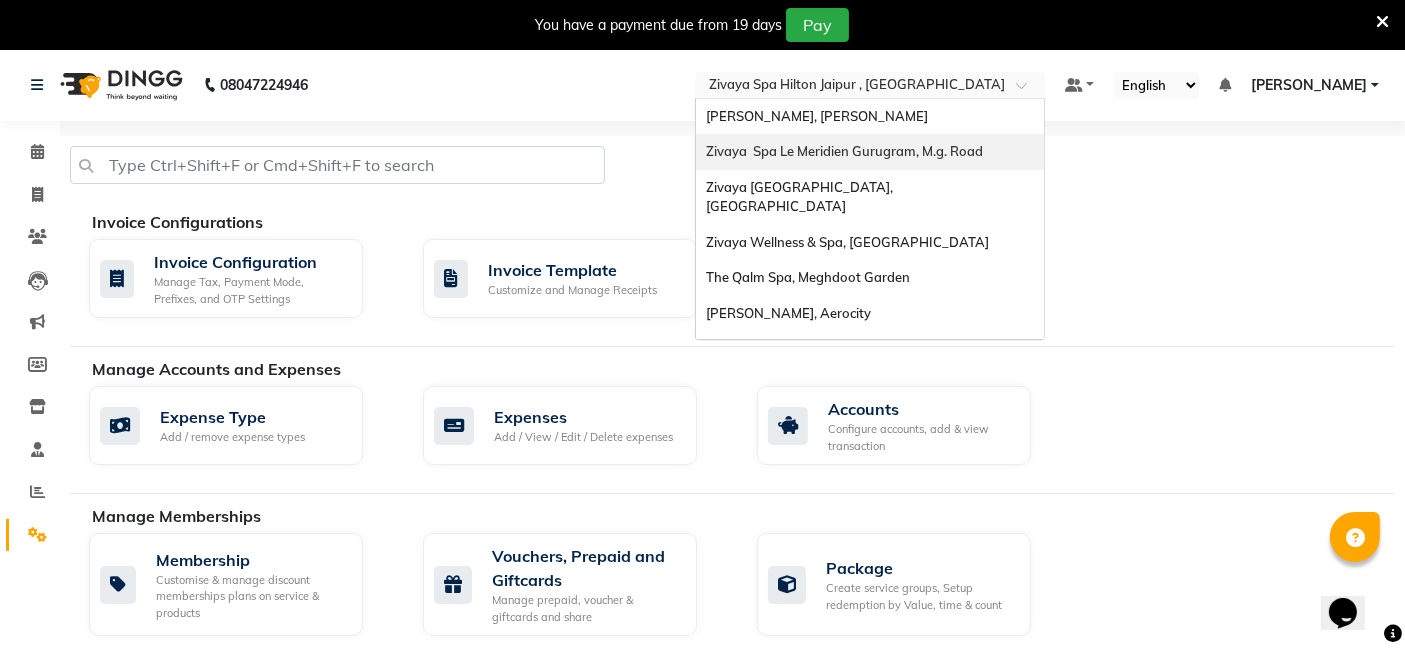 click on "Zivaya  Spa Le Meridien Gurugram, M.g. Road" at bounding box center (844, 151) 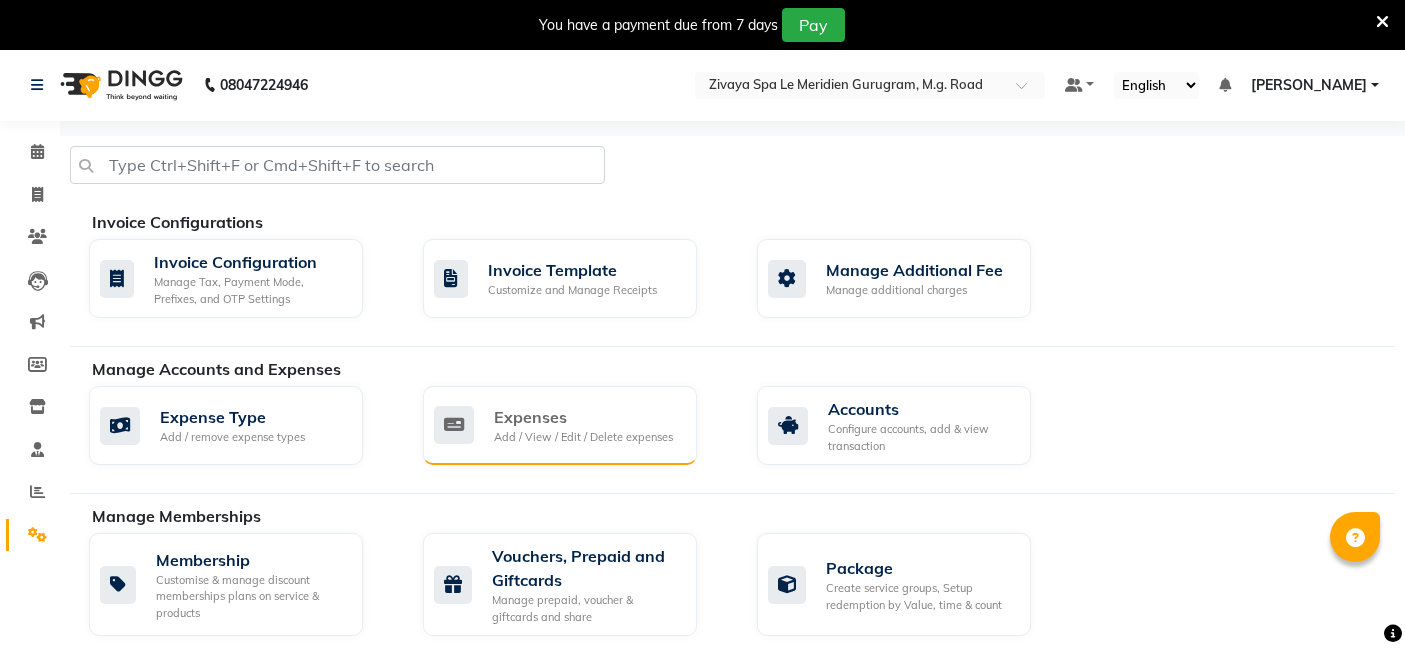 scroll, scrollTop: 0, scrollLeft: 0, axis: both 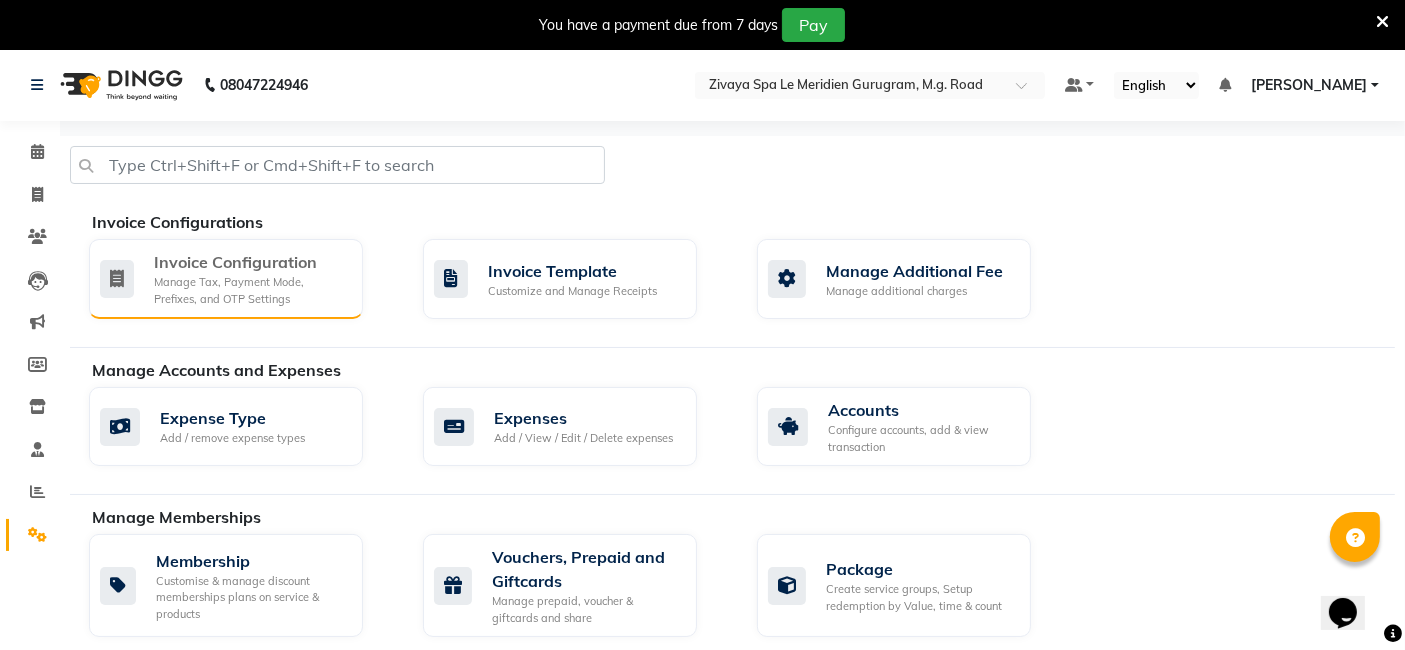 click on "Manage Tax, Payment Mode, Prefixes, and OTP Settings" 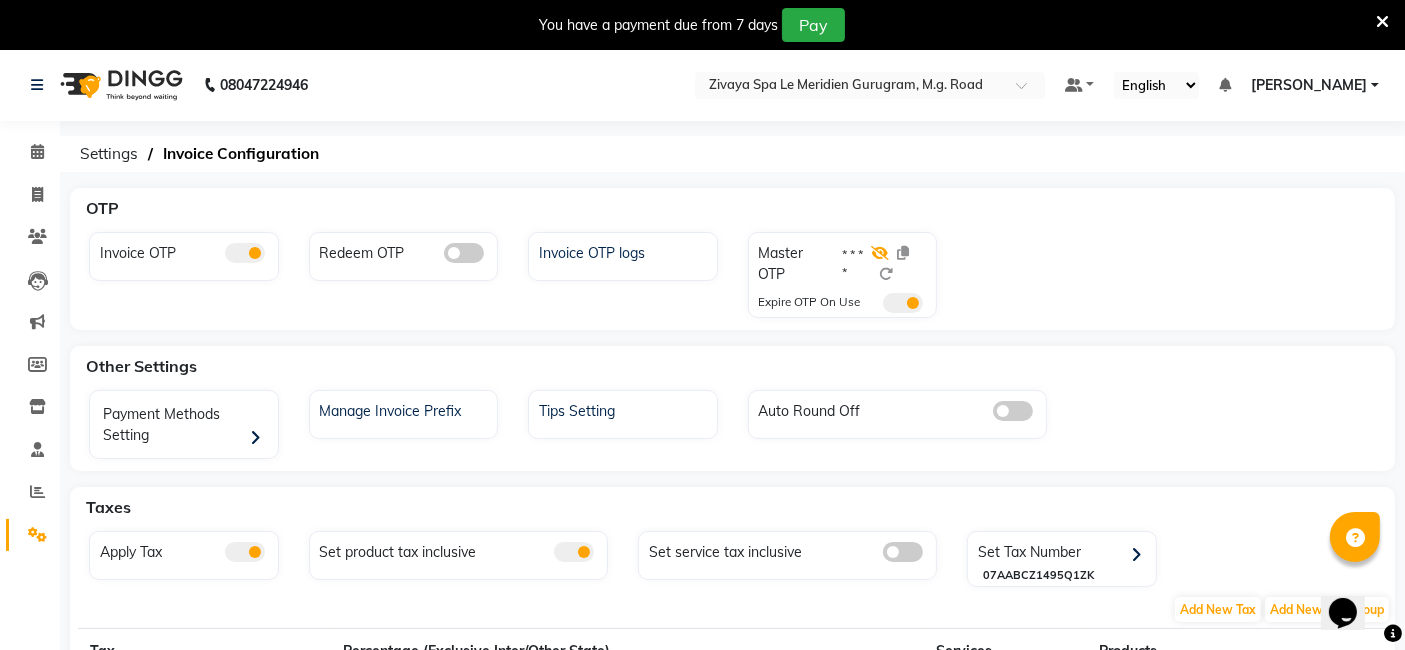 click 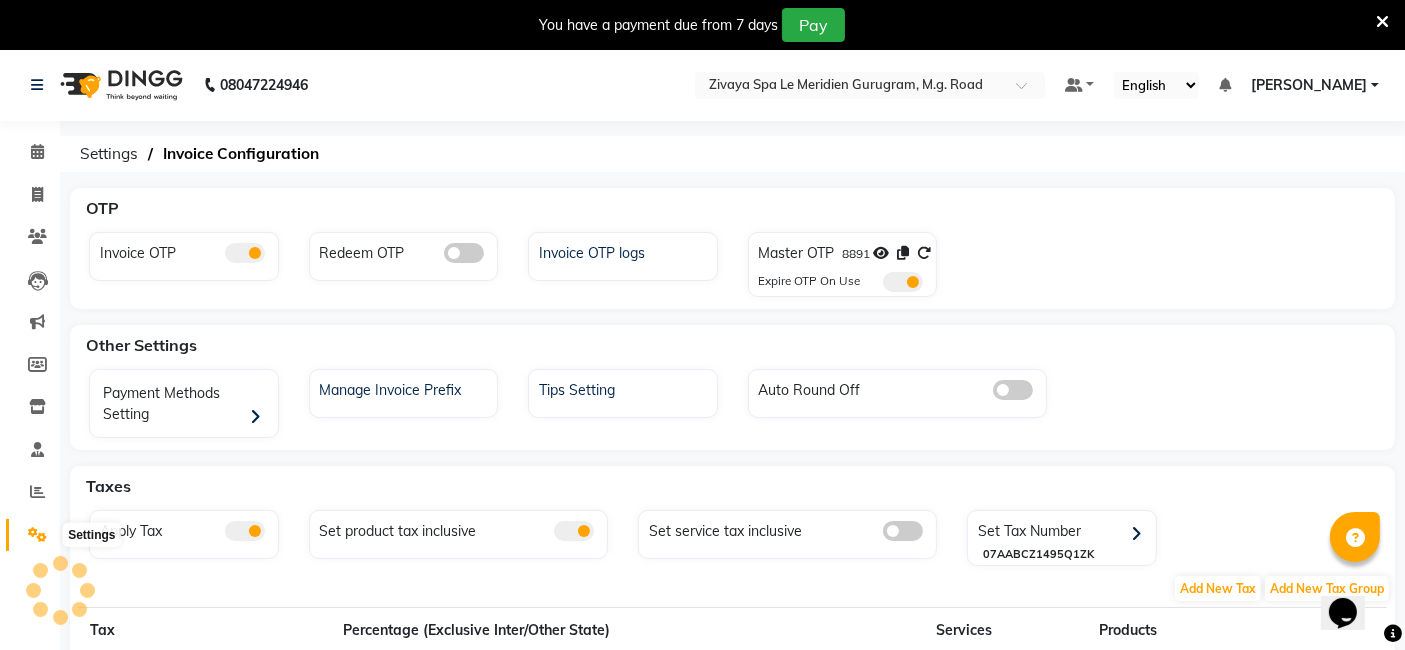 click 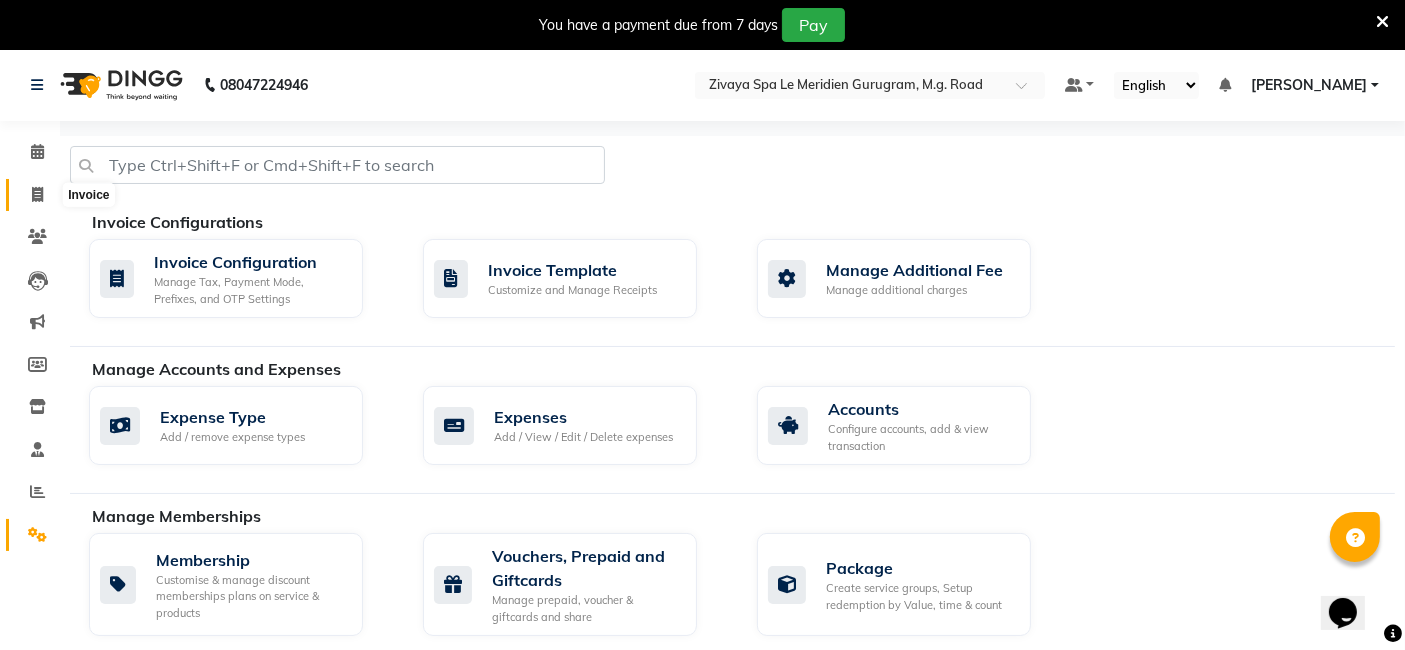 click 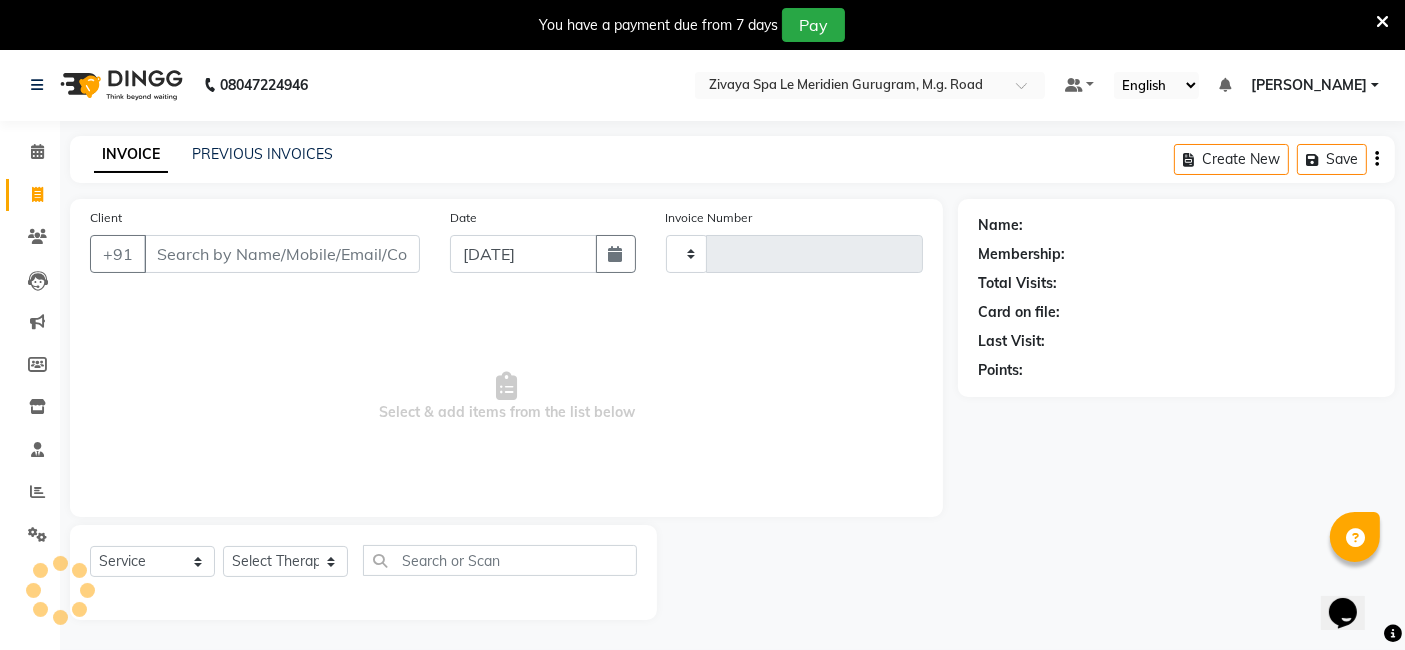 scroll, scrollTop: 48, scrollLeft: 0, axis: vertical 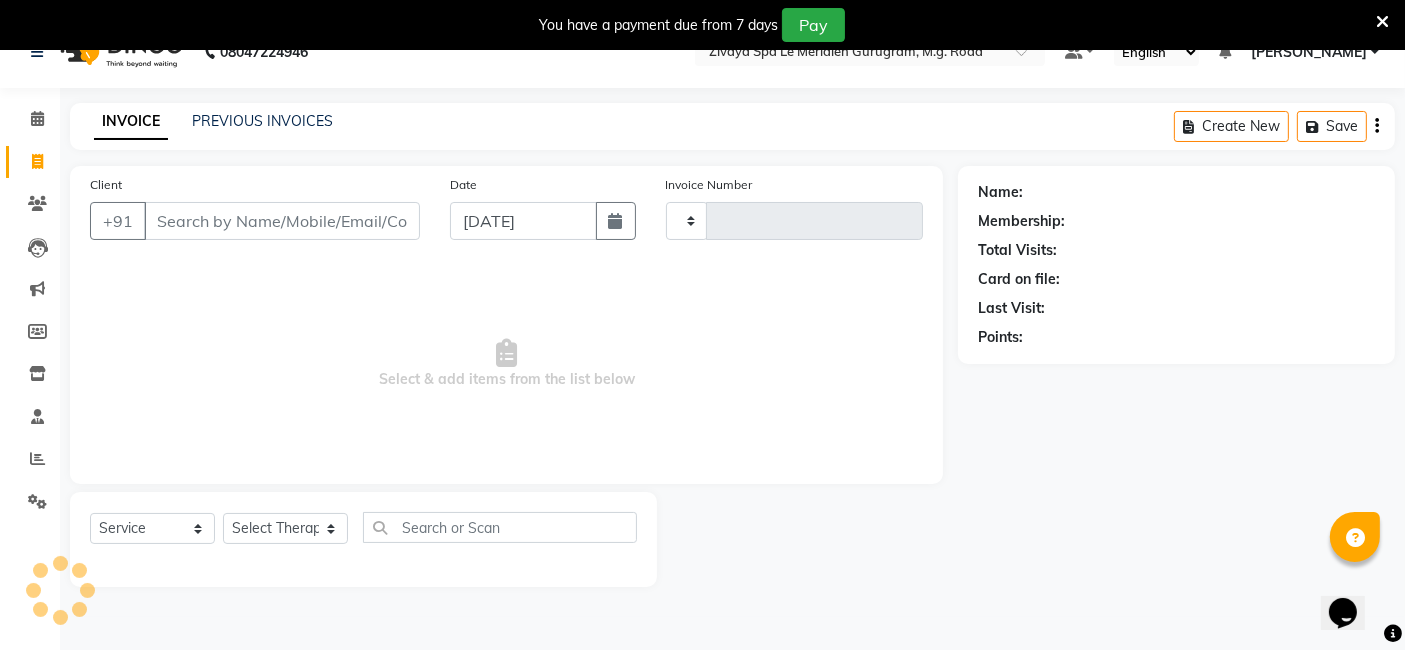 type on "1171" 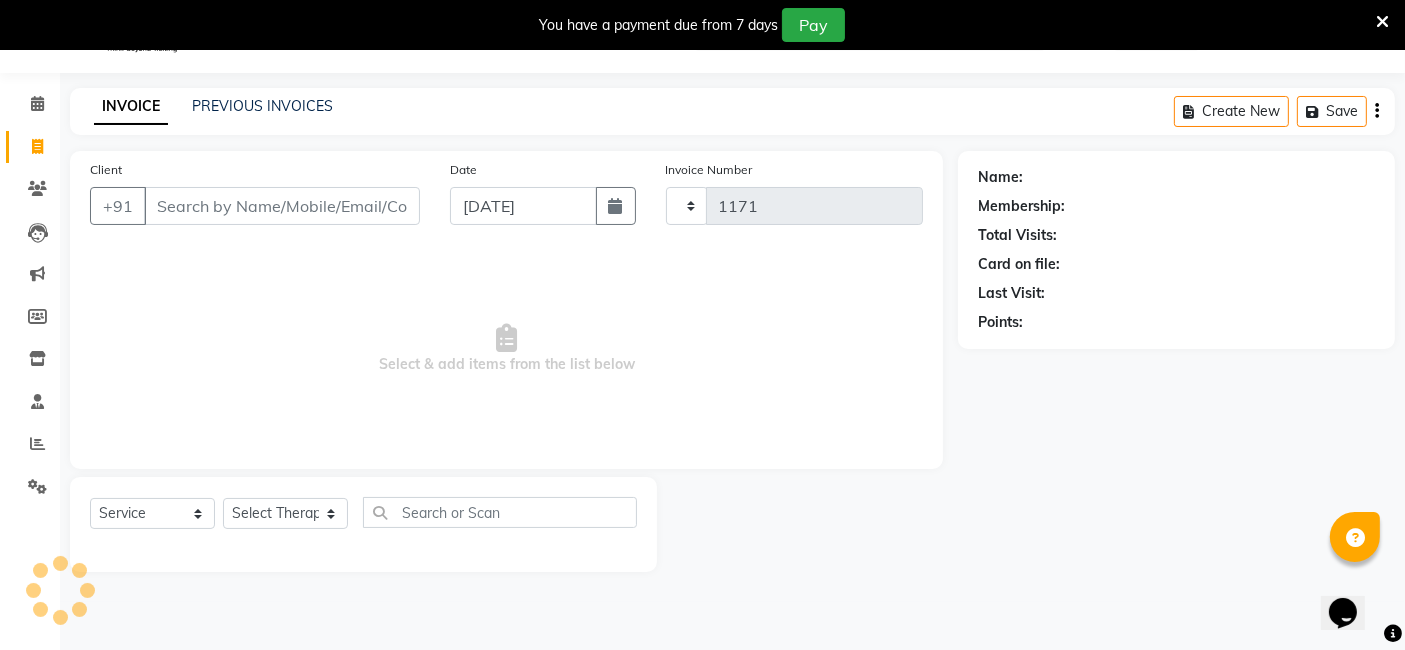select on "6503" 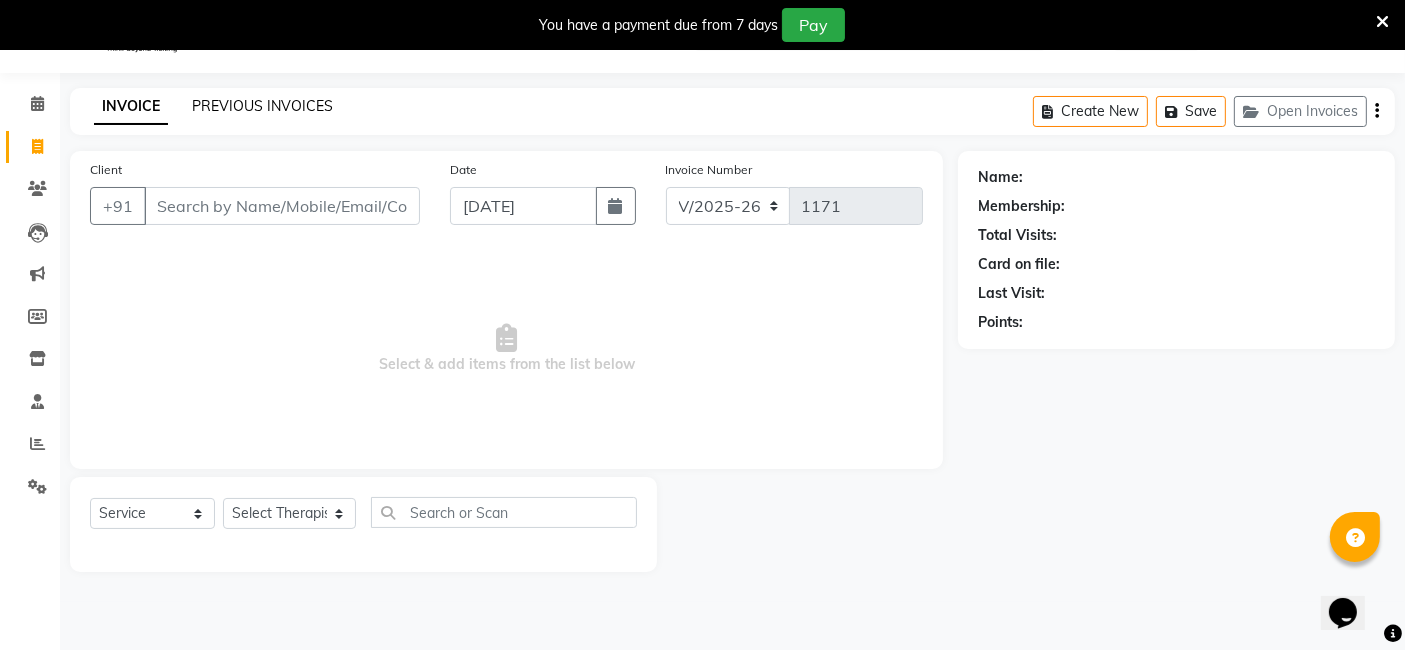 click on "PREVIOUS INVOICES" 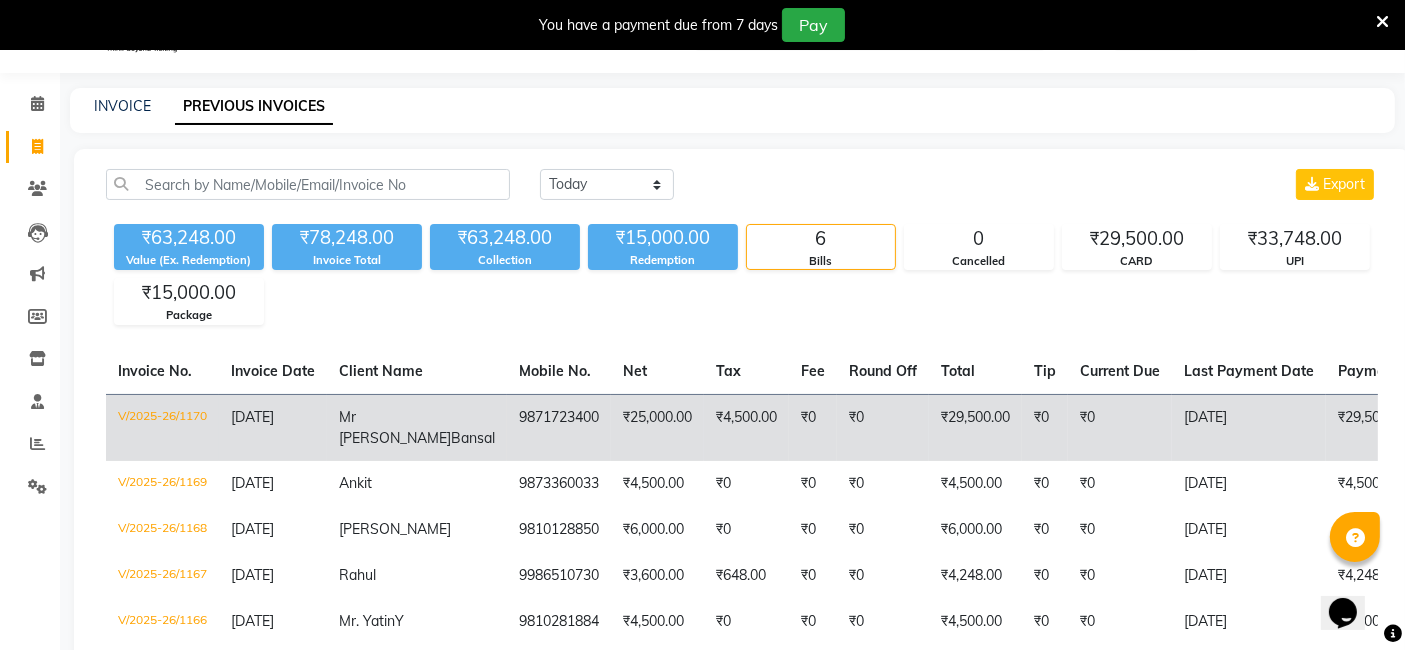 click on "V/2025-26/1170" 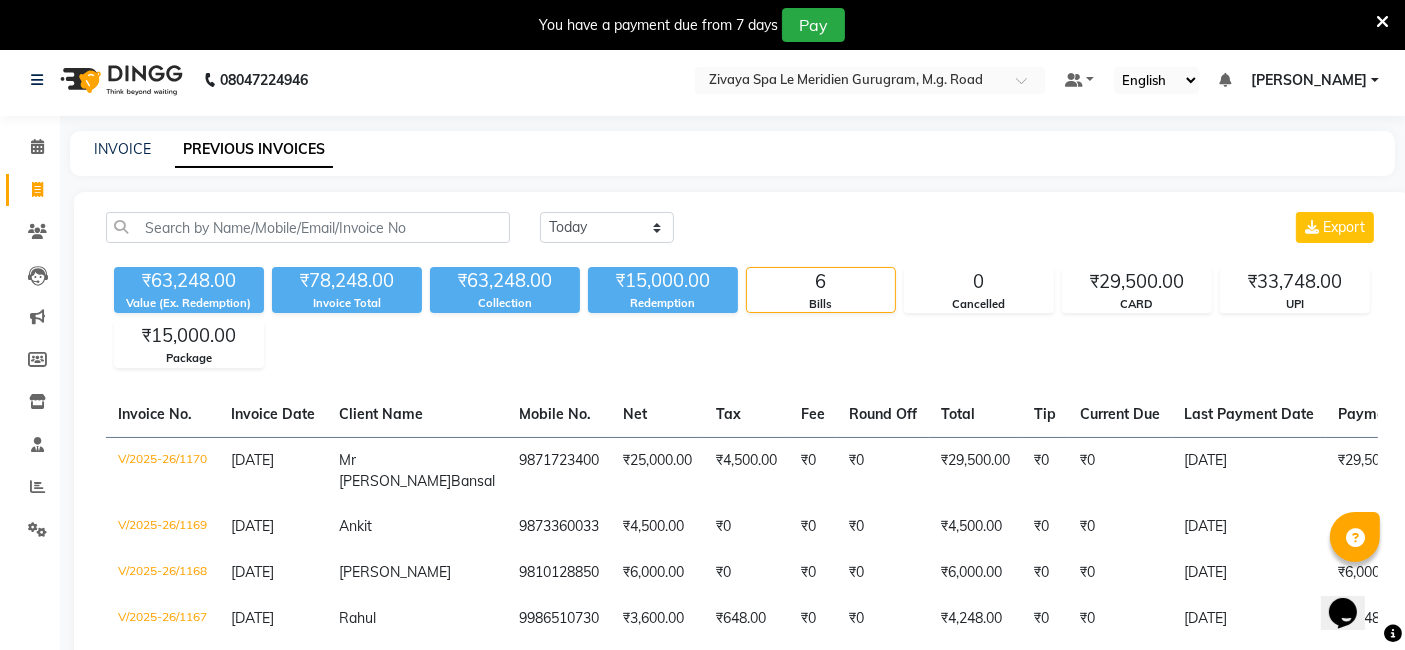 scroll, scrollTop: 0, scrollLeft: 0, axis: both 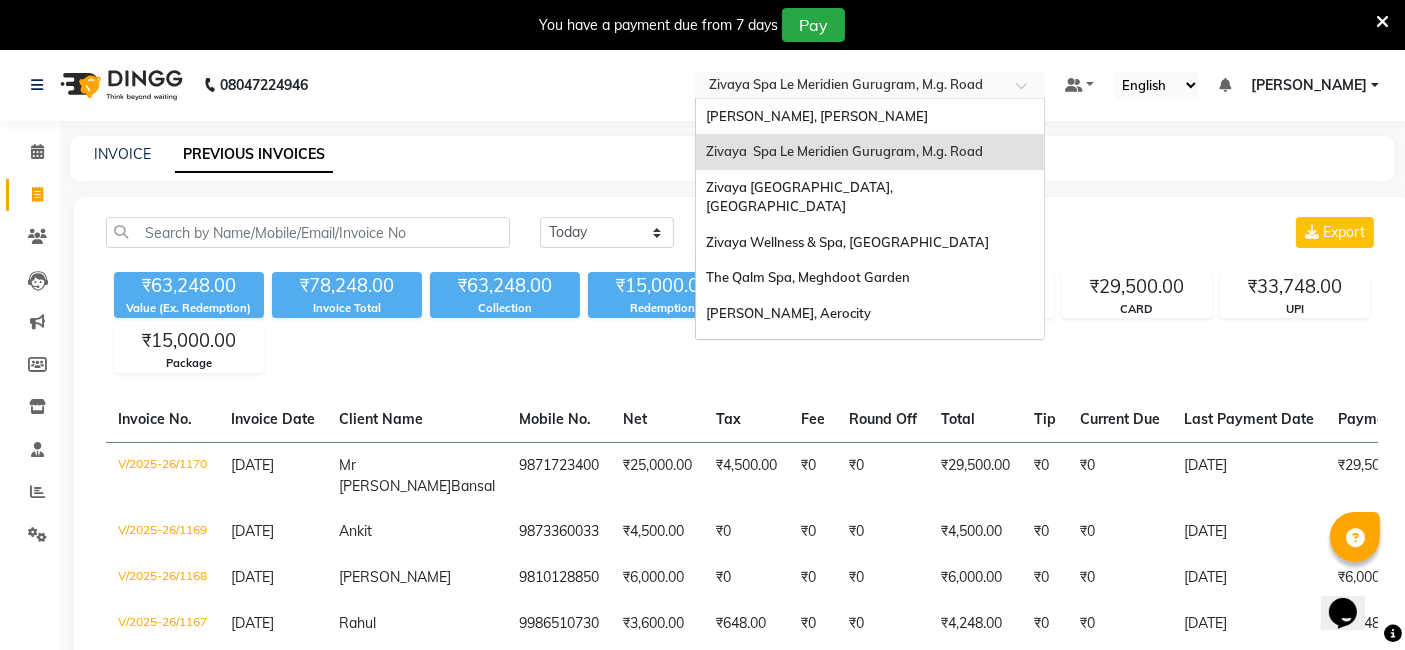 click at bounding box center (850, 87) 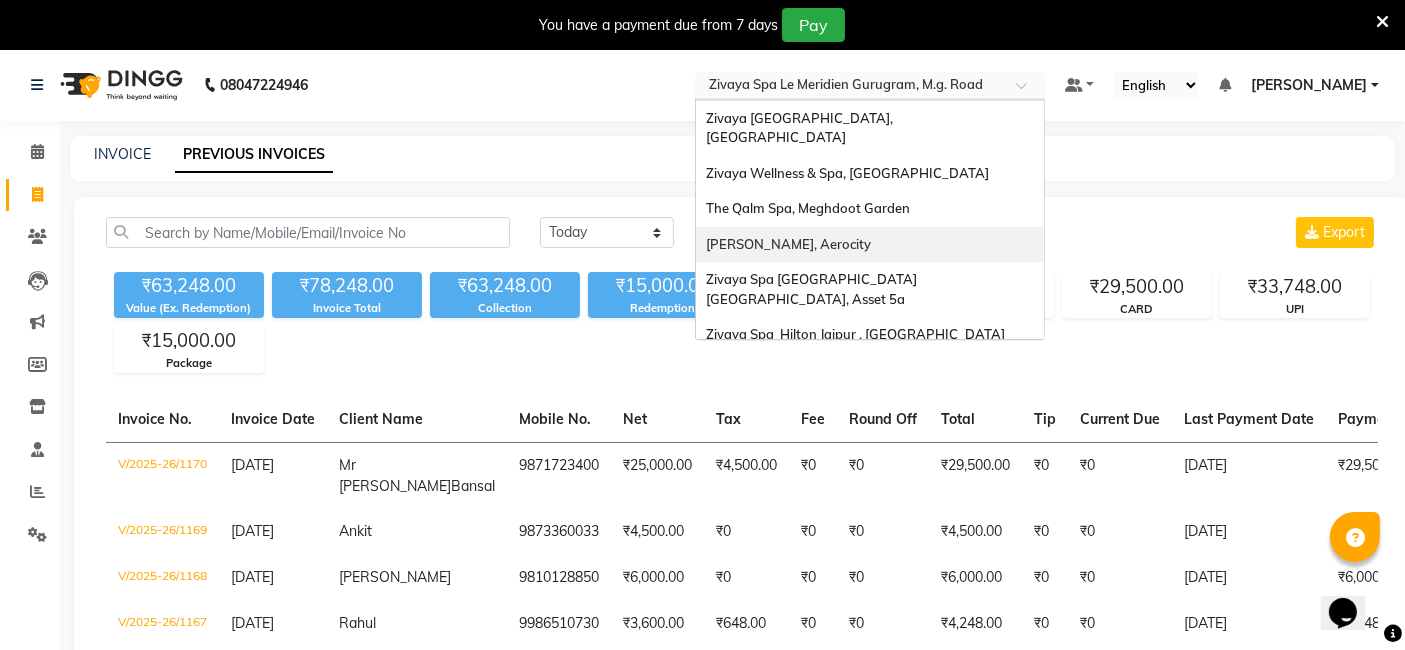 scroll, scrollTop: 205, scrollLeft: 0, axis: vertical 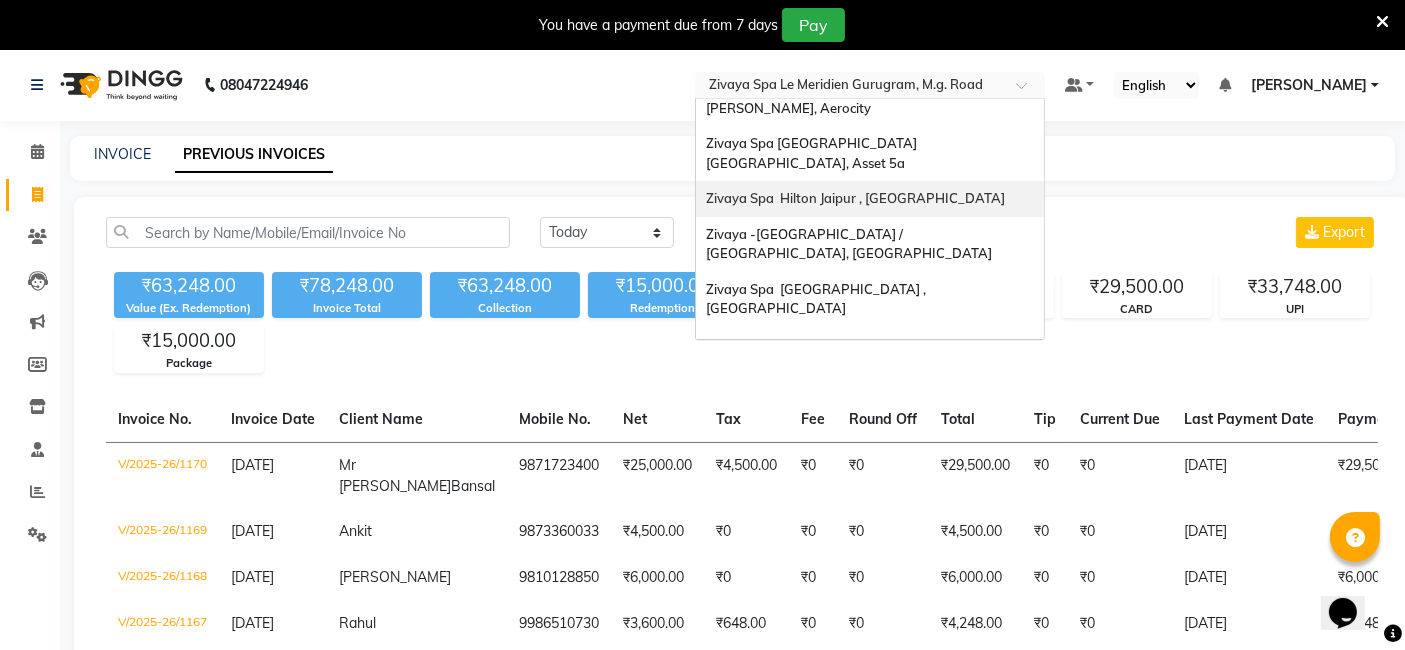 click on "Zivaya Spa  Hilton Jaipur , [GEOGRAPHIC_DATA]" at bounding box center (855, 198) 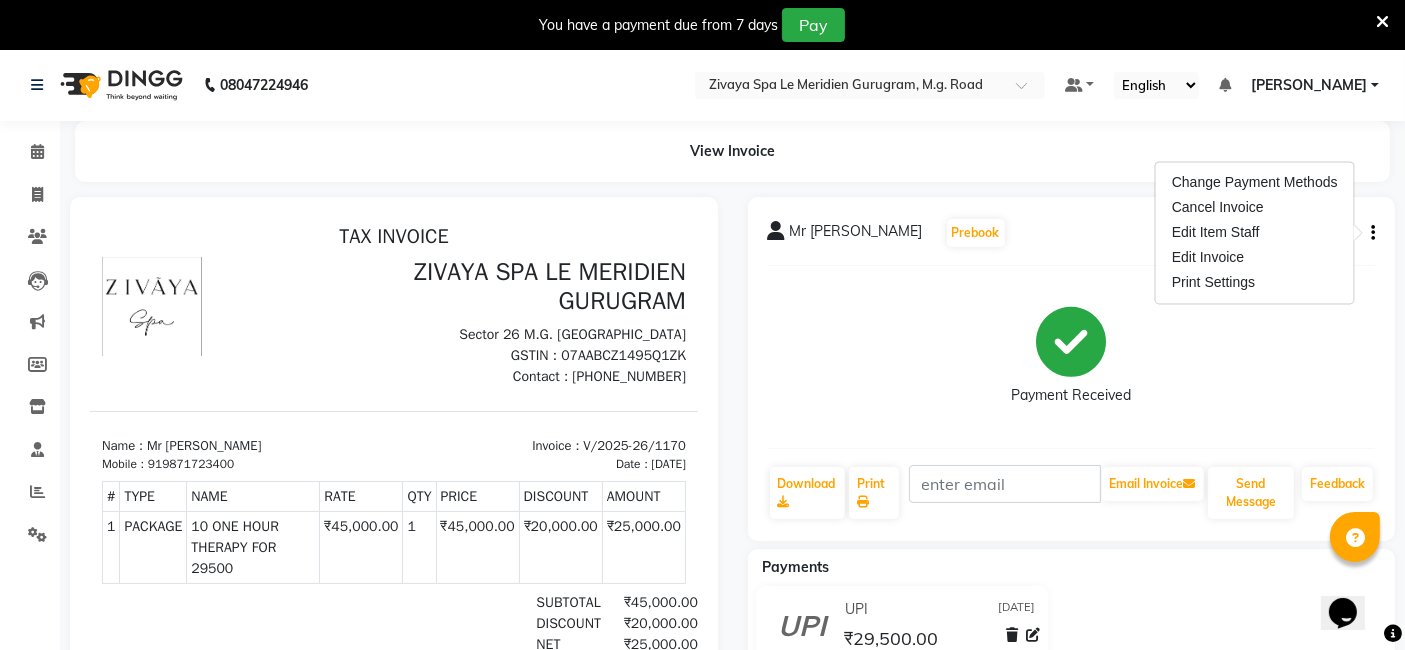 scroll, scrollTop: 0, scrollLeft: 0, axis: both 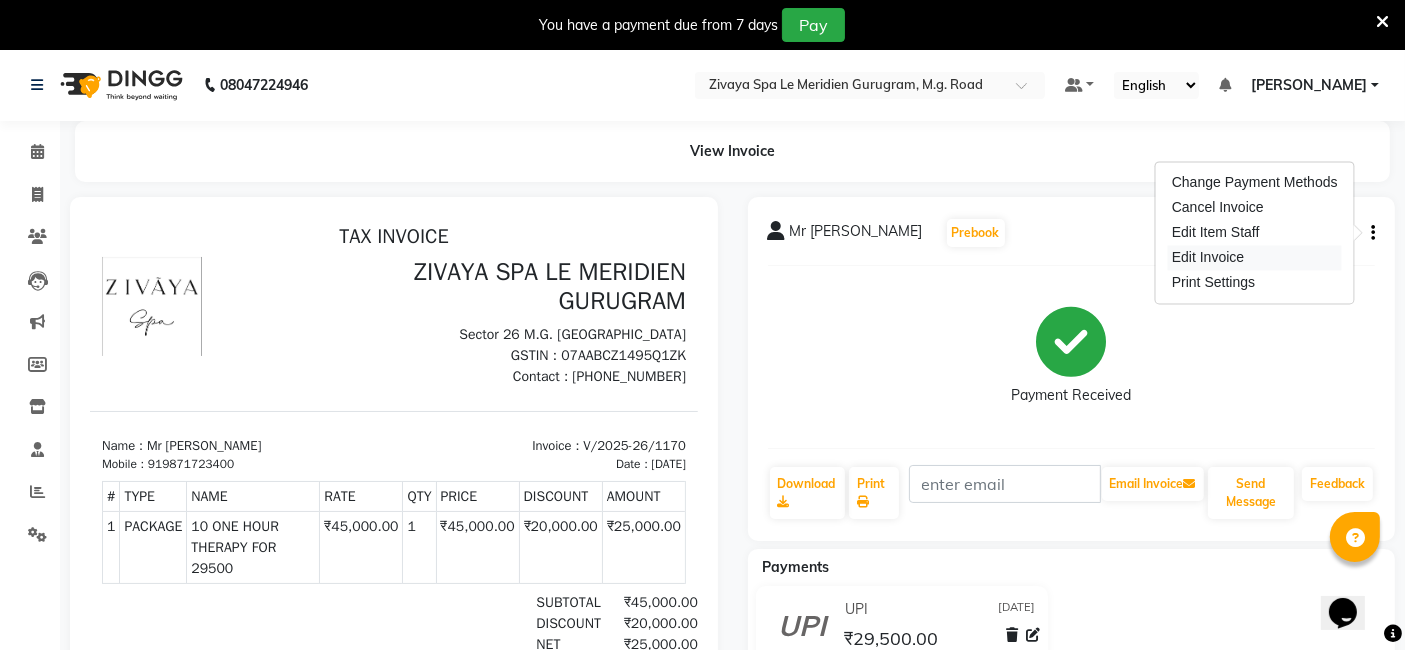 click on "Edit Invoice" at bounding box center (1255, 257) 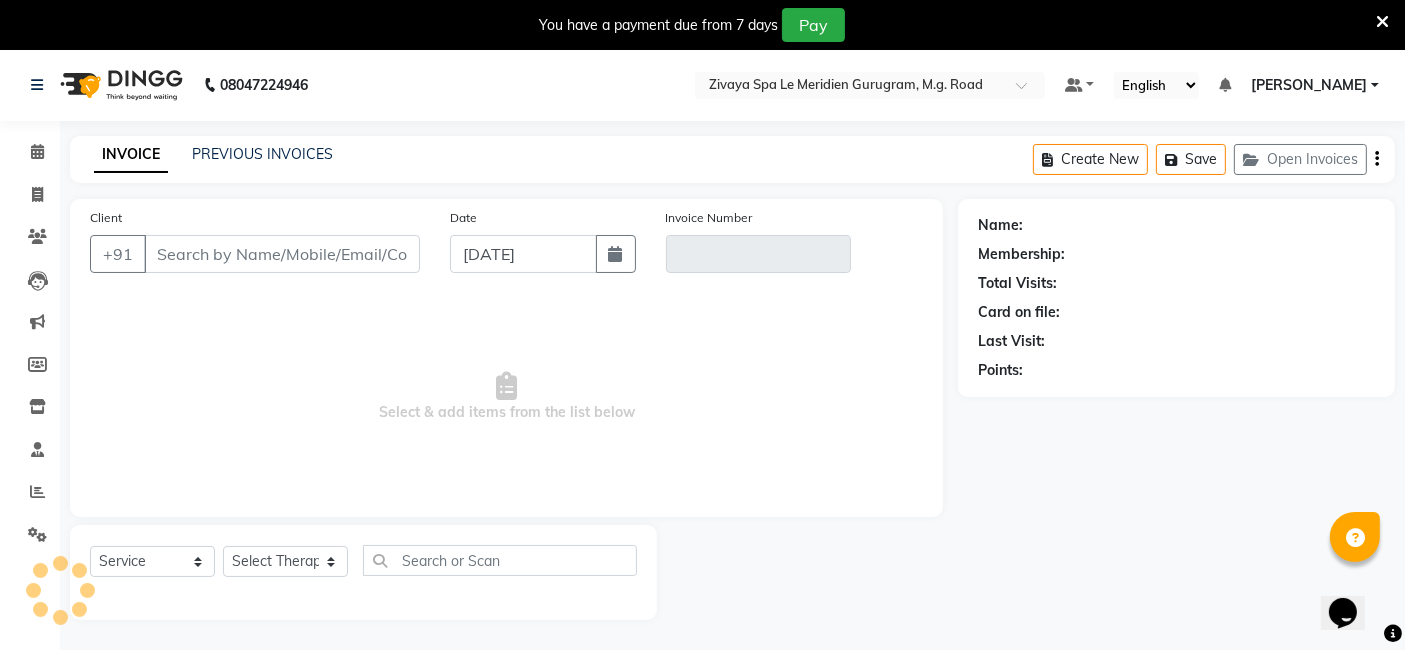 scroll, scrollTop: 48, scrollLeft: 0, axis: vertical 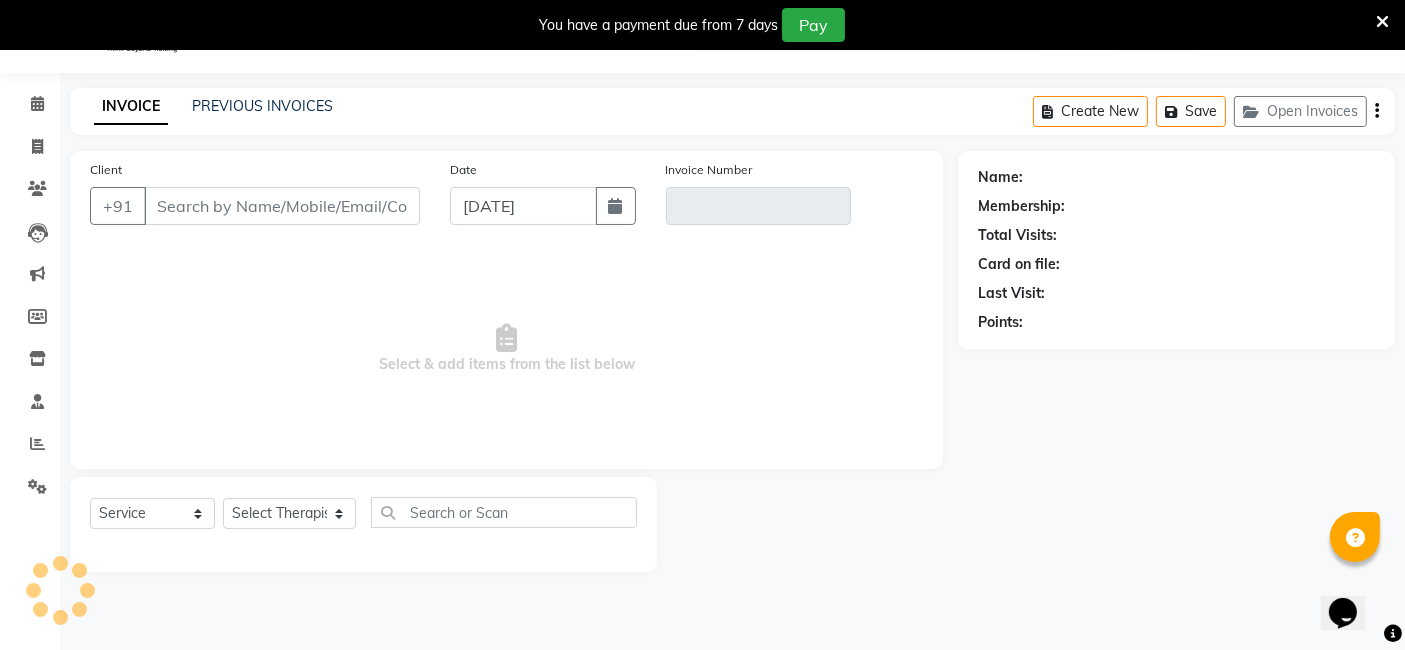type on "9871723400" 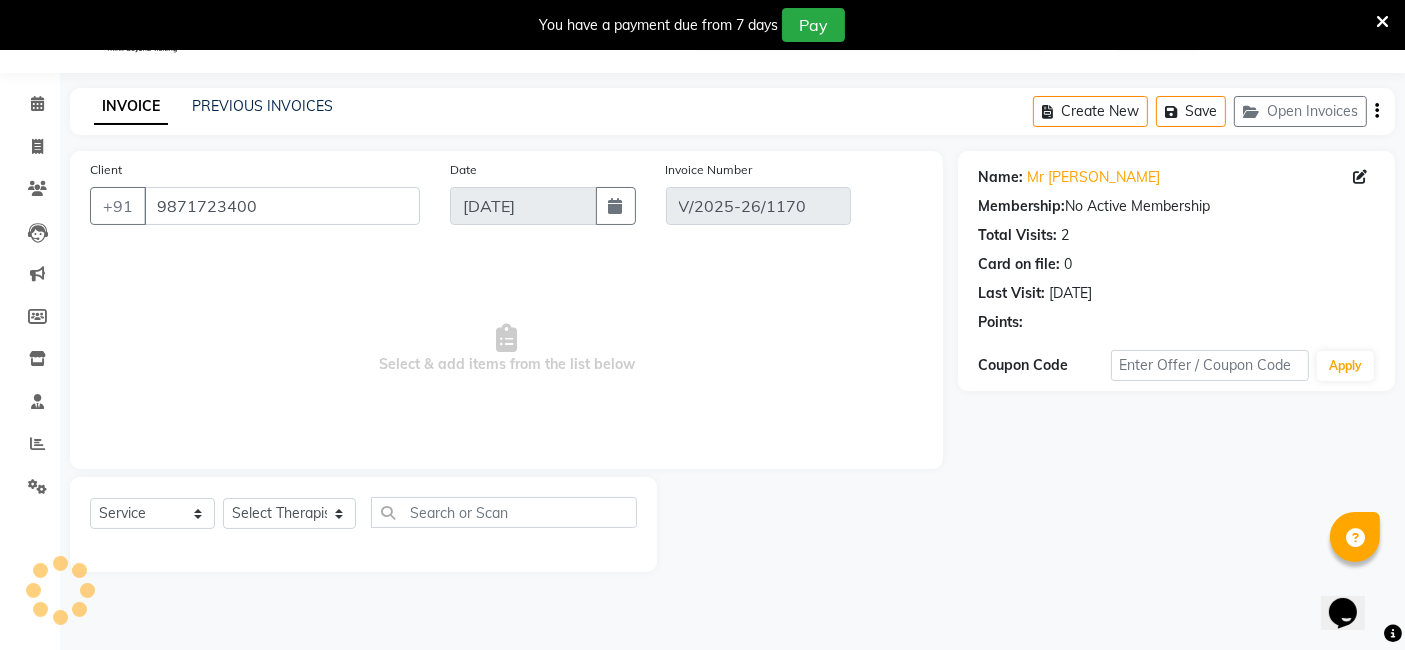 select on "select" 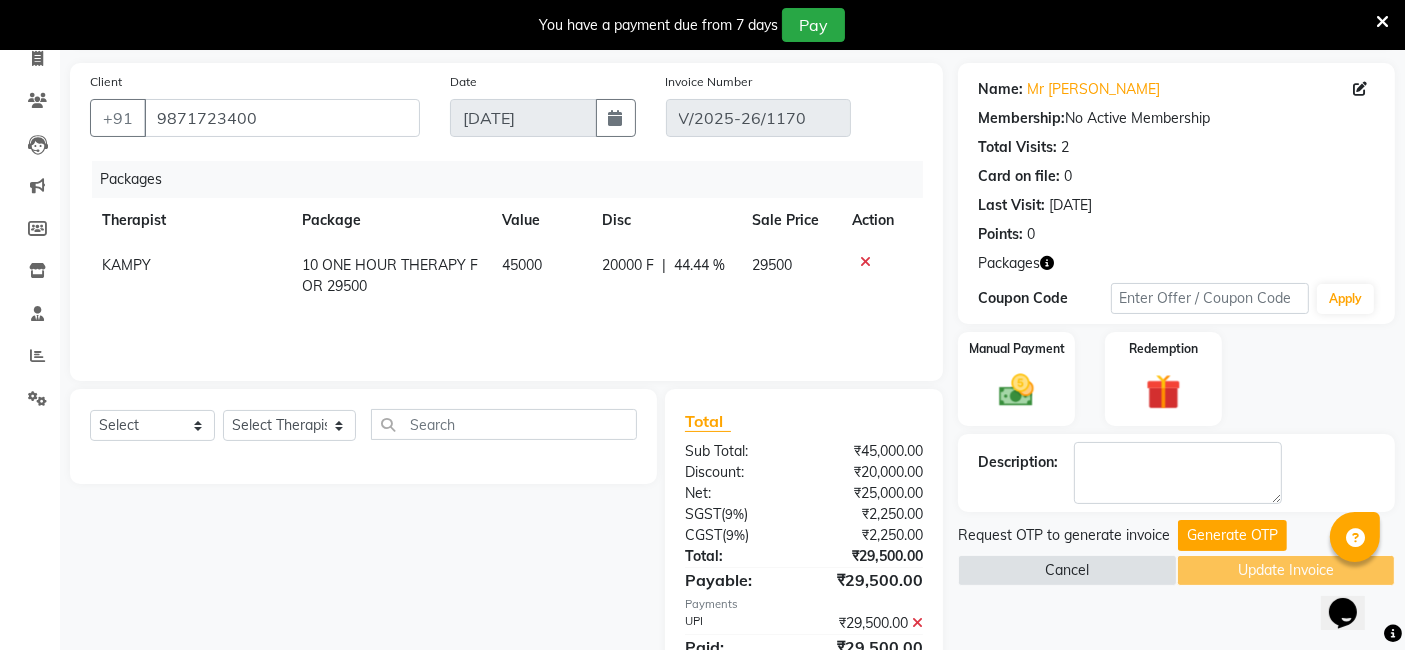 scroll, scrollTop: 160, scrollLeft: 0, axis: vertical 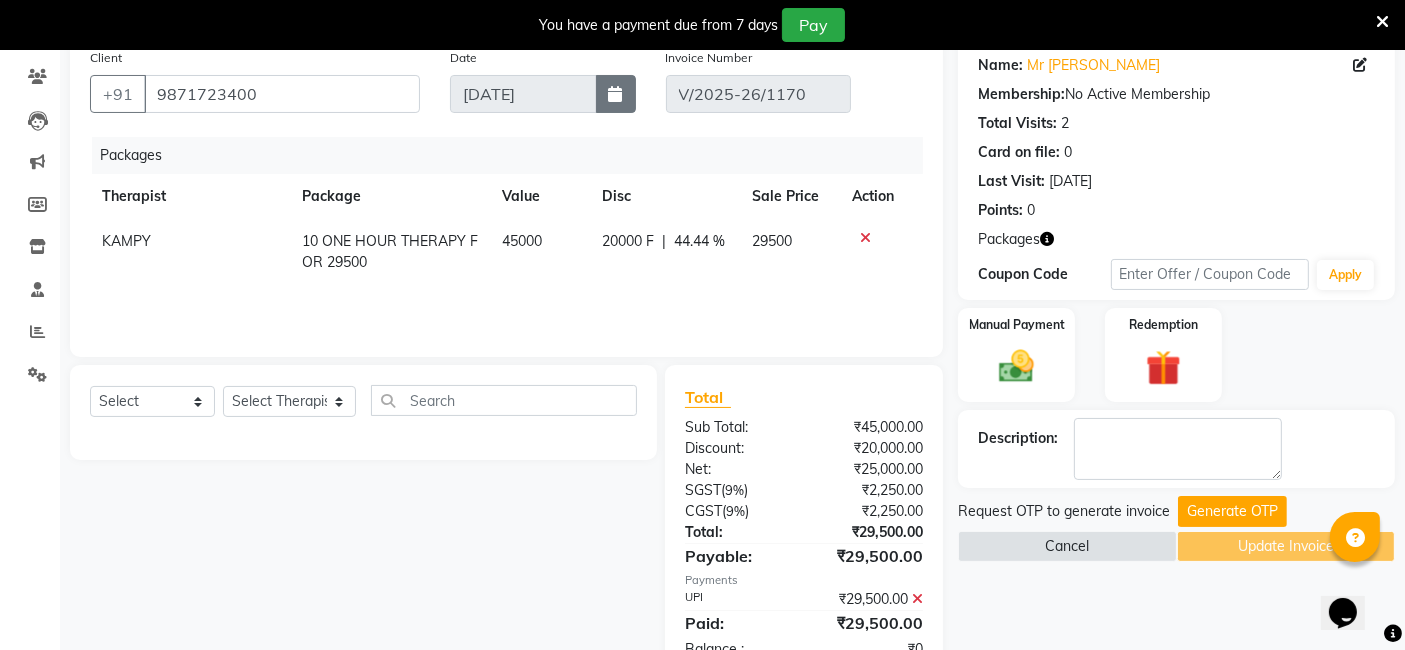 click 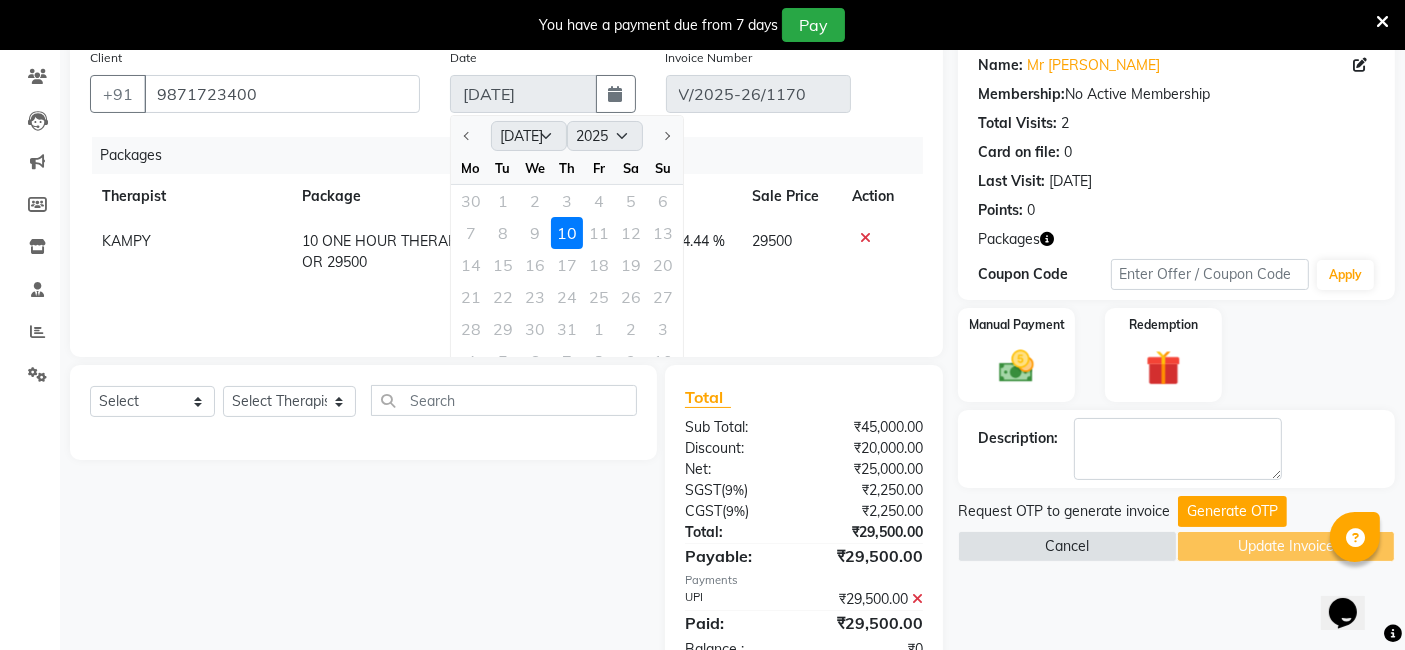 click on "7 8 9 10 11 12 13" 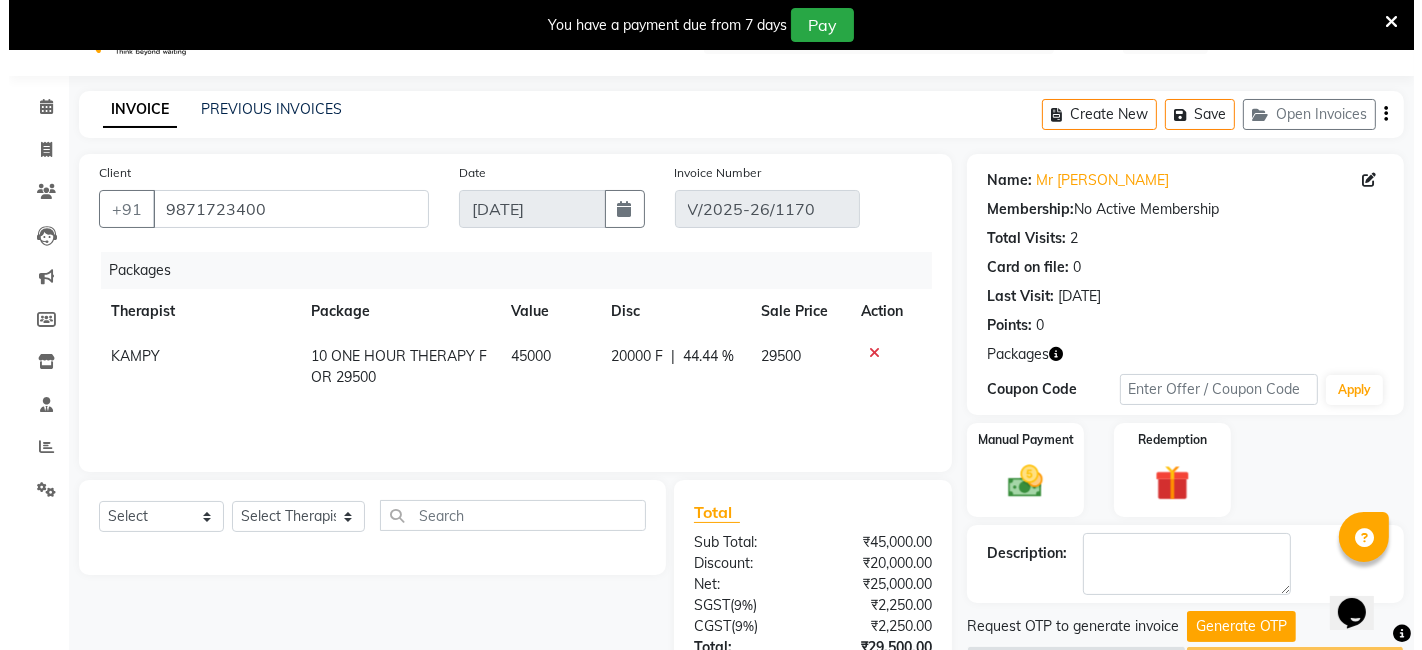 scroll, scrollTop: 0, scrollLeft: 0, axis: both 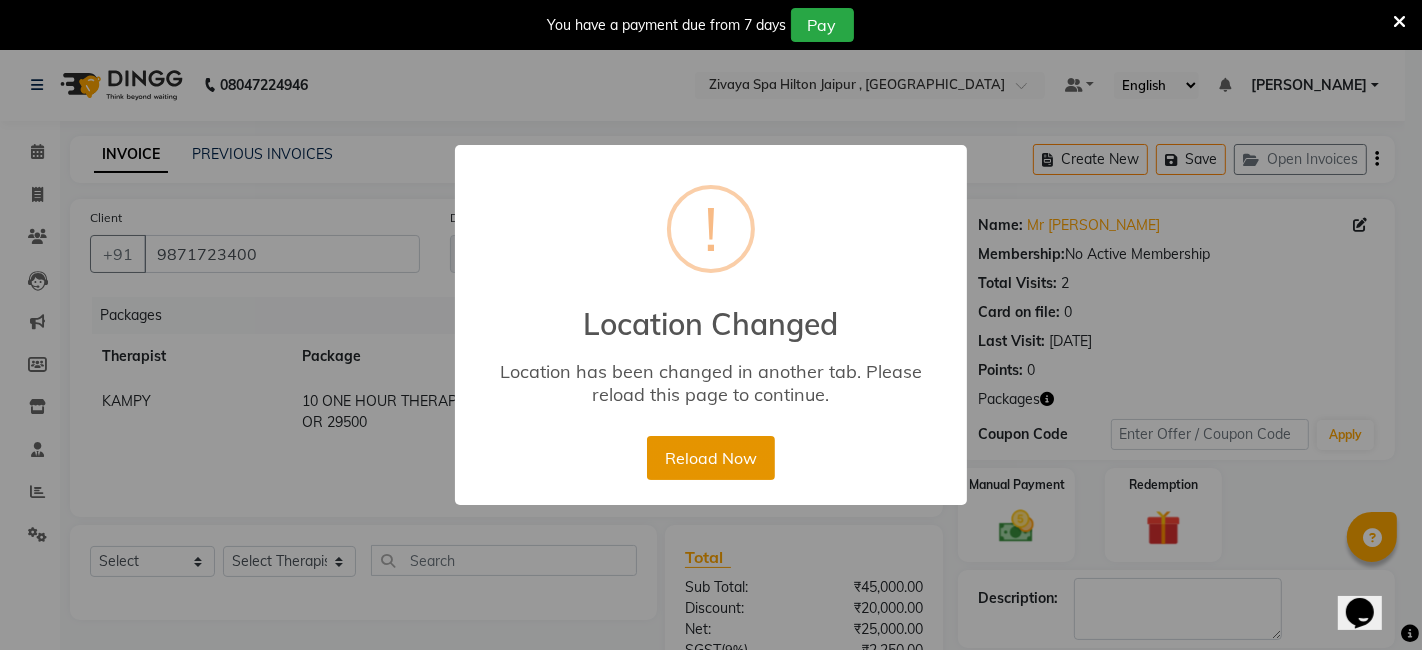 click on "Reload Now" at bounding box center (710, 458) 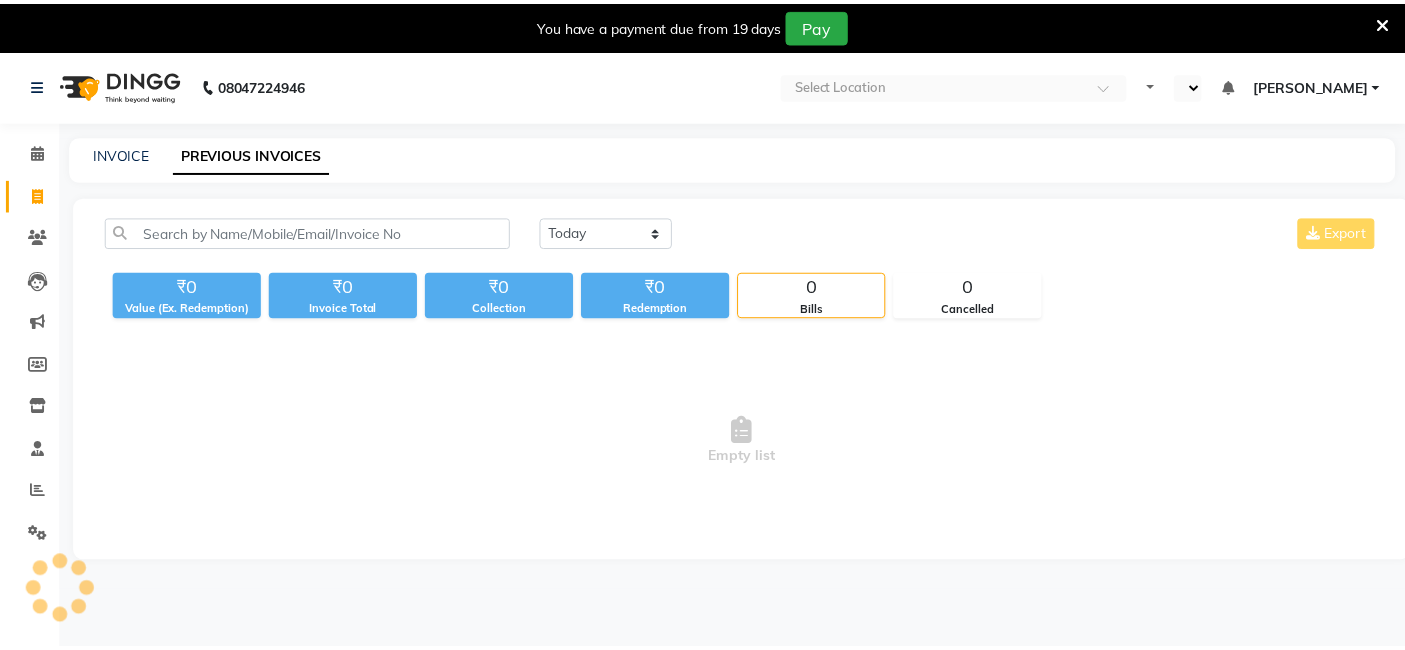 scroll, scrollTop: 0, scrollLeft: 0, axis: both 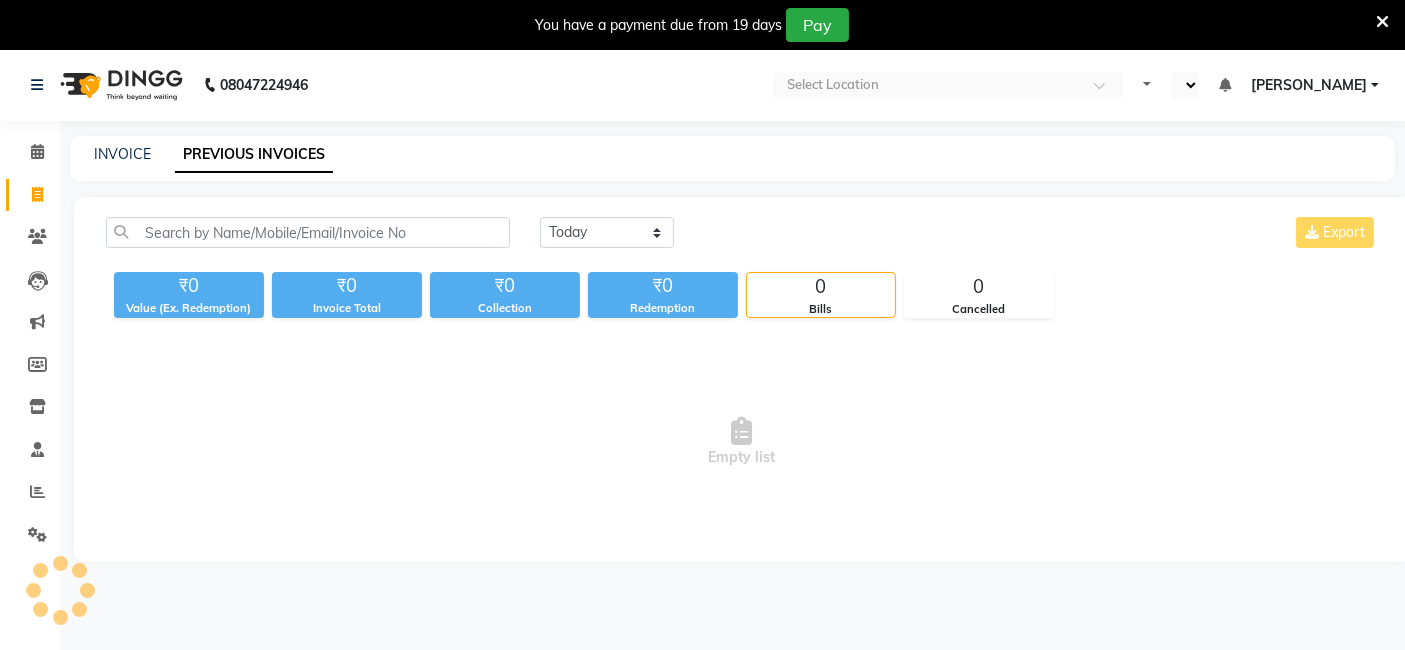 select on "en" 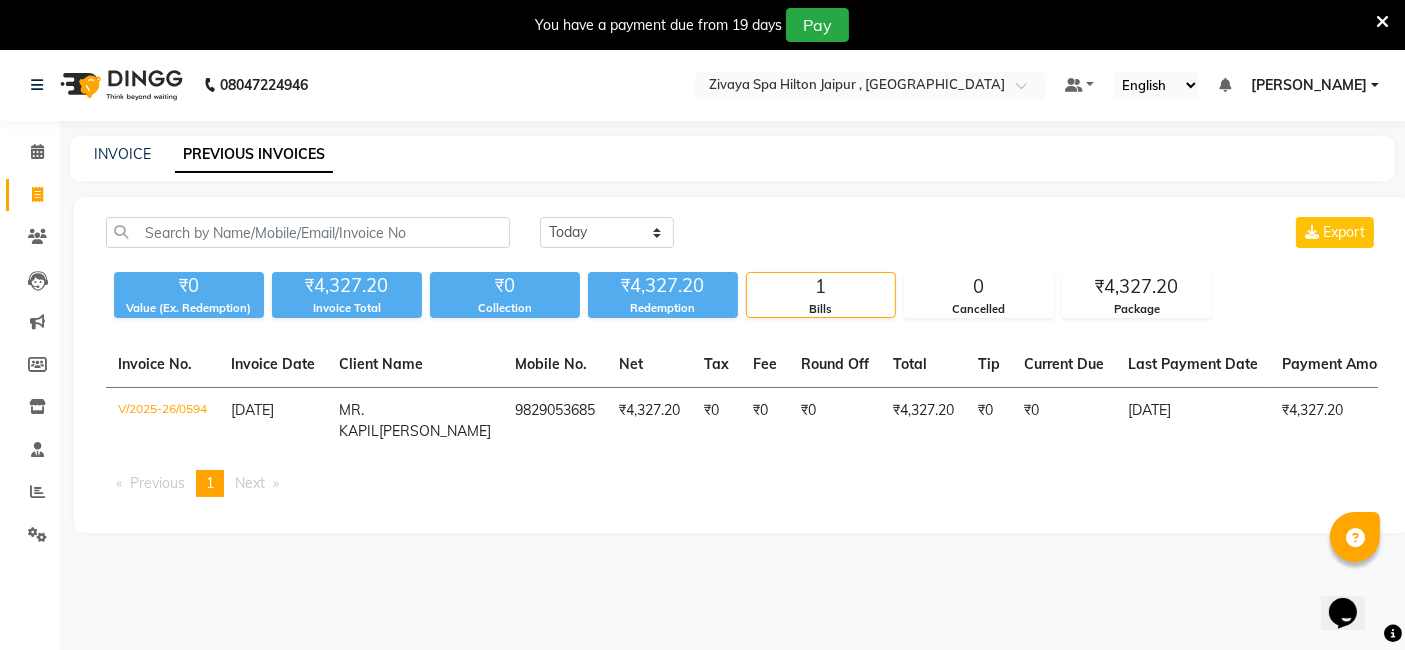 scroll, scrollTop: 0, scrollLeft: 0, axis: both 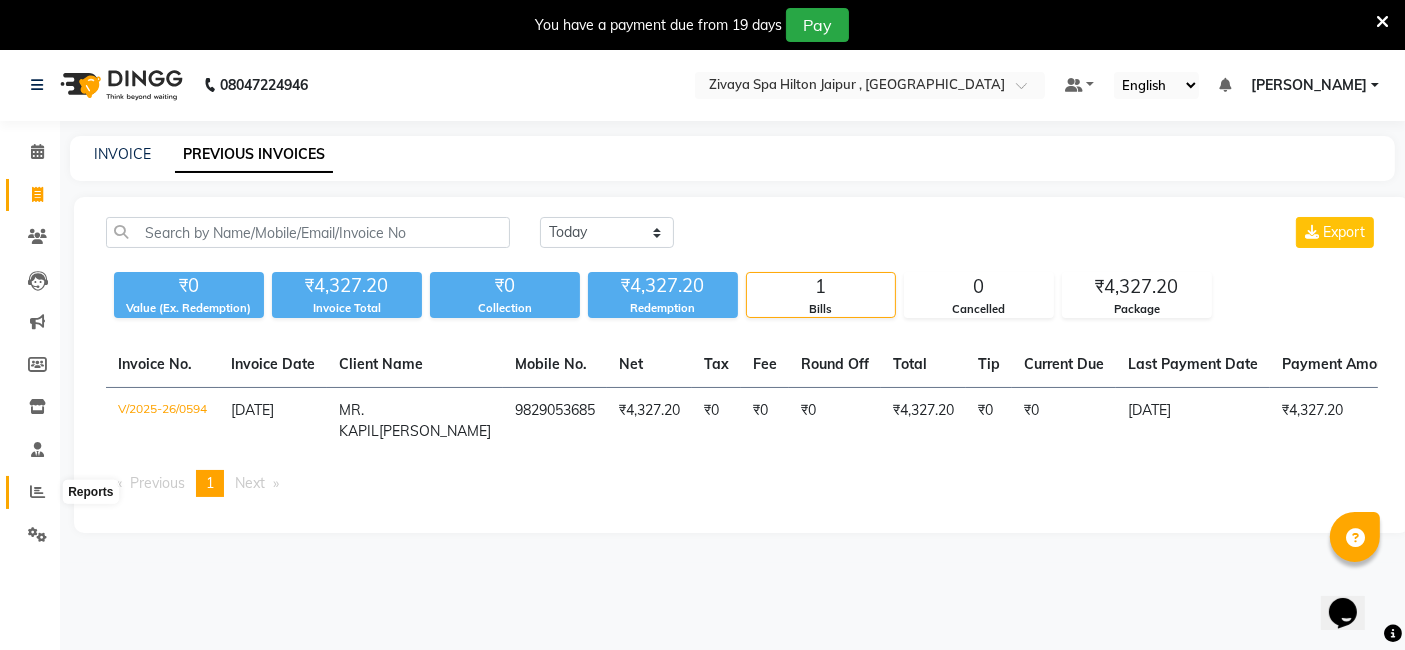 click 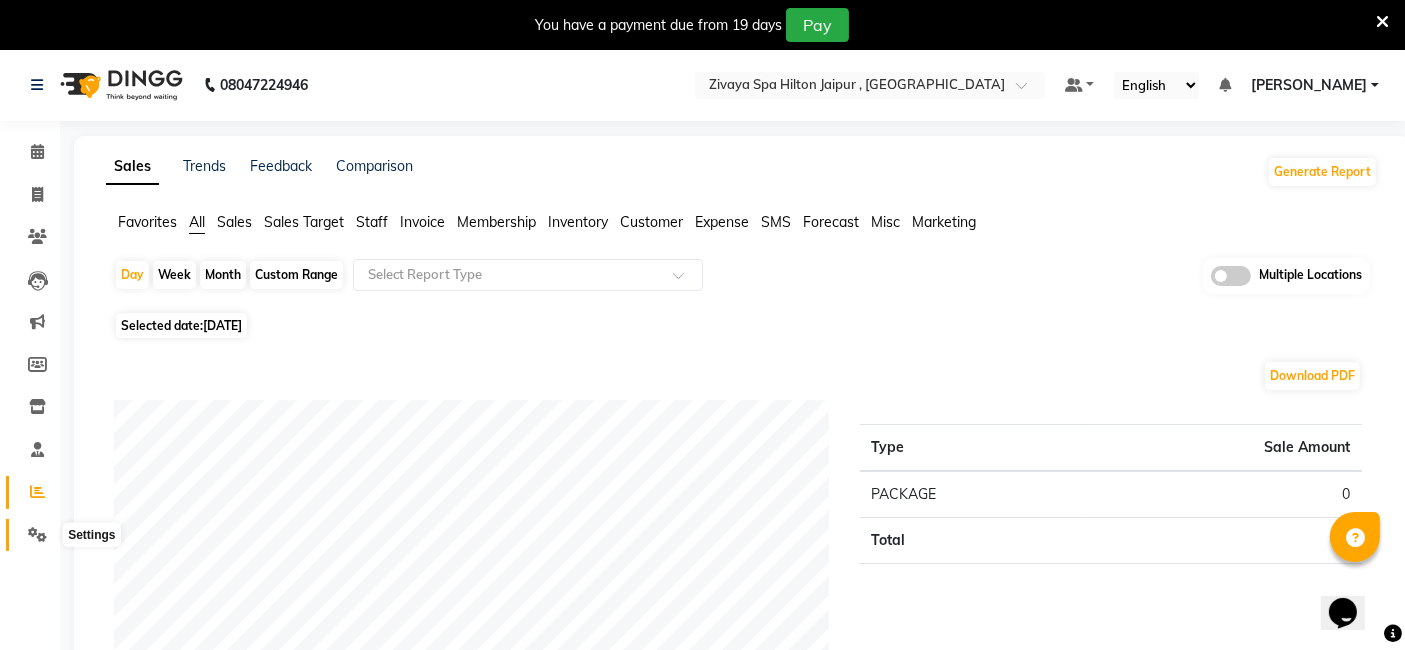 click 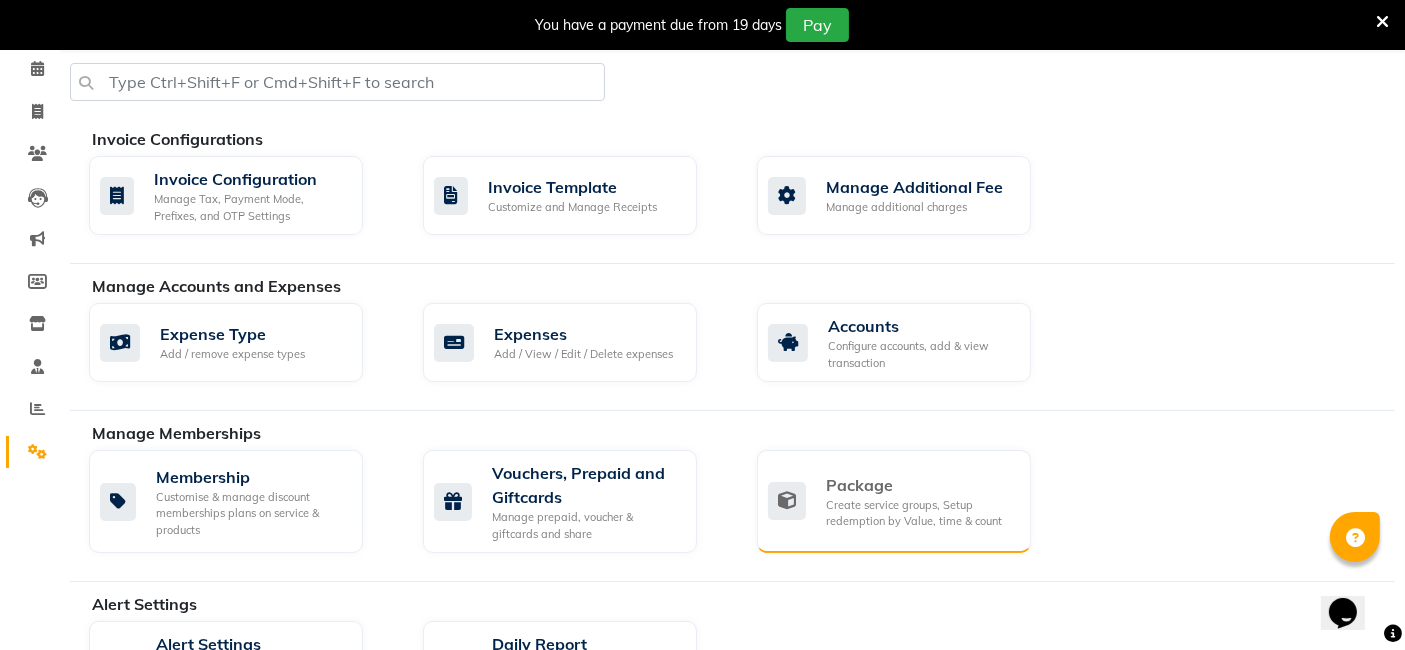 scroll, scrollTop: 111, scrollLeft: 0, axis: vertical 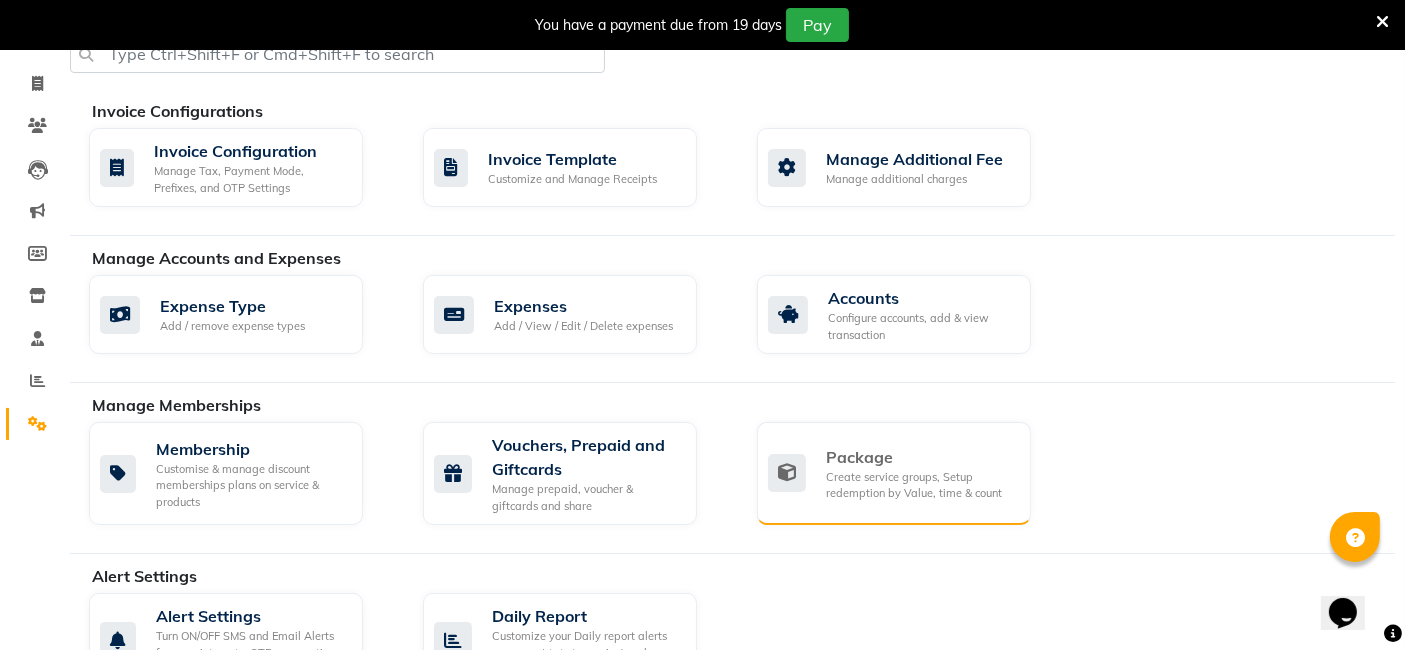 click on "Create service groups, Setup redemption by Value, time & count" 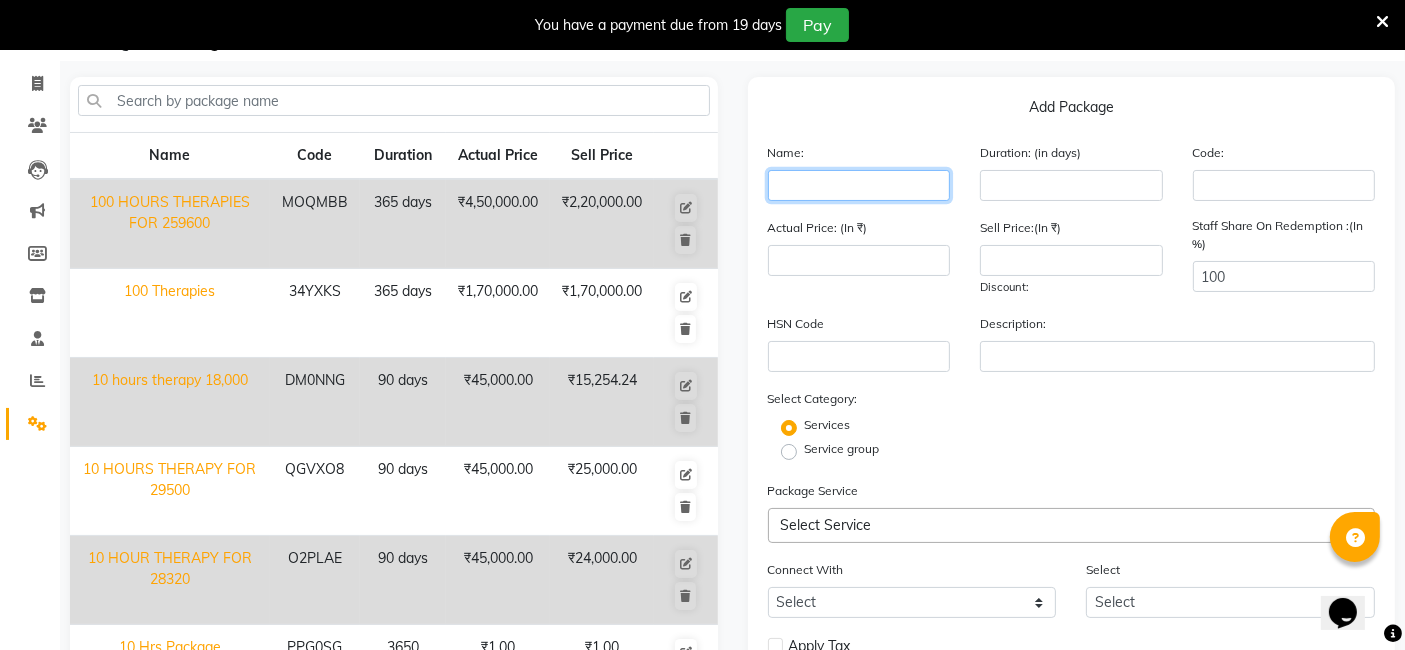 click 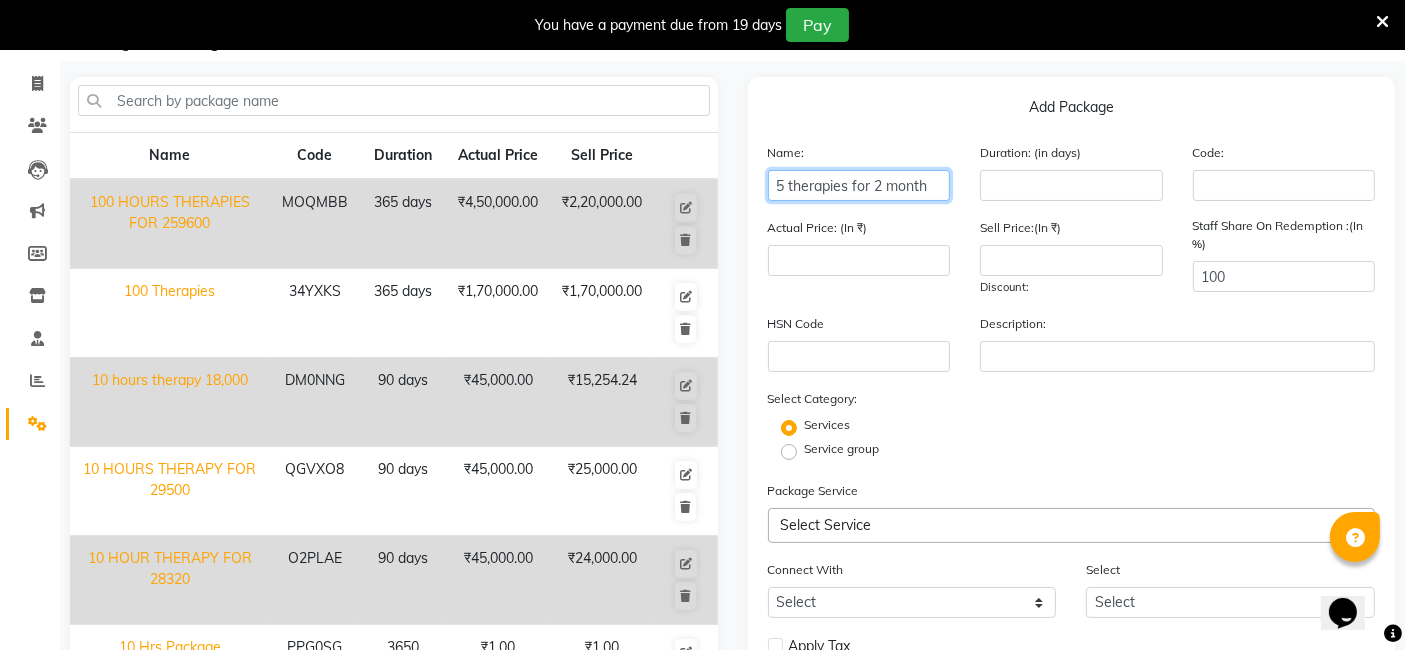 type on "5 therapies for 2 month" 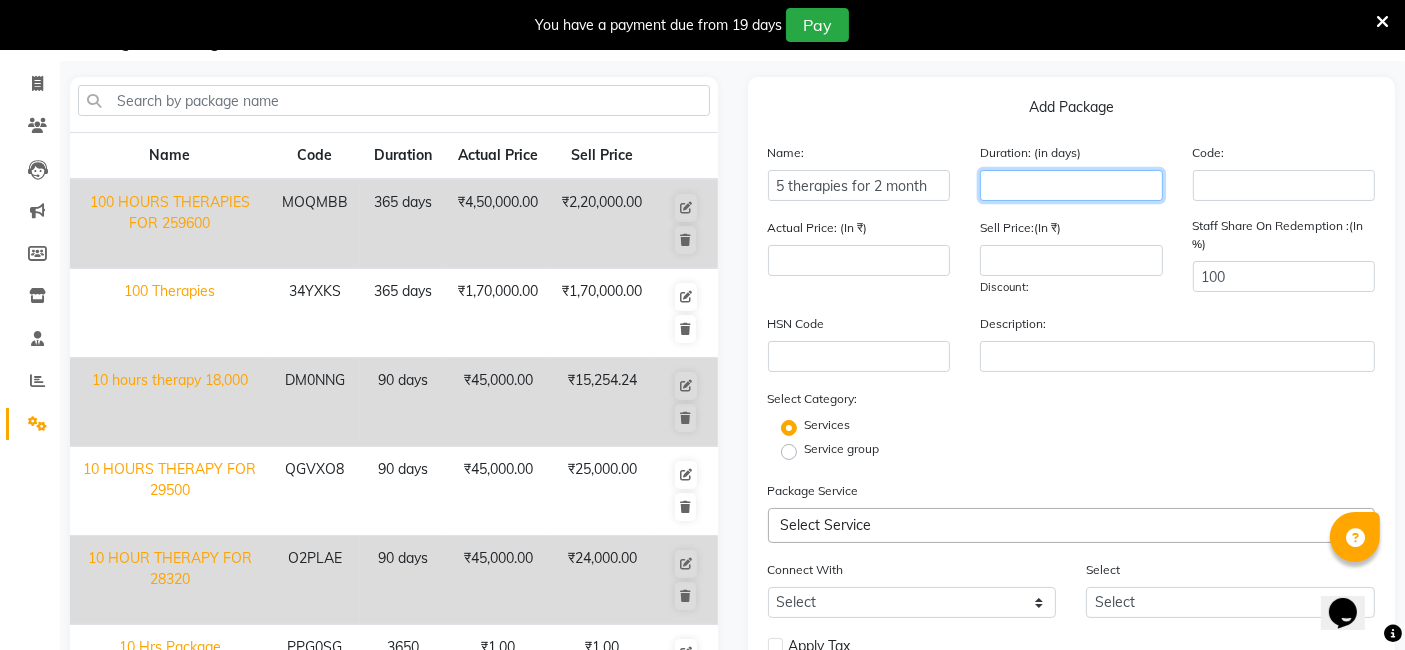 click 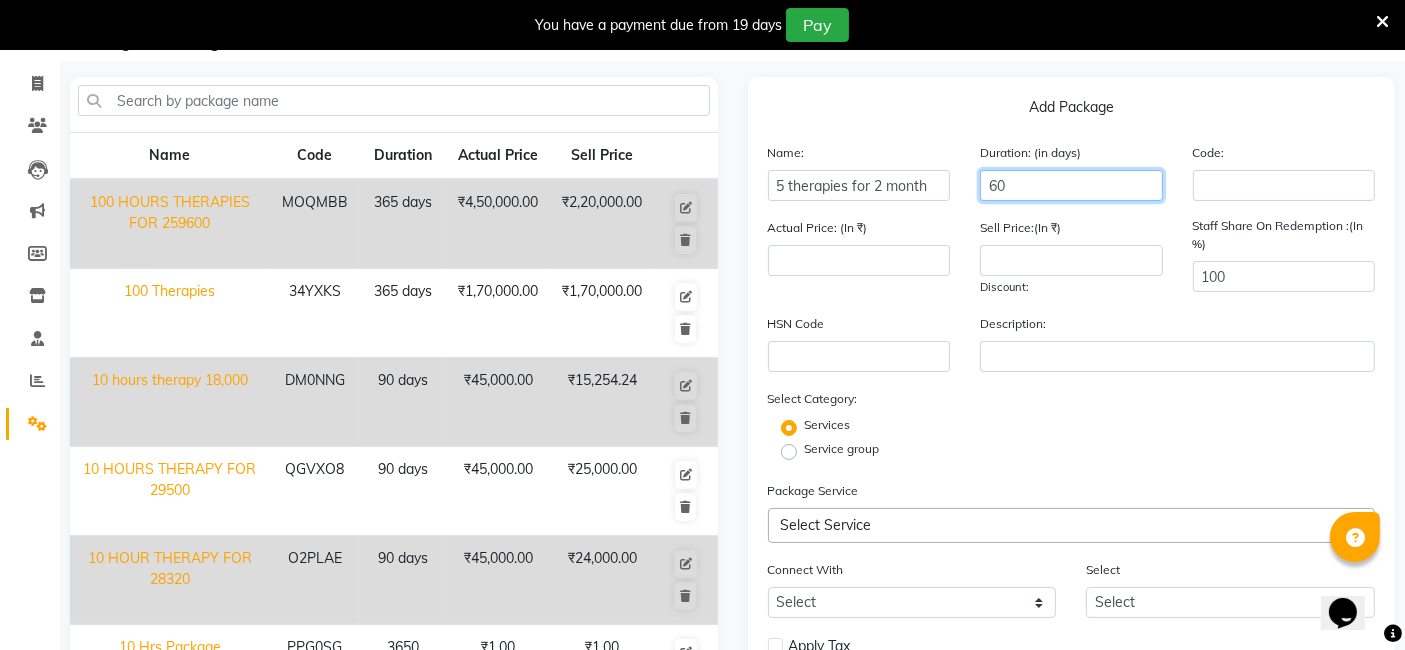 type on "60" 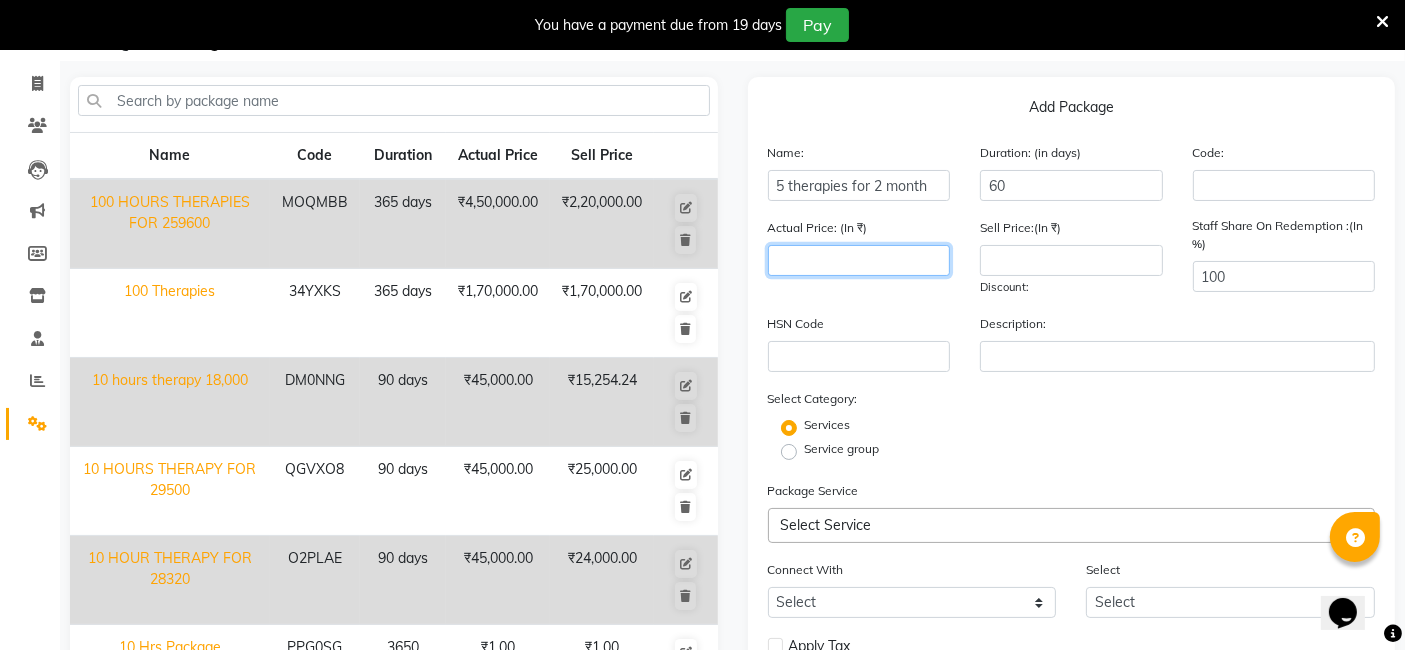click 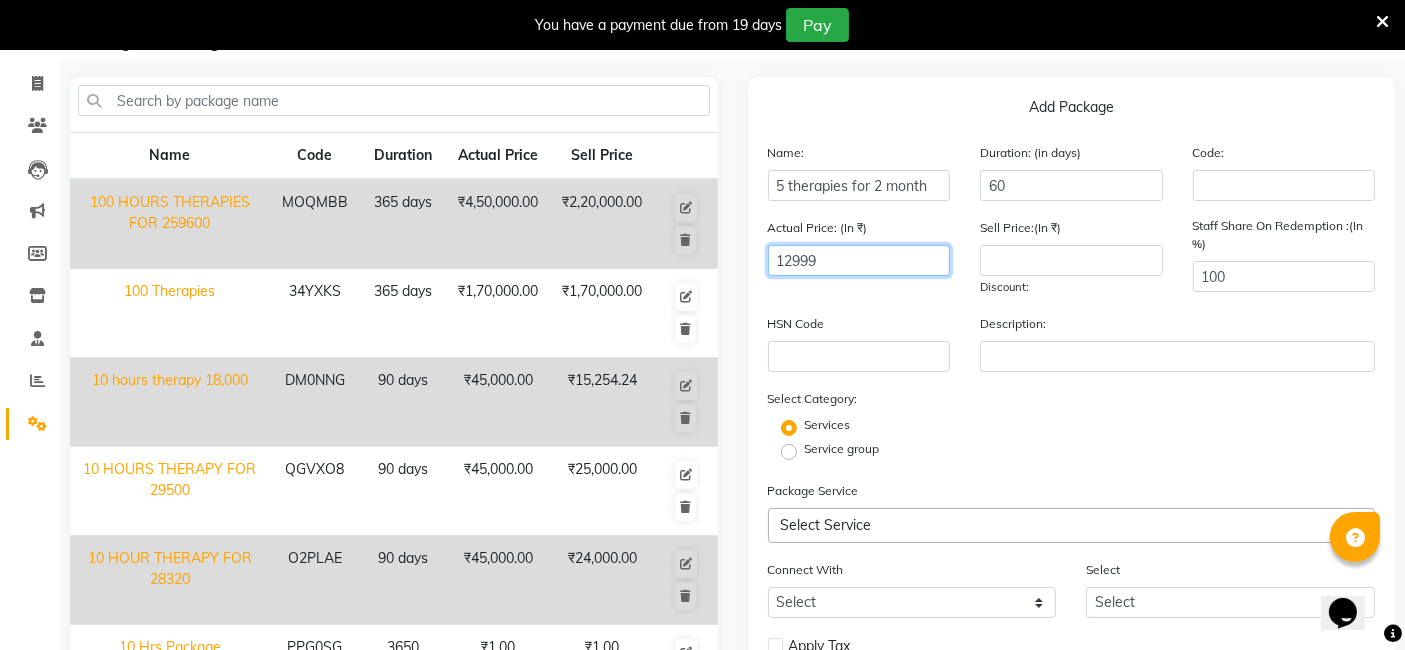 type on "12999" 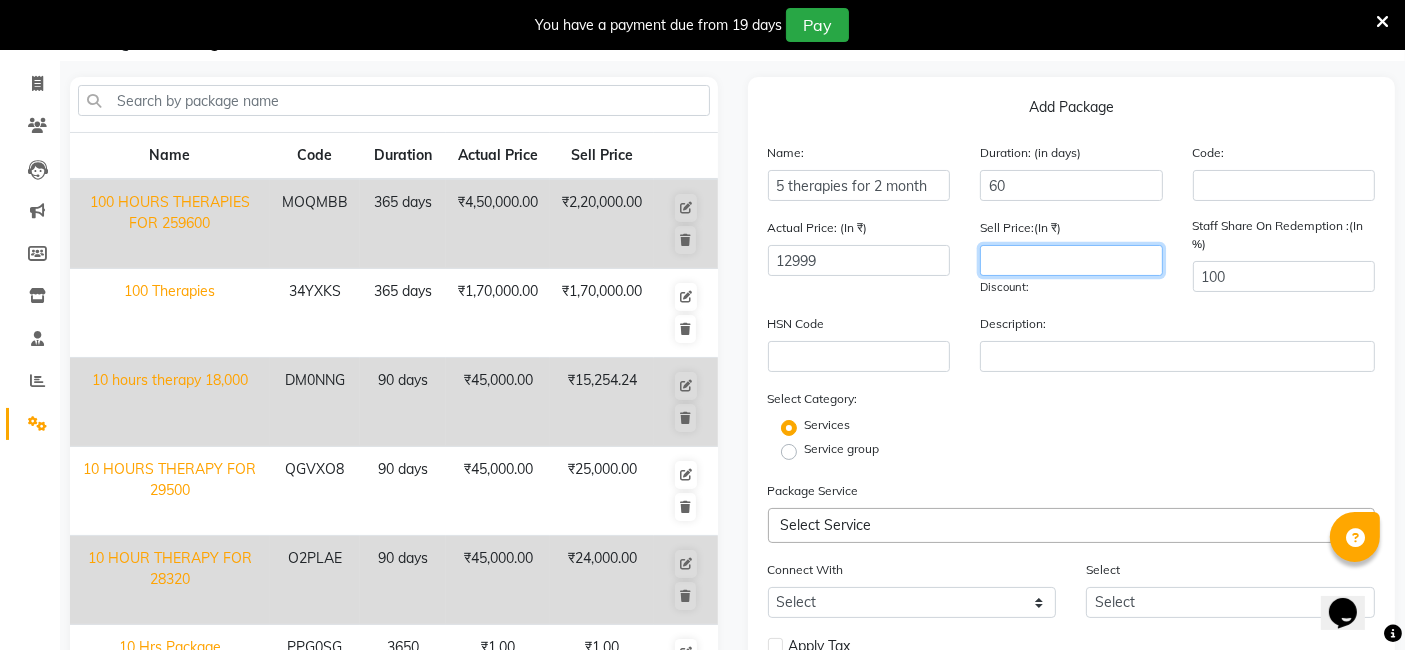click 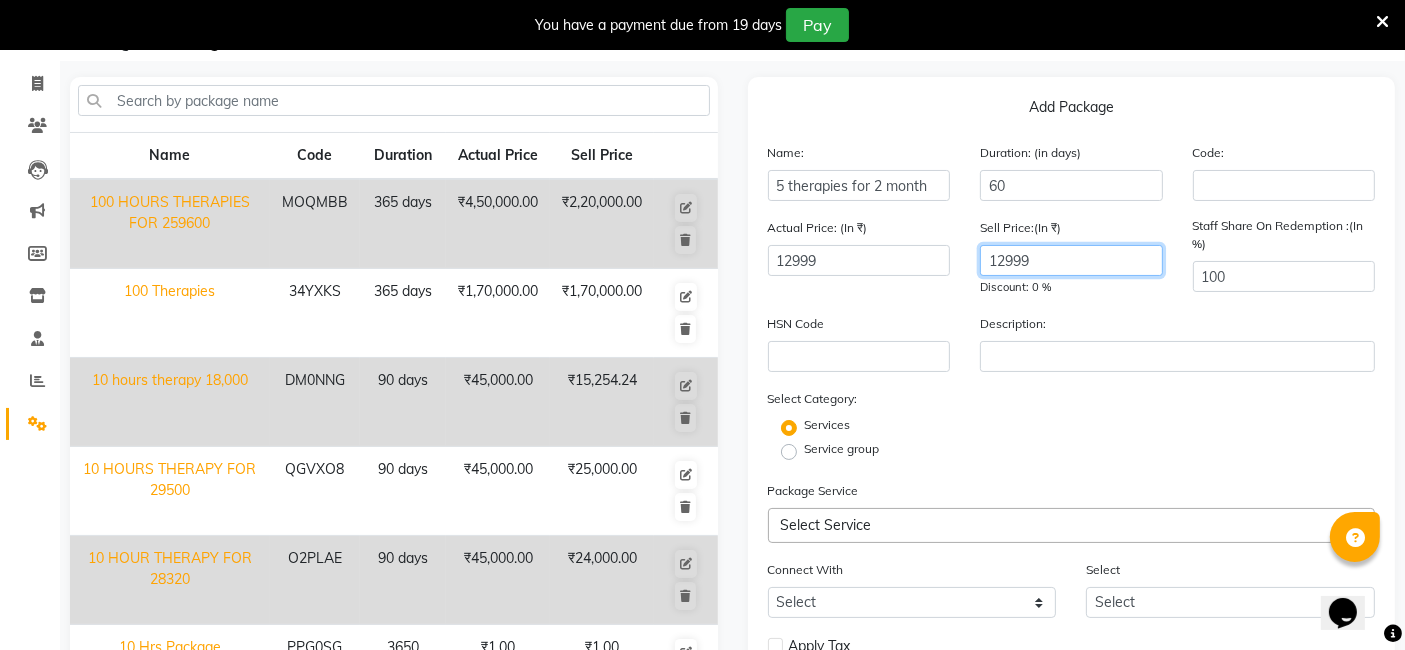 type on "12999" 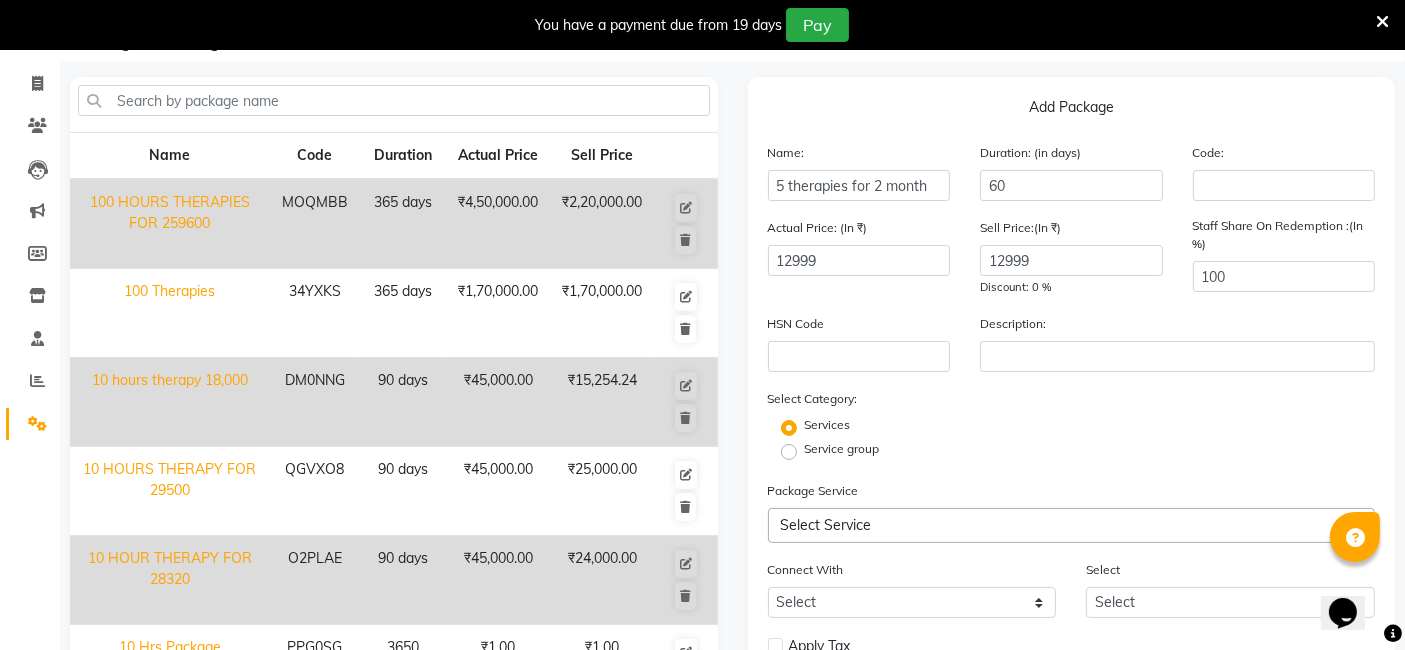 click on "Services" 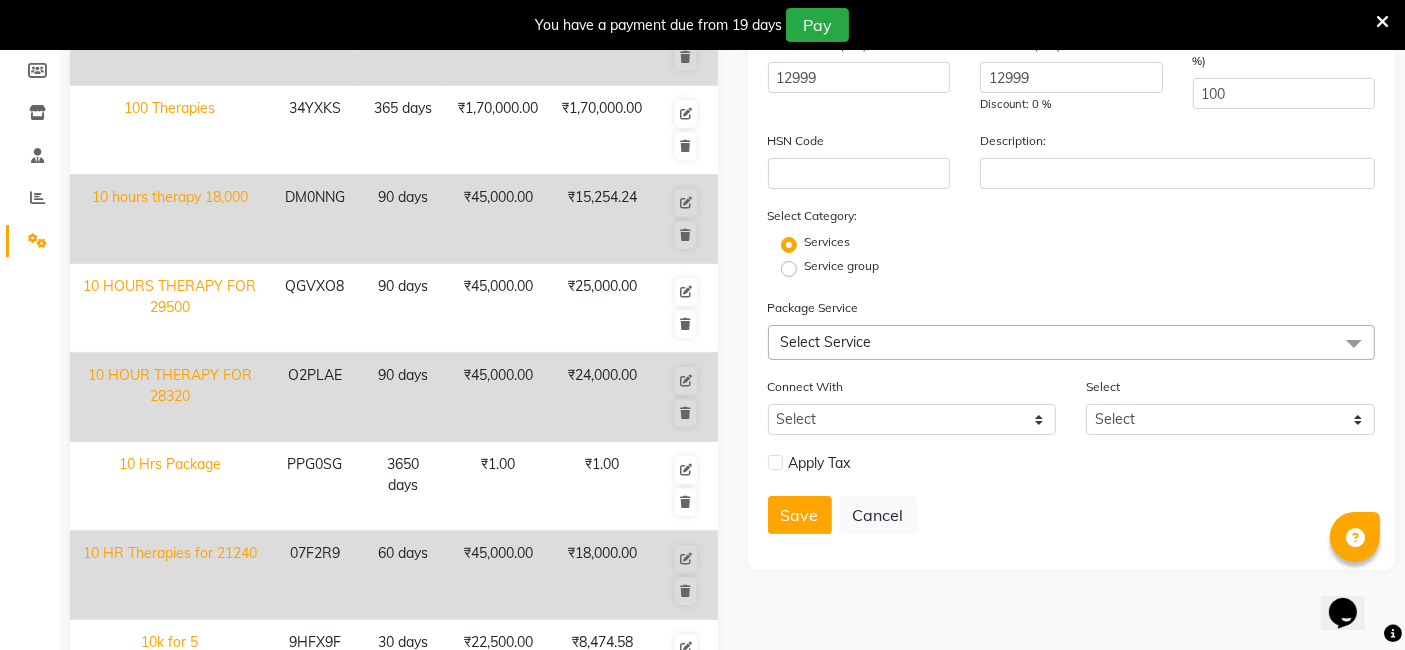 scroll, scrollTop: 333, scrollLeft: 0, axis: vertical 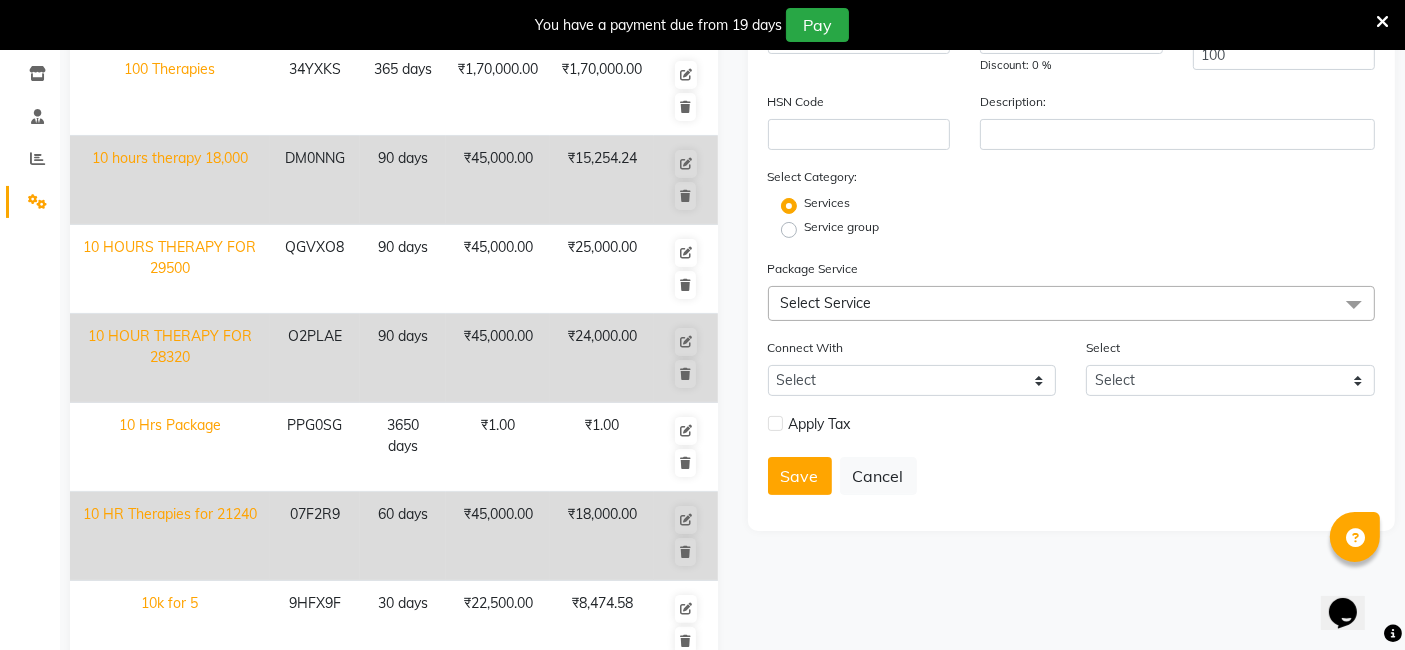 click on "Service group" 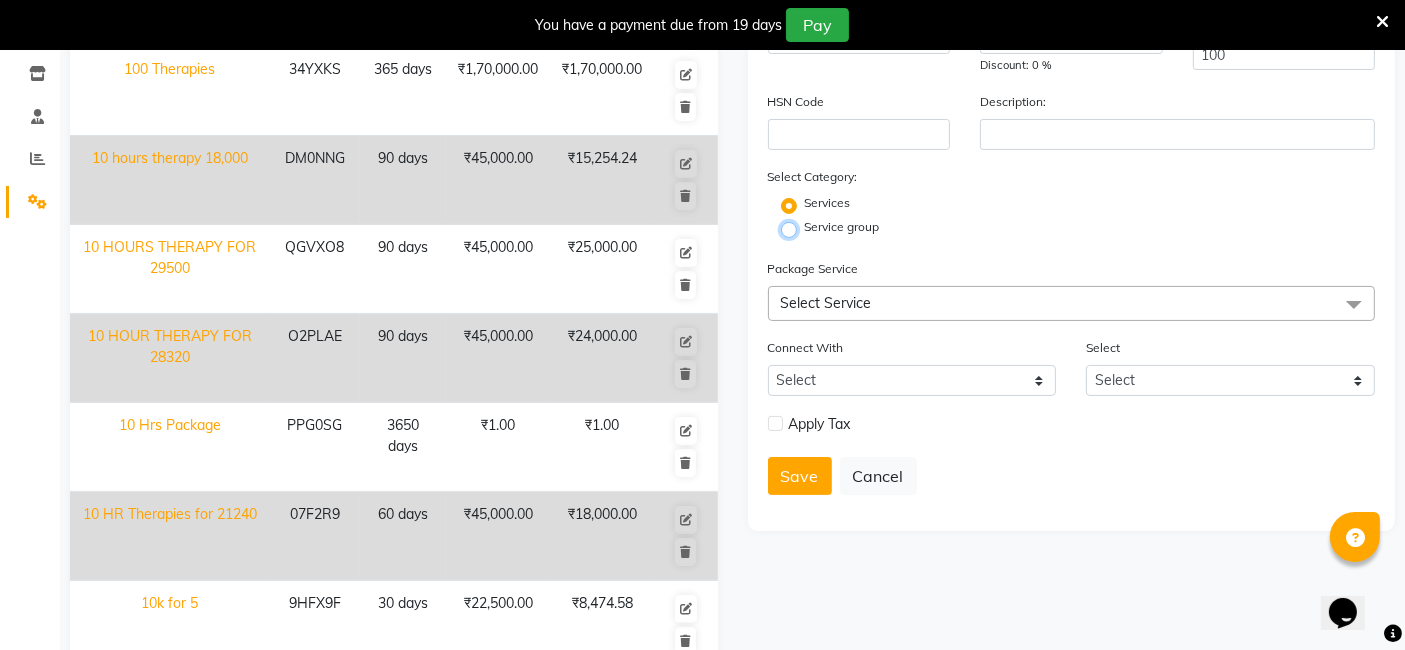 click on "Service group" at bounding box center [795, 228] 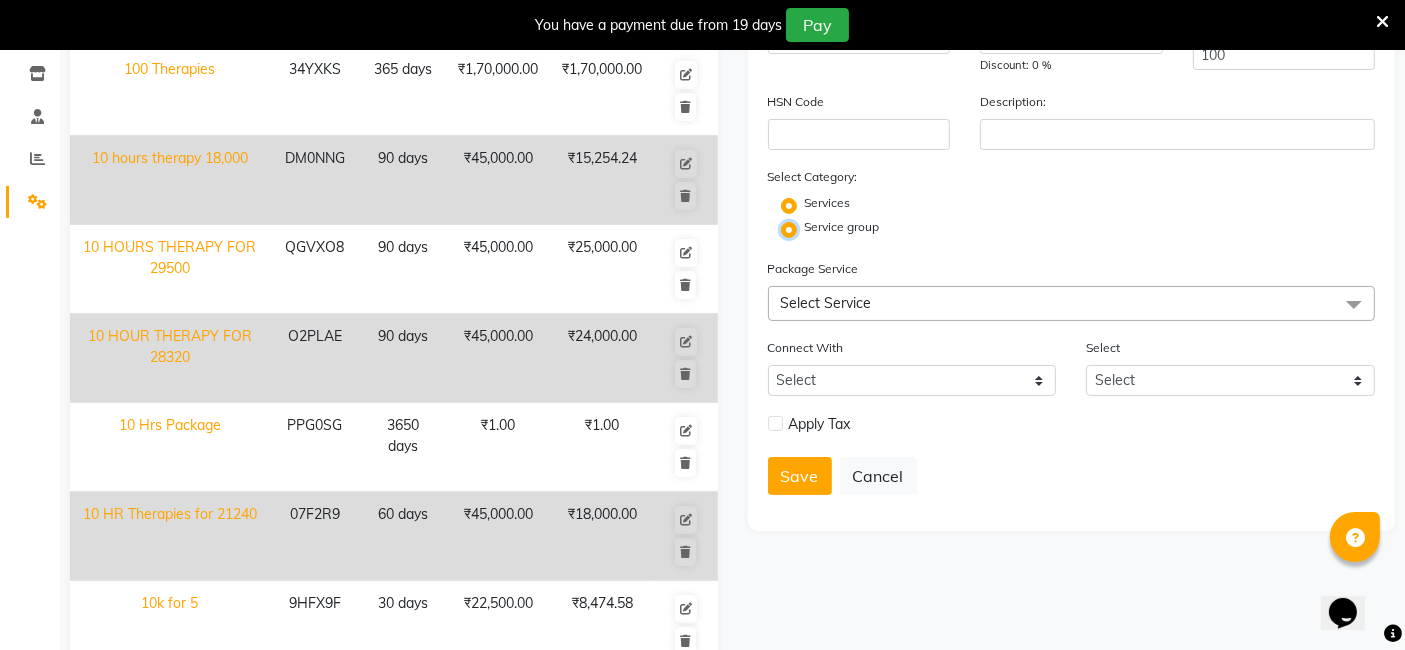 radio on "false" 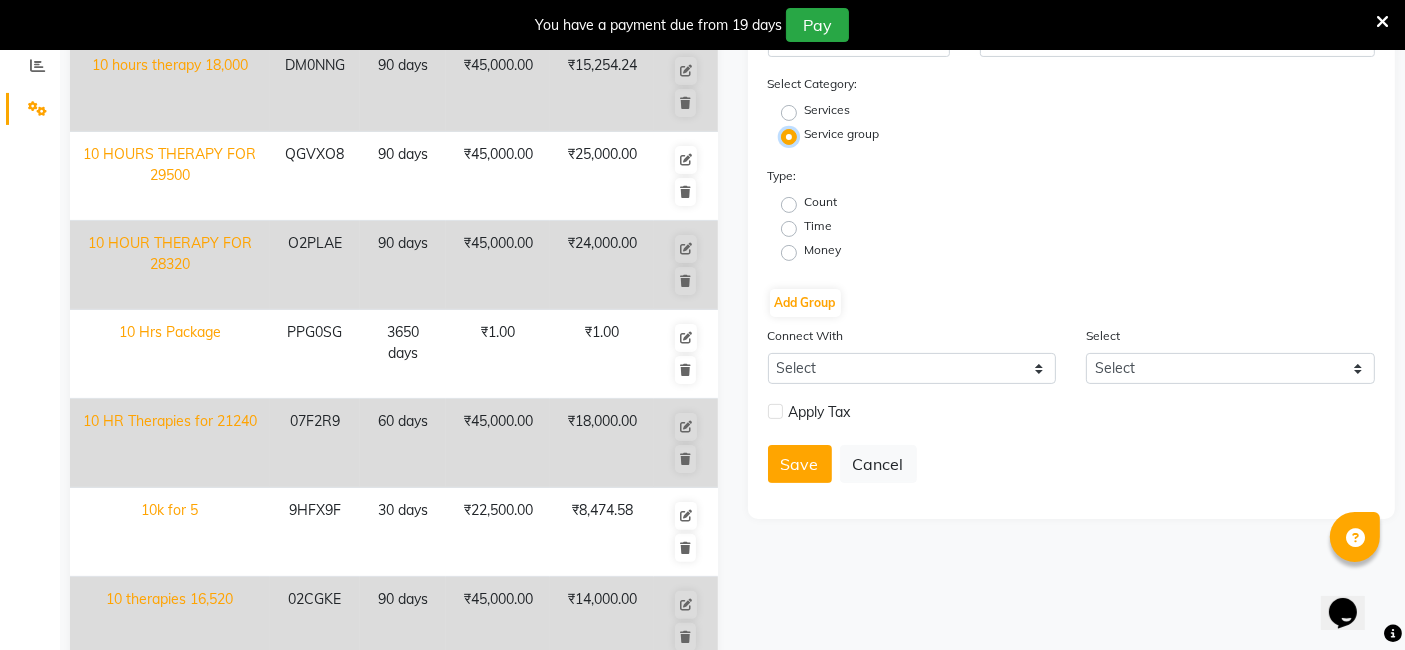 scroll, scrollTop: 444, scrollLeft: 0, axis: vertical 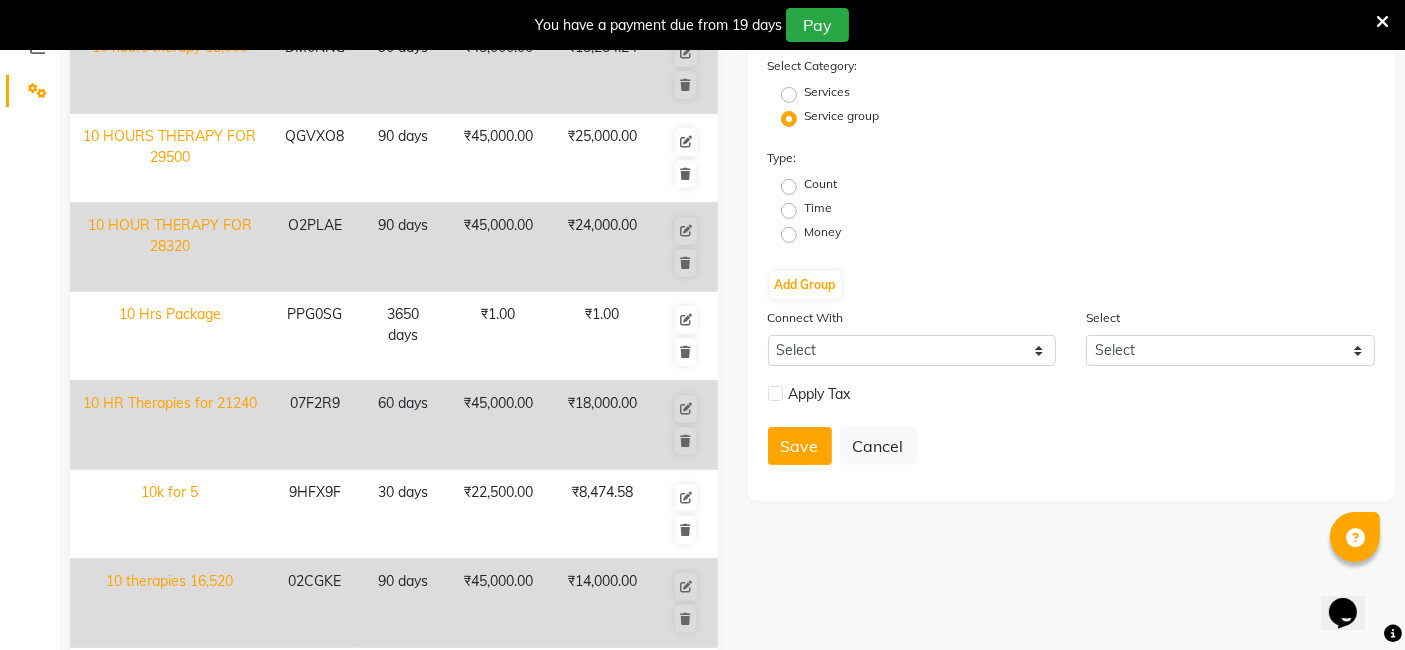click on "Time" 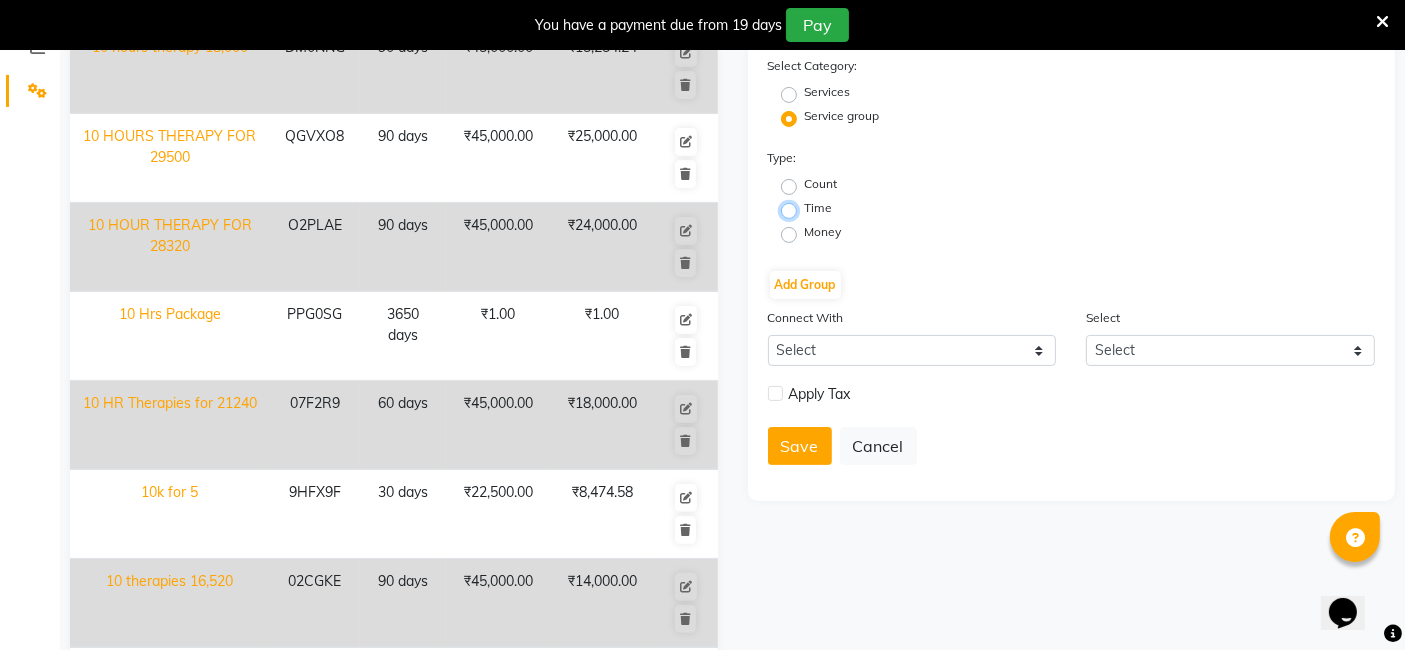 click on "Time" at bounding box center [795, 209] 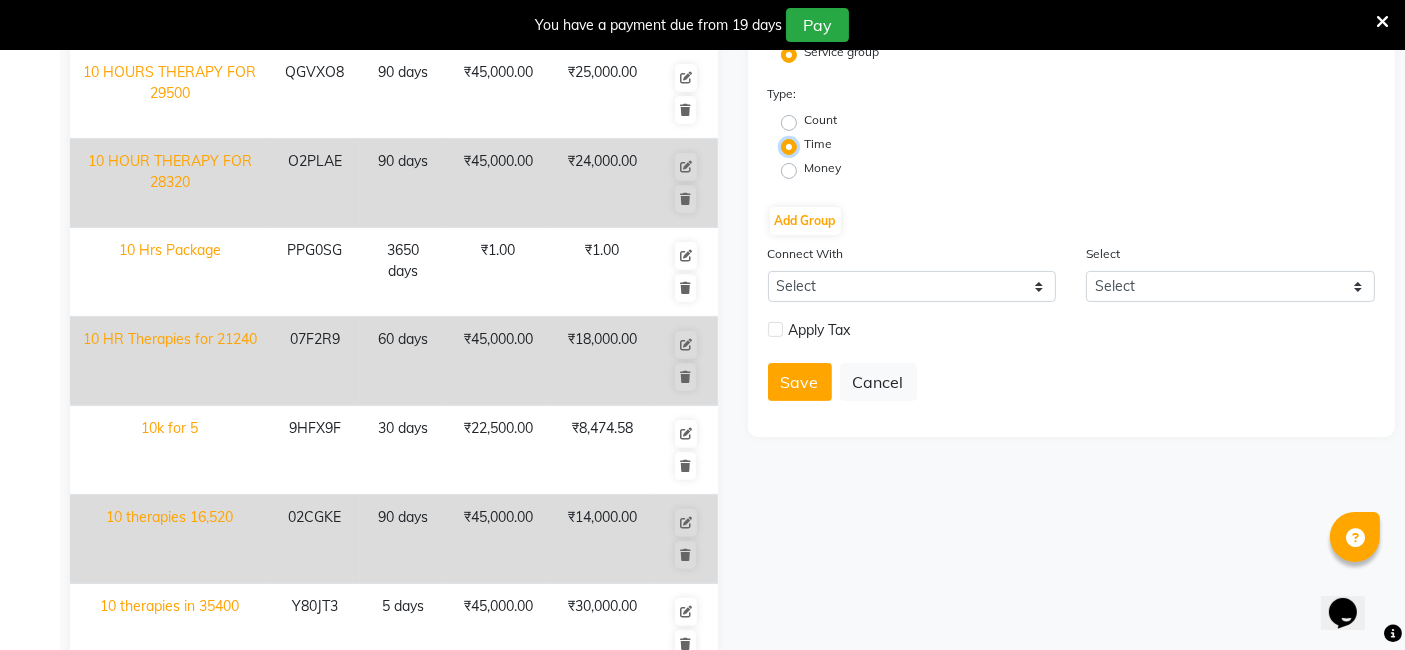 scroll, scrollTop: 555, scrollLeft: 0, axis: vertical 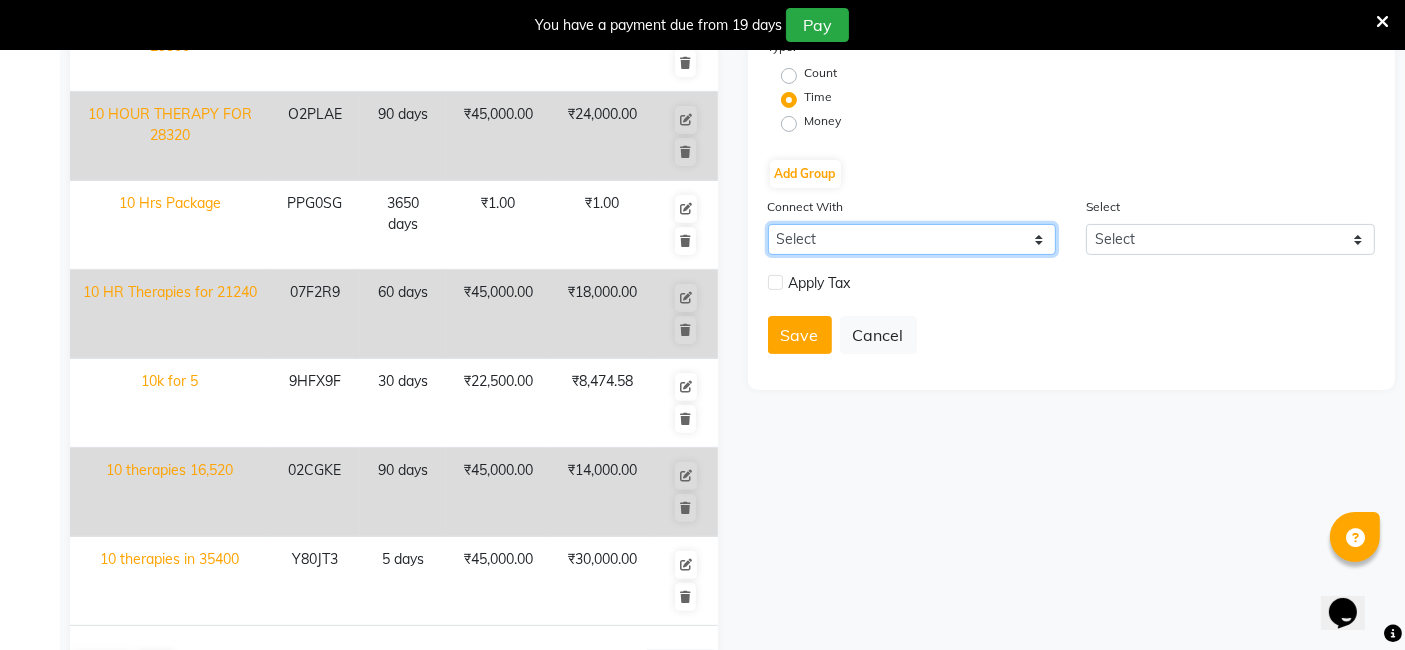 click on "Select Membership Prepaid Voucher" 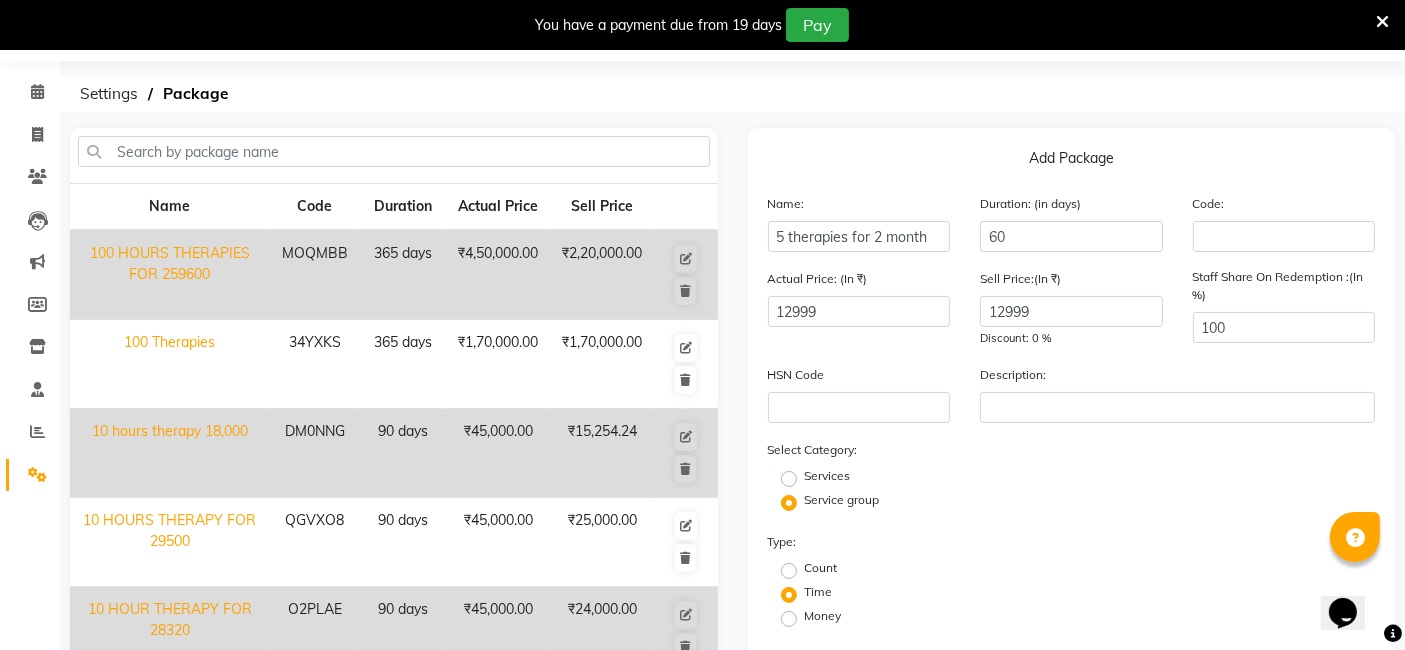 scroll, scrollTop: 57, scrollLeft: 0, axis: vertical 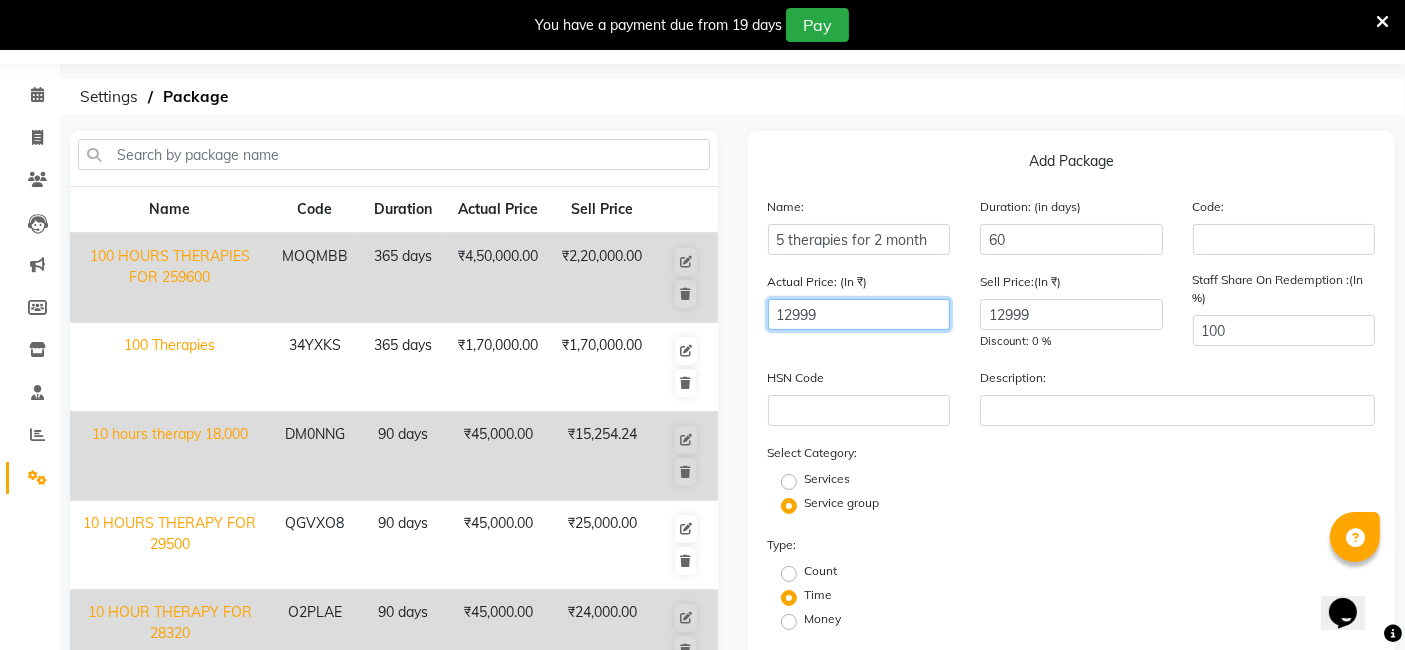 click on "12999" 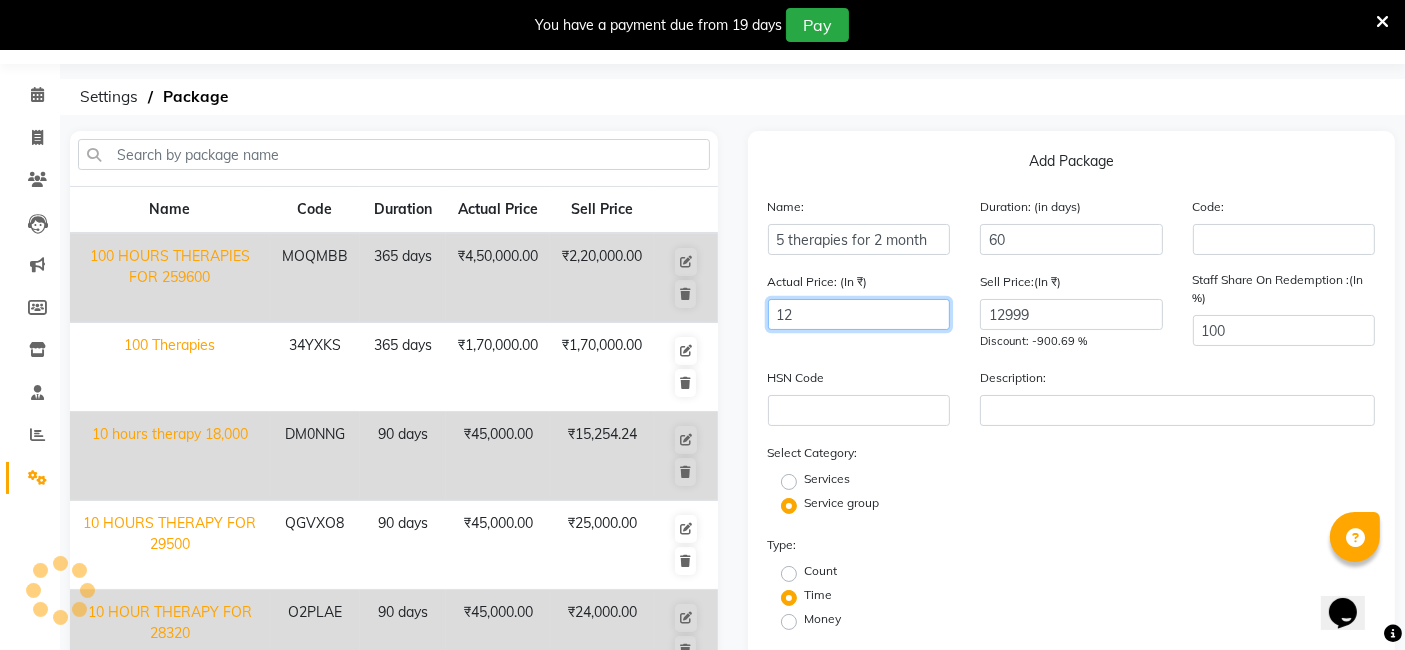 type on "1" 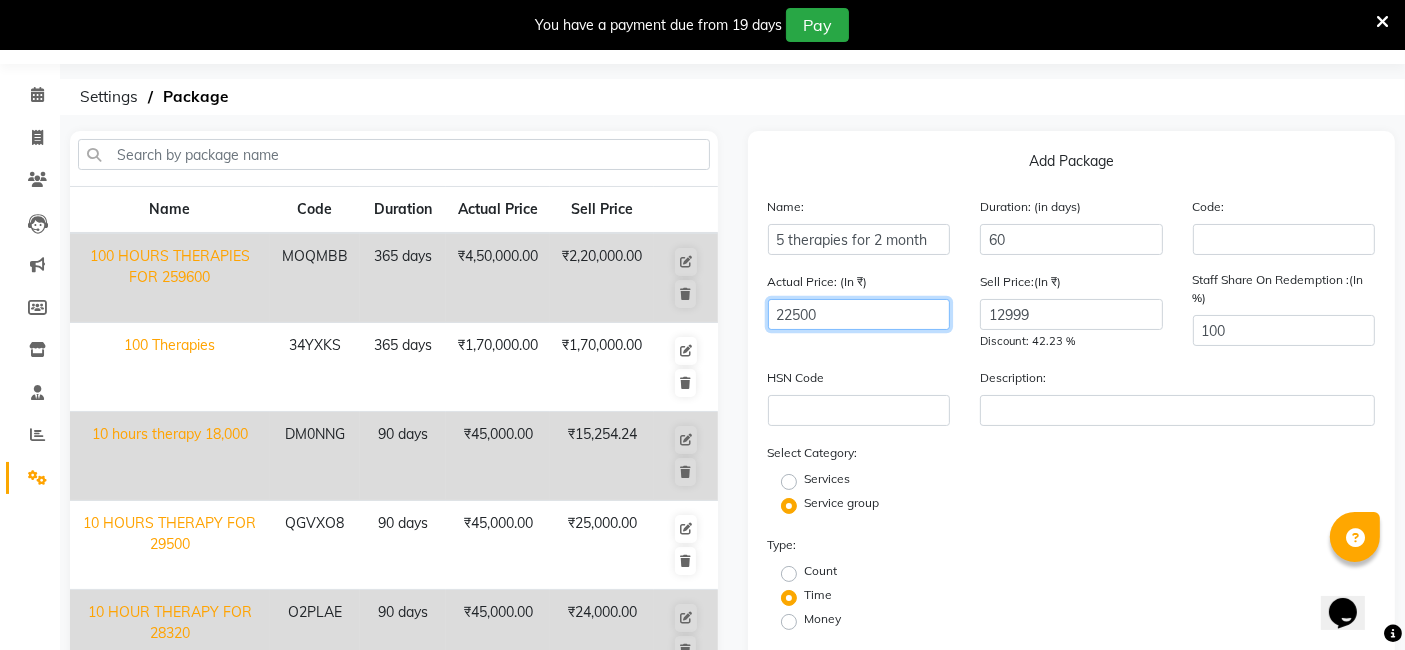 type on "22500" 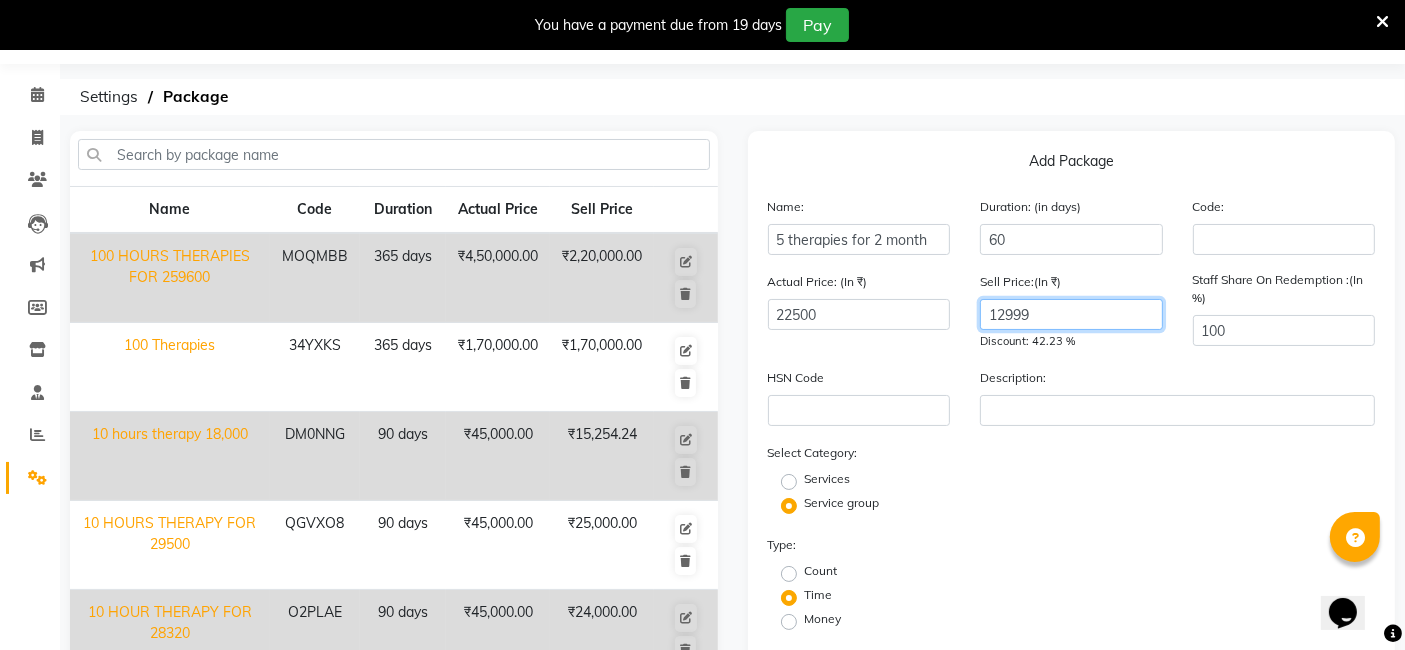 click on "12999" 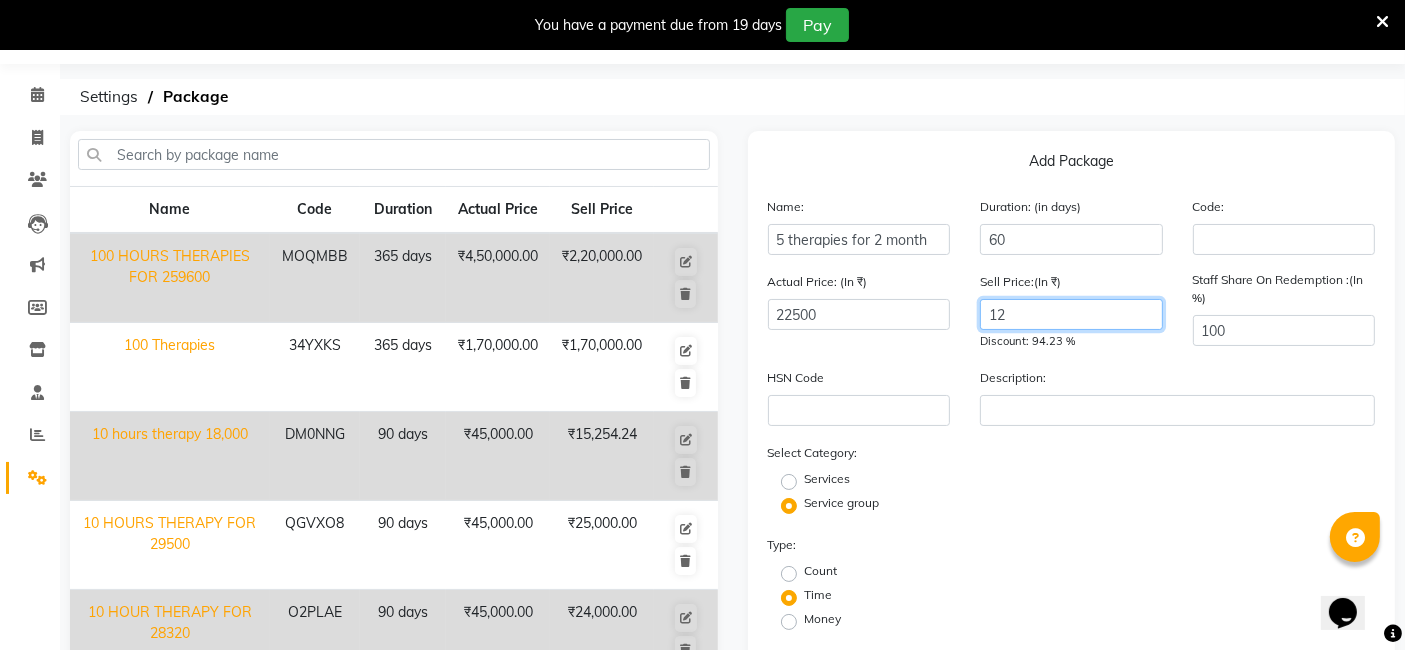 type on "1" 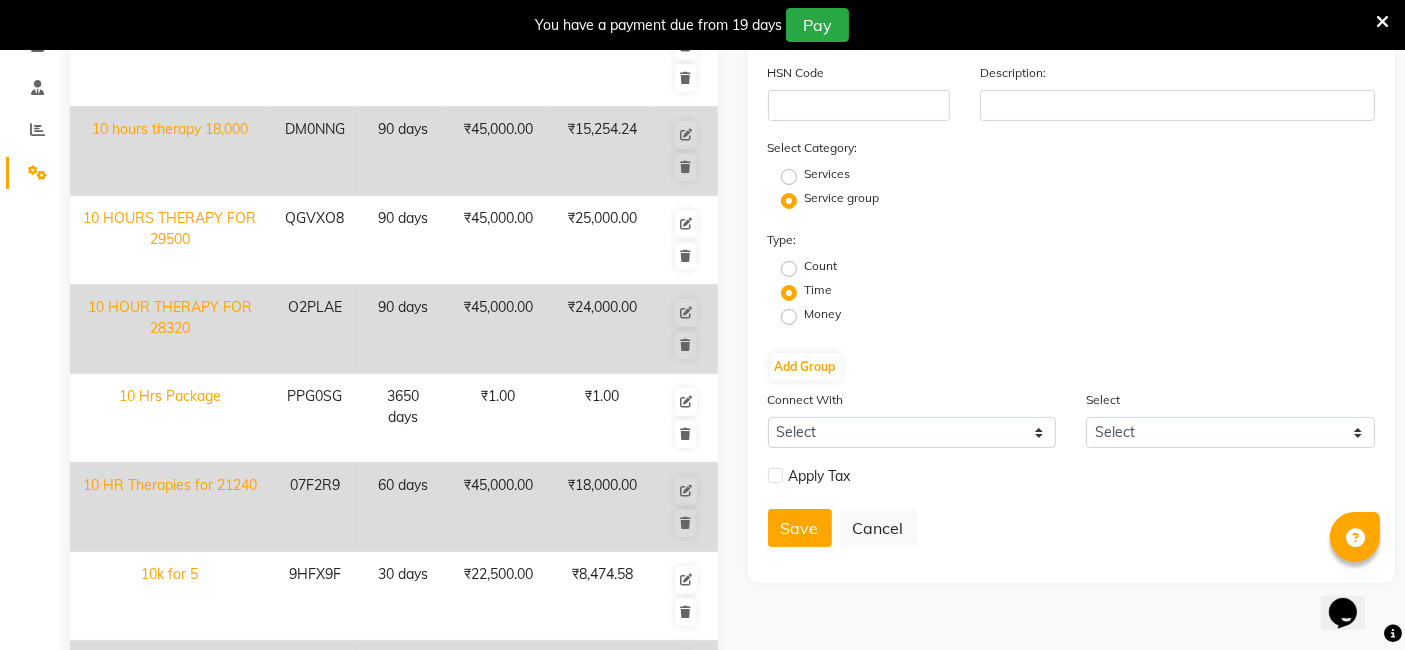 scroll, scrollTop: 363, scrollLeft: 0, axis: vertical 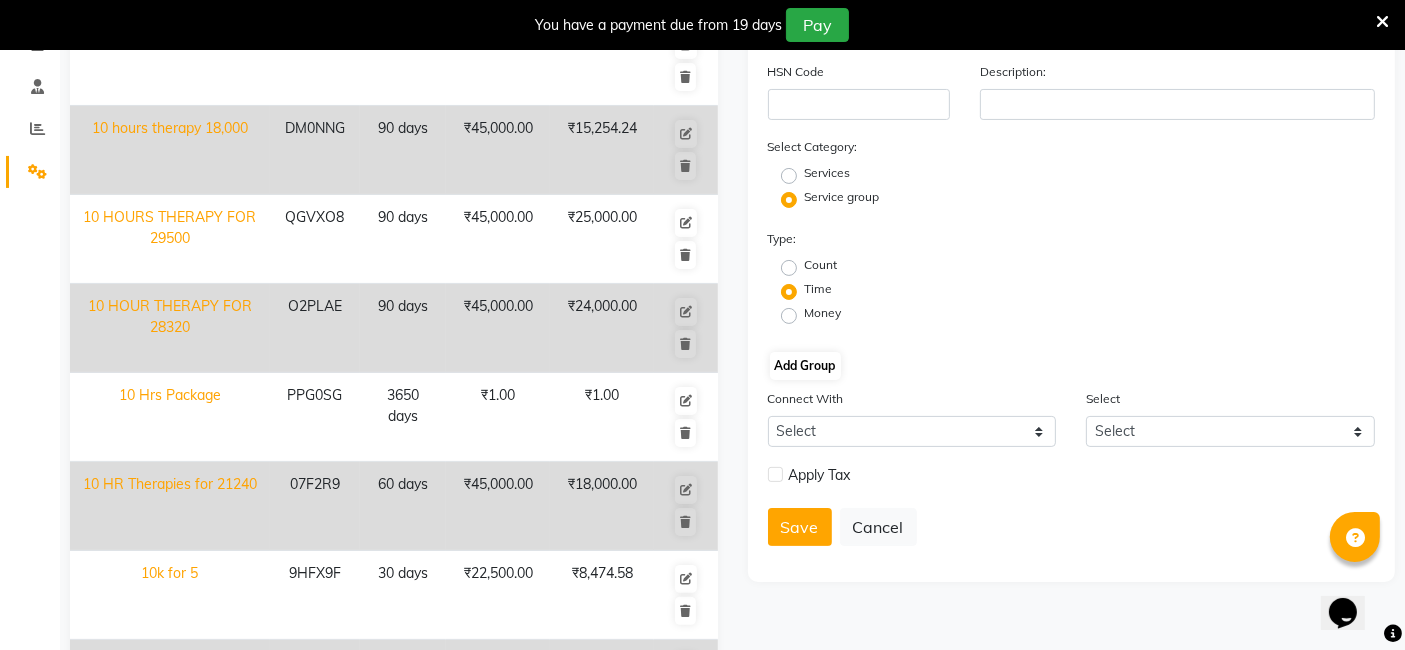 type on "11016" 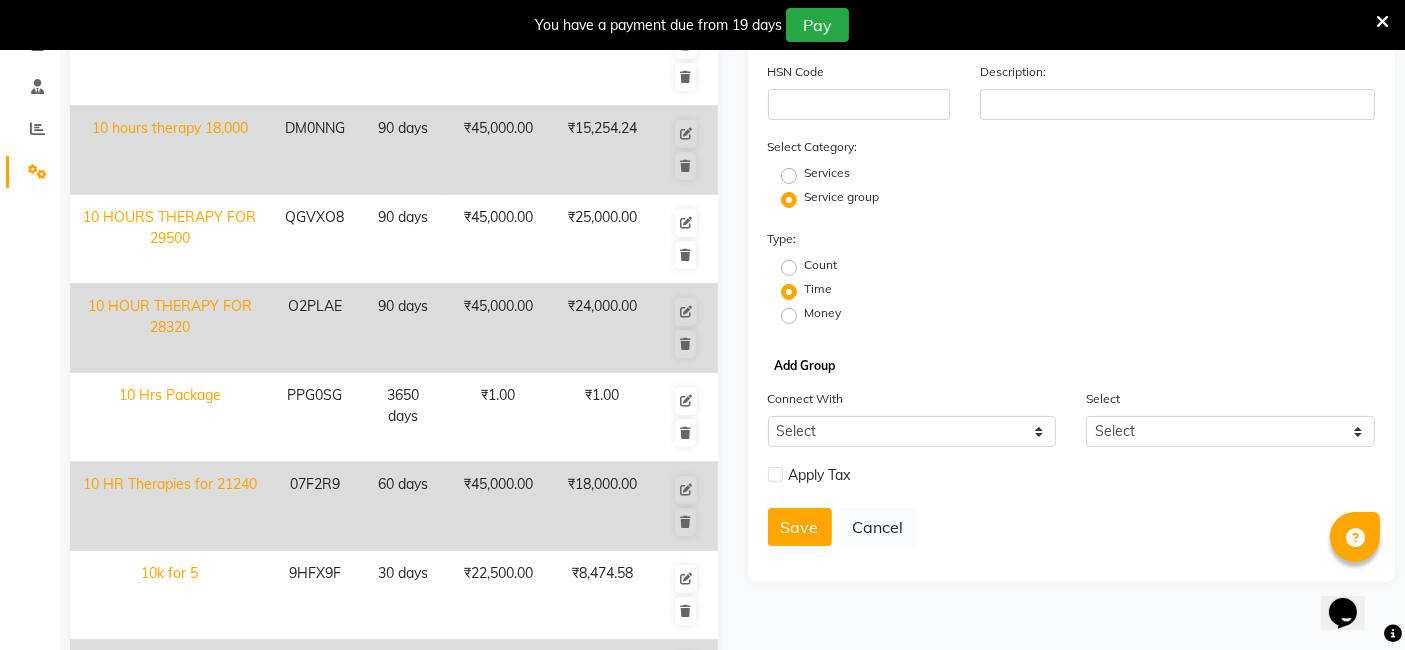 click on "Add Group" 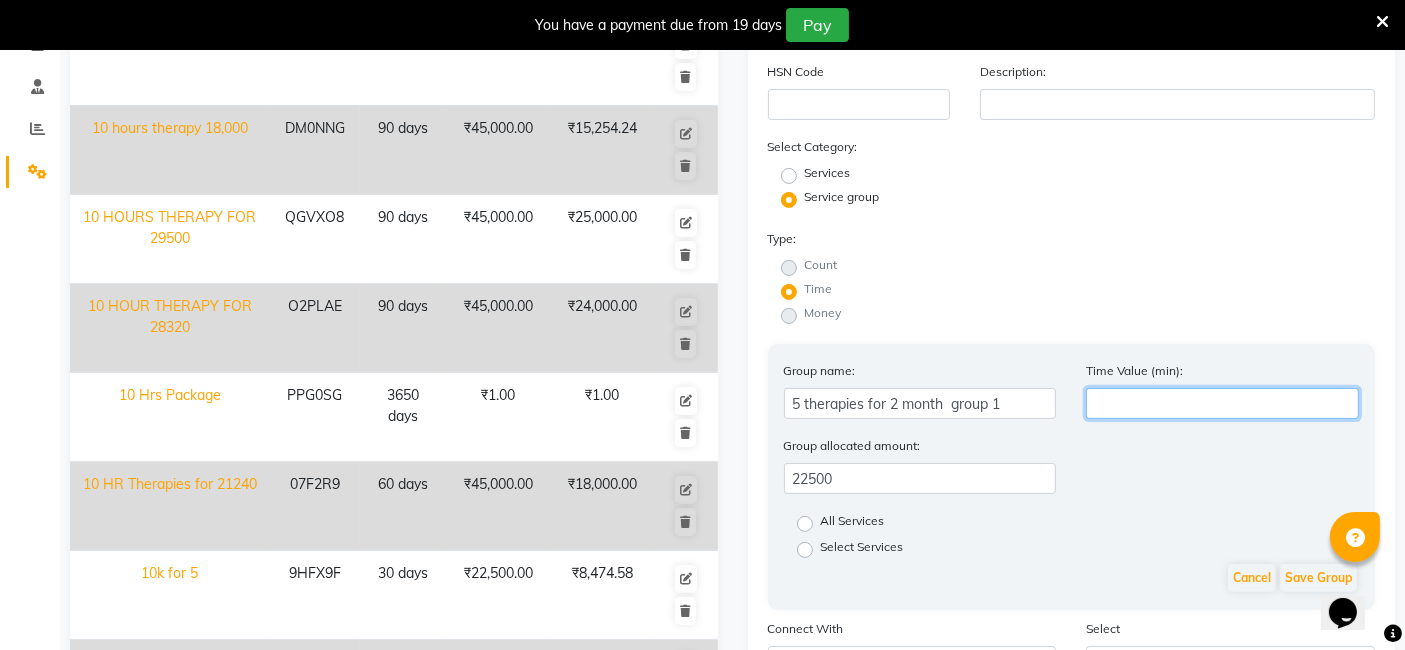 click 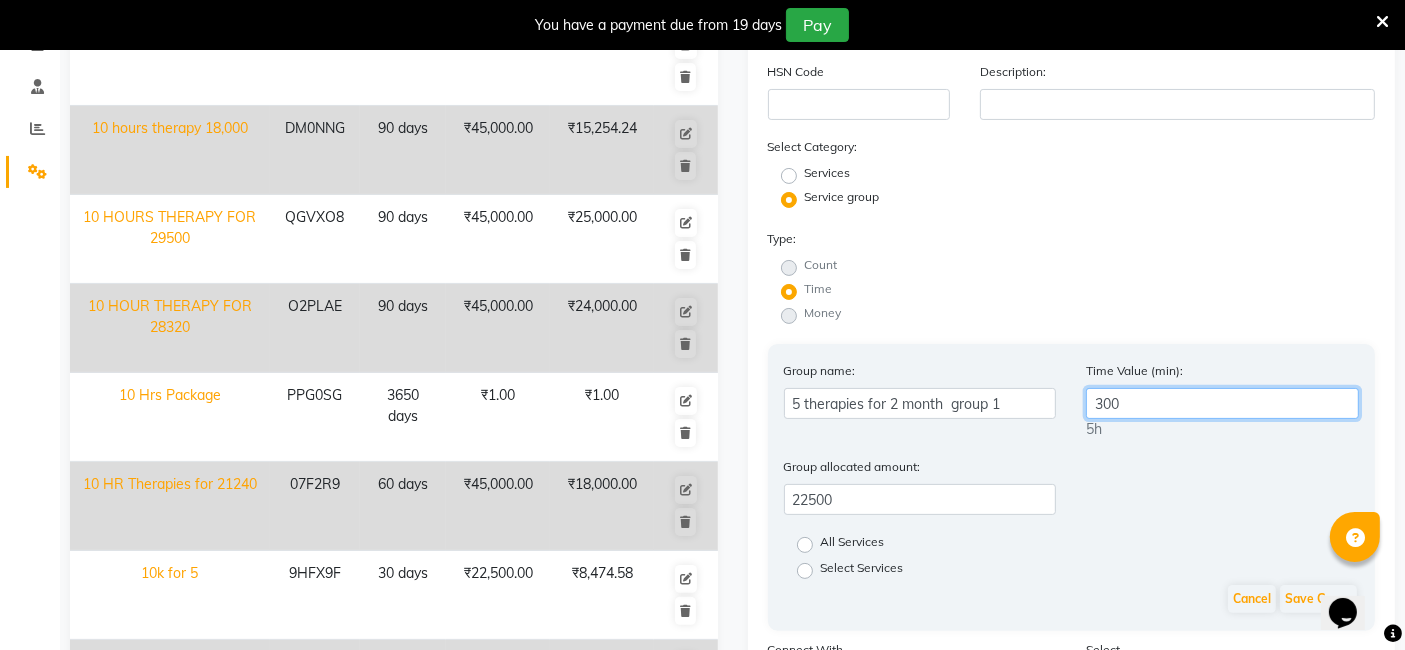 type on "300" 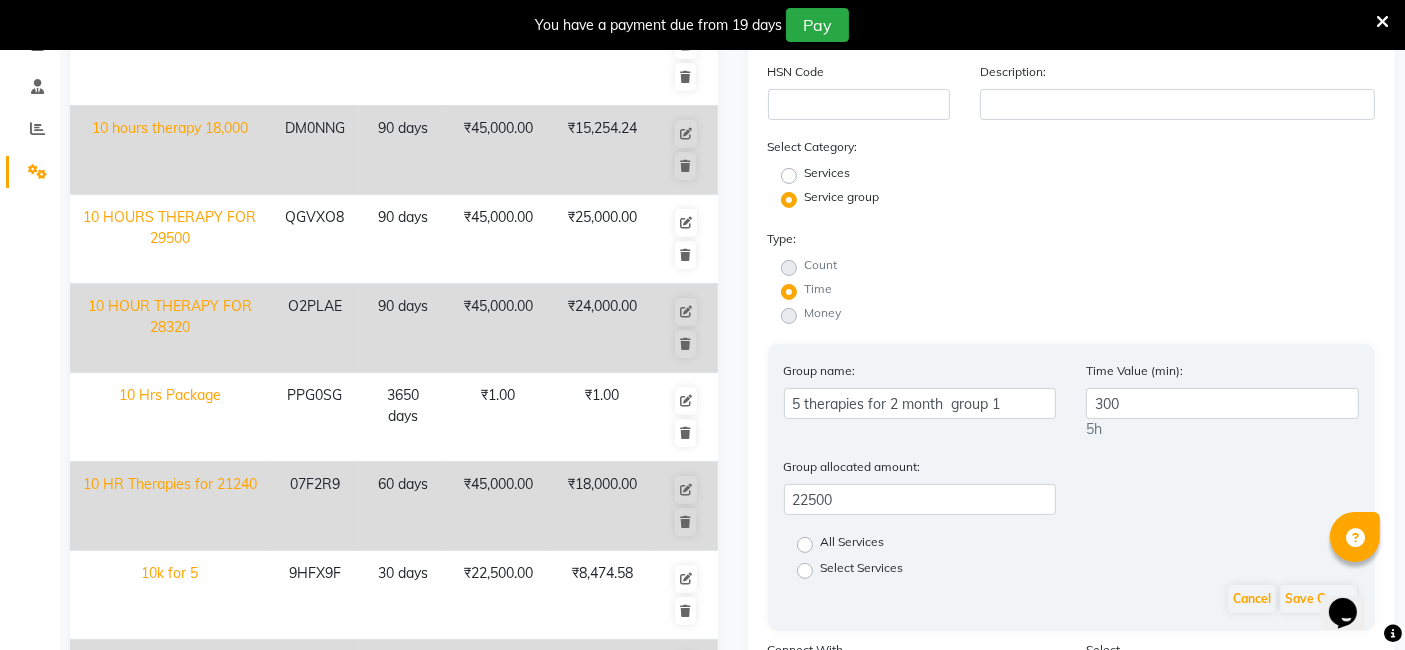 click on "All Services" 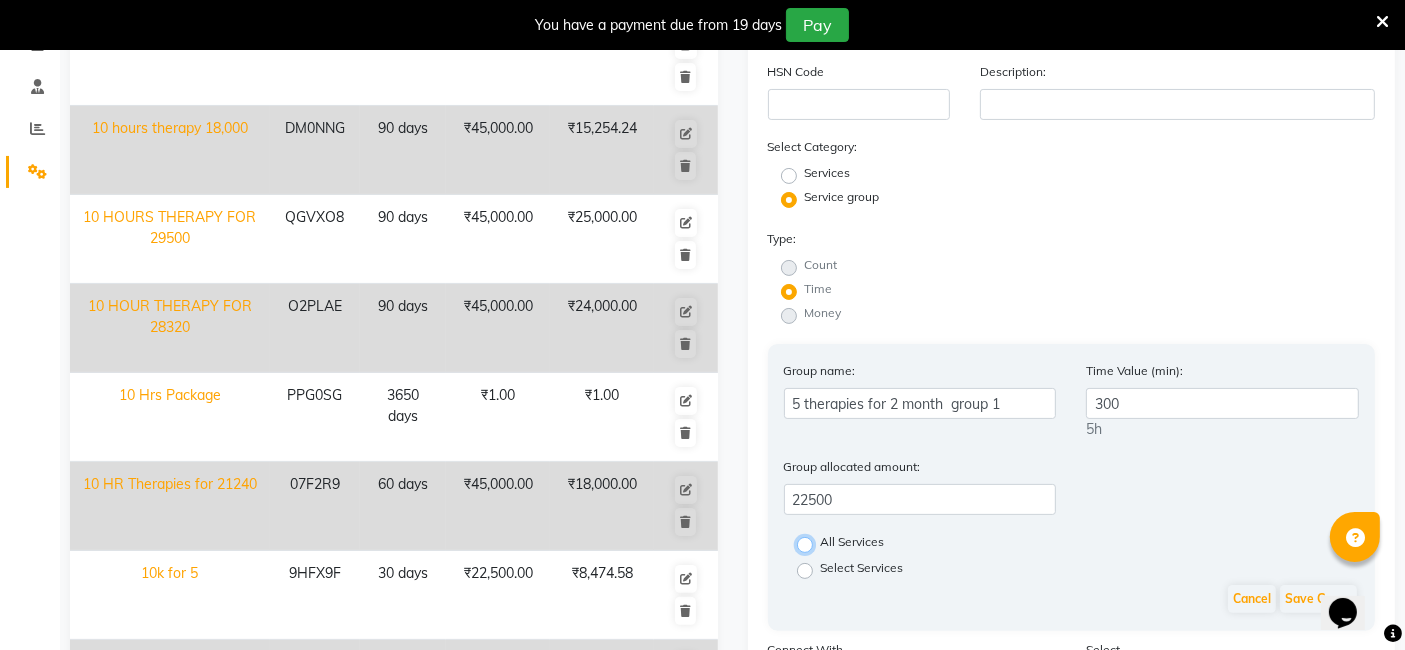 click on "All Services" at bounding box center (811, 543) 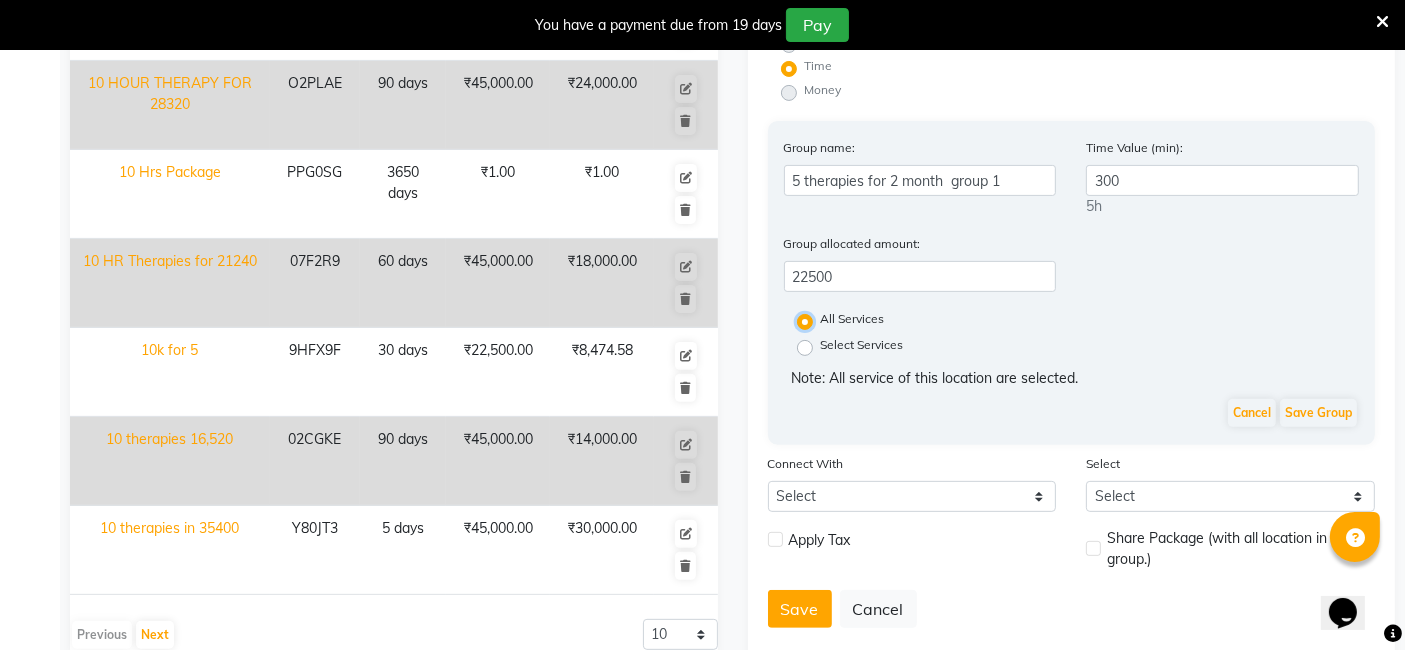 scroll, scrollTop: 631, scrollLeft: 0, axis: vertical 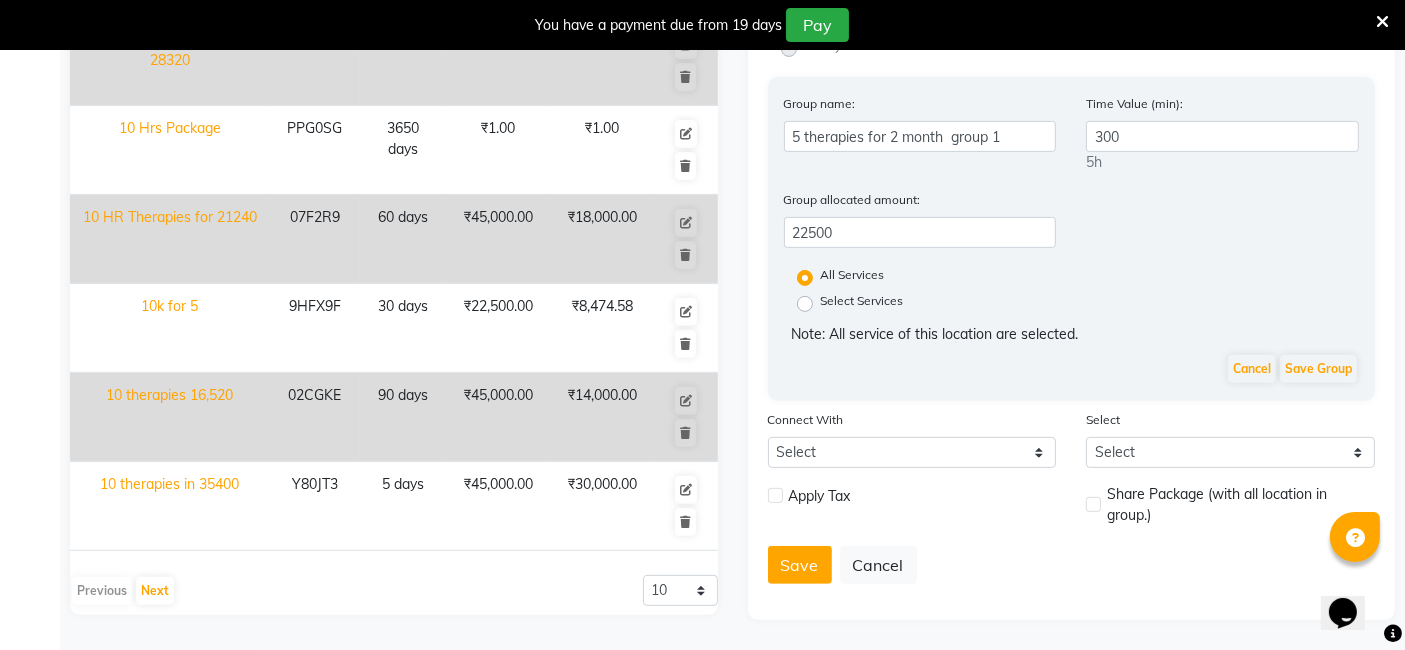 click 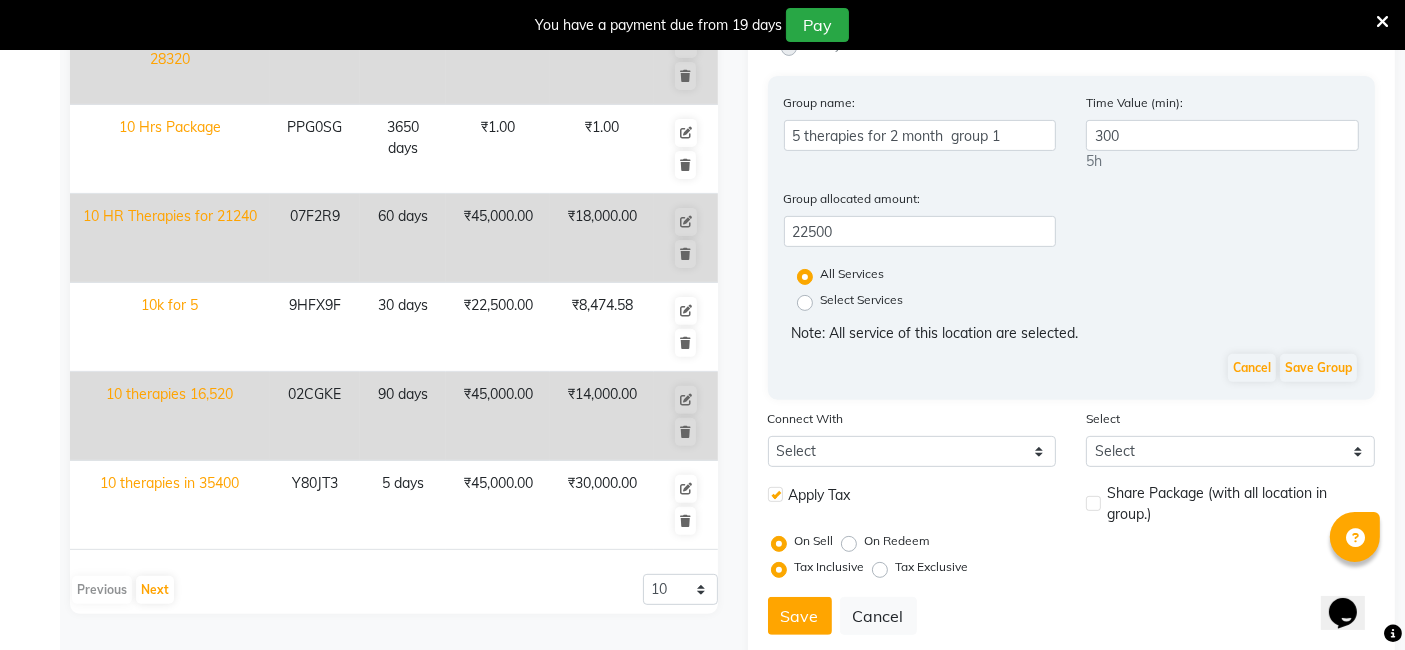 click on "Tax Exclusive" 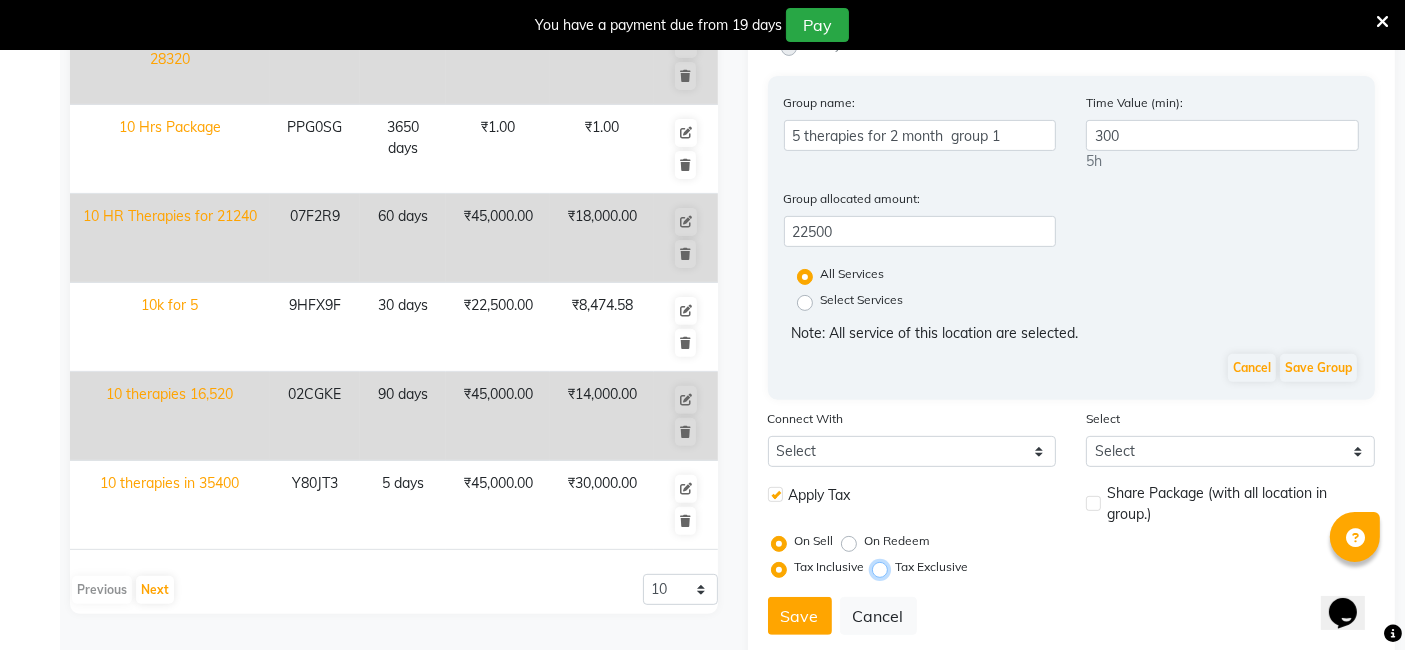 click on "Tax Exclusive" at bounding box center [884, 567] 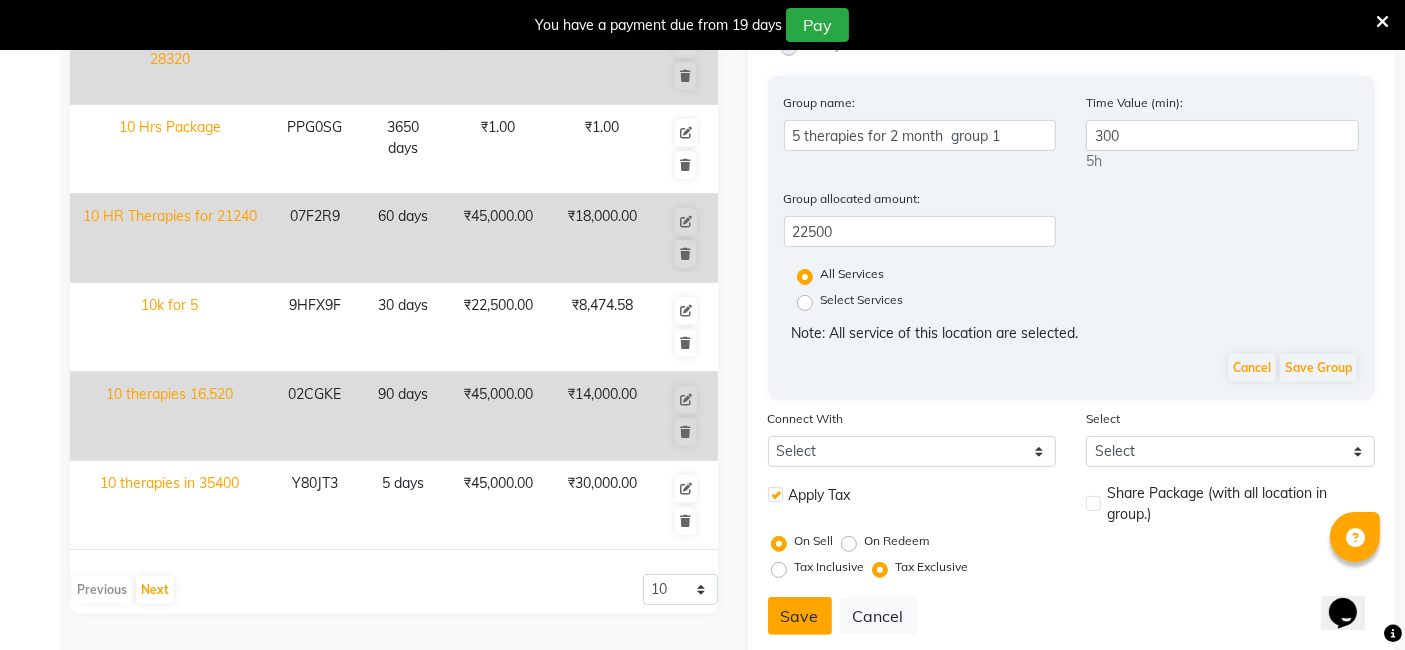 click on "Save" 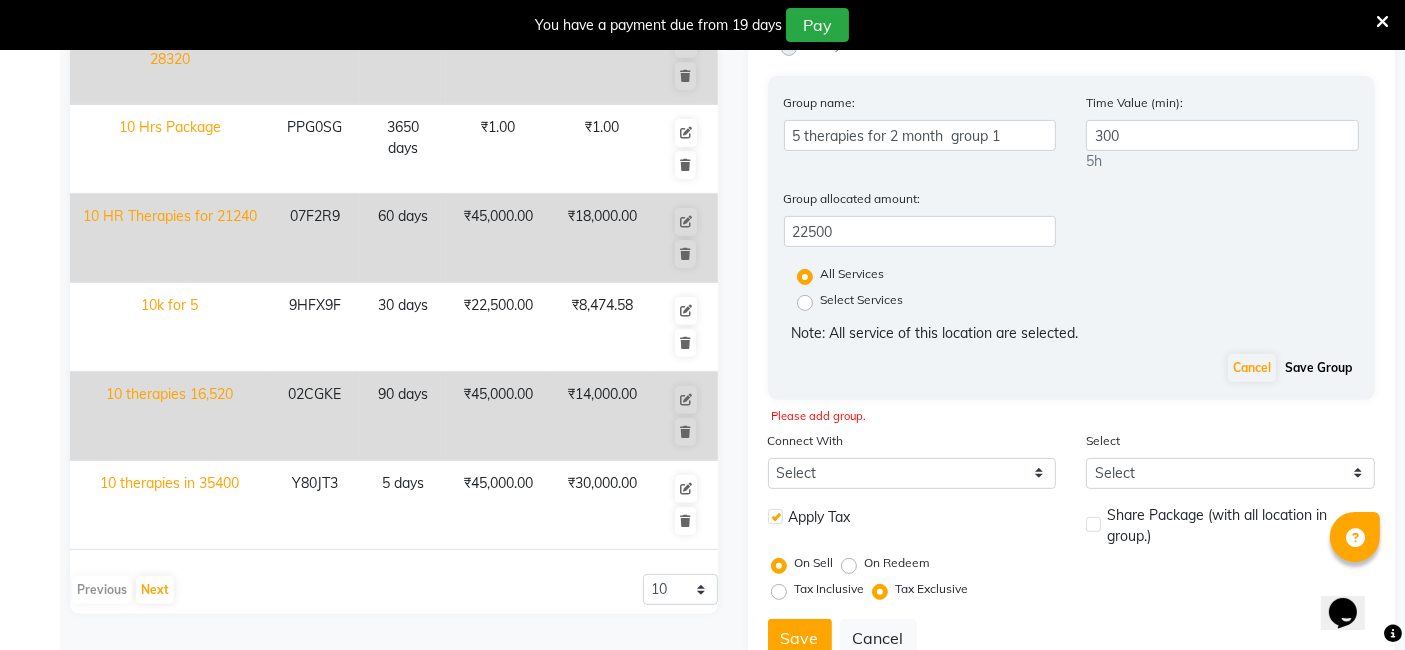 click on "Save Group" 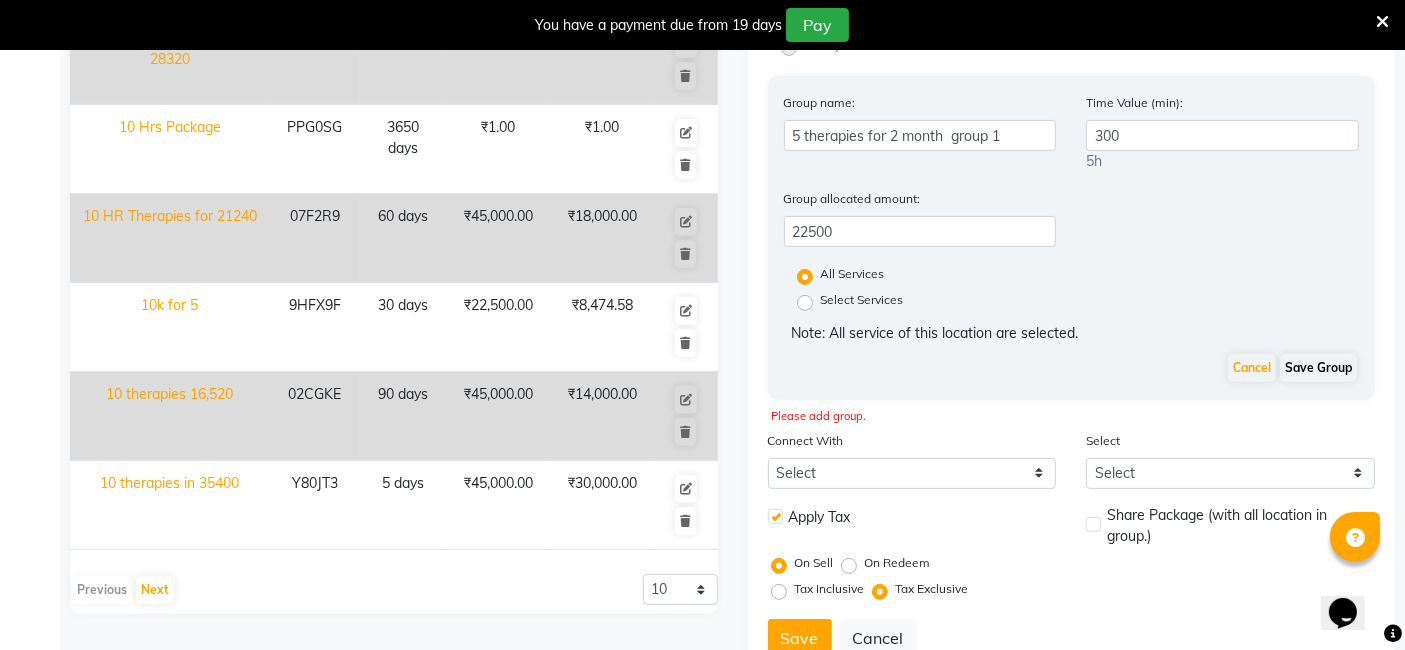 scroll, scrollTop: 620, scrollLeft: 0, axis: vertical 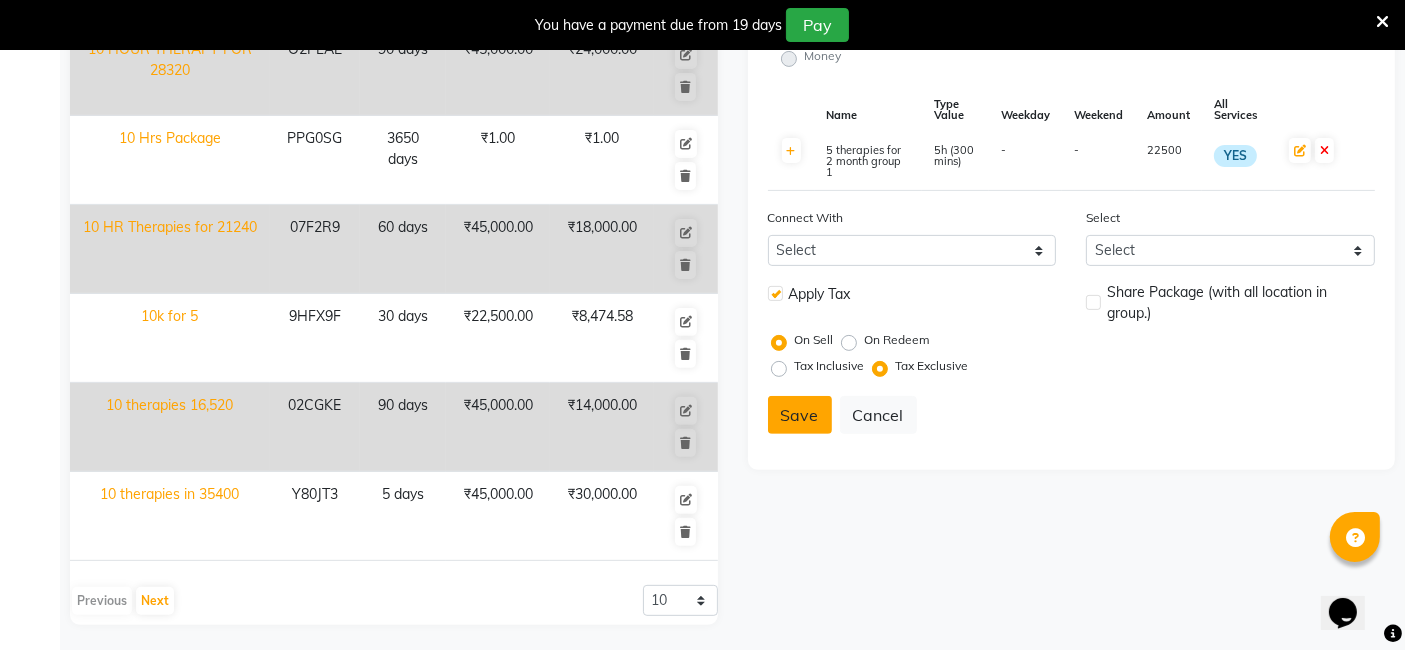 click on "Save" 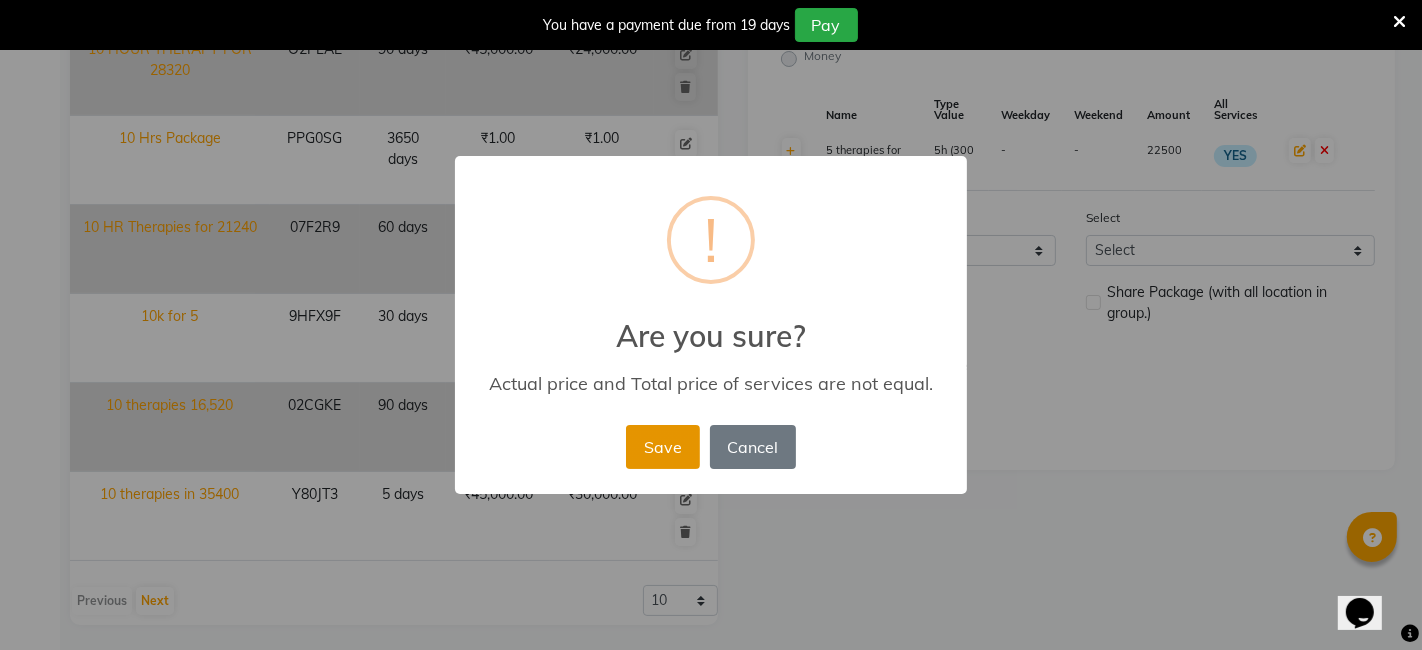 click on "Save" at bounding box center [662, 447] 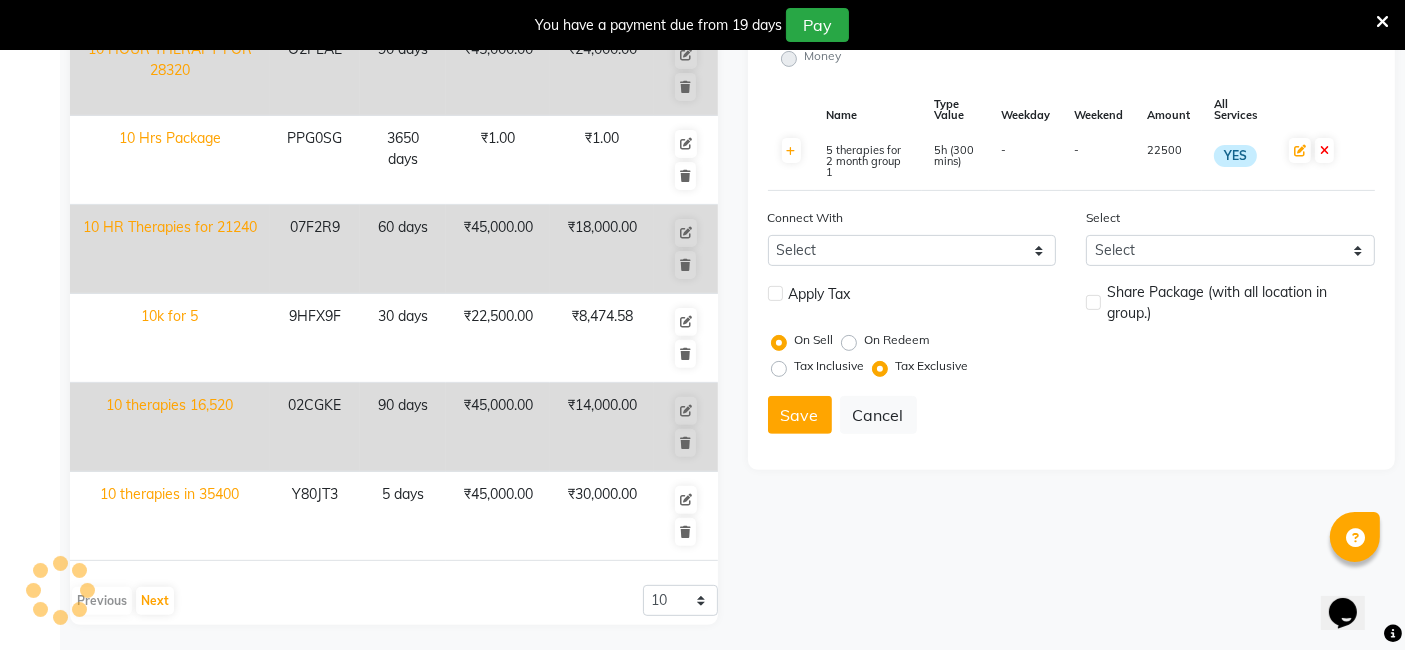type 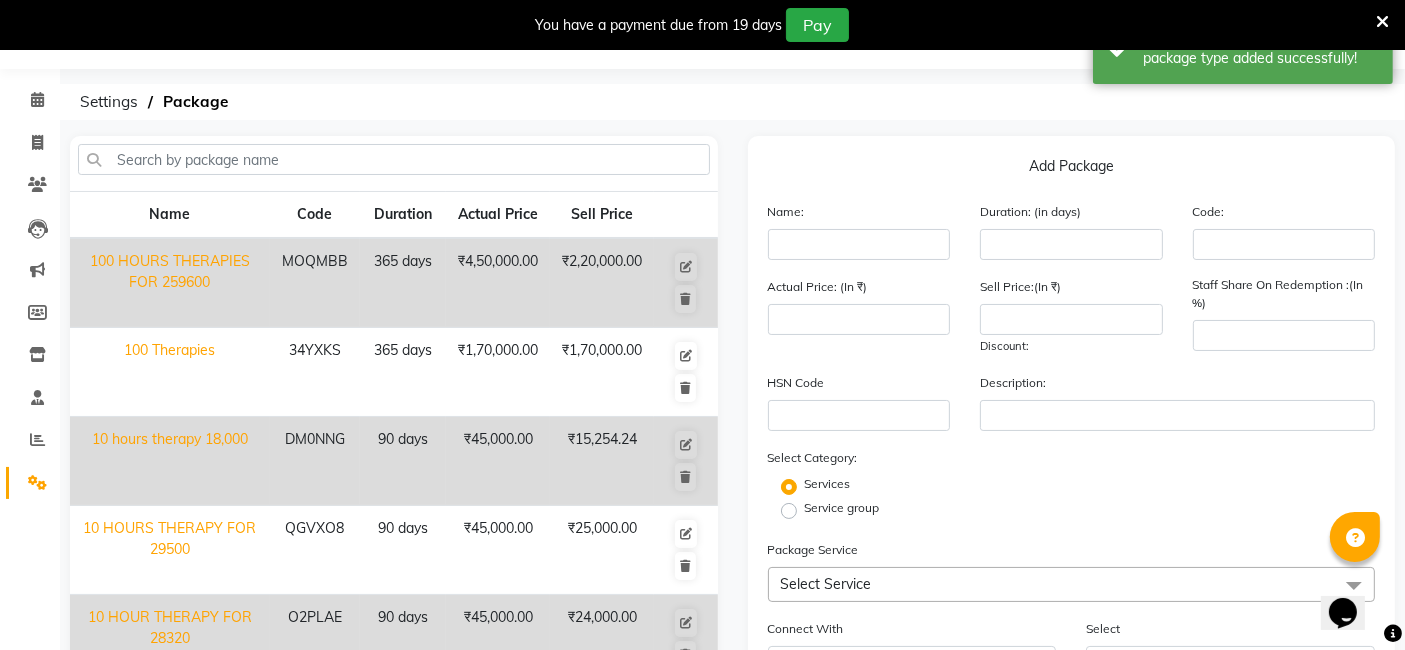 scroll, scrollTop: 0, scrollLeft: 0, axis: both 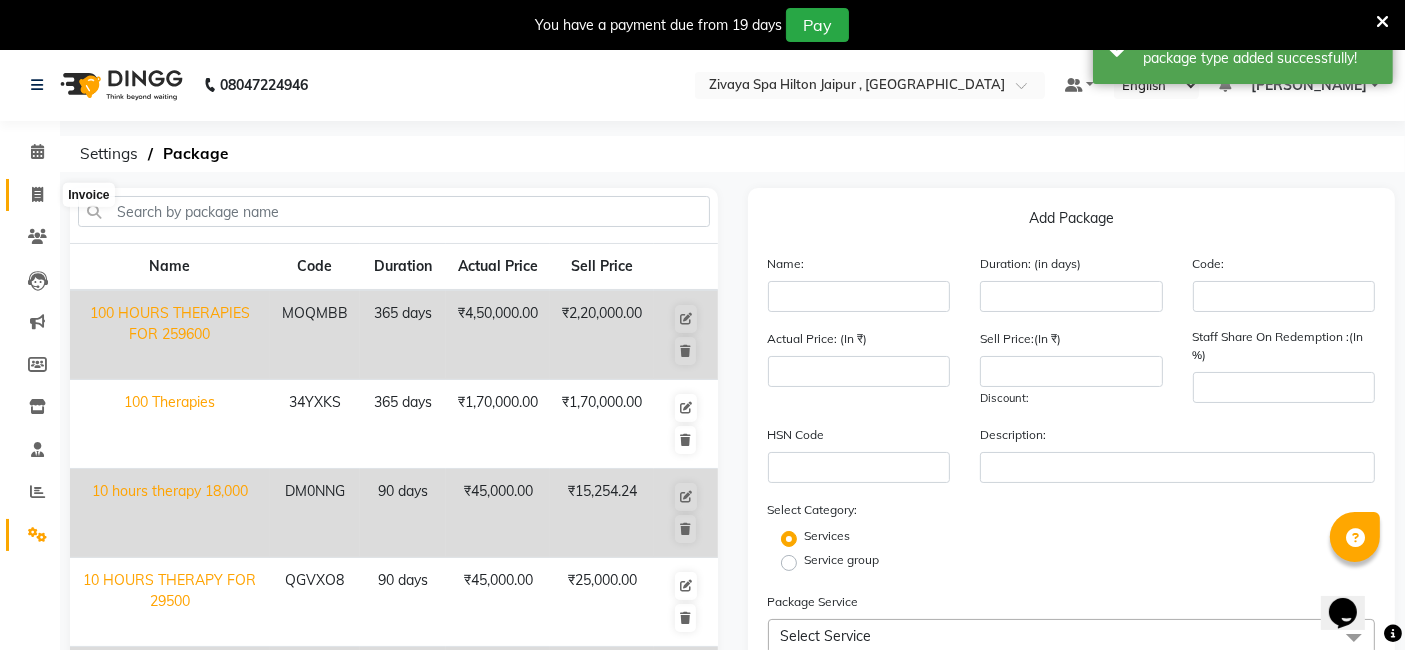 click 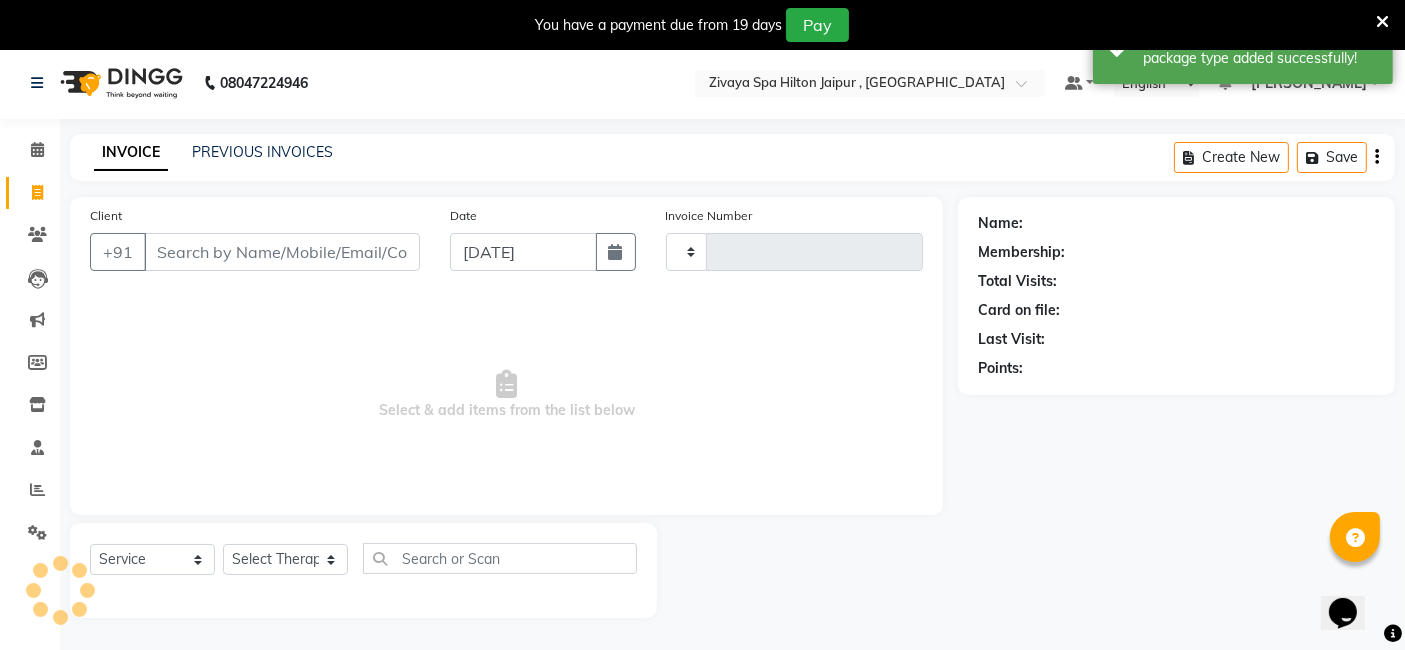 type on "0595" 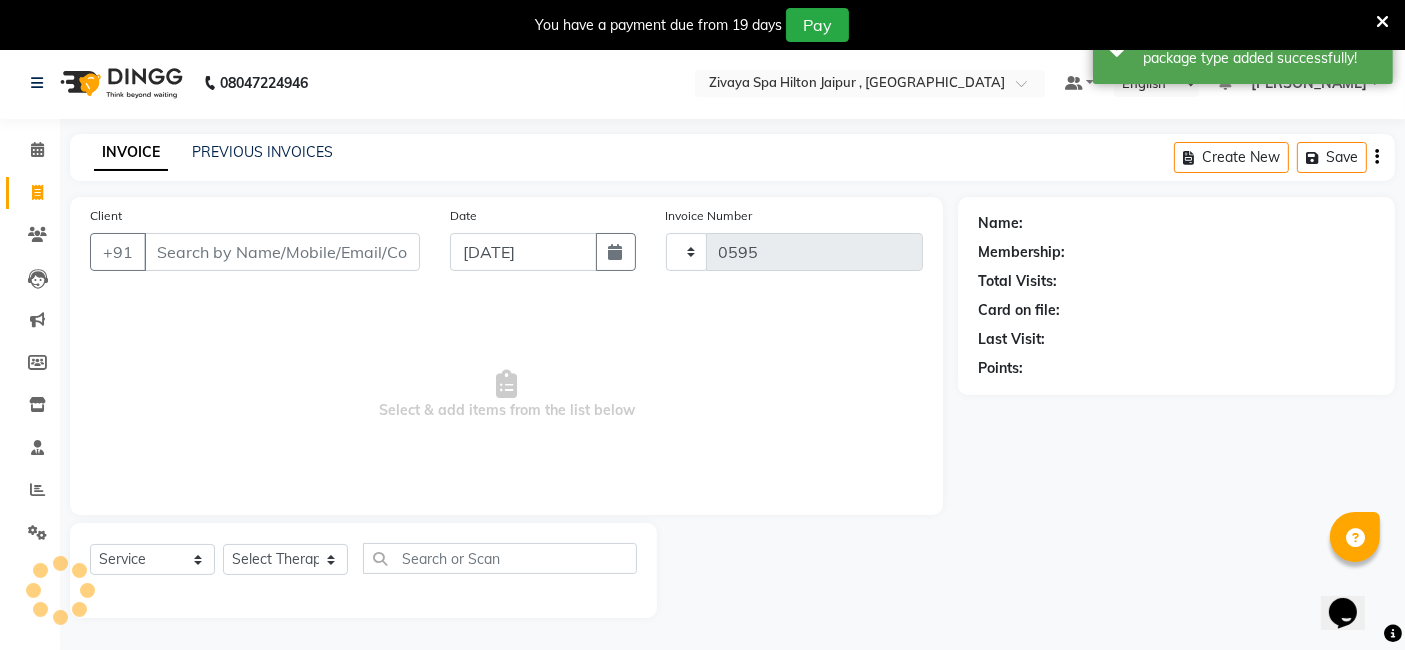 select on "6423" 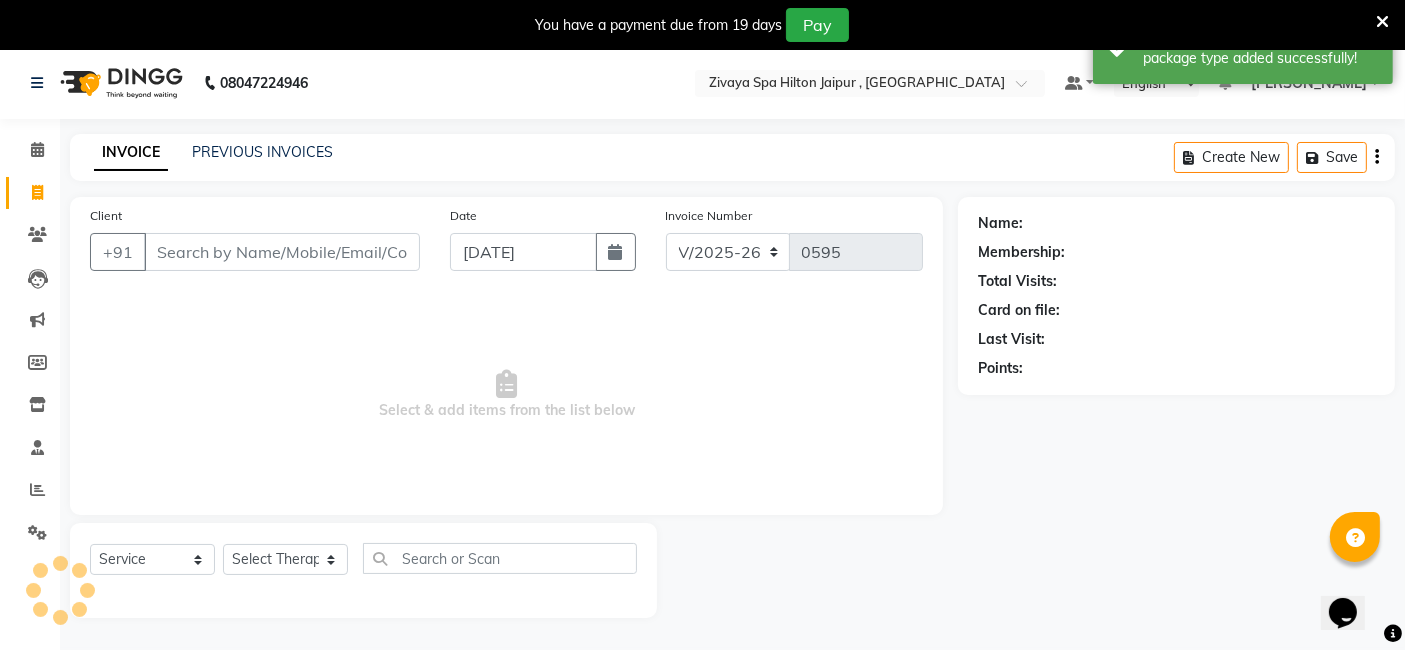 scroll, scrollTop: 48, scrollLeft: 0, axis: vertical 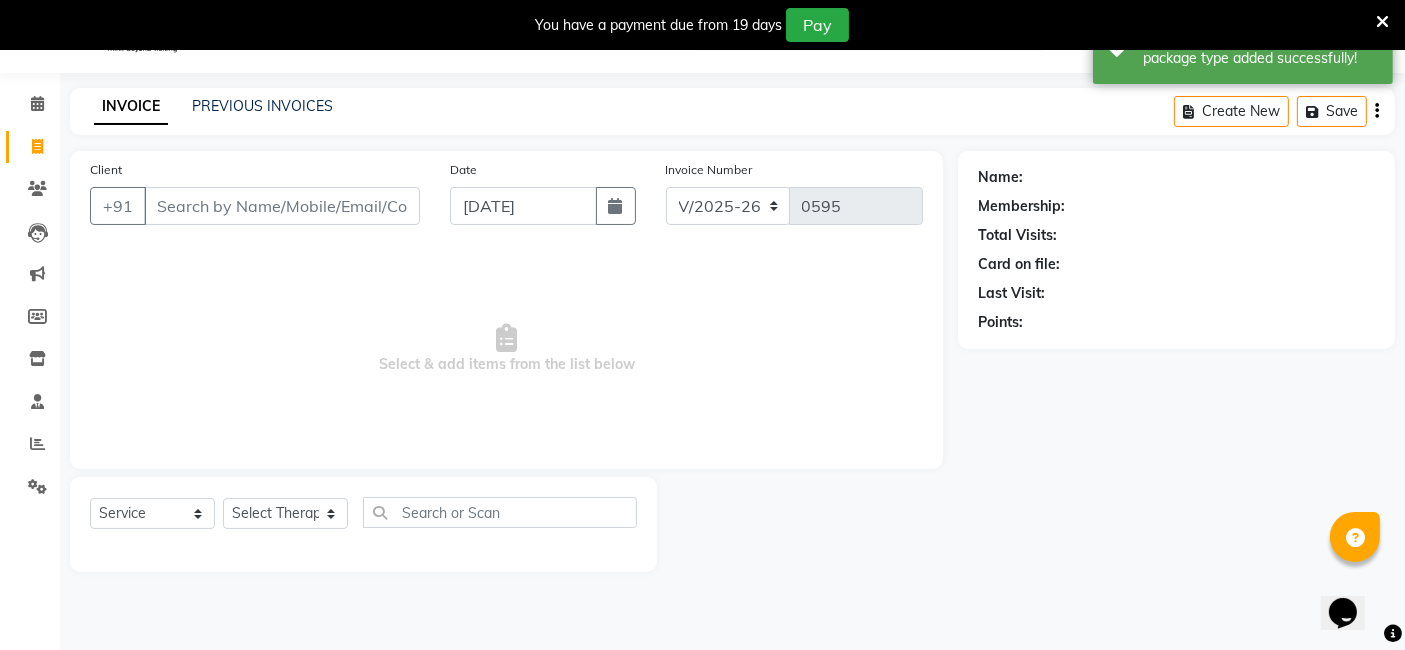 click on "Client" at bounding box center (282, 206) 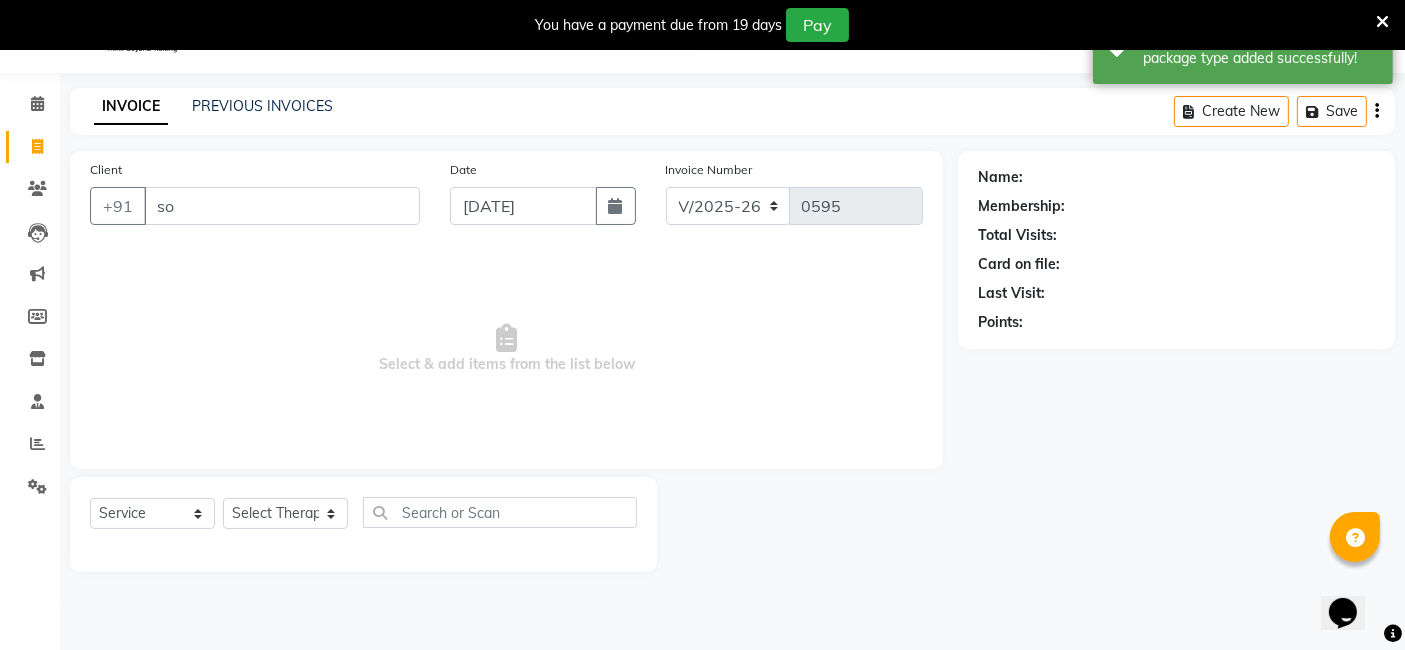 type on "s" 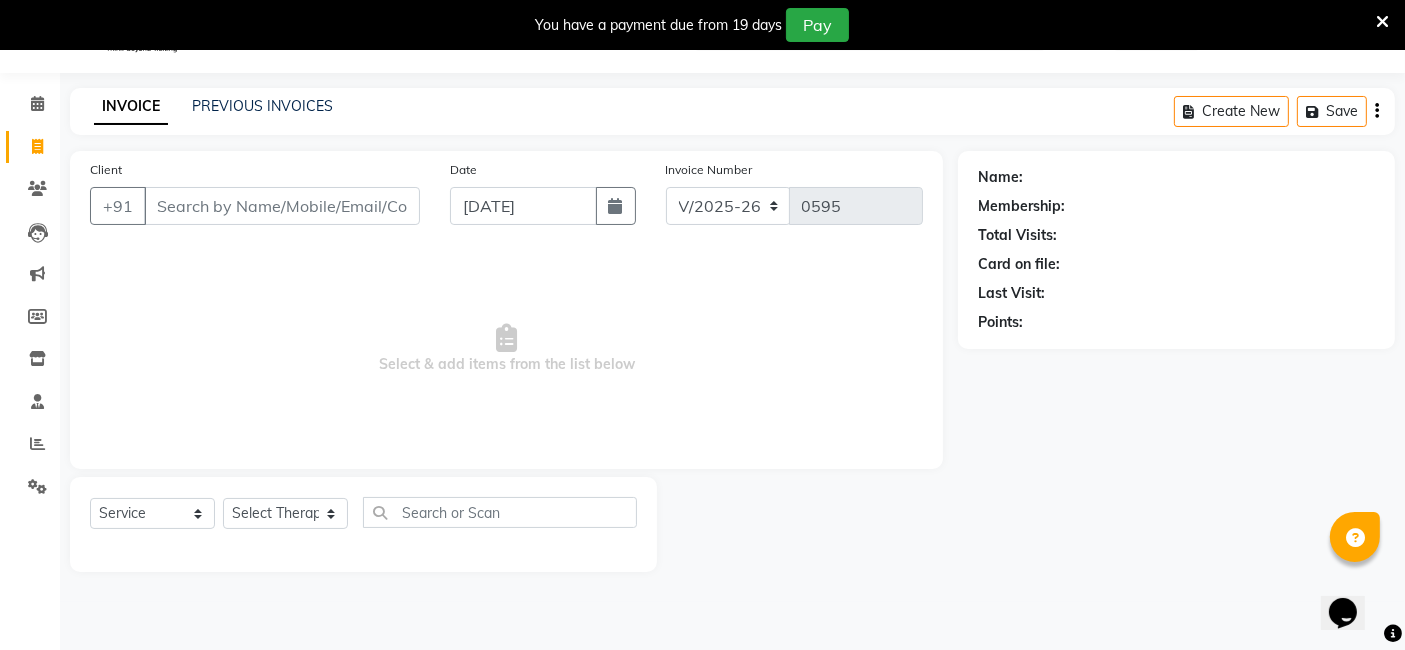 click on "Select & add items from the list below" at bounding box center [506, 349] 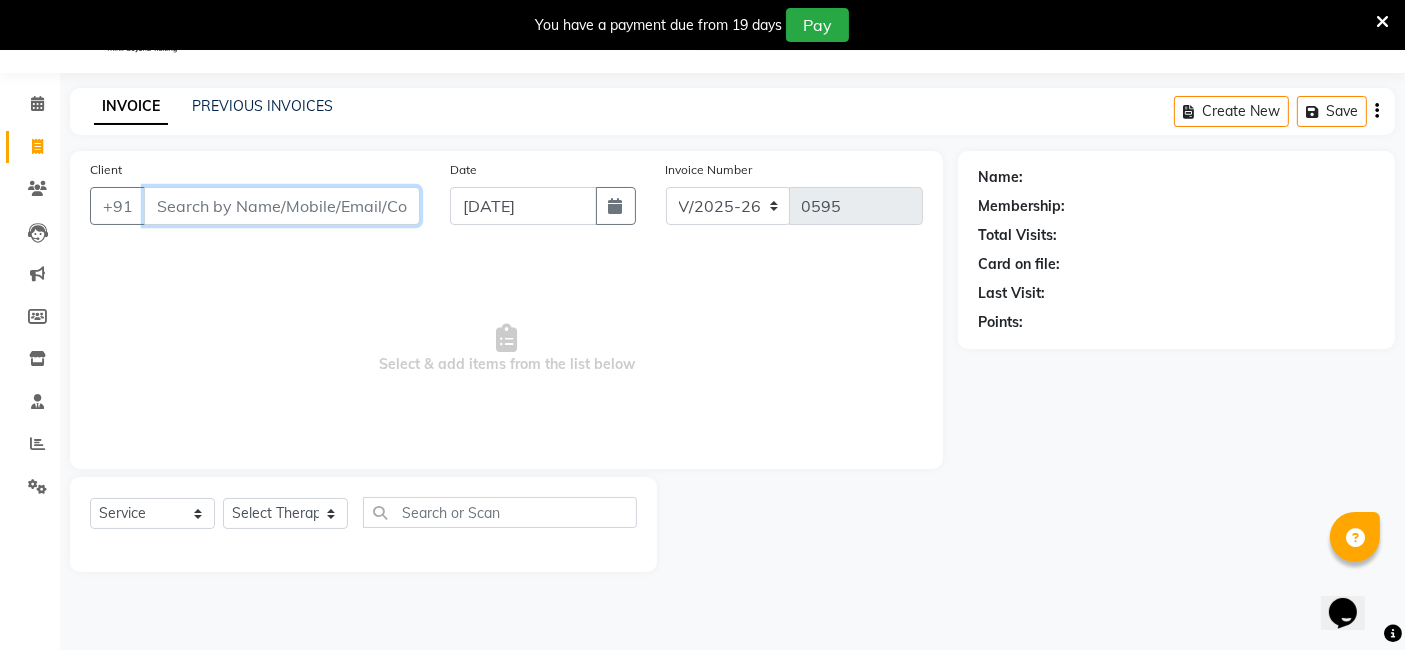 click on "Client" at bounding box center (282, 206) 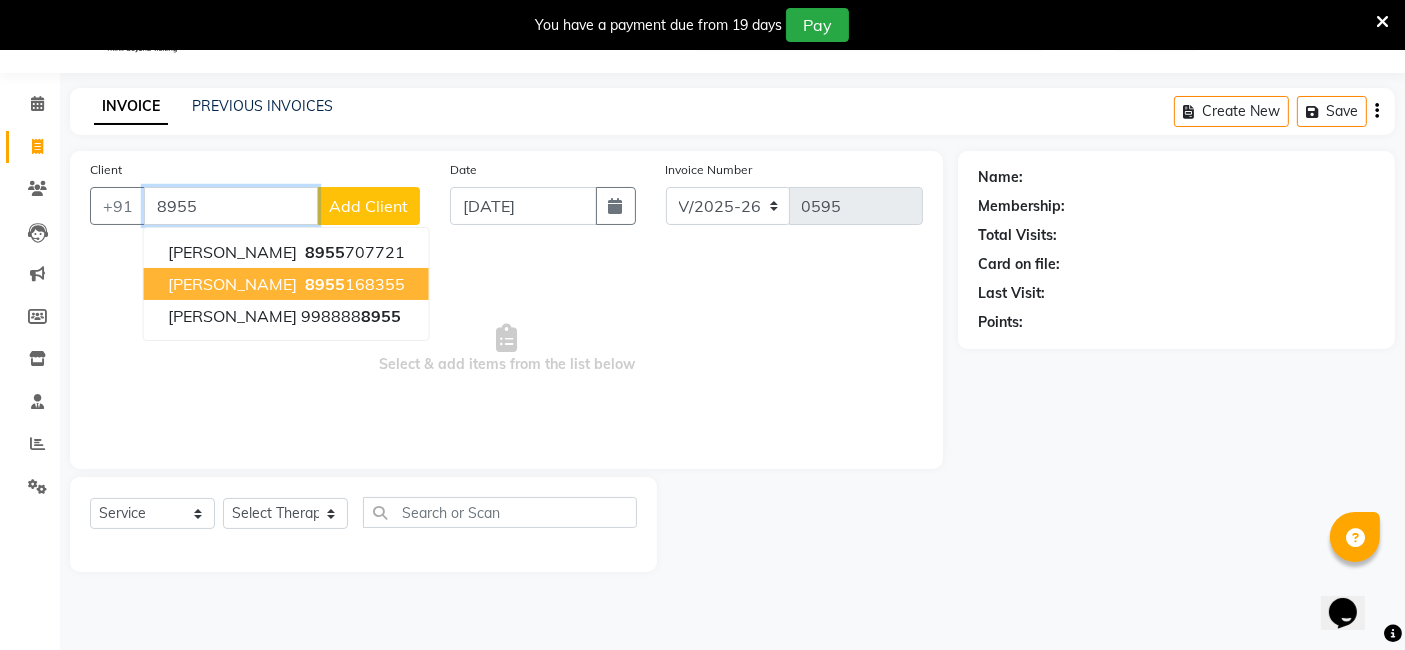 click on "8955" at bounding box center [325, 284] 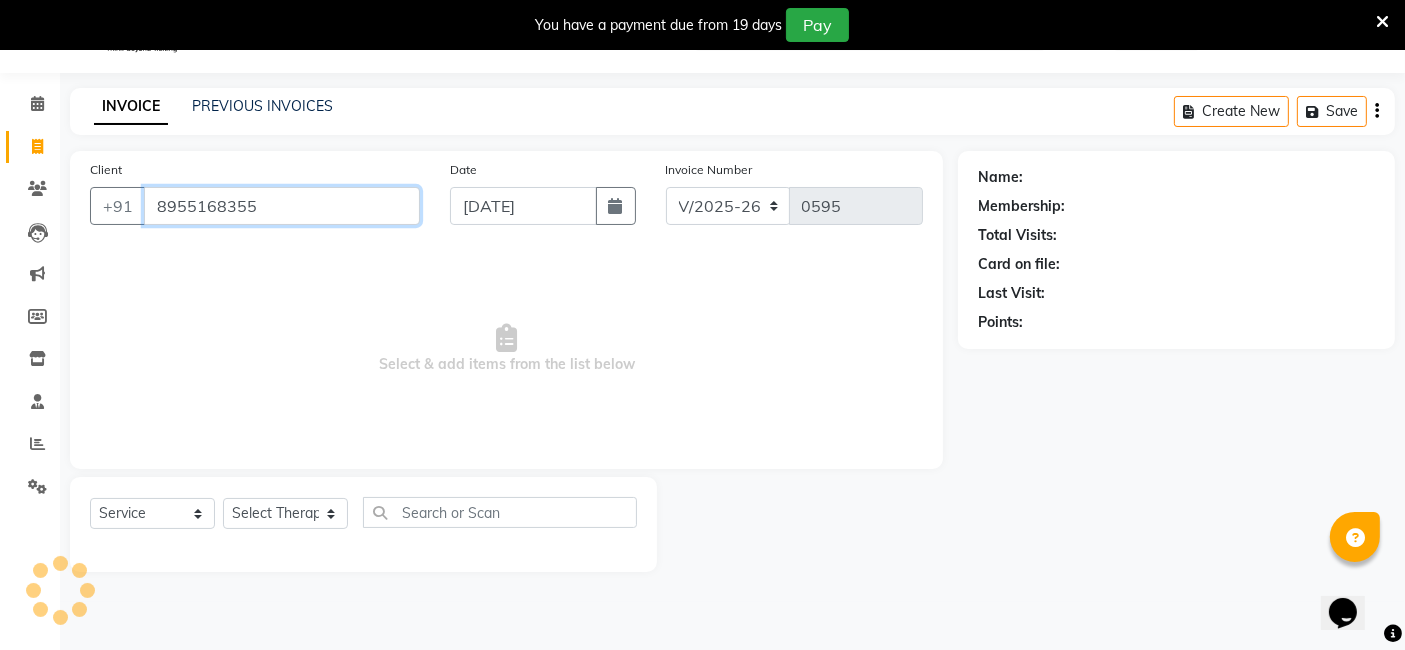 type on "8955168355" 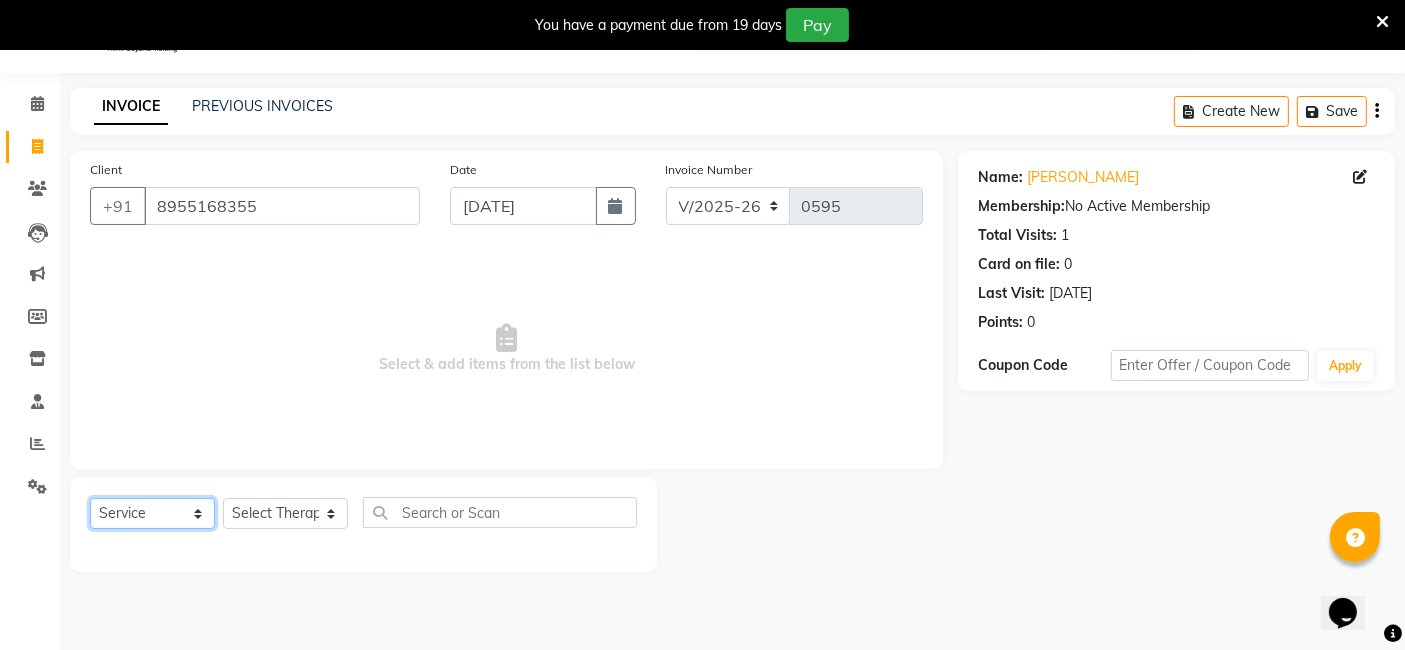 click on "Select  Service  Product  Membership  Package Voucher Prepaid Gift Card" 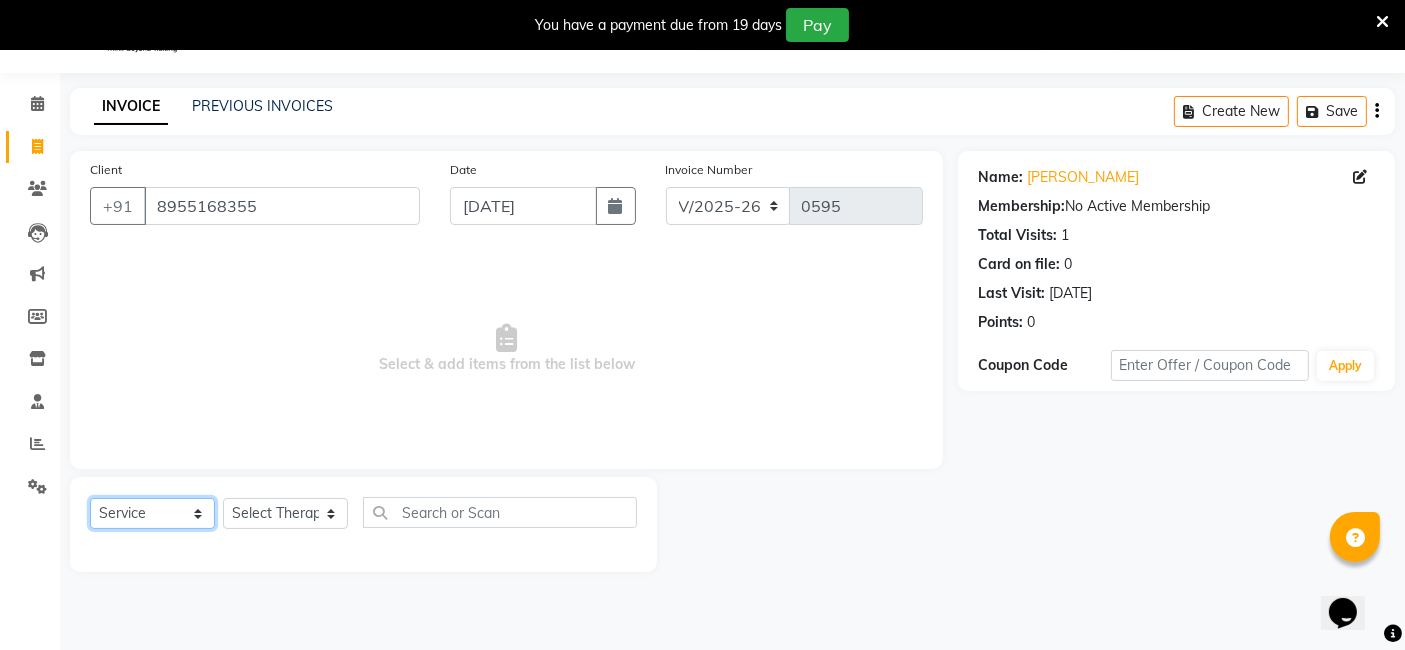 select on "package" 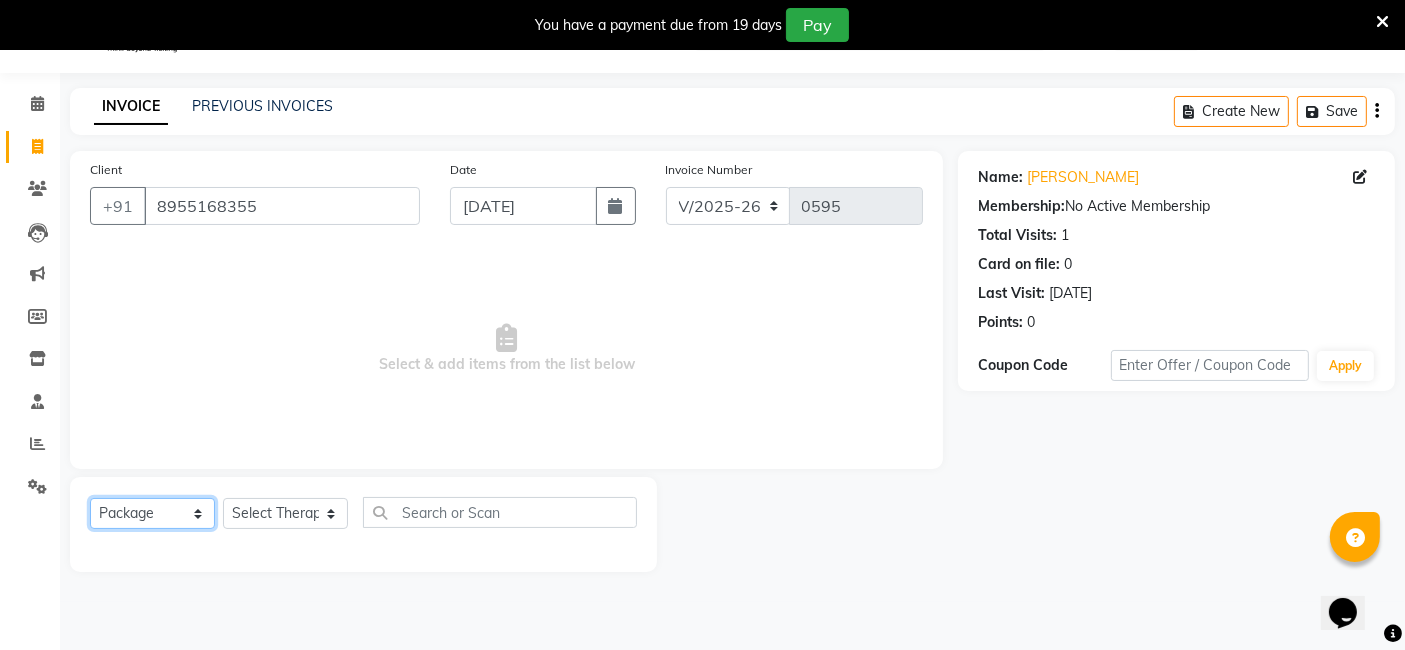 click on "Select  Service  Product  Membership  Package Voucher Prepaid Gift Card" 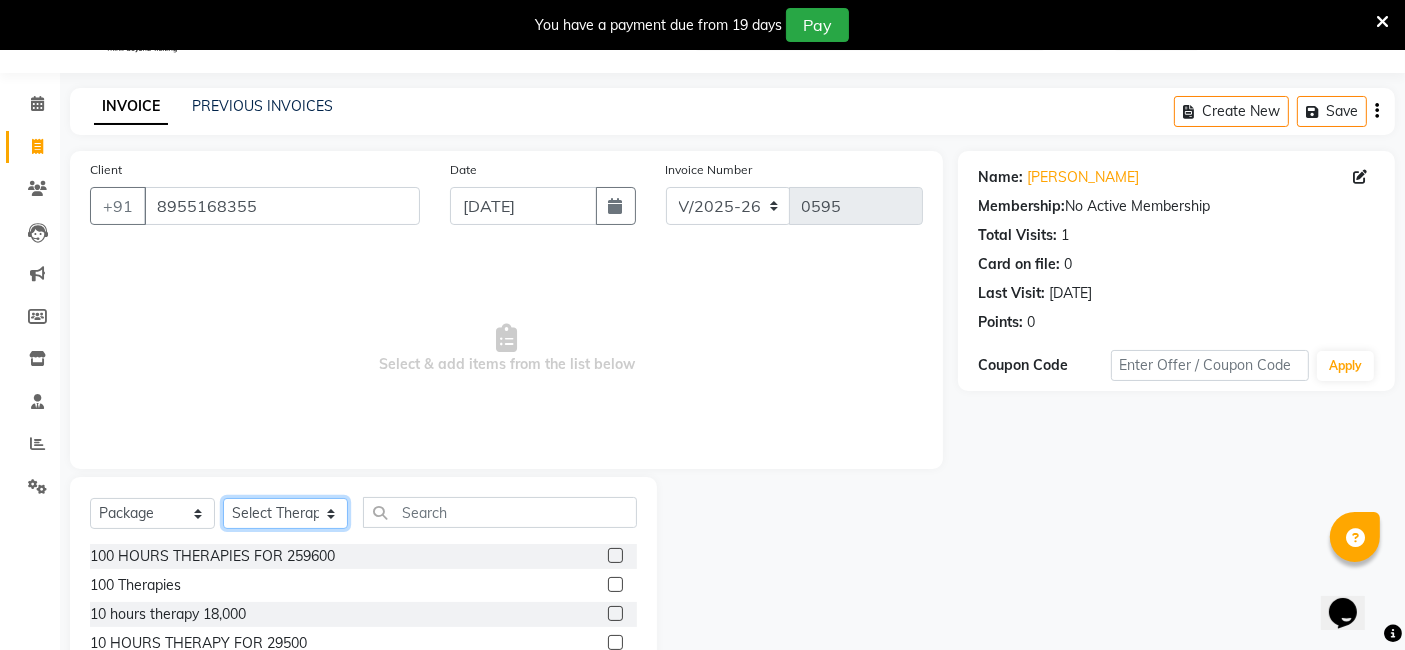 click on "Select Therapist AYIM Ayush HILTON OFFICE JYOTI LIKWI Mary  Monika  NARENDRA Prince Stephen Trisha" 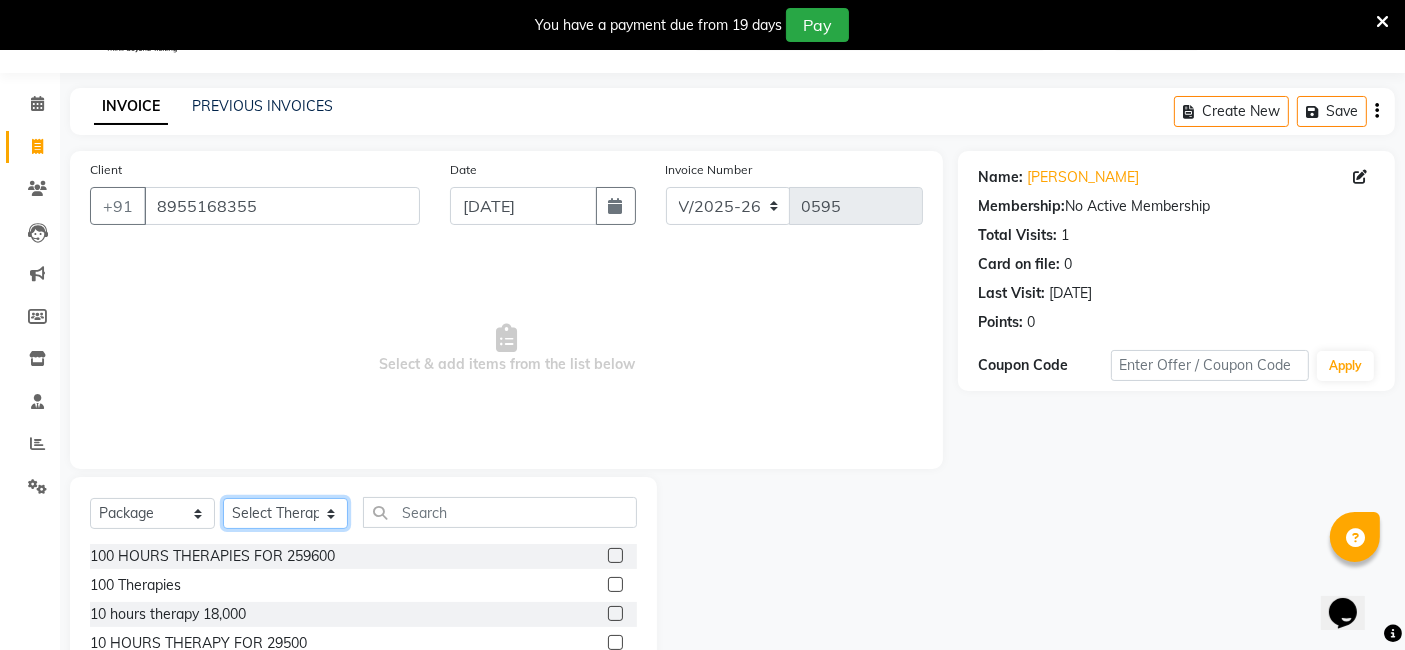 select on "57447" 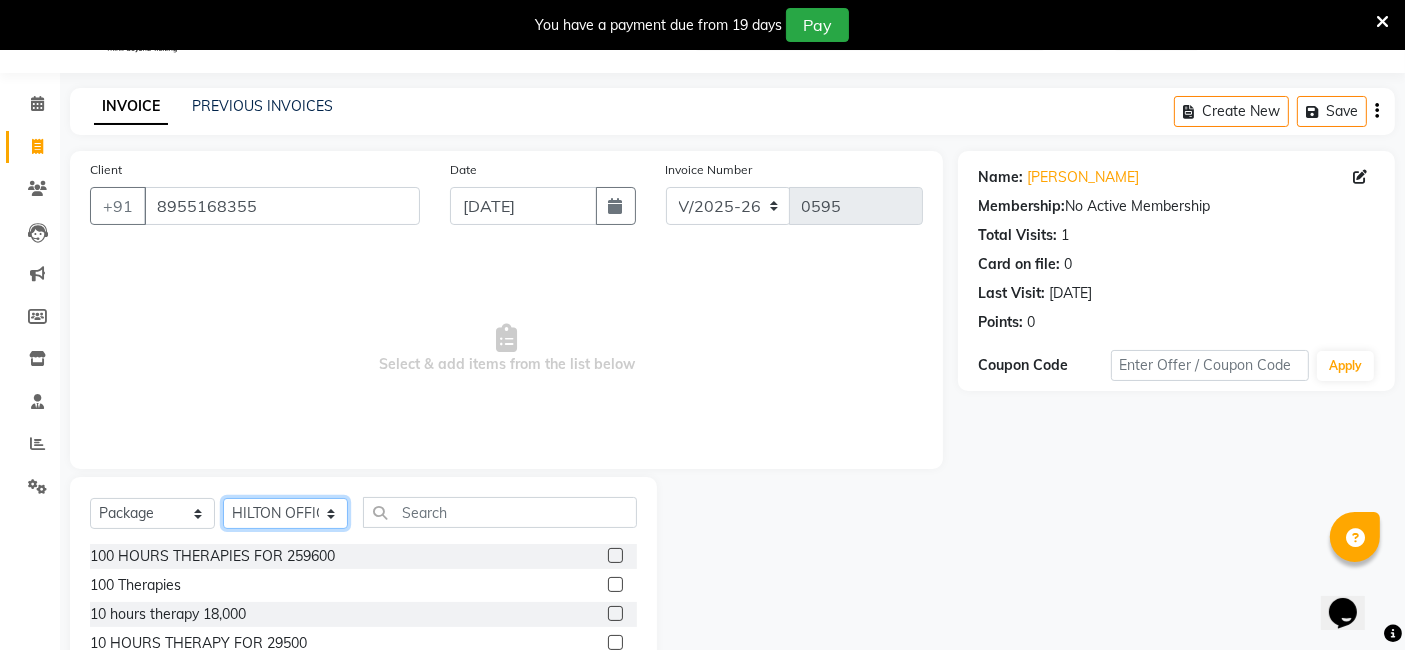 click on "Select Therapist AYIM Ayush HILTON OFFICE JYOTI LIKWI Mary  Monika  NARENDRA Prince Stephen Trisha" 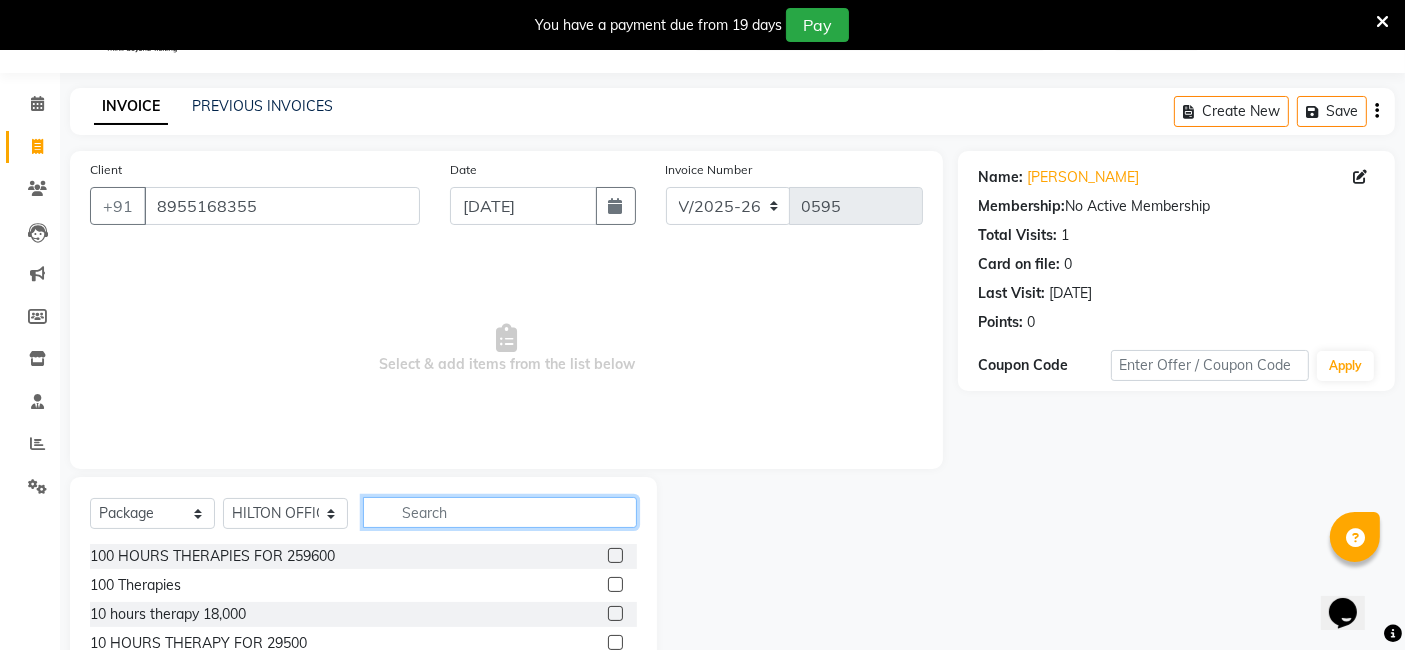 click 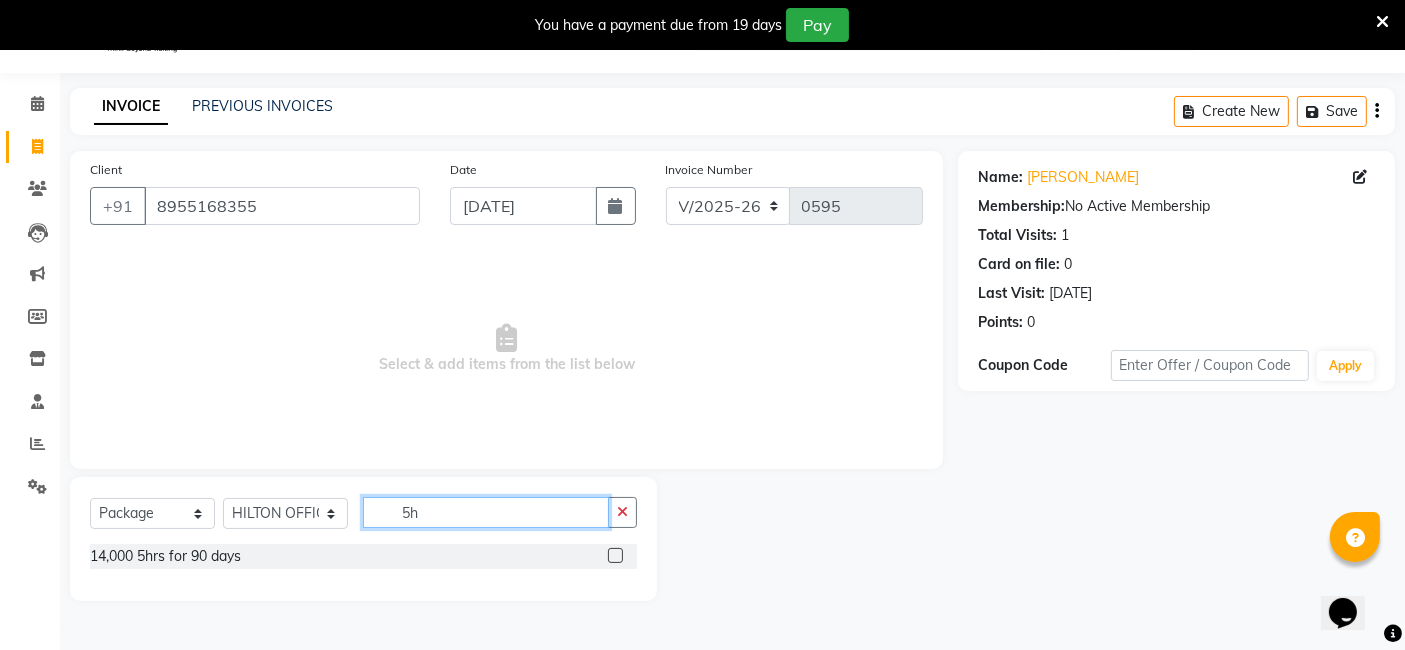 type on "5" 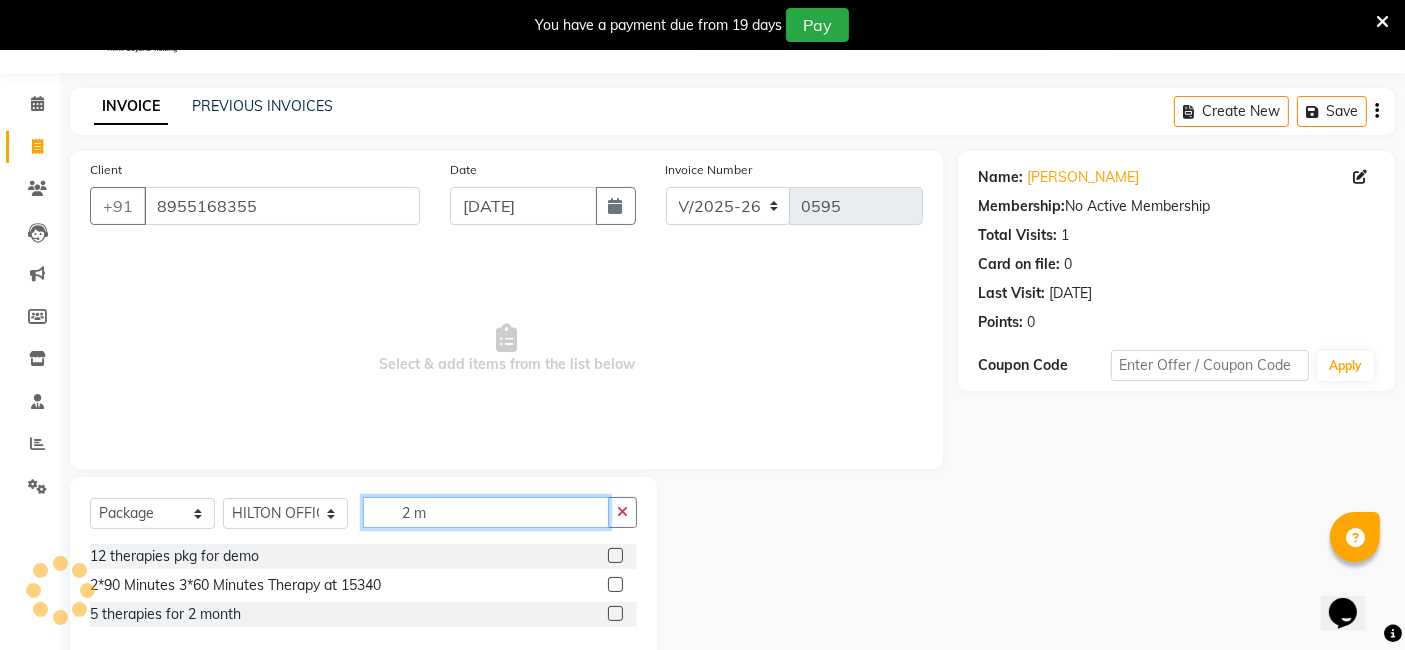 type on "2 m" 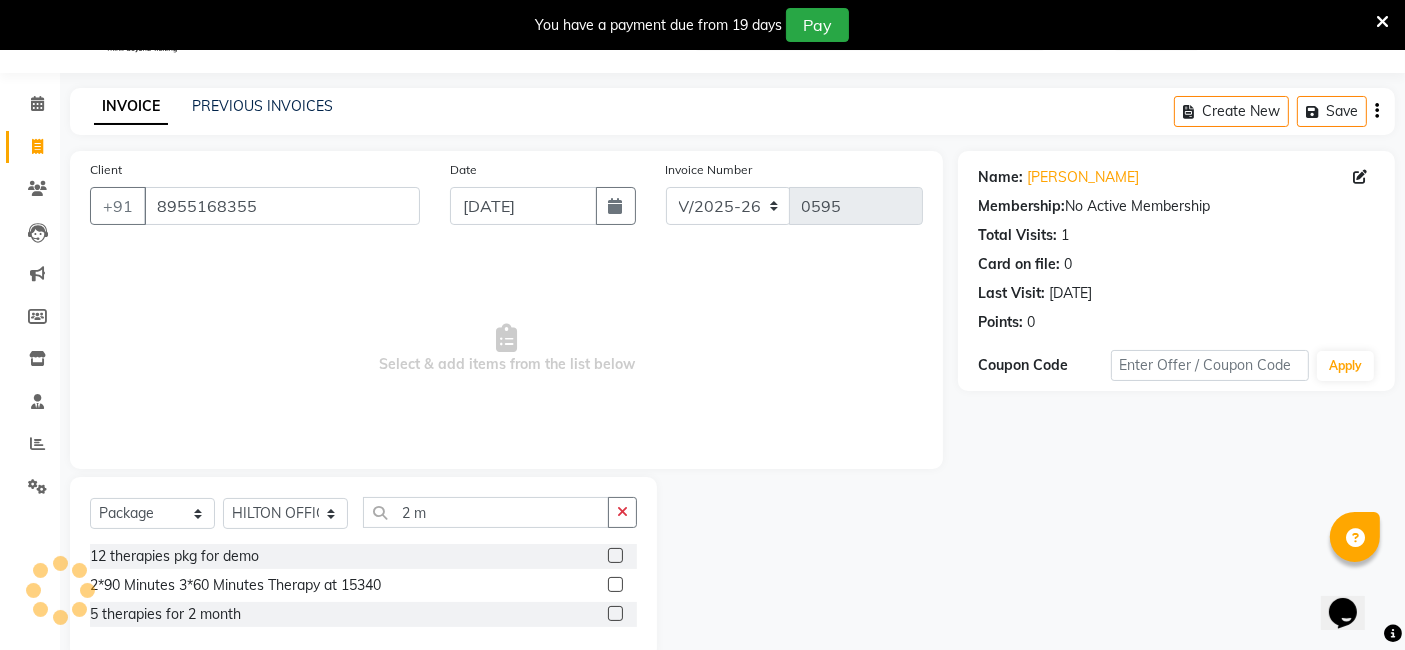 click 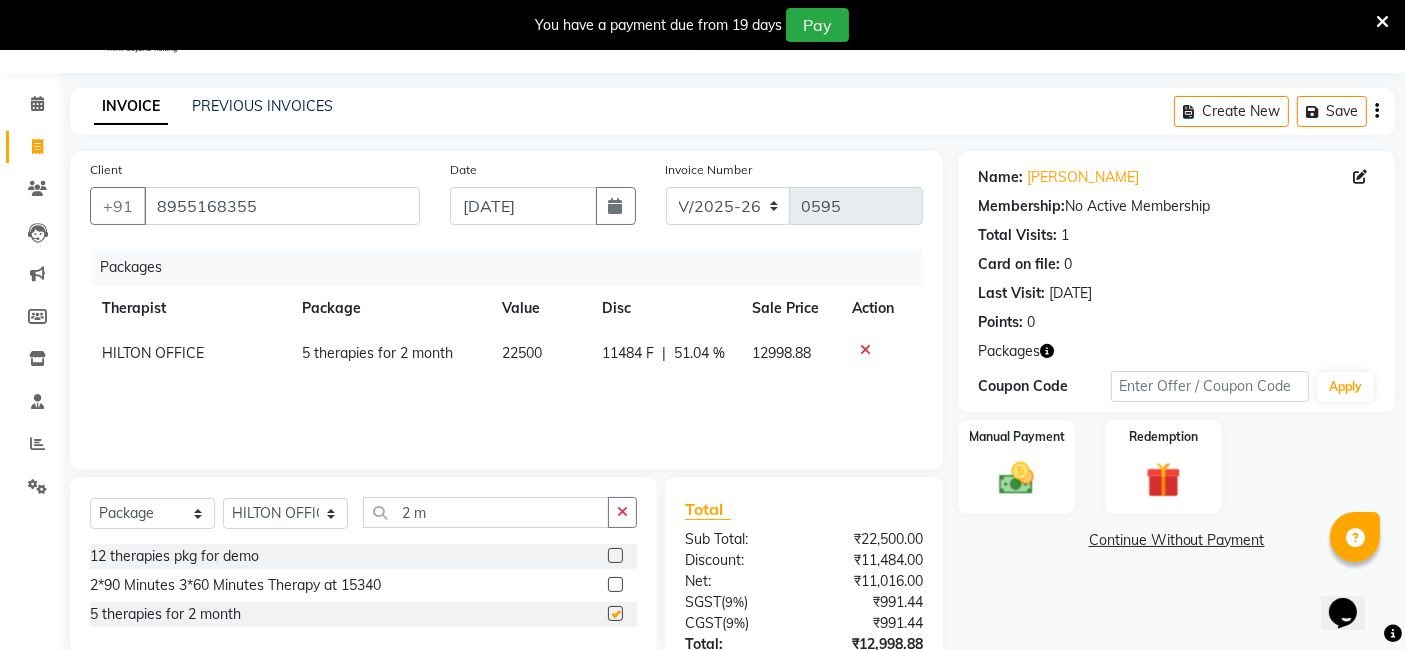 checkbox on "false" 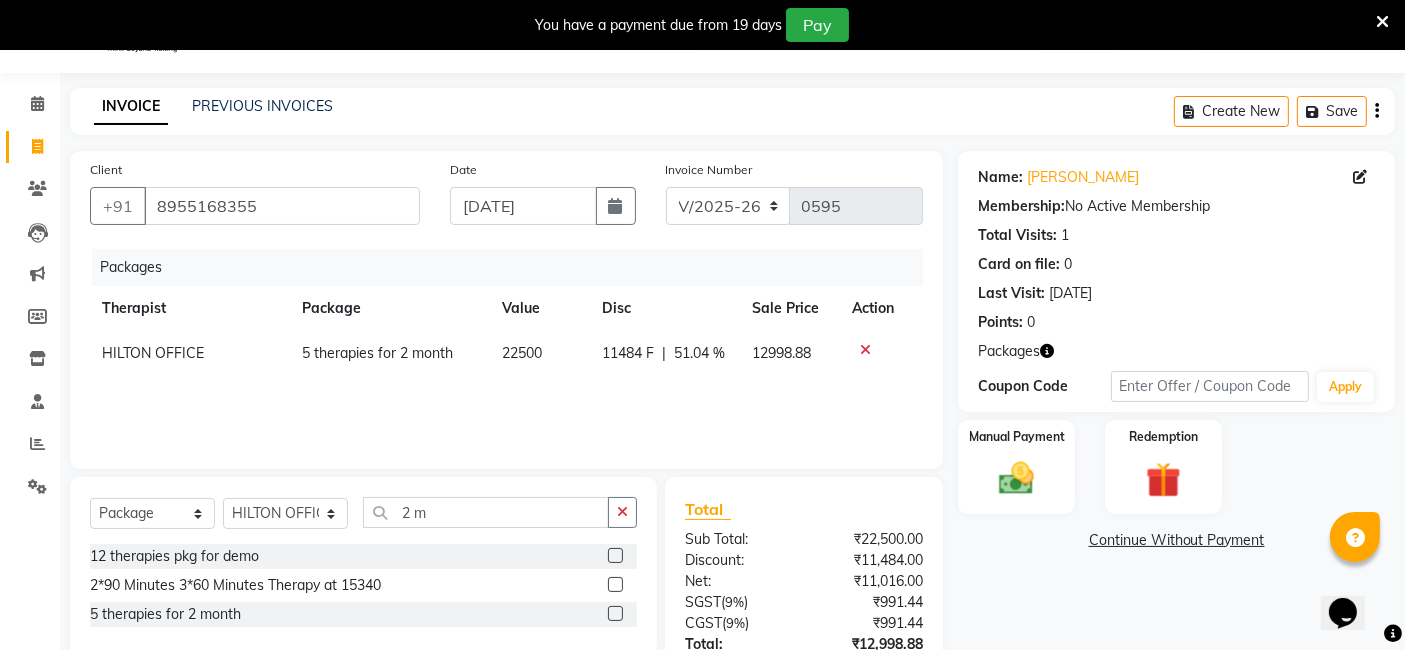 scroll, scrollTop: 177, scrollLeft: 0, axis: vertical 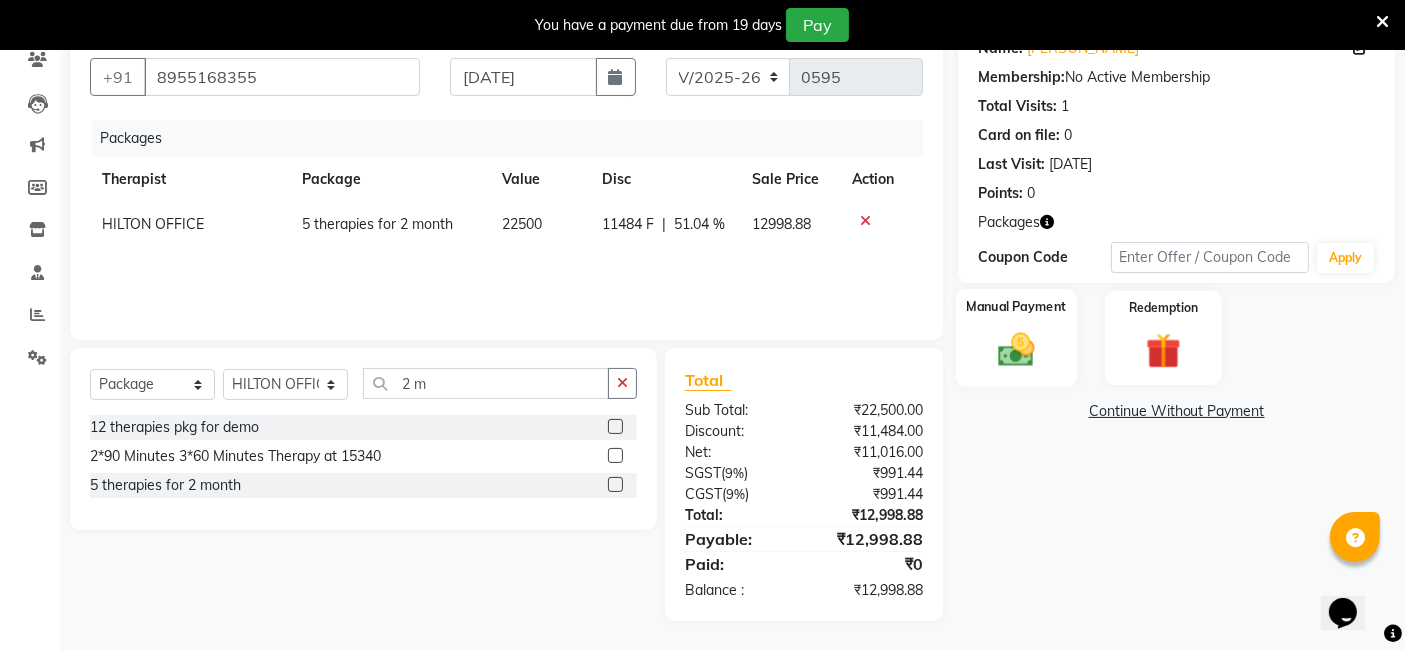 click 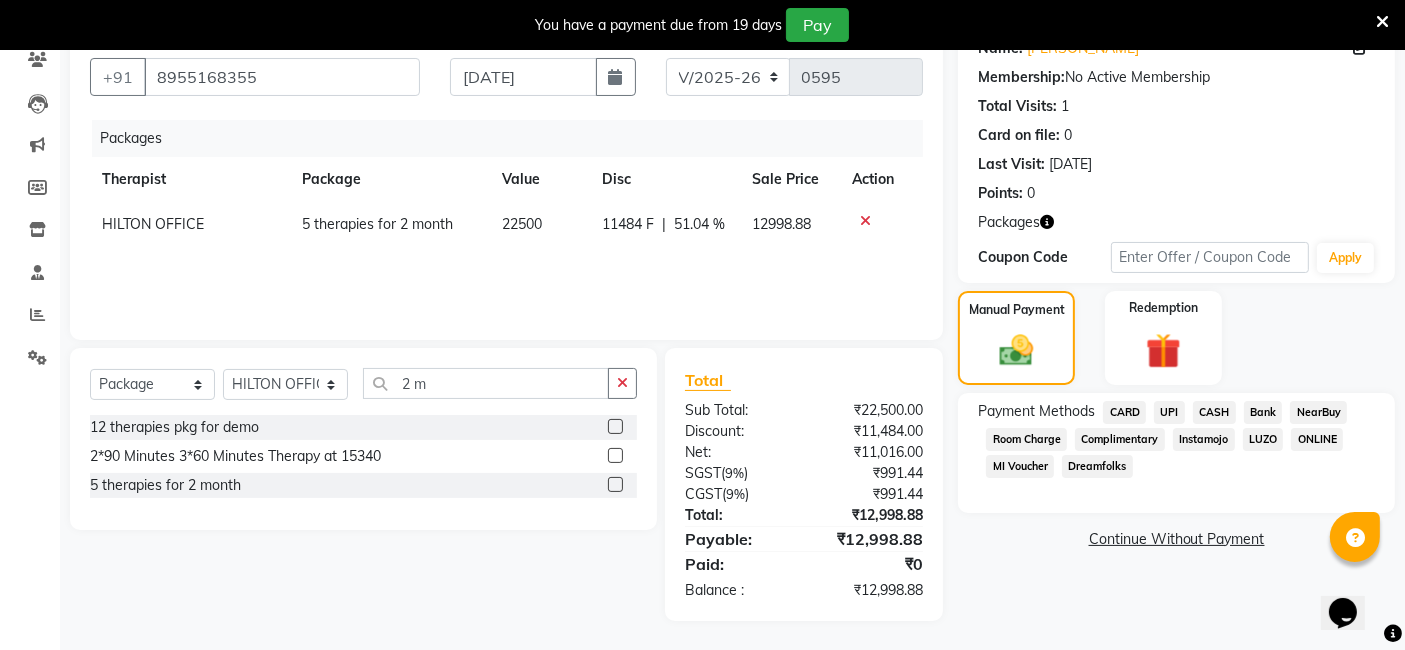 click on "NearBuy" 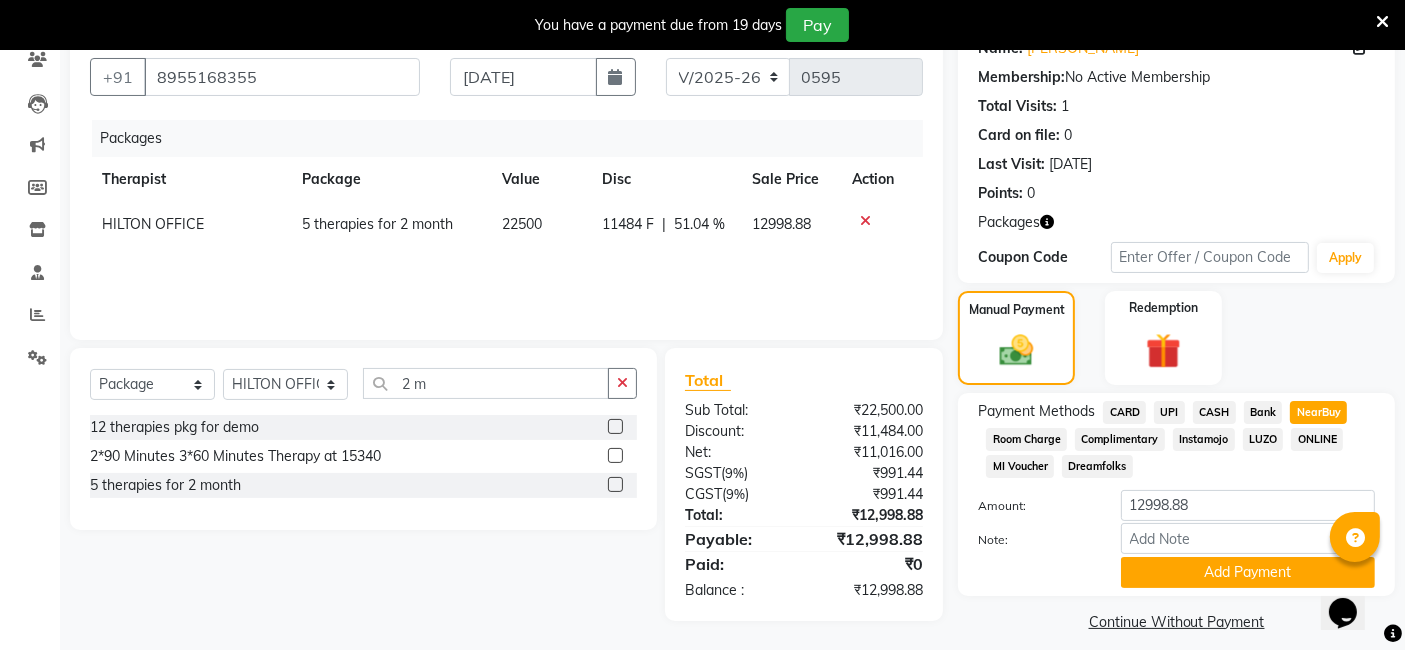 scroll, scrollTop: 193, scrollLeft: 0, axis: vertical 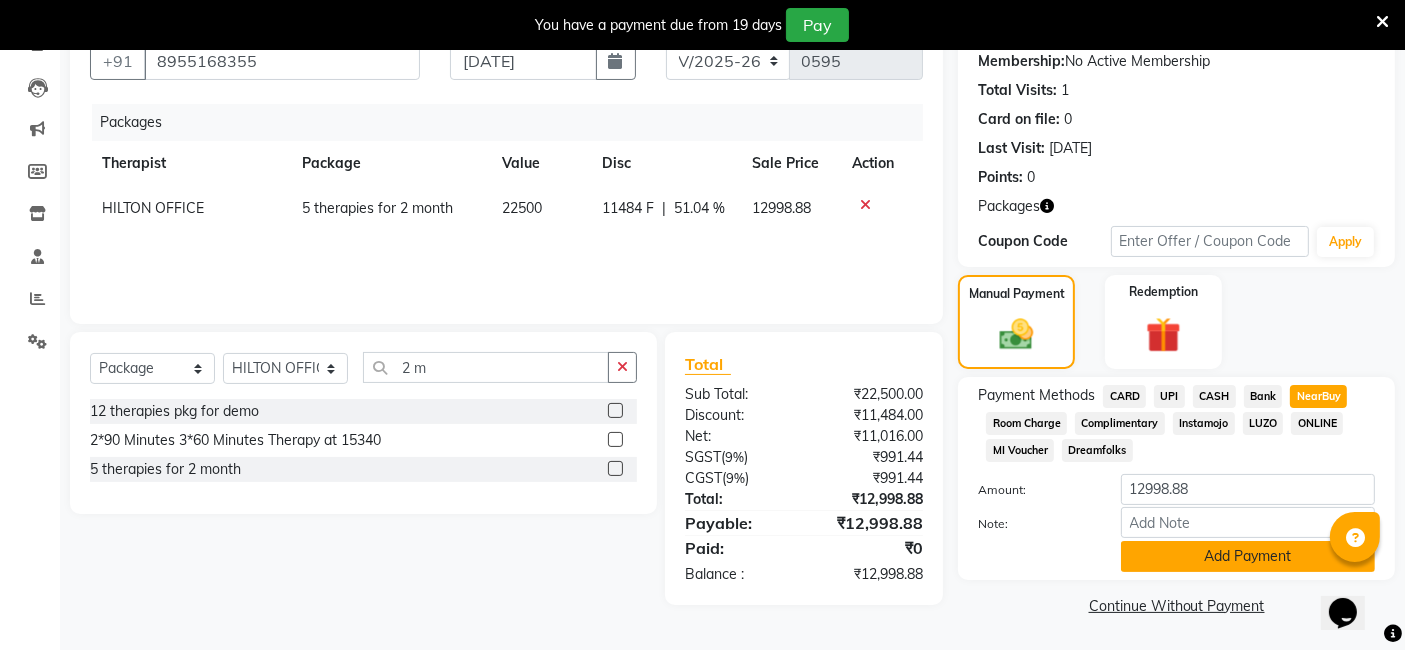 click on "Add Payment" 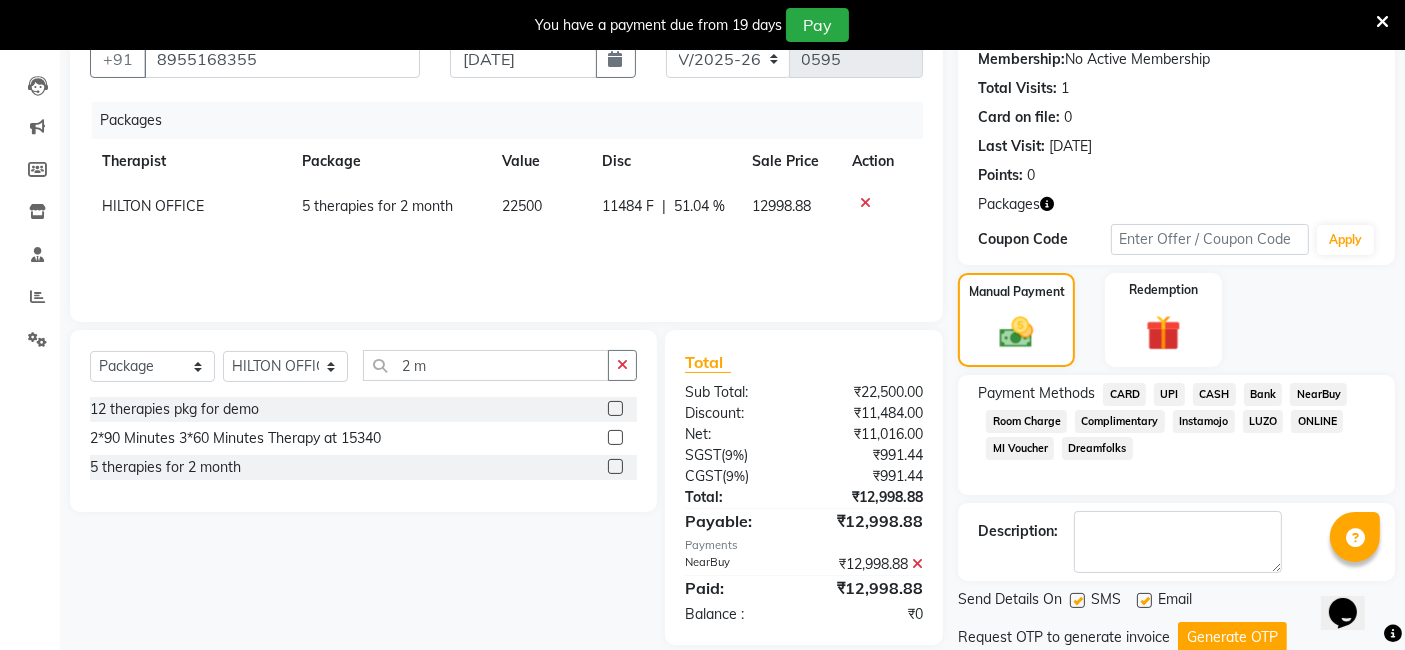 scroll, scrollTop: 260, scrollLeft: 0, axis: vertical 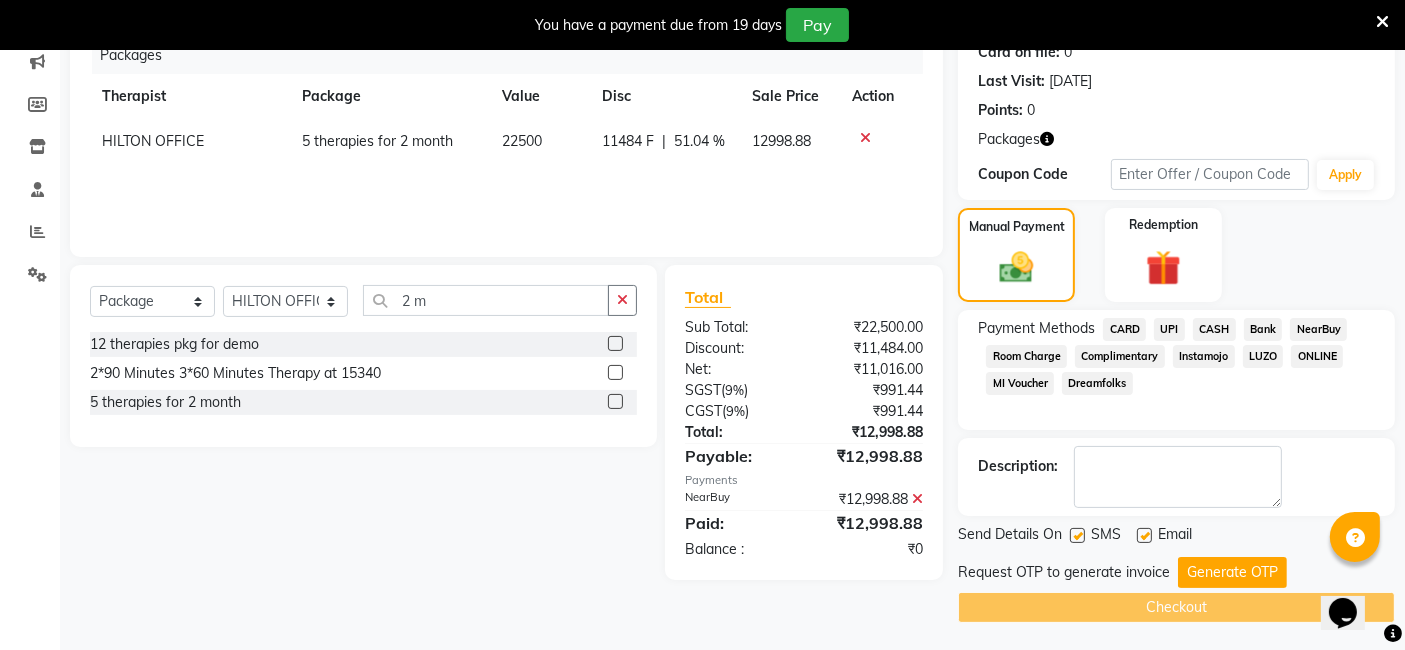 click 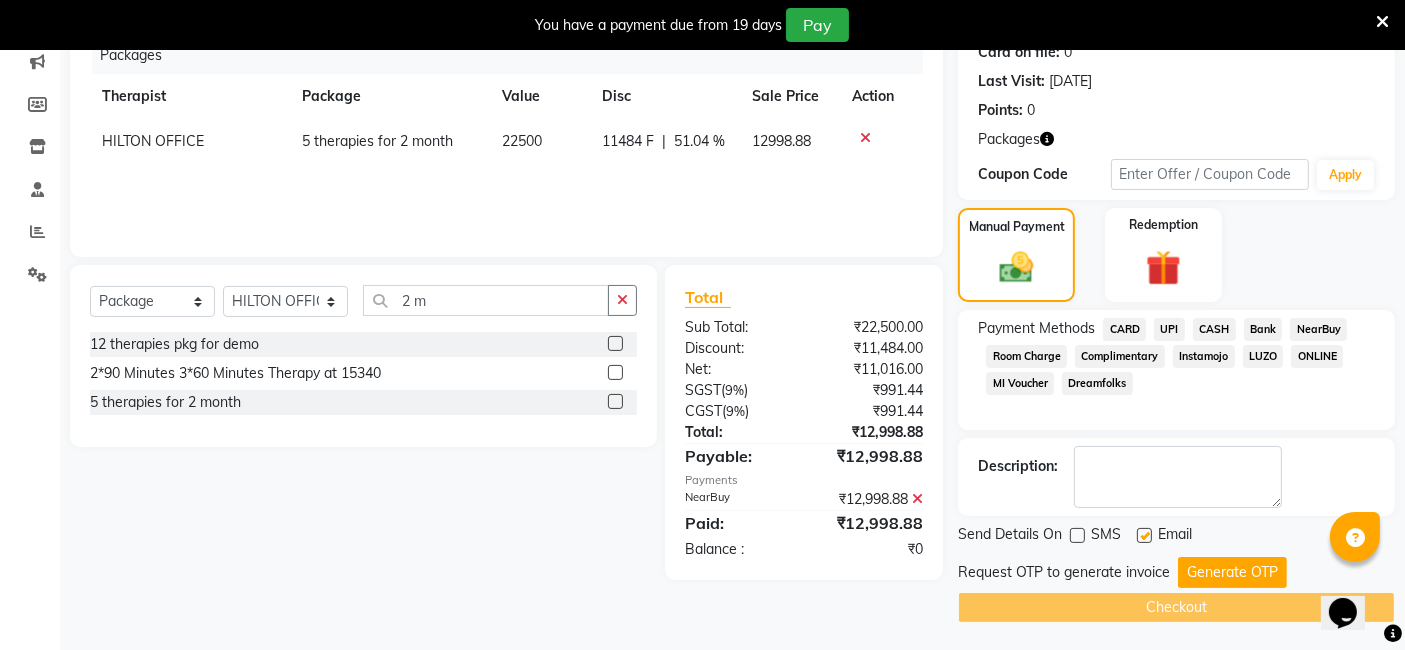 click 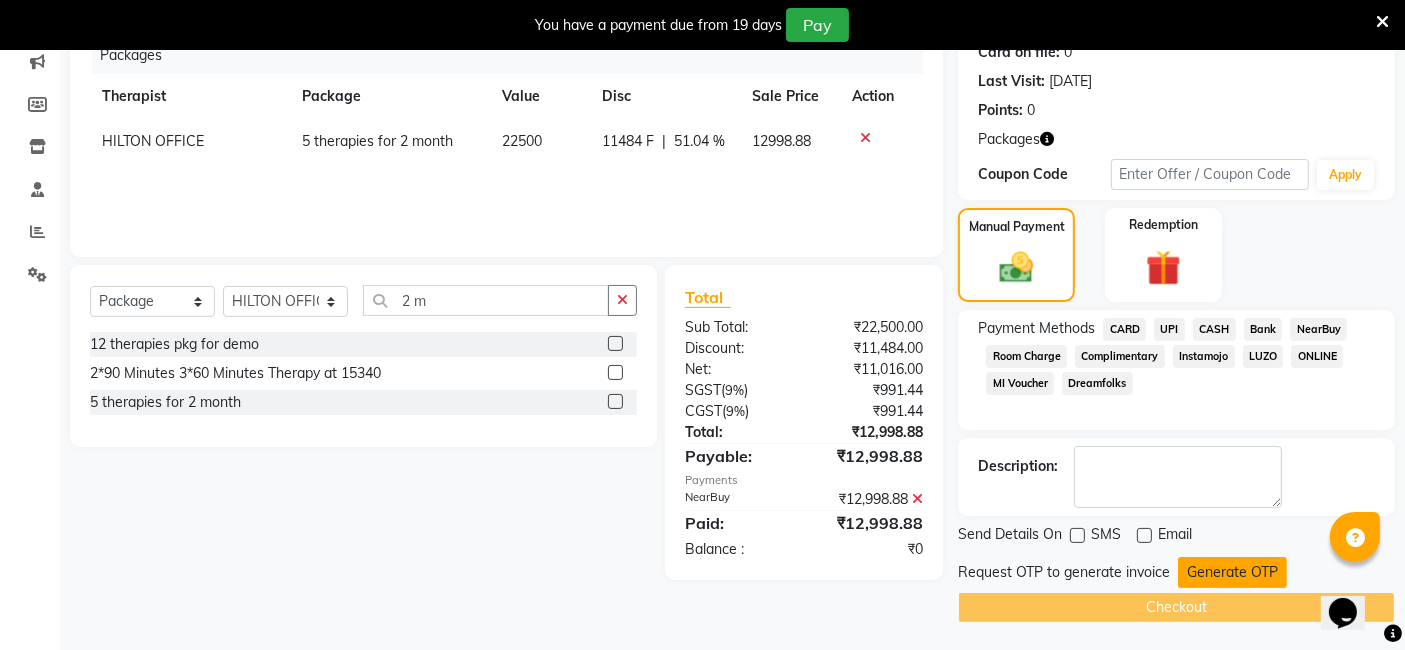 click on "Generate OTP" 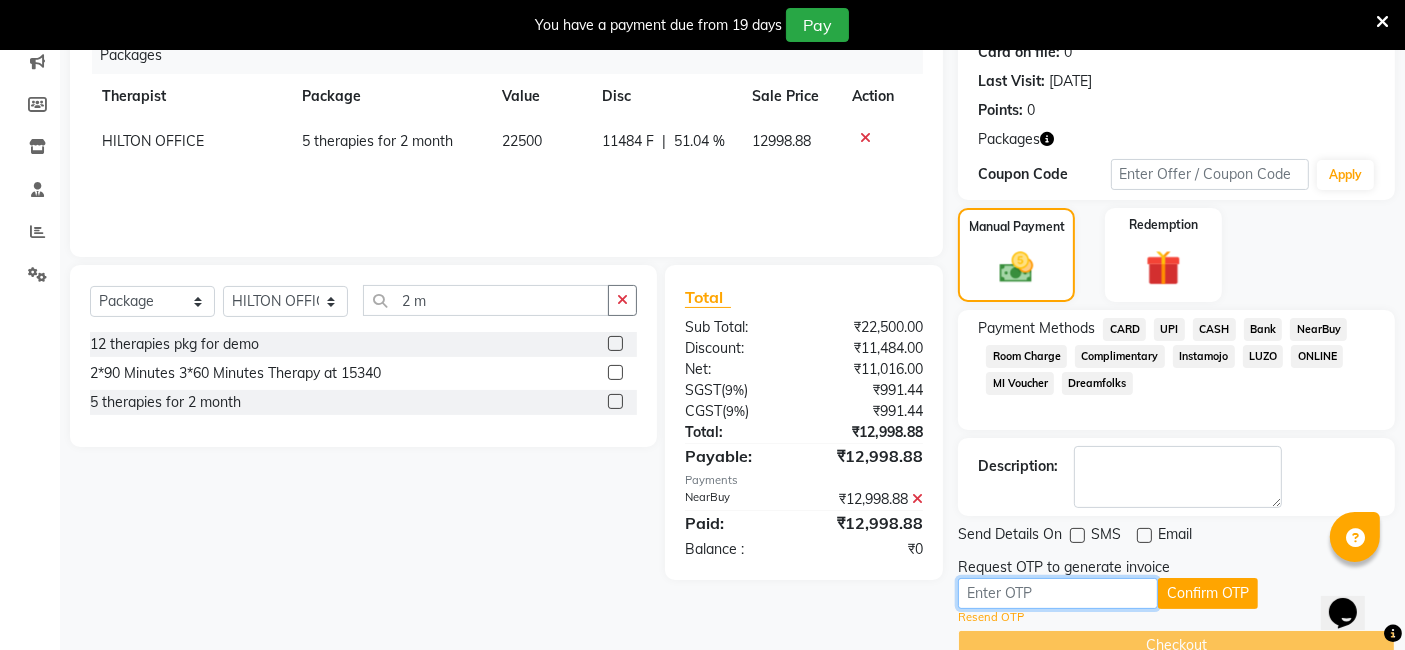 click at bounding box center [1058, 593] 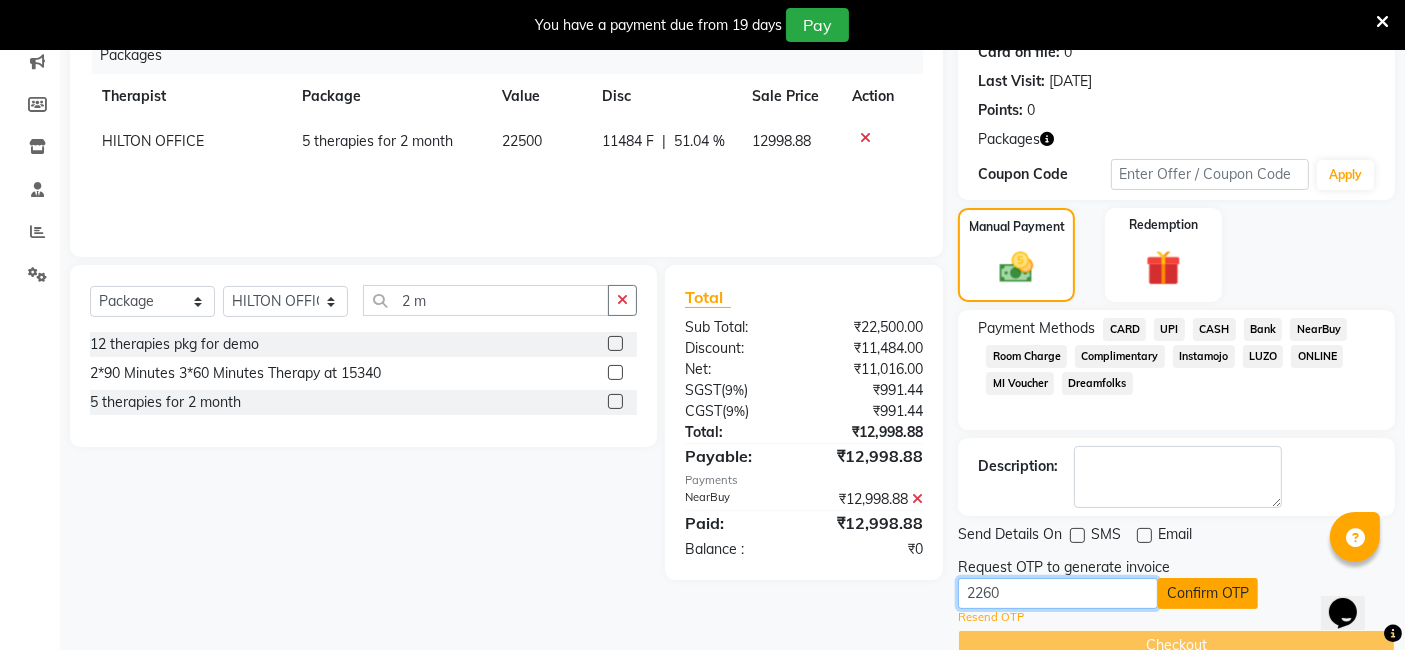 type on "2260" 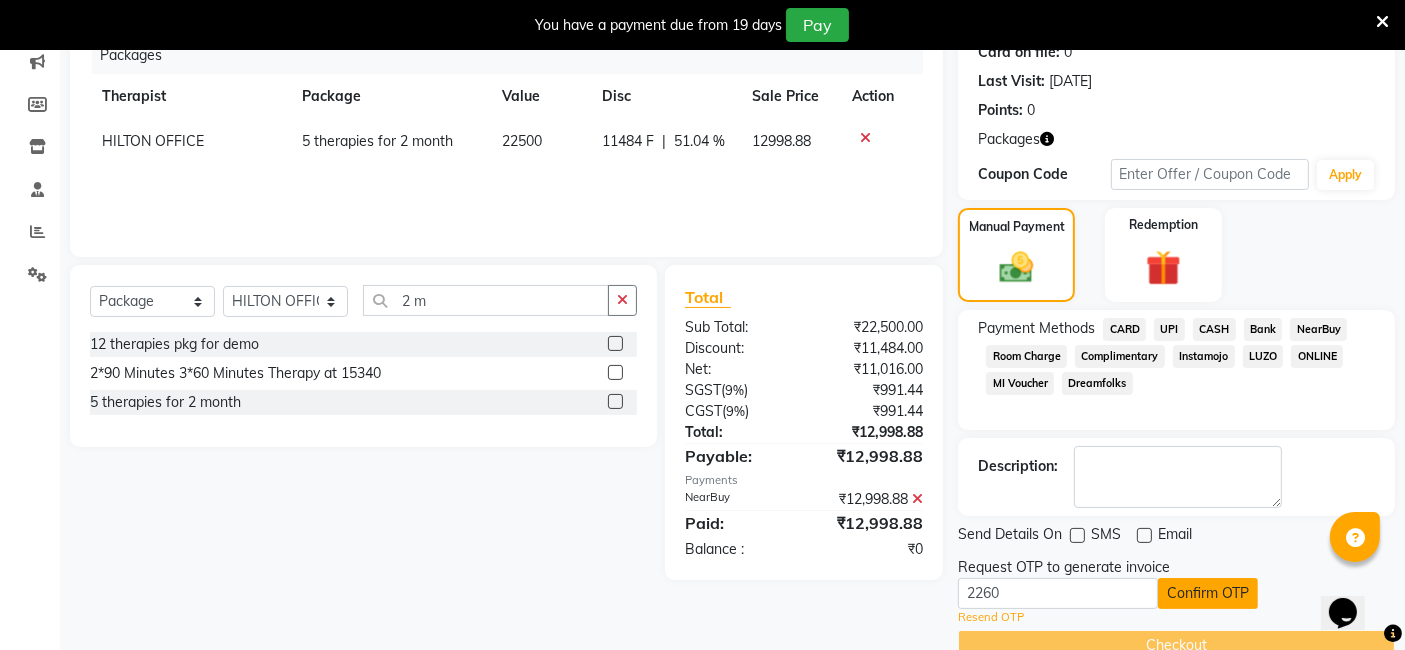 click on "Confirm OTP" 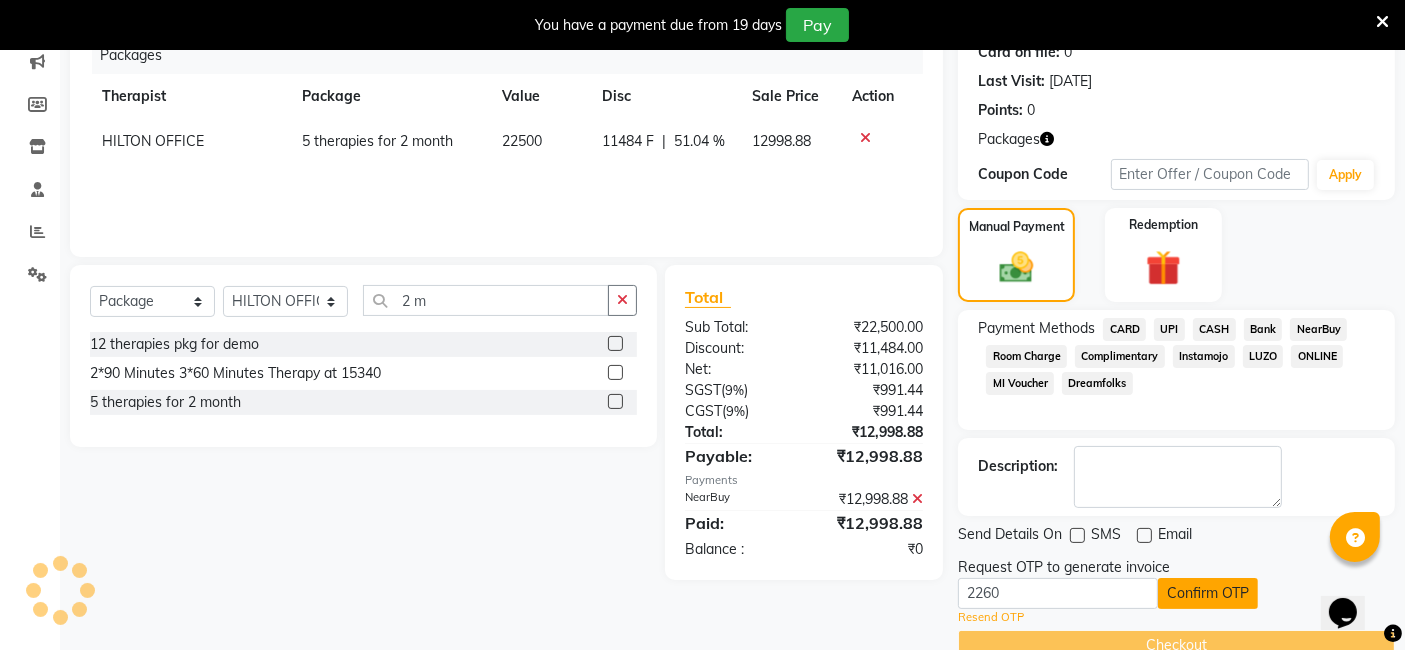 scroll, scrollTop: 222, scrollLeft: 0, axis: vertical 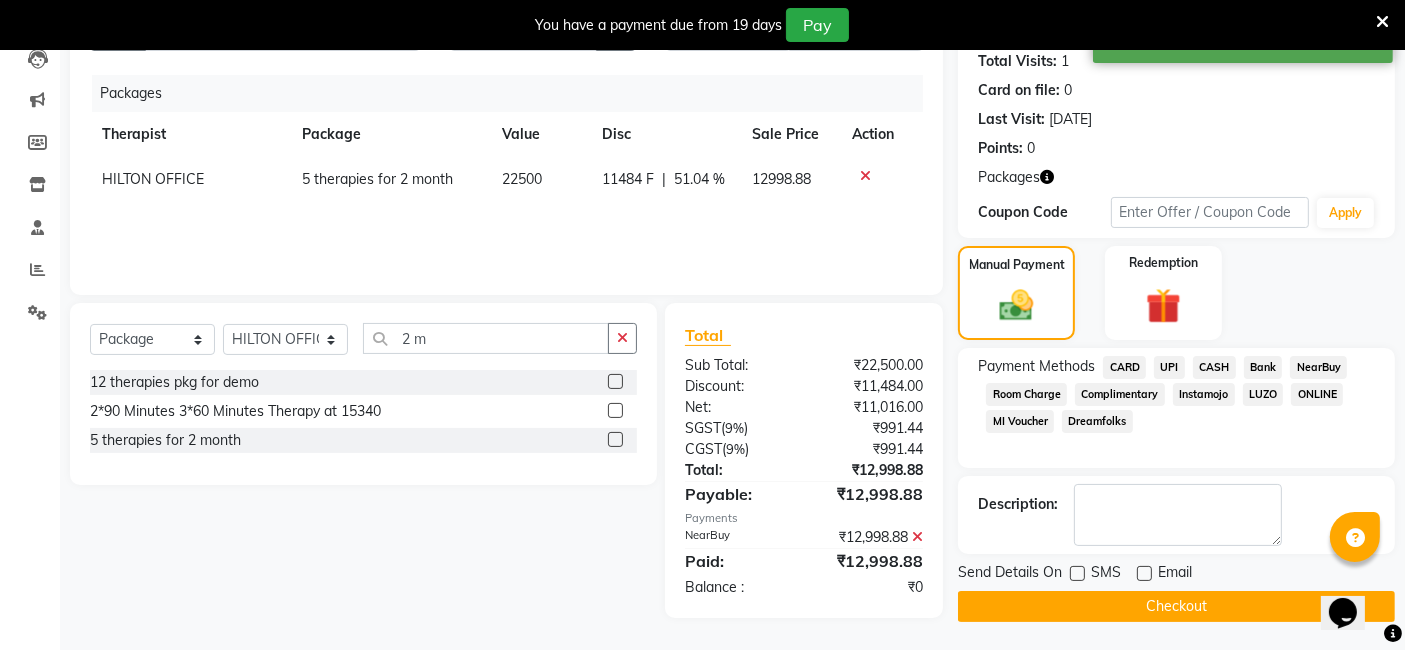 click on "Checkout" 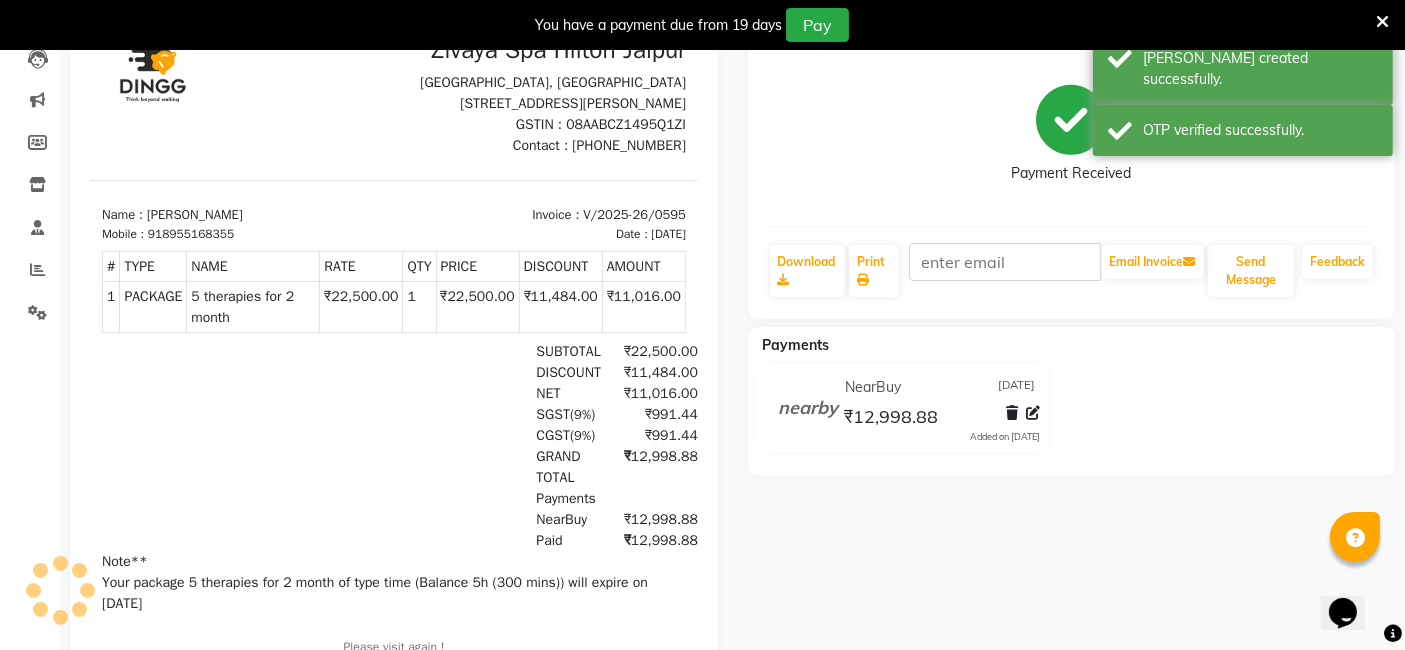 scroll, scrollTop: 0, scrollLeft: 0, axis: both 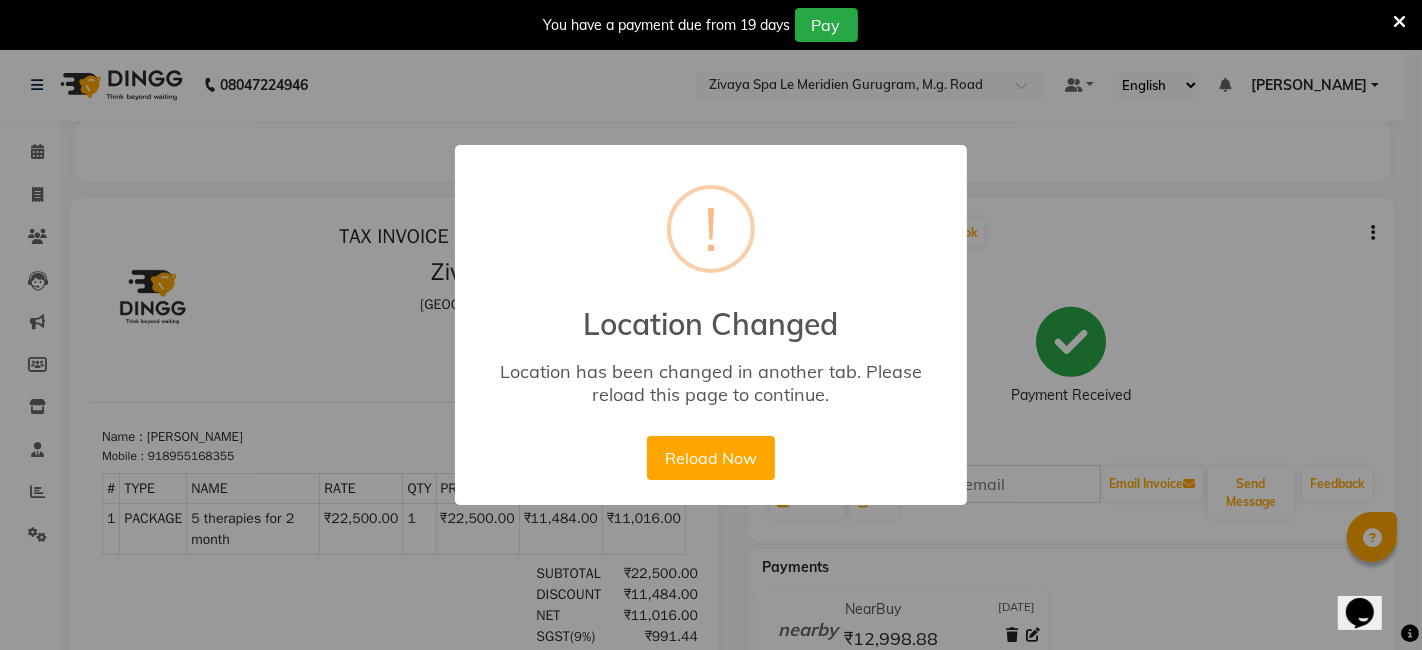click on "× ! Location Changed Location has been changed in another tab. Please reload this page to continue. Reload Now No Cancel" at bounding box center (711, 325) 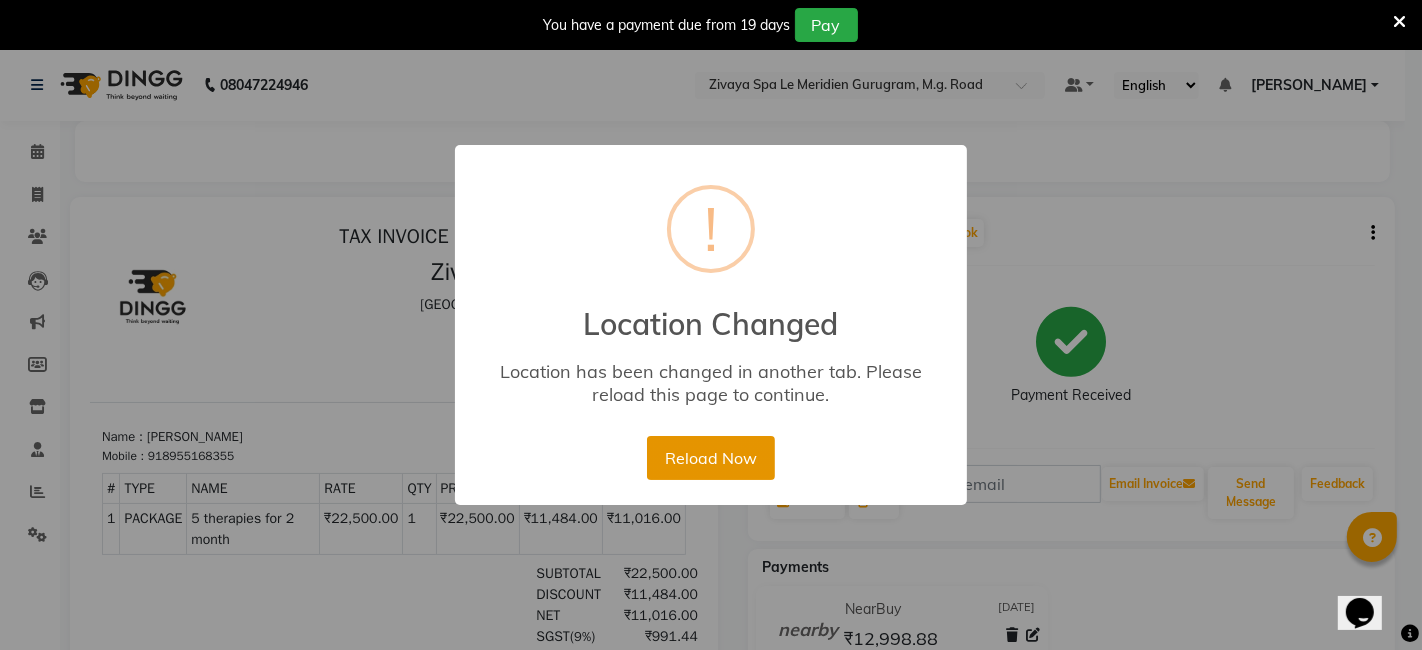 click on "Reload Now" at bounding box center [710, 458] 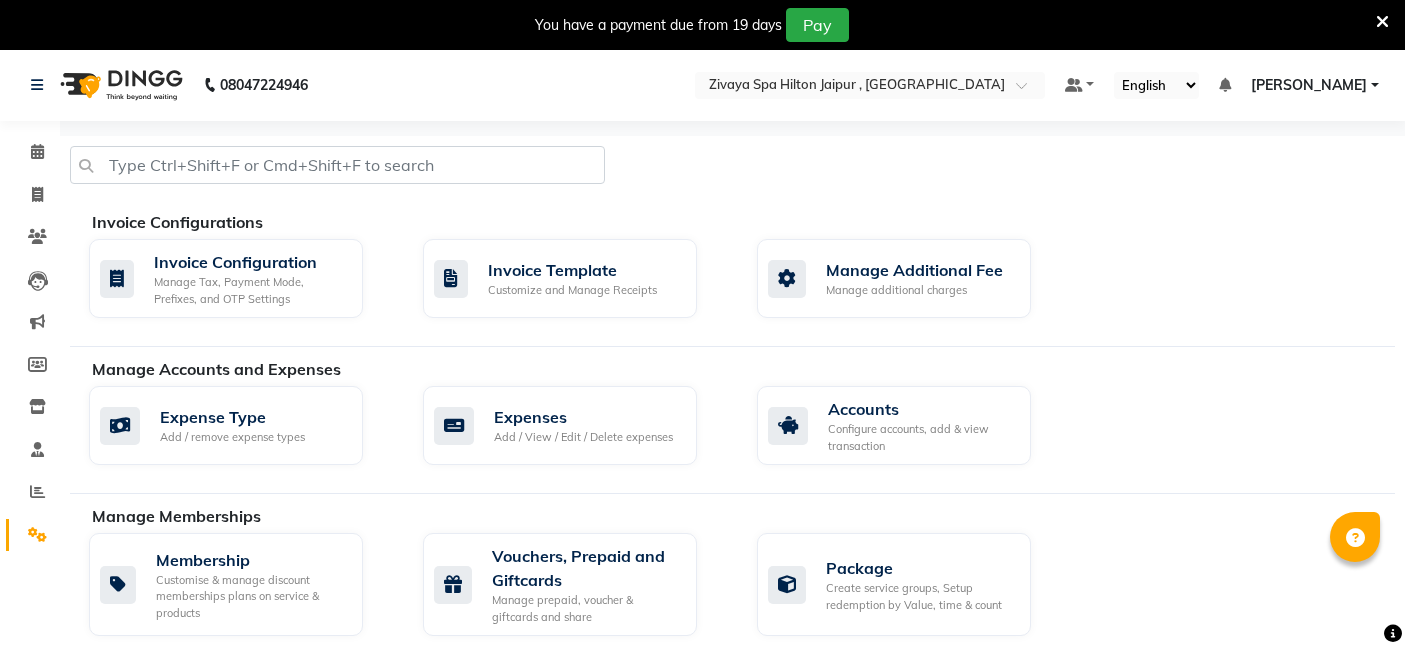 scroll, scrollTop: 0, scrollLeft: 0, axis: both 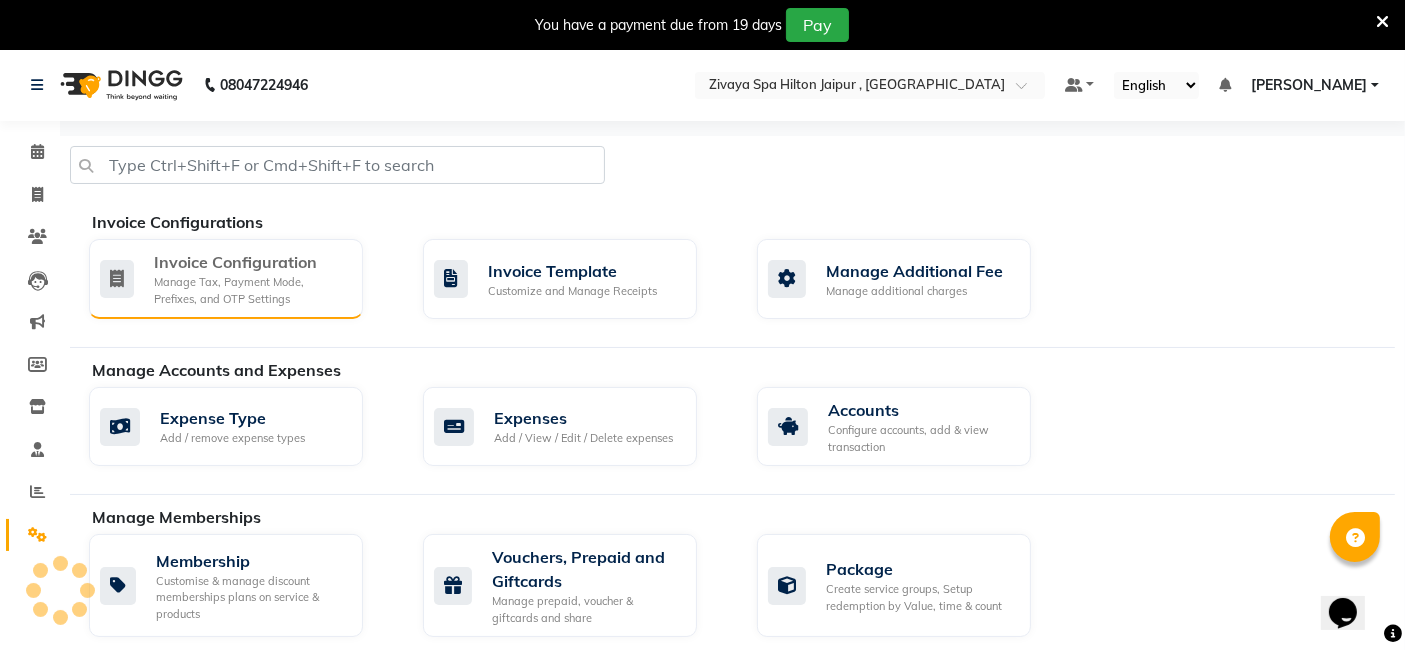 click on "Manage Tax, Payment Mode, Prefixes, and OTP Settings" 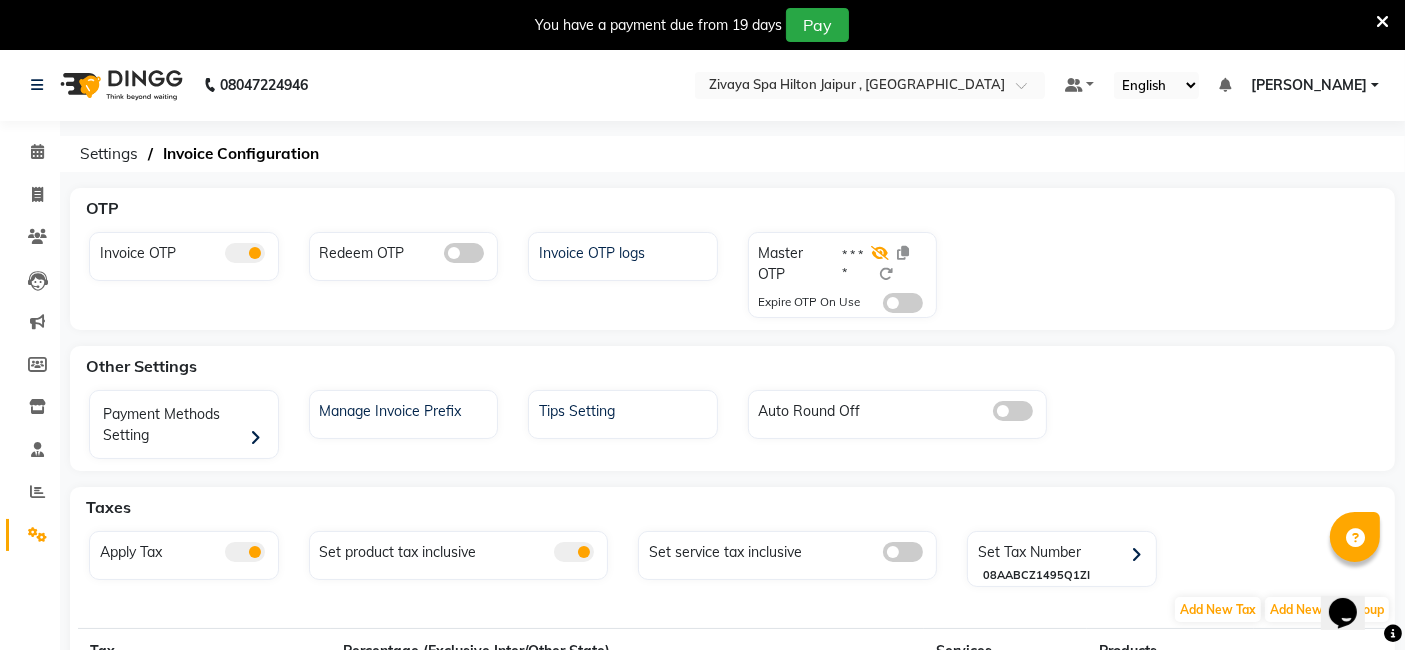 click 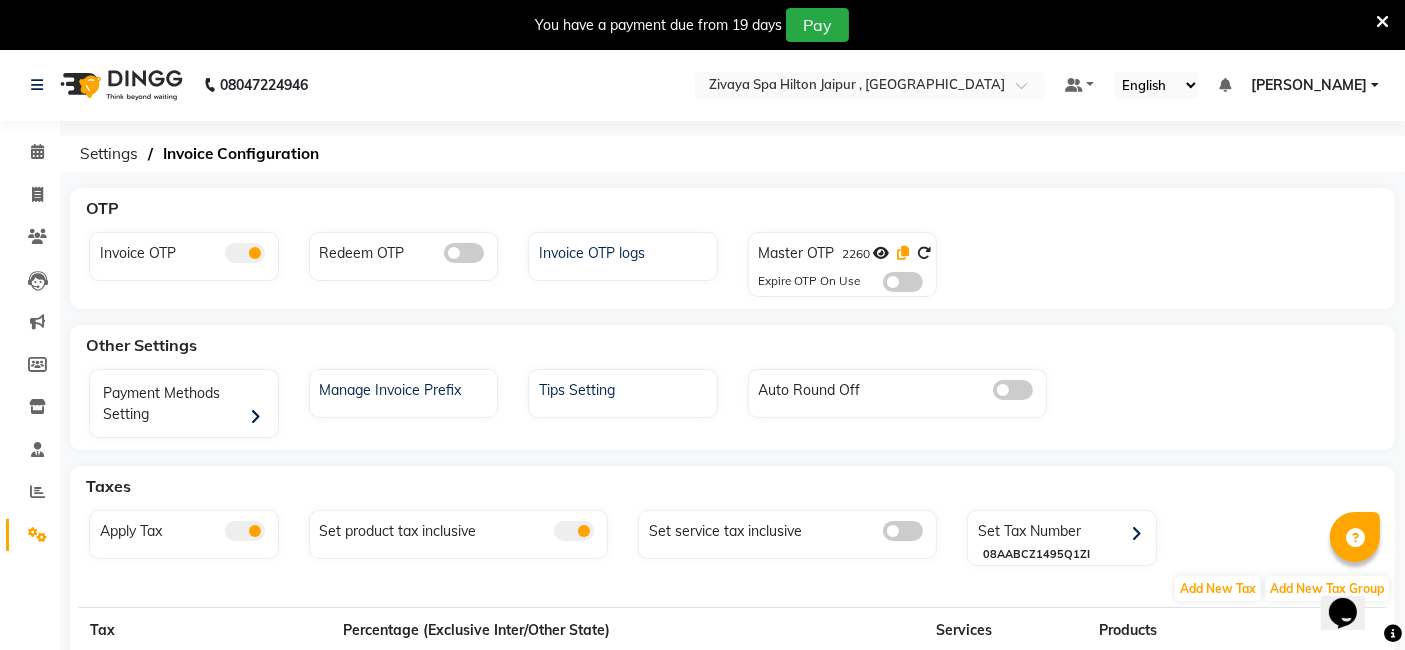 click 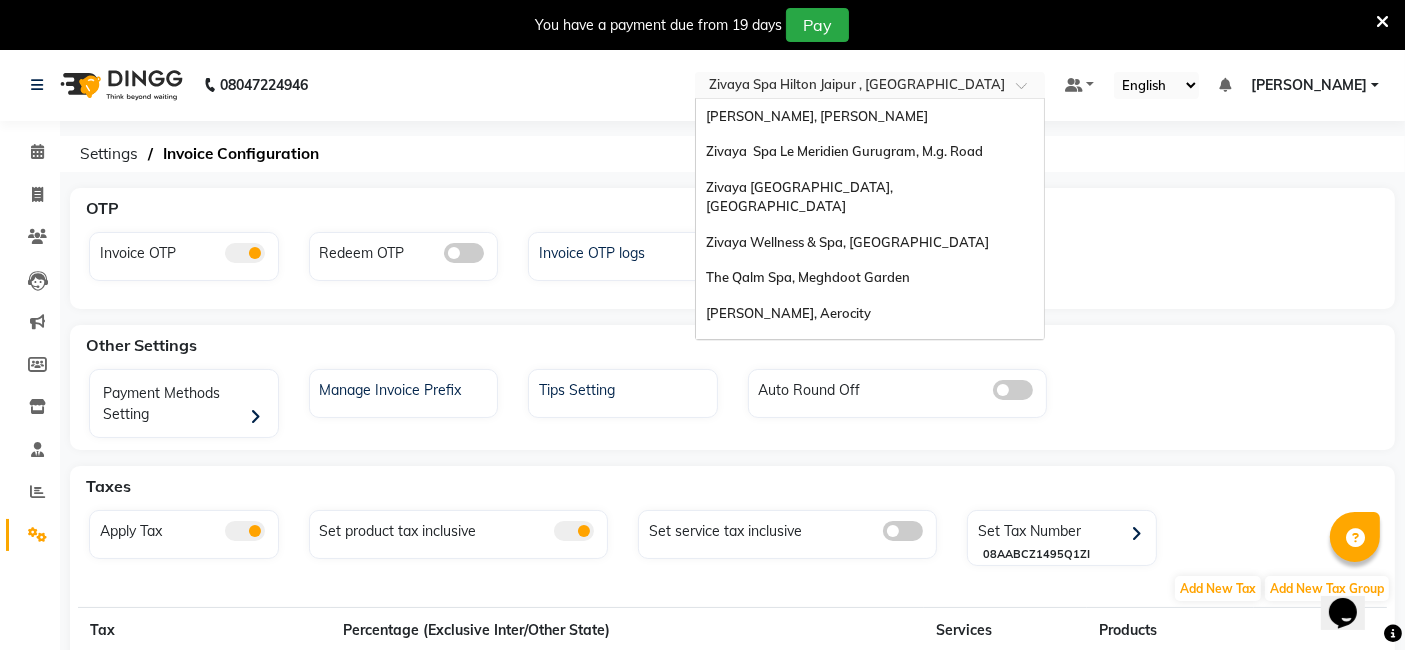 click at bounding box center (850, 87) 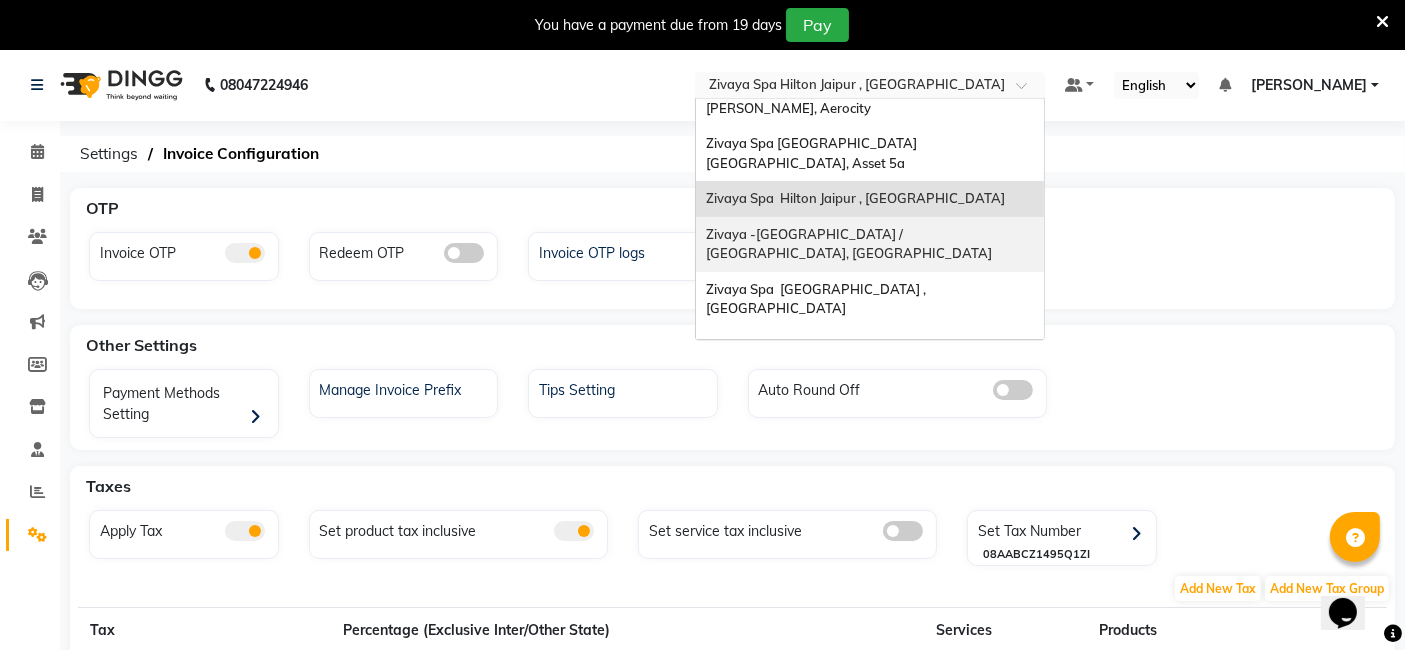 scroll, scrollTop: 0, scrollLeft: 0, axis: both 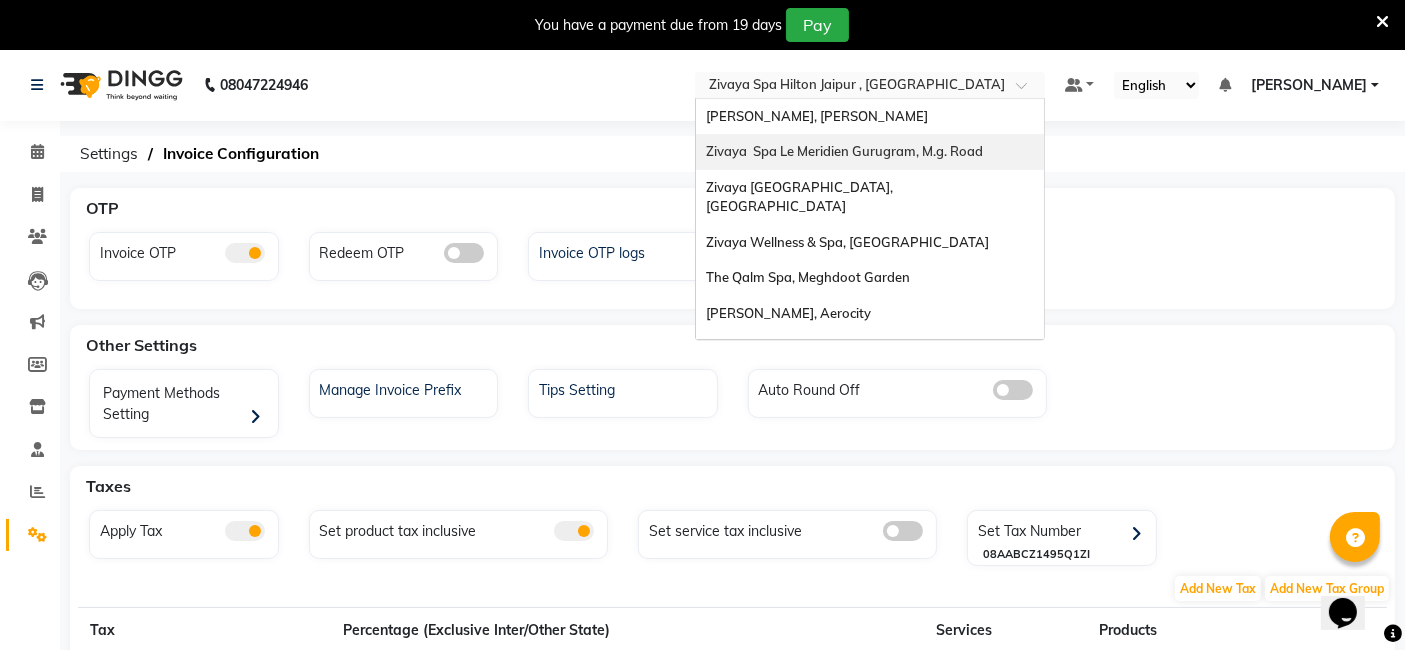 click on "Zivaya  Spa Le Meridien Gurugram, M.g. Road" at bounding box center [870, 152] 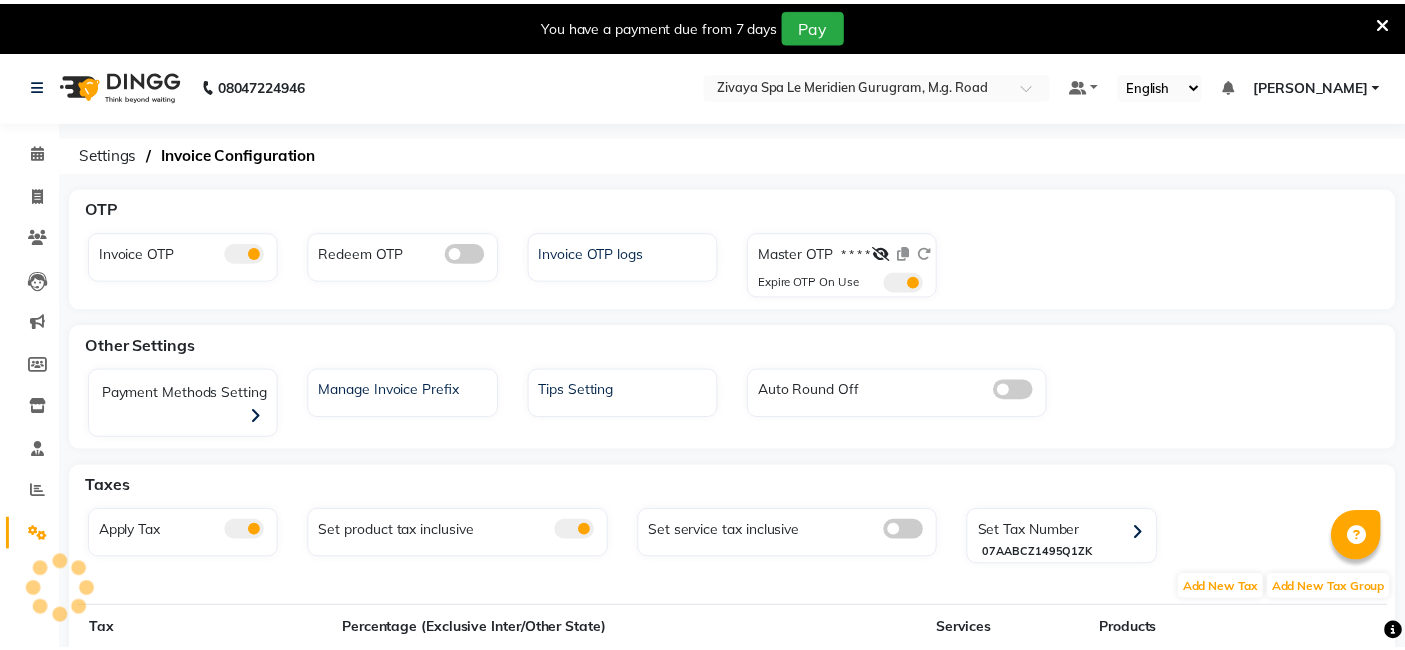 scroll, scrollTop: 0, scrollLeft: 0, axis: both 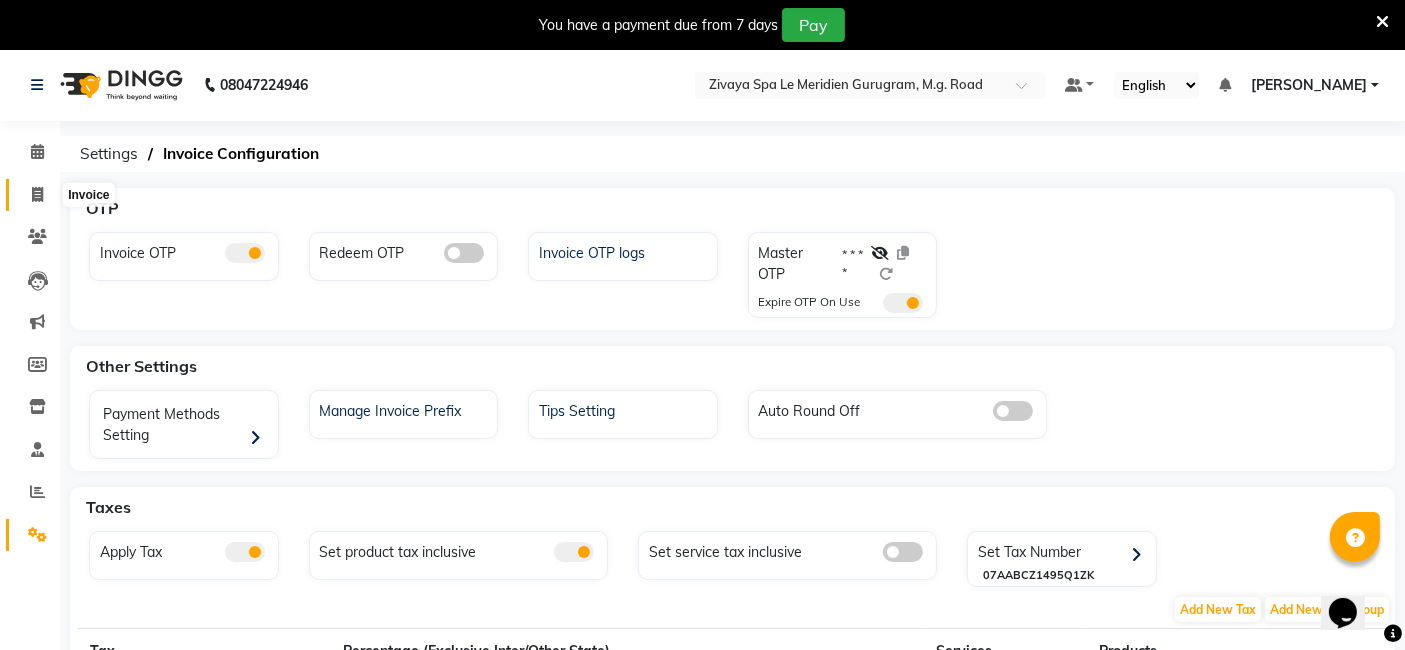 click 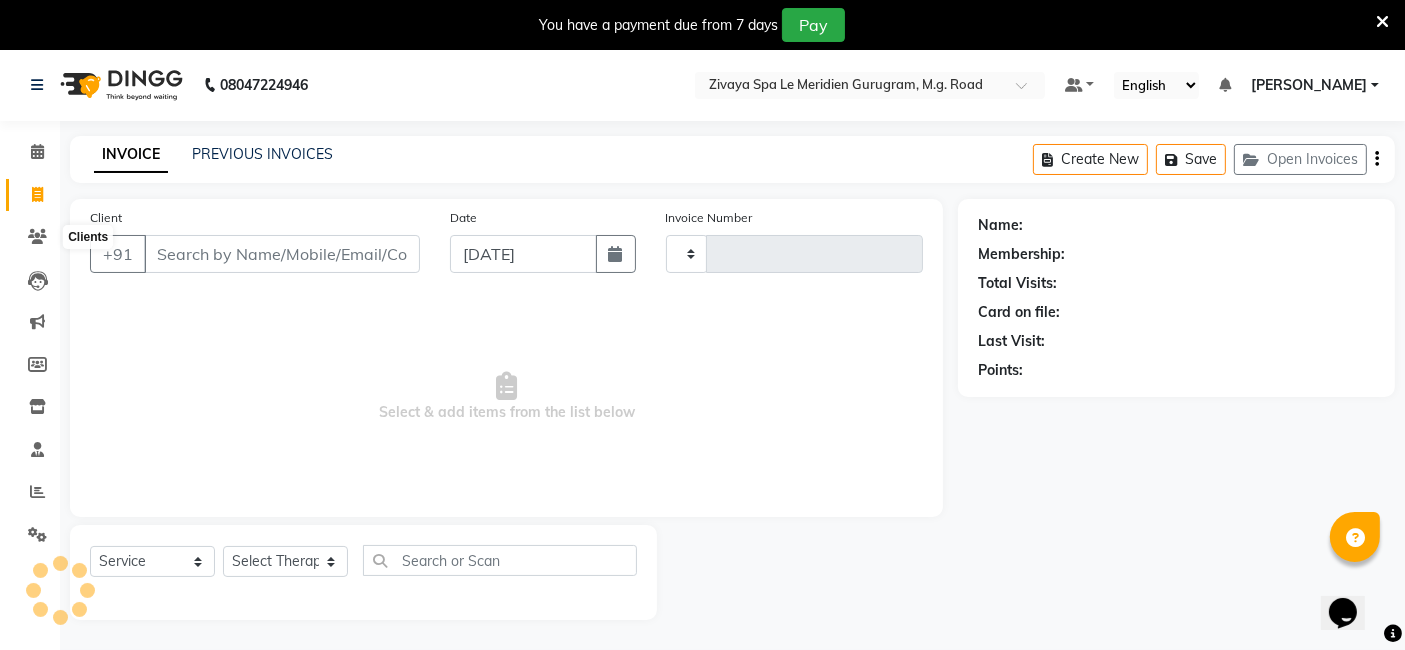 scroll, scrollTop: 48, scrollLeft: 0, axis: vertical 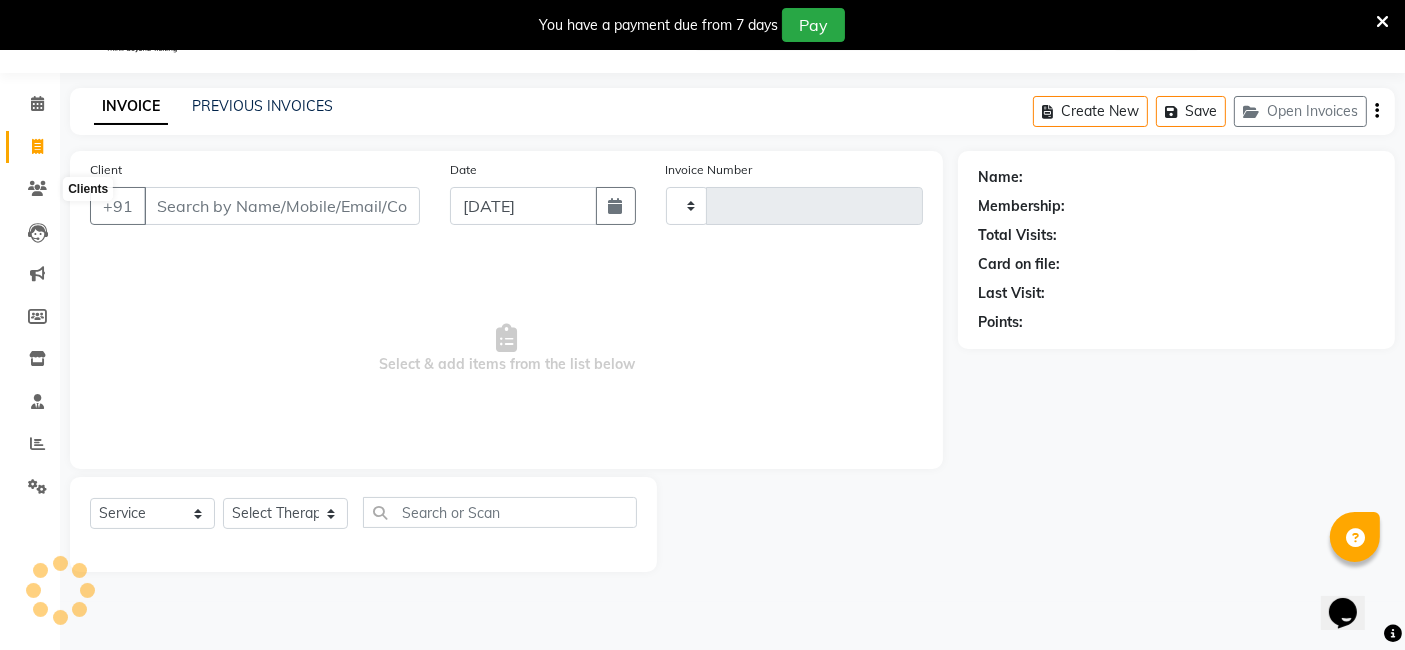 type on "1171" 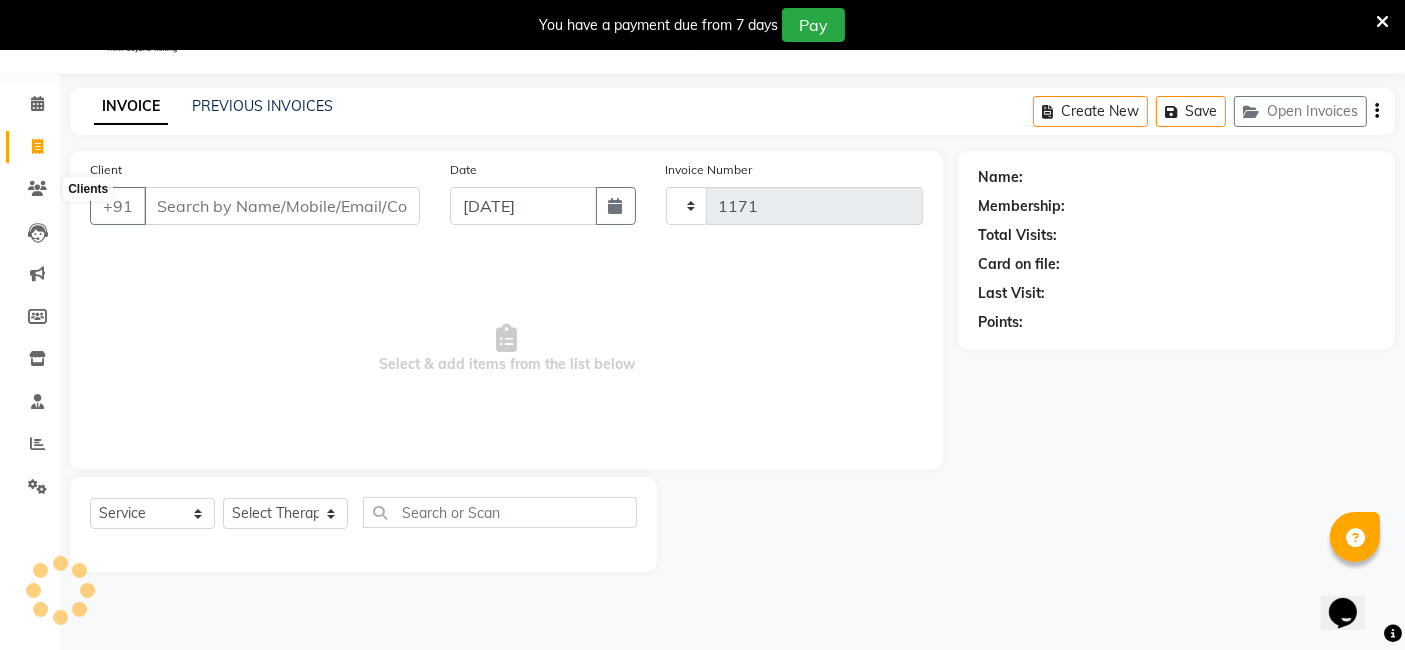 select on "6503" 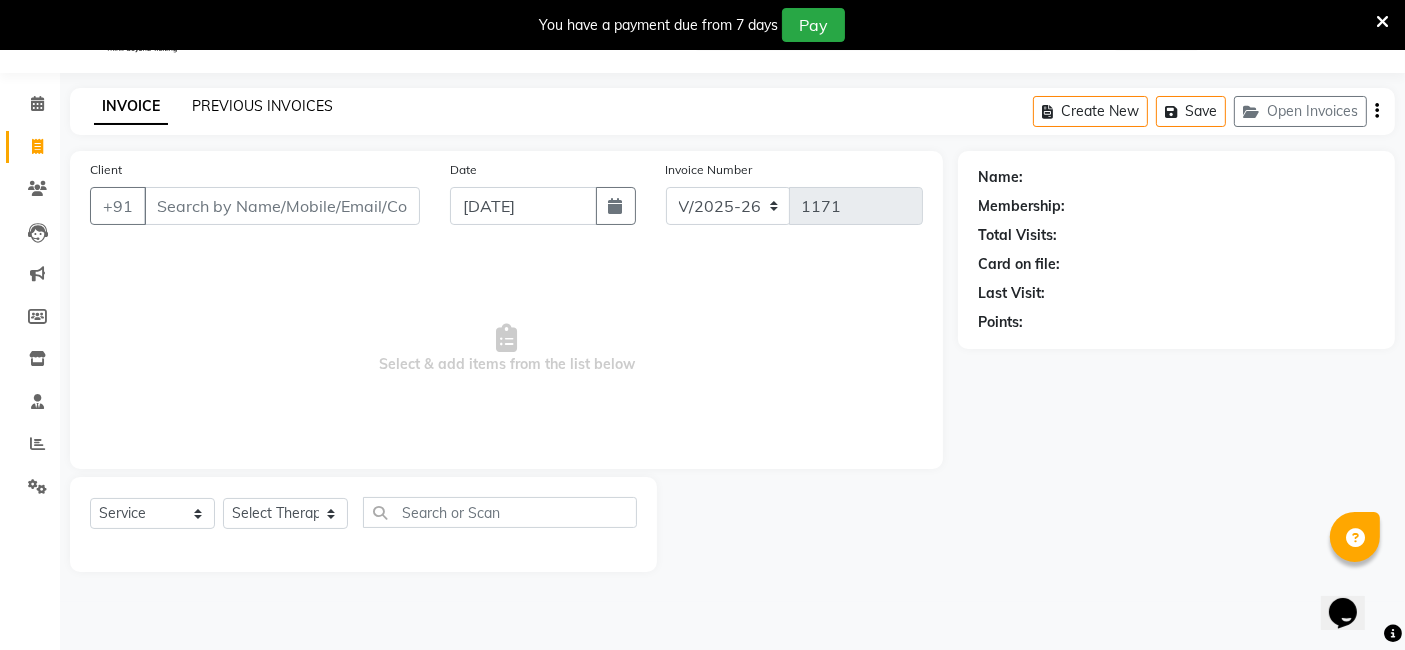 click on "PREVIOUS INVOICES" 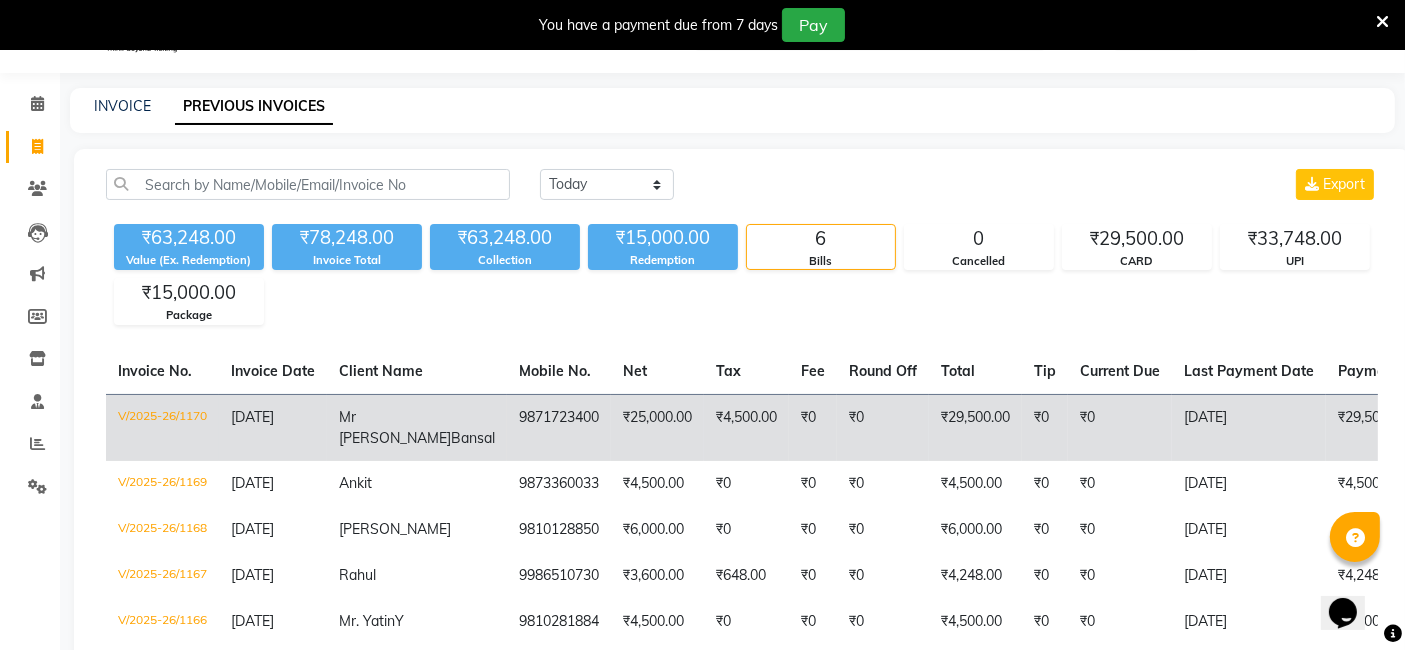 click on "V/2025-26/1170" 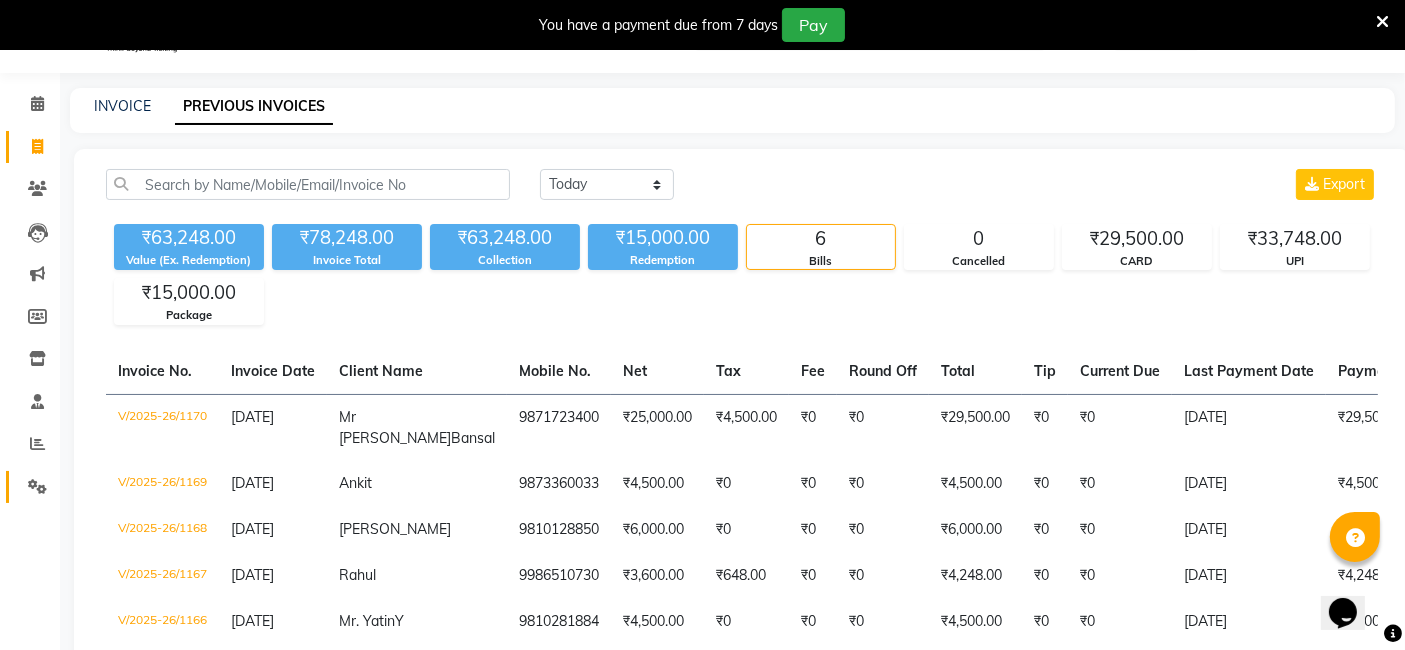 click on "Settings" 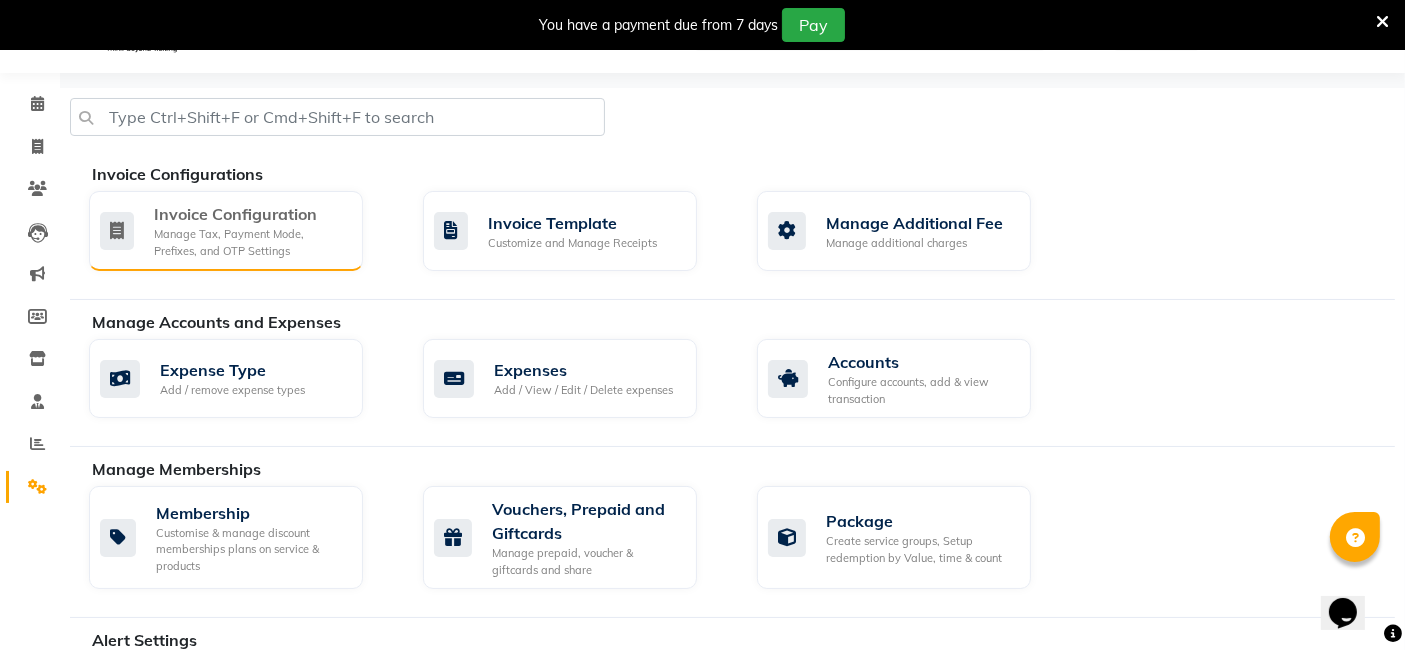 click on "Manage Tax, Payment Mode, Prefixes, and OTP Settings" 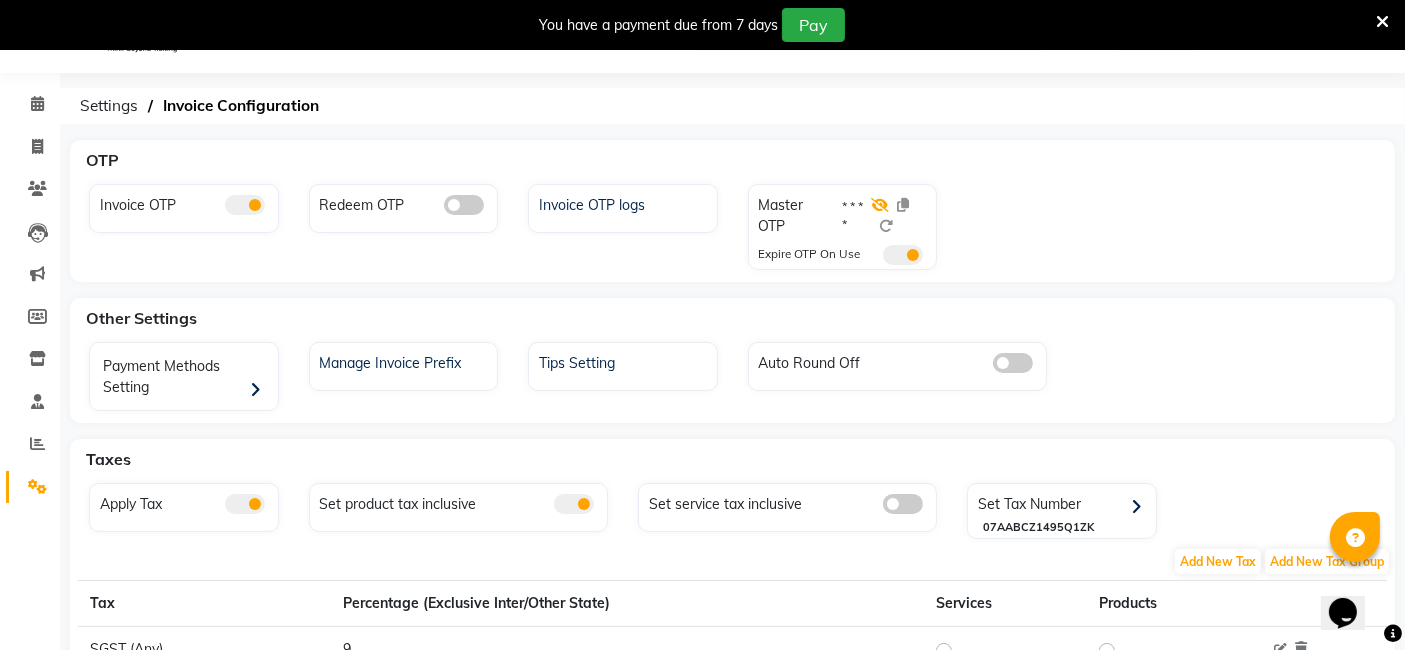 click 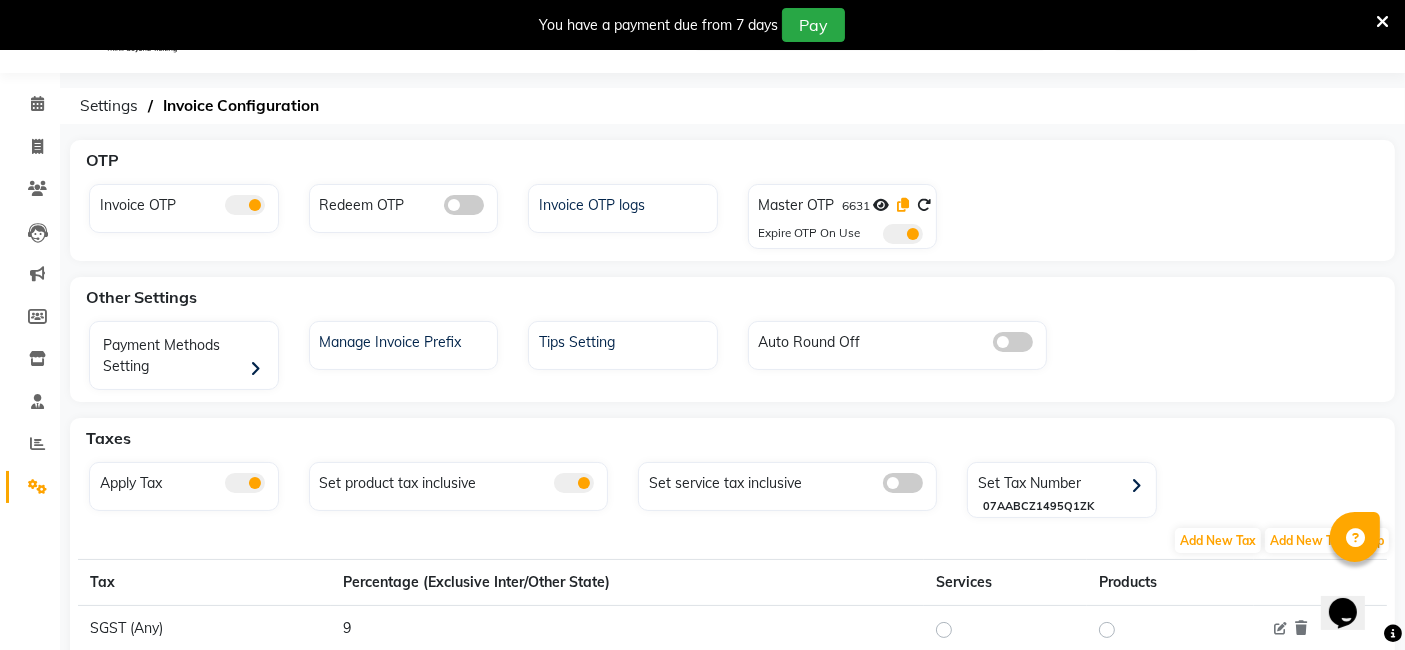 click 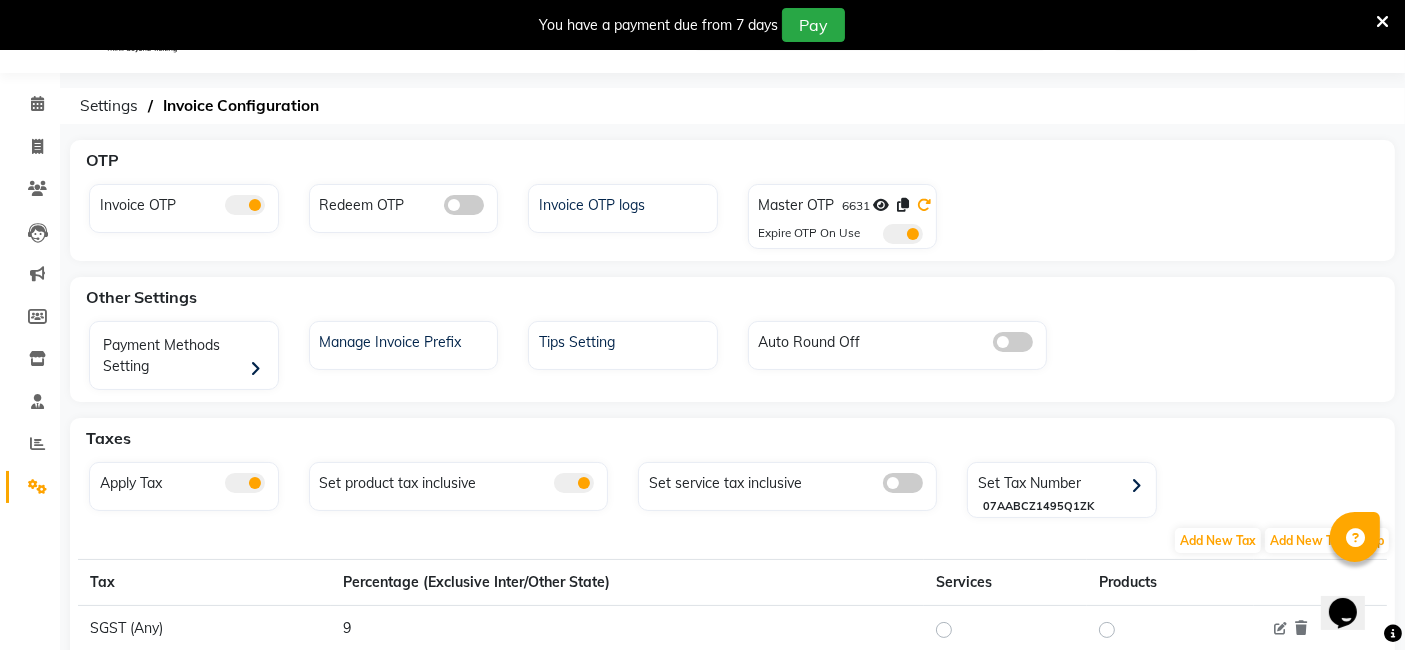 click 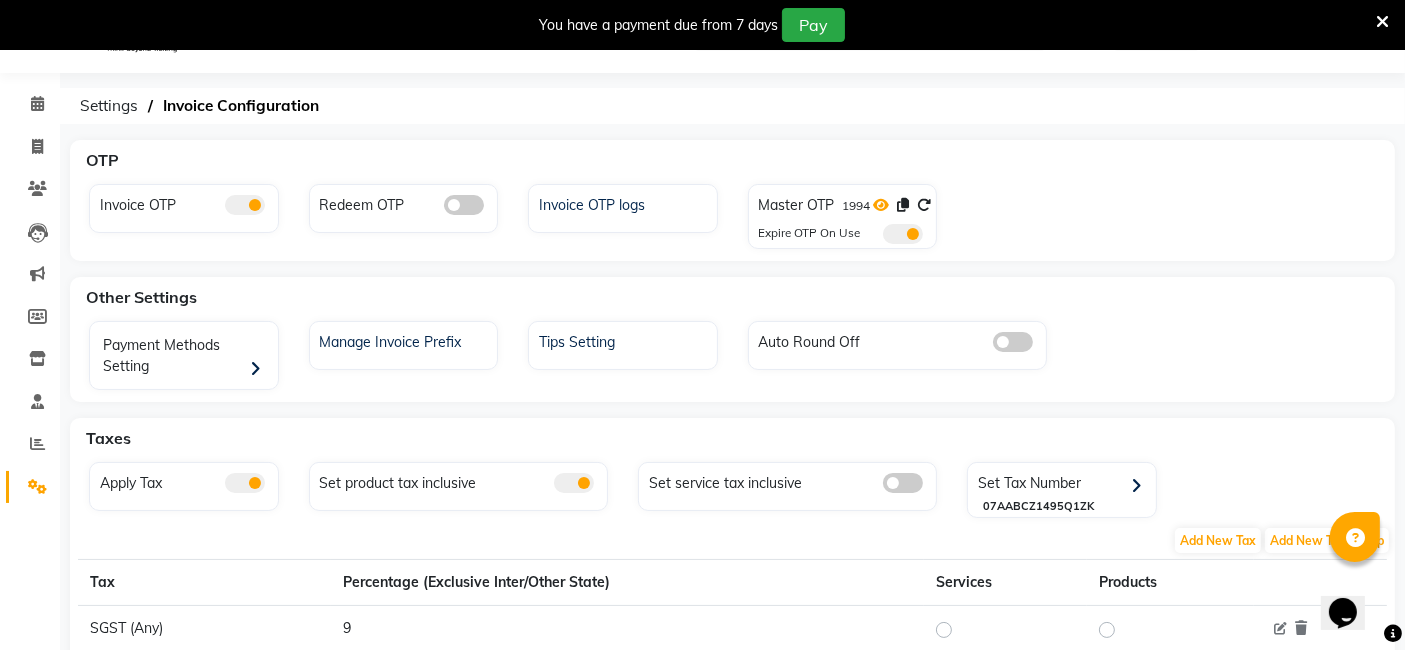 click 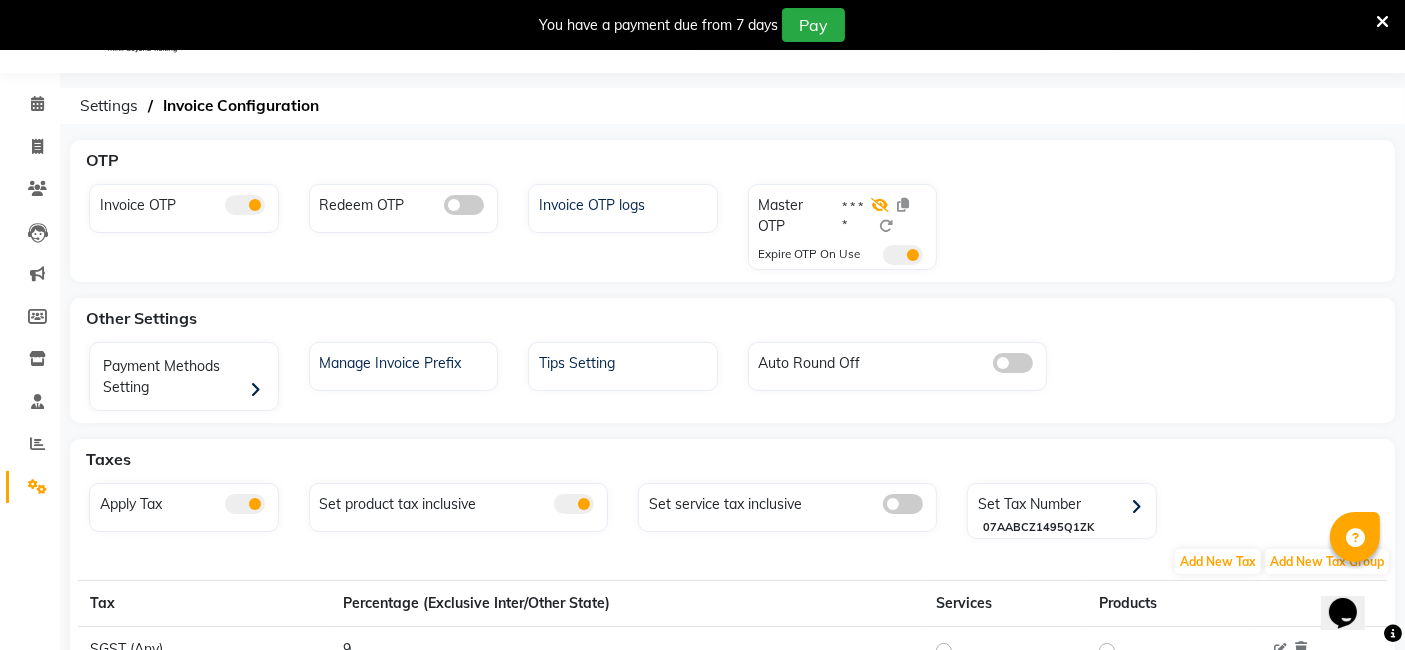click 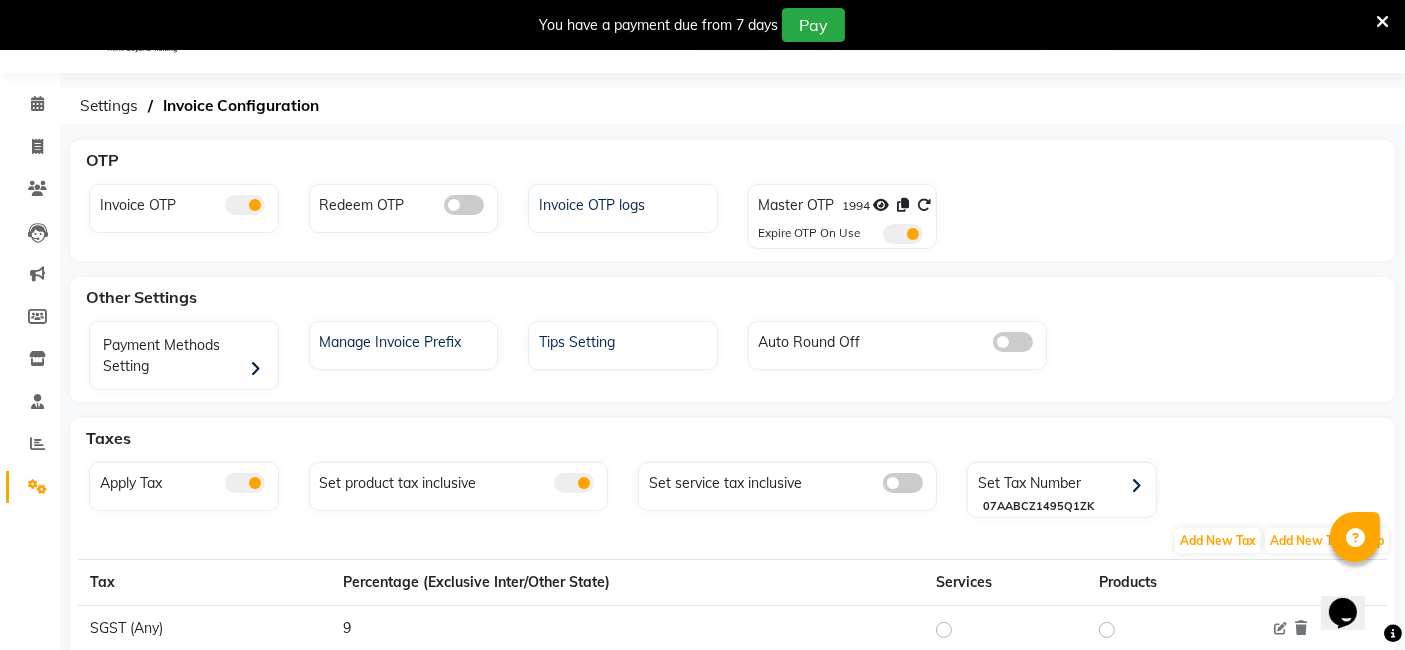 click 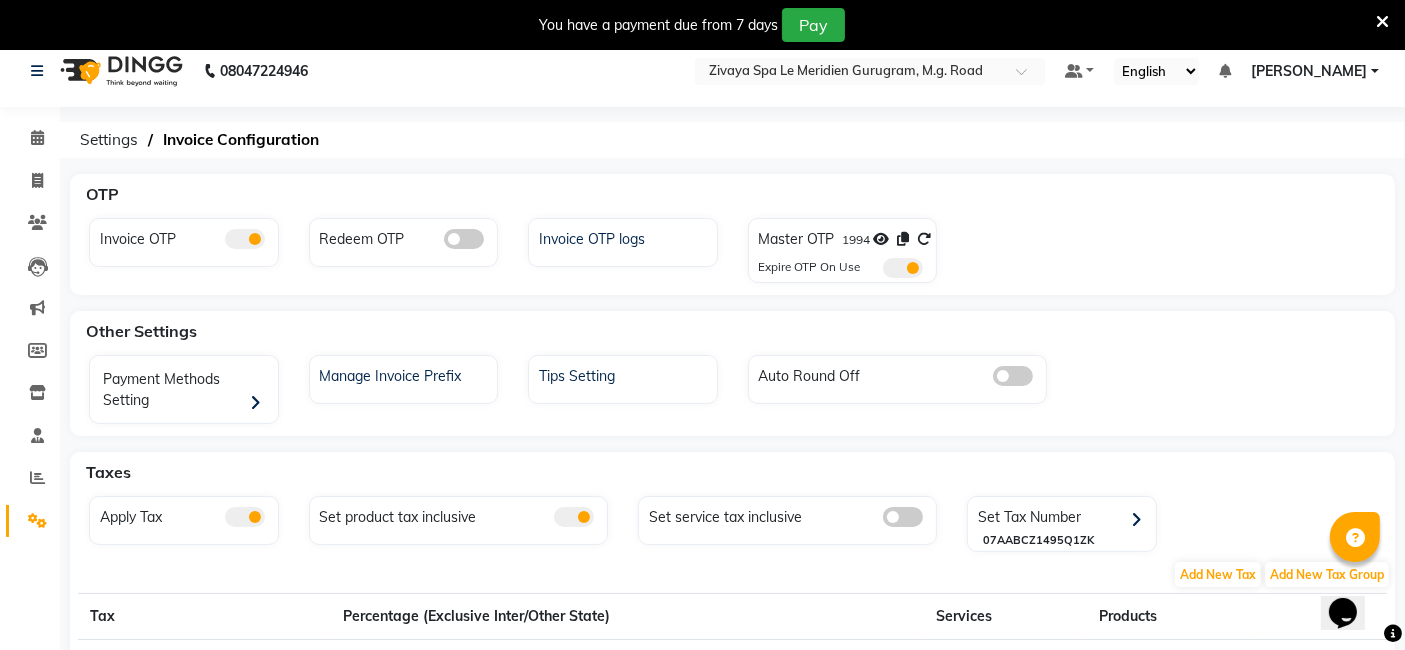 scroll, scrollTop: 0, scrollLeft: 0, axis: both 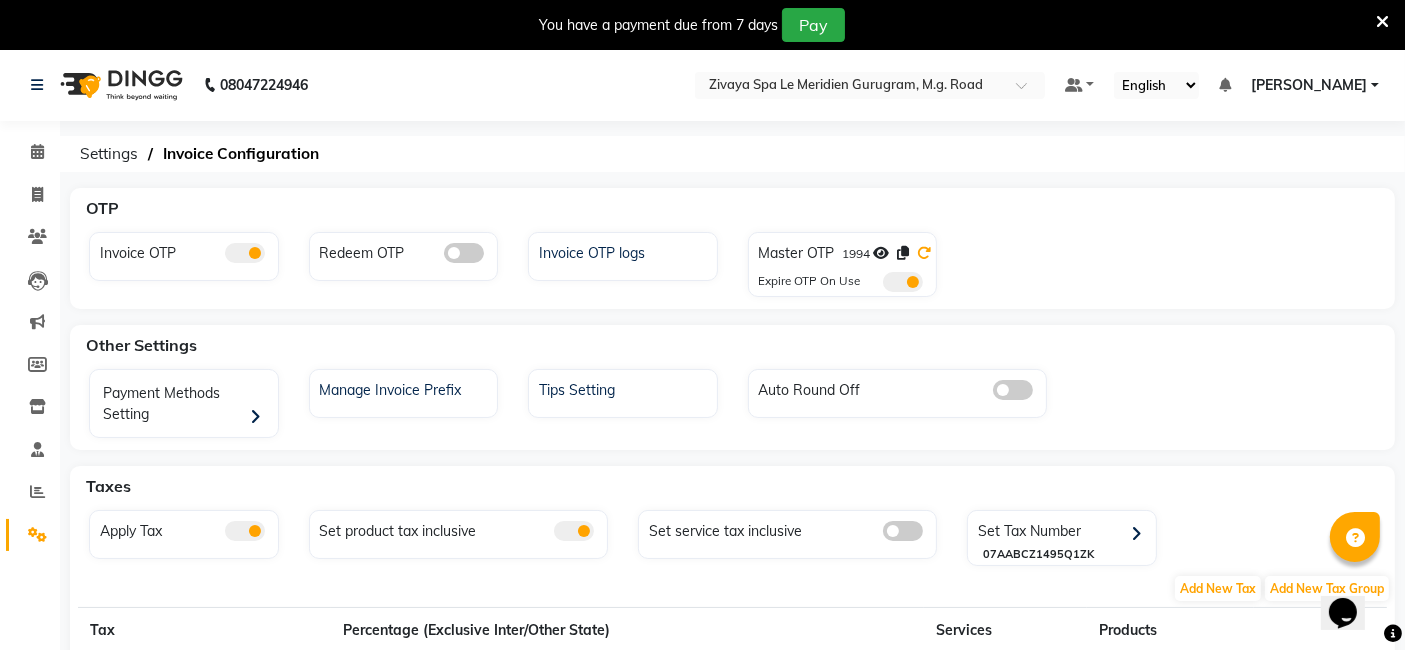 click 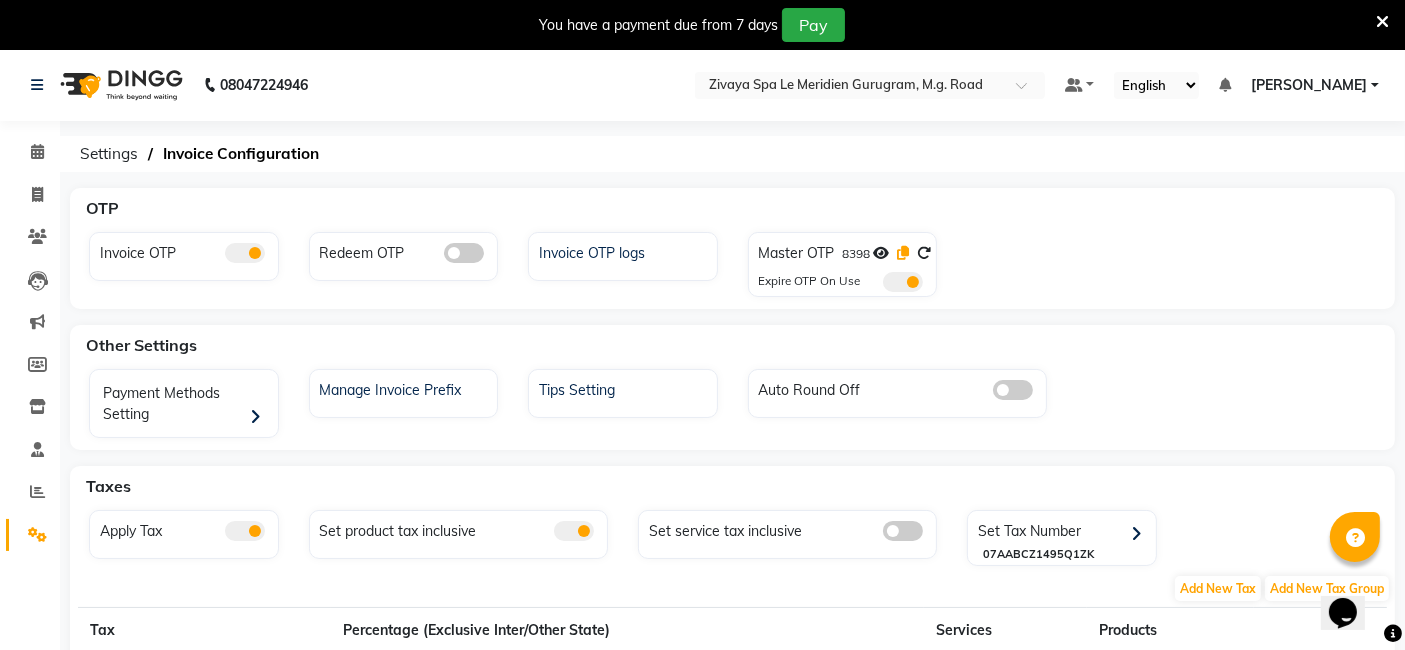 click 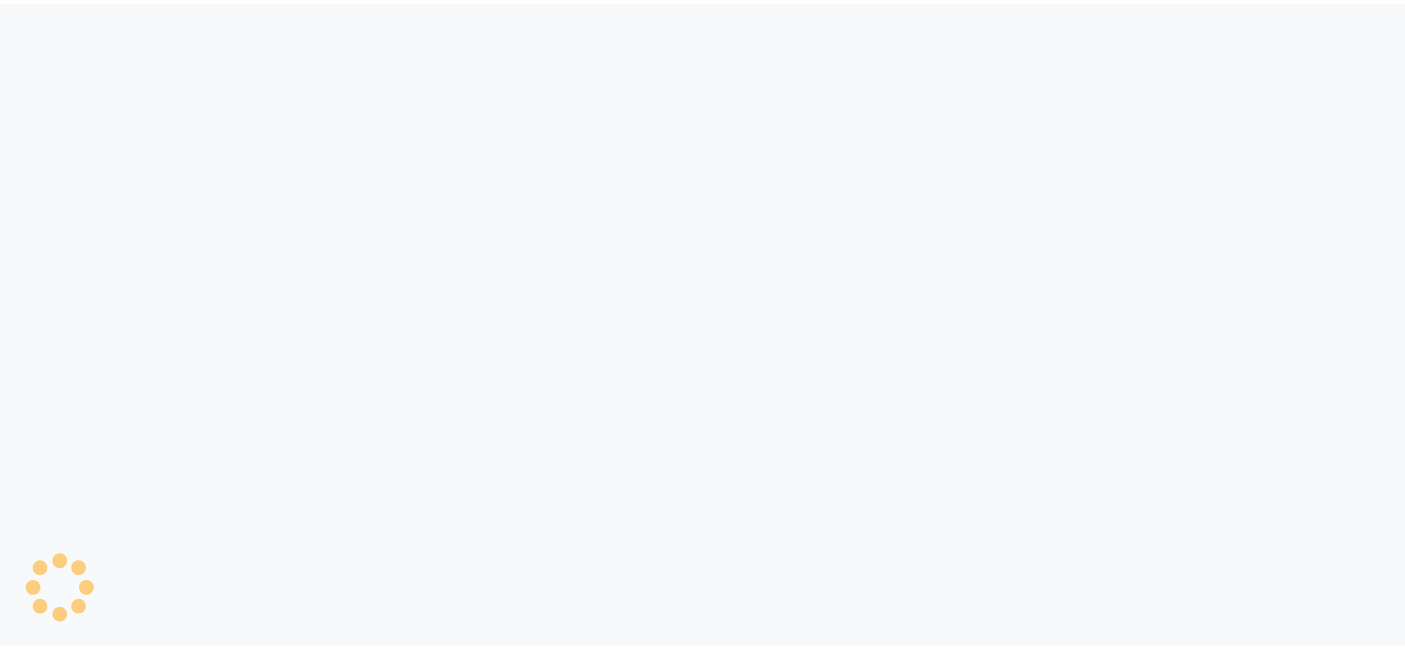 scroll, scrollTop: 0, scrollLeft: 0, axis: both 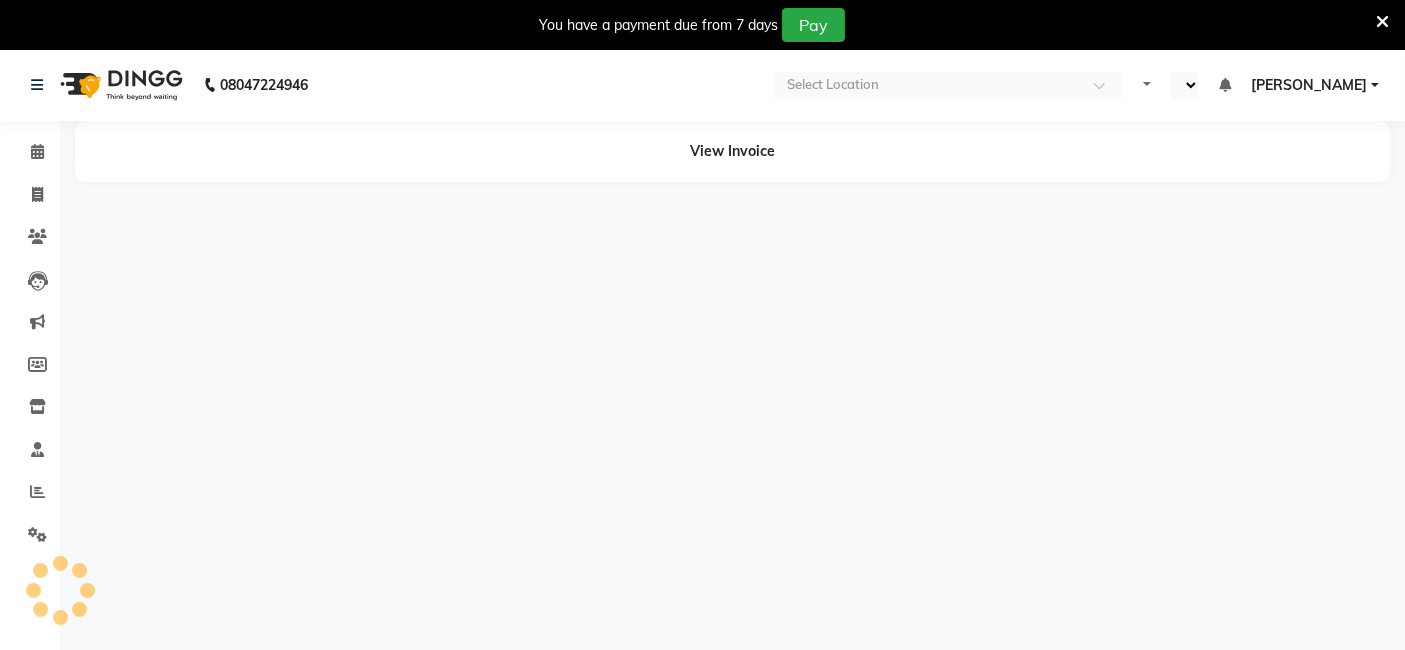 select on "en" 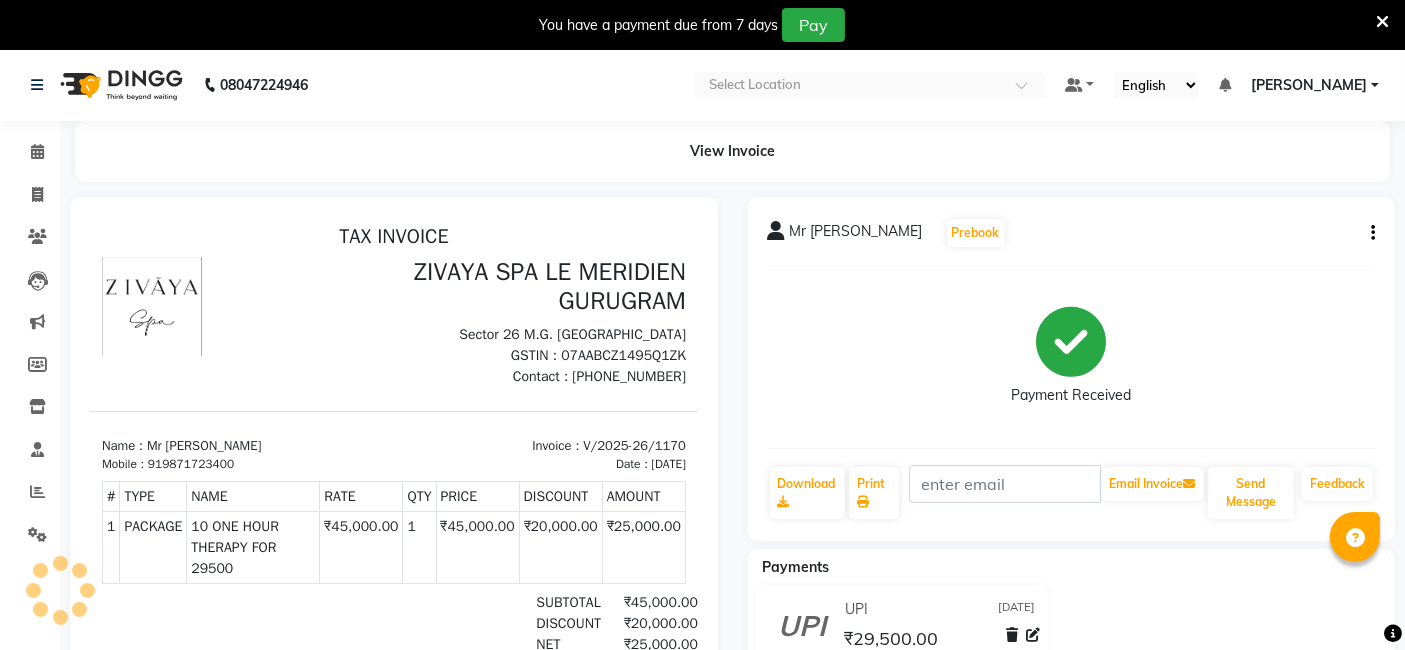 scroll, scrollTop: 0, scrollLeft: 0, axis: both 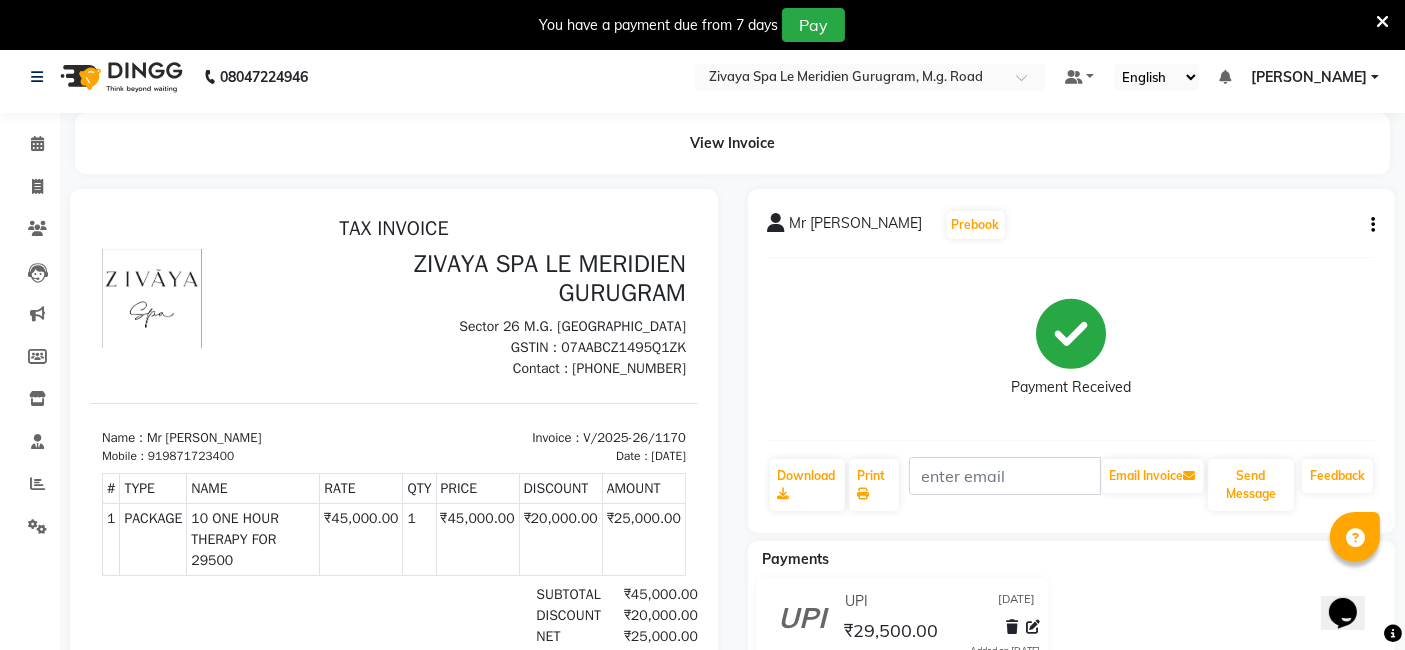 click 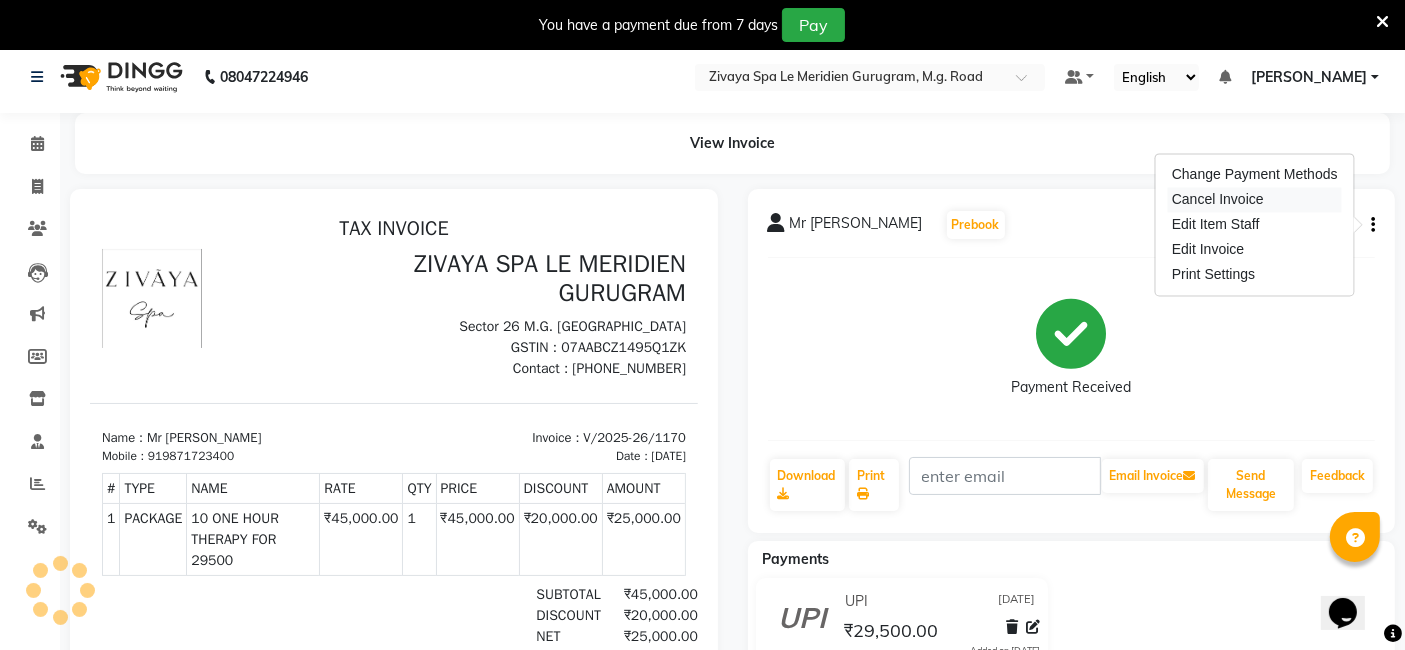 click on "Cancel Invoice" at bounding box center [1255, 199] 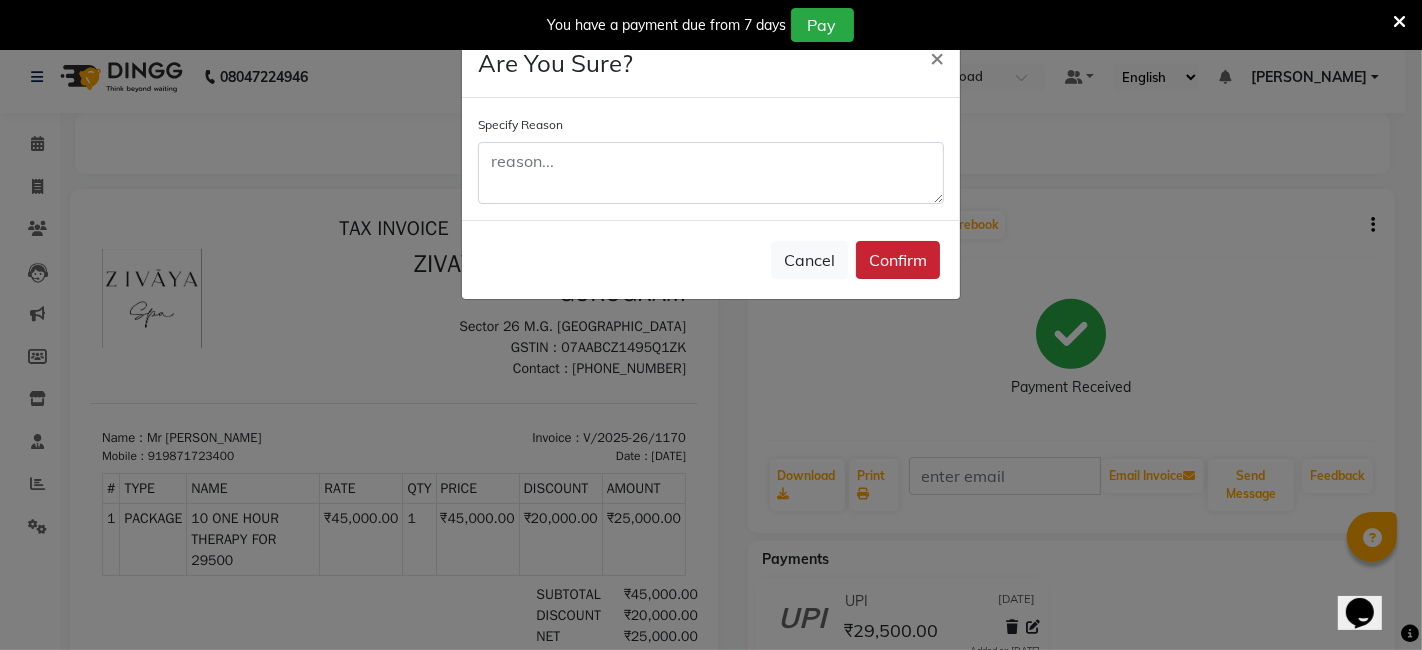 click on "Confirm" 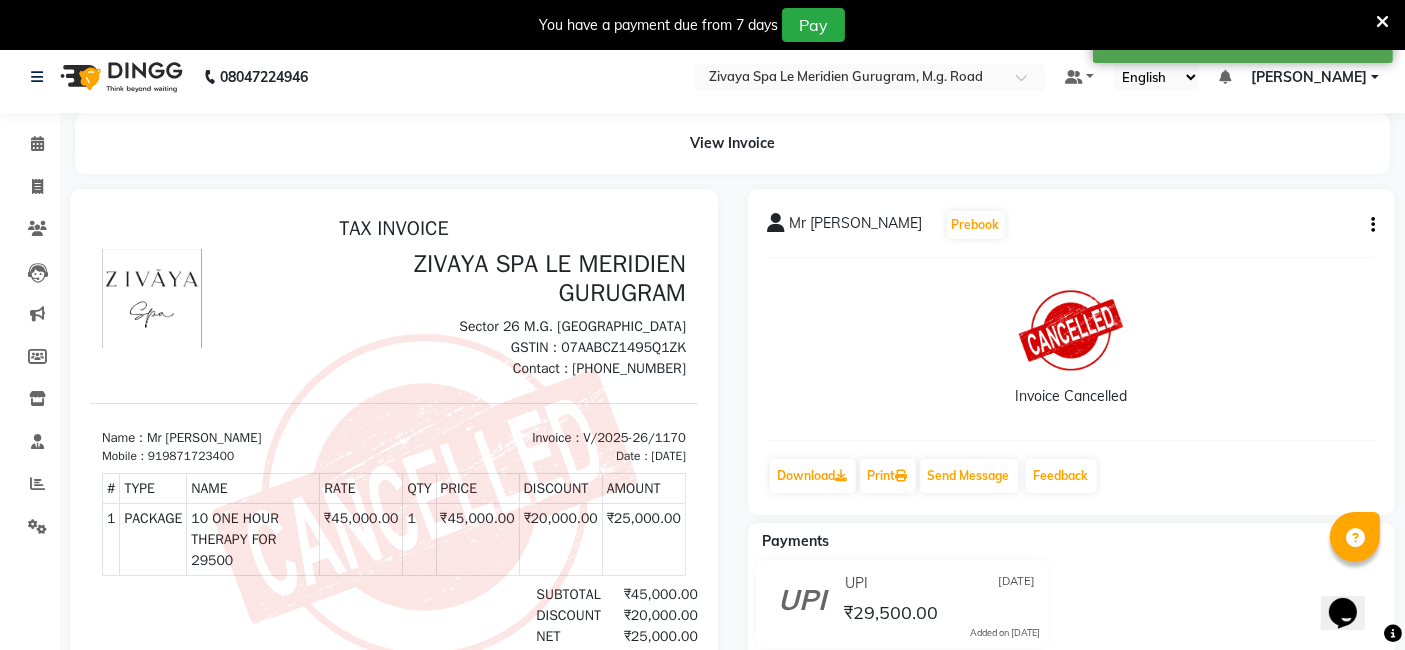 scroll, scrollTop: 0, scrollLeft: 0, axis: both 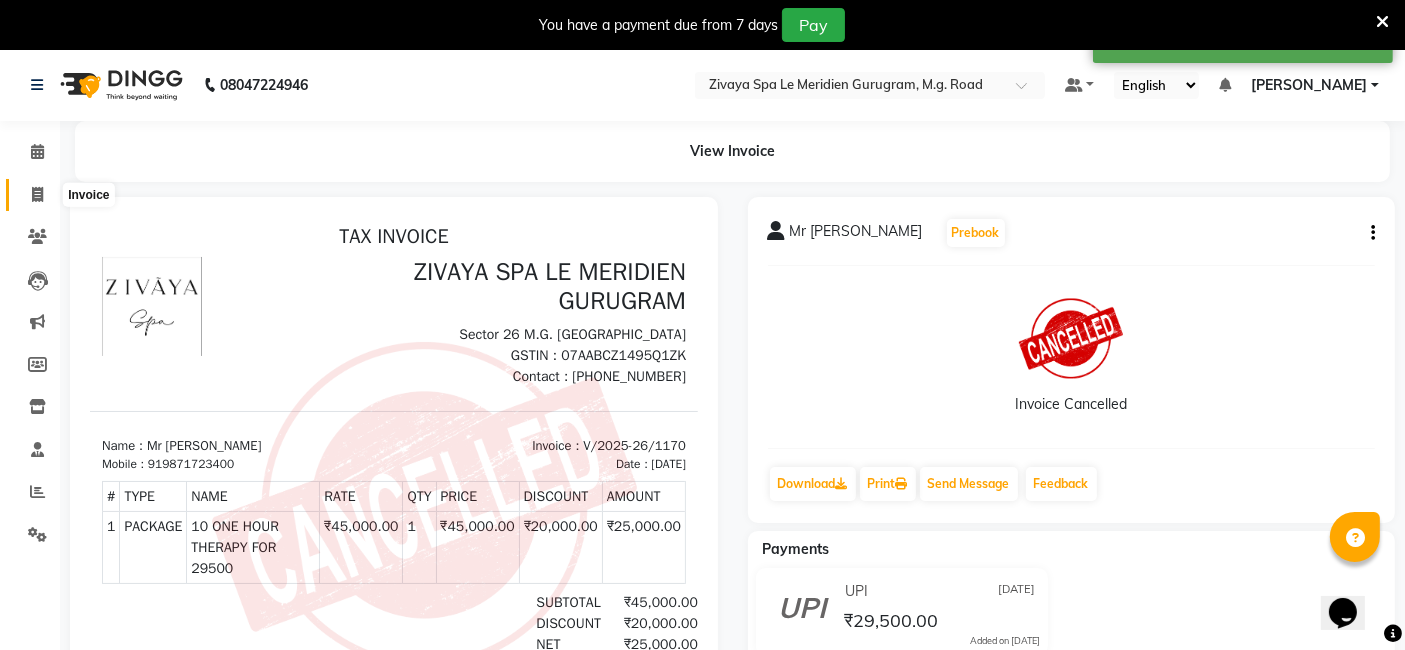 click 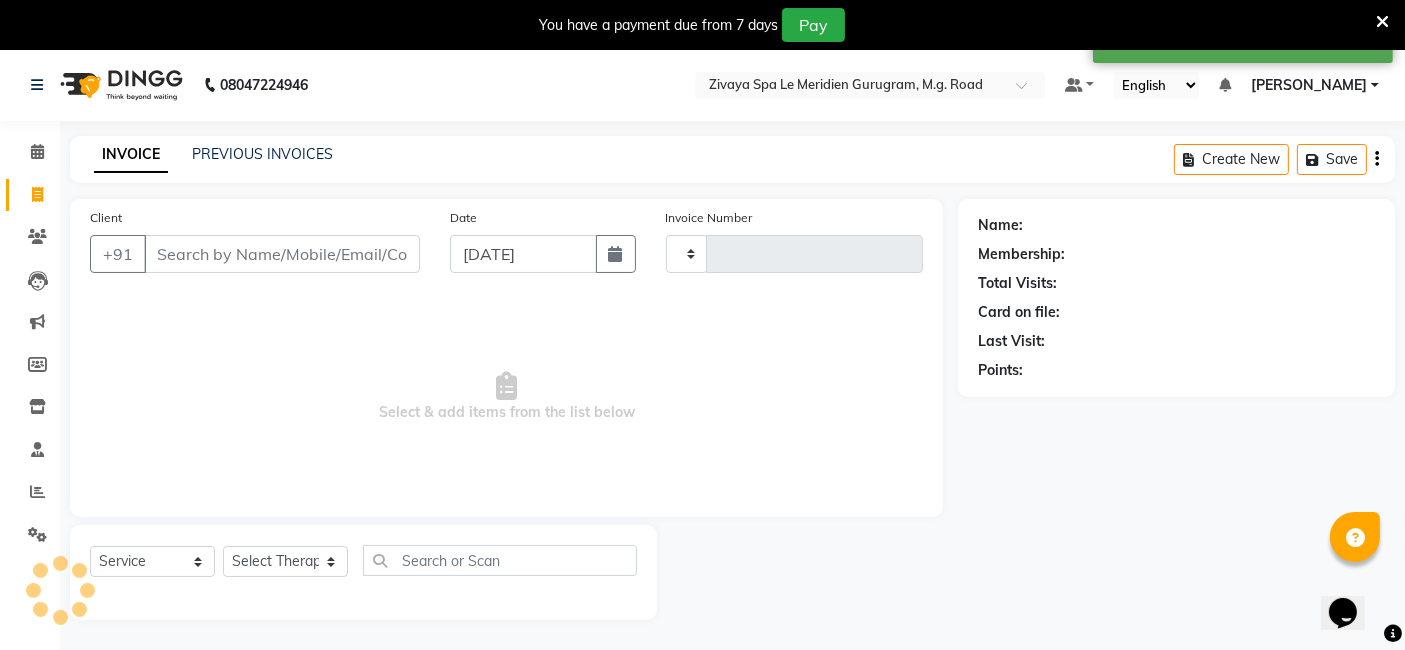 scroll, scrollTop: 48, scrollLeft: 0, axis: vertical 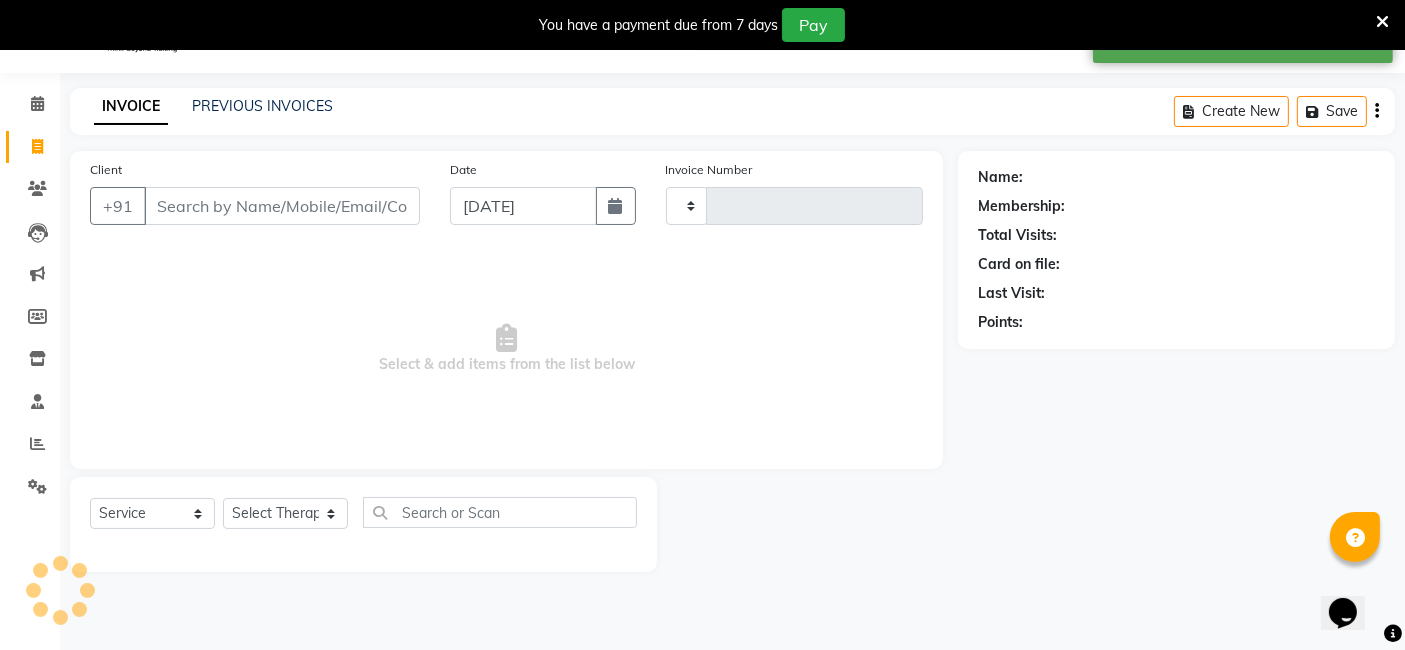 type on "1171" 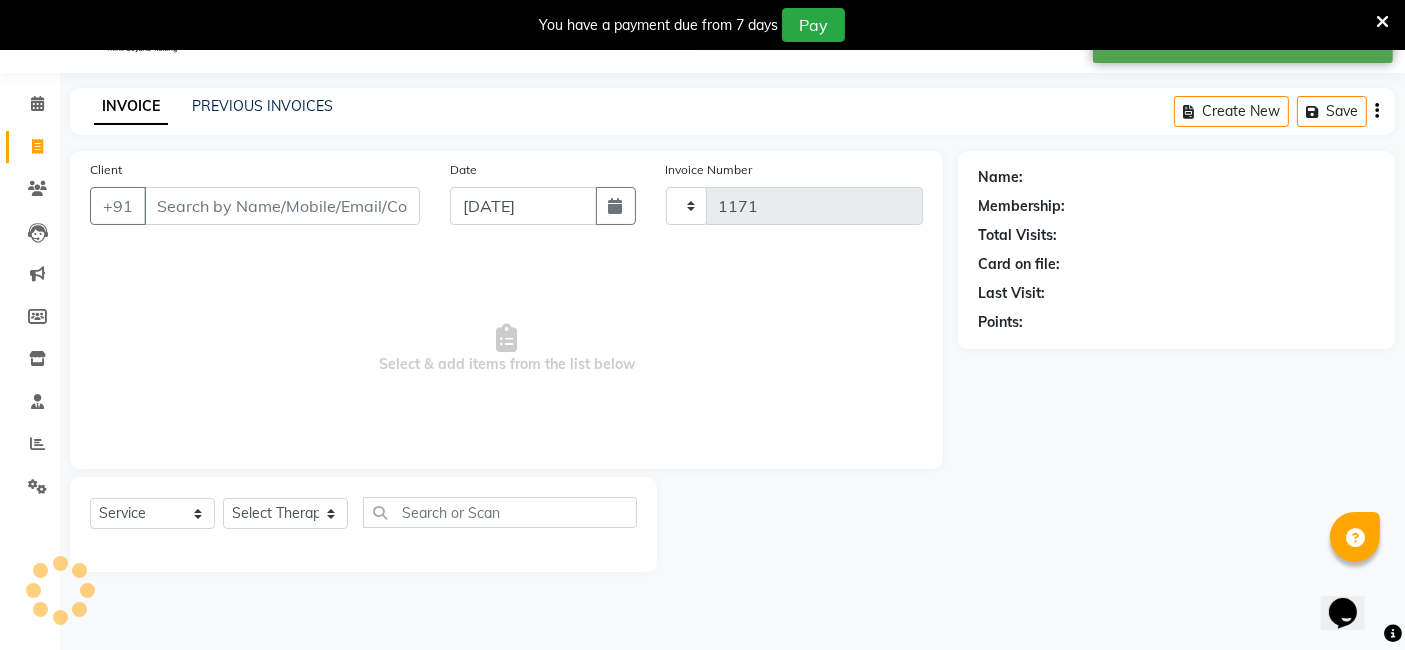 select on "6503" 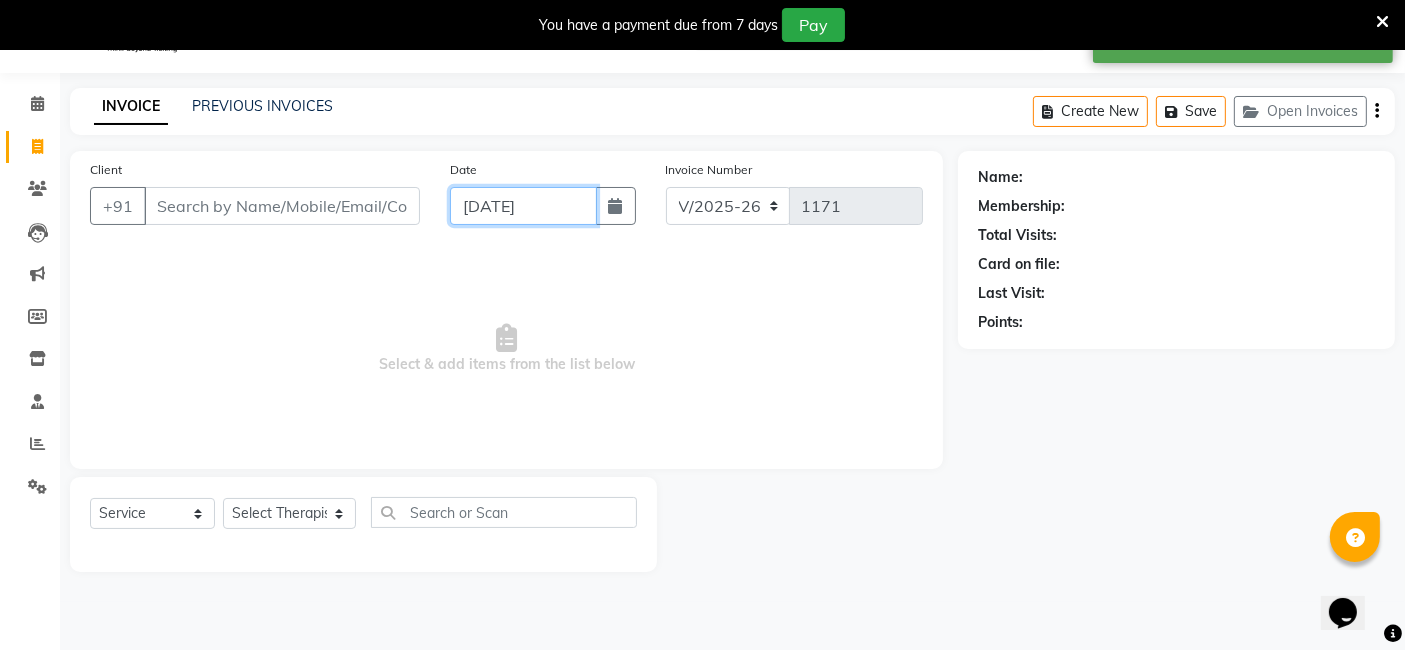 click on "[DATE]" 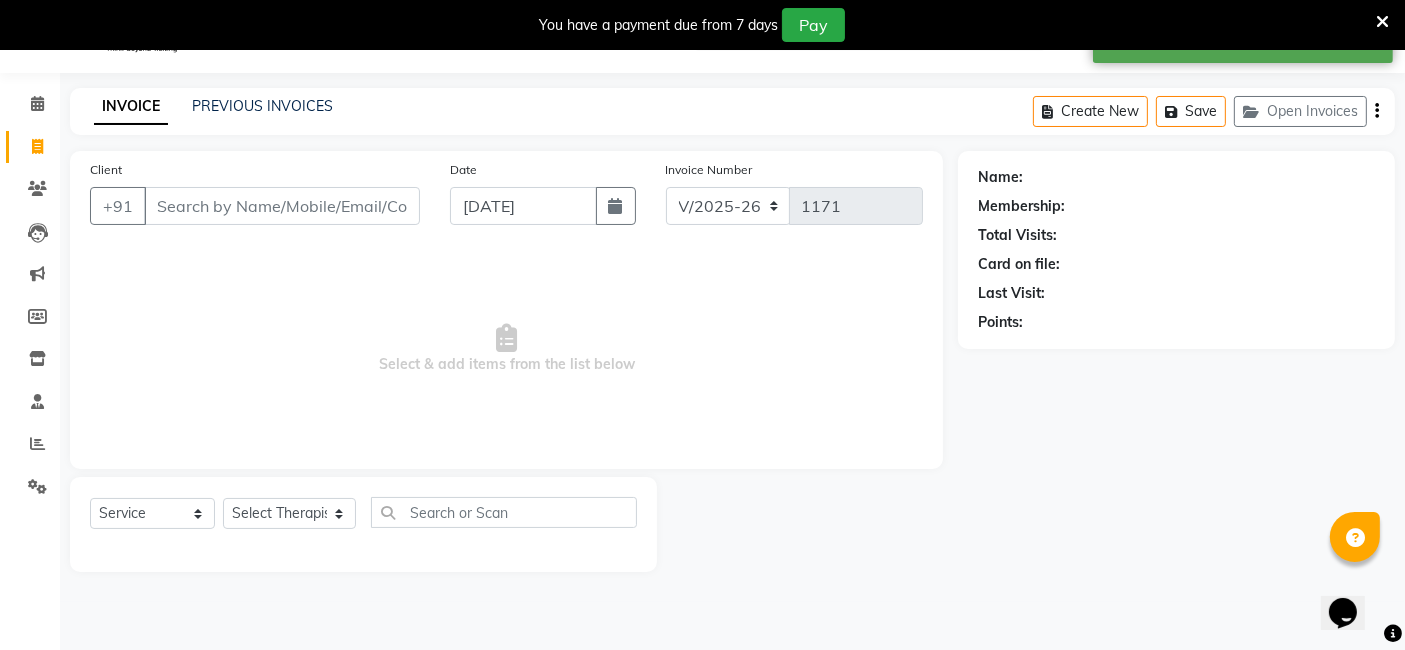 select on "7" 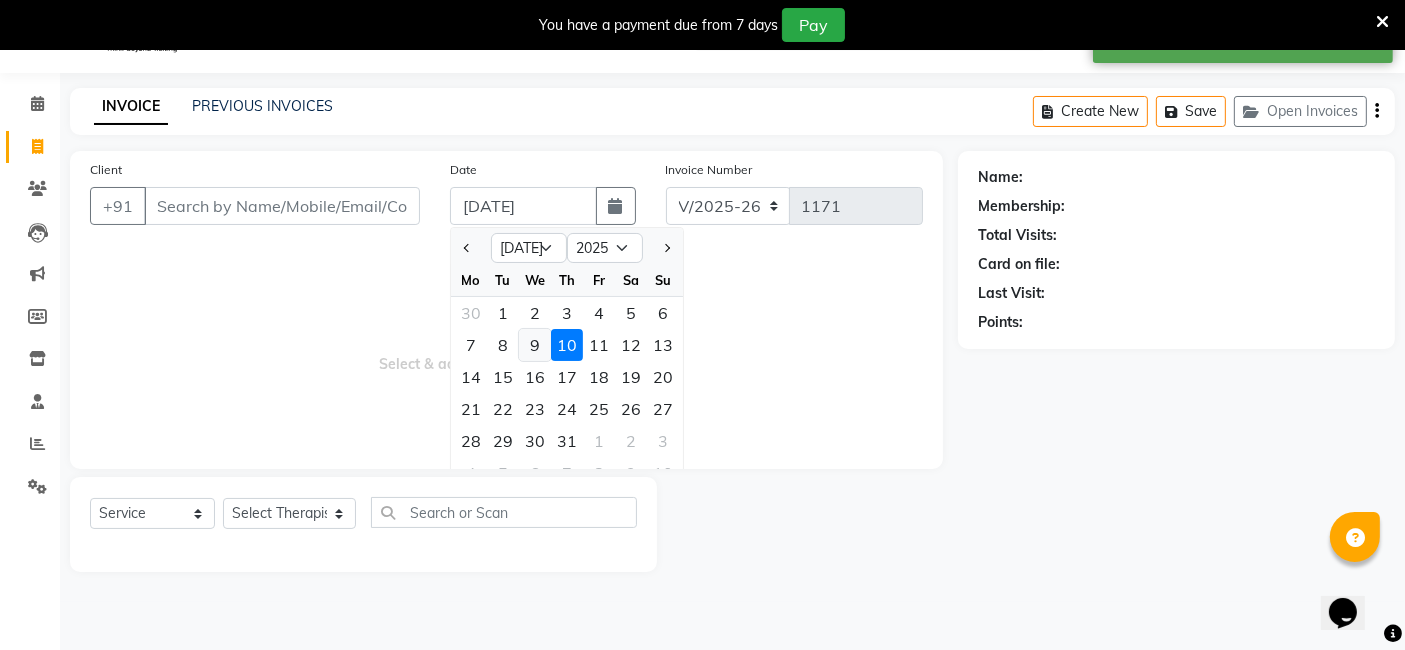 click on "9" 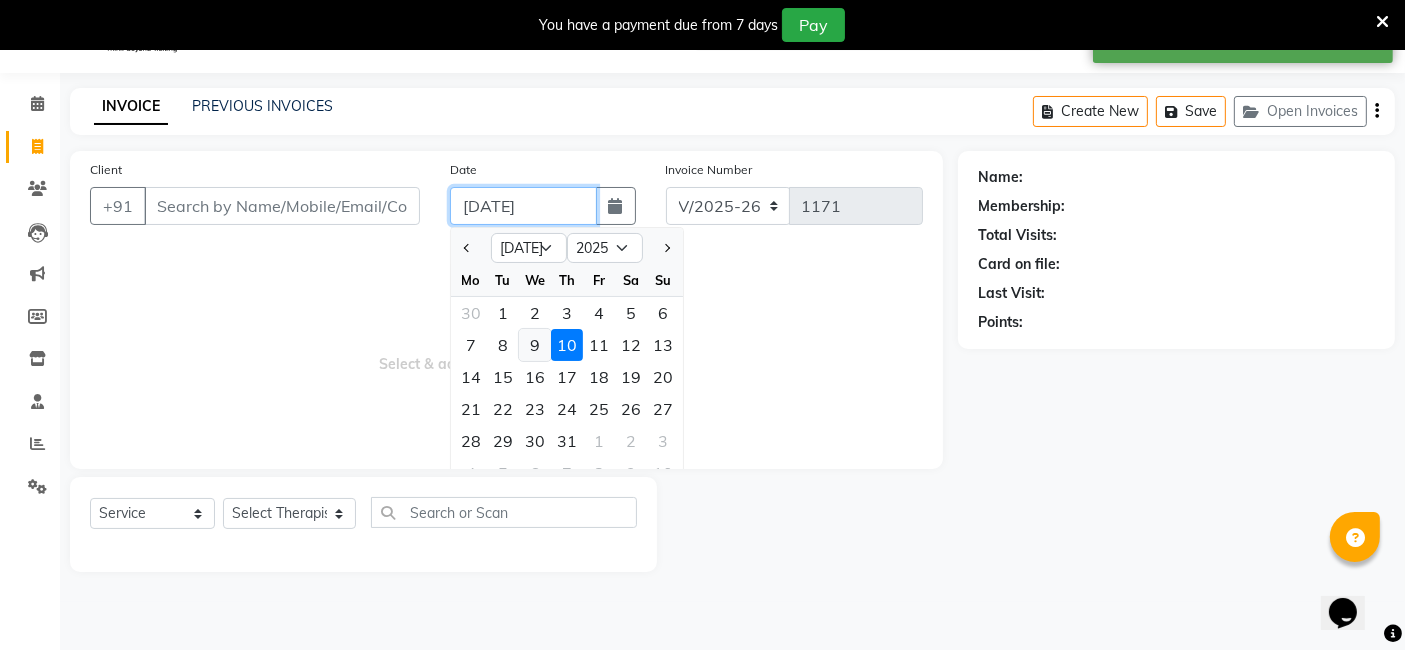type on "[DATE]" 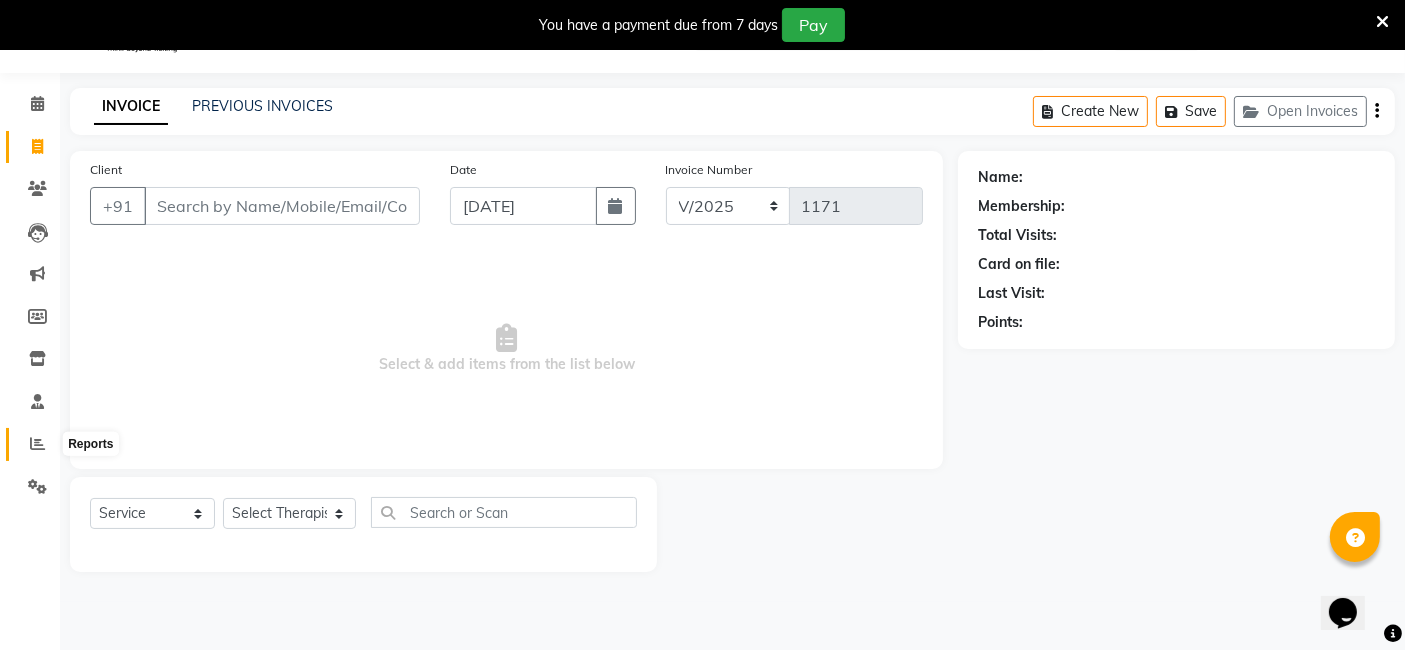 click 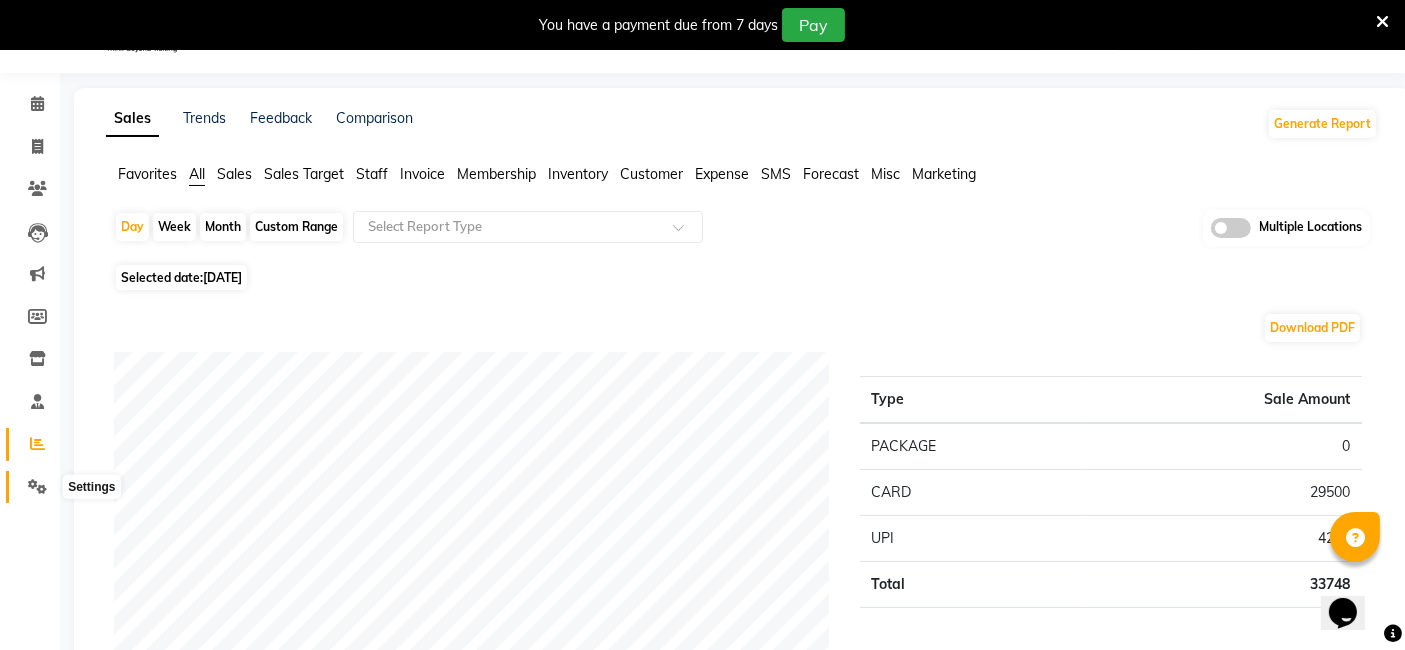 click 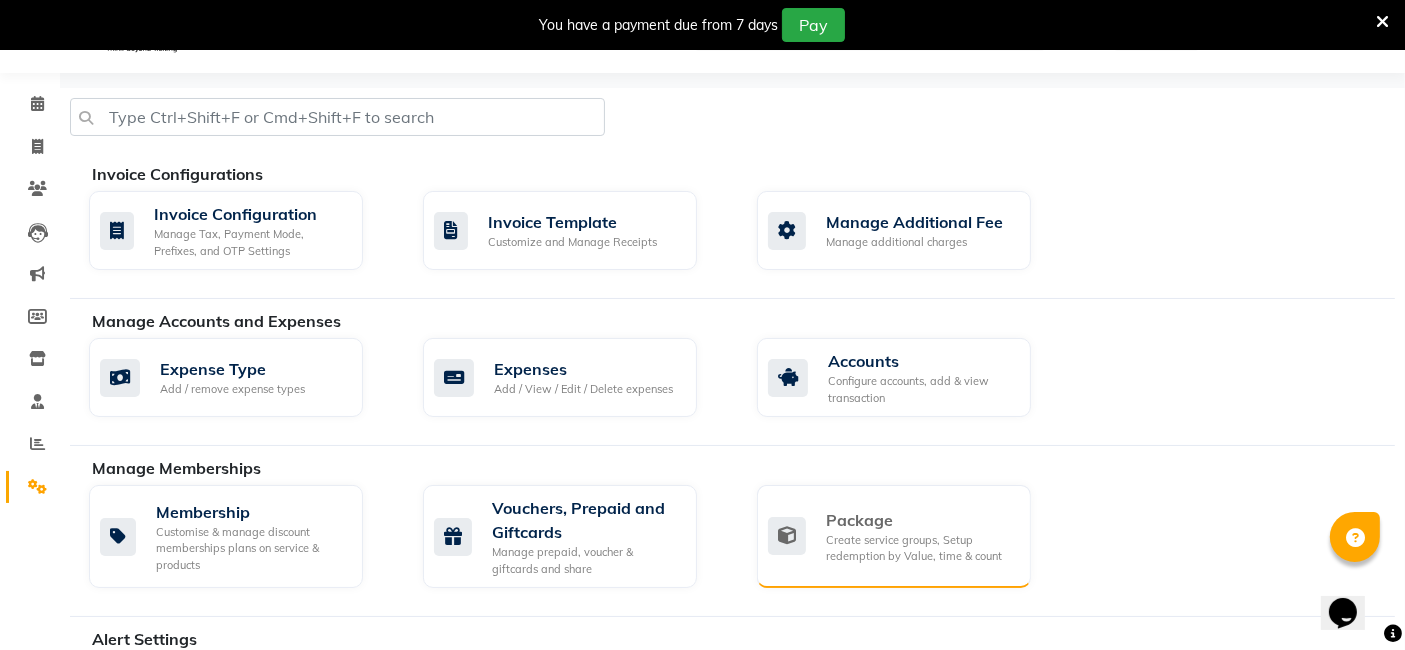 click on "Package" 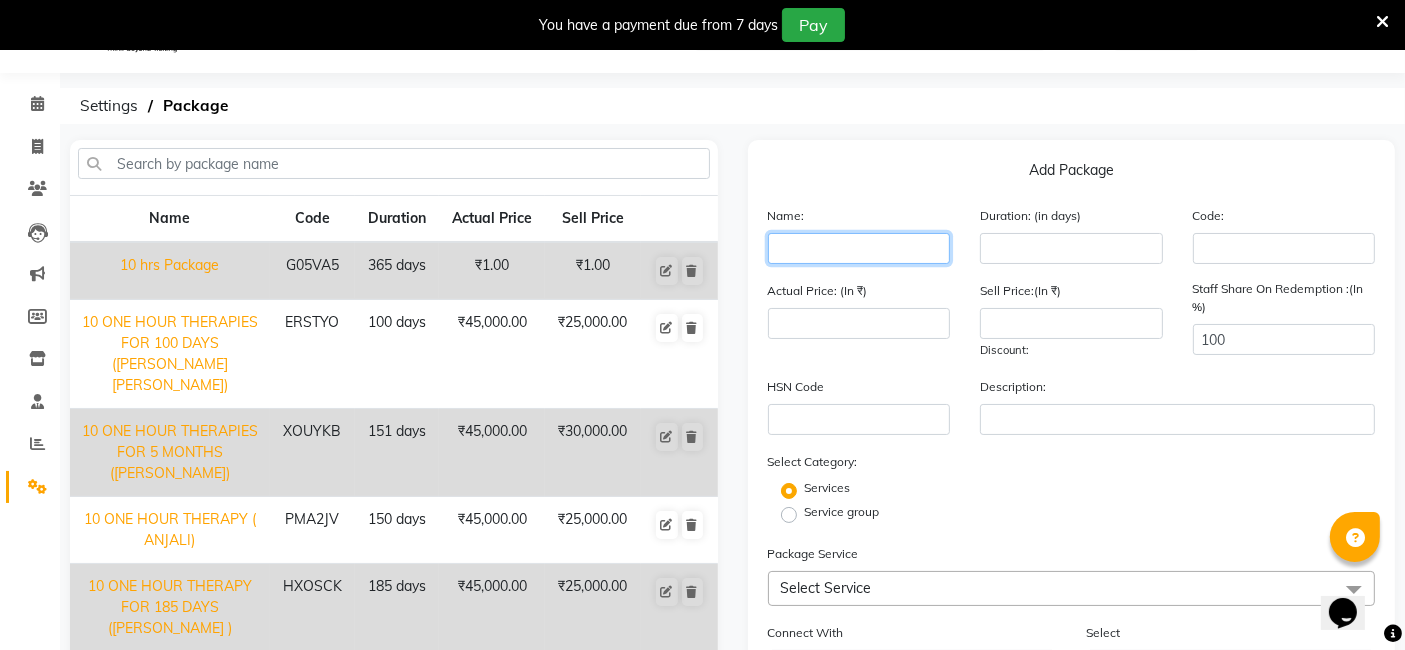 click 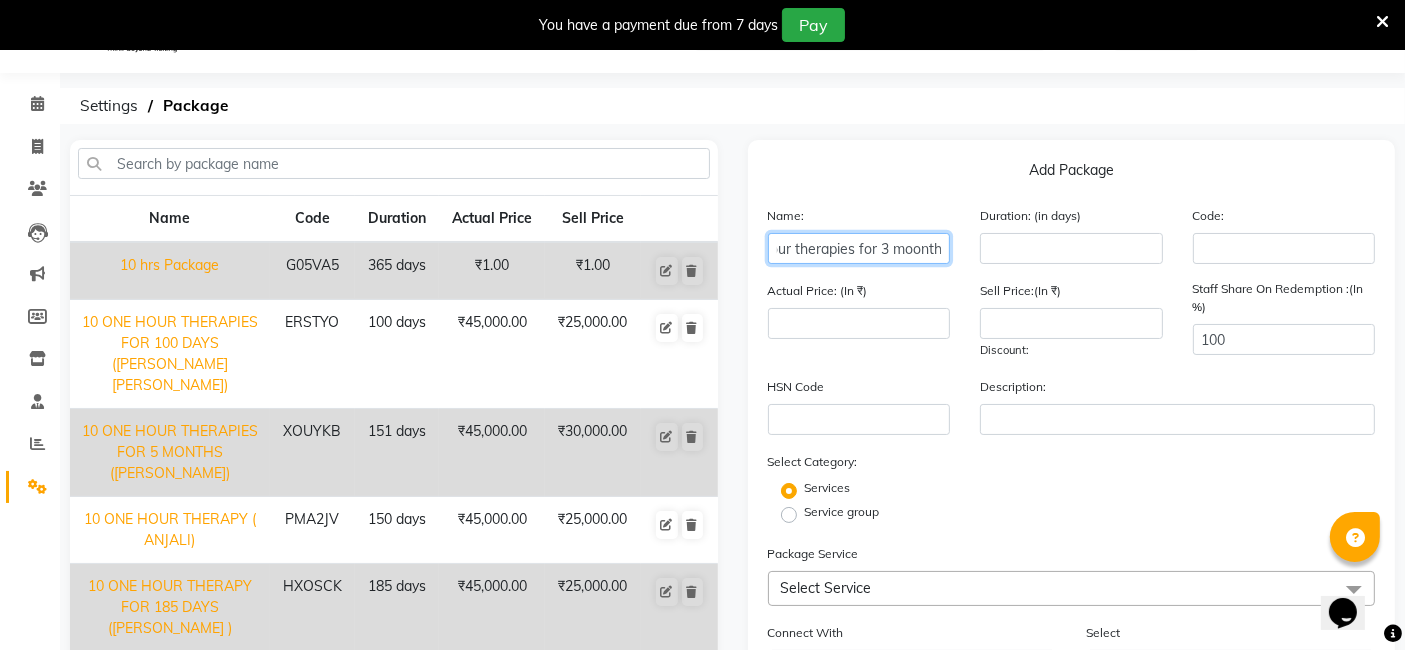 scroll, scrollTop: 0, scrollLeft: 65, axis: horizontal 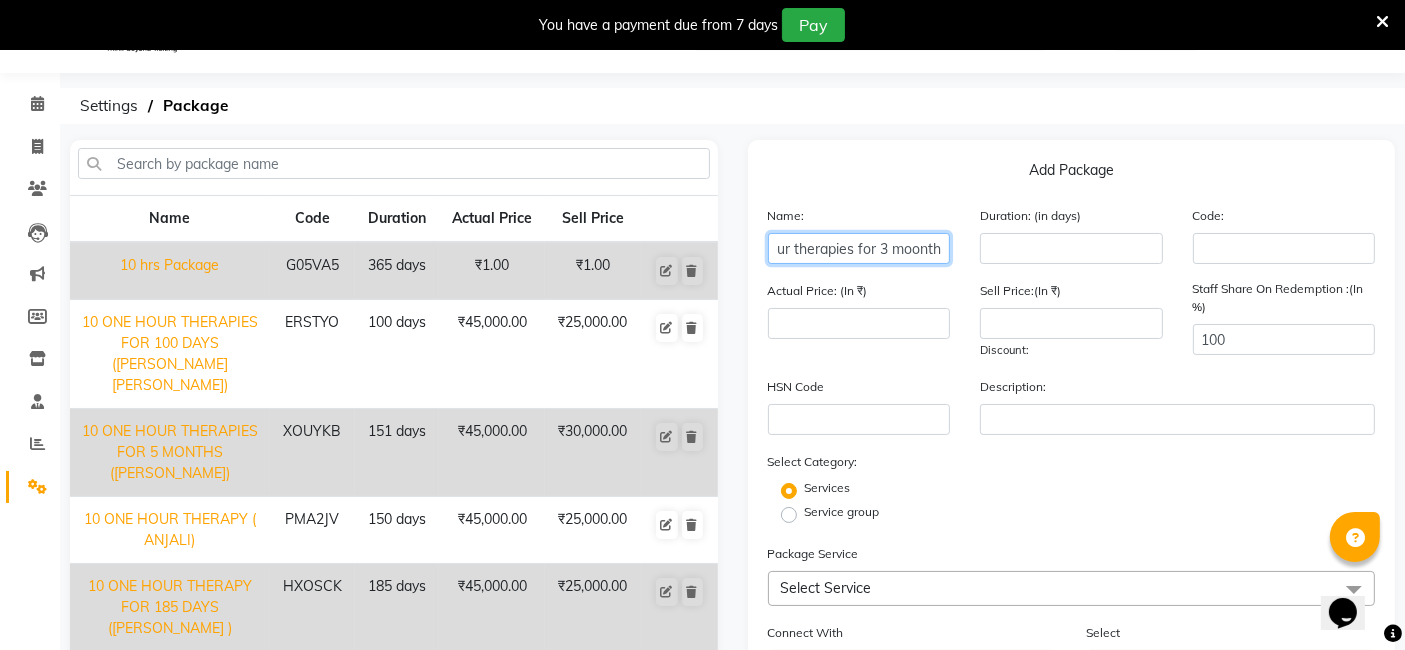 type on "10 one hour therapies for 3 moonth" 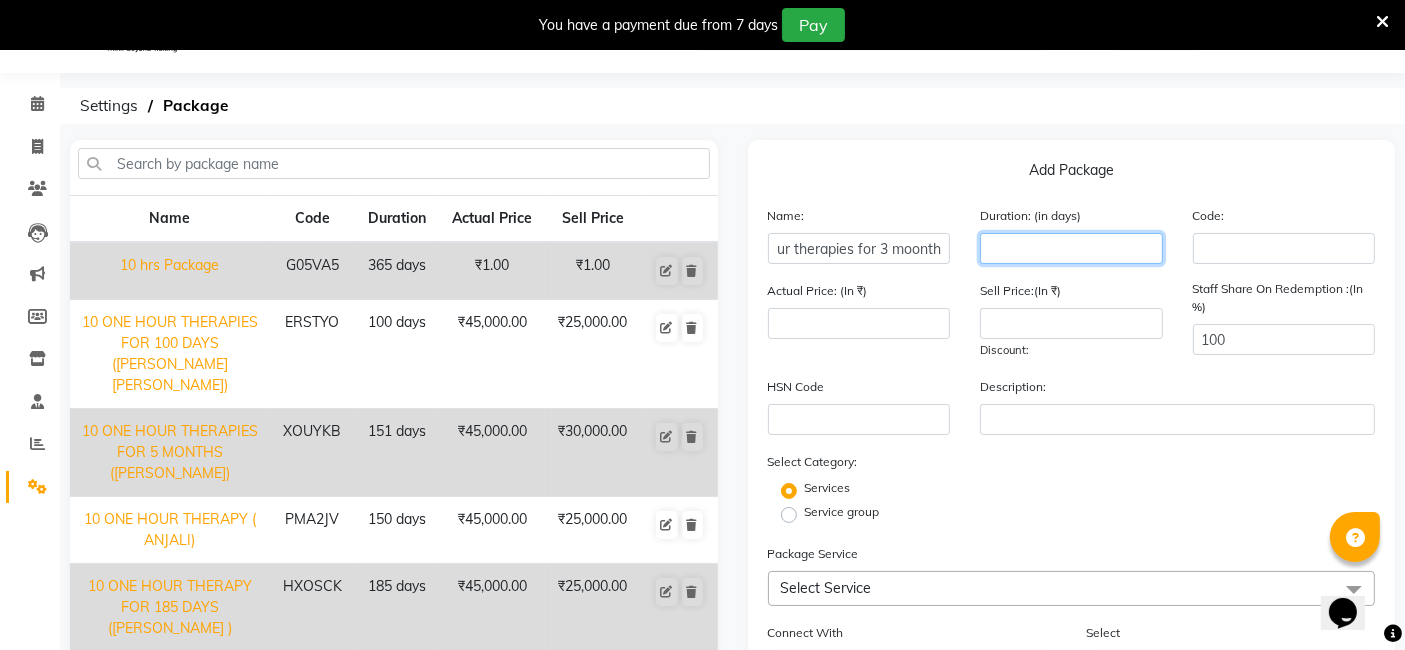 scroll, scrollTop: 0, scrollLeft: 0, axis: both 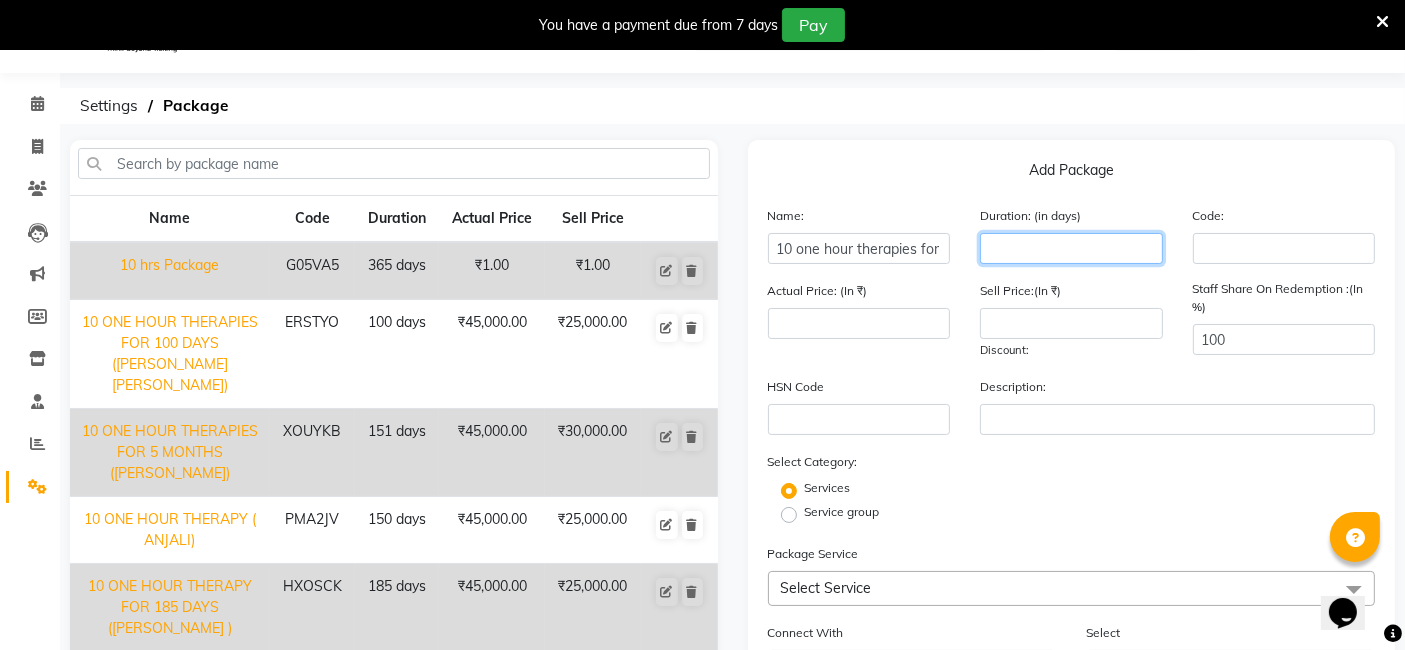 click 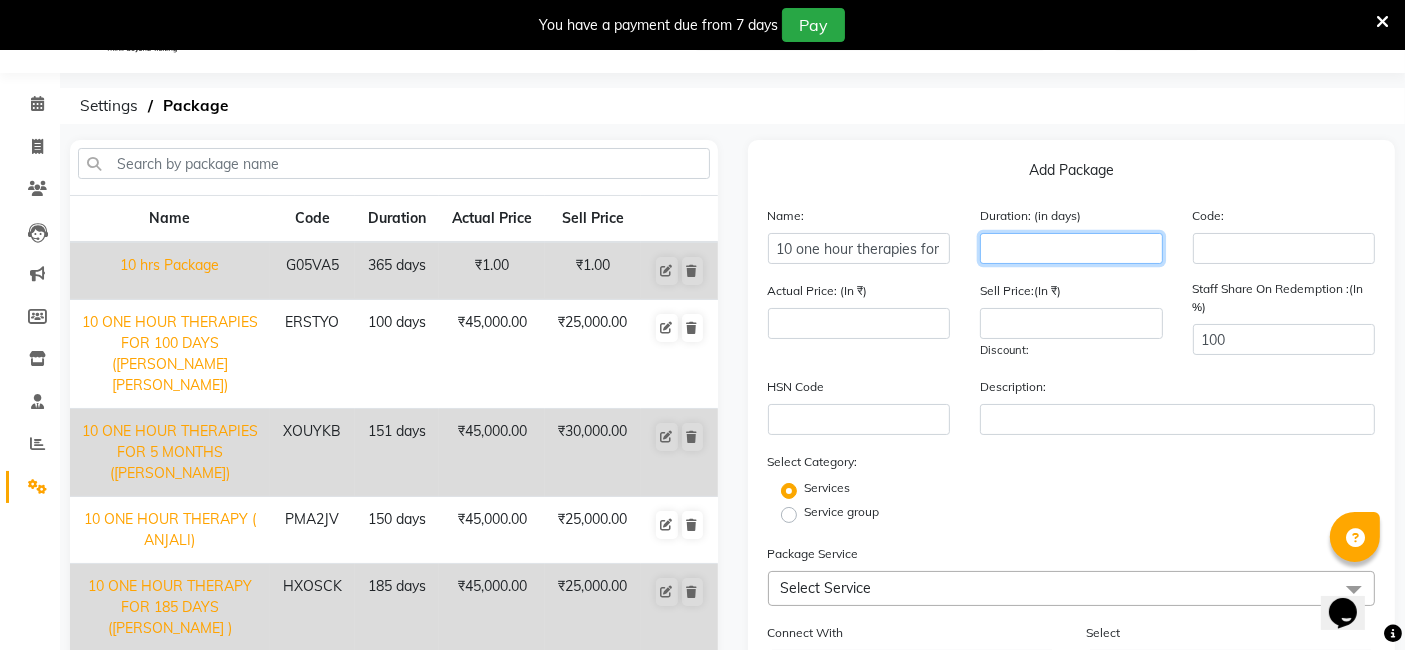 type on "9" 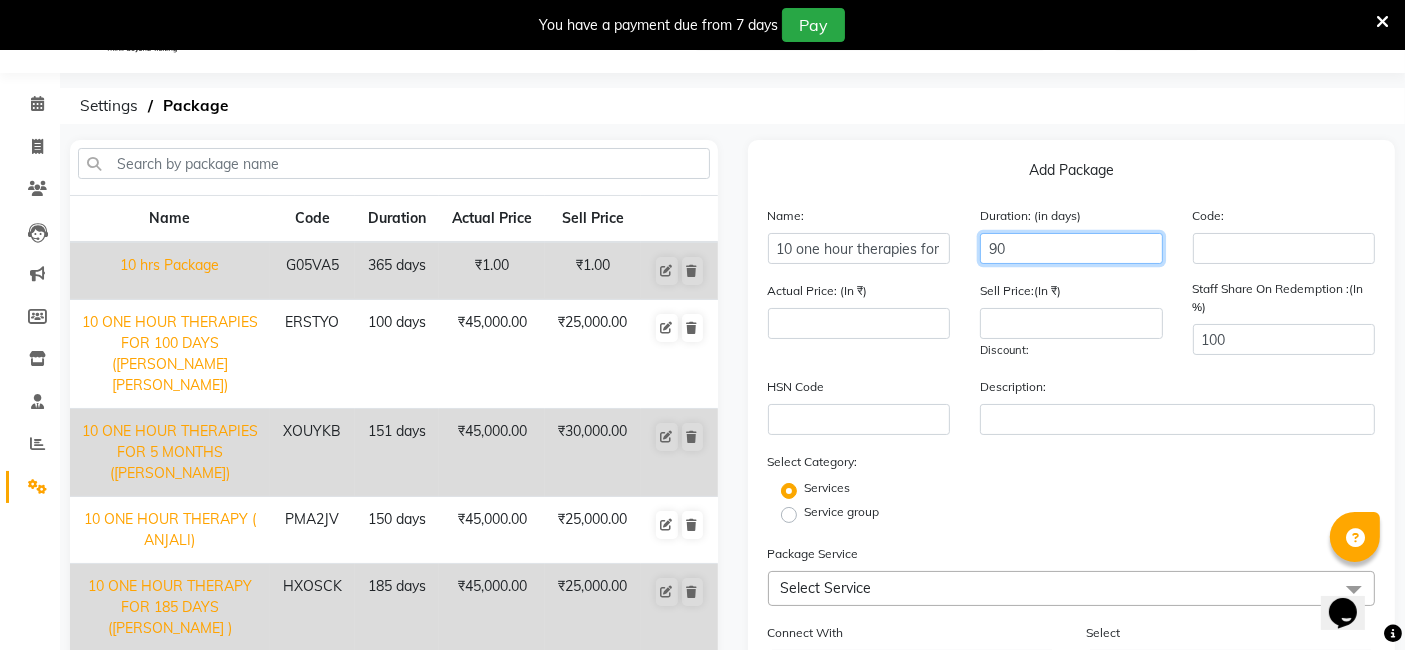 type on "90" 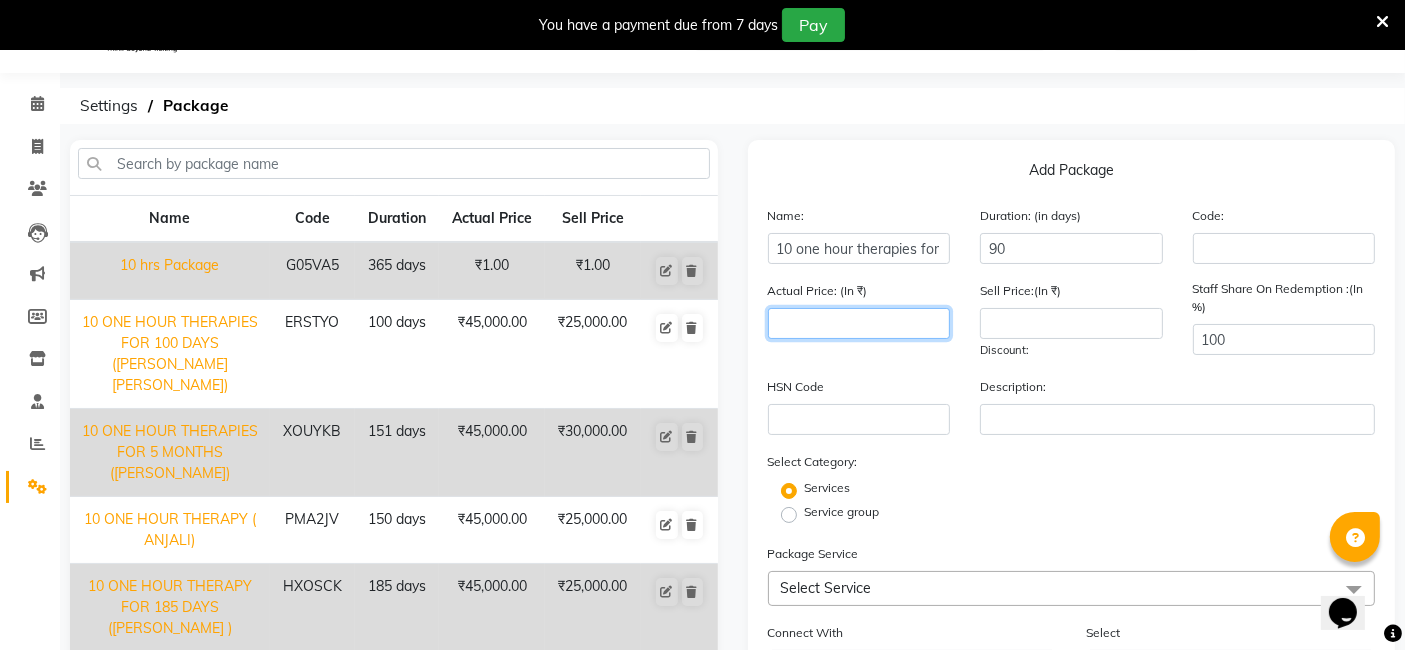 click 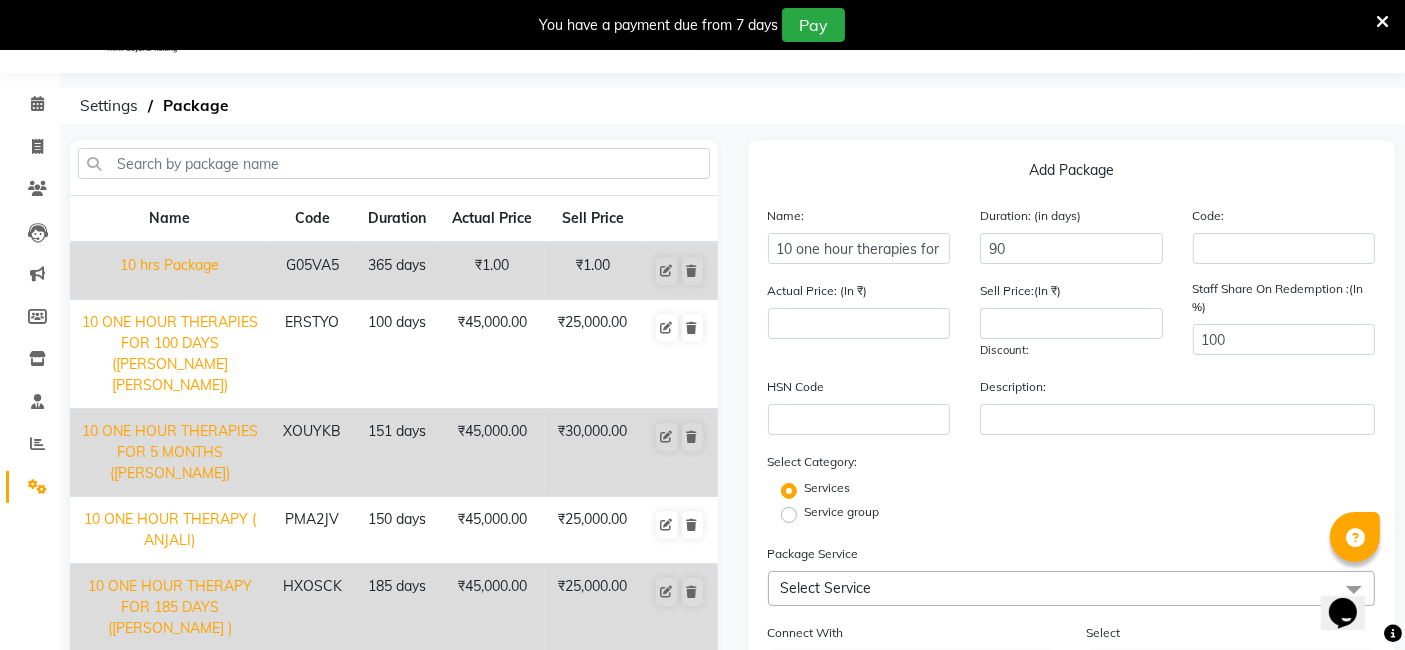 click at bounding box center [1382, 22] 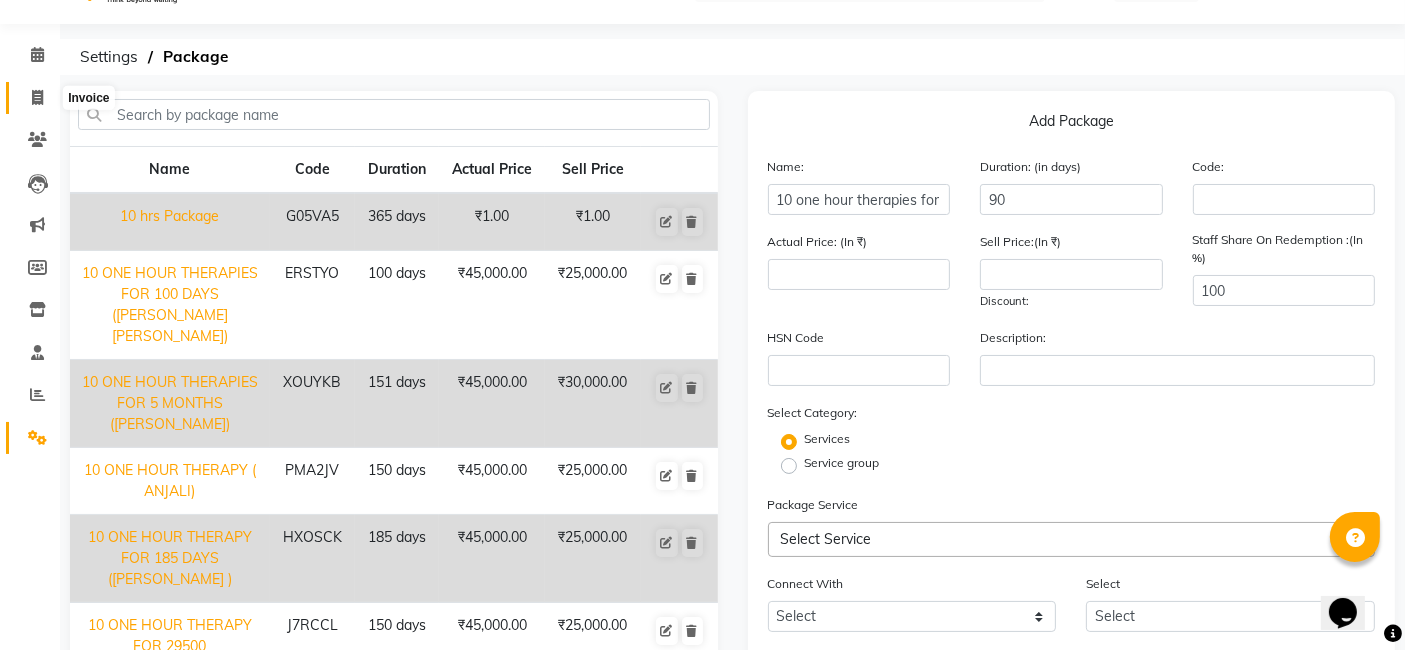 click 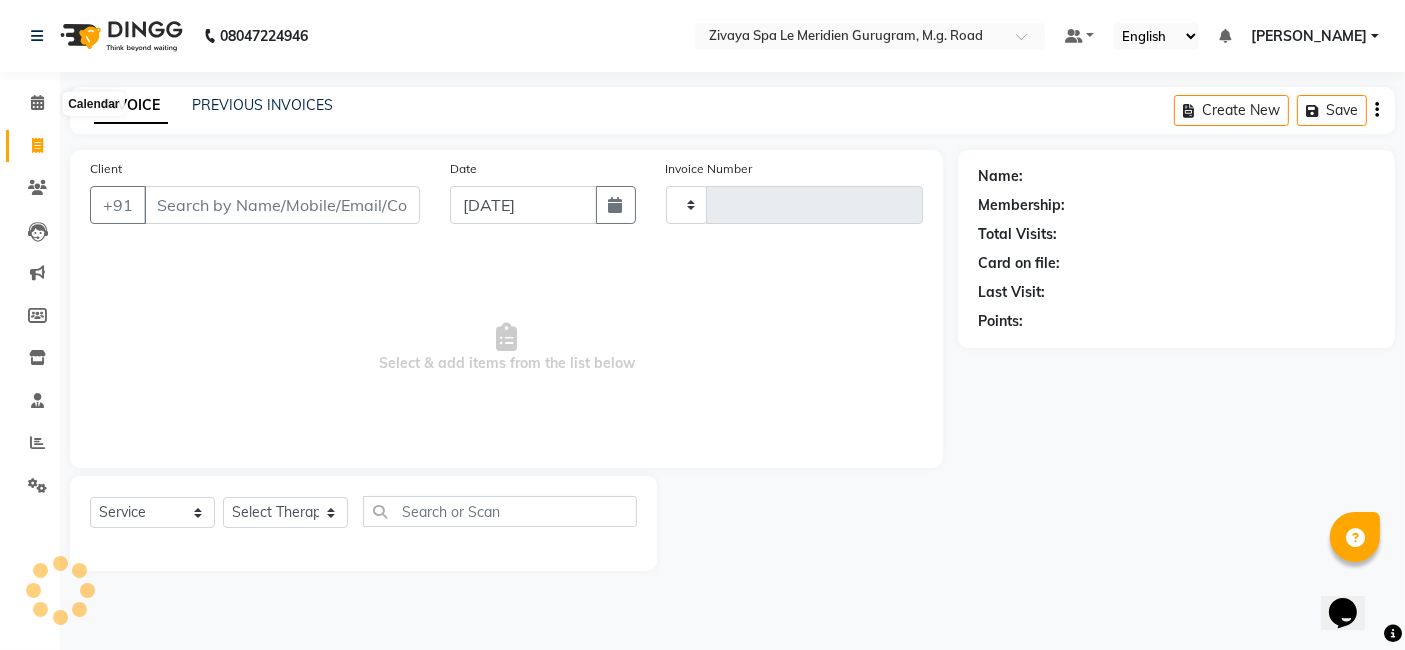 scroll, scrollTop: 0, scrollLeft: 0, axis: both 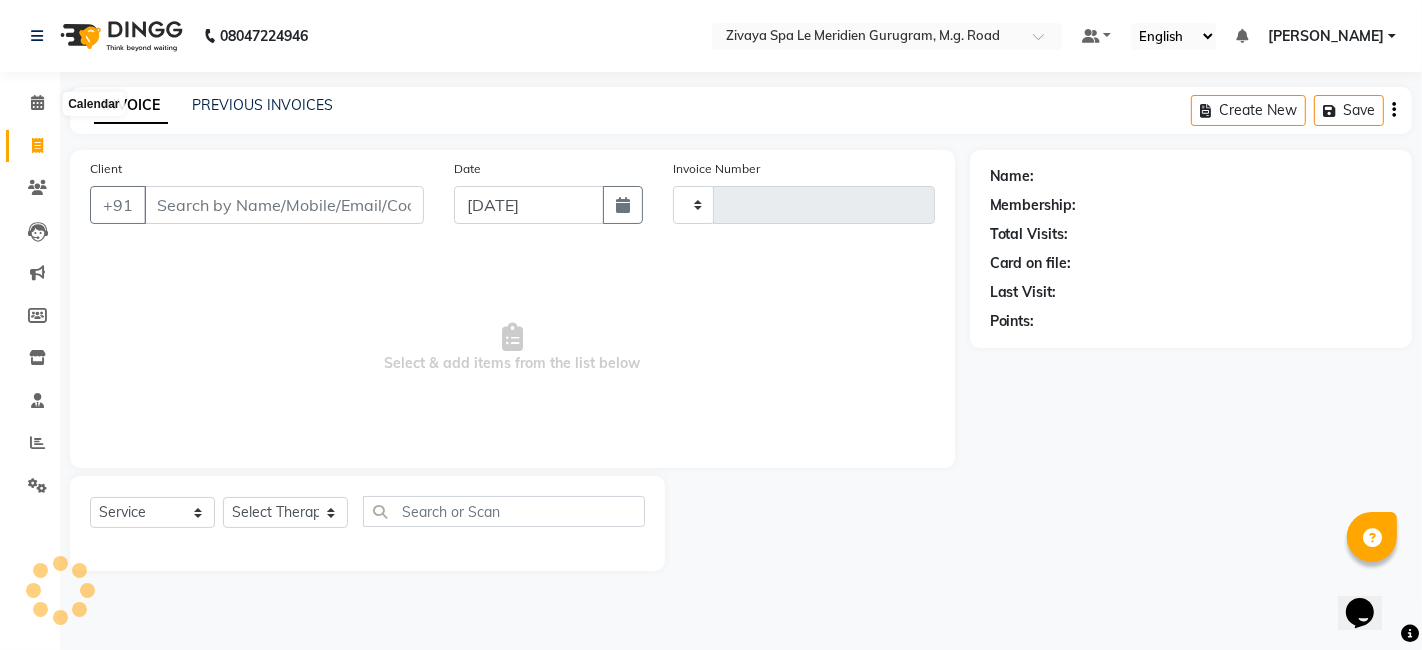 type on "1171" 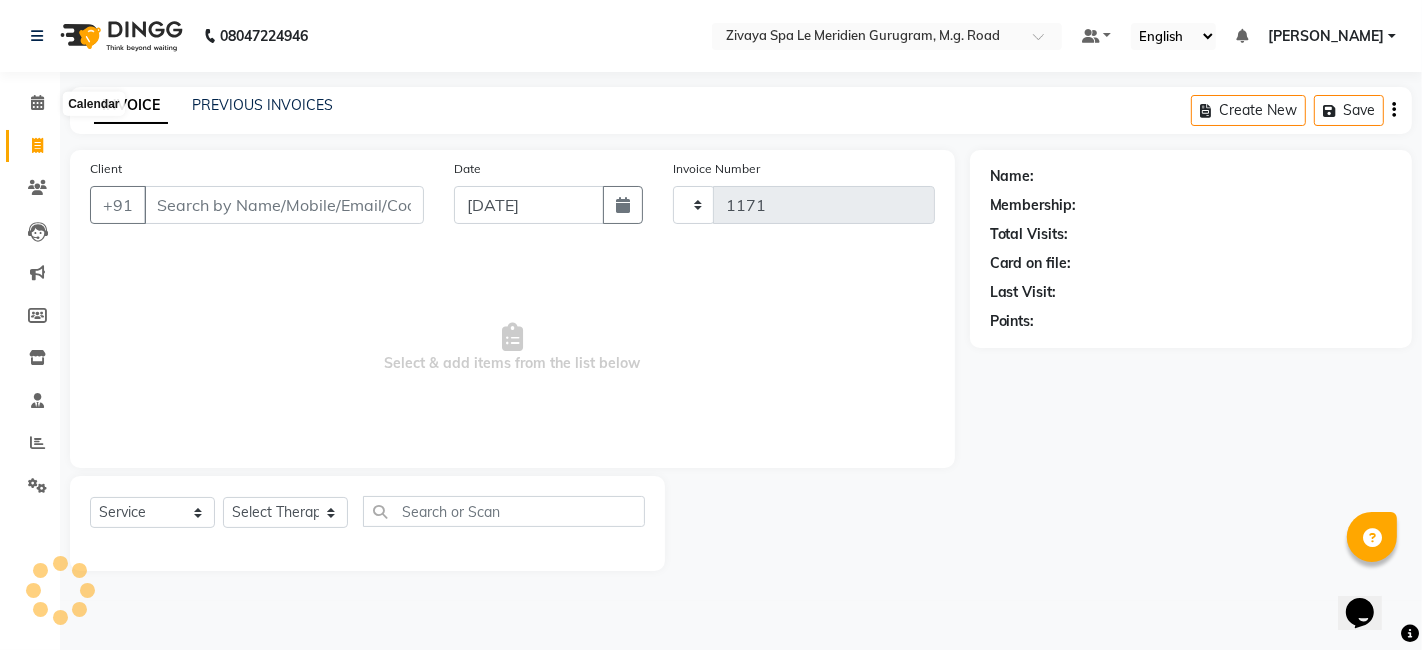 select on "6503" 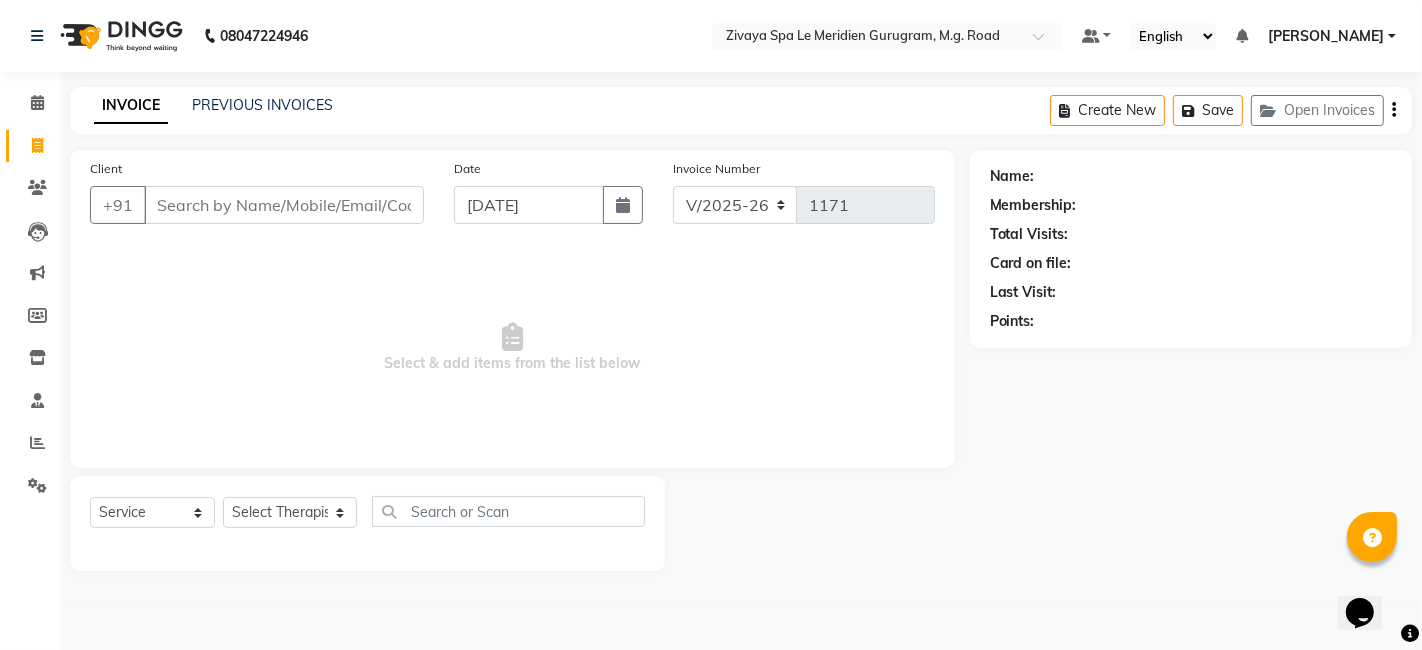 click on "Client" at bounding box center [284, 205] 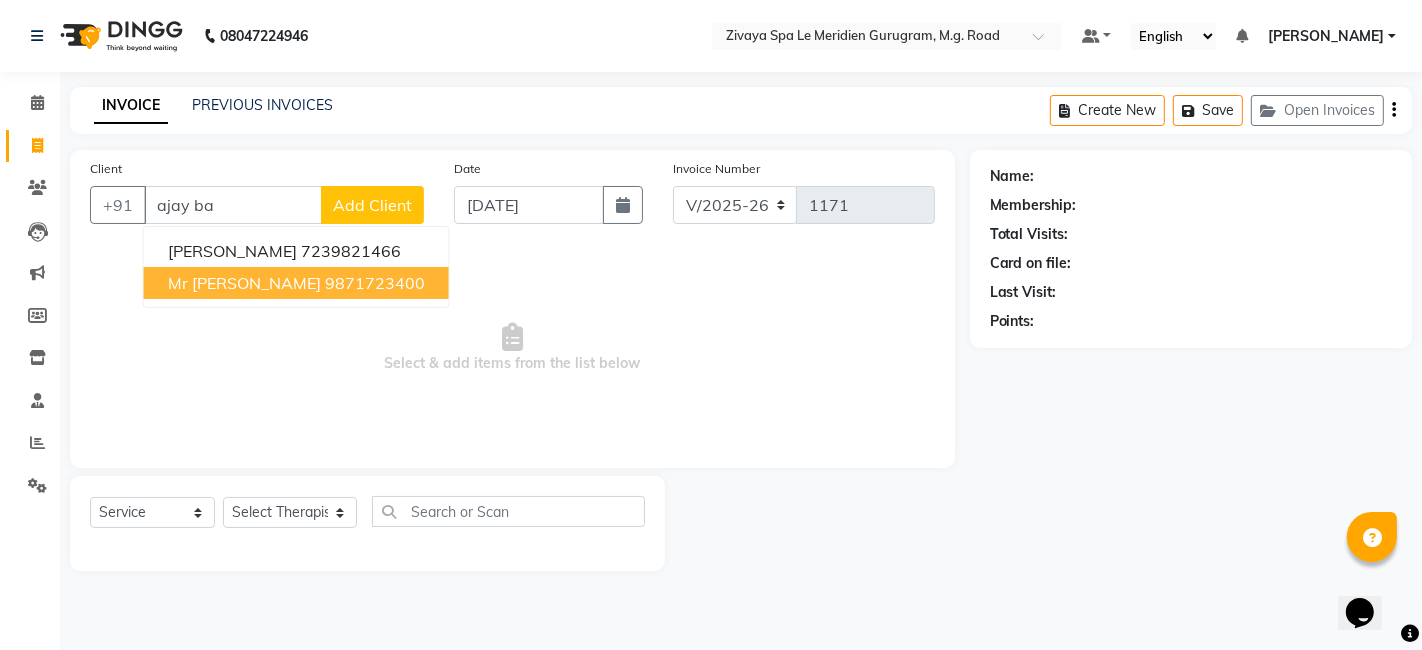 click on "Mr Ajay Bansal" at bounding box center [244, 283] 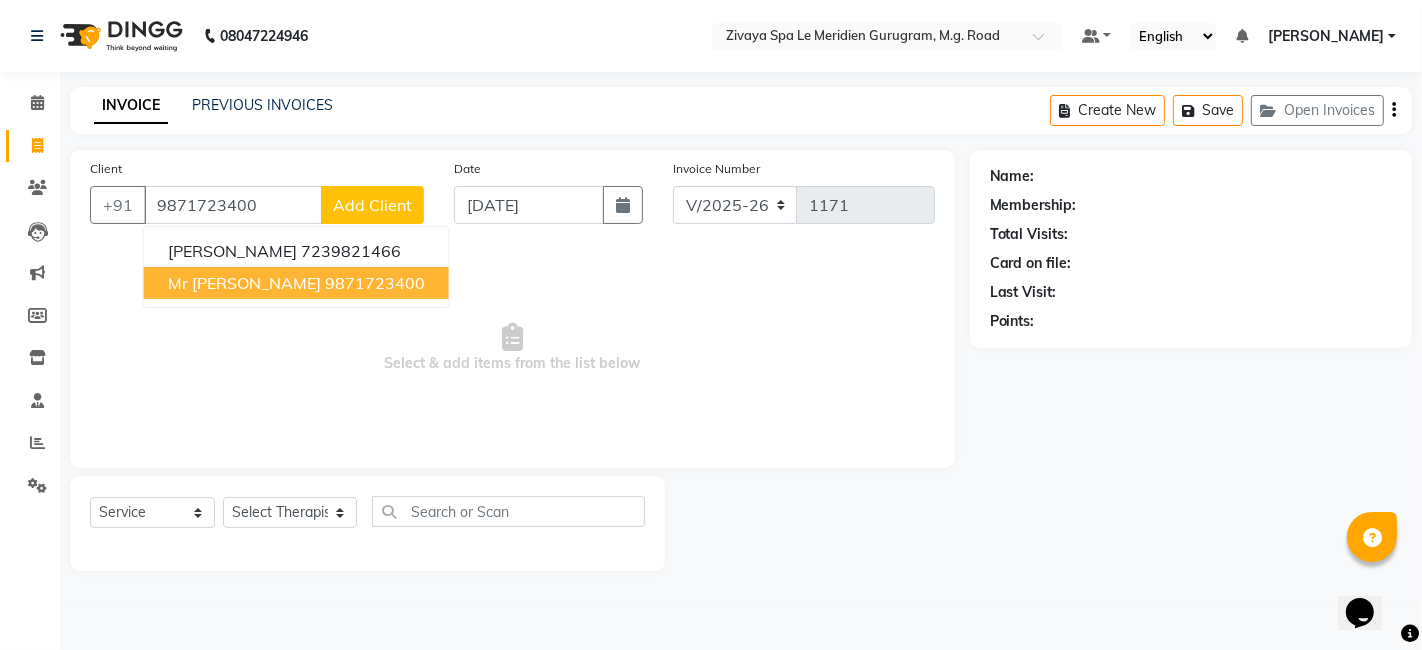 type on "9871723400" 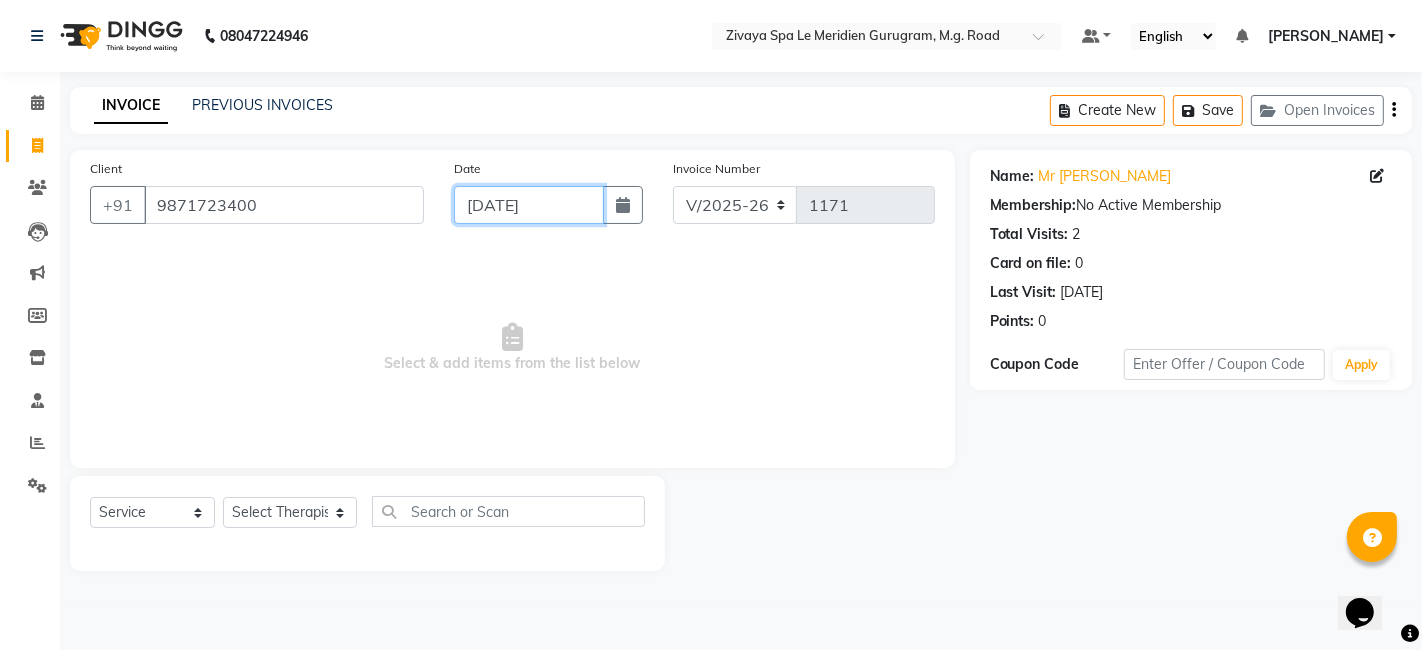 click on "[DATE]" 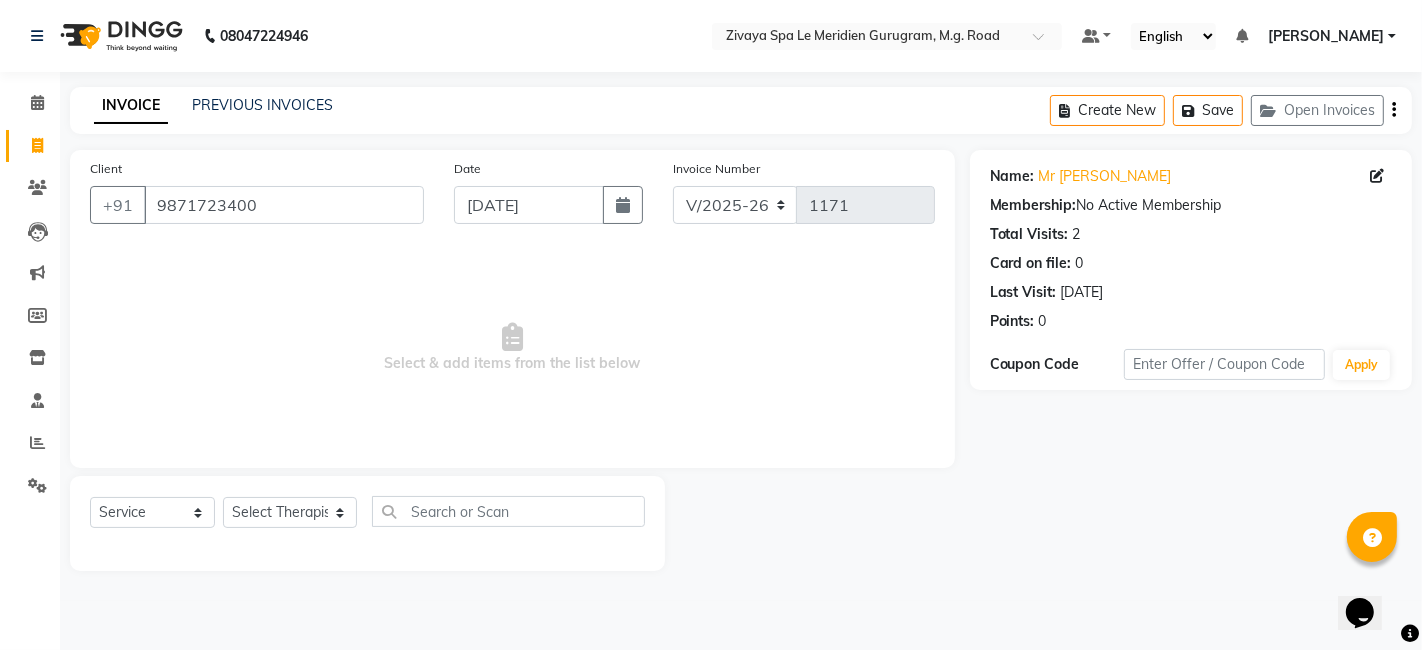 select on "7" 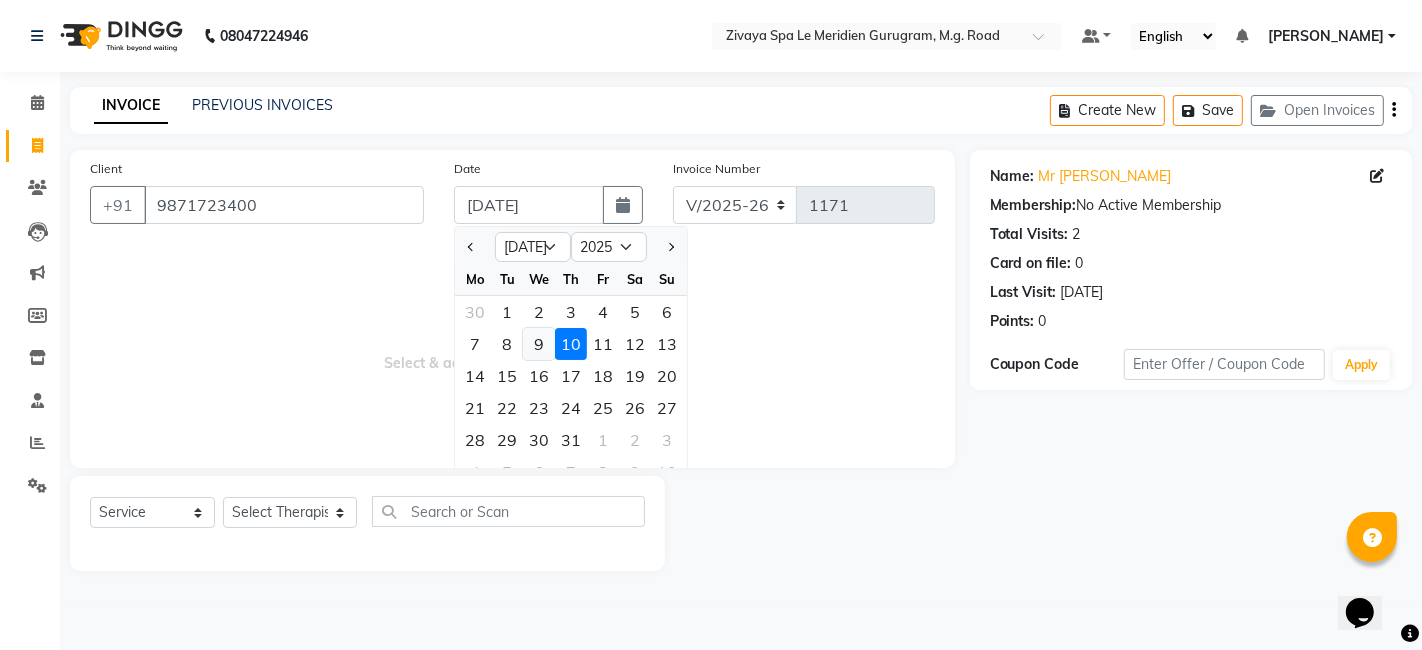 click on "9" 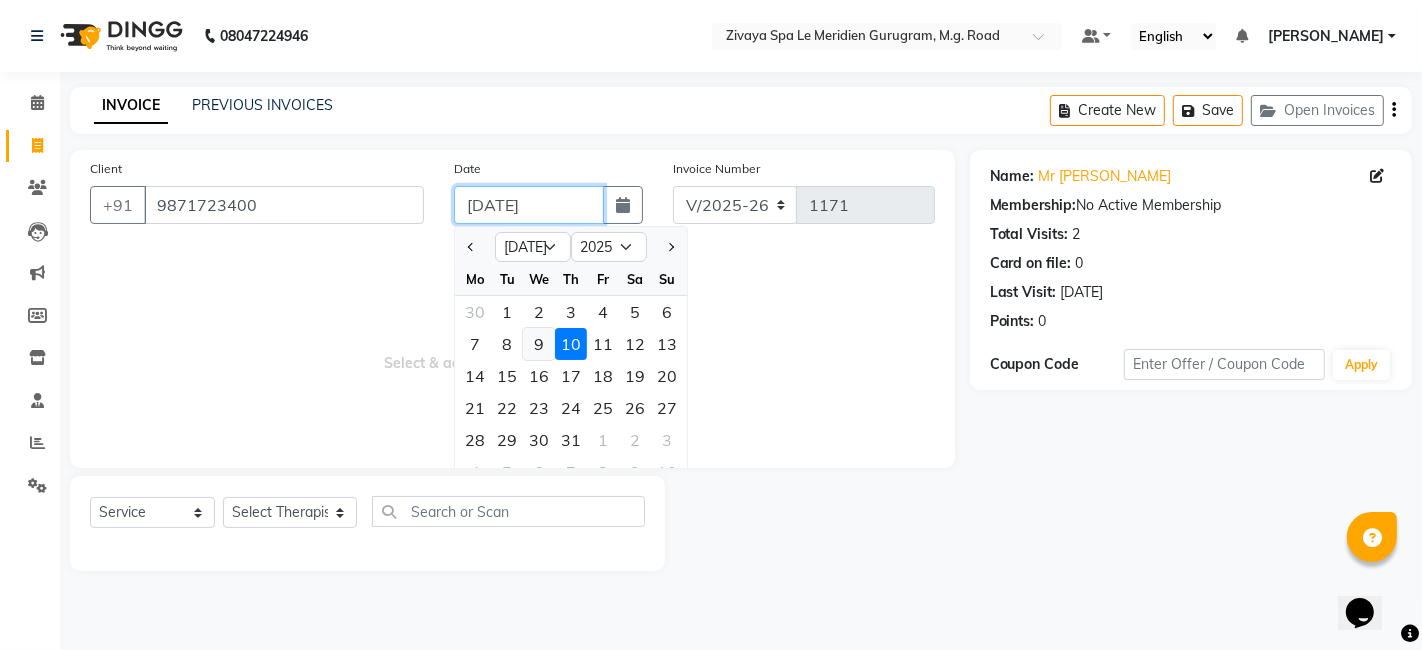 type on "[DATE]" 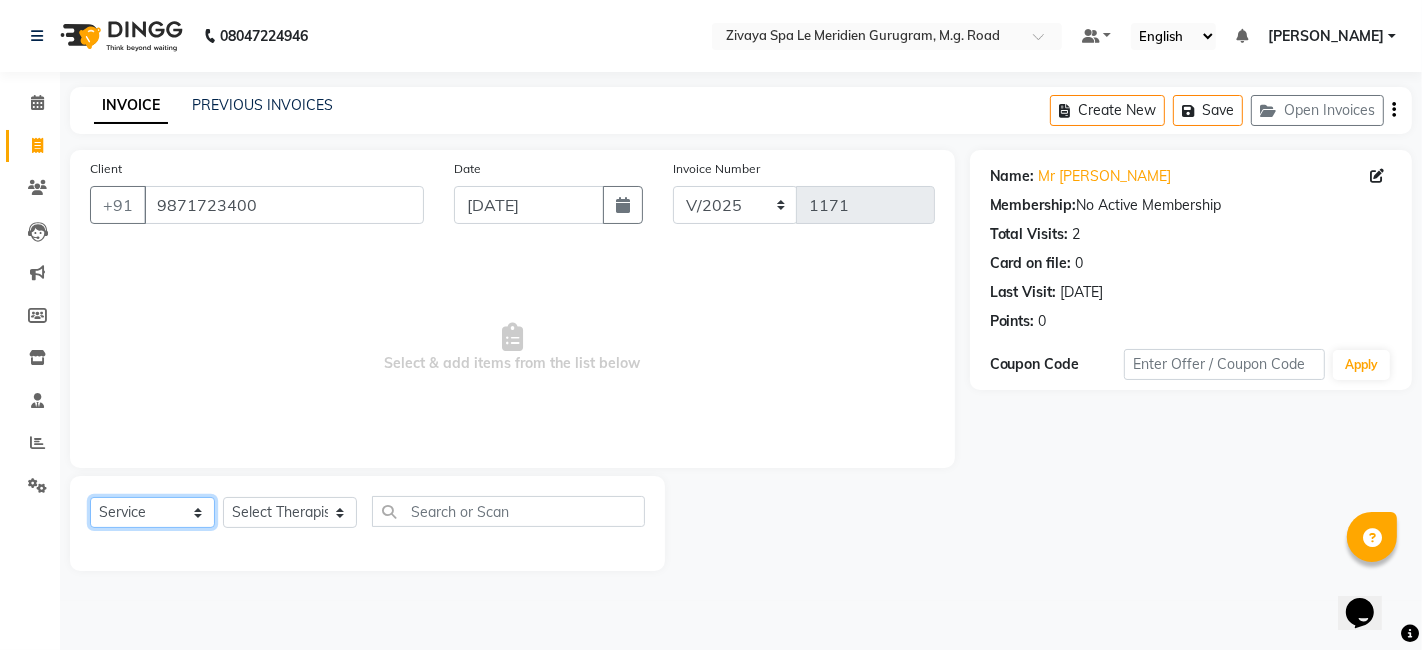 click on "Select  Service  Product  Membership  Package Voucher Prepaid Gift Card" 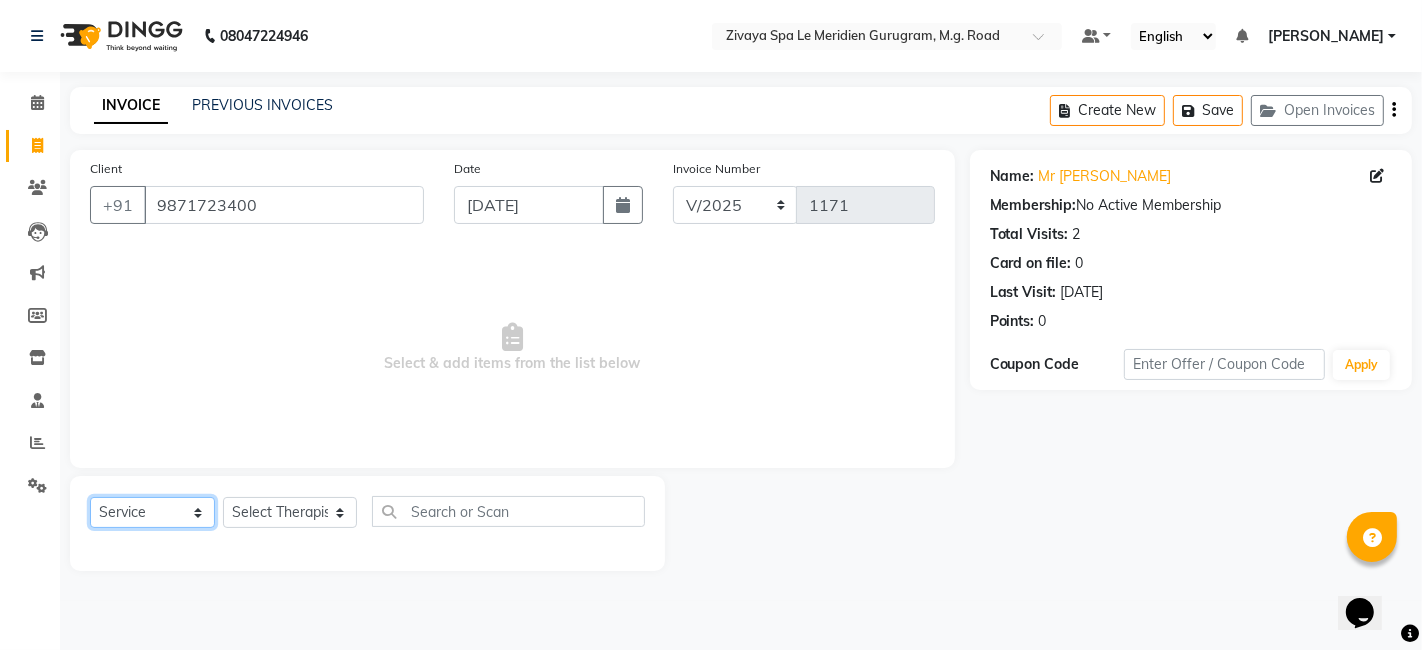 select on "package" 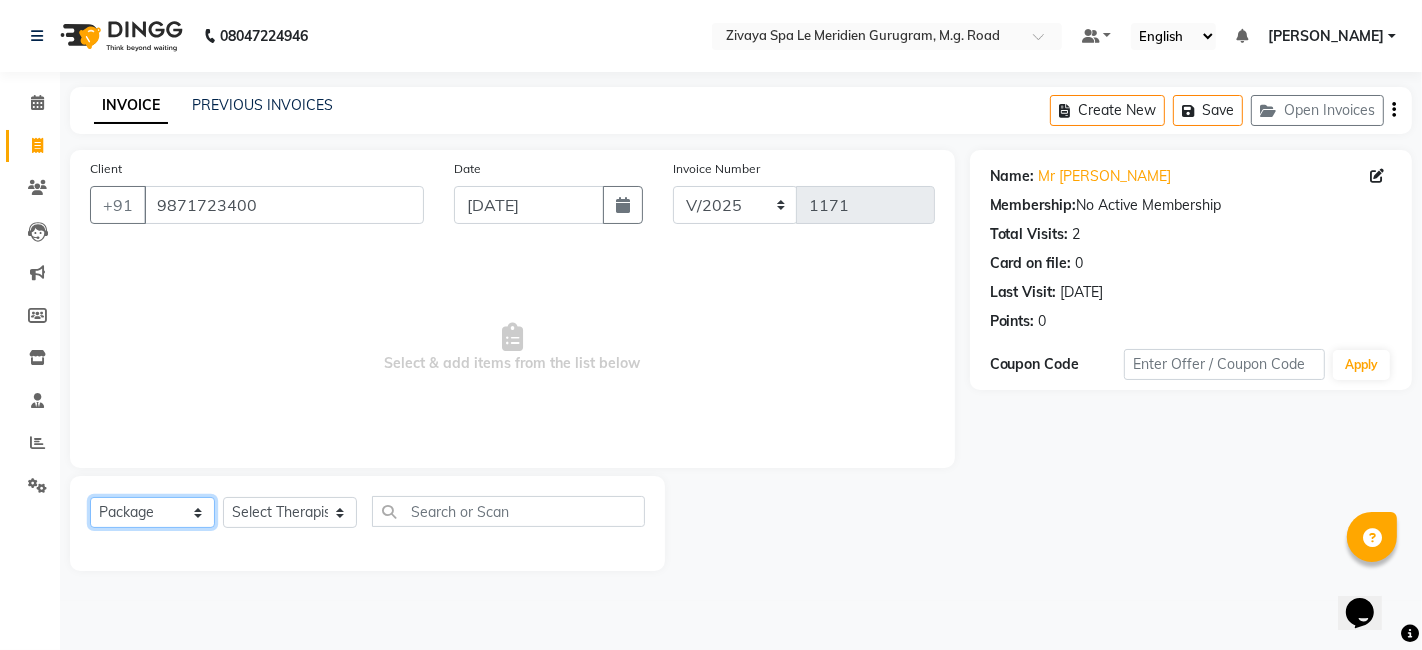 click on "Select  Service  Product  Membership  Package Voucher Prepaid Gift Card" 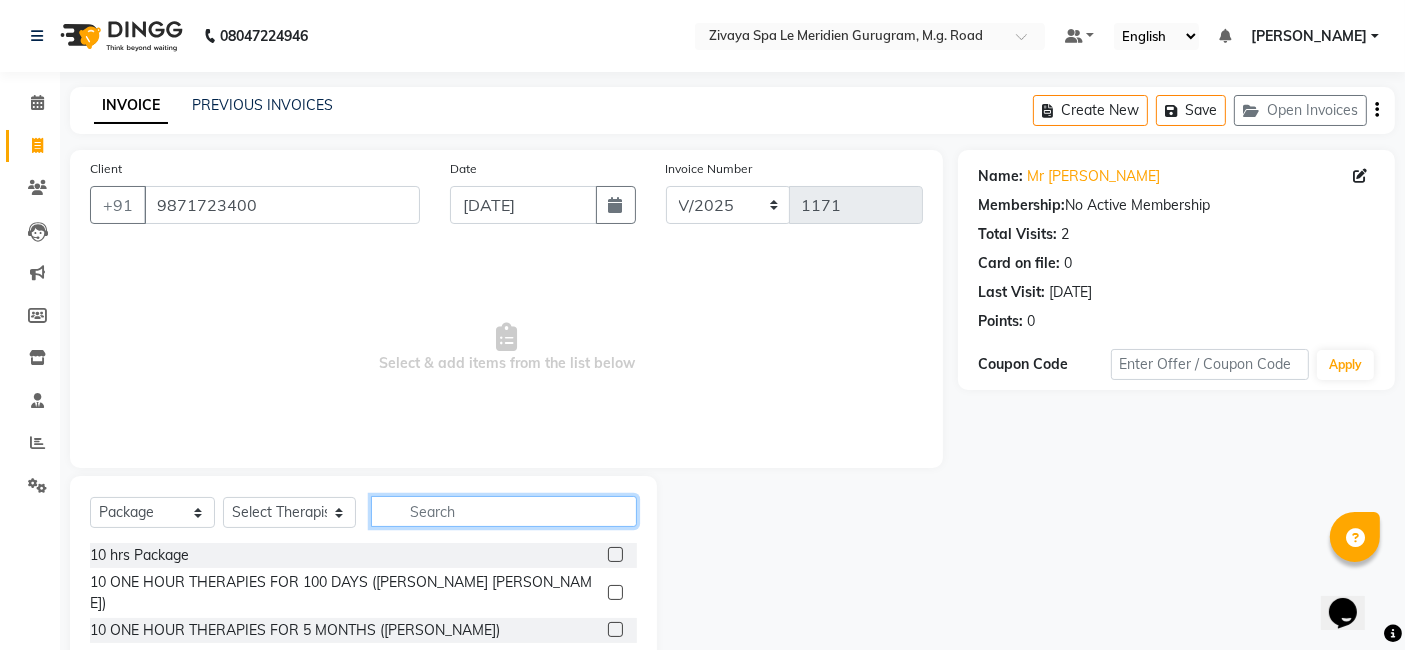 click 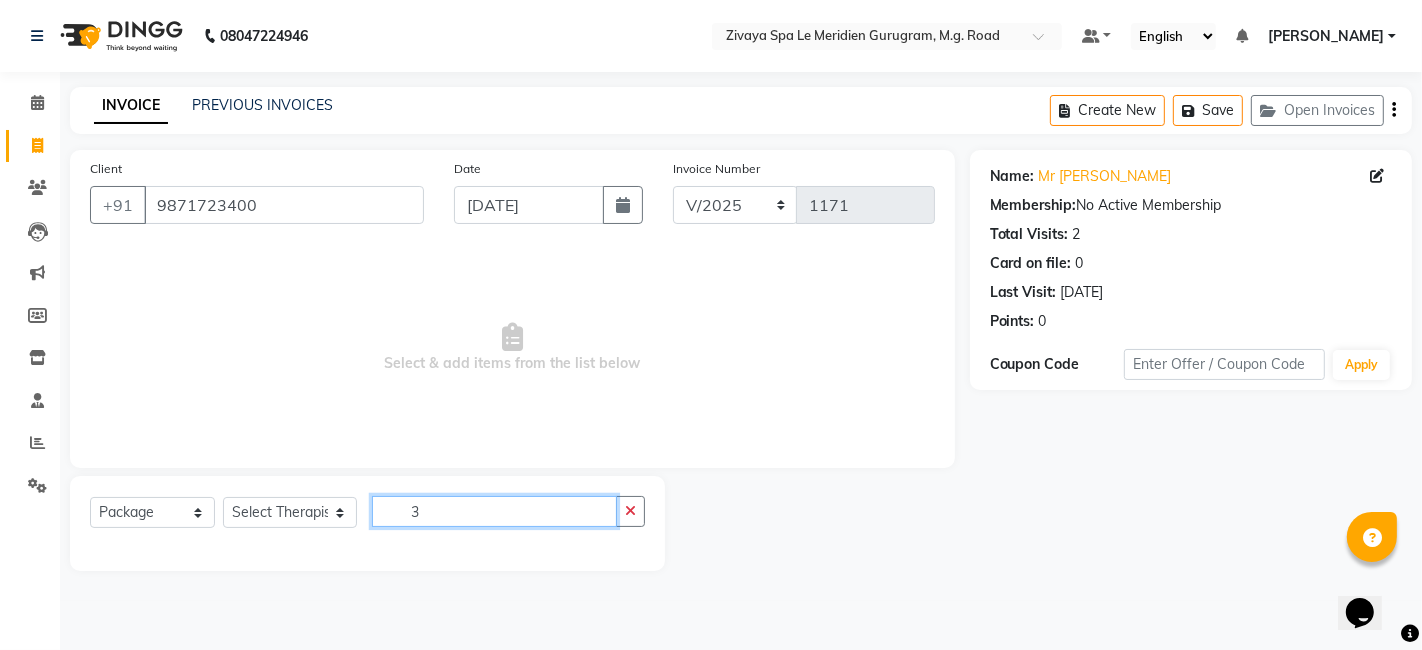 type on "3" 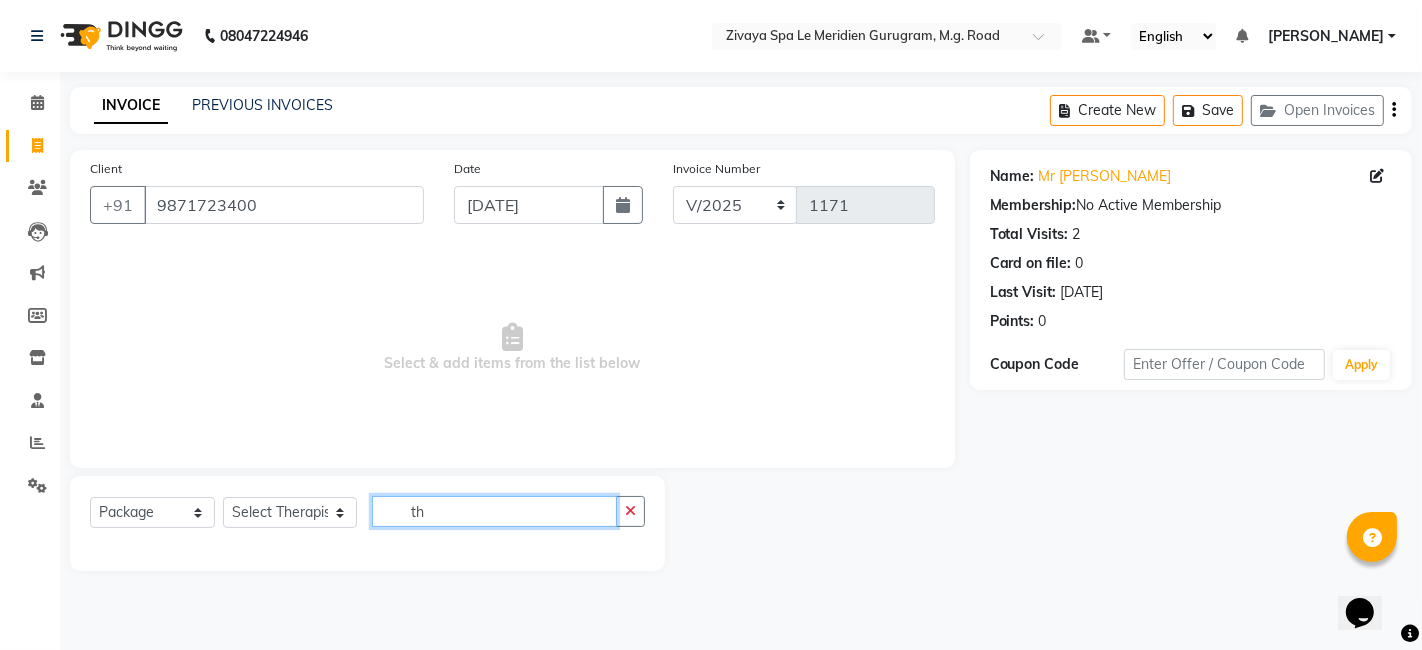 type on "t" 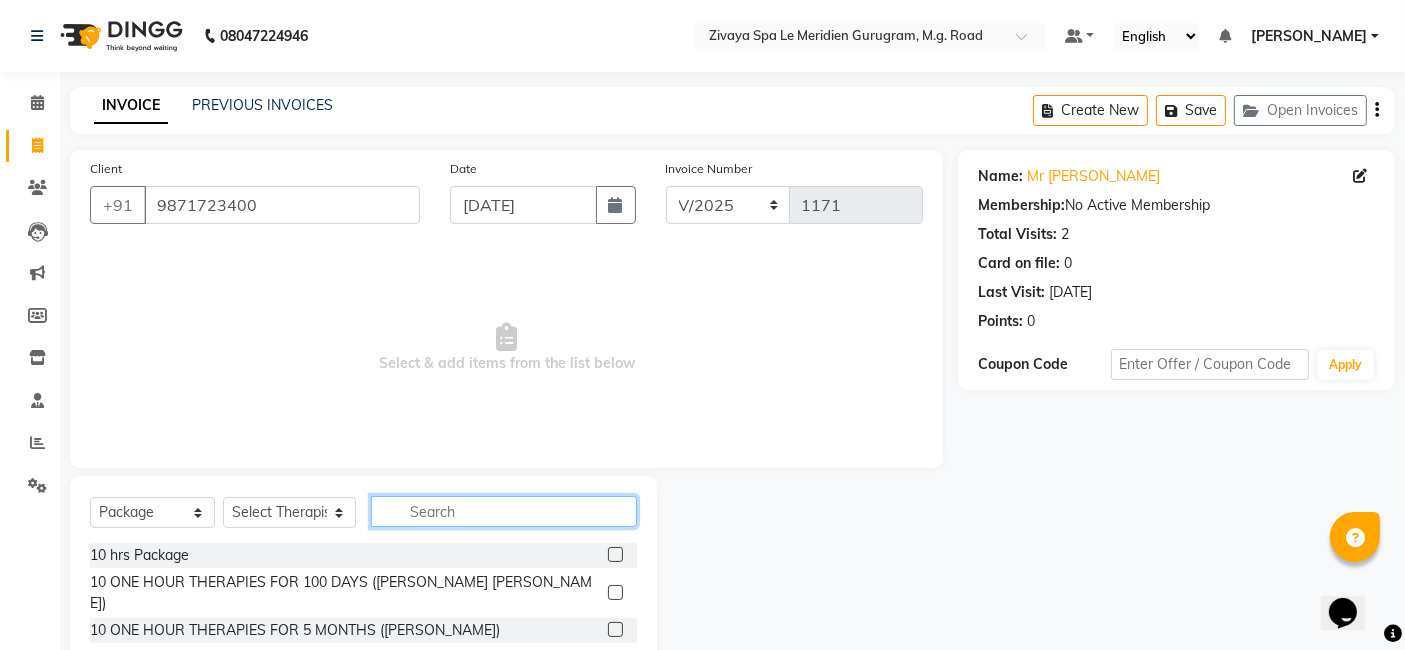 scroll, scrollTop: 82, scrollLeft: 0, axis: vertical 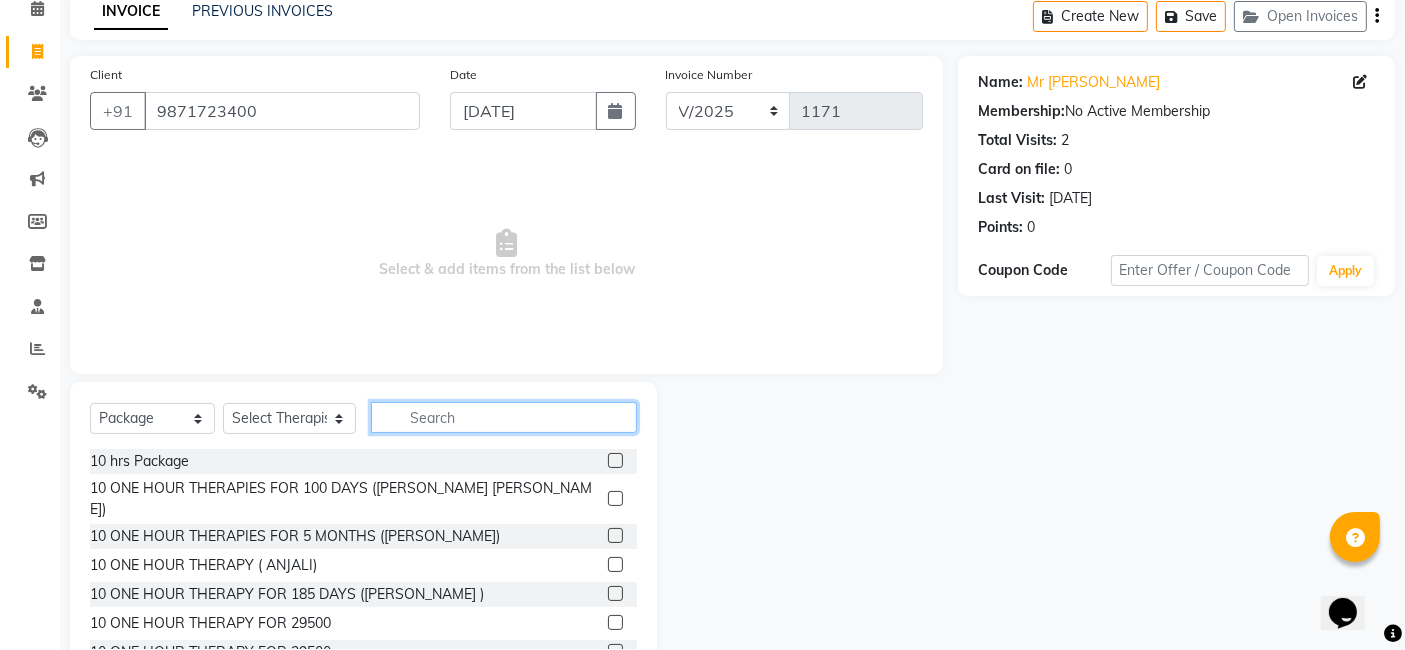 click 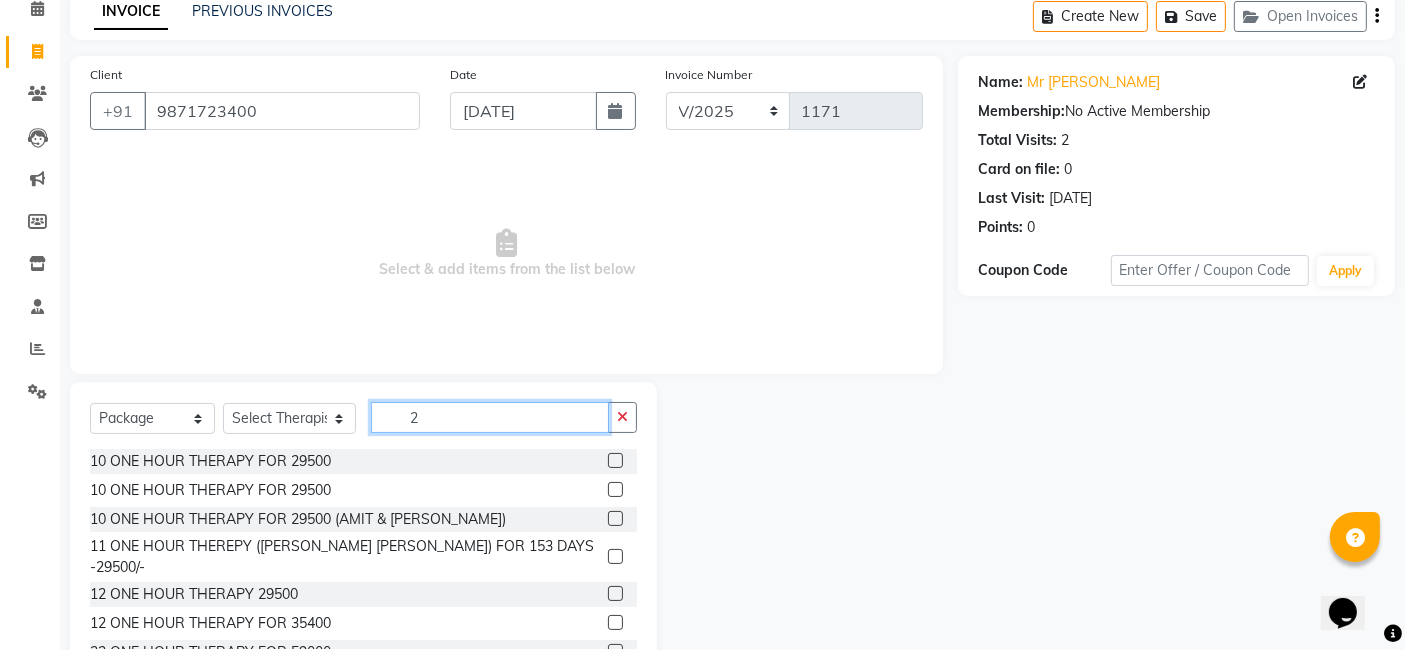 click on "2" 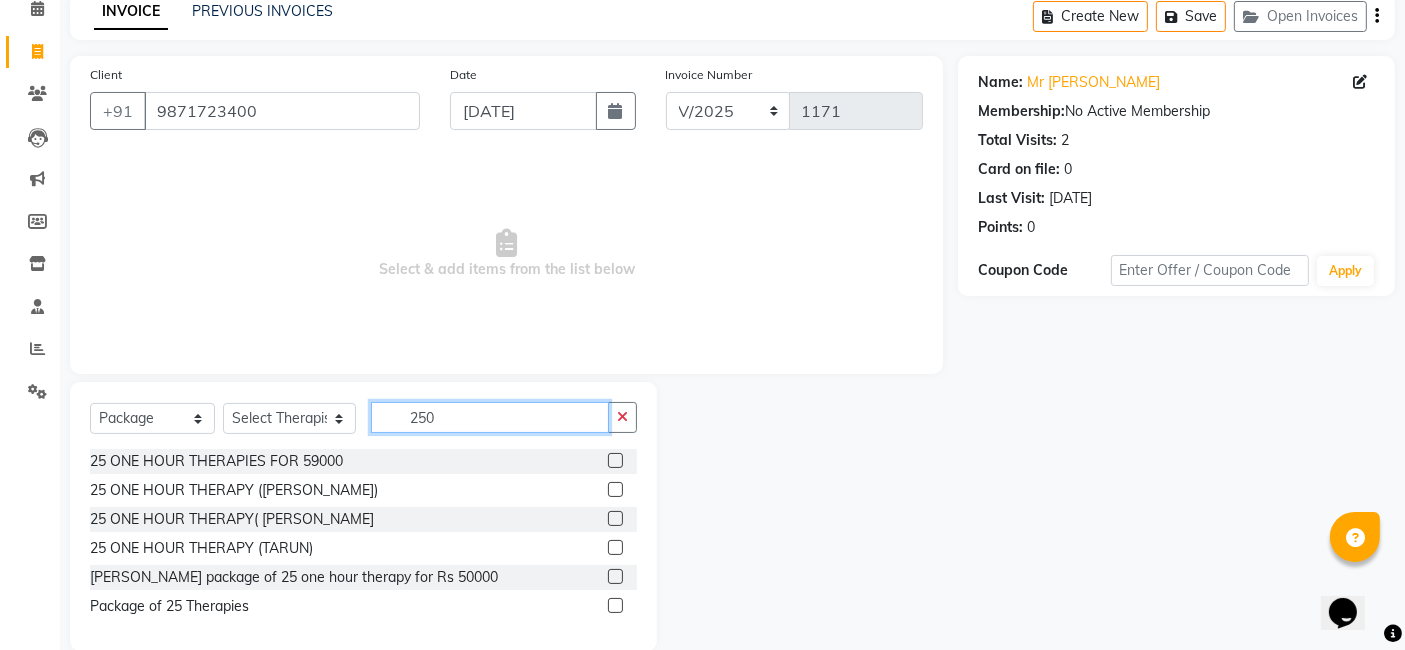 scroll, scrollTop: 0, scrollLeft: 0, axis: both 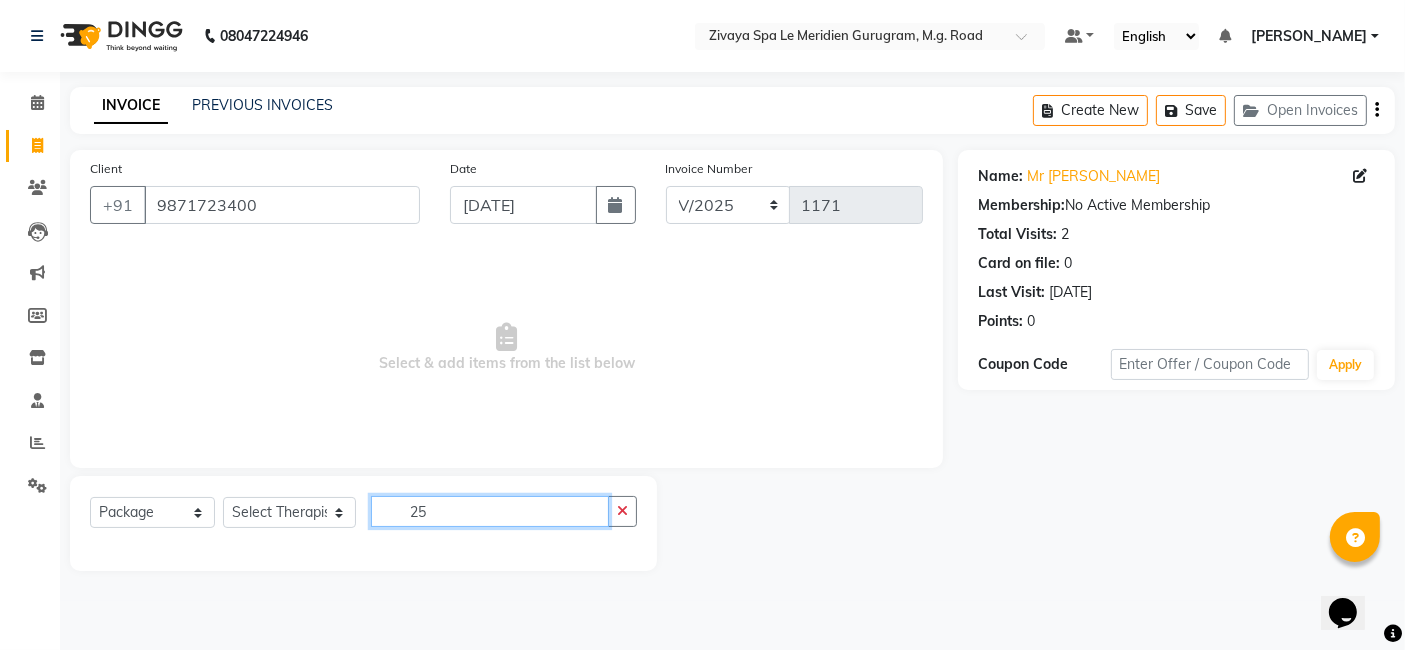 type on "2" 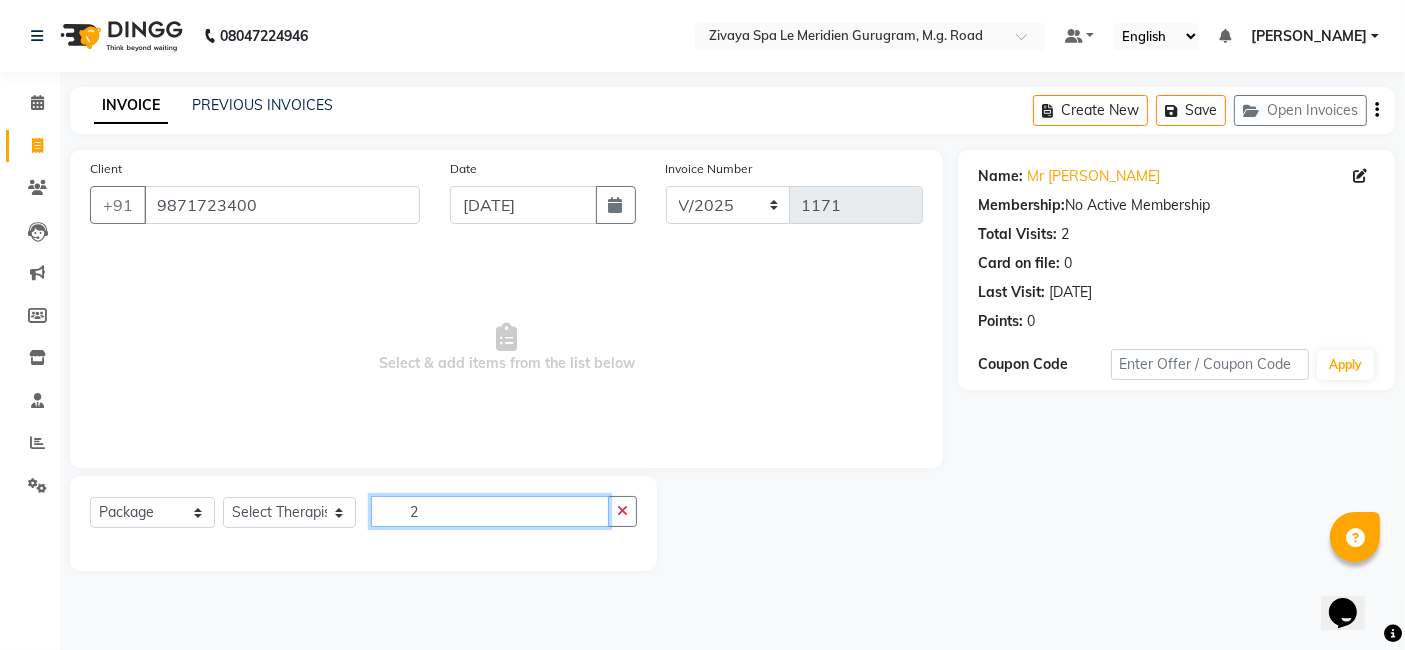type 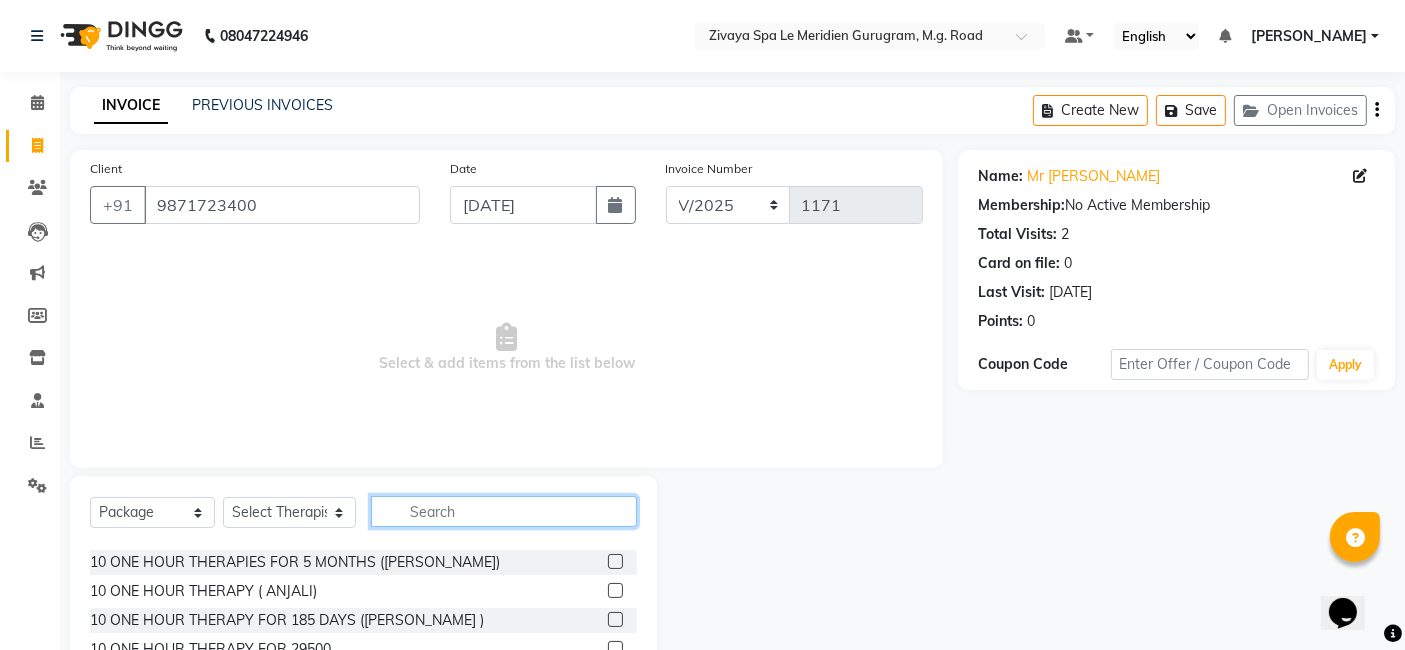 scroll, scrollTop: 71, scrollLeft: 0, axis: vertical 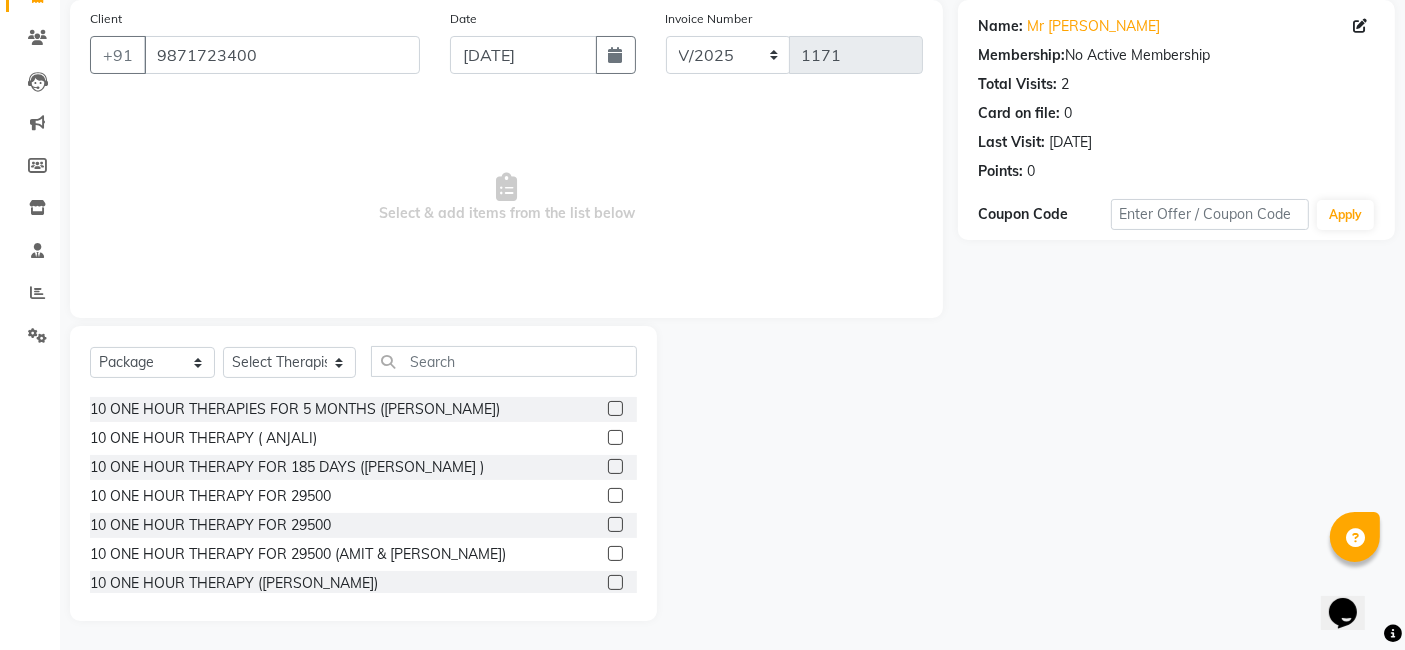 click 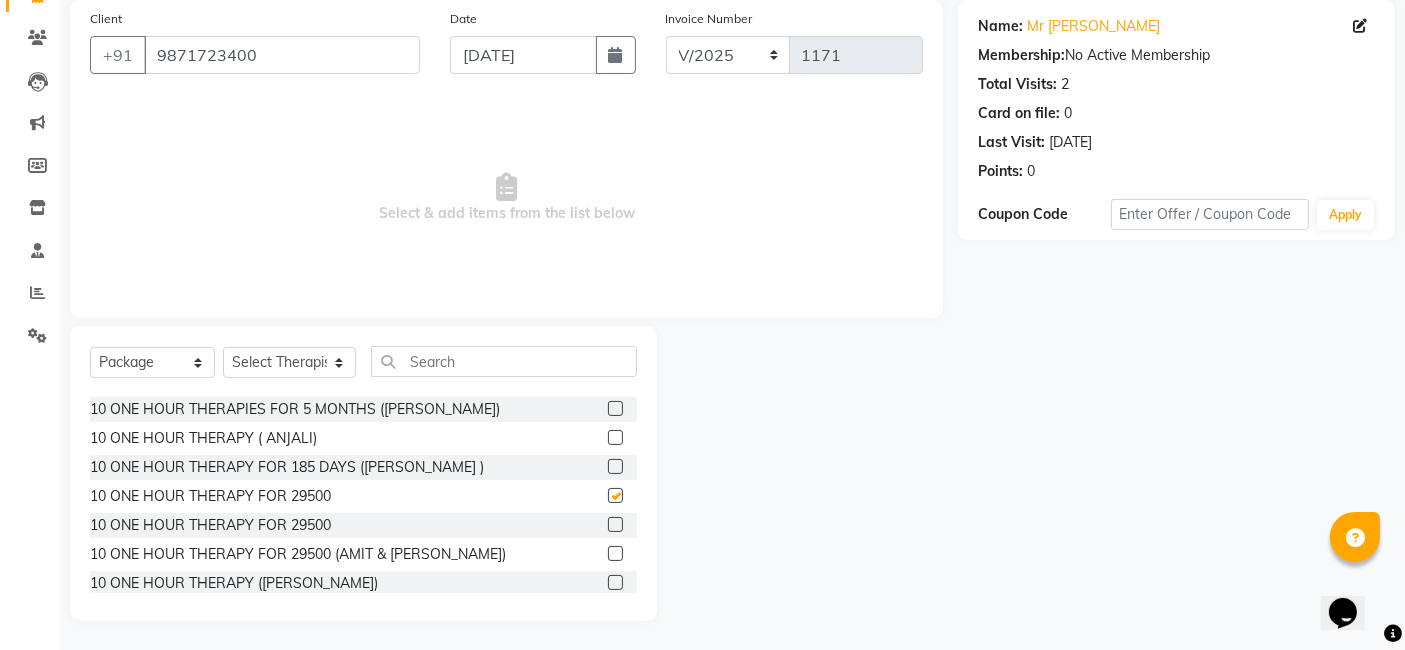 checkbox on "false" 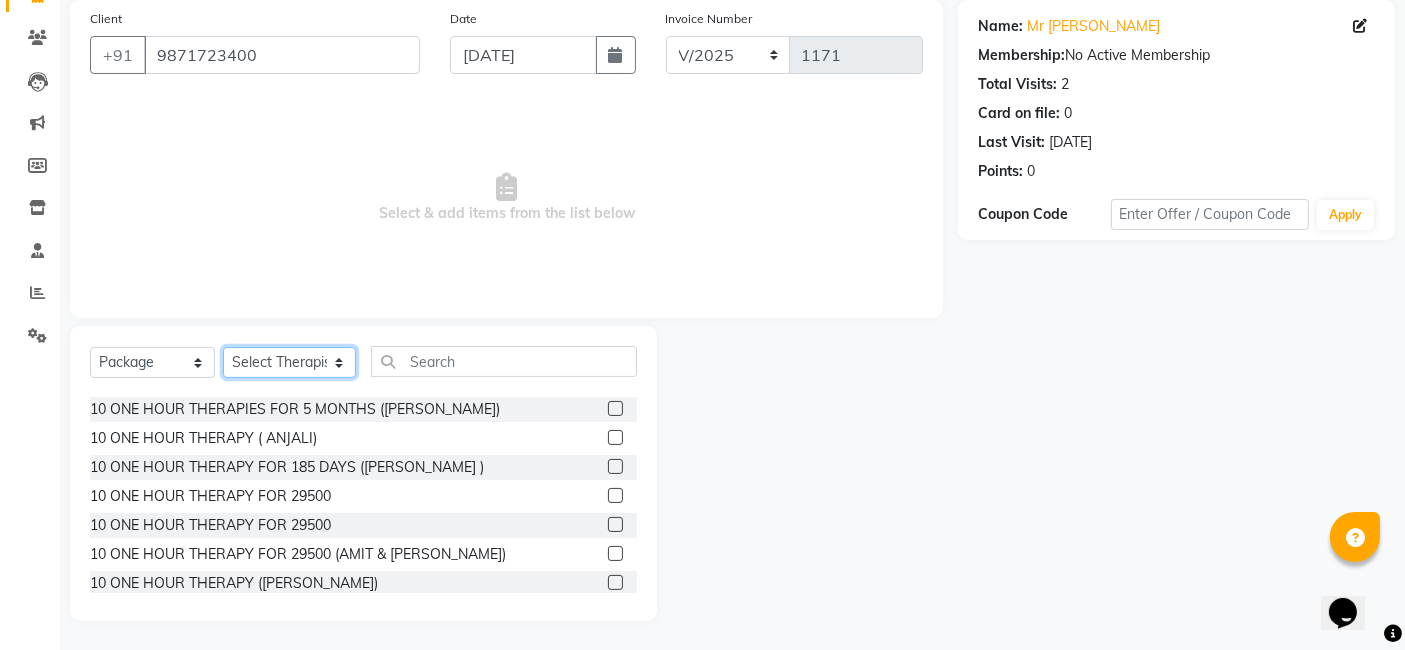 click on "Select Therapist Ching Huishunao Genevi Vanlalhriet Heba Holito Achumi (Lito) KAMPY Lalhlimmawi Lalini Parish RITU Shital Shuaib Sonia N Marak Tolibo Ayemi" 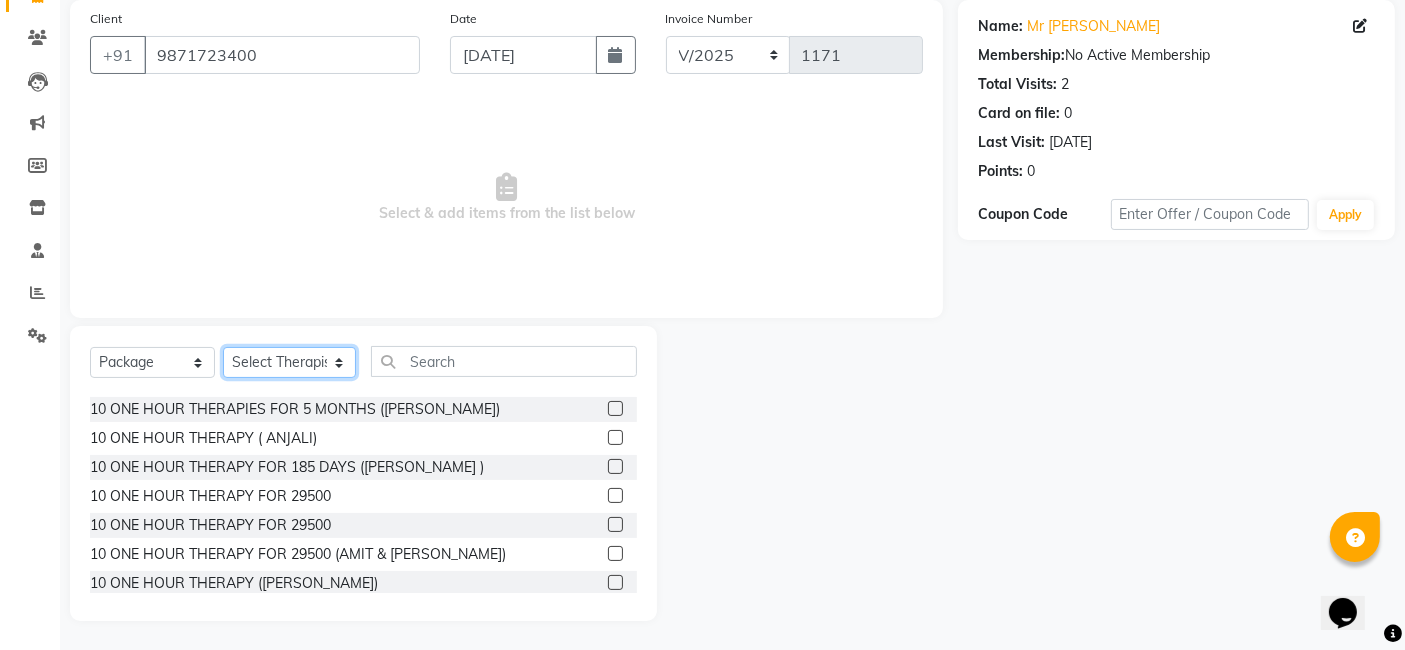 select on "49503" 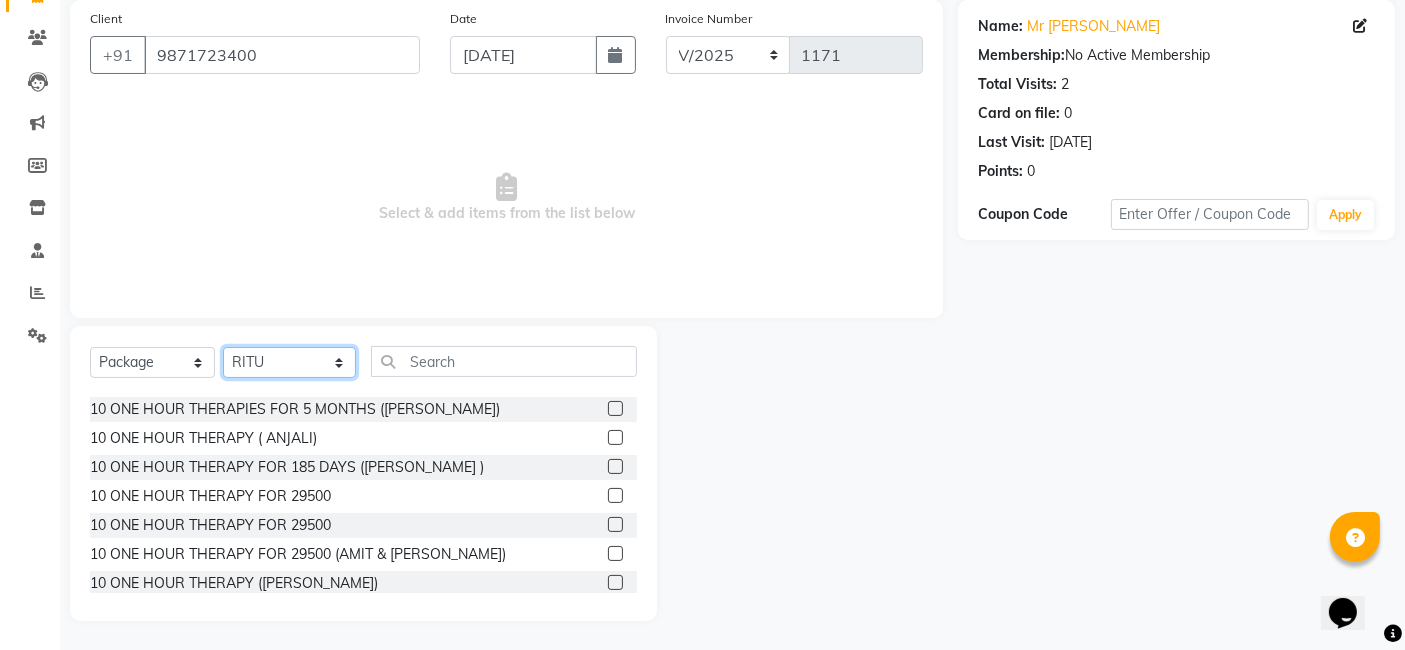 click on "Select Therapist Ching Huishunao Genevi Vanlalhriet Heba Holito Achumi (Lito) KAMPY Lalhlimmawi Lalini Parish RITU Shital Shuaib Sonia N Marak Tolibo Ayemi" 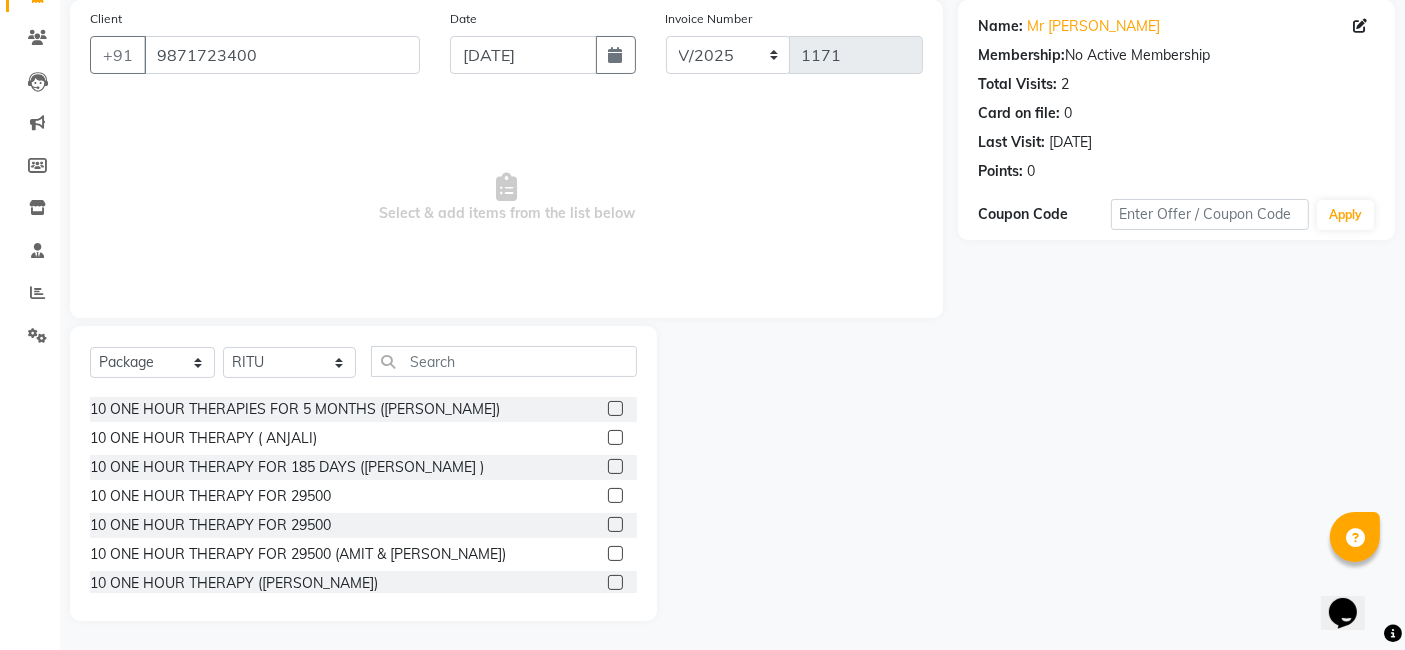 click 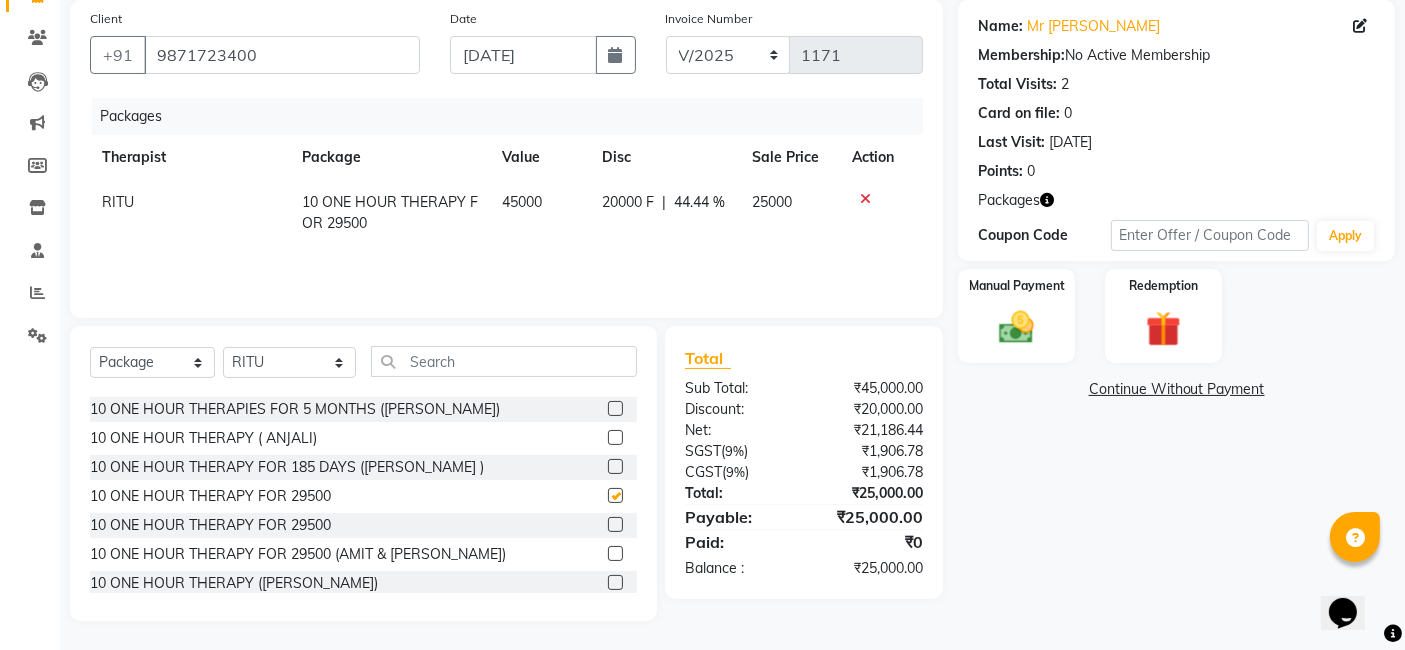 checkbox on "false" 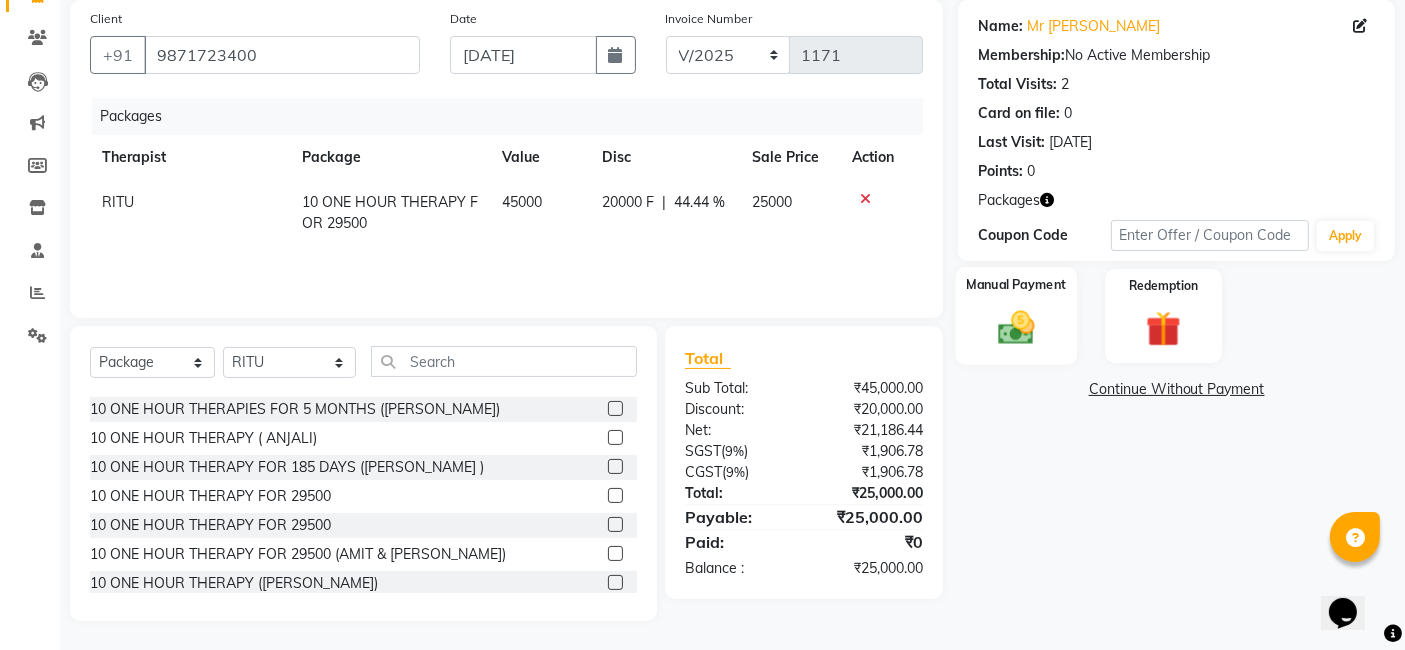 click 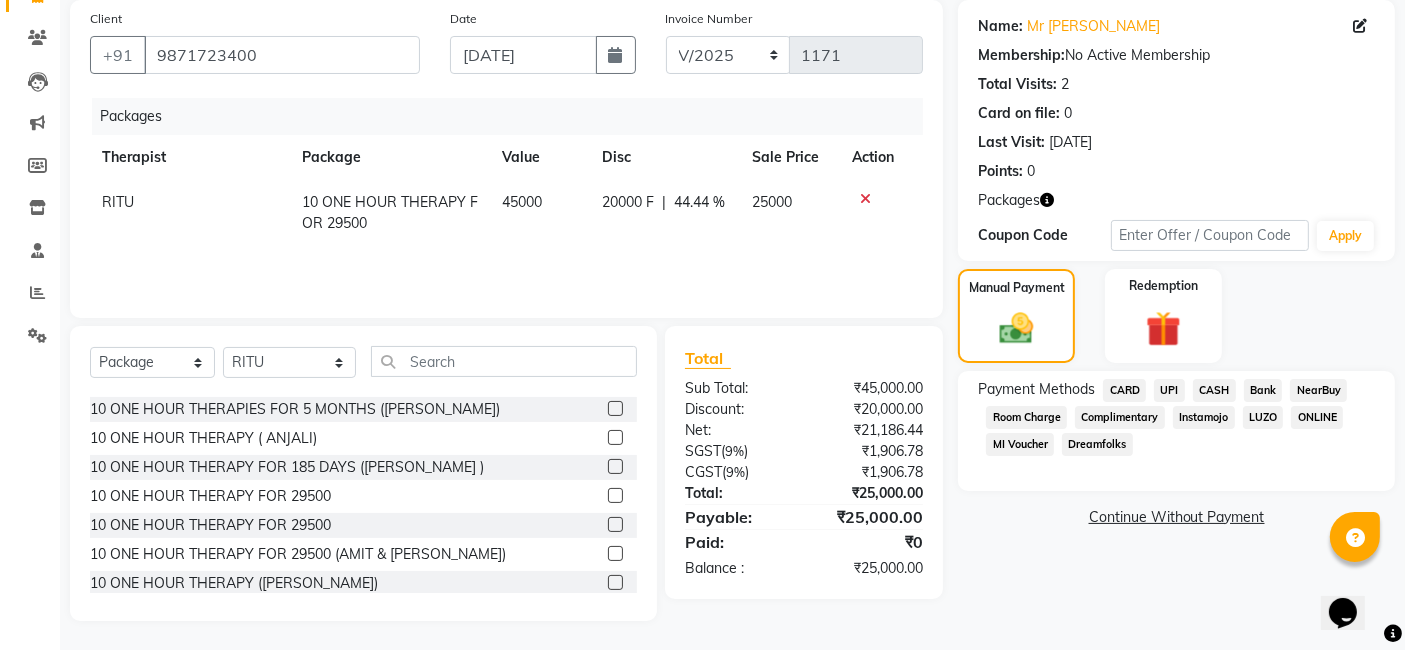 click on "UPI" 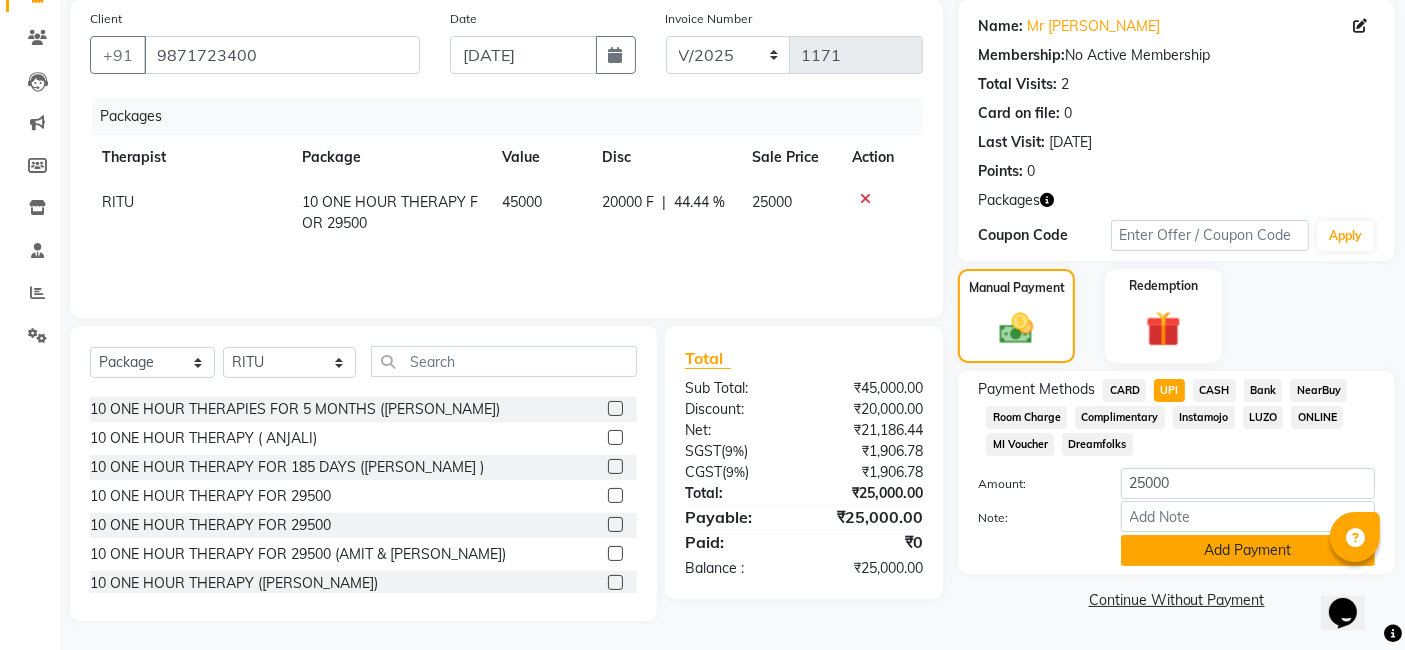 click on "Add Payment" 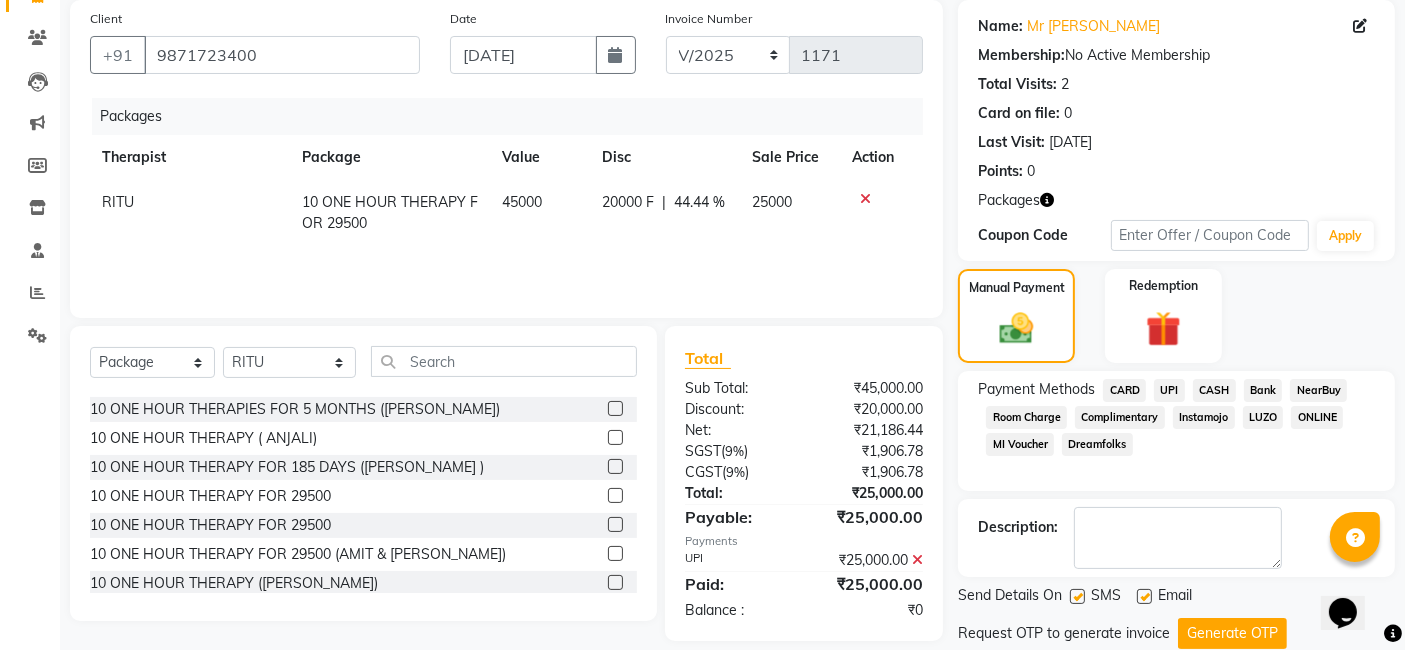 scroll, scrollTop: 211, scrollLeft: 0, axis: vertical 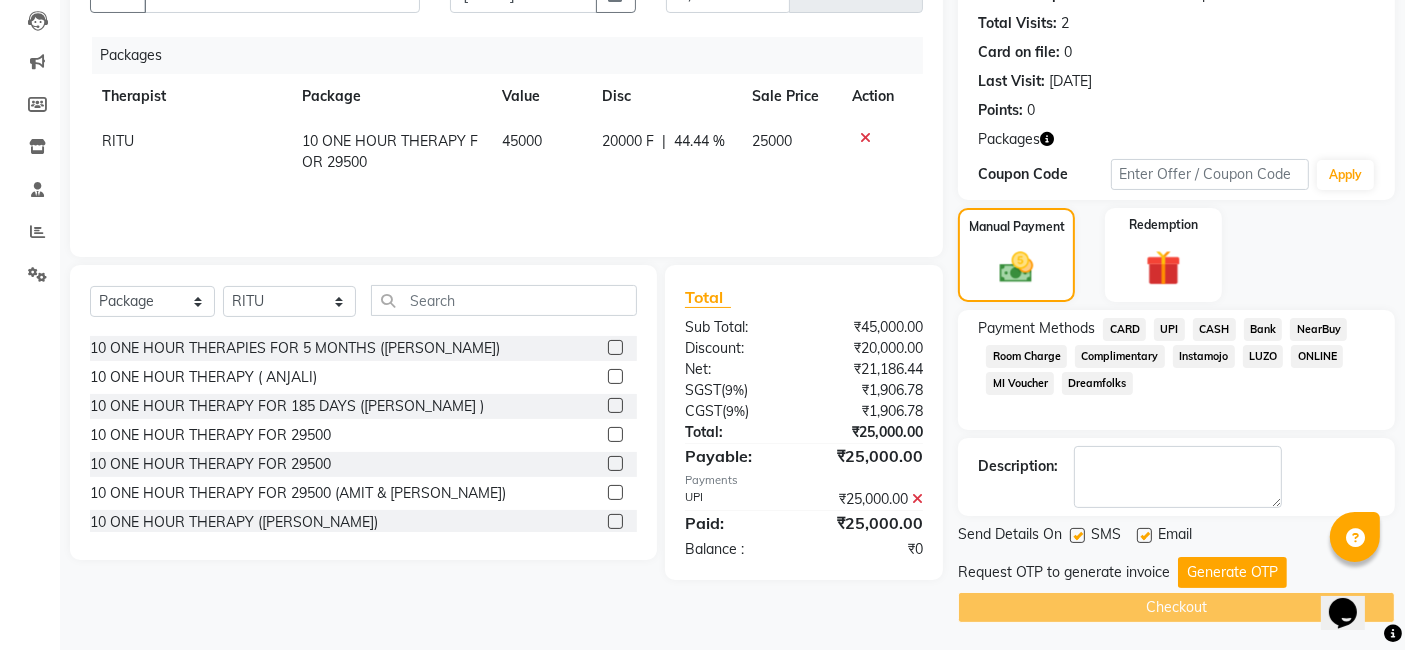 click 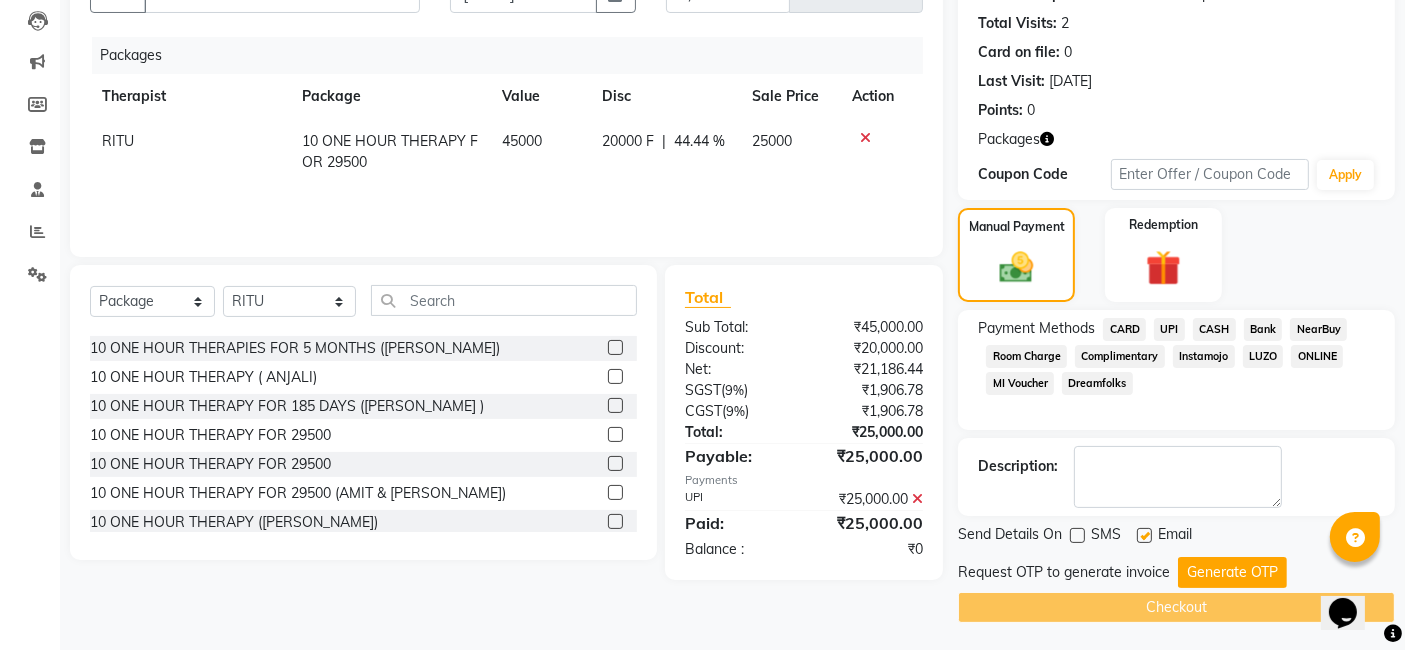 click 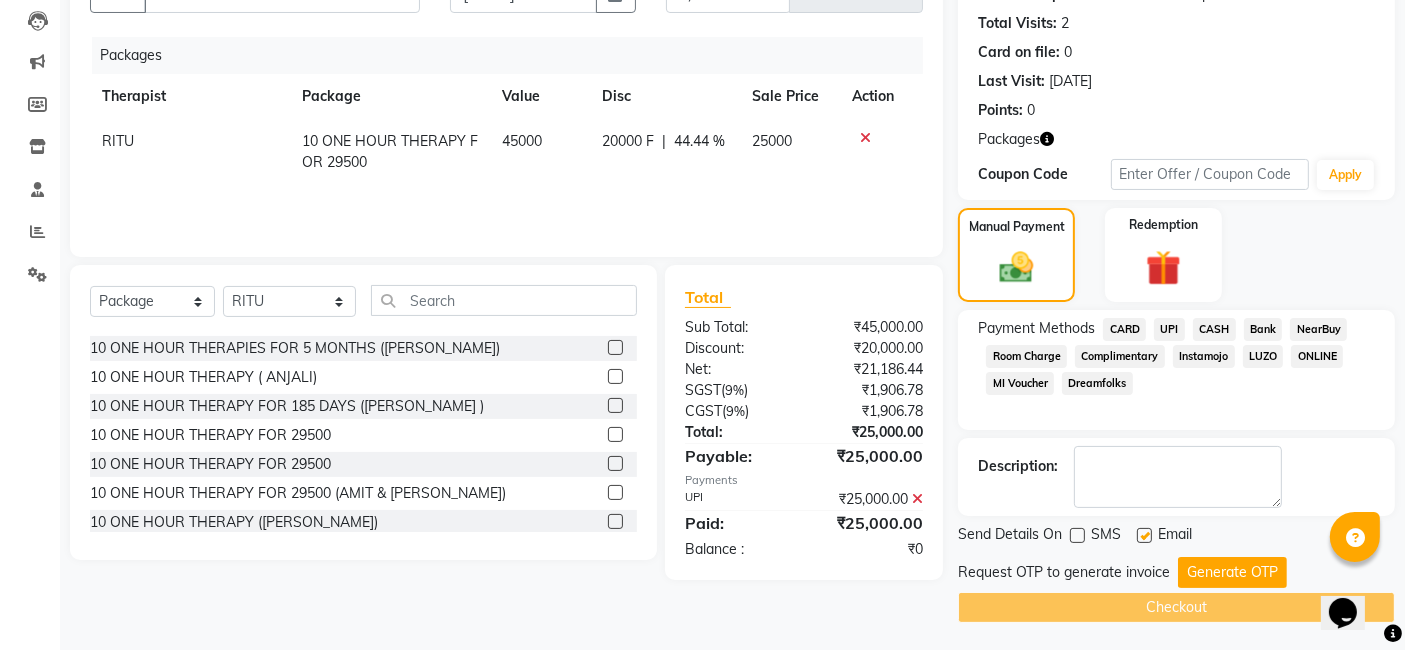 click at bounding box center (1143, 536) 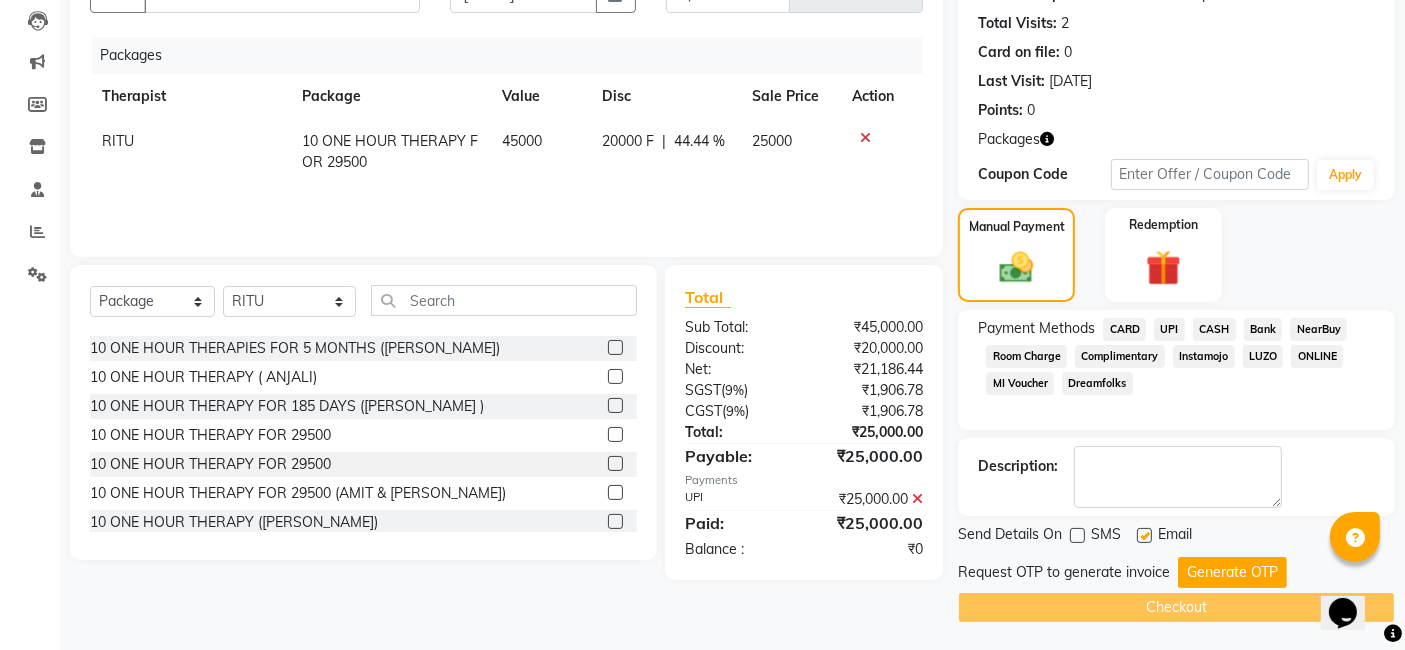 checkbox on "false" 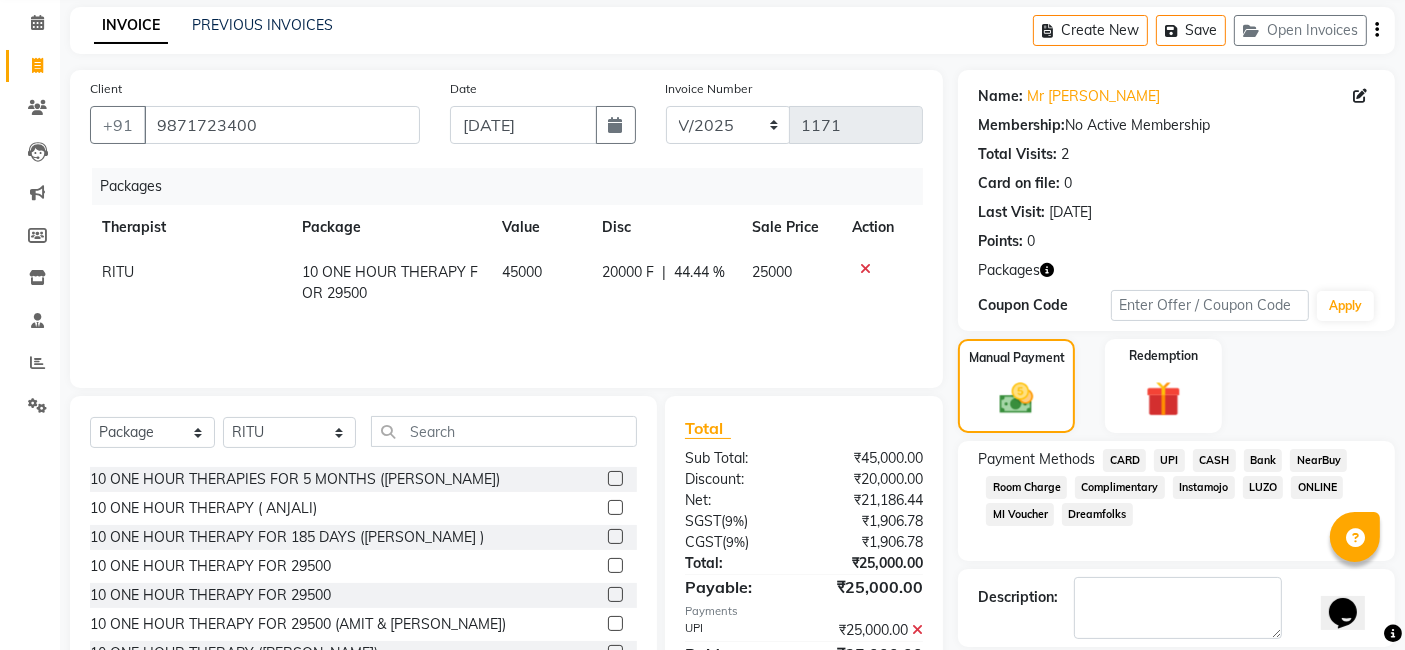 scroll, scrollTop: 211, scrollLeft: 0, axis: vertical 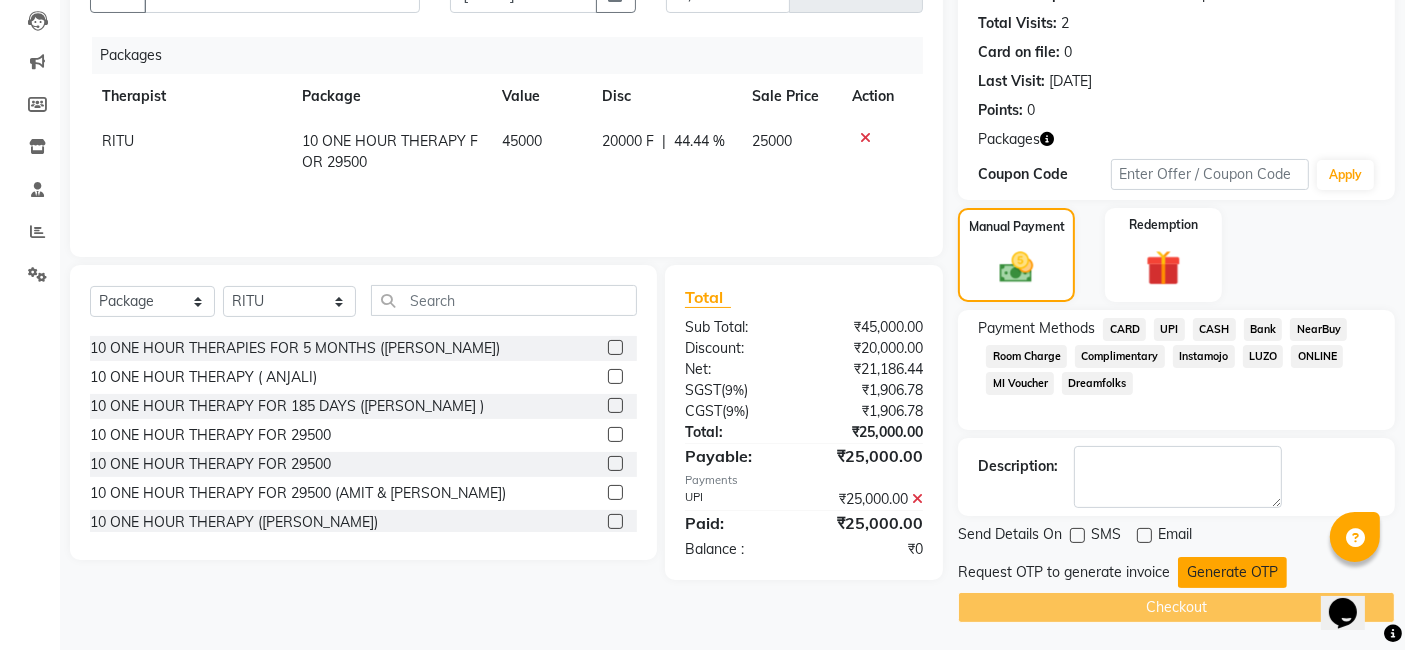 click on "Generate OTP" 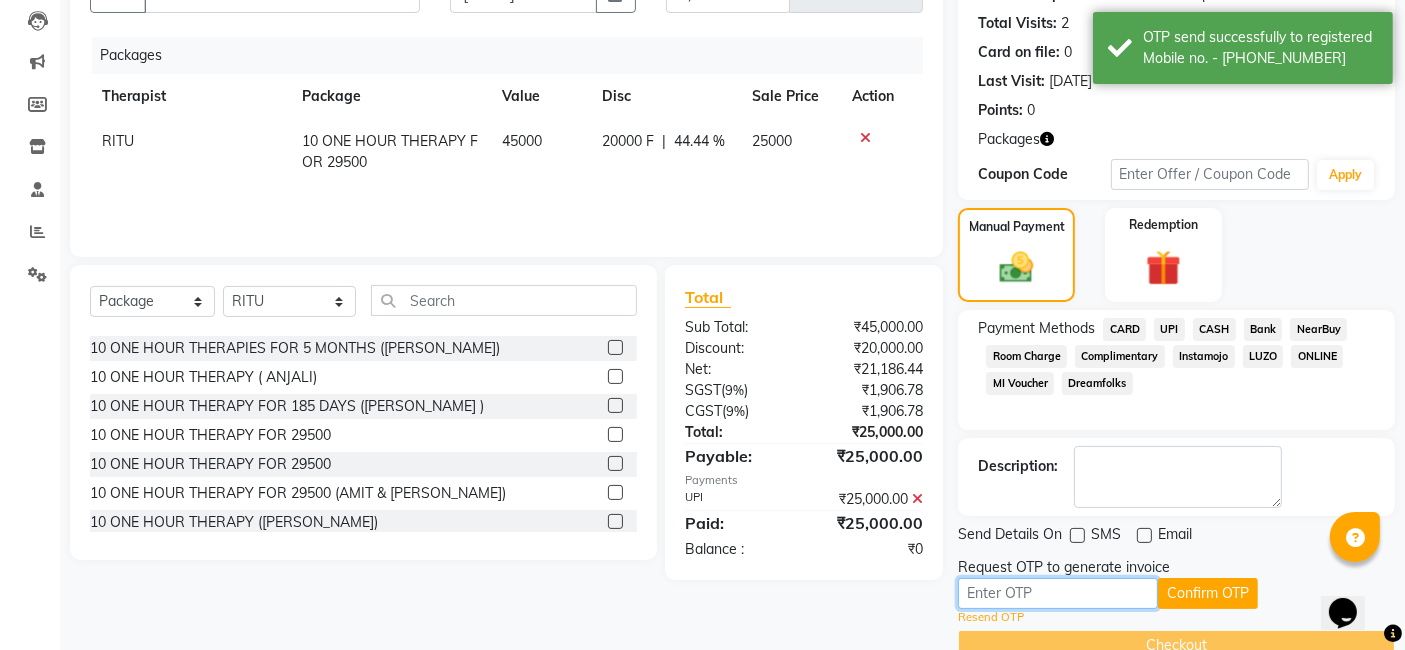 click at bounding box center [1058, 593] 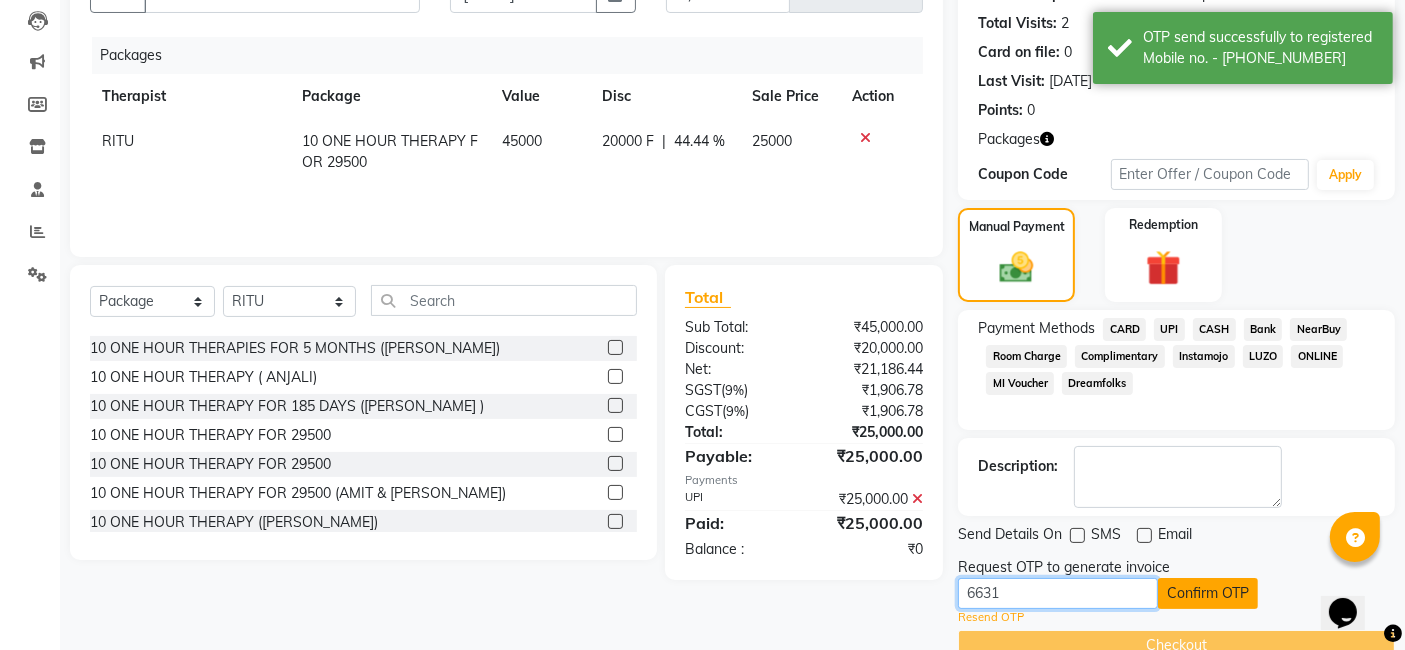 type on "6631" 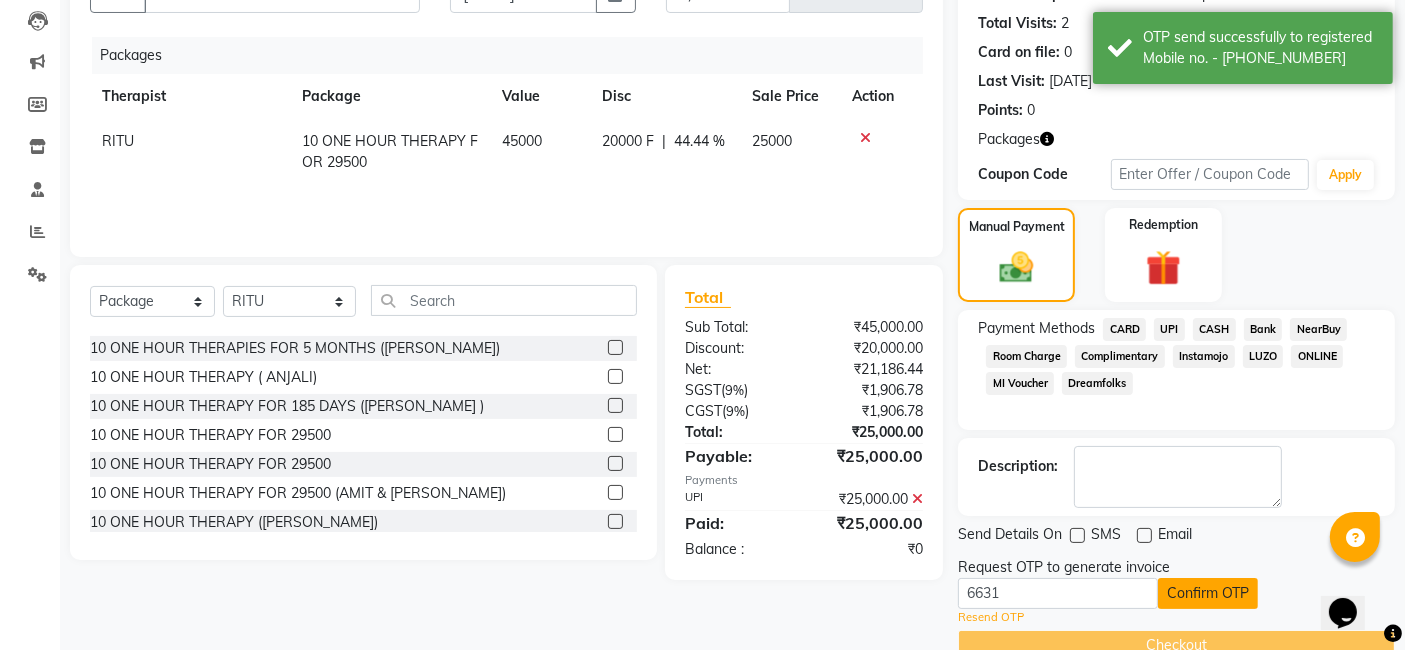 click on "Confirm OTP" 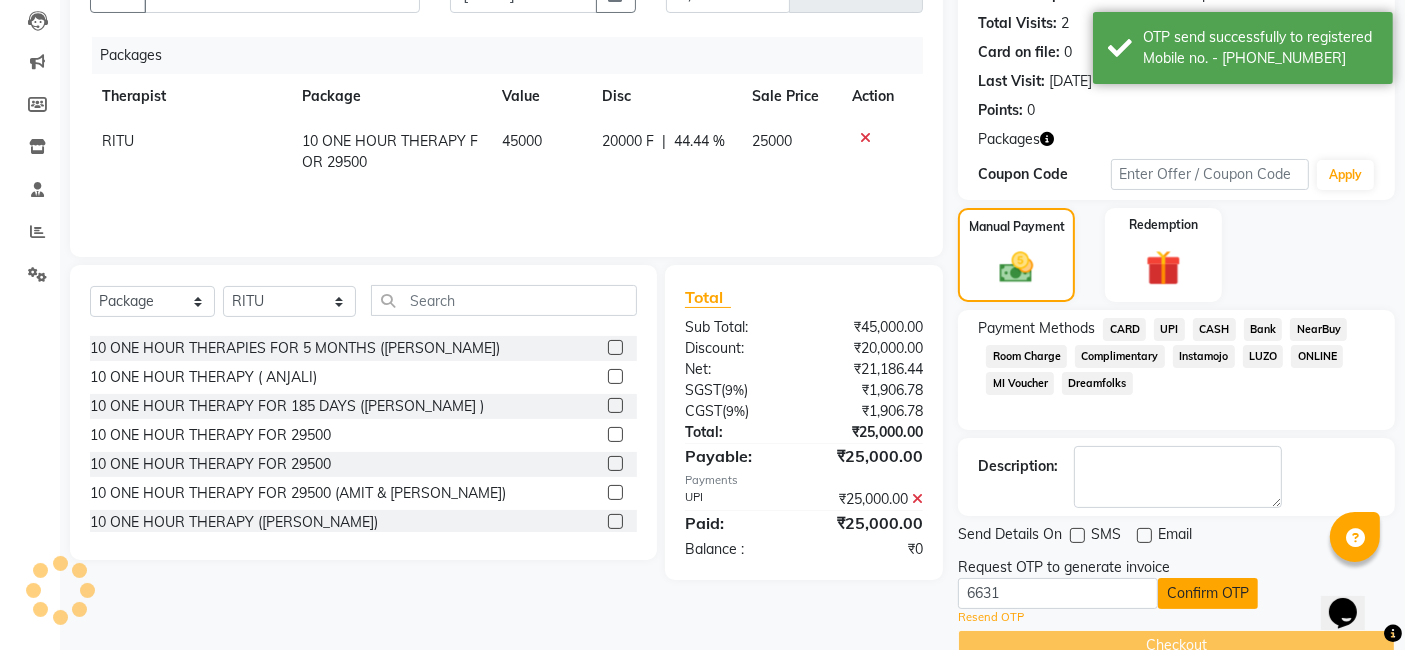 scroll, scrollTop: 172, scrollLeft: 0, axis: vertical 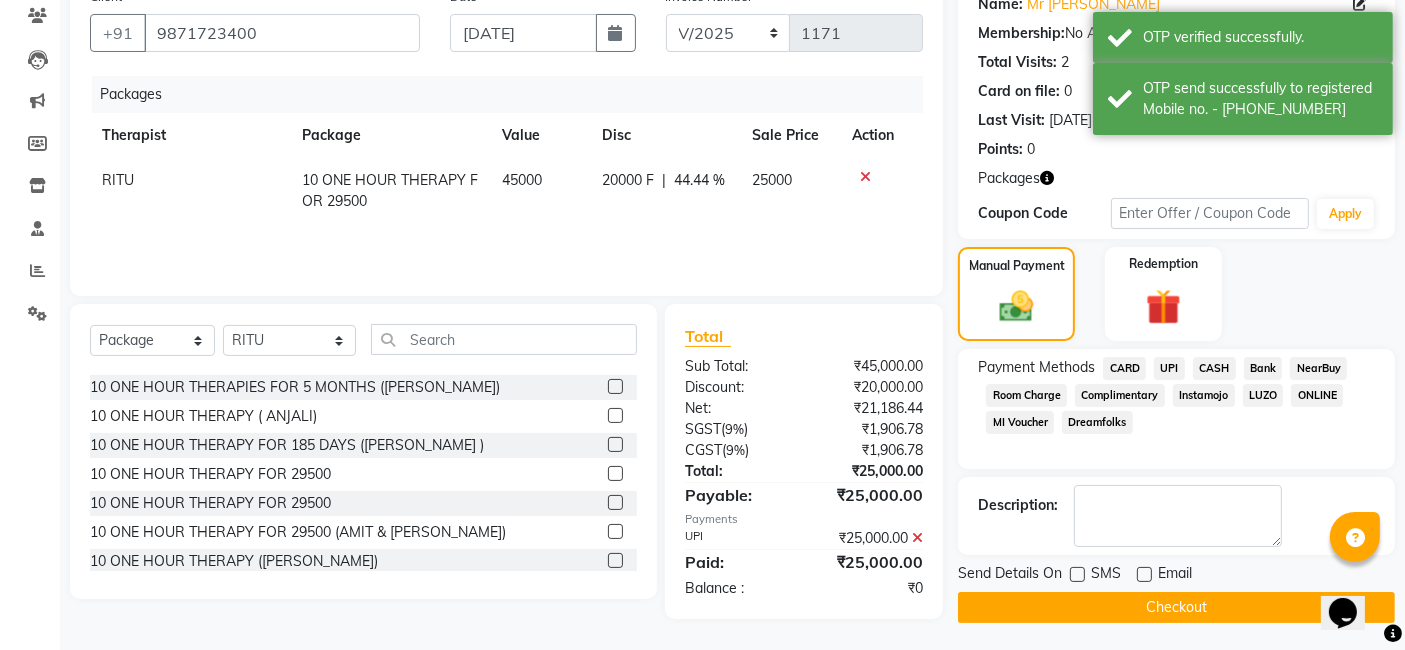 click on "Checkout" 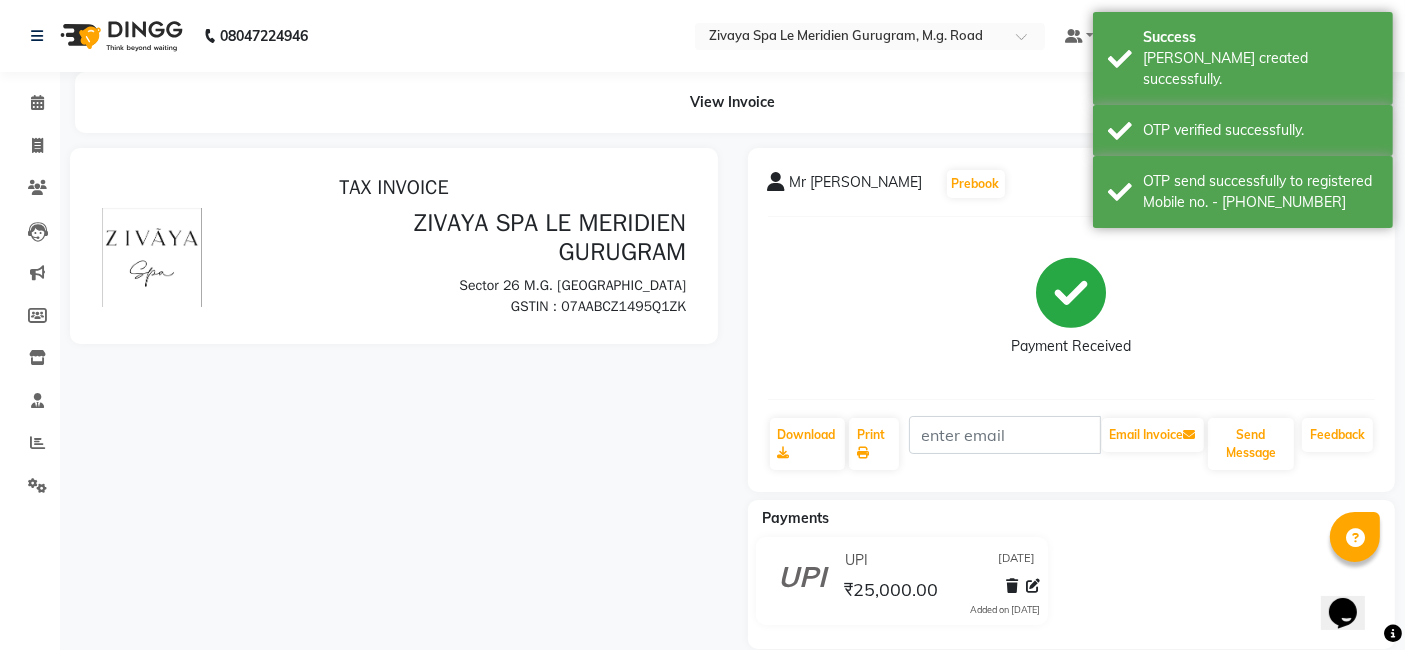 scroll, scrollTop: 0, scrollLeft: 0, axis: both 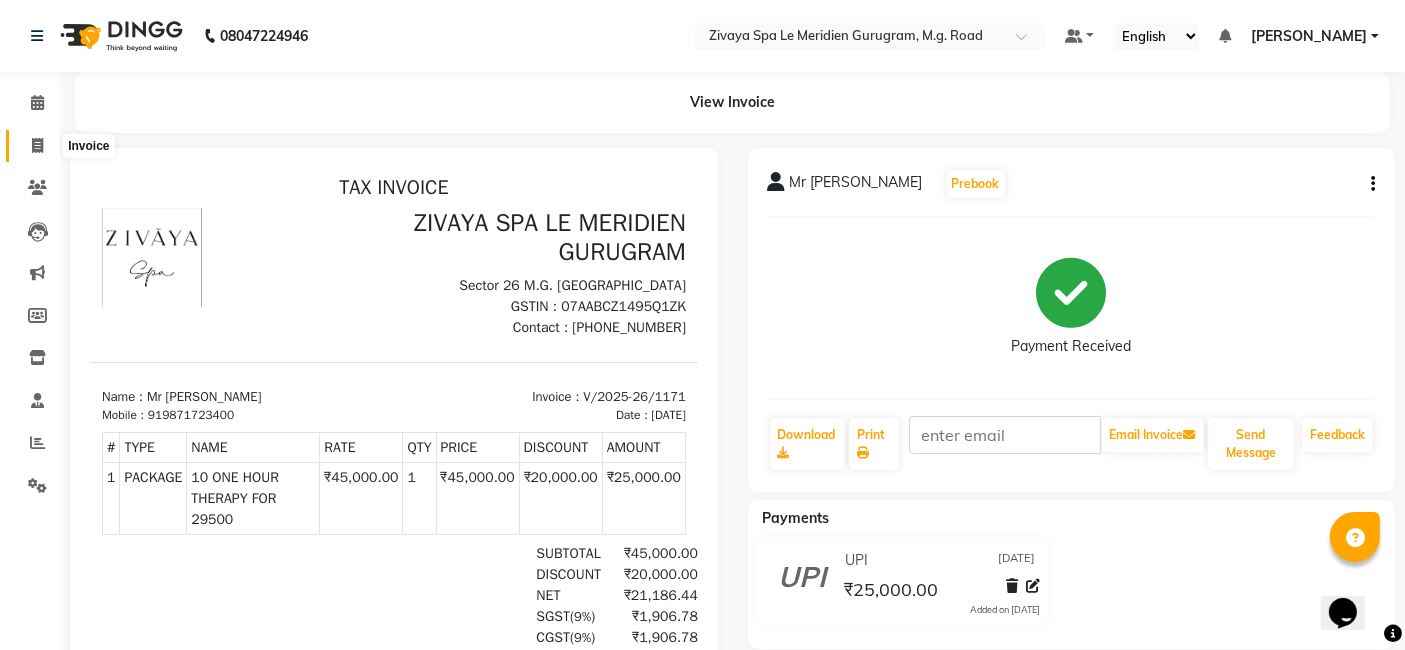 click 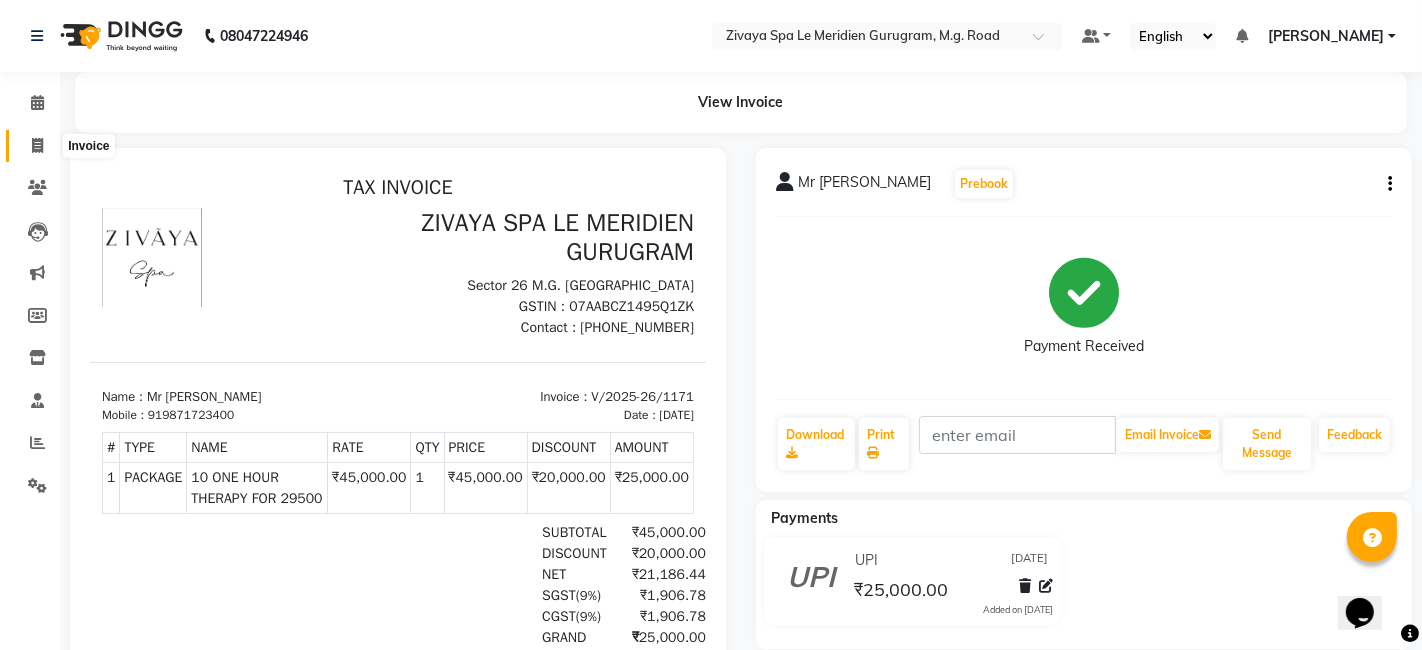 select on "service" 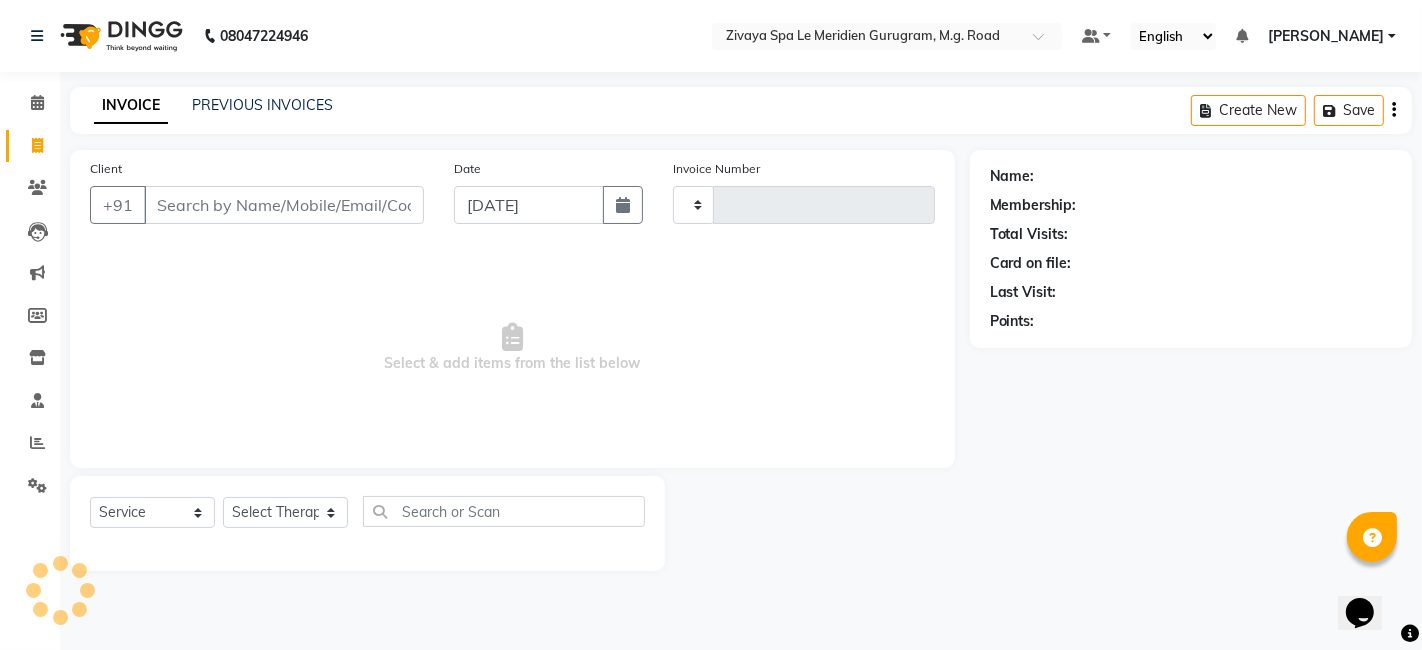 type on "1172" 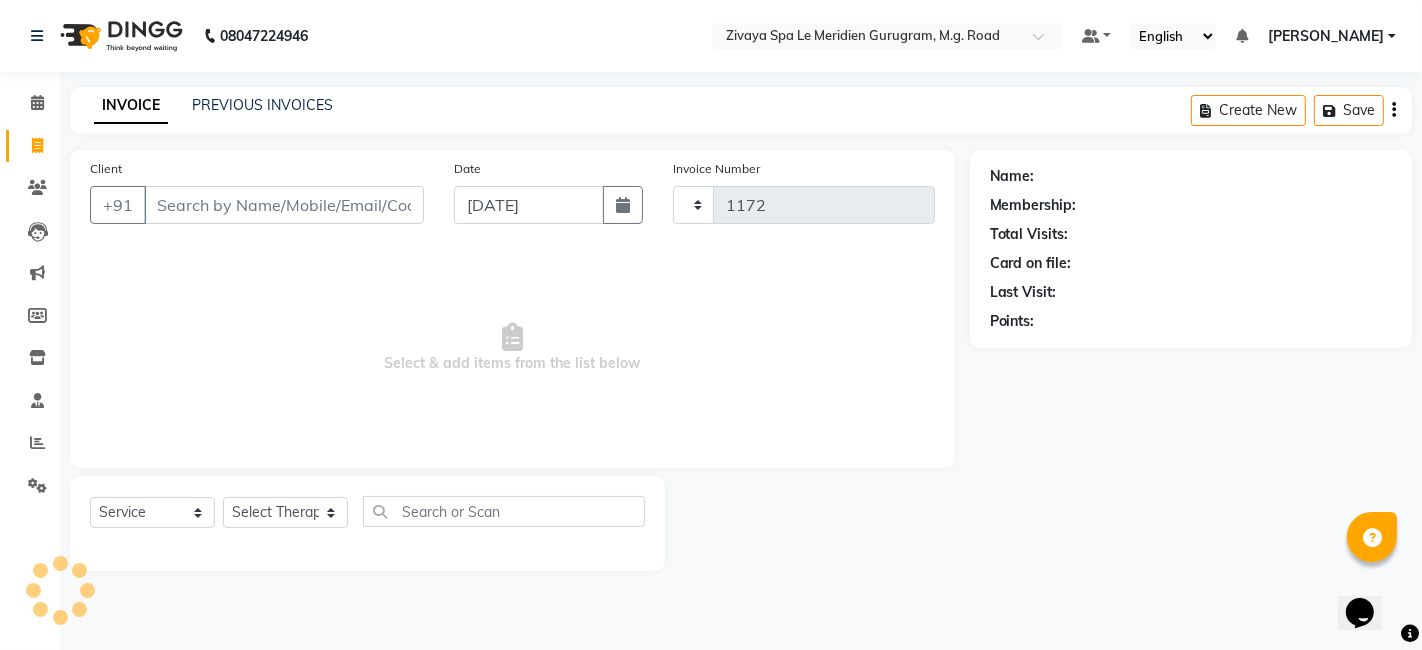 select on "6503" 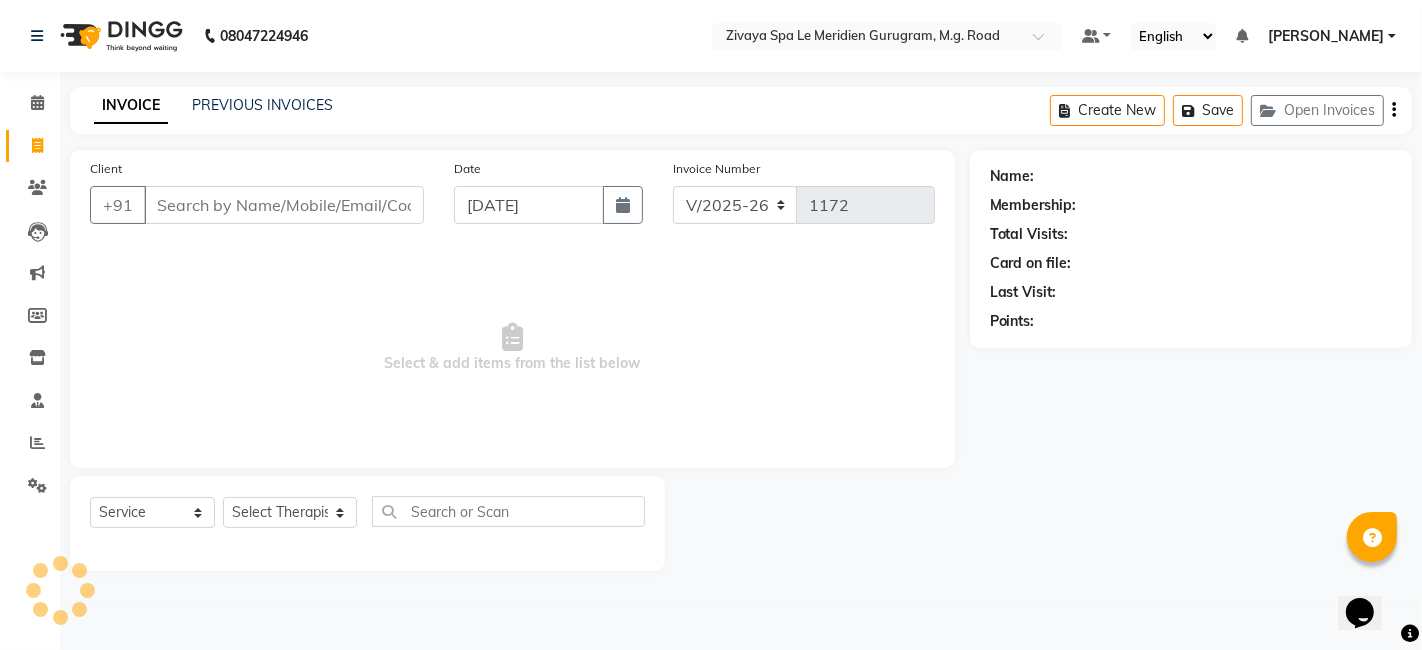 click on "INVOICE PREVIOUS INVOICES Create New   Save   Open Invoices" 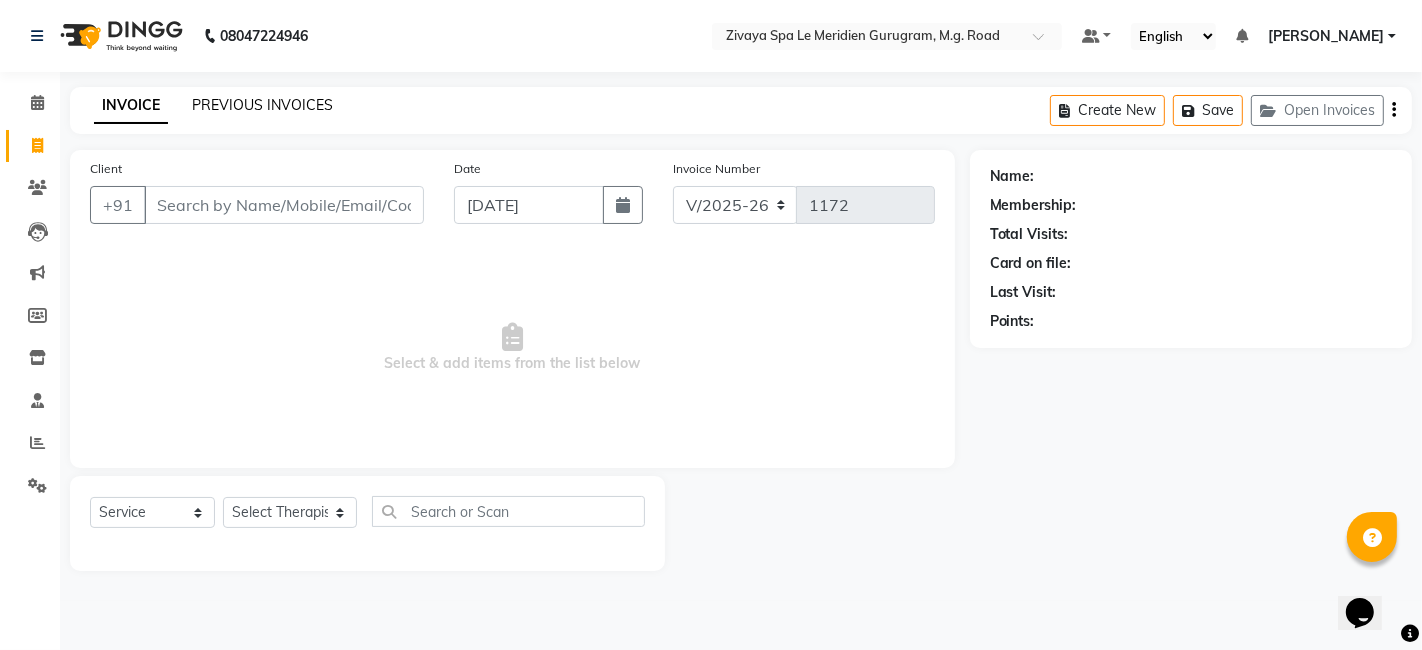 click on "PREVIOUS INVOICES" 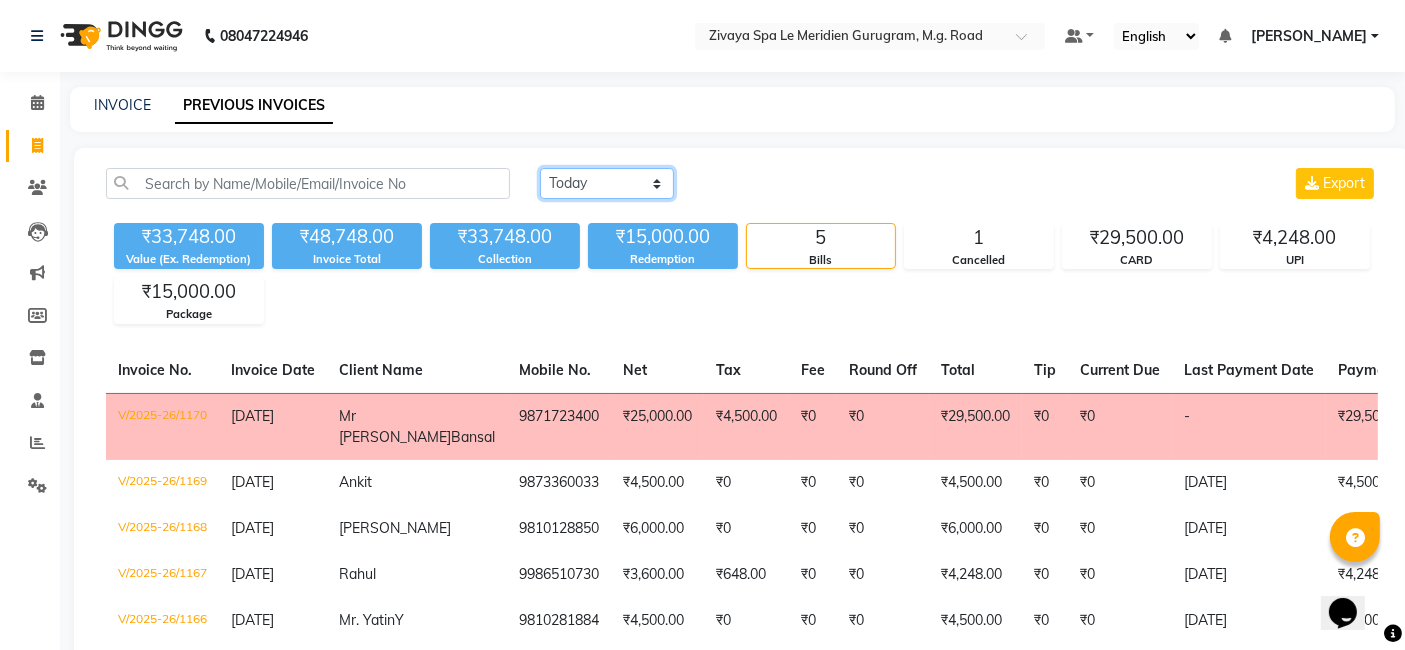 click on "Today Yesterday Custom Range" 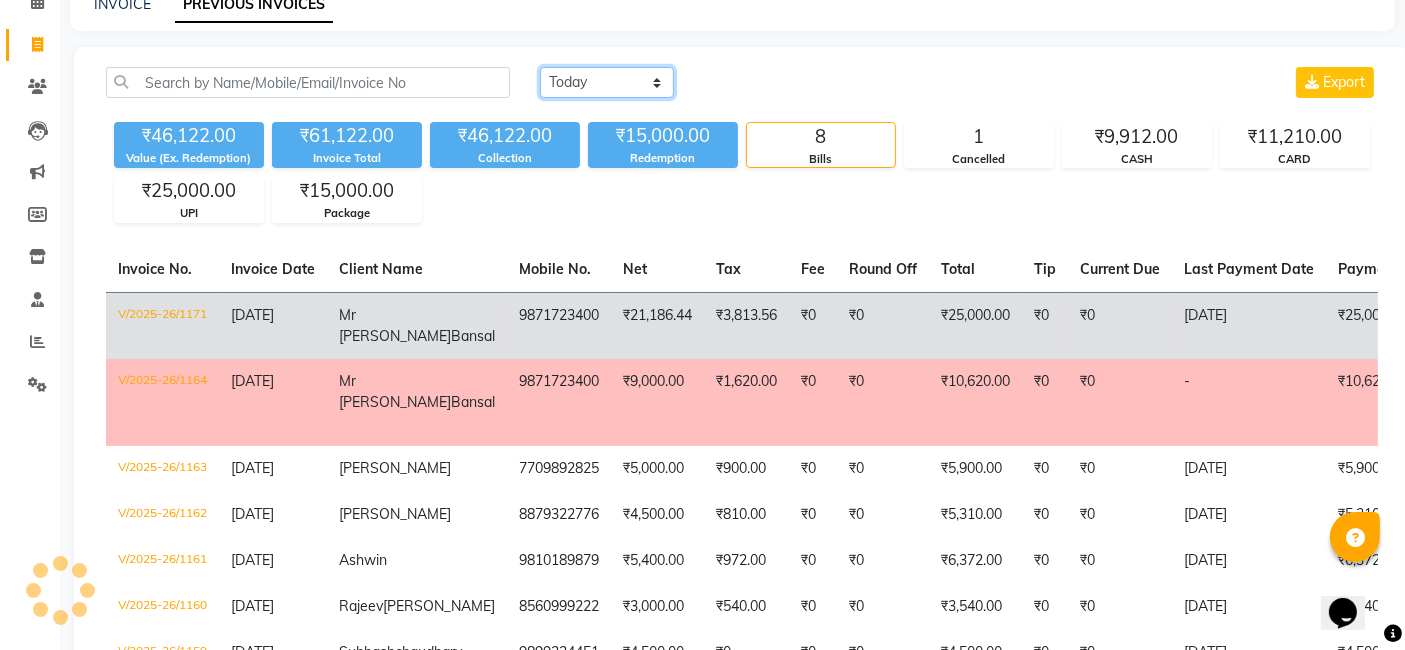scroll, scrollTop: 111, scrollLeft: 0, axis: vertical 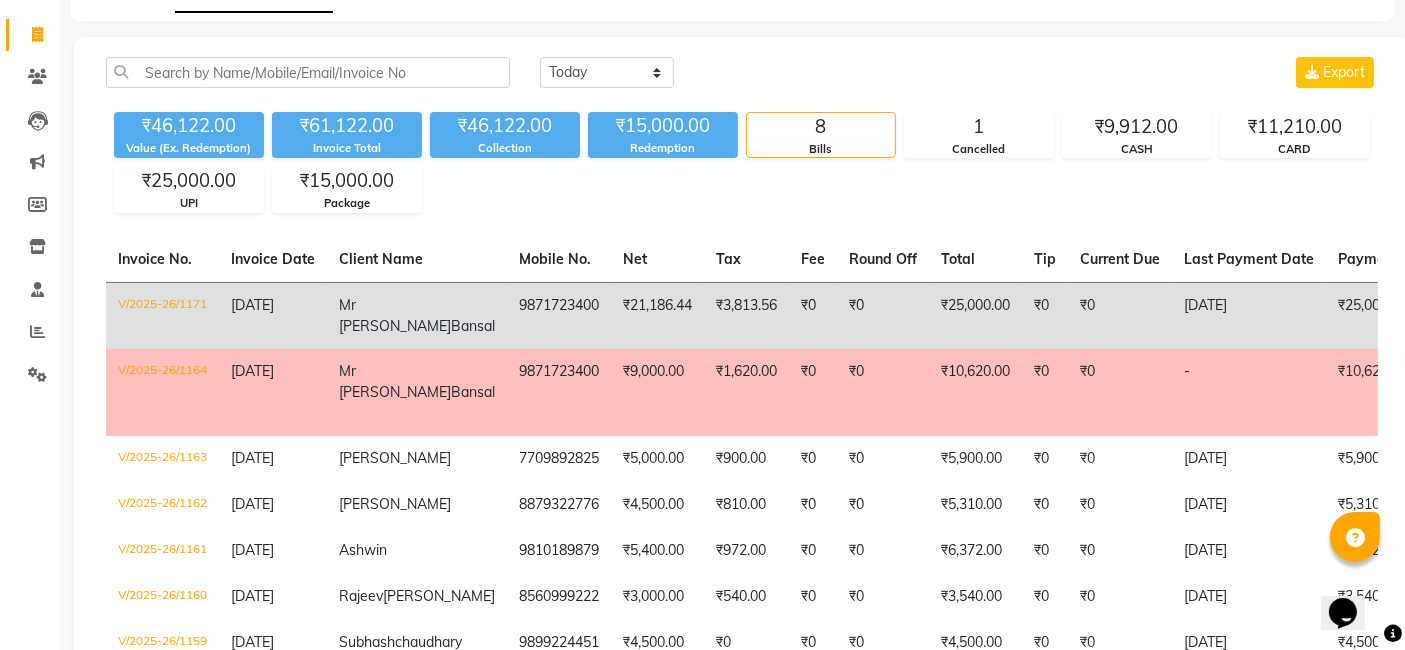 click on "V/2025-26/1171" 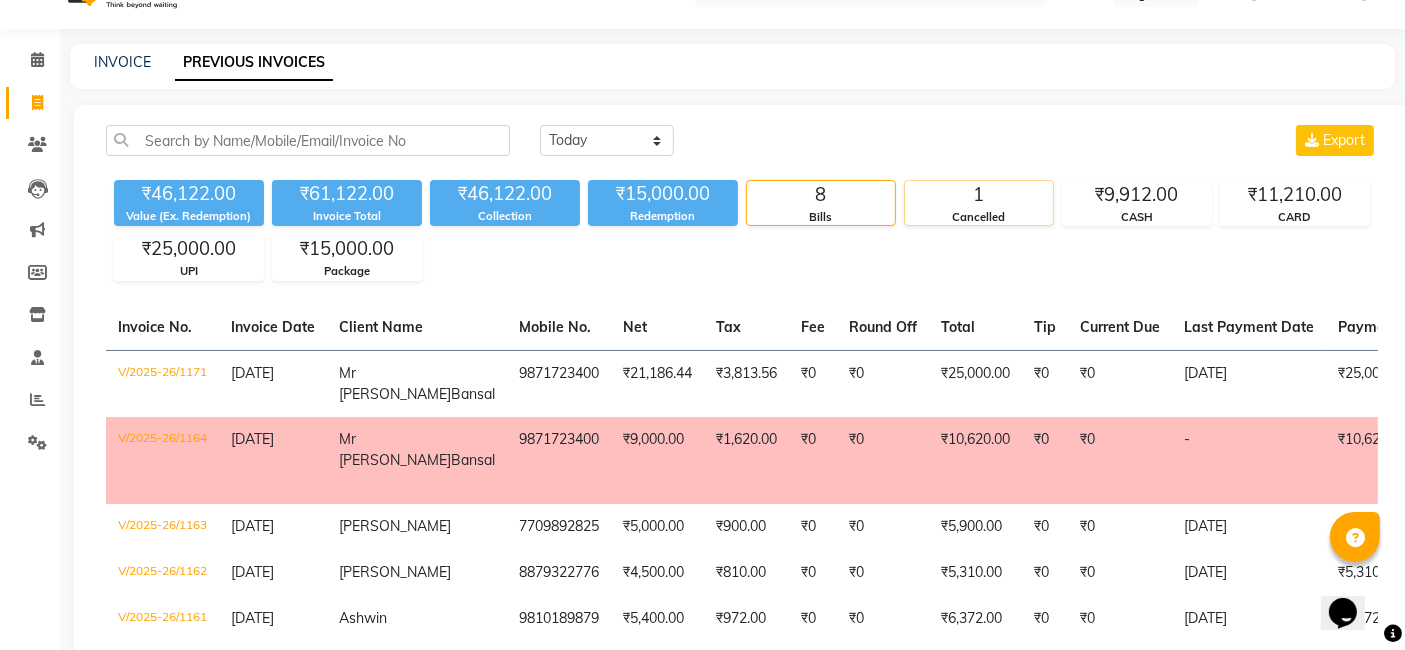 scroll, scrollTop: 0, scrollLeft: 0, axis: both 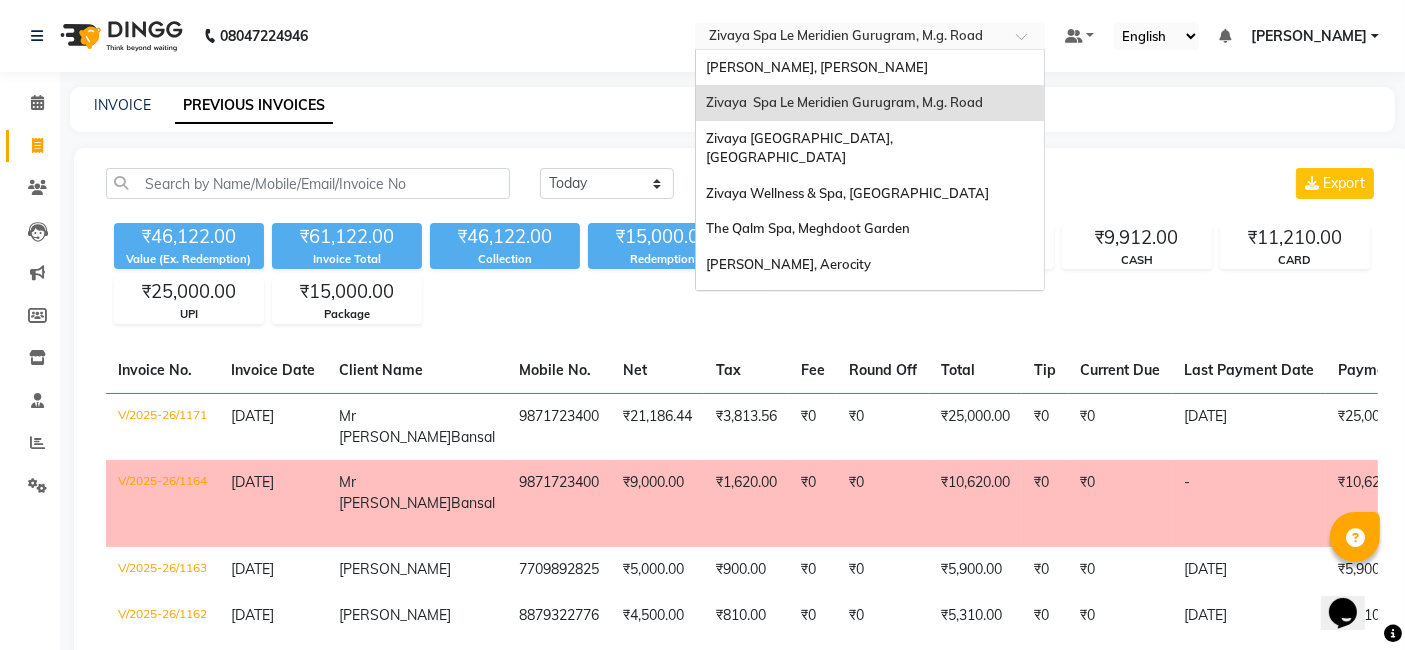 click at bounding box center (870, 38) 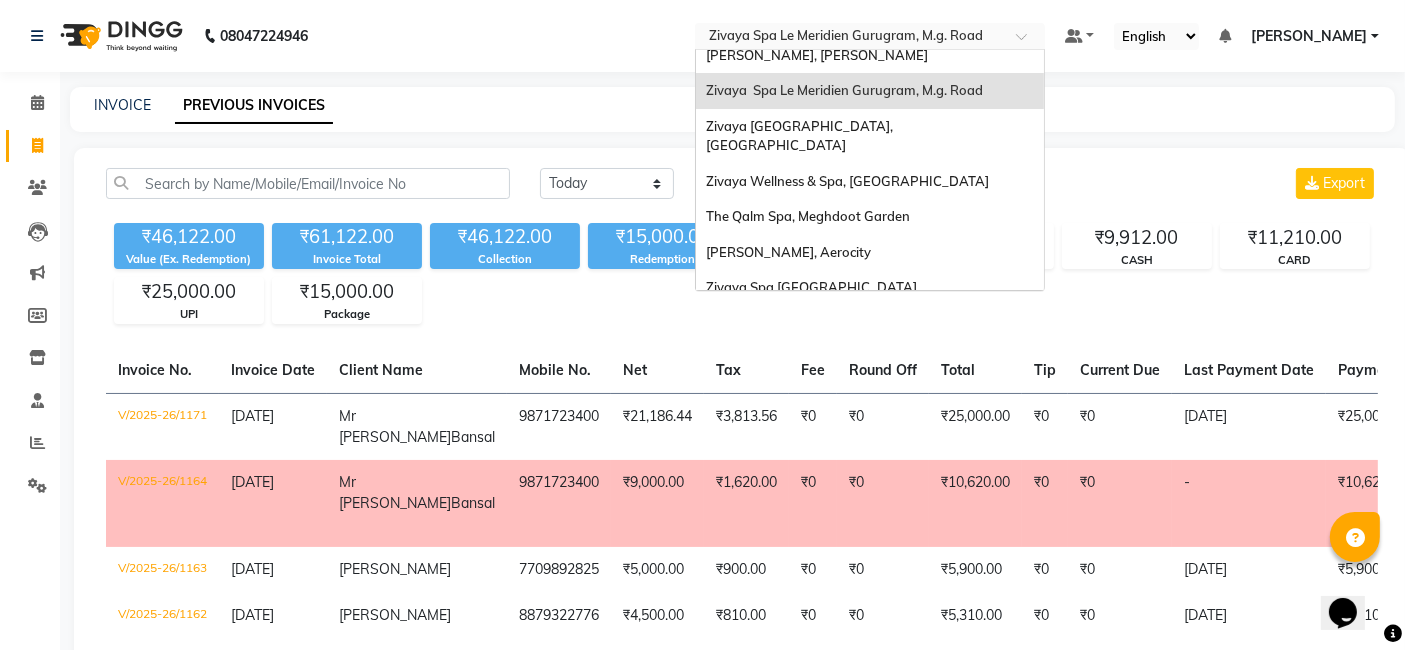 scroll, scrollTop: 0, scrollLeft: 0, axis: both 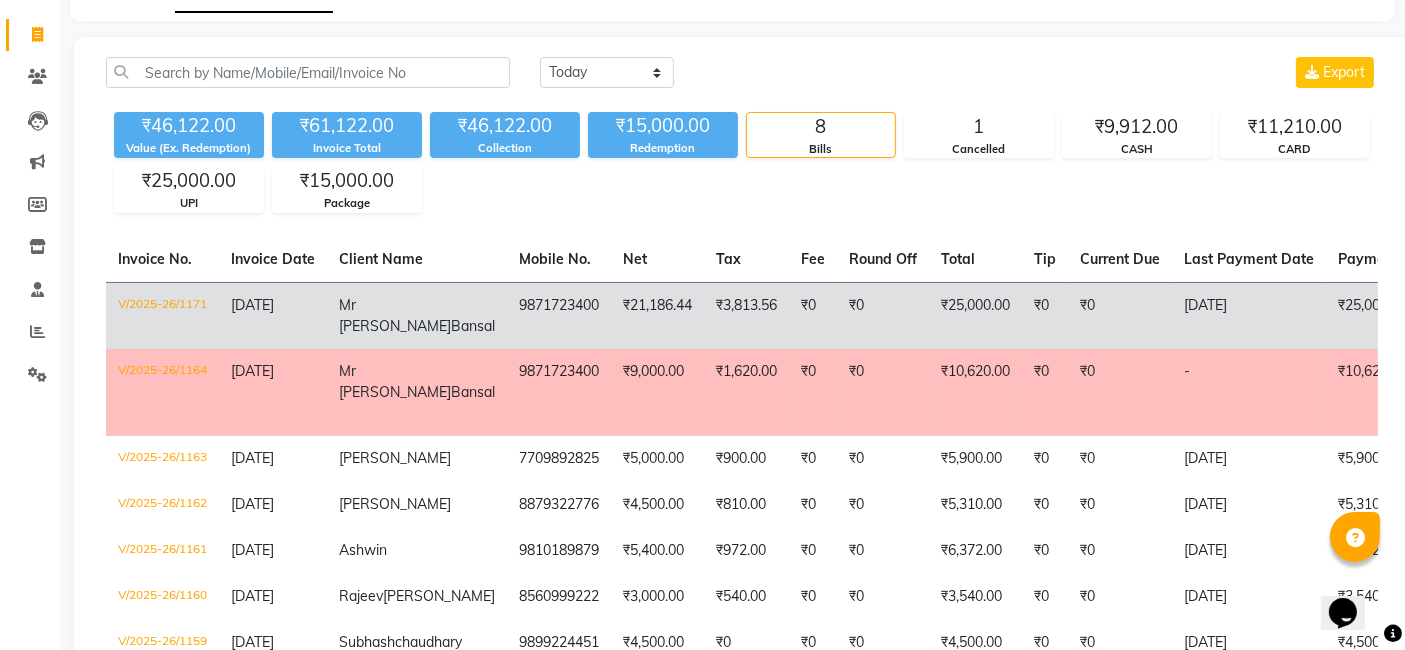 click on "V/2025-26/1171" 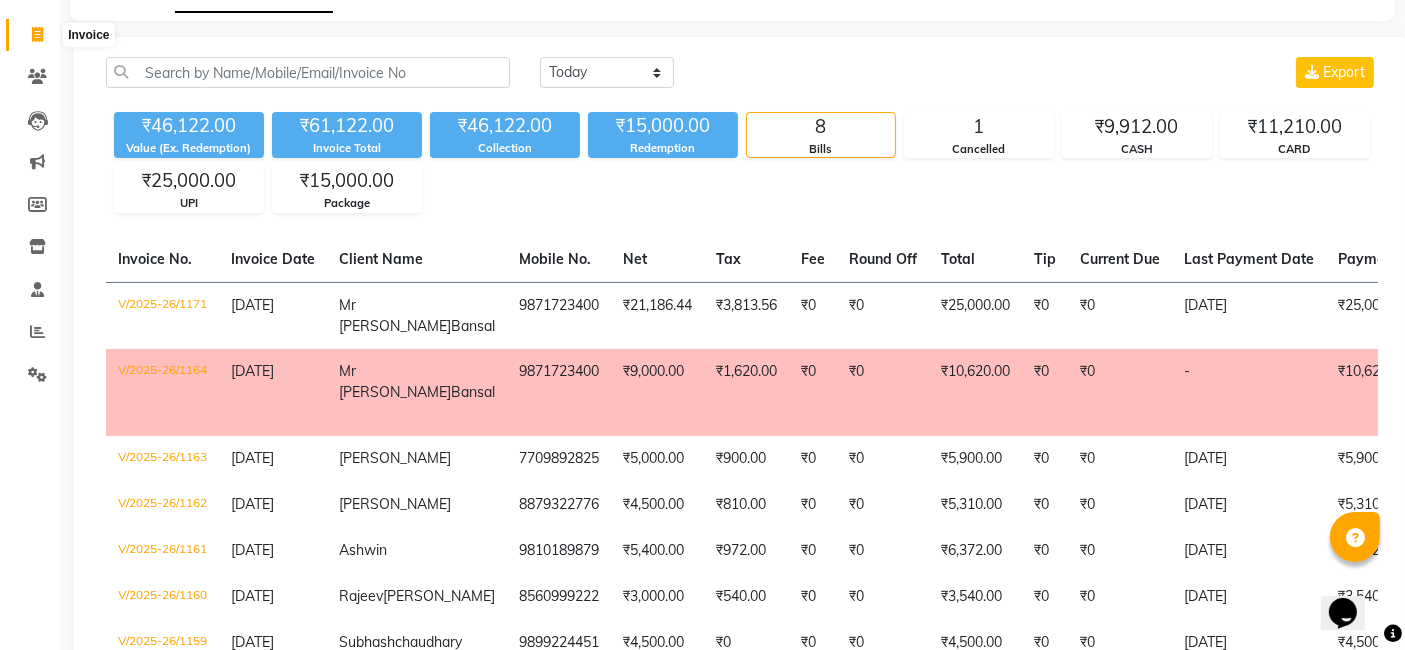 click 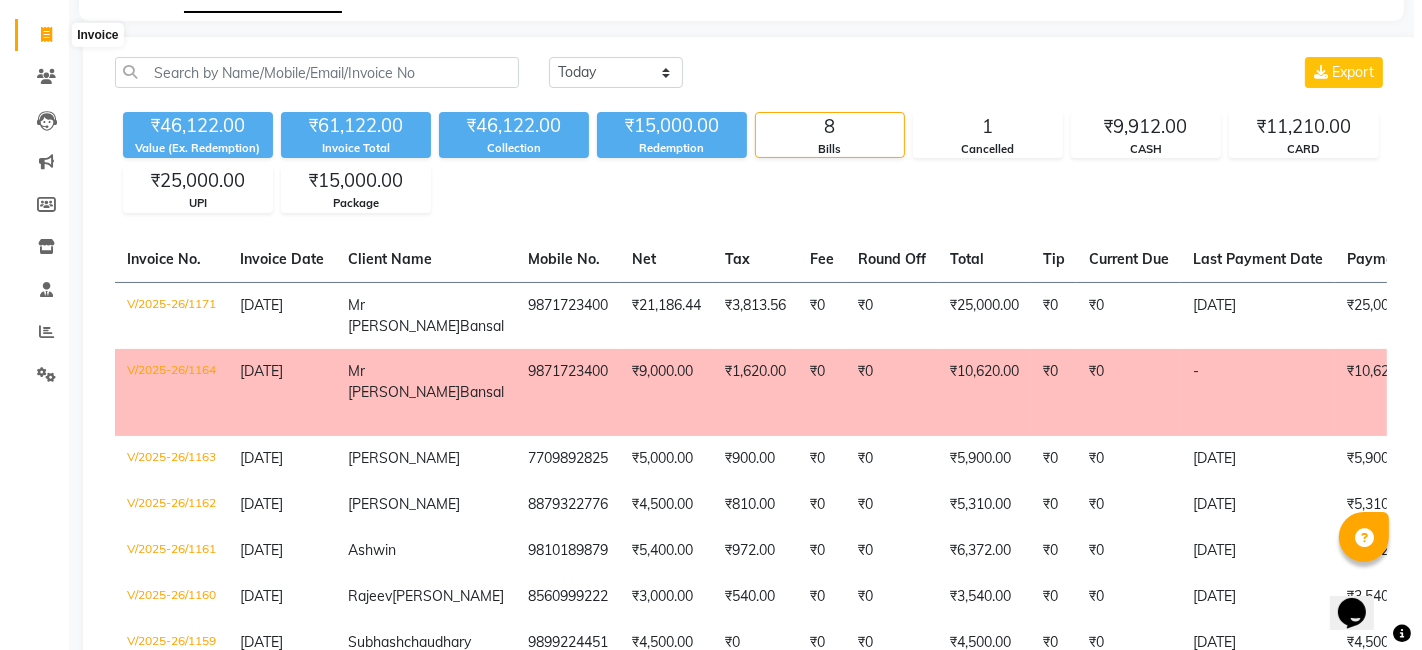 scroll, scrollTop: 0, scrollLeft: 0, axis: both 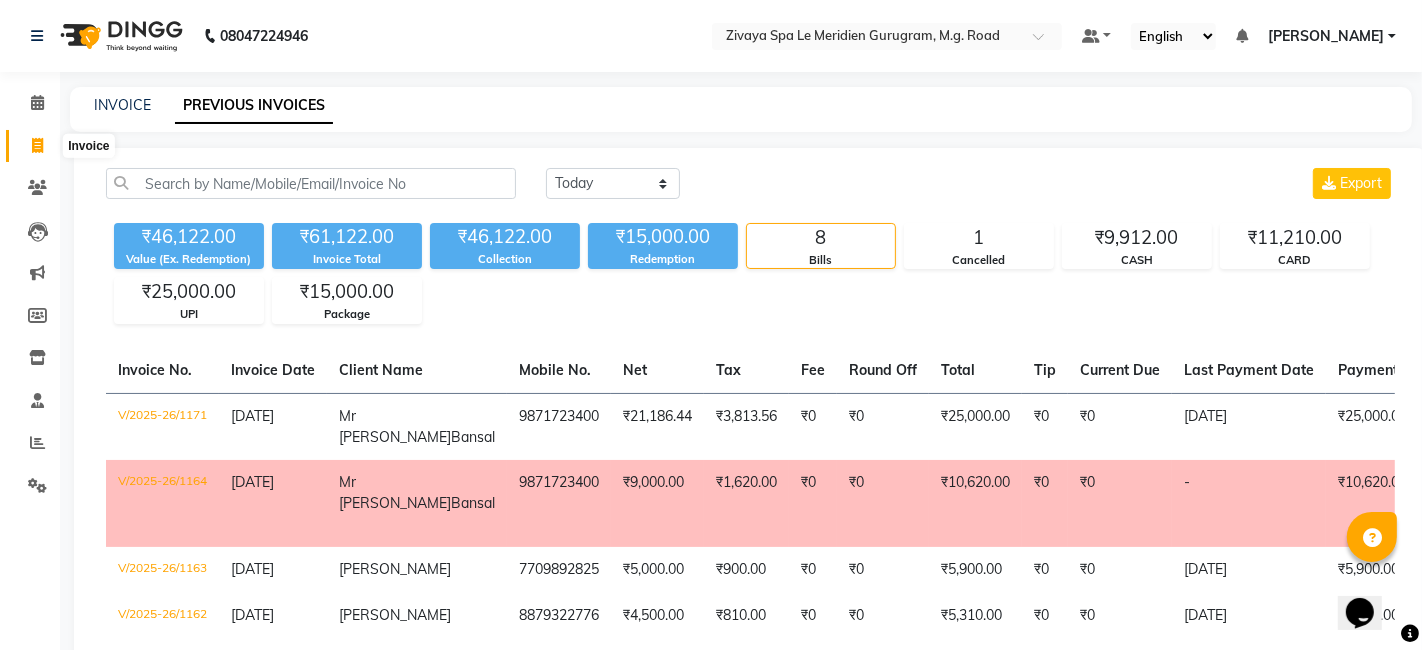 select on "6503" 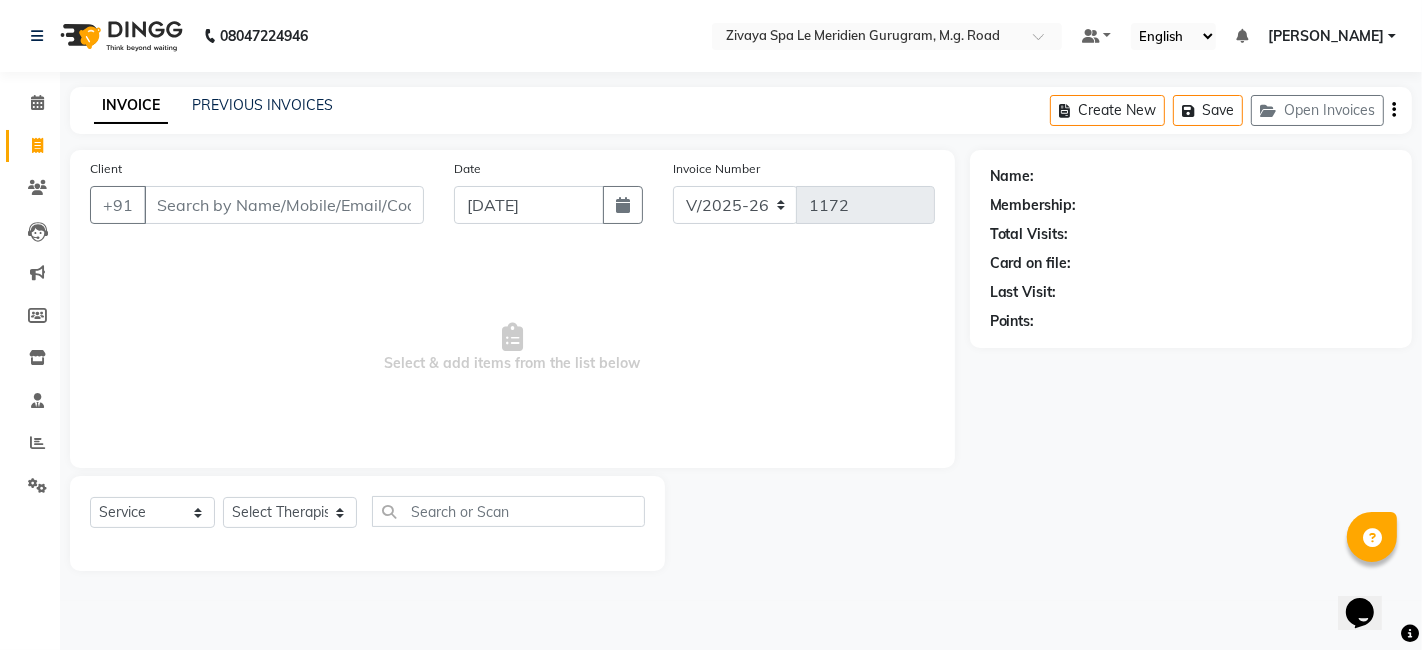 click on "Client" at bounding box center [284, 205] 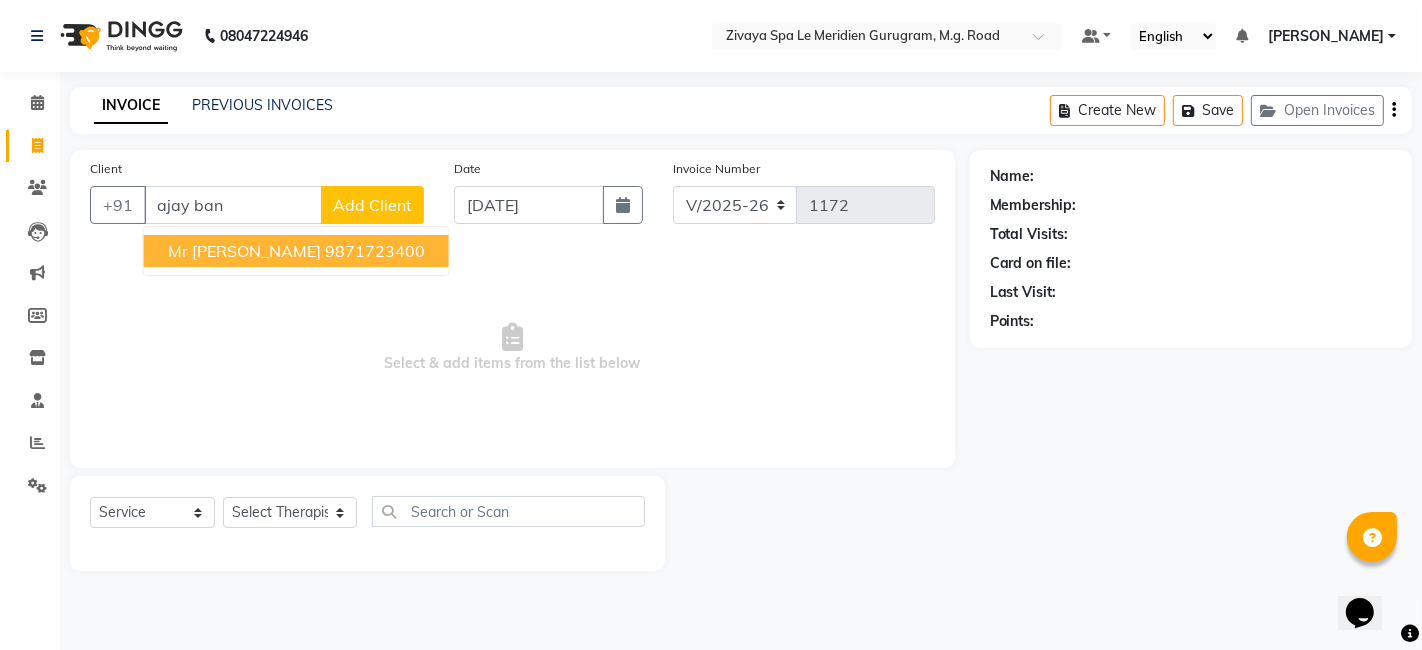 click on "Mr Ajay Bansal" at bounding box center (244, 251) 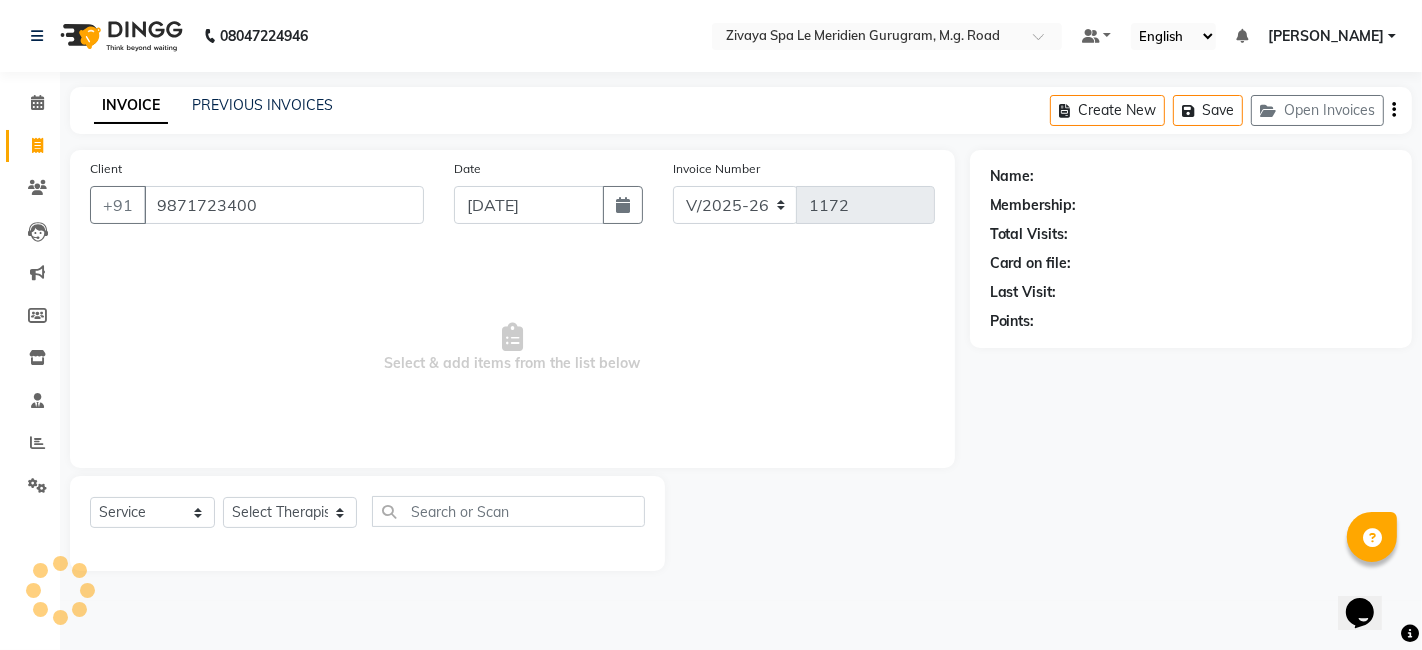 type on "9871723400" 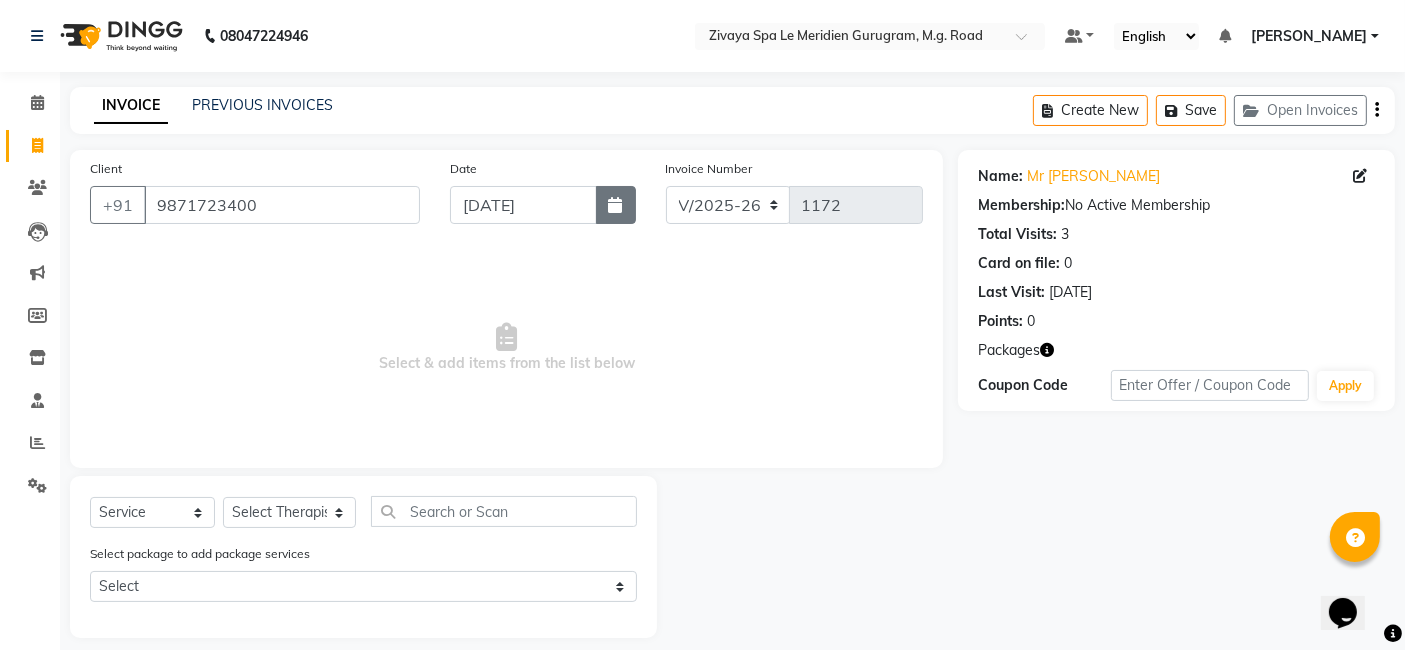 click 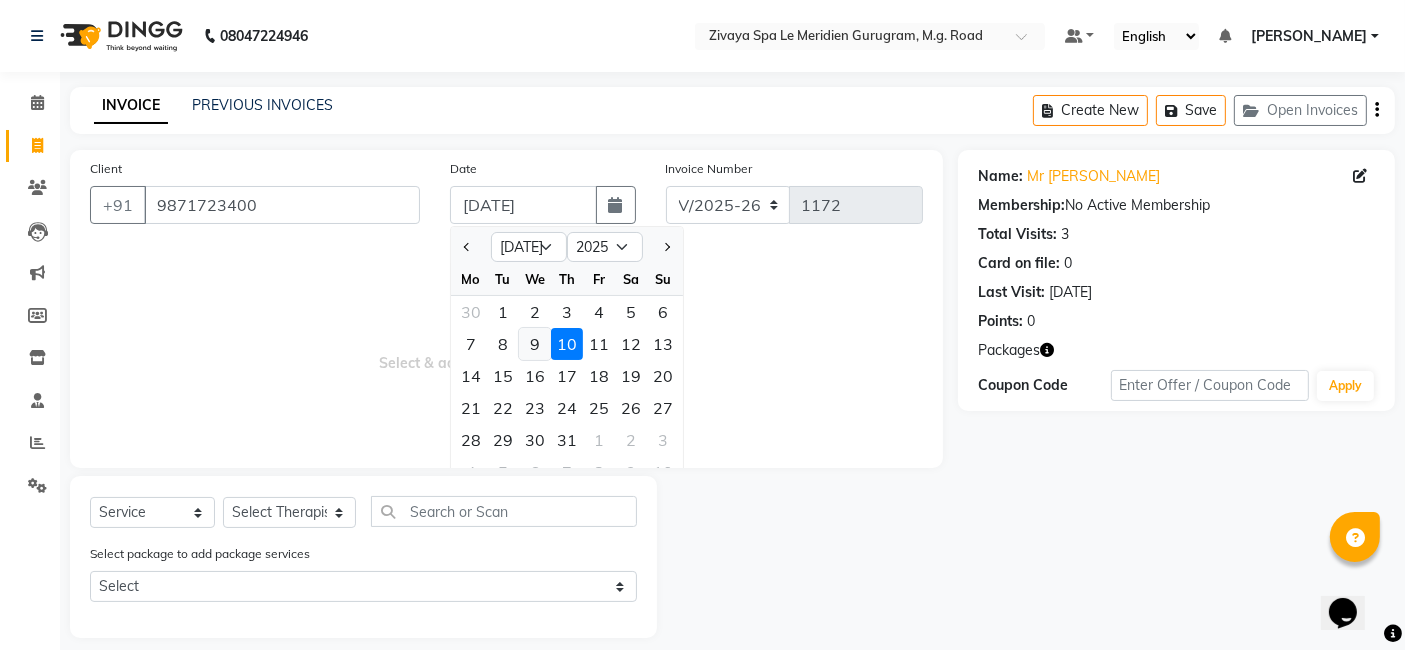 click on "9" 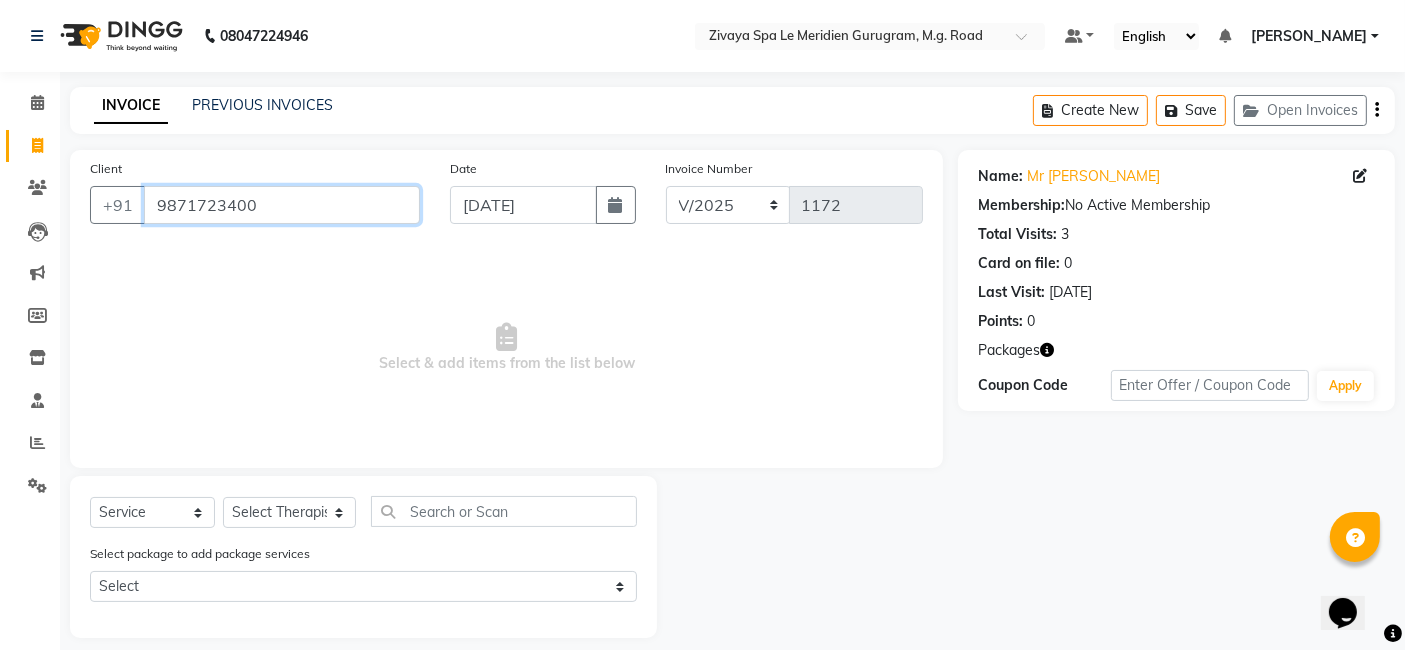 click on "9871723400" at bounding box center (282, 205) 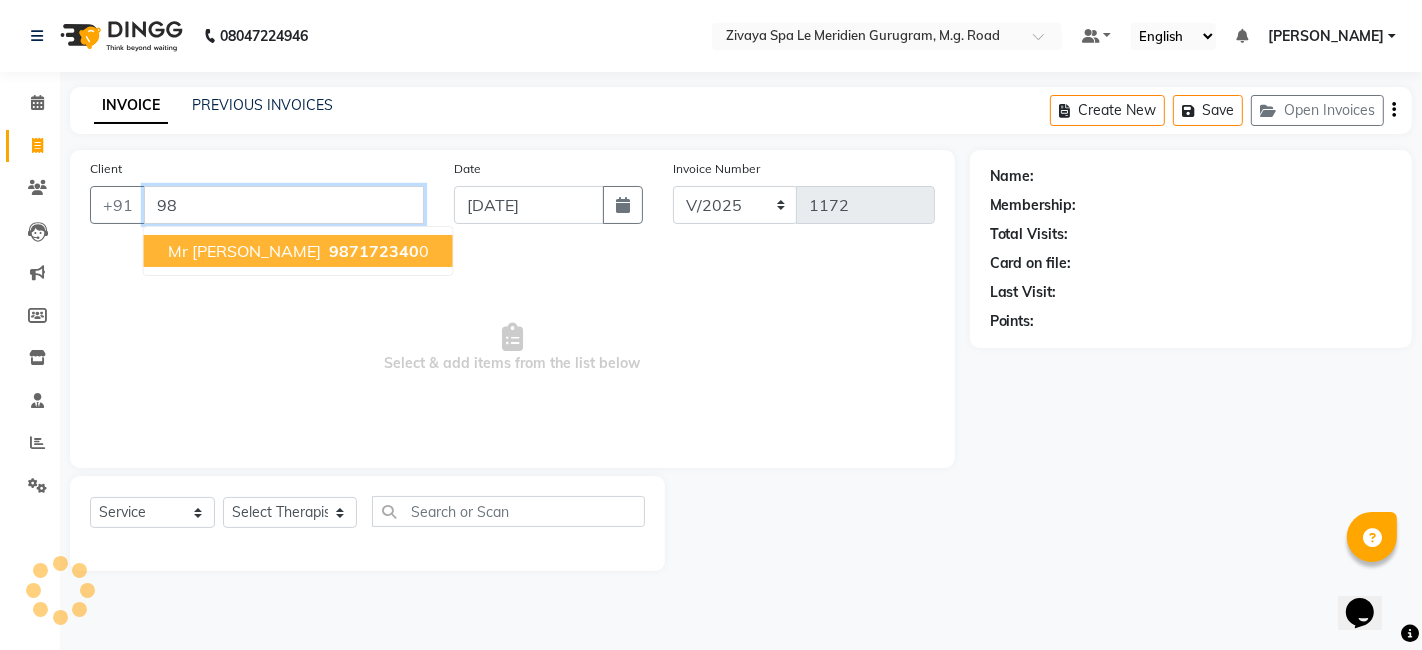 type on "9" 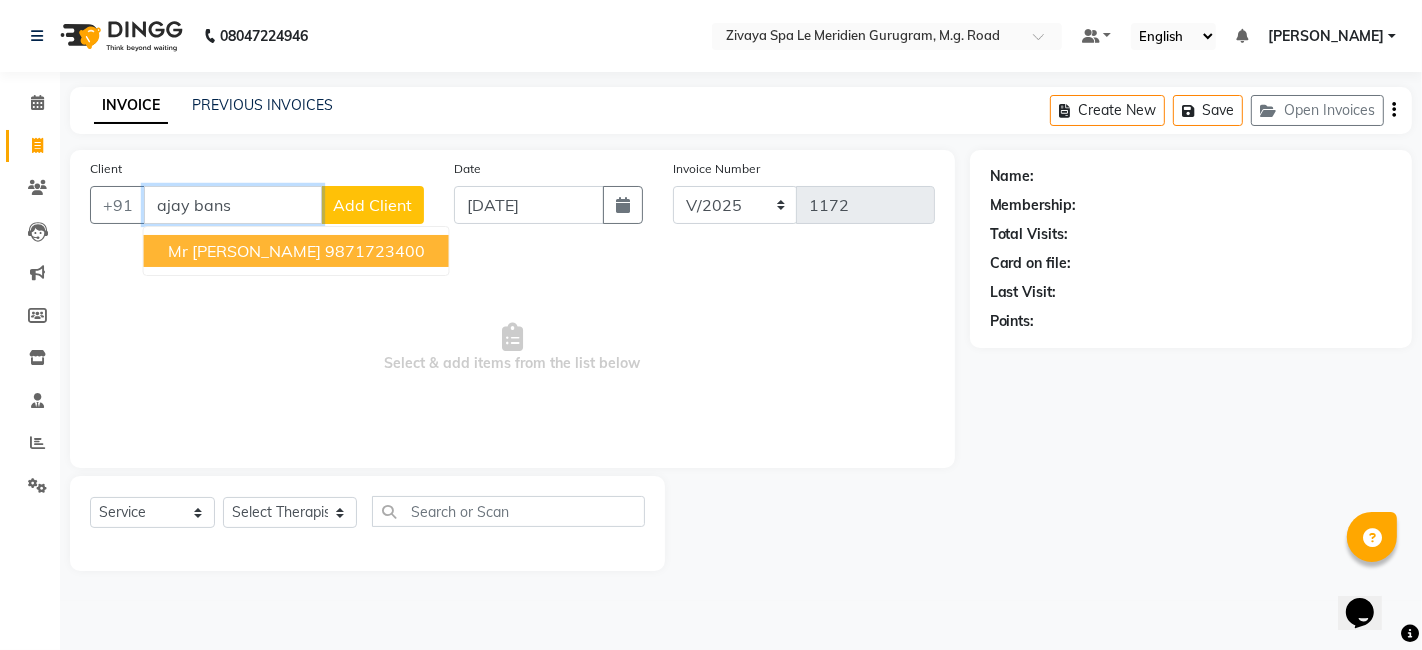 click on "9871723400" at bounding box center (375, 251) 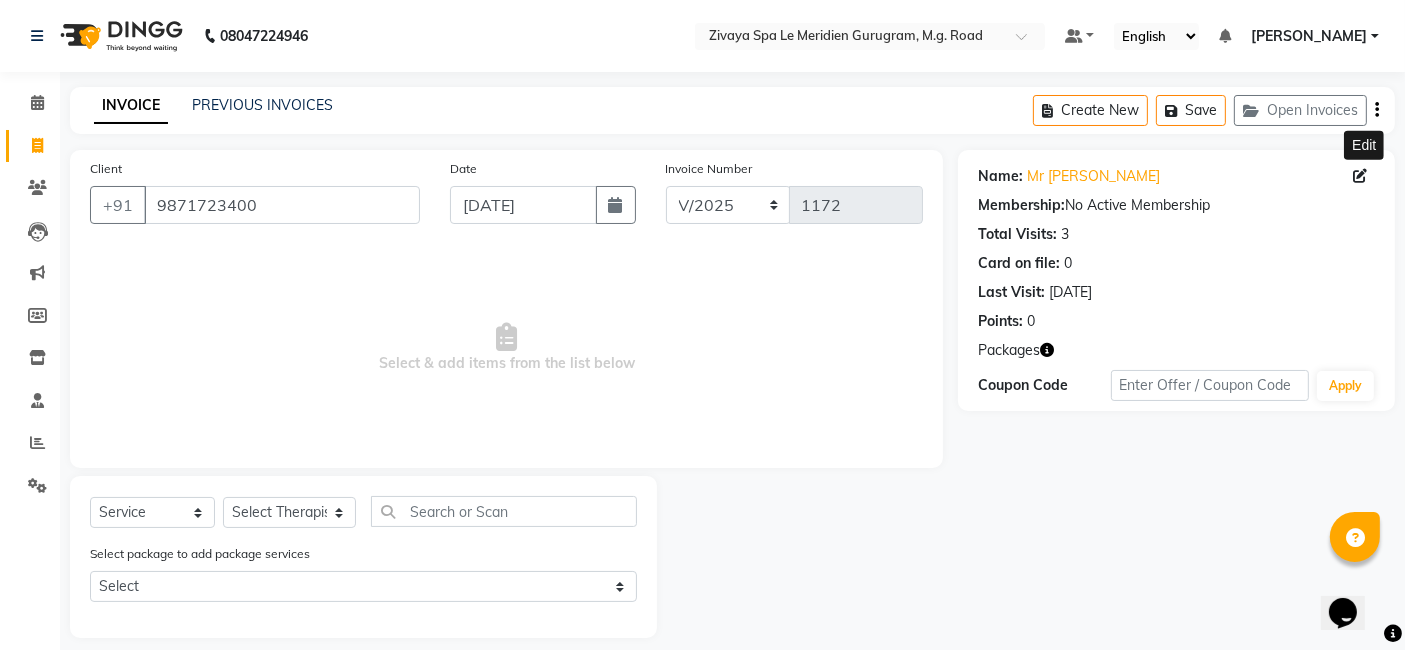 click 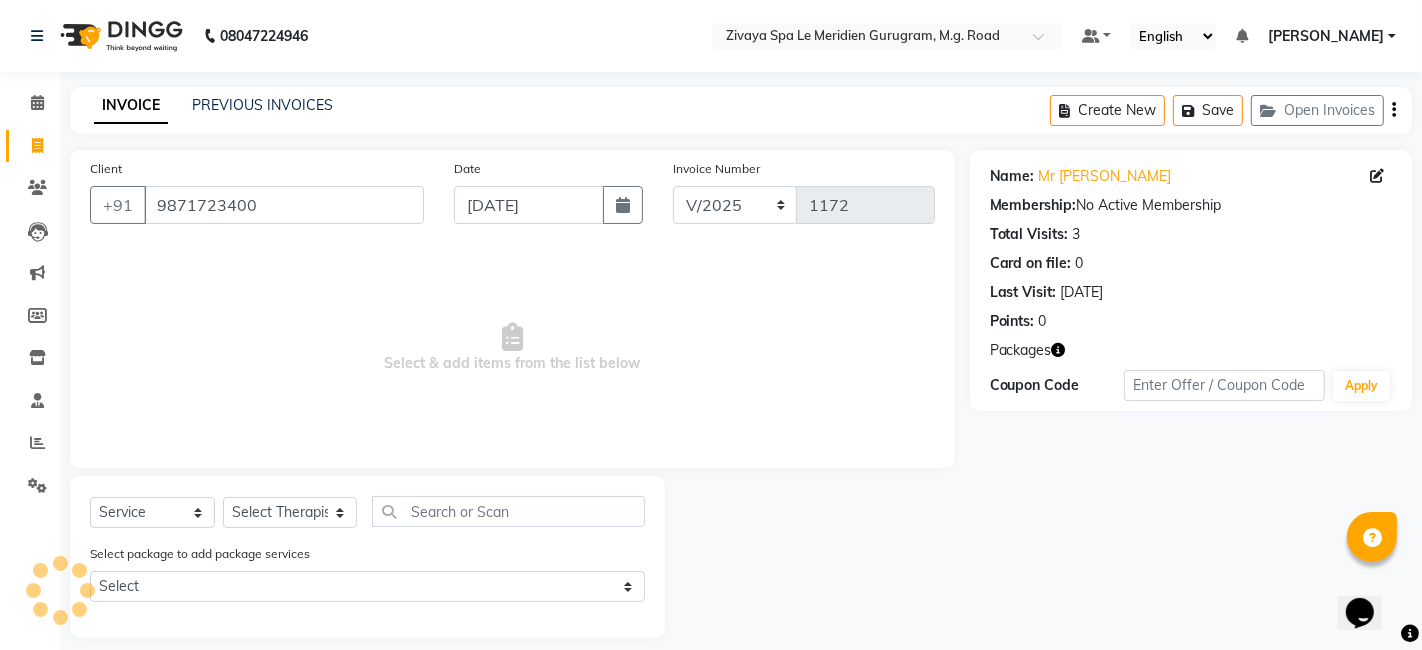 select on "male" 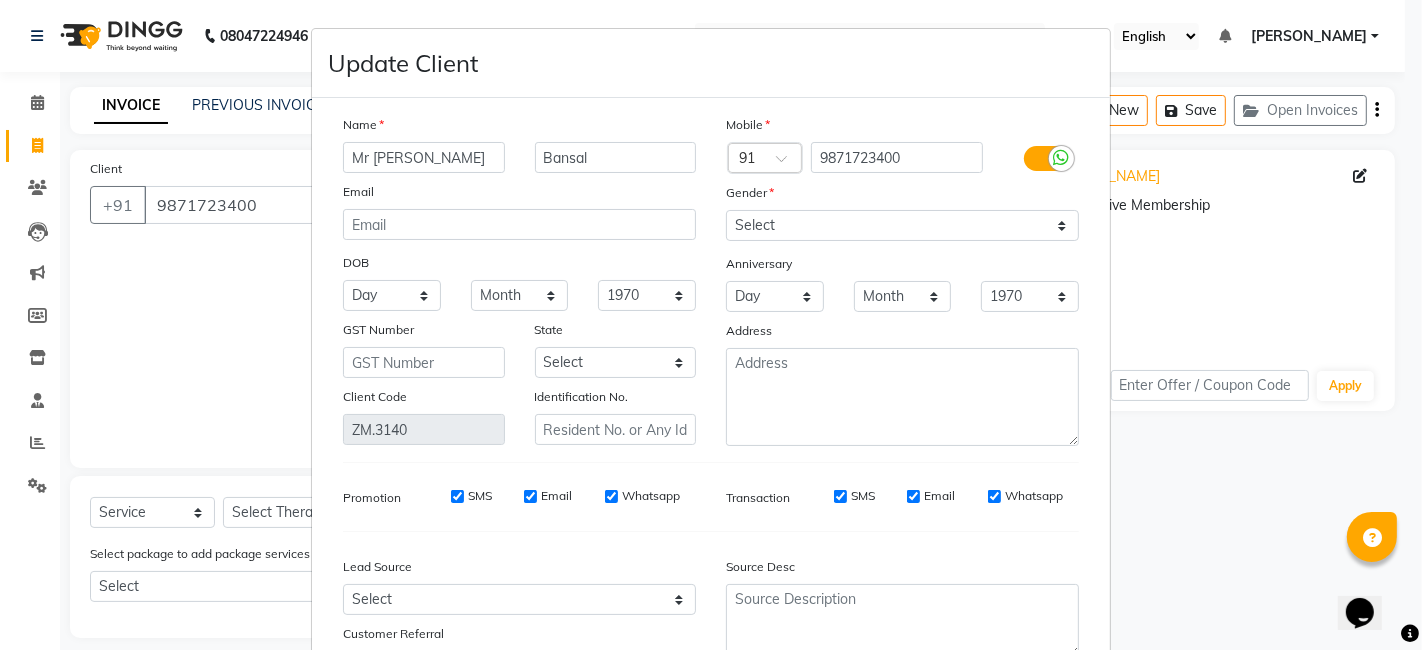 click on "Update Client Name Mr Ajay Bansal Email DOB Day 01 02 03 04 05 06 07 08 09 10 11 12 13 14 15 16 17 18 19 20 21 22 23 24 25 26 27 28 29 30 31 Month January February March April May June July August September October November December 1940 1941 1942 1943 1944 1945 1946 1947 1948 1949 1950 1951 1952 1953 1954 1955 1956 1957 1958 1959 1960 1961 1962 1963 1964 1965 1966 1967 1968 1969 1970 1971 1972 1973 1974 1975 1976 1977 1978 1979 1980 1981 1982 1983 1984 1985 1986 1987 1988 1989 1990 1991 1992 1993 1994 1995 1996 1997 1998 1999 2000 2001 2002 2003 2004 2005 2006 2007 2008 2009 2010 2011 2012 2013 2014 2015 2016 2017 2018 2019 2020 2021 2022 2023 2024 GST Number State Select Andaman and Nicobar Islands Andhra Pradesh Arunachal Pradesh Assam Bihar Chandigarh Chhattisgarh Dadra and Nagar Haveli Daman and Diu Delhi Goa Gujarat Haryana Himachal Pradesh Jammu and Kashmir Jharkhand Karnataka Kerala Lakshadweep Madhya Pradesh Maharashtra Manipur Meghalaya Mizoram Nagaland Odisha Pondicherry Punjab Rajasthan Sikkim ×" at bounding box center (711, 325) 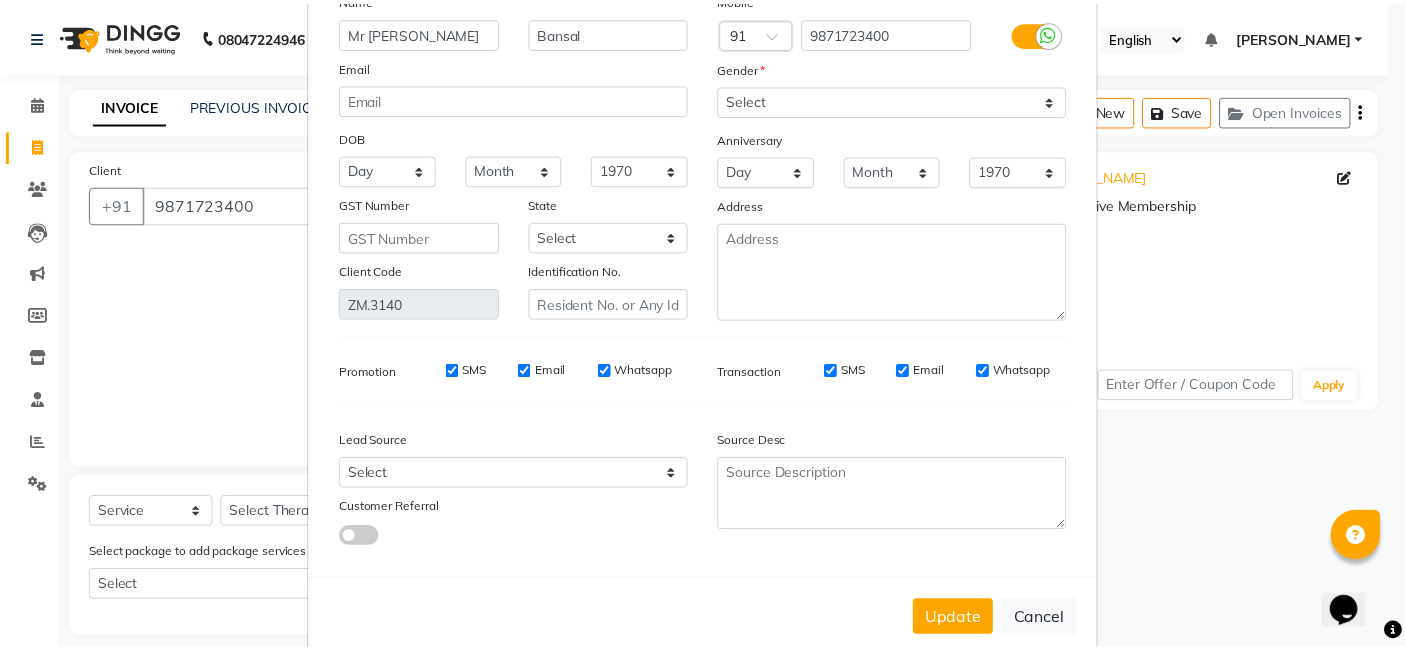 scroll, scrollTop: 161, scrollLeft: 0, axis: vertical 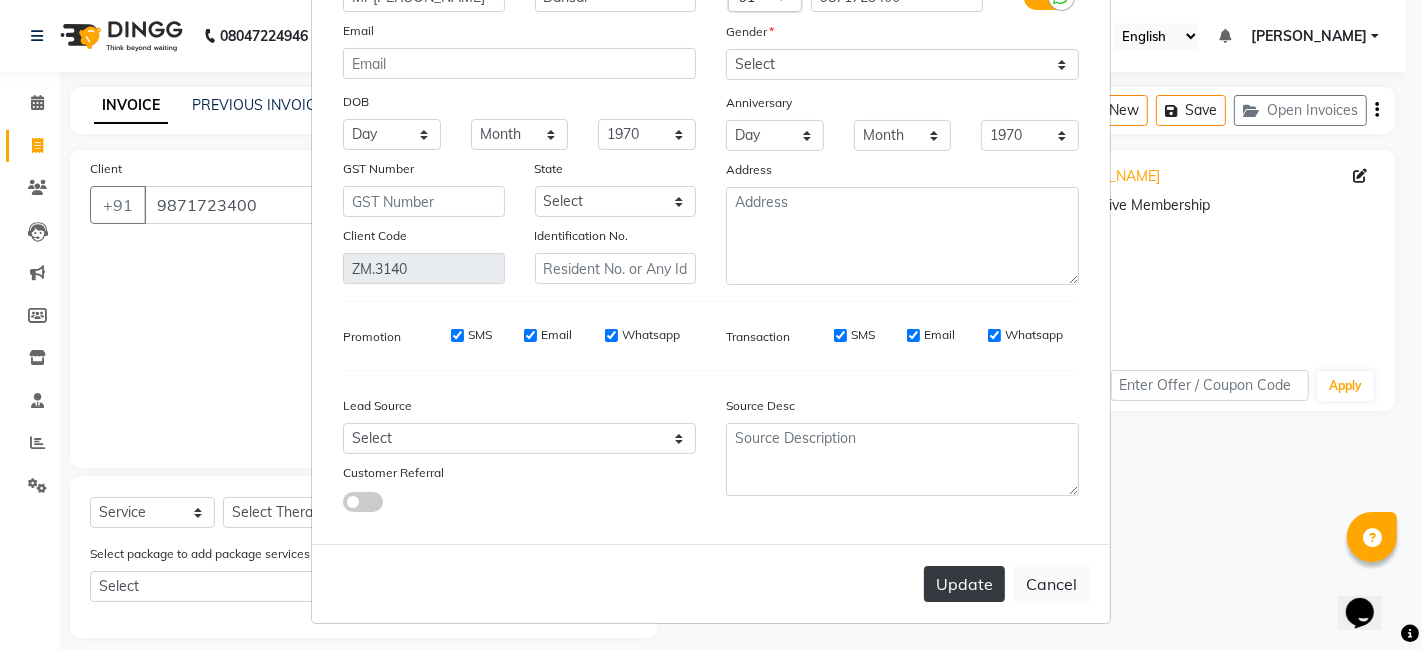 click on "Update" at bounding box center (964, 584) 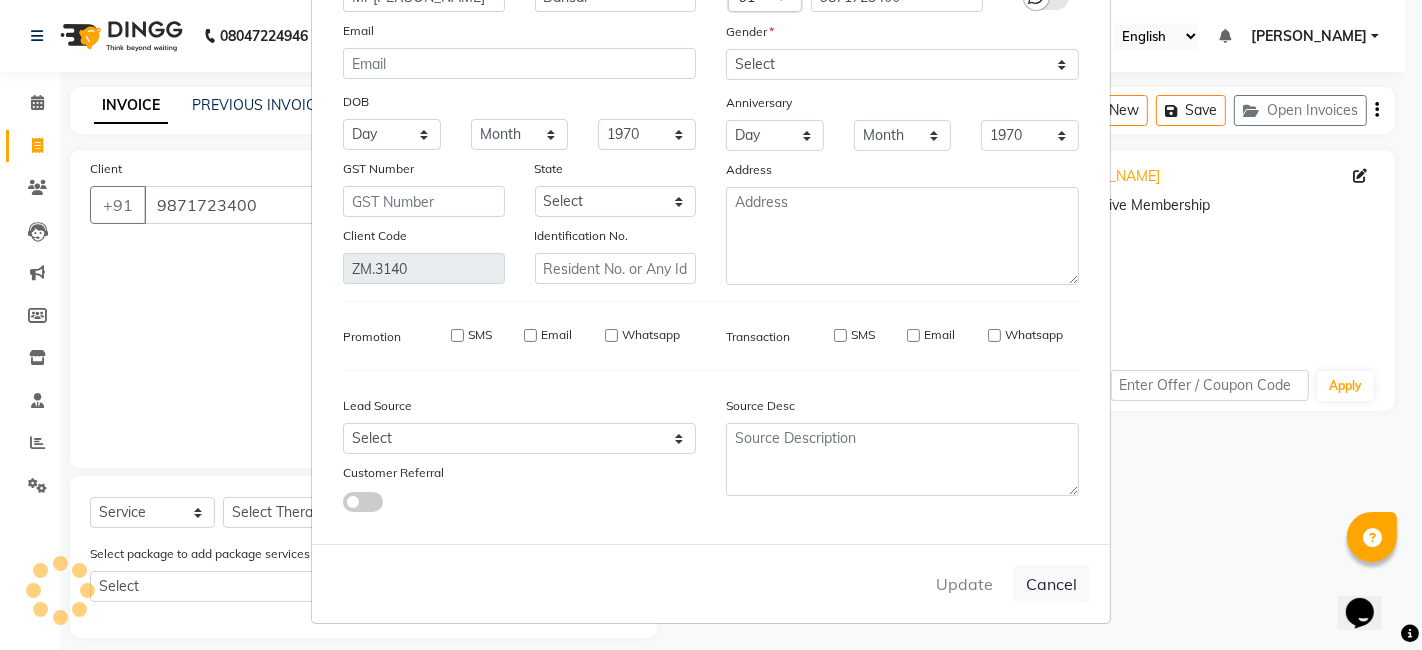 type 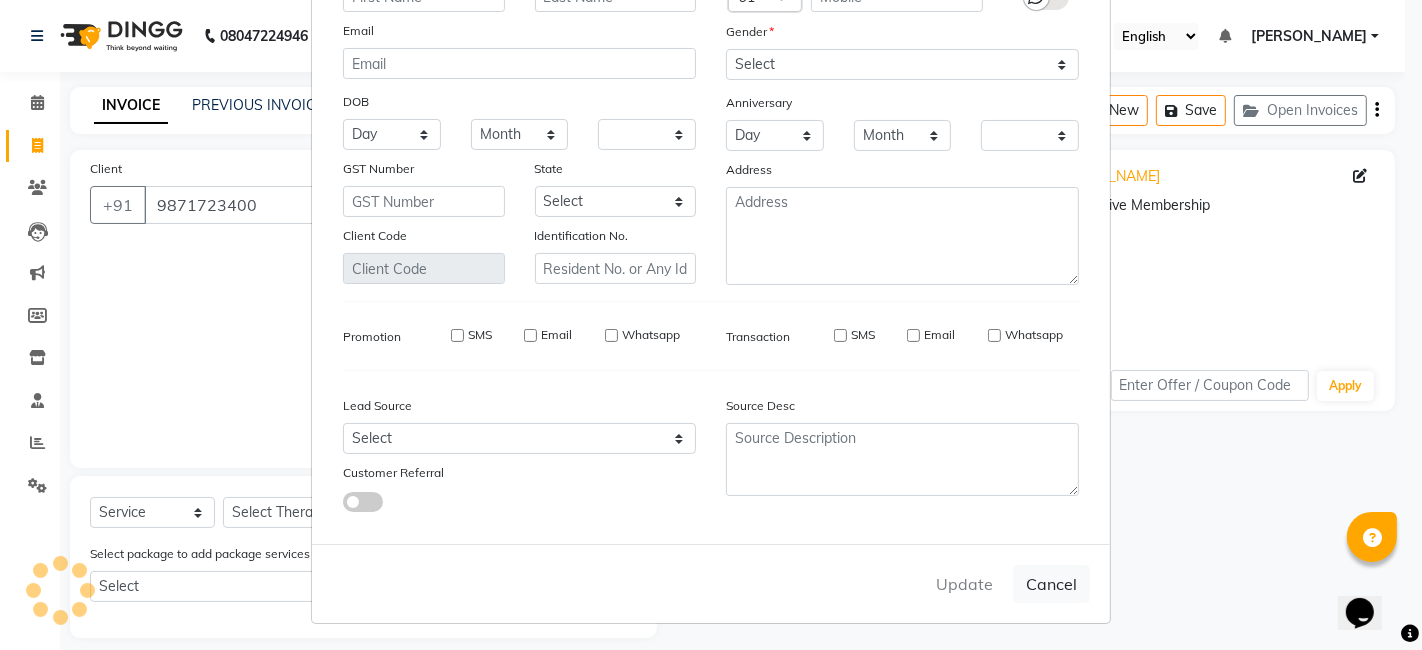 checkbox on "false" 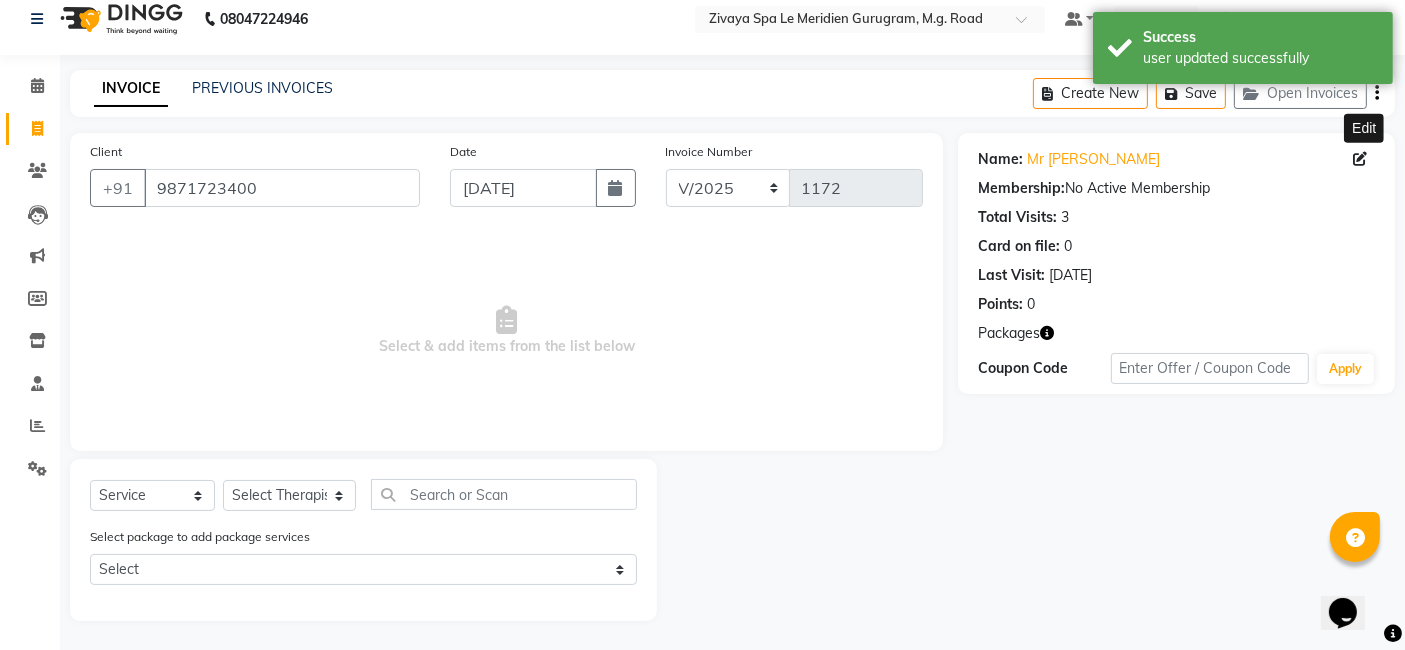 scroll, scrollTop: 17, scrollLeft: 0, axis: vertical 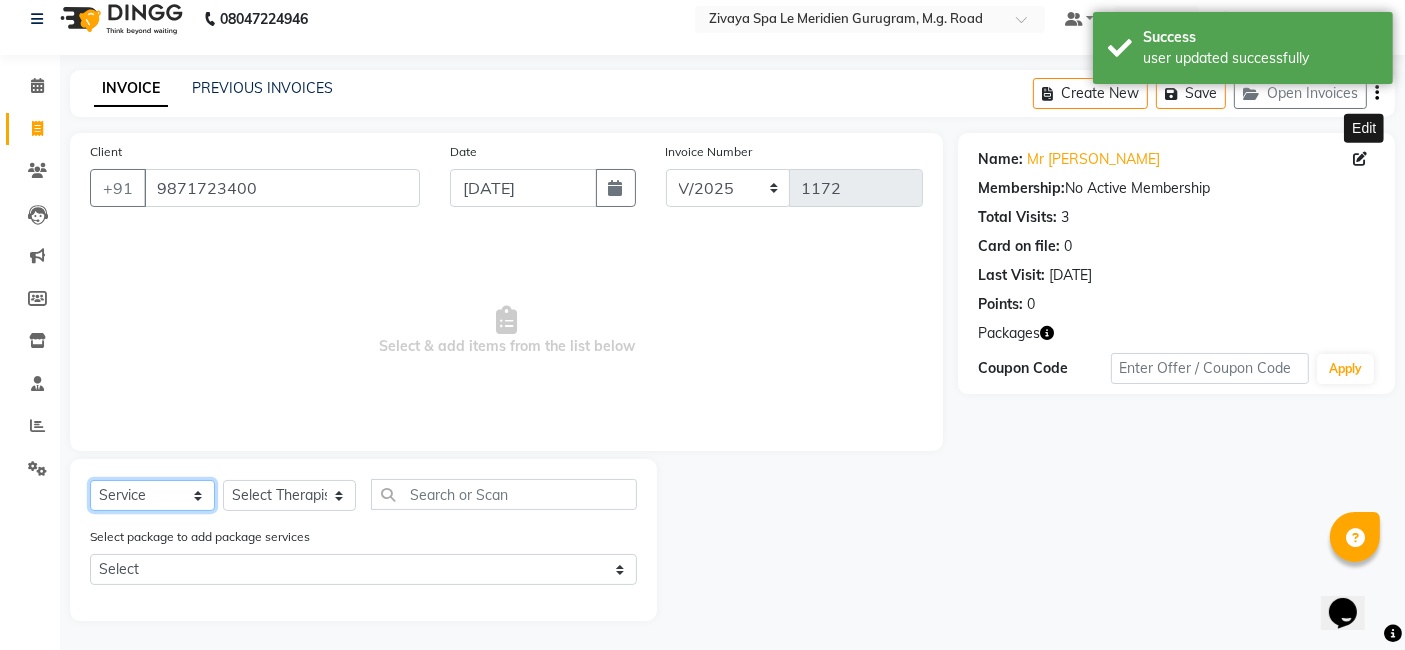click on "Select  Service  Product  Membership  Package Voucher Prepaid Gift Card" 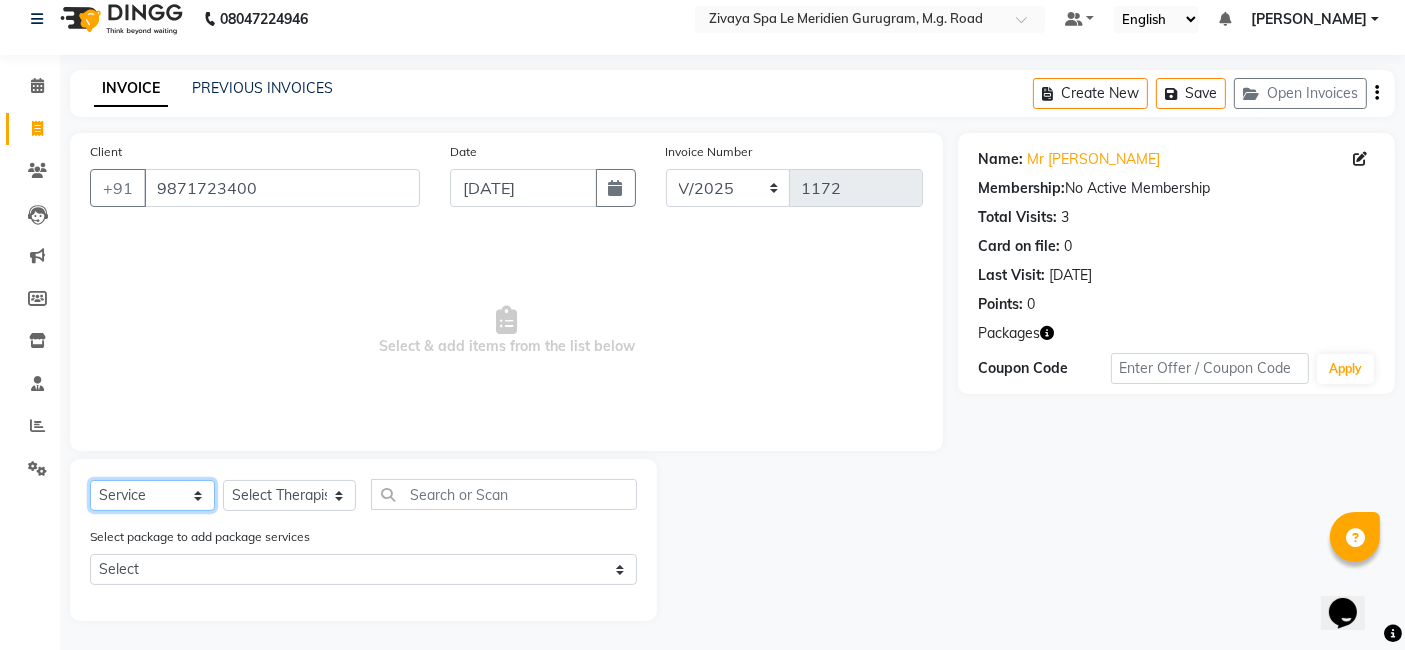 click on "Select  Service  Product  Membership  Package Voucher Prepaid Gift Card" 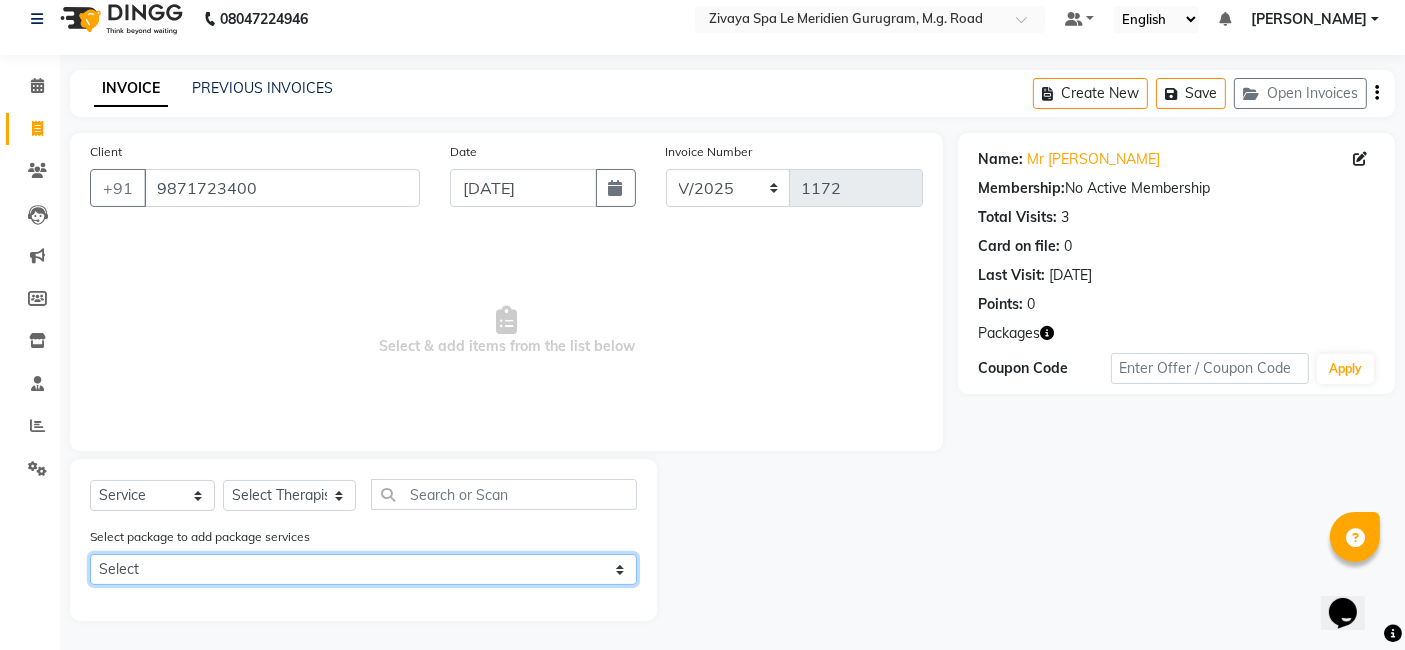 click on "Select 10 ONE HOUR THERAPY FOR 29500" 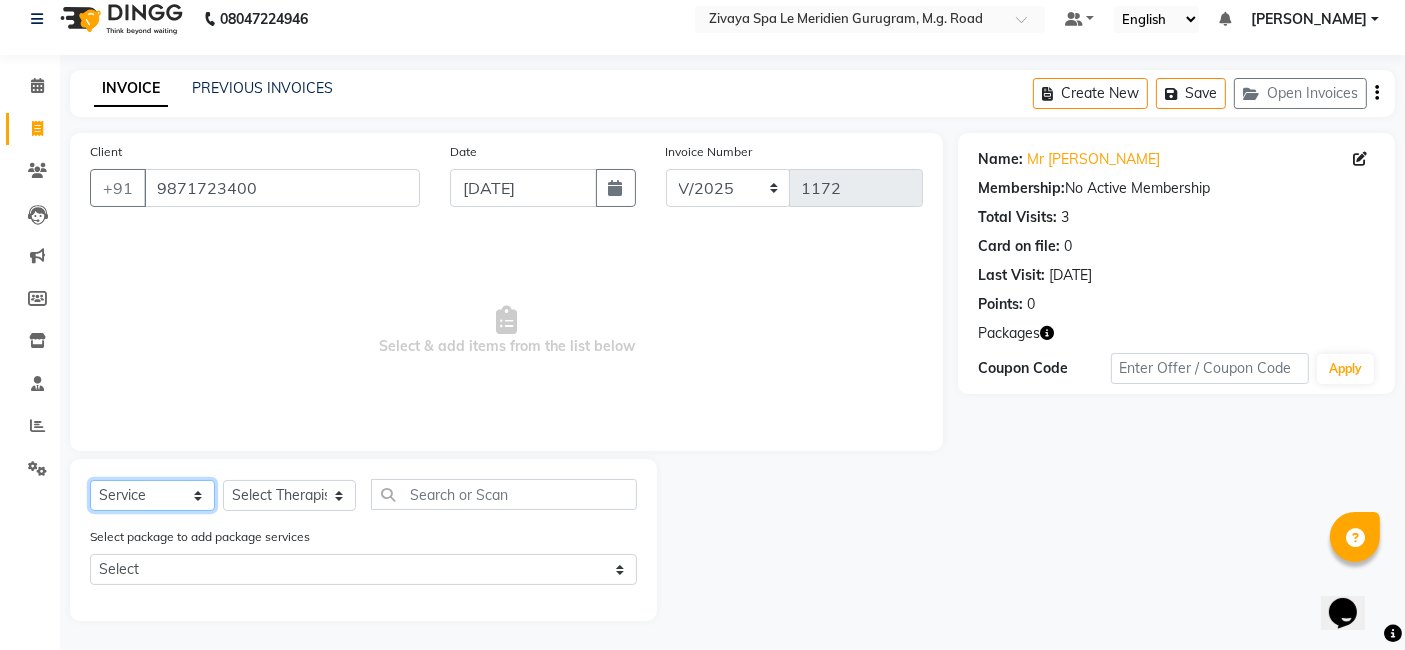 click on "Select  Service  Product  Membership  Package Voucher Prepaid Gift Card" 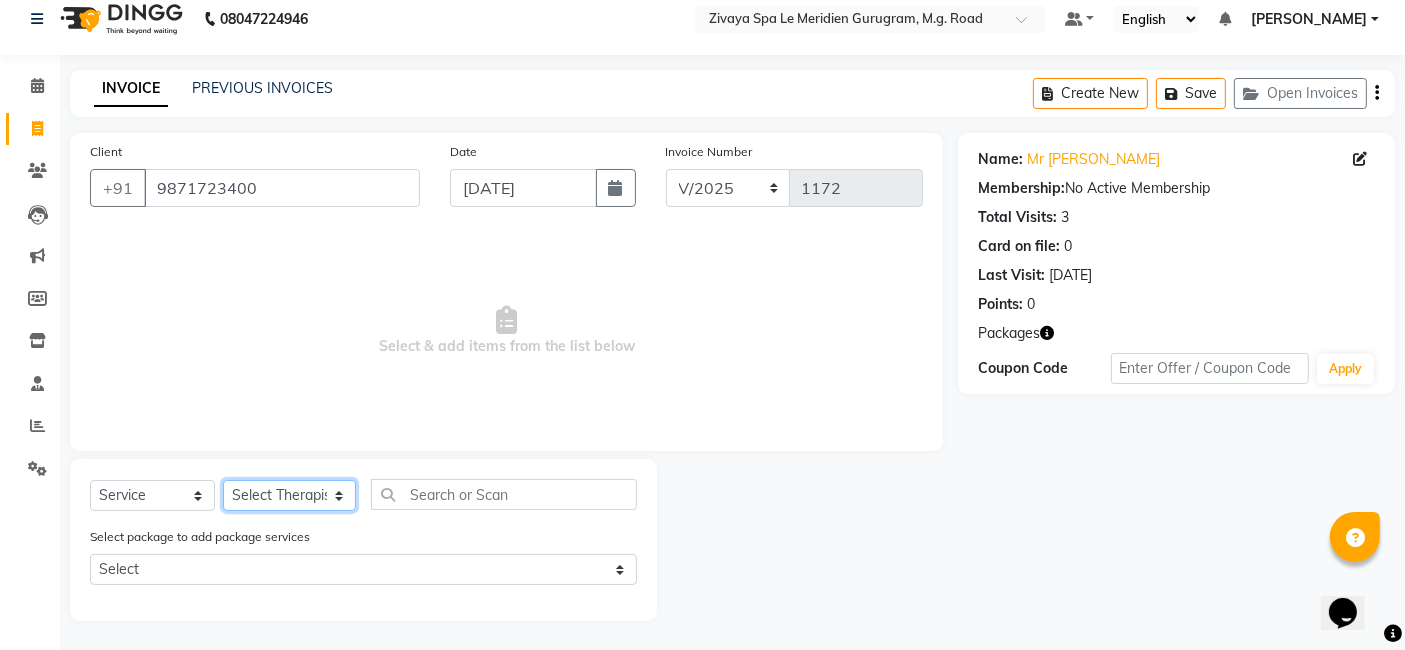 click on "Select Therapist Ching Huishunao Genevi Vanlalhriet Heba Holito Achumi (Lito) KAMPY Lalhlimmawi Lalini Parish RITU Shital Shuaib Sonia N Marak Tolibo Ayemi" 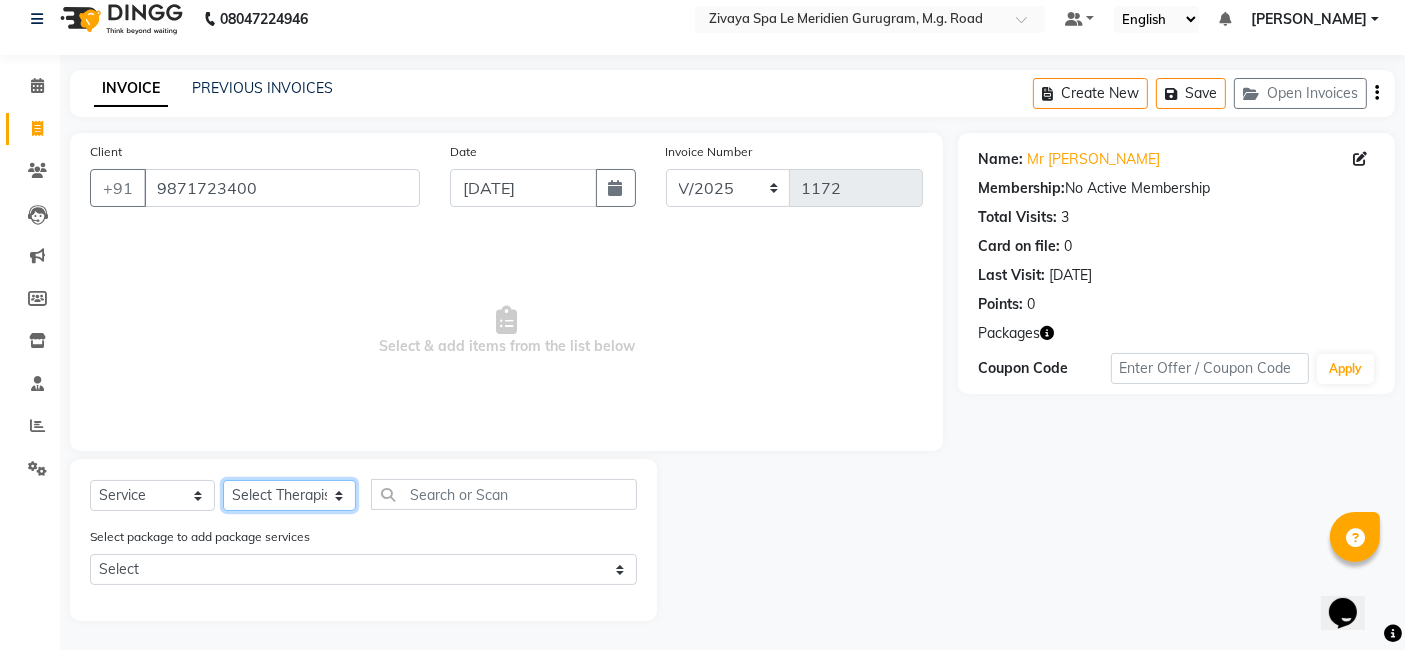 select on "49958" 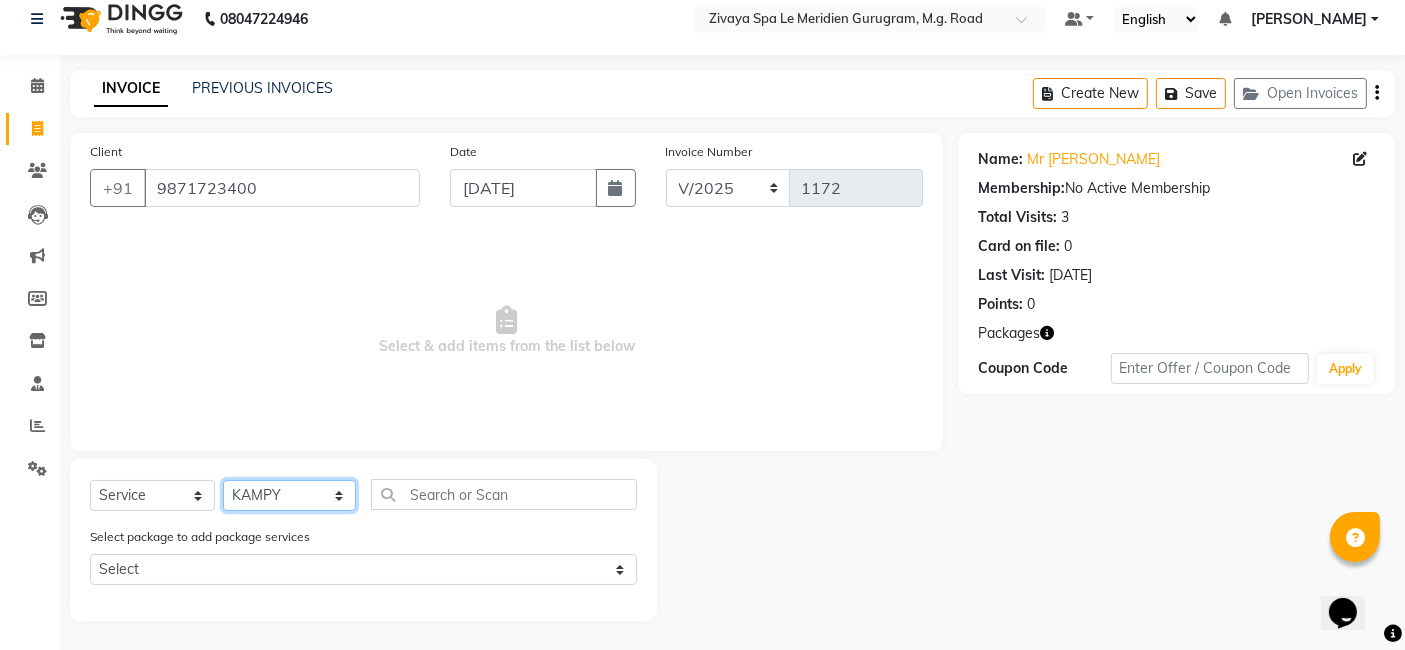 click on "Select Therapist Ching Huishunao Genevi Vanlalhriet Heba Holito Achumi (Lito) KAMPY Lalhlimmawi Lalini Parish RITU Shital Shuaib Sonia N Marak Tolibo Ayemi" 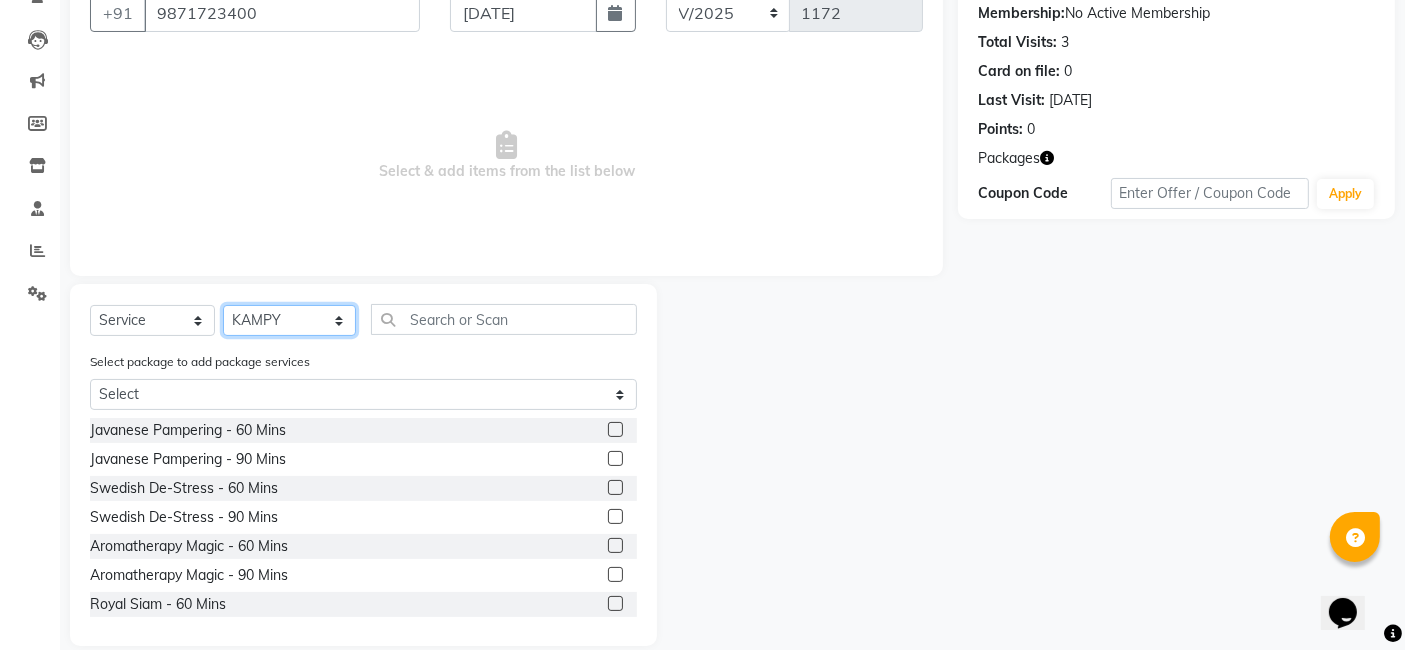 scroll, scrollTop: 217, scrollLeft: 0, axis: vertical 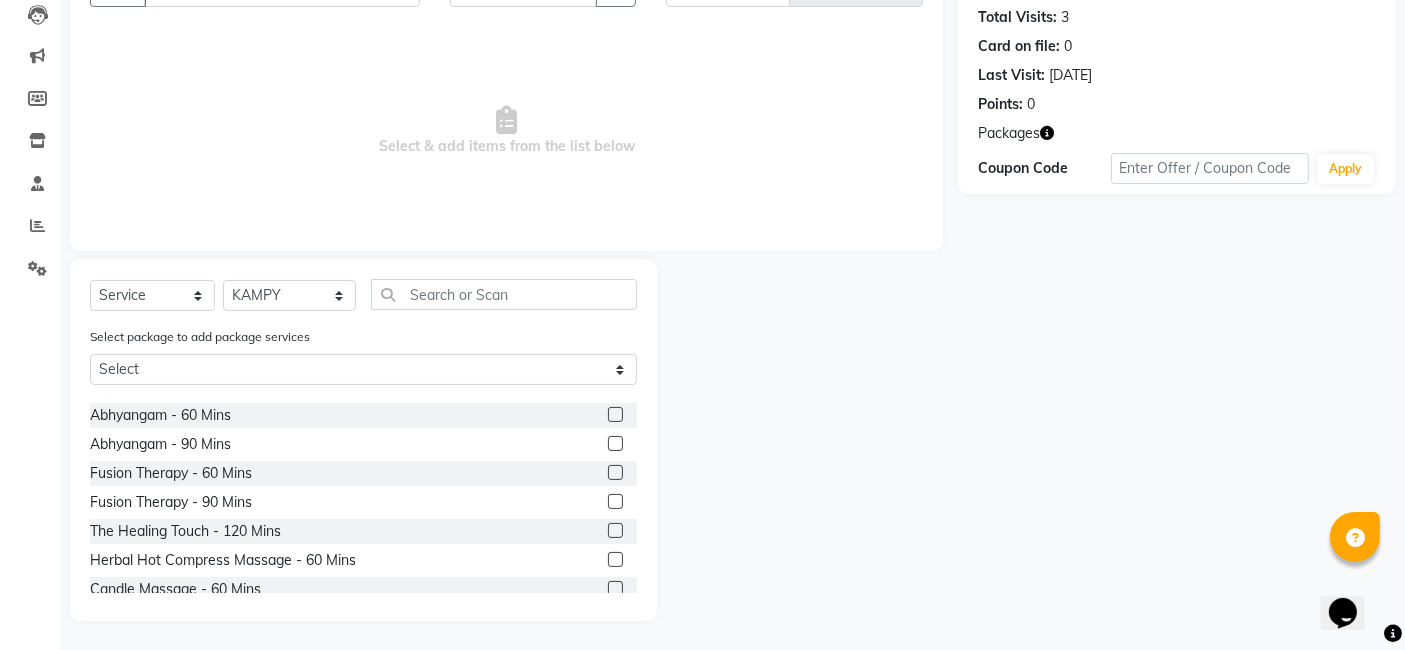 click 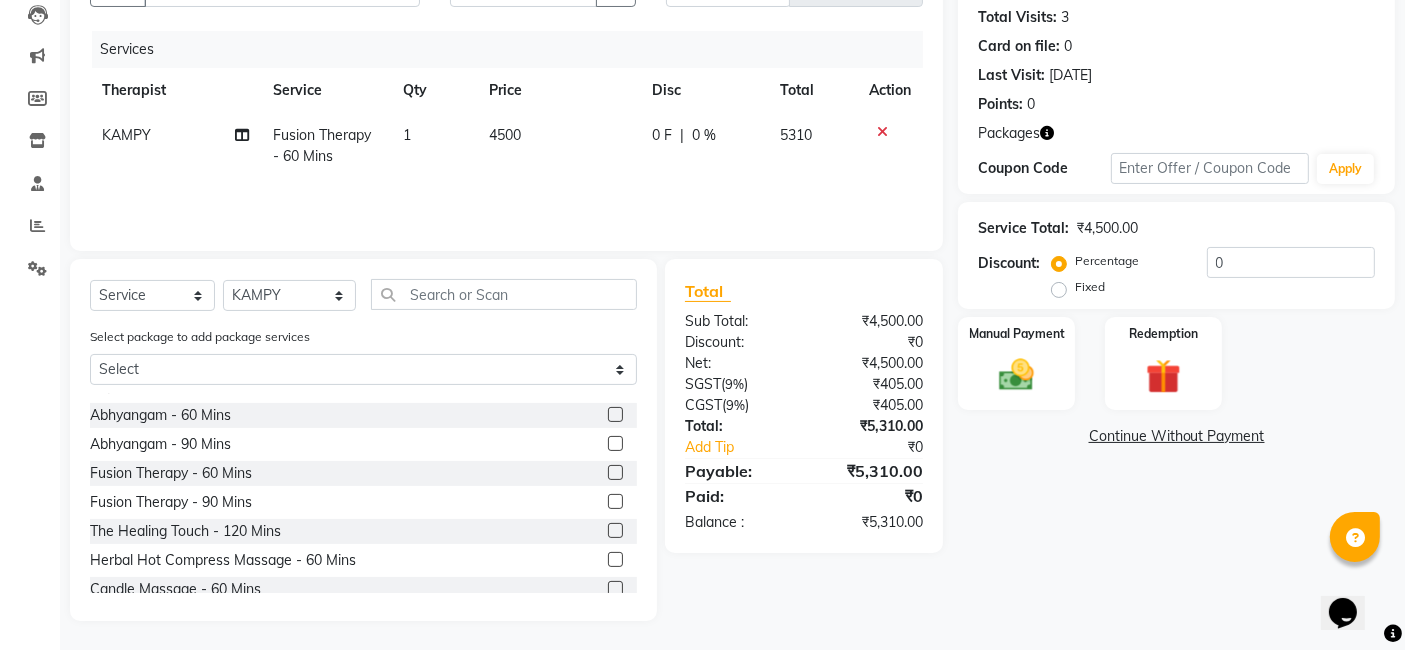 click 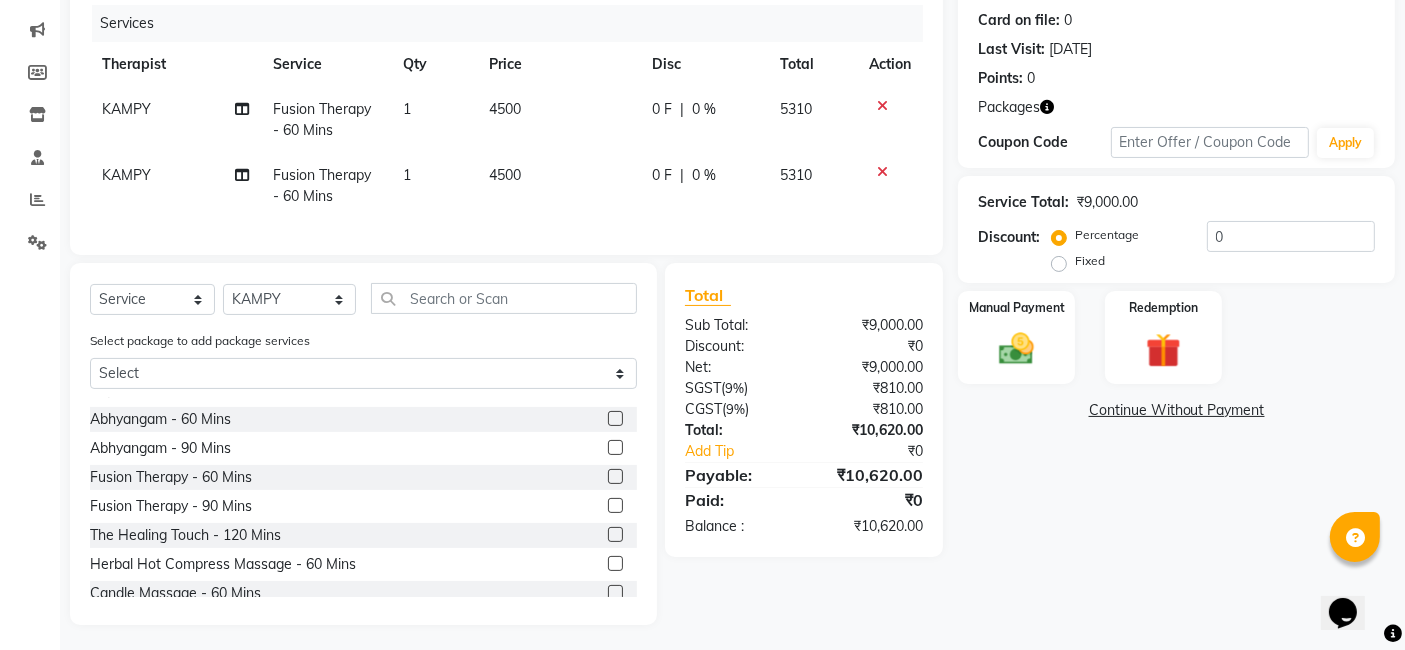 scroll, scrollTop: 264, scrollLeft: 0, axis: vertical 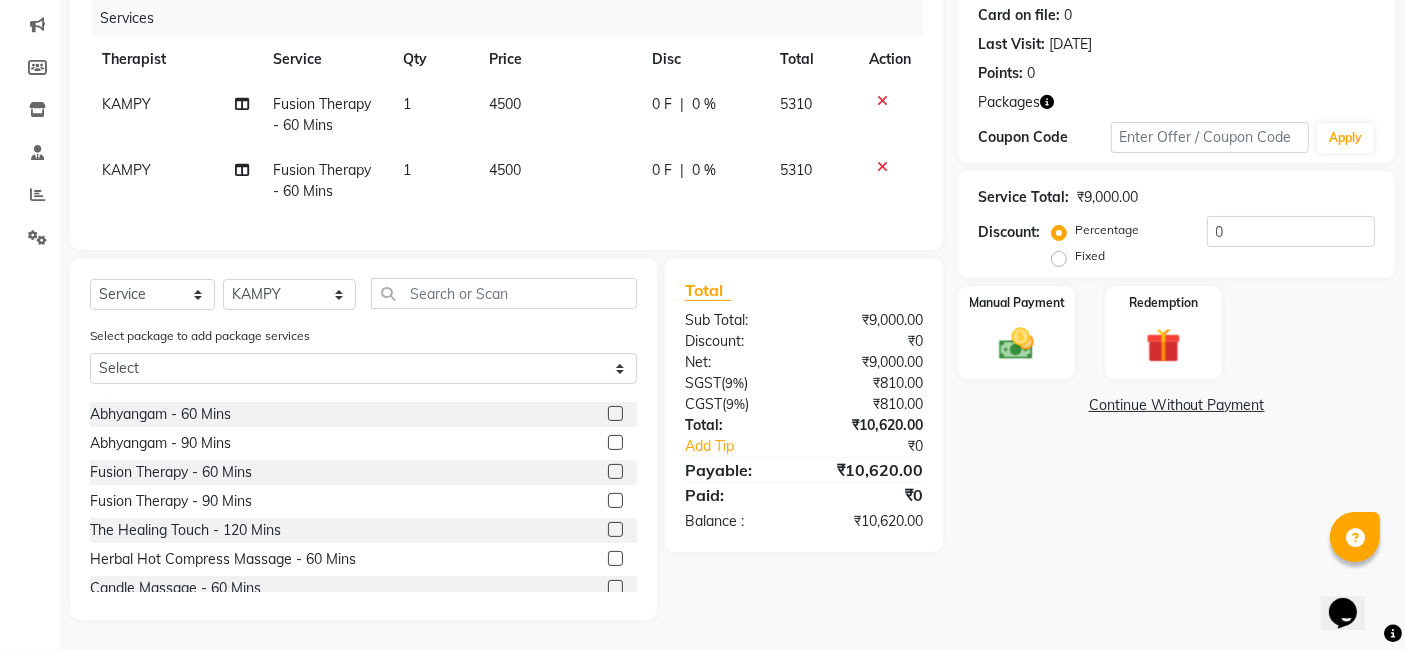 click 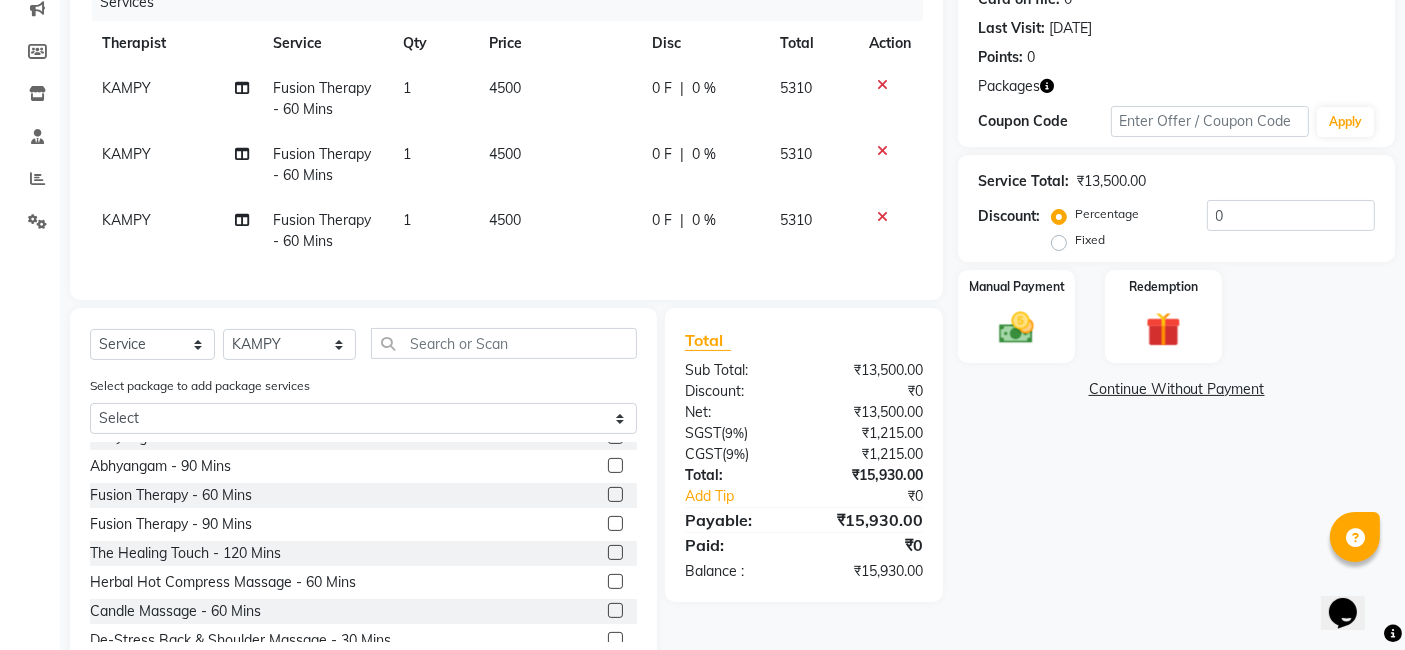 scroll, scrollTop: 222, scrollLeft: 0, axis: vertical 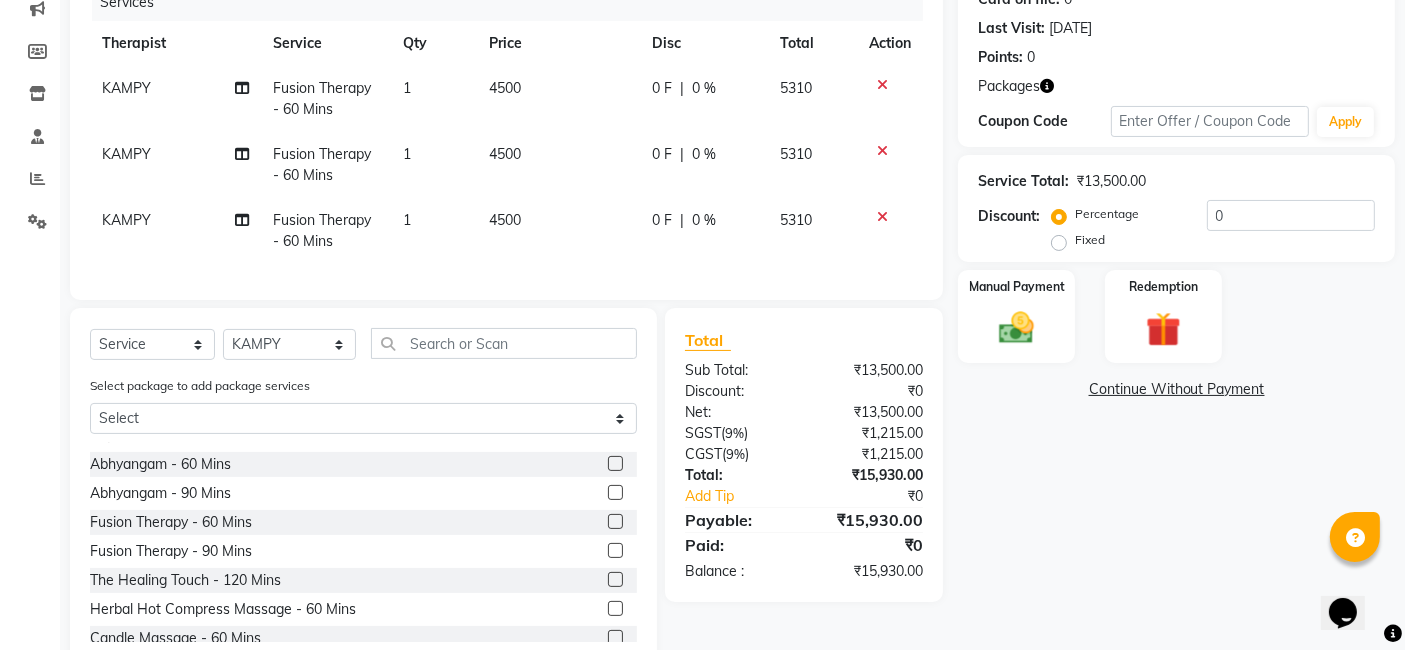 click 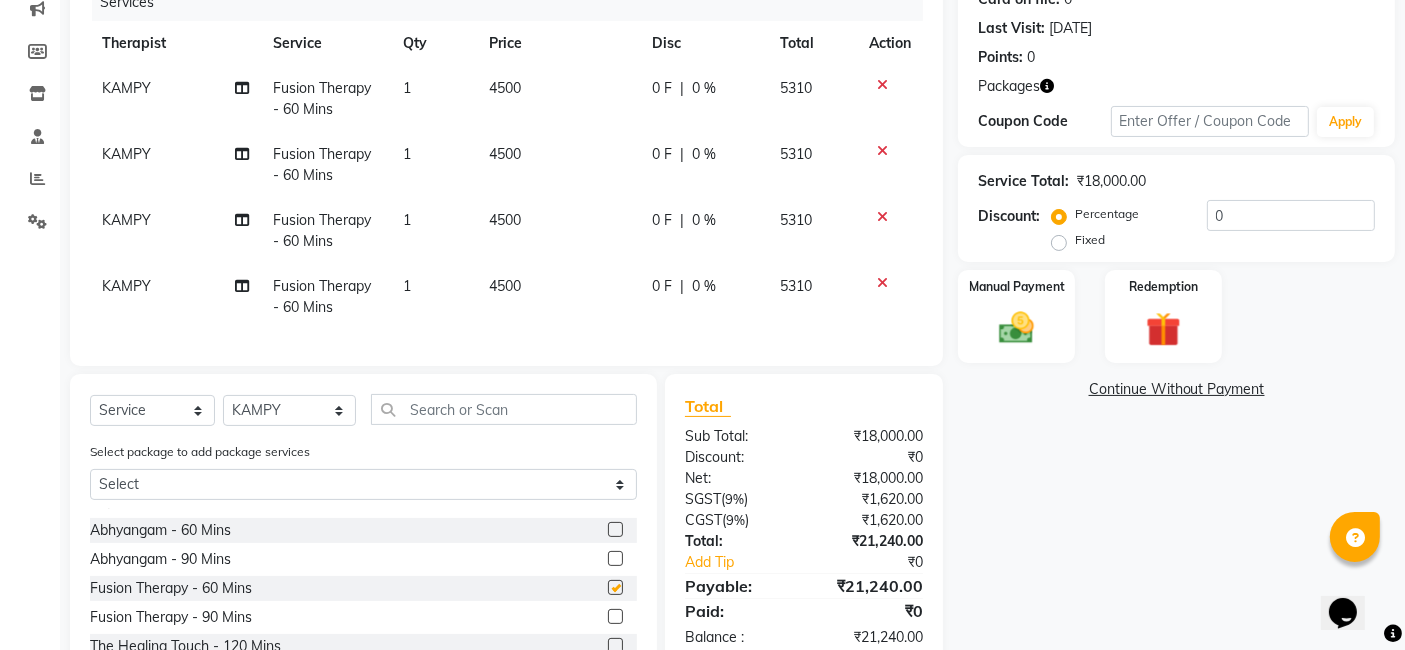 checkbox on "false" 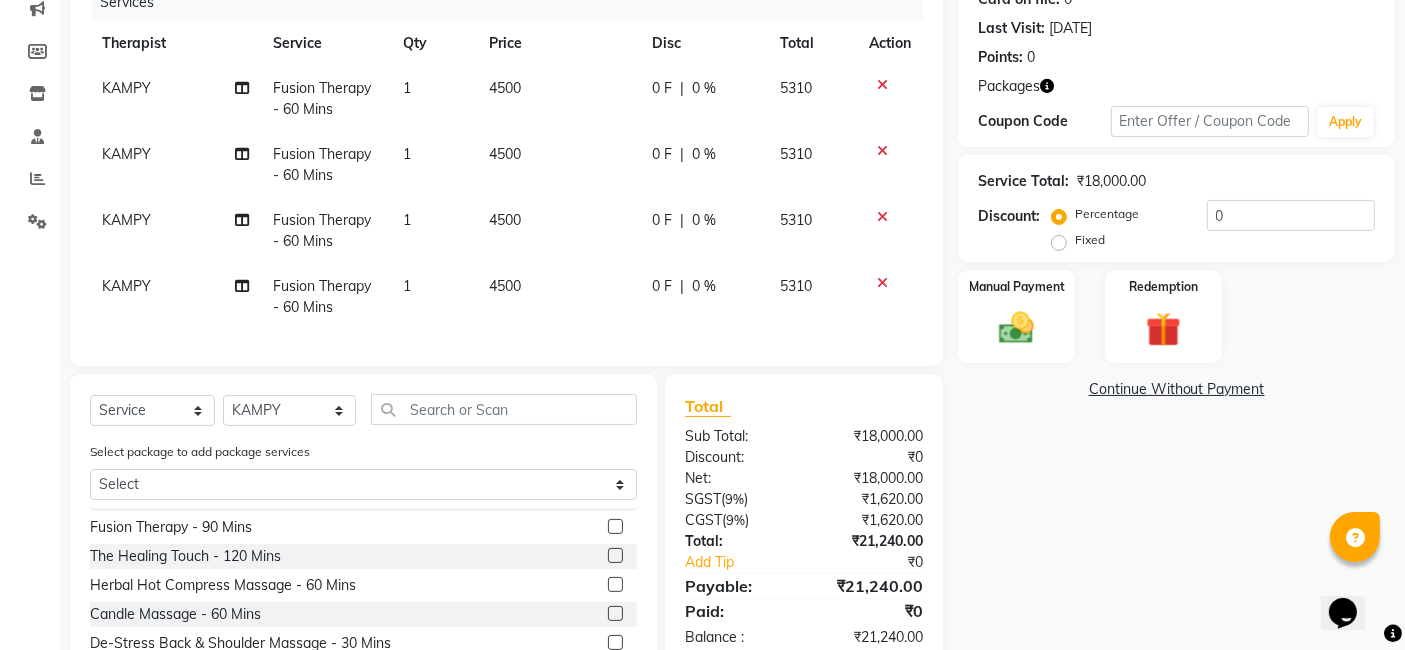 scroll, scrollTop: 333, scrollLeft: 0, axis: vertical 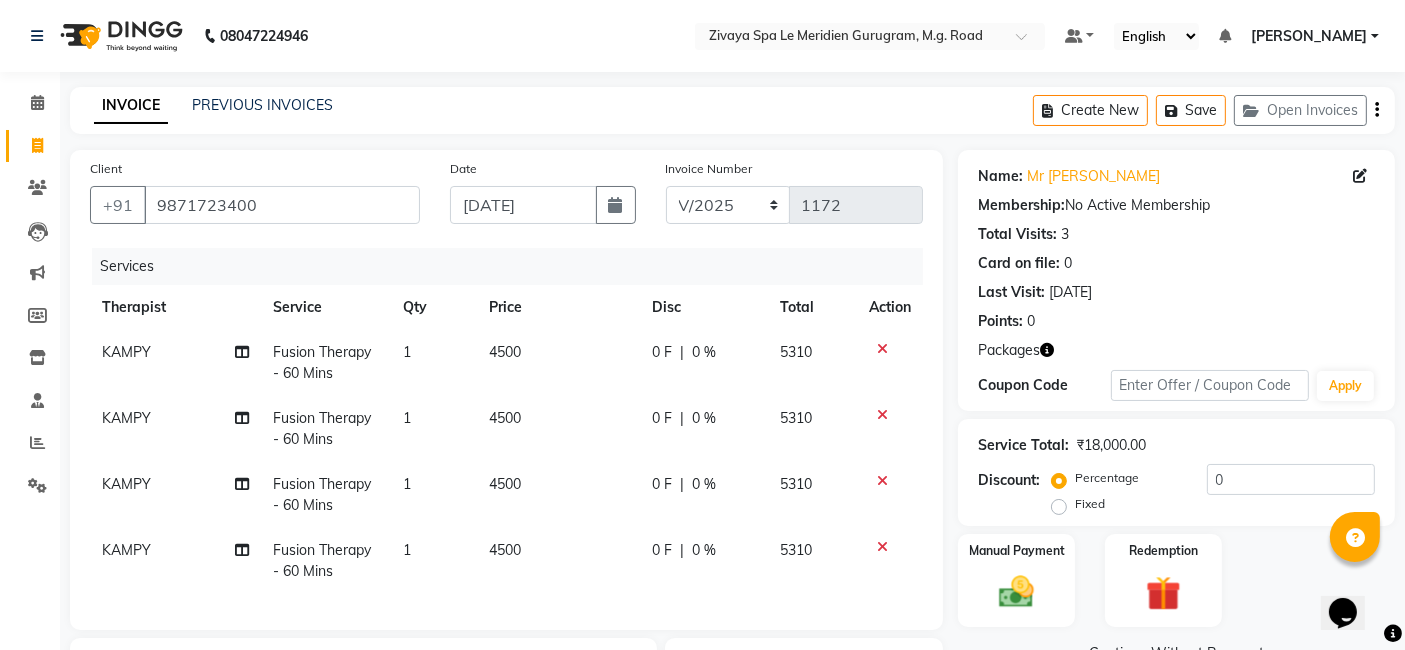 click 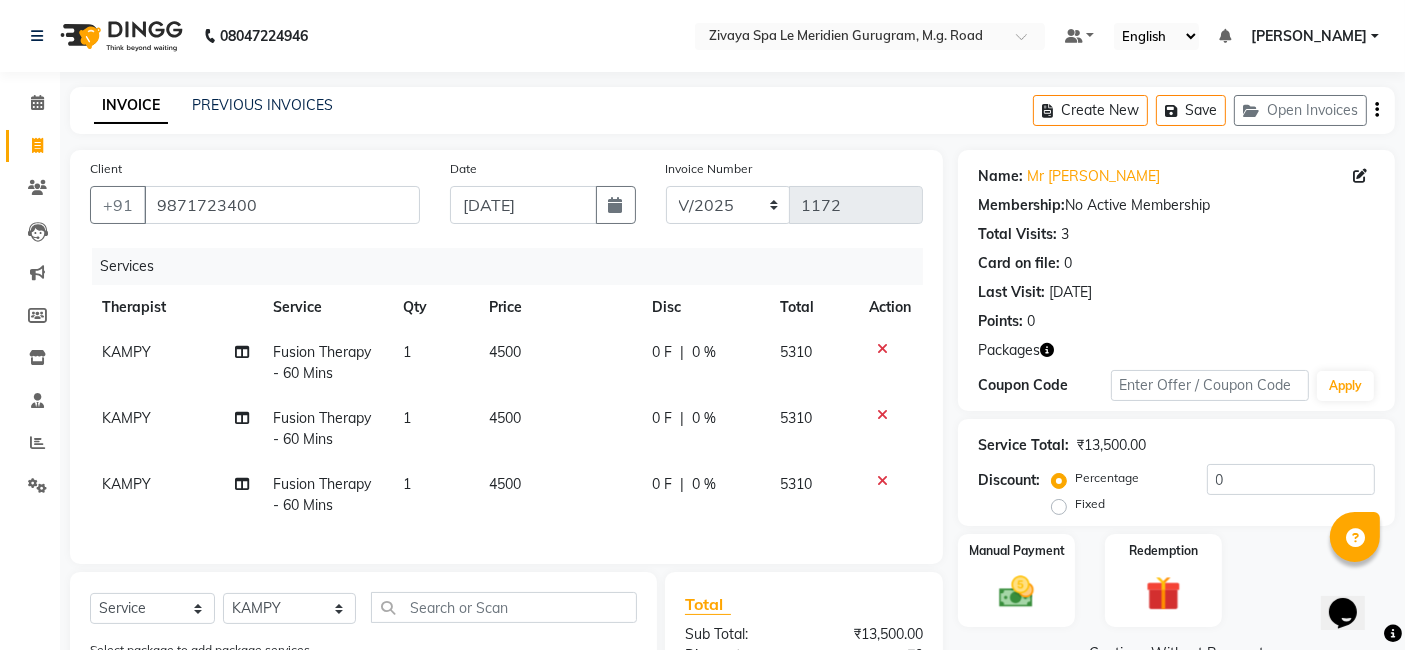 click 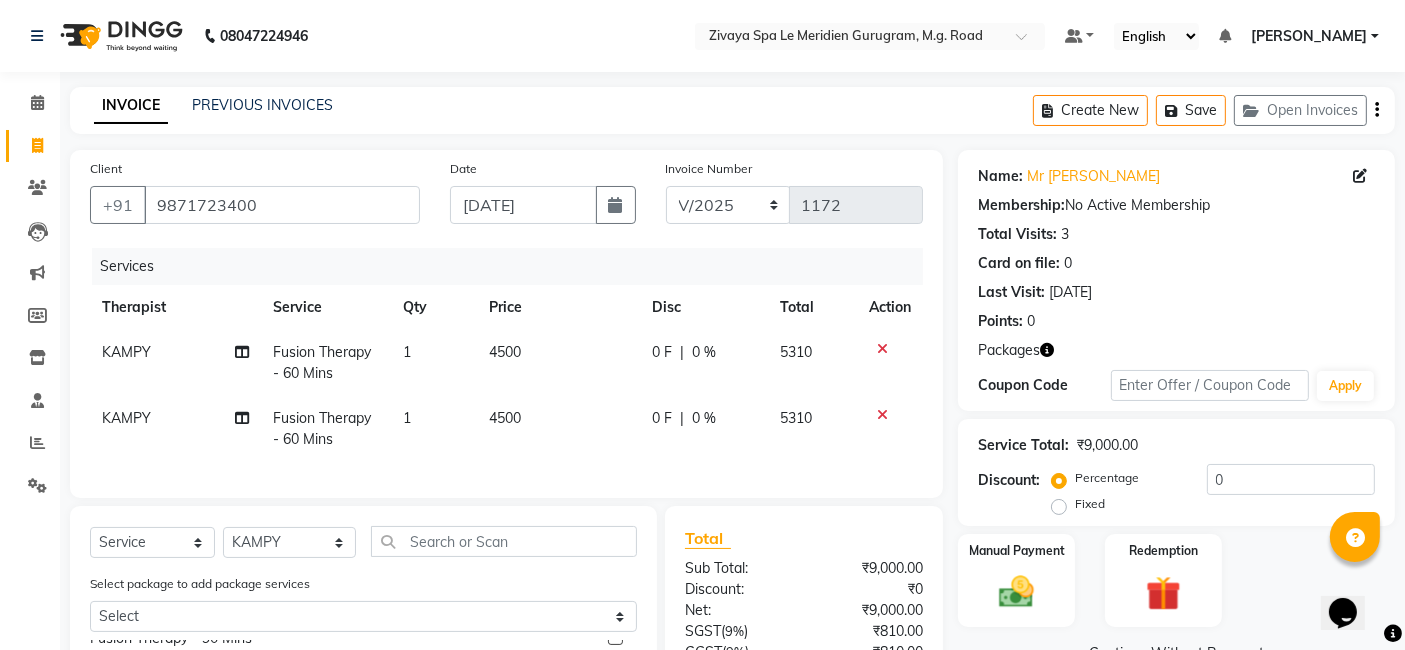 click 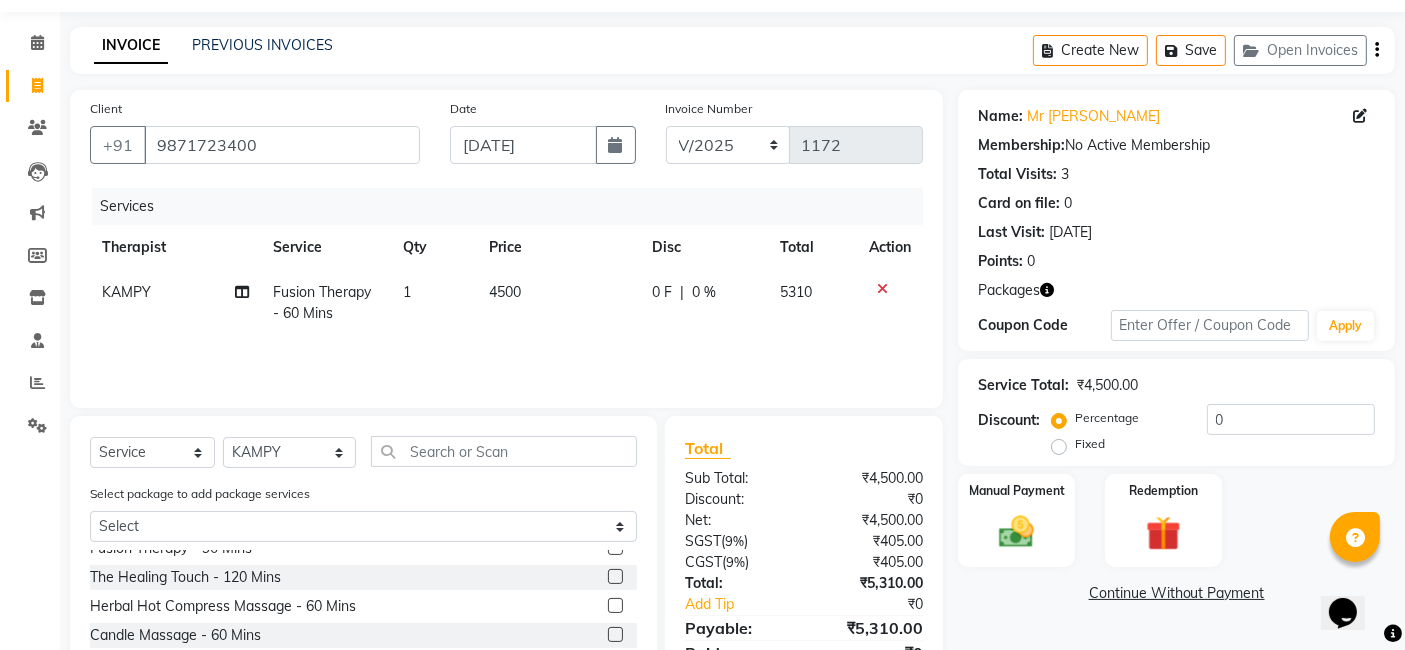 scroll, scrollTop: 217, scrollLeft: 0, axis: vertical 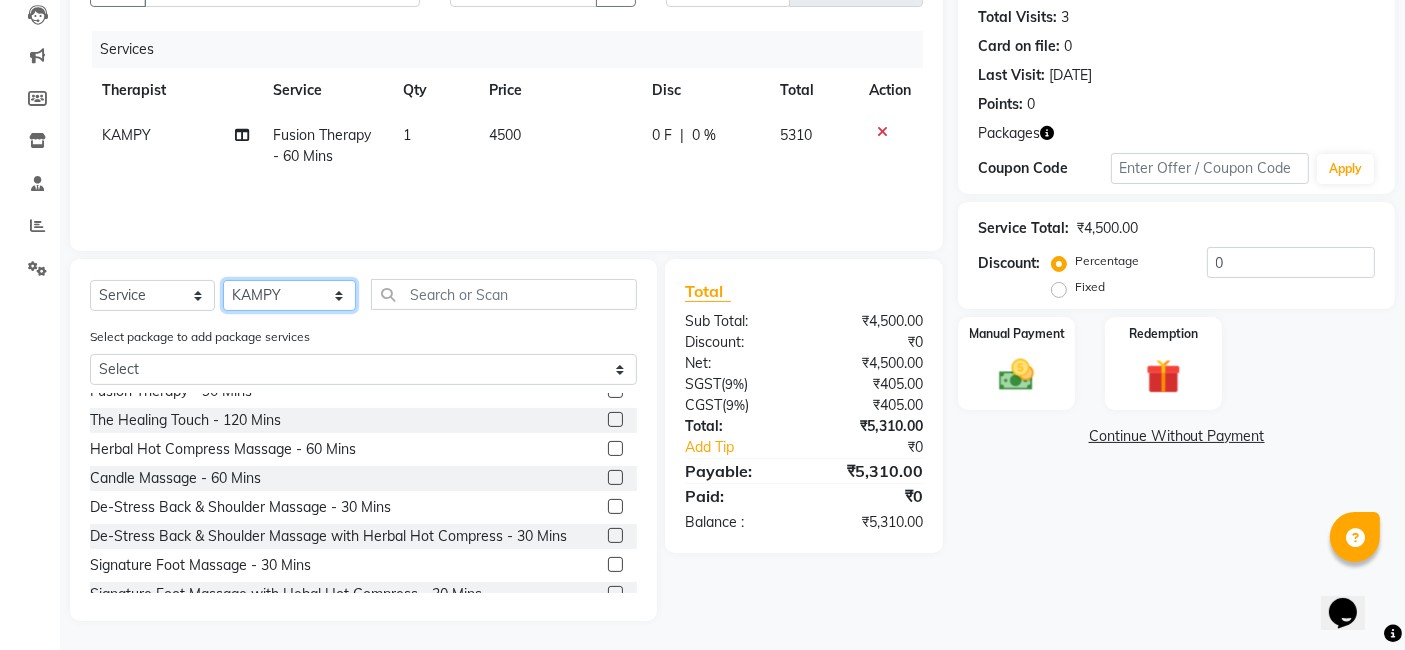click on "Select Therapist Ching Huishunao Genevi Vanlalhriet Heba Holito Achumi (Lito) KAMPY Lalhlimmawi Lalini Parish RITU Shital Shuaib Sonia N Marak Tolibo Ayemi" 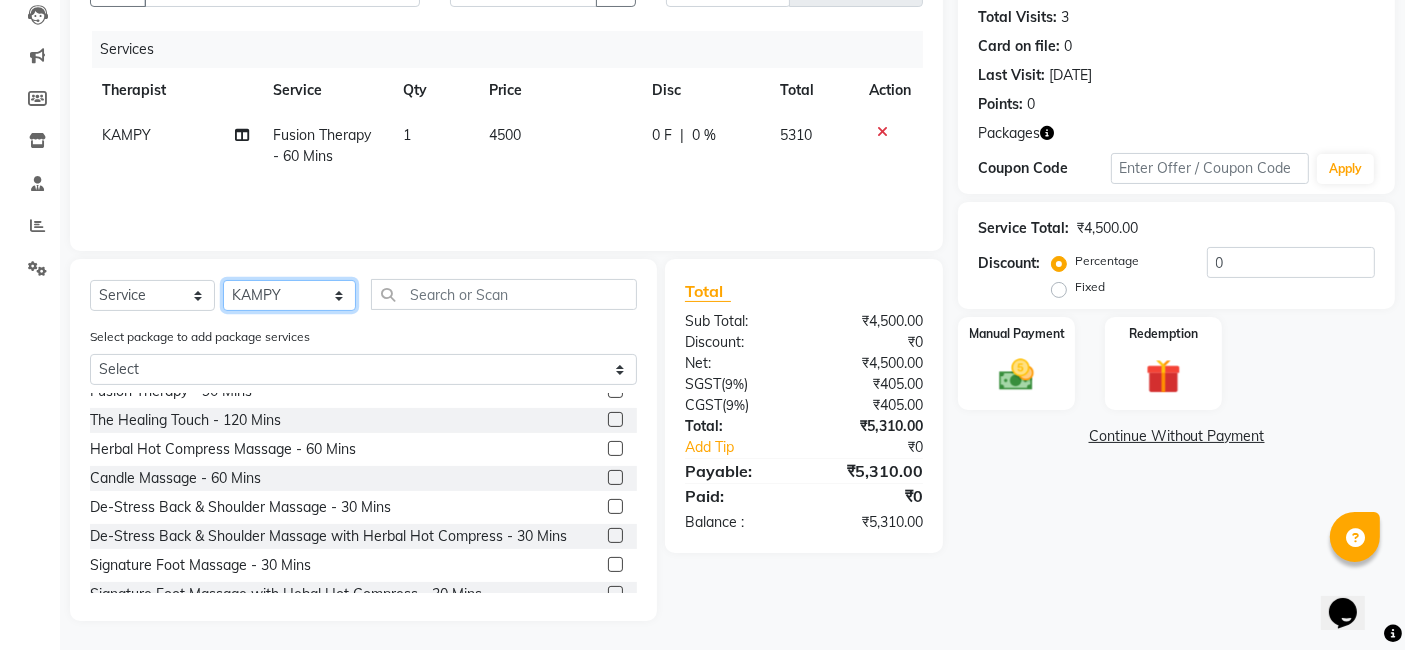 select on "65985" 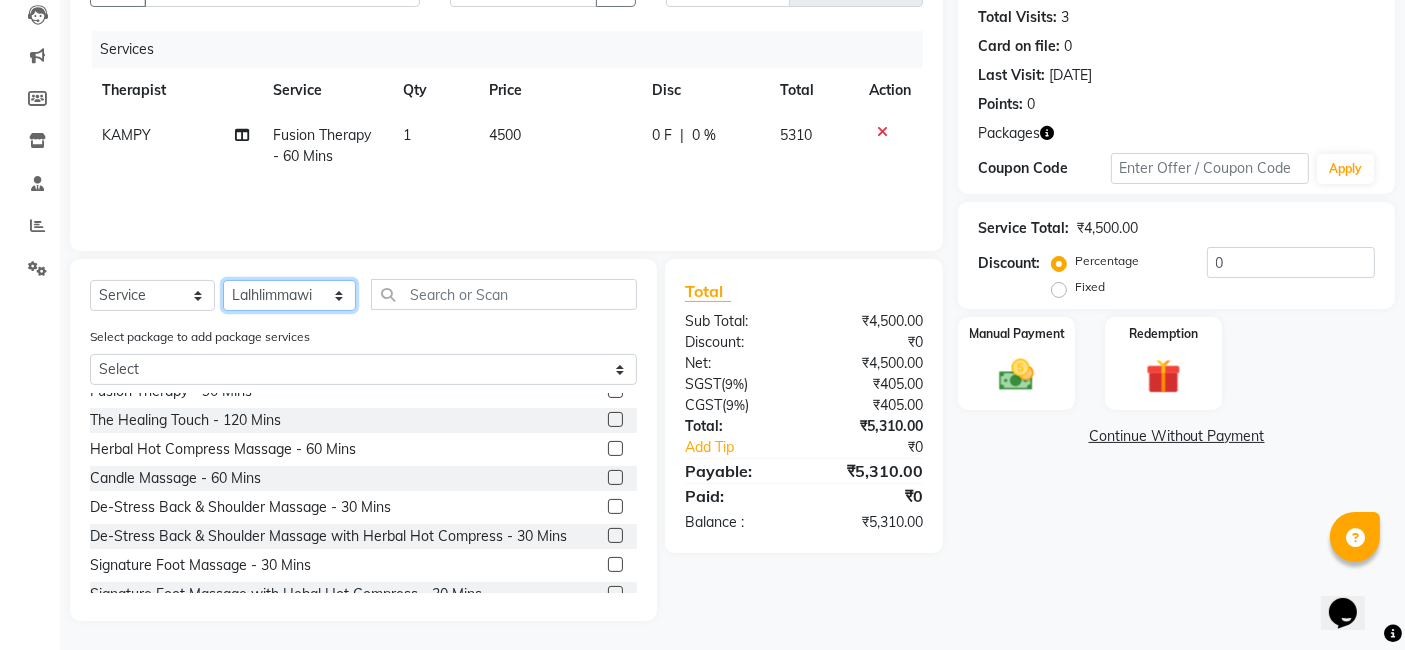 click on "Select Therapist Ching Huishunao Genevi Vanlalhriet Heba Holito Achumi (Lito) KAMPY Lalhlimmawi Lalini Parish RITU Shital Shuaib Sonia N Marak Tolibo Ayemi" 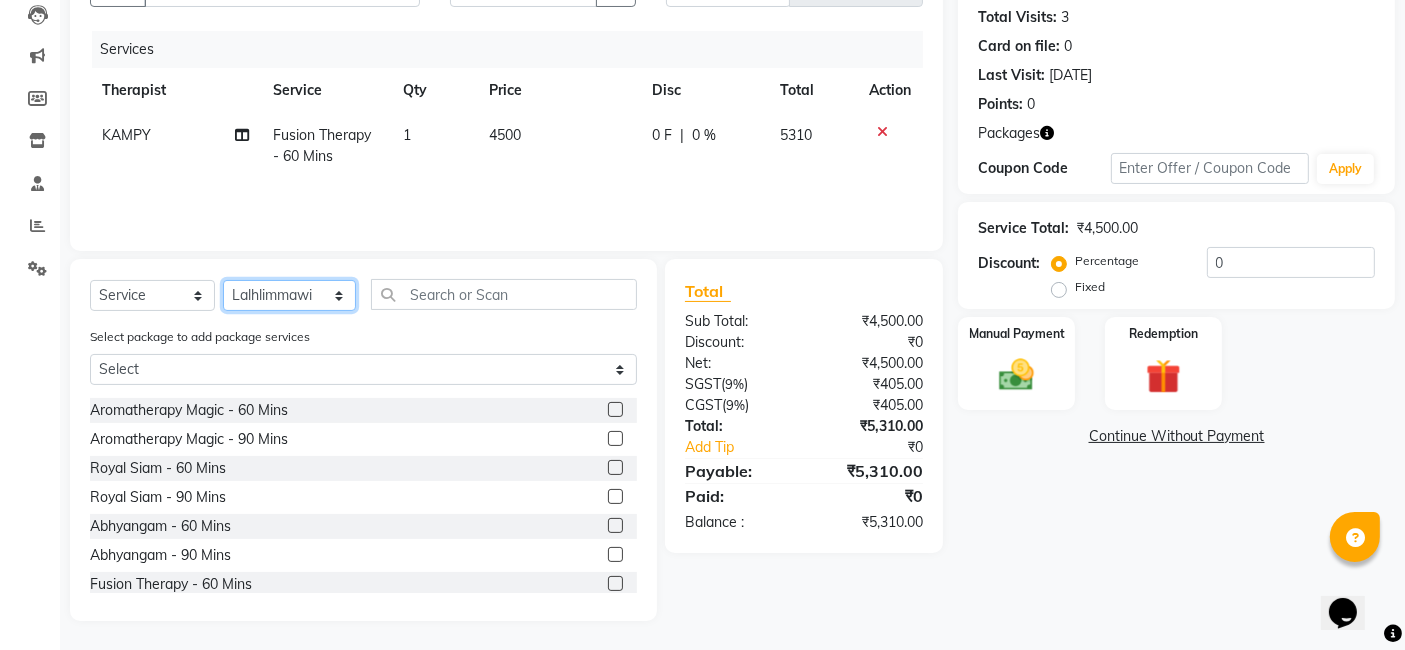 scroll, scrollTop: 222, scrollLeft: 0, axis: vertical 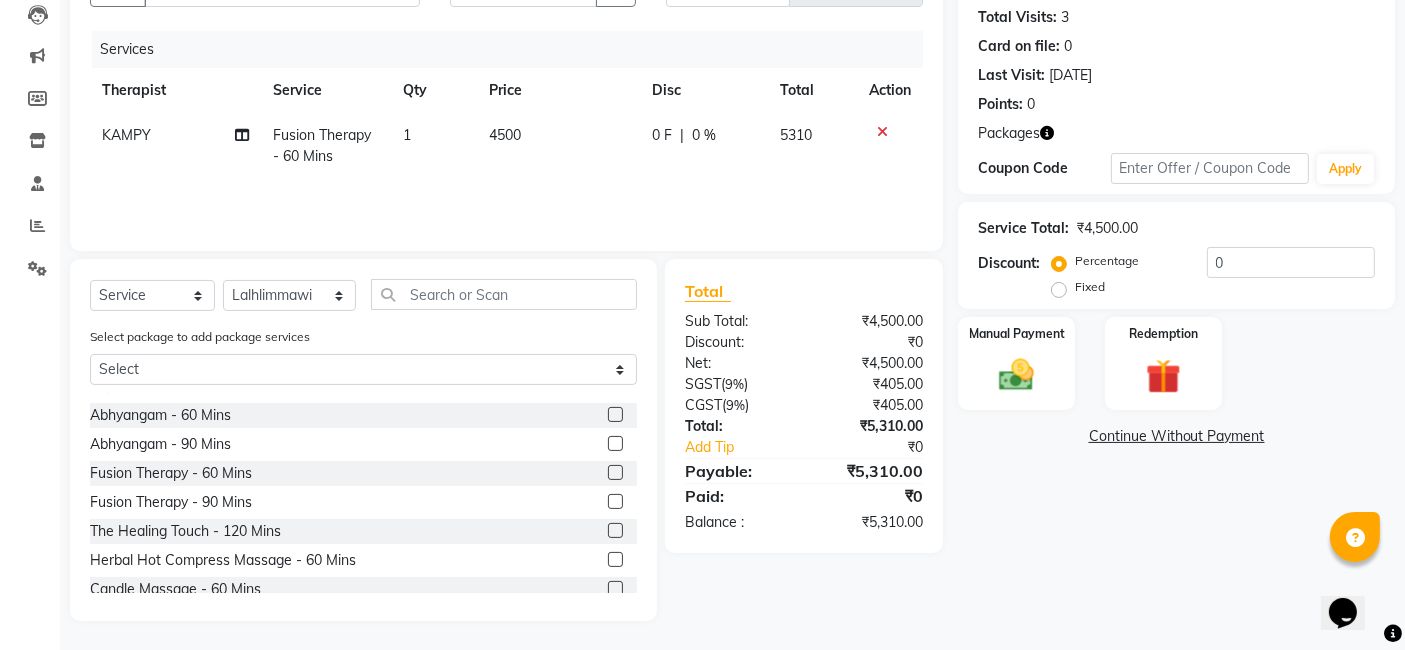 click 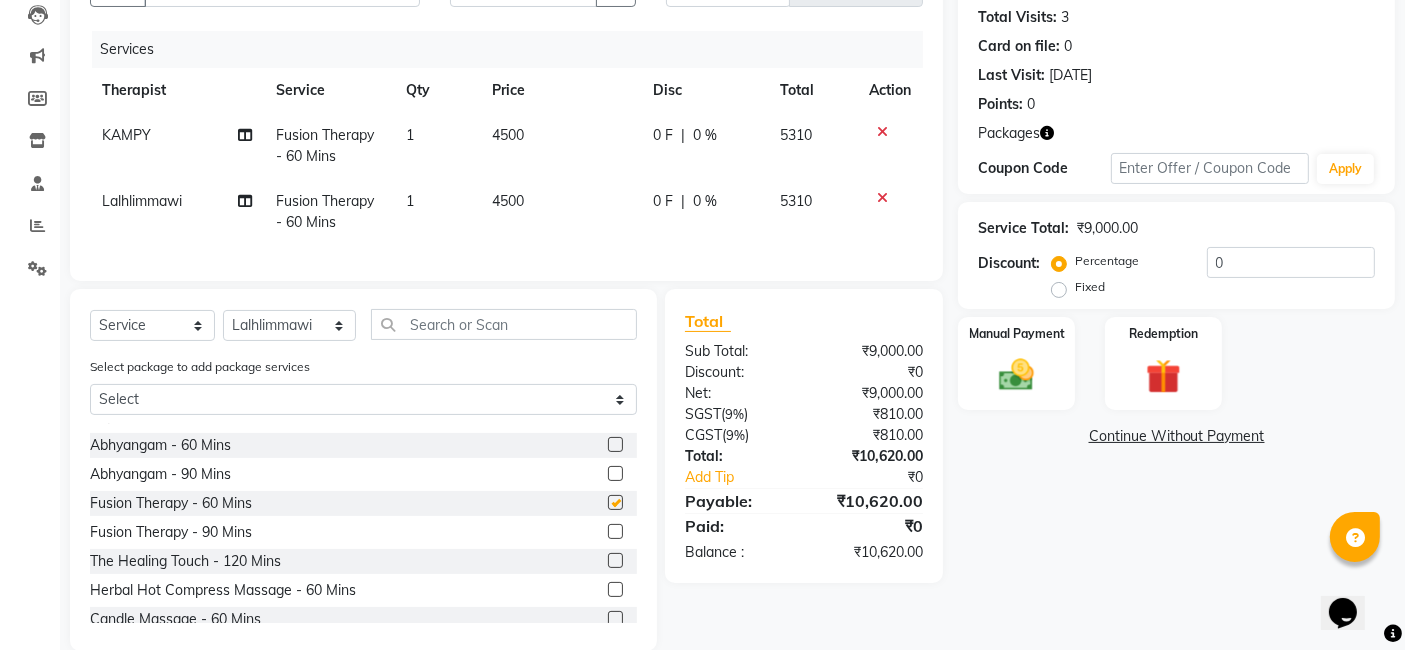 checkbox on "false" 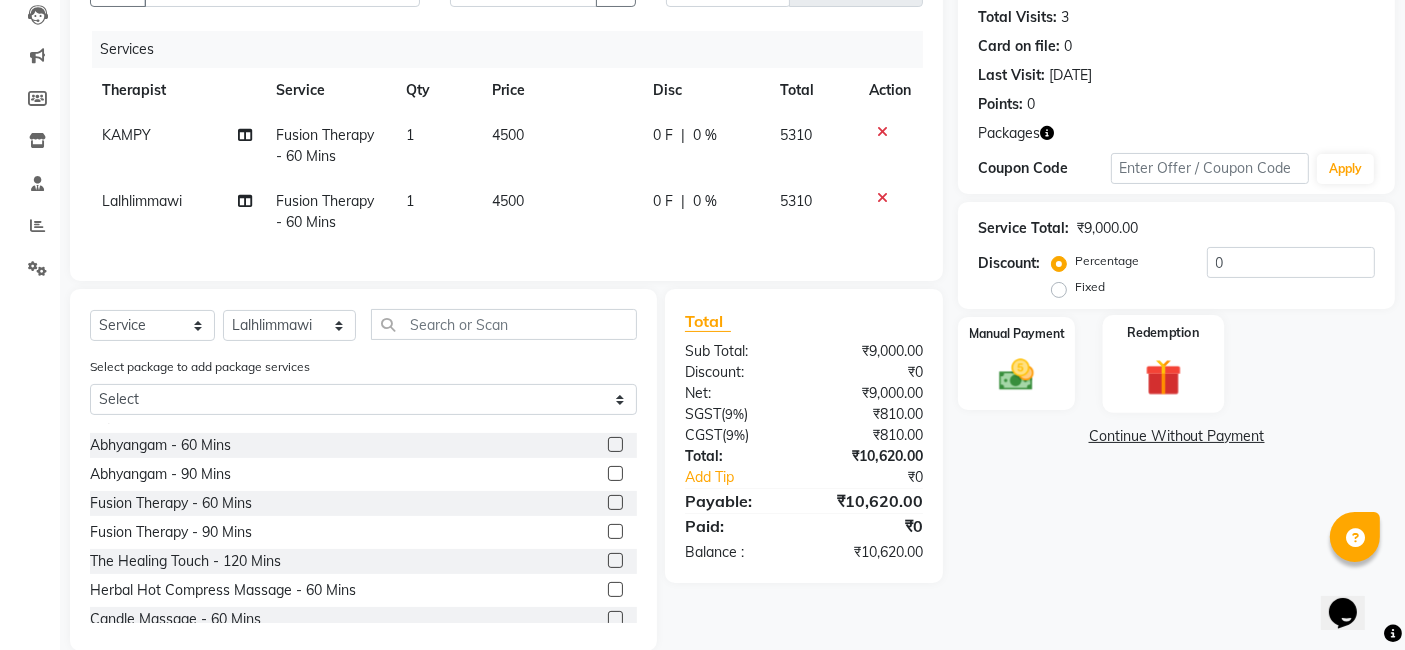 click 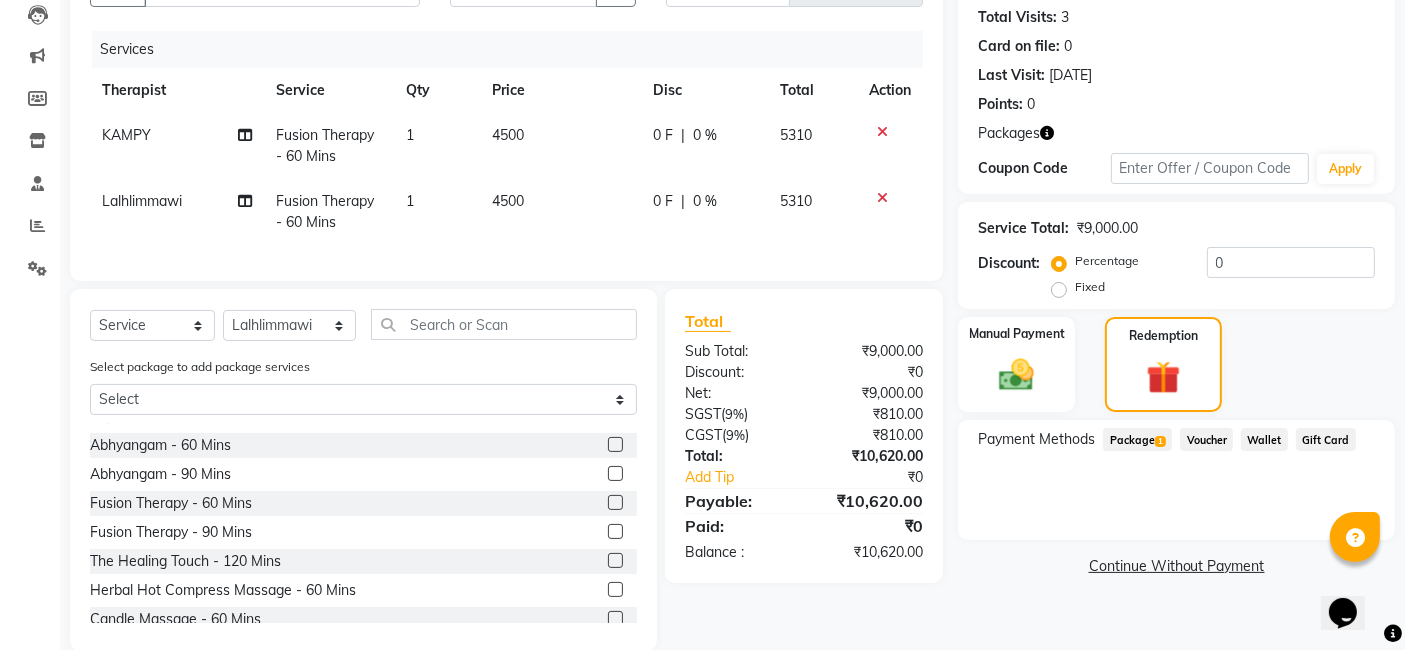 click on "1" 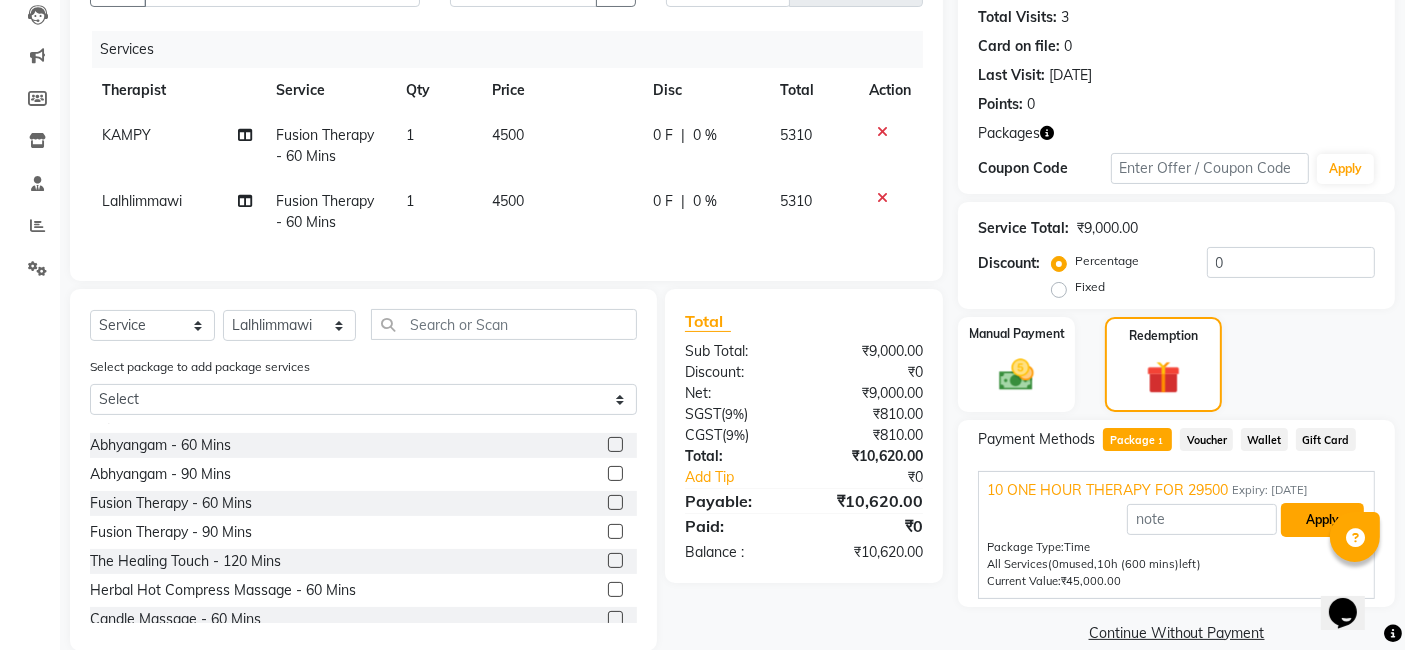 click on "Apply" at bounding box center [1322, 520] 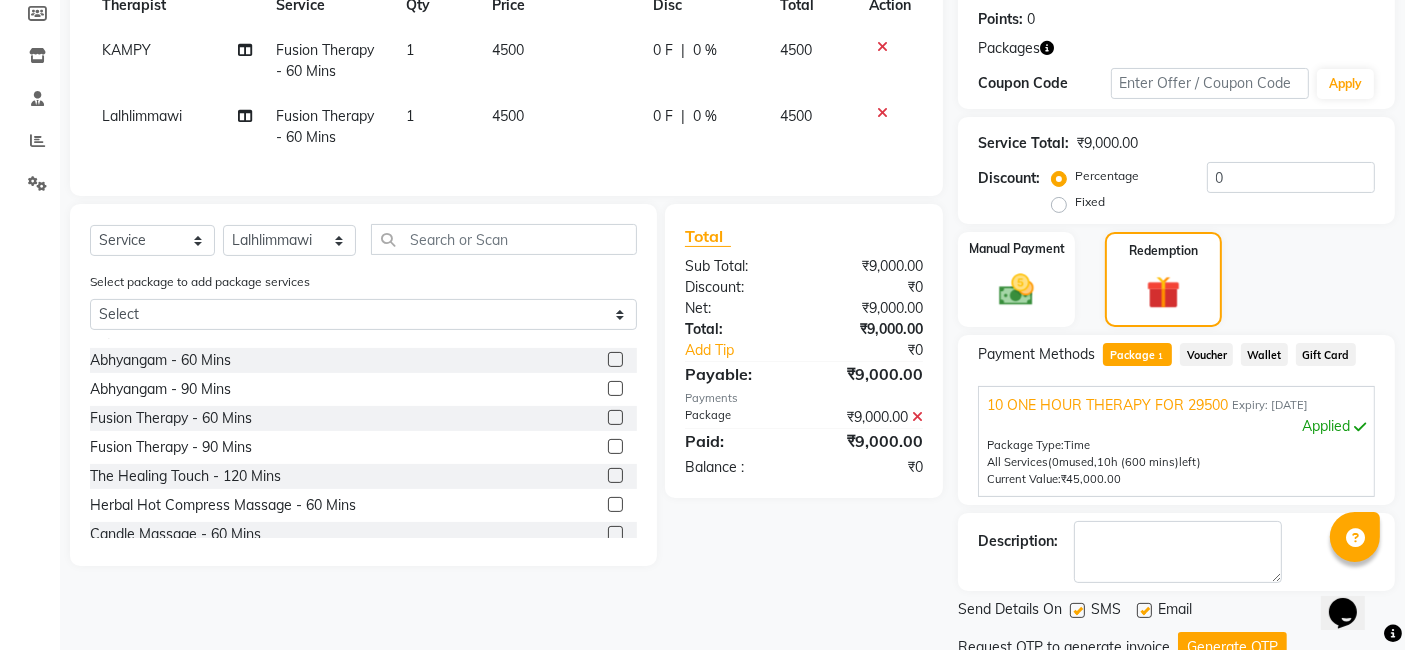 scroll, scrollTop: 376, scrollLeft: 0, axis: vertical 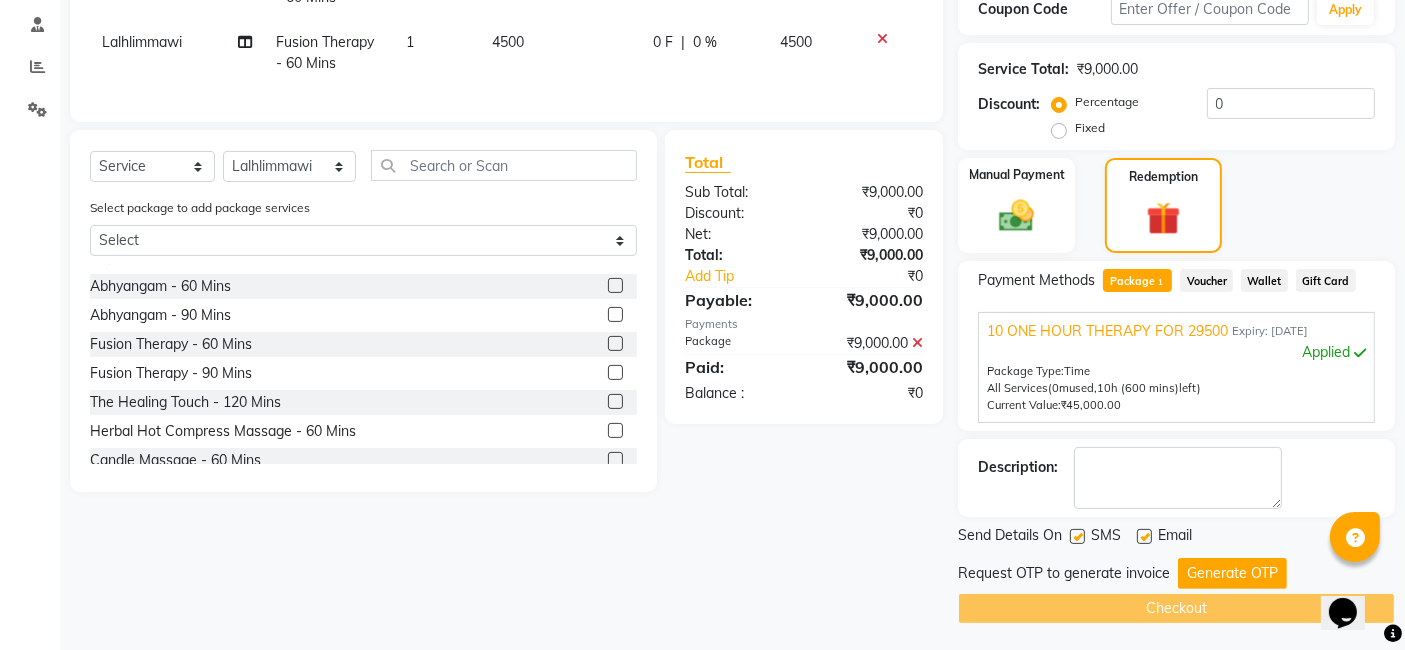 click 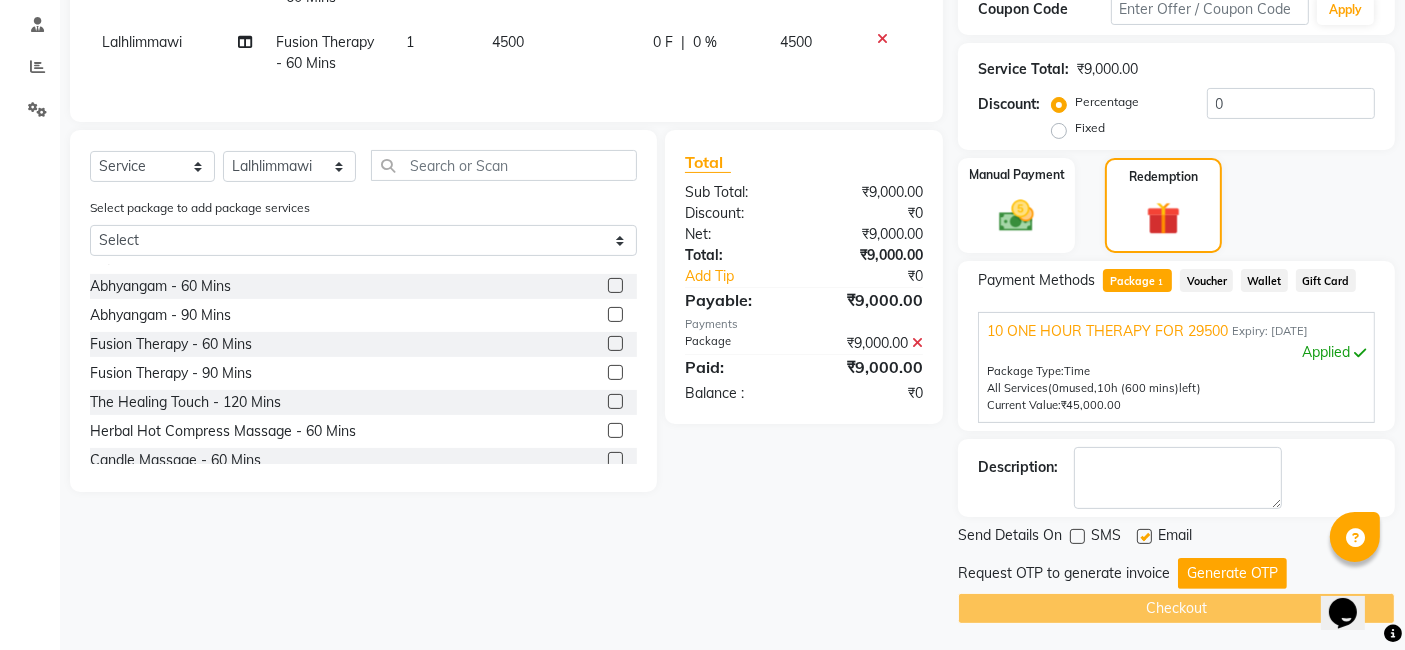 click 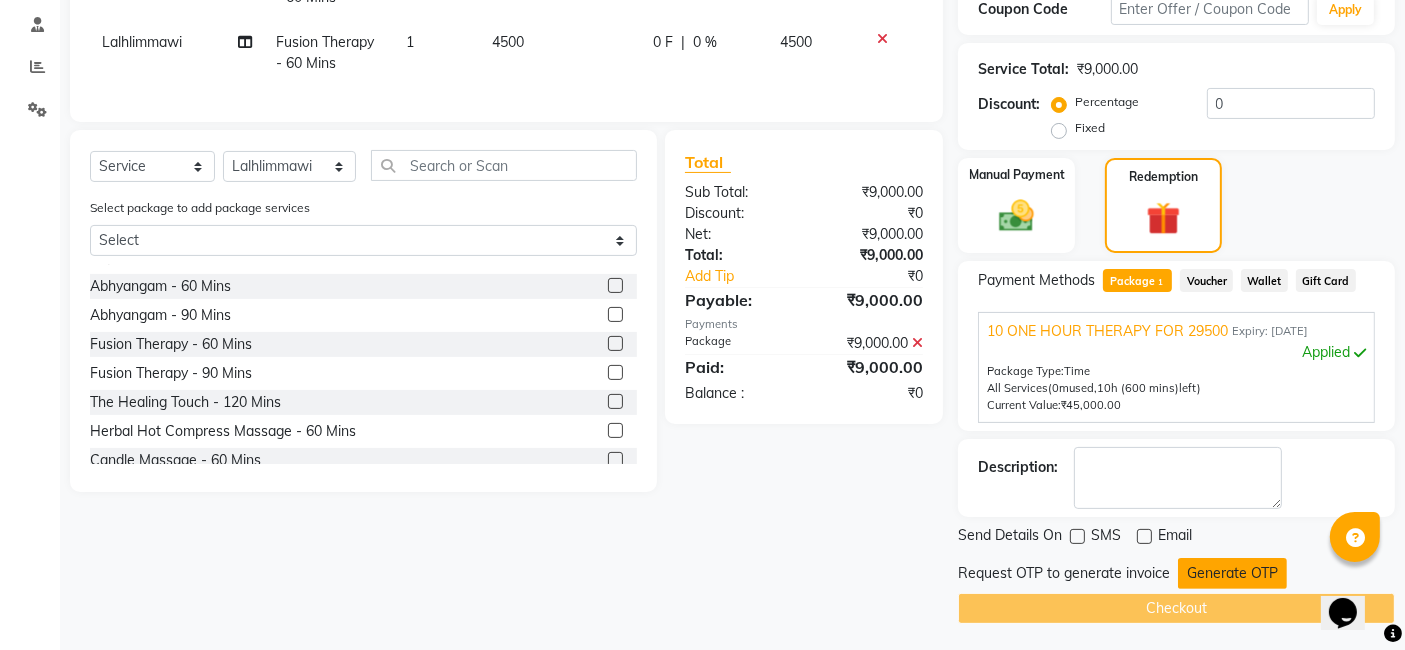 click on "Generate OTP" 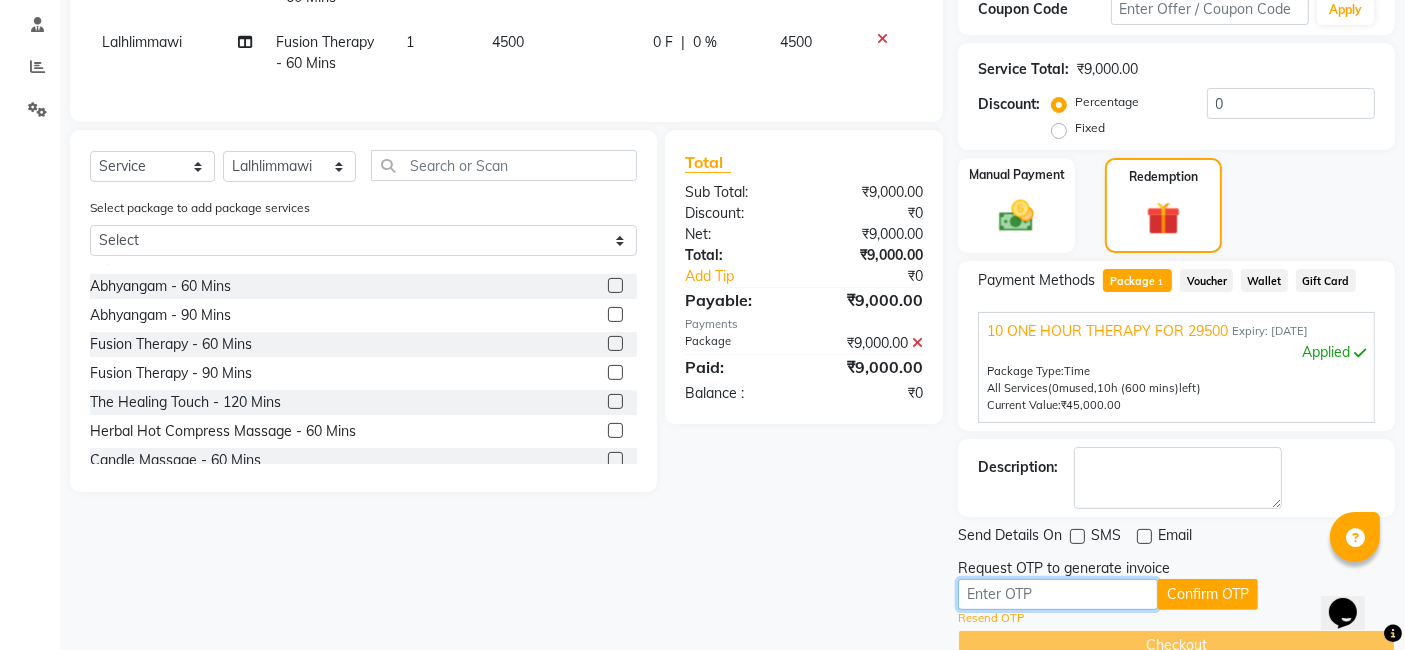 click at bounding box center (1058, 594) 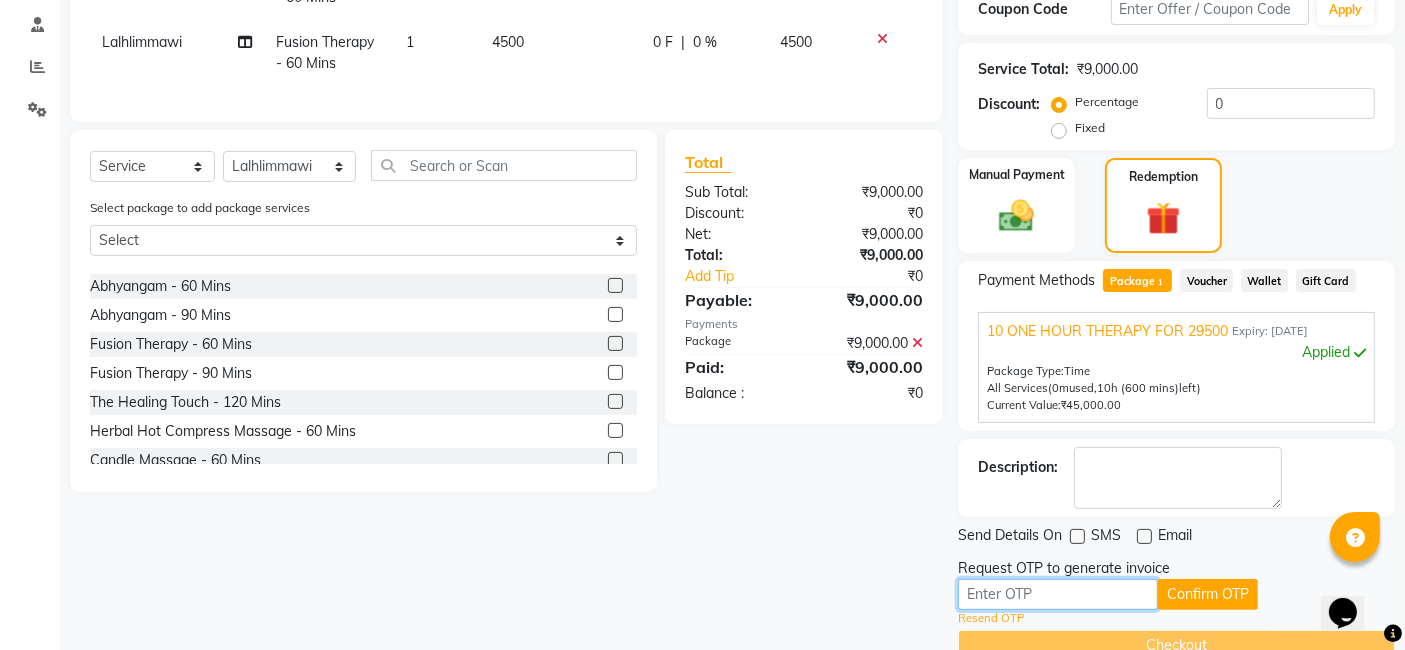paste on "6631" 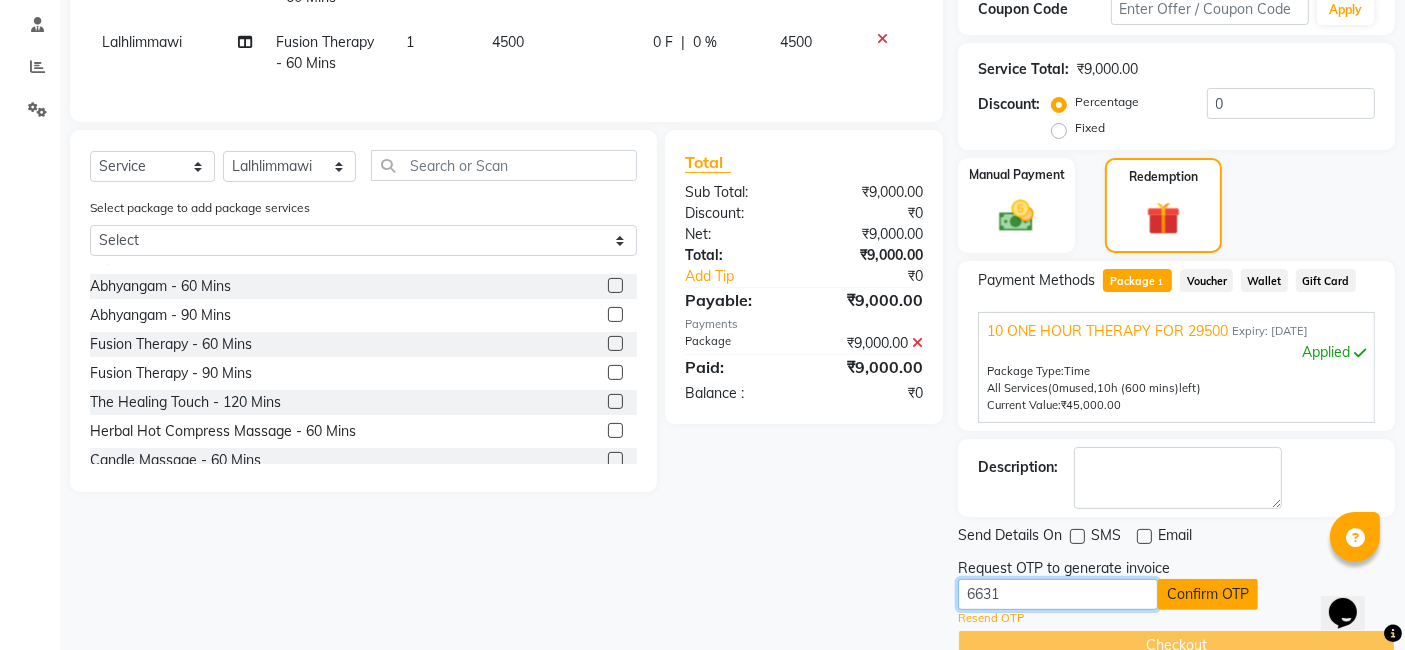 type on "6631" 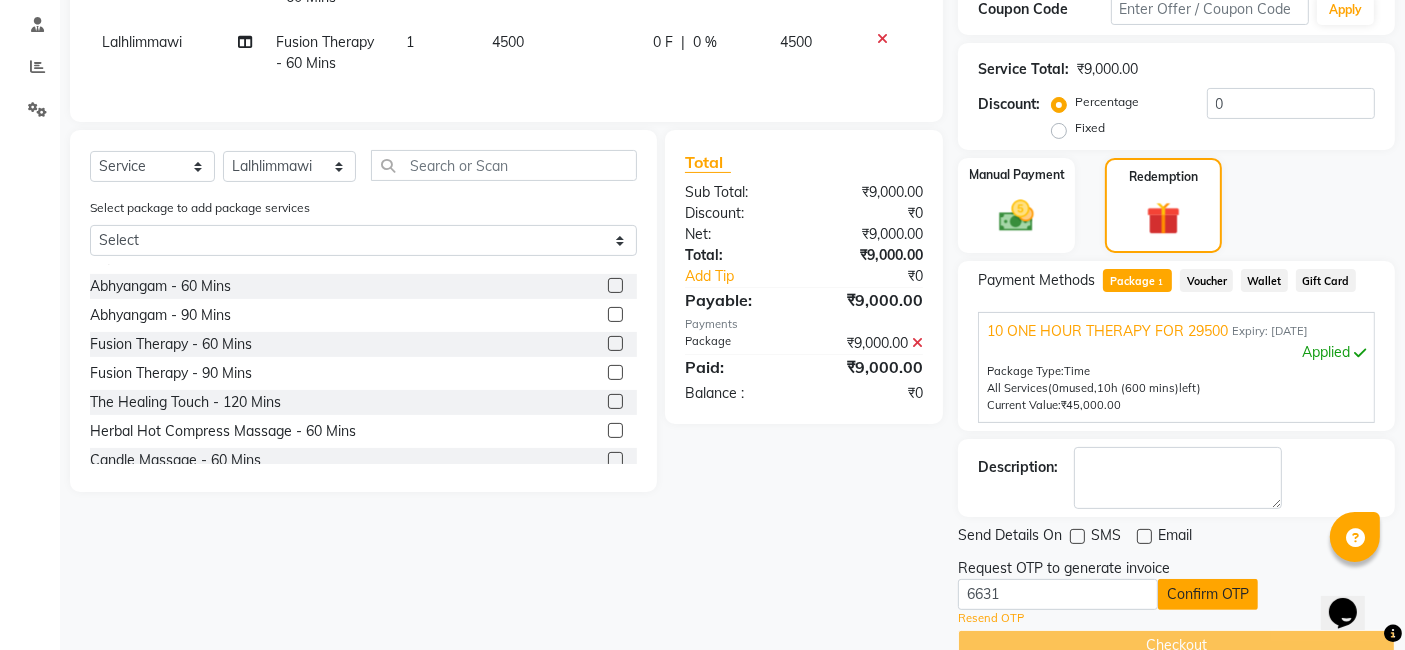 click on "Confirm OTP" 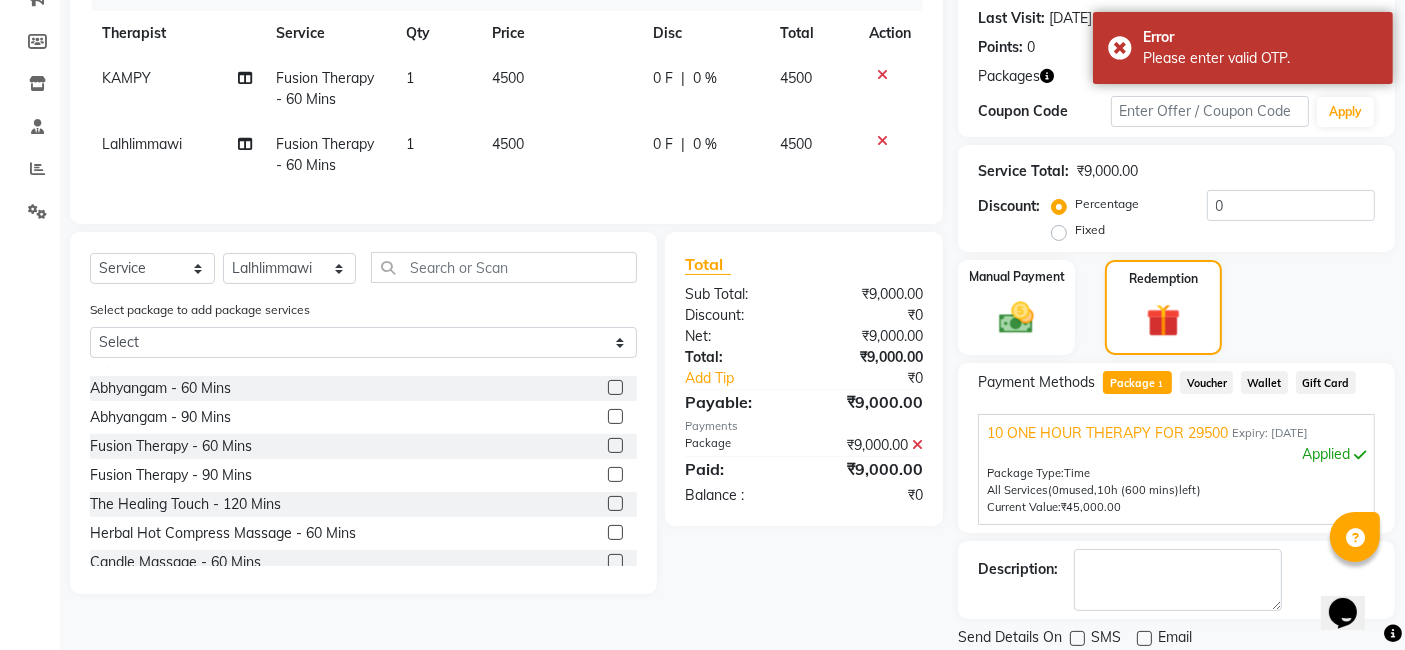 scroll, scrollTop: 265, scrollLeft: 0, axis: vertical 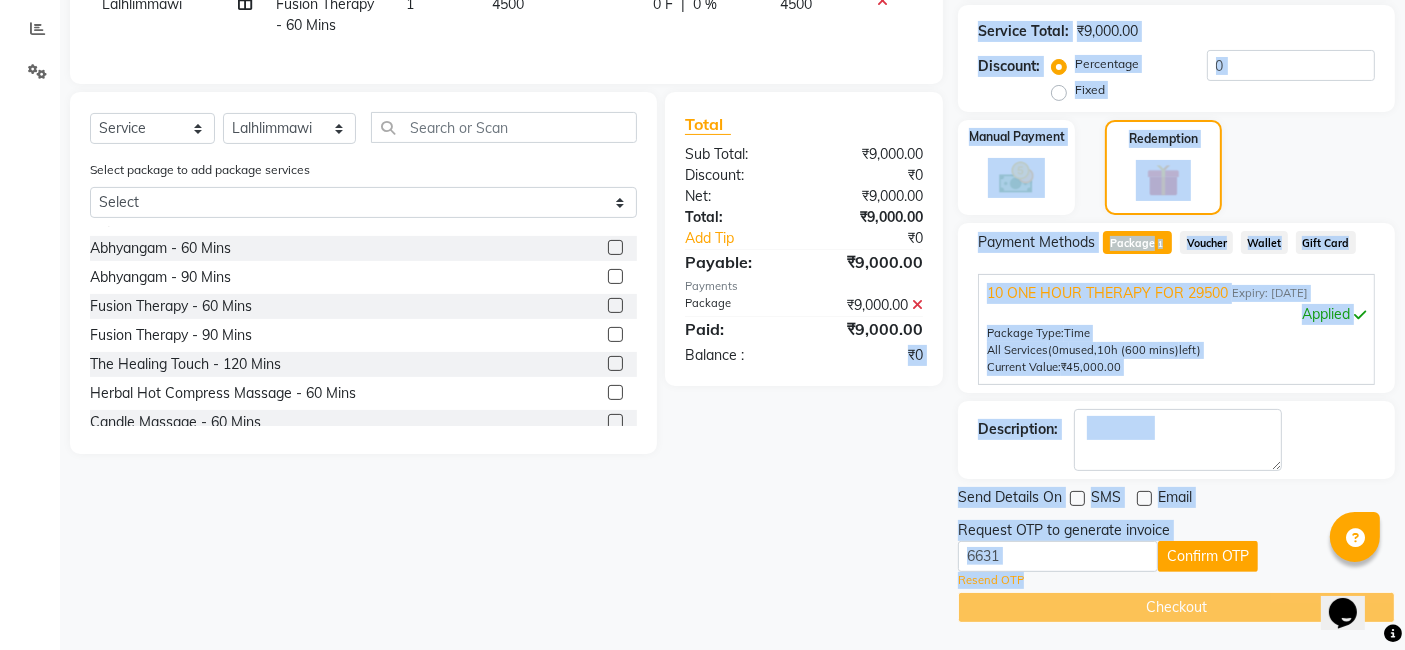 drag, startPoint x: 1082, startPoint y: 570, endPoint x: 873, endPoint y: 543, distance: 210.7368 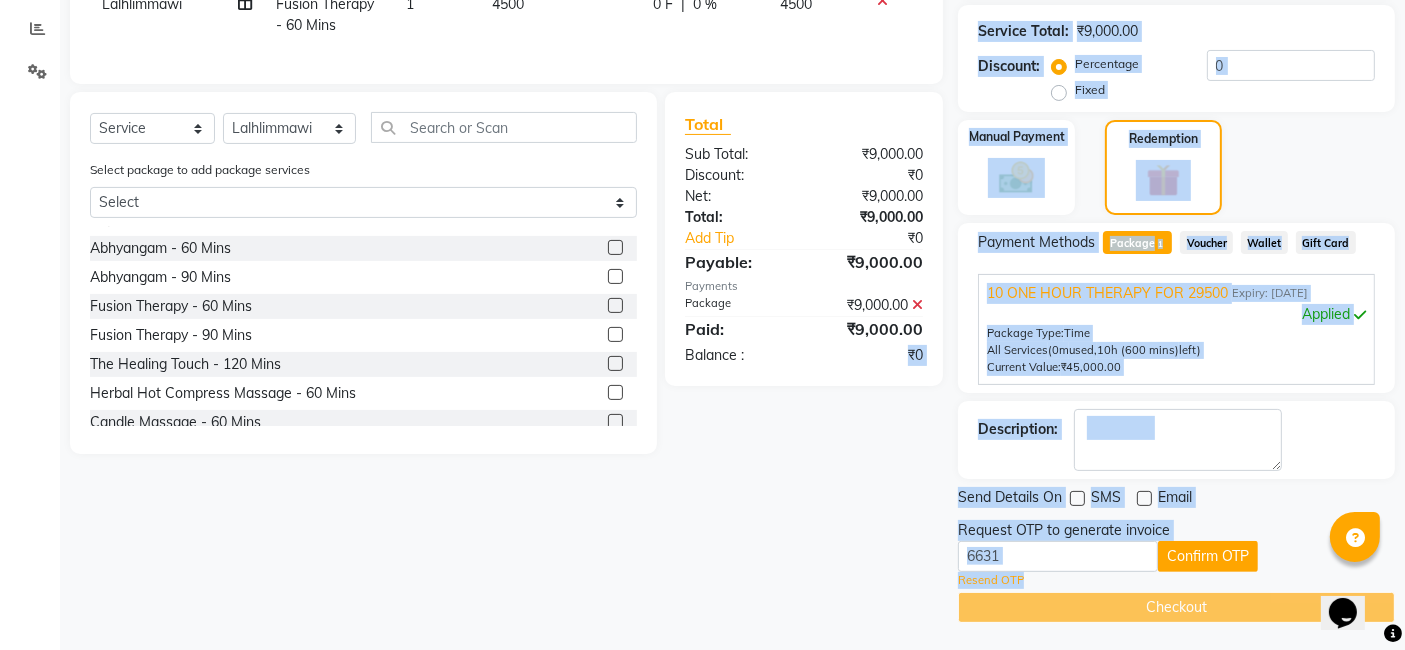 click on "Request OTP to generate invoice" 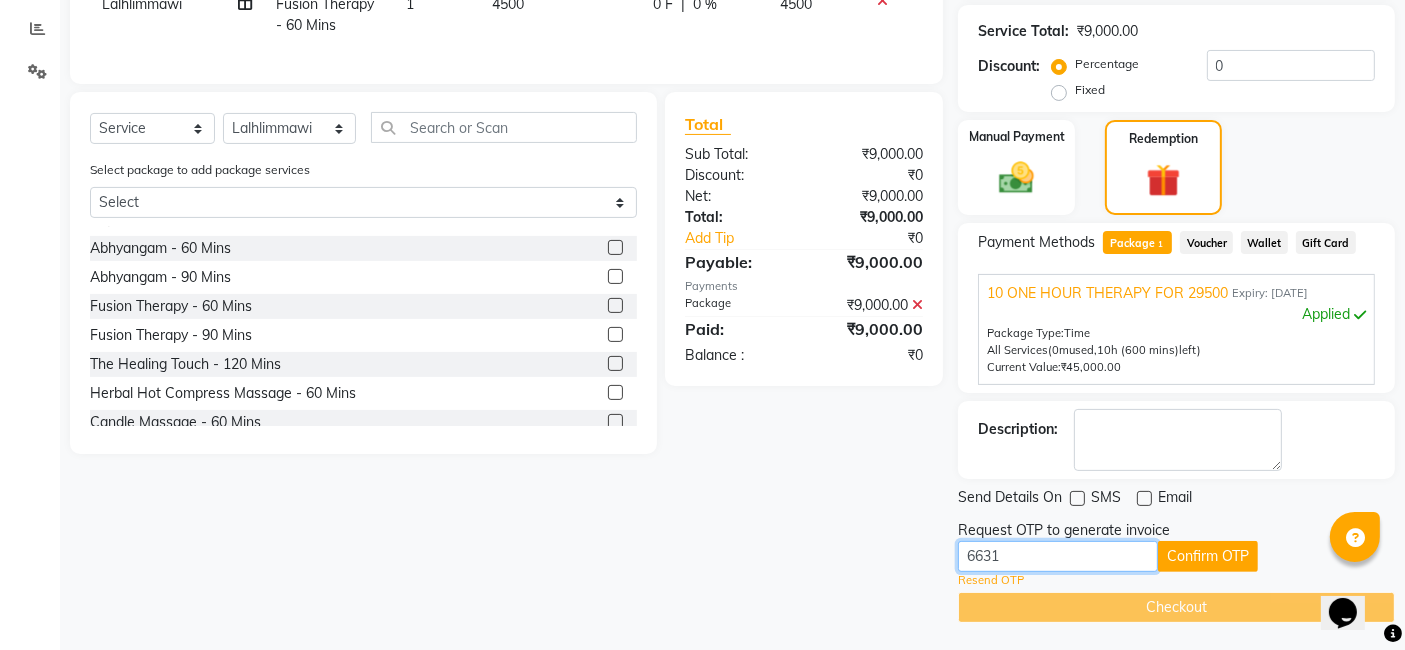 drag, startPoint x: 970, startPoint y: 555, endPoint x: 886, endPoint y: 547, distance: 84.38009 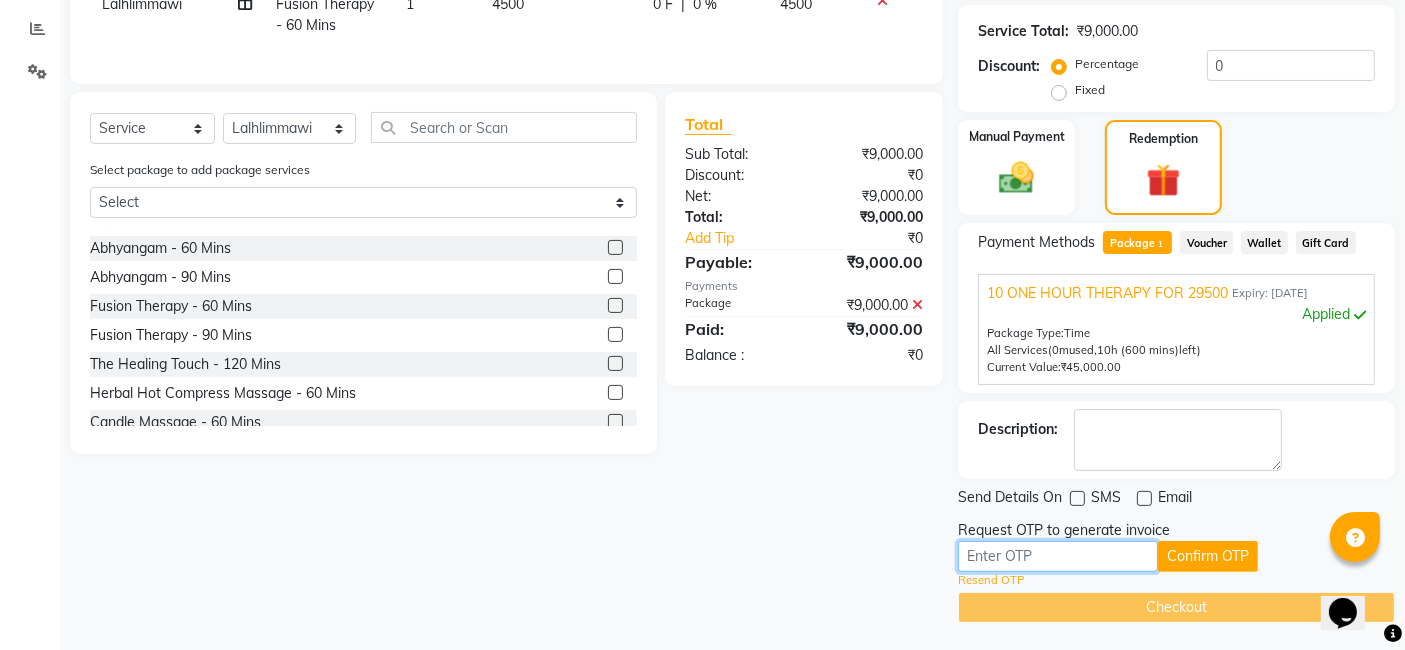 paste on "8398" 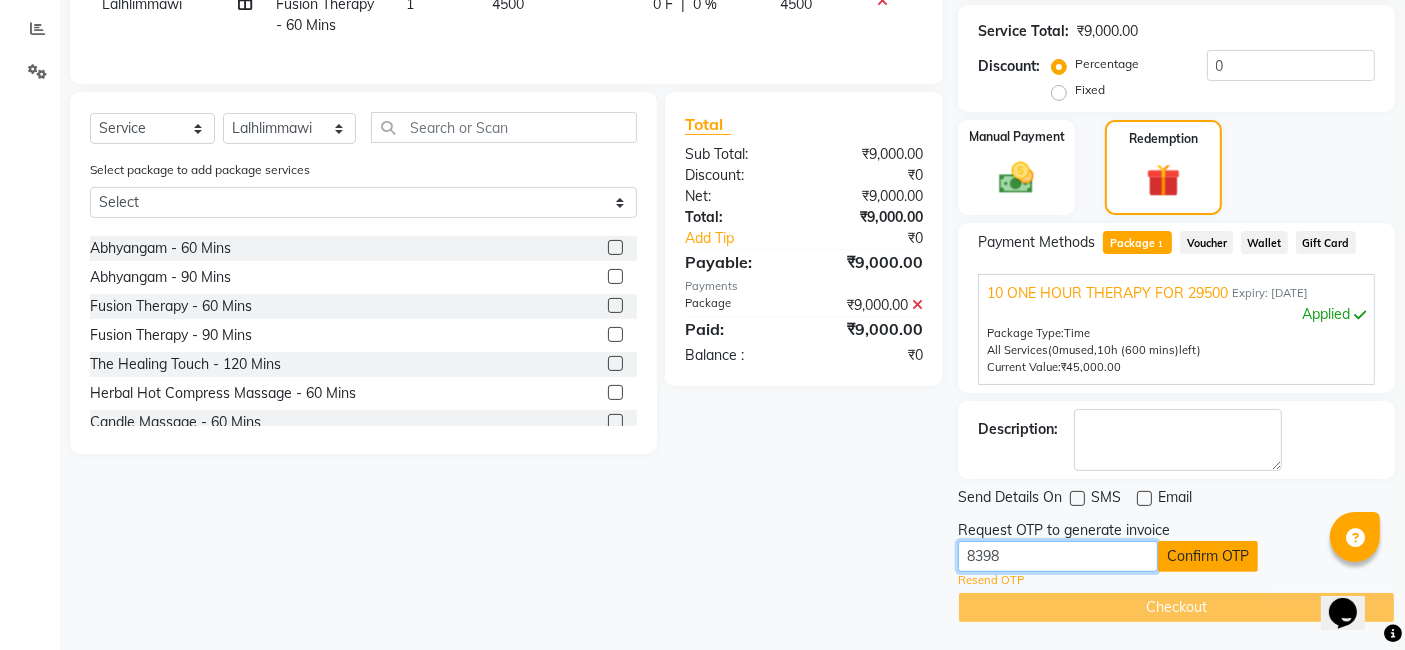 type on "8398" 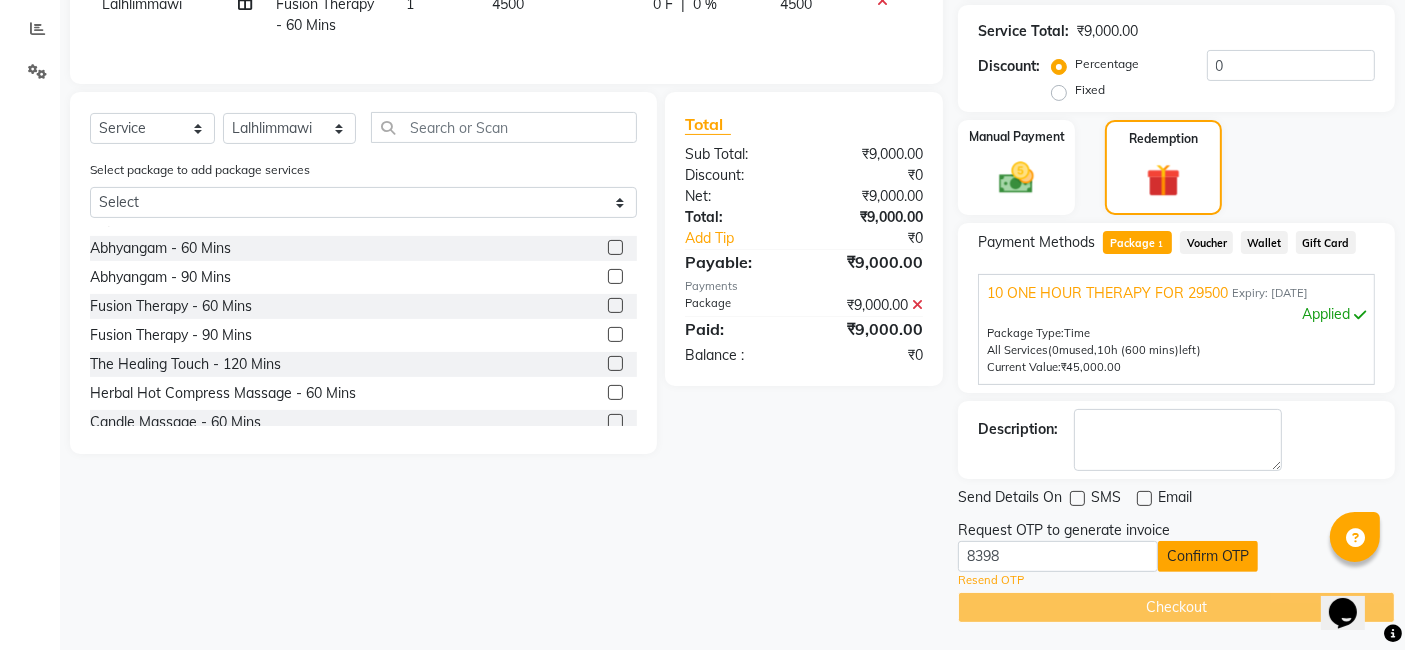 click on "Confirm OTP" 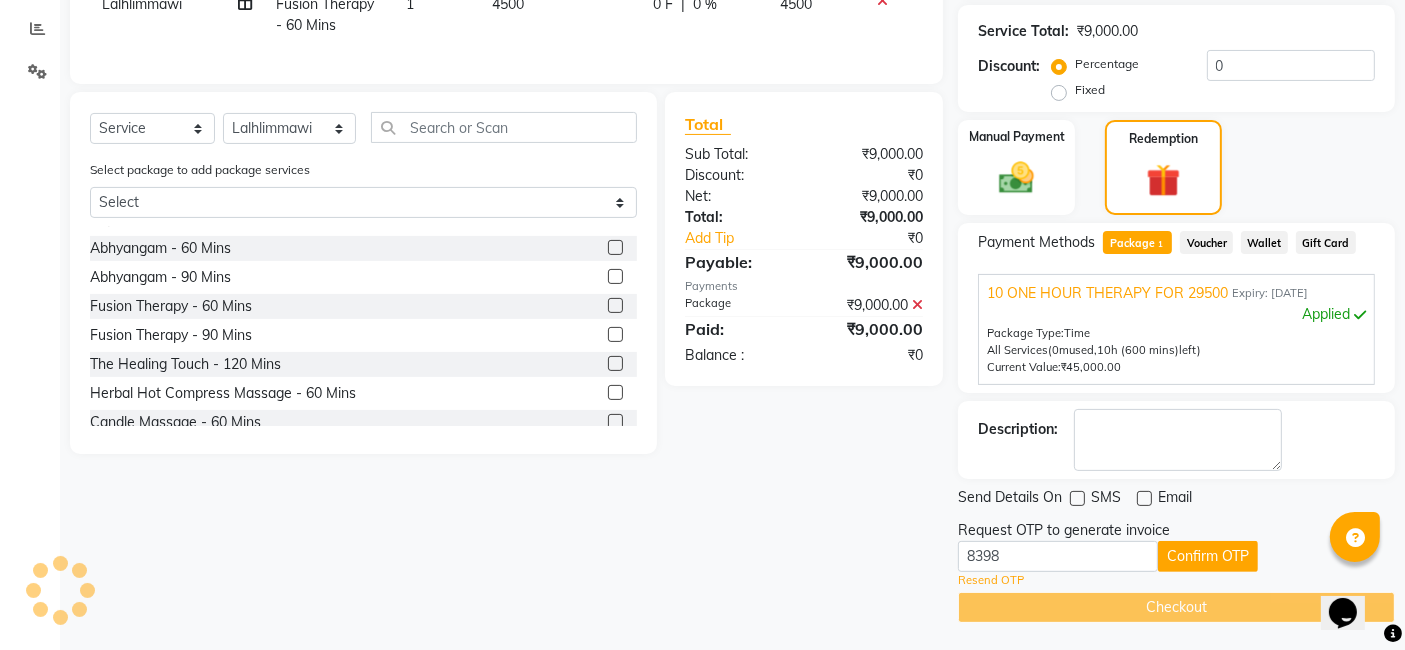 scroll, scrollTop: 337, scrollLeft: 0, axis: vertical 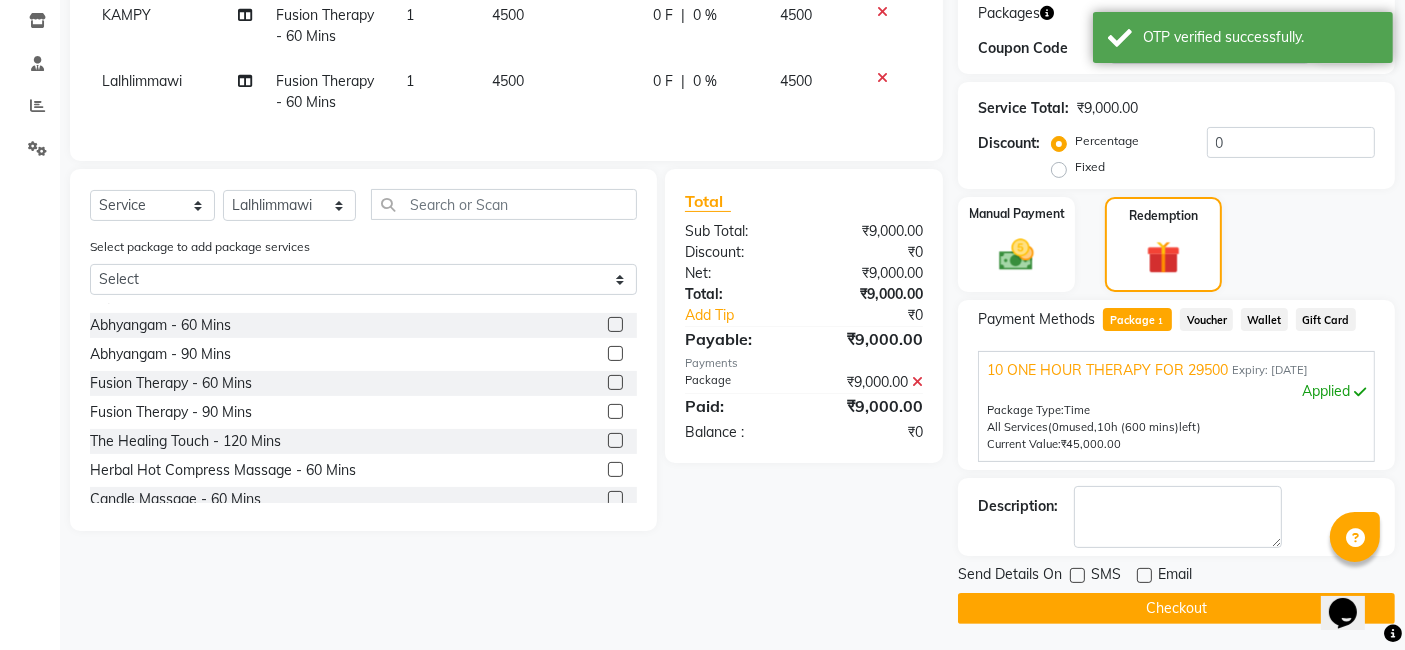 click on "Checkout" 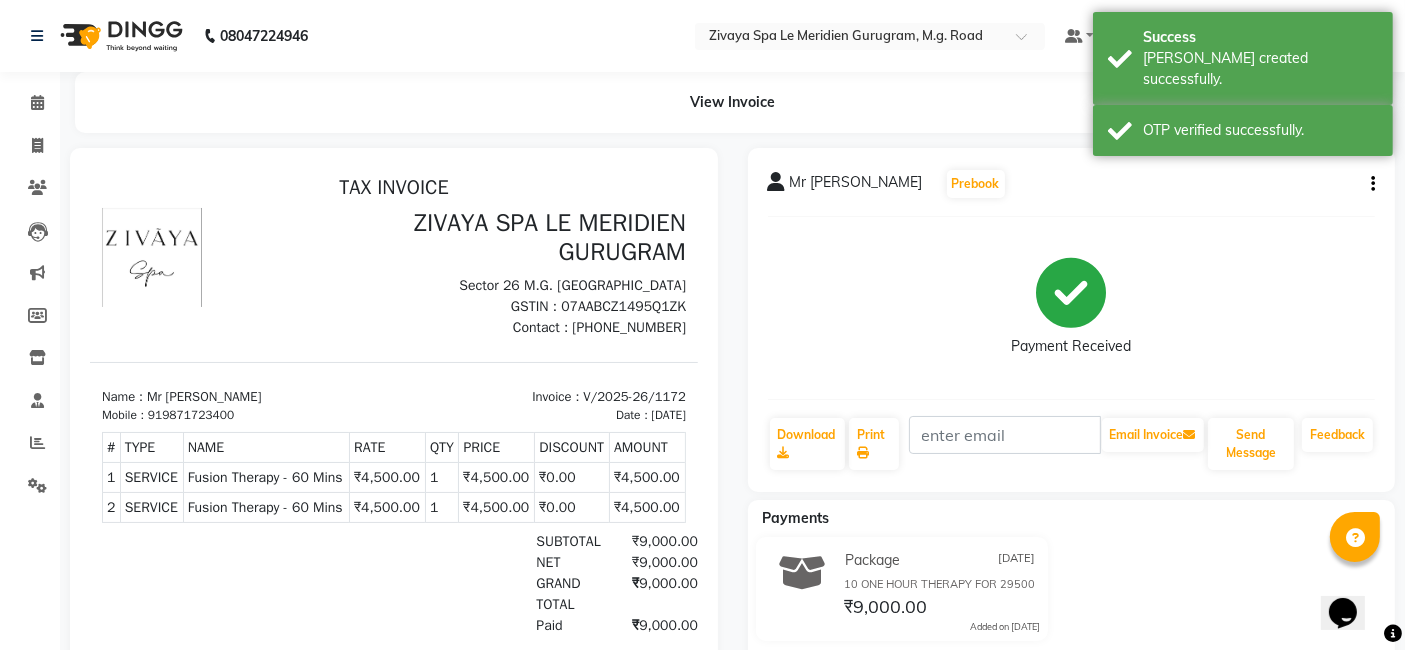 scroll, scrollTop: 0, scrollLeft: 0, axis: both 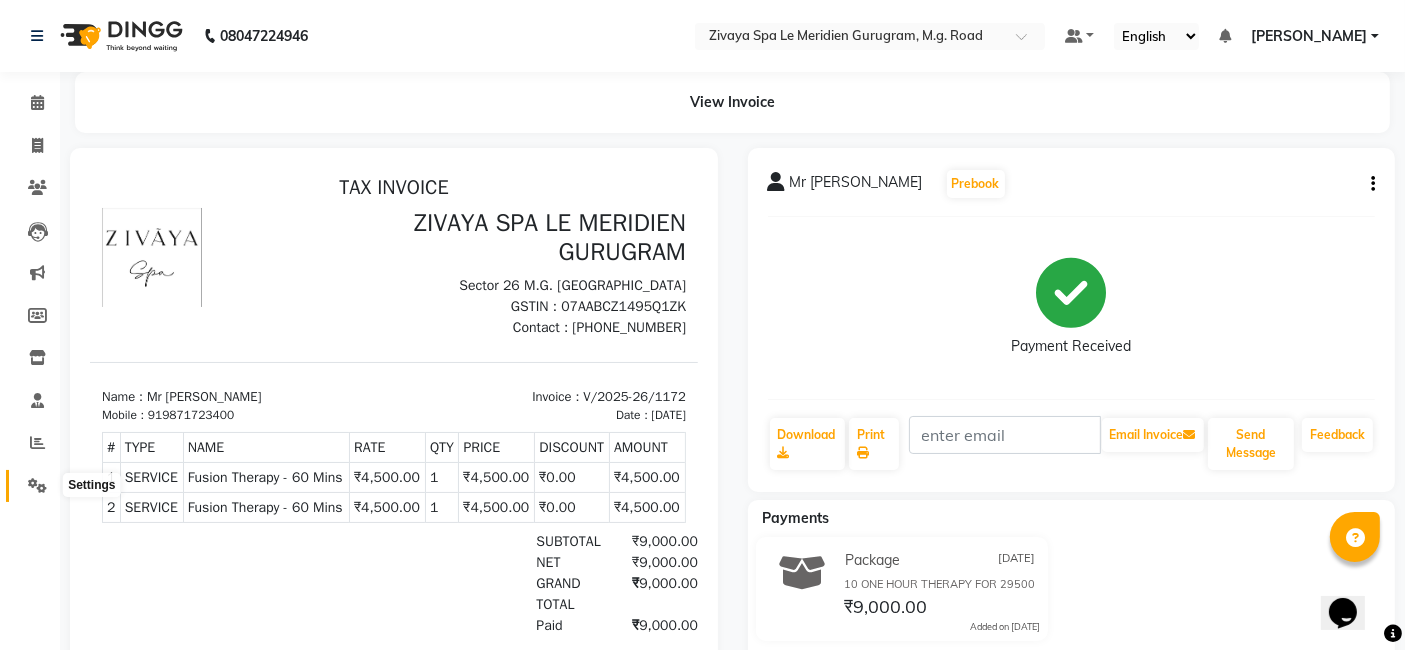 click 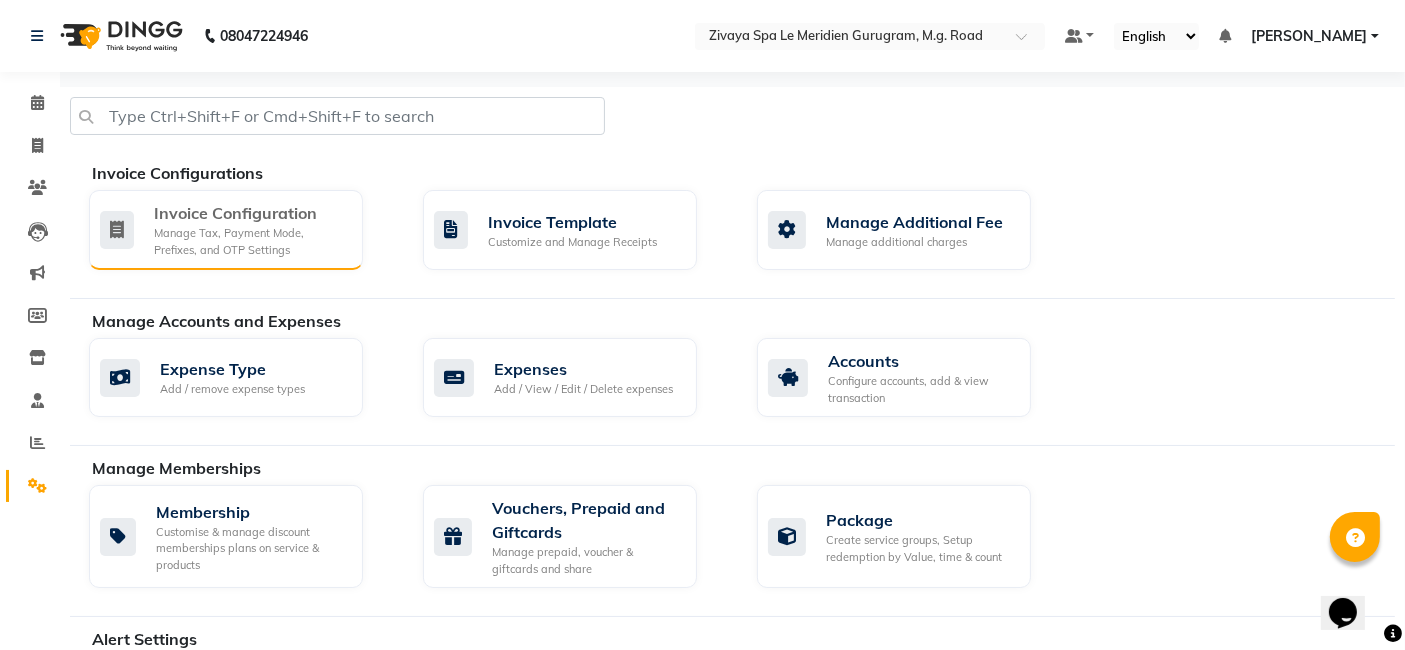 click on "Invoice Configuration" 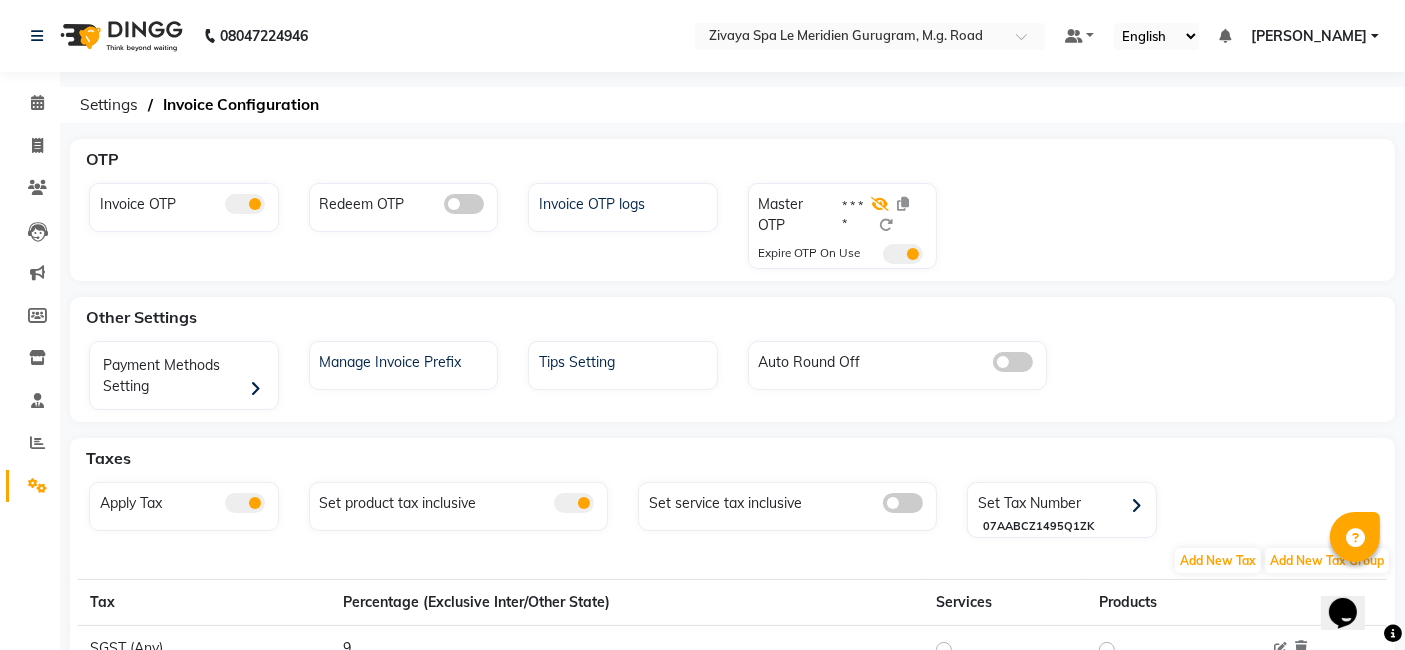 click 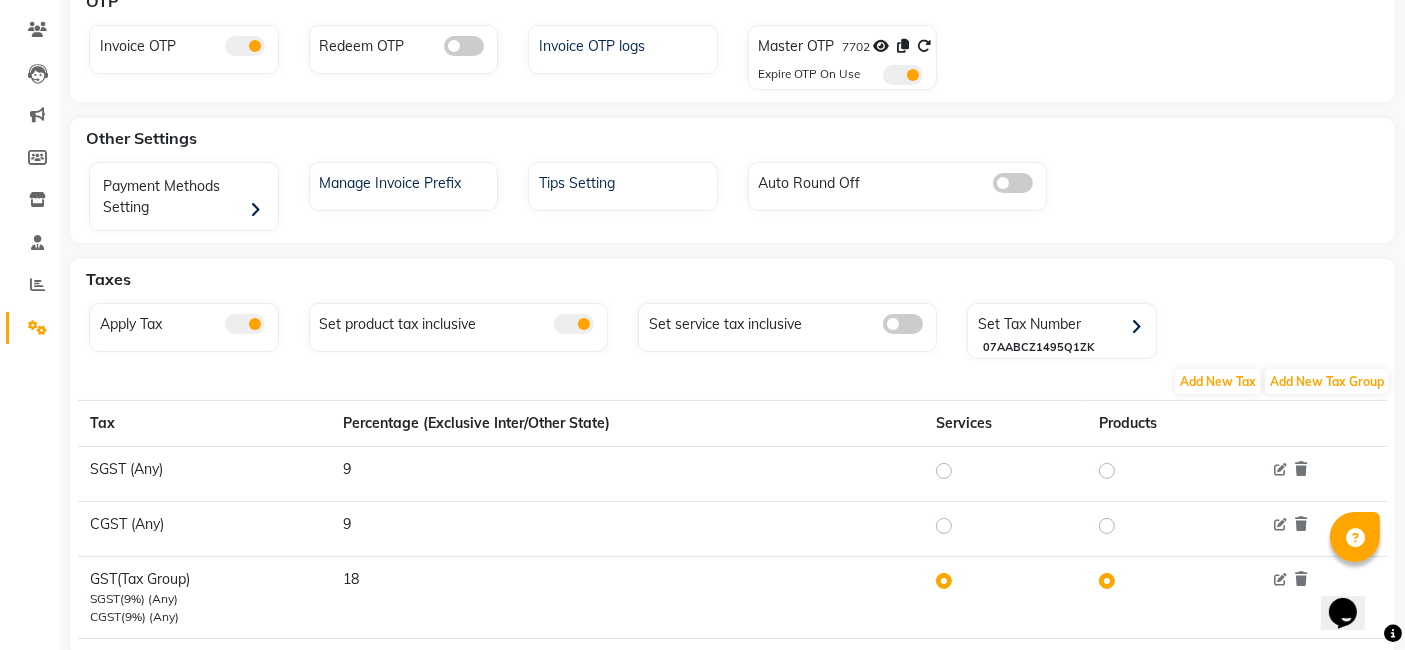 scroll, scrollTop: 204, scrollLeft: 0, axis: vertical 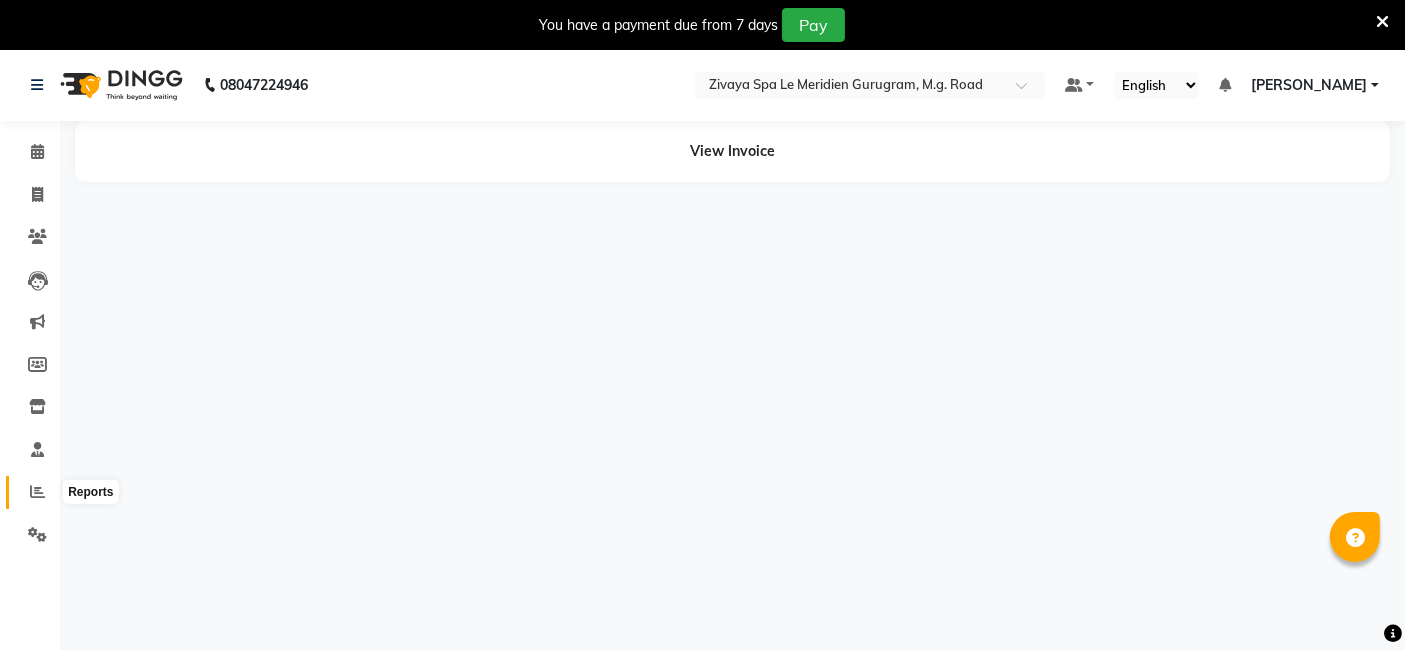 click 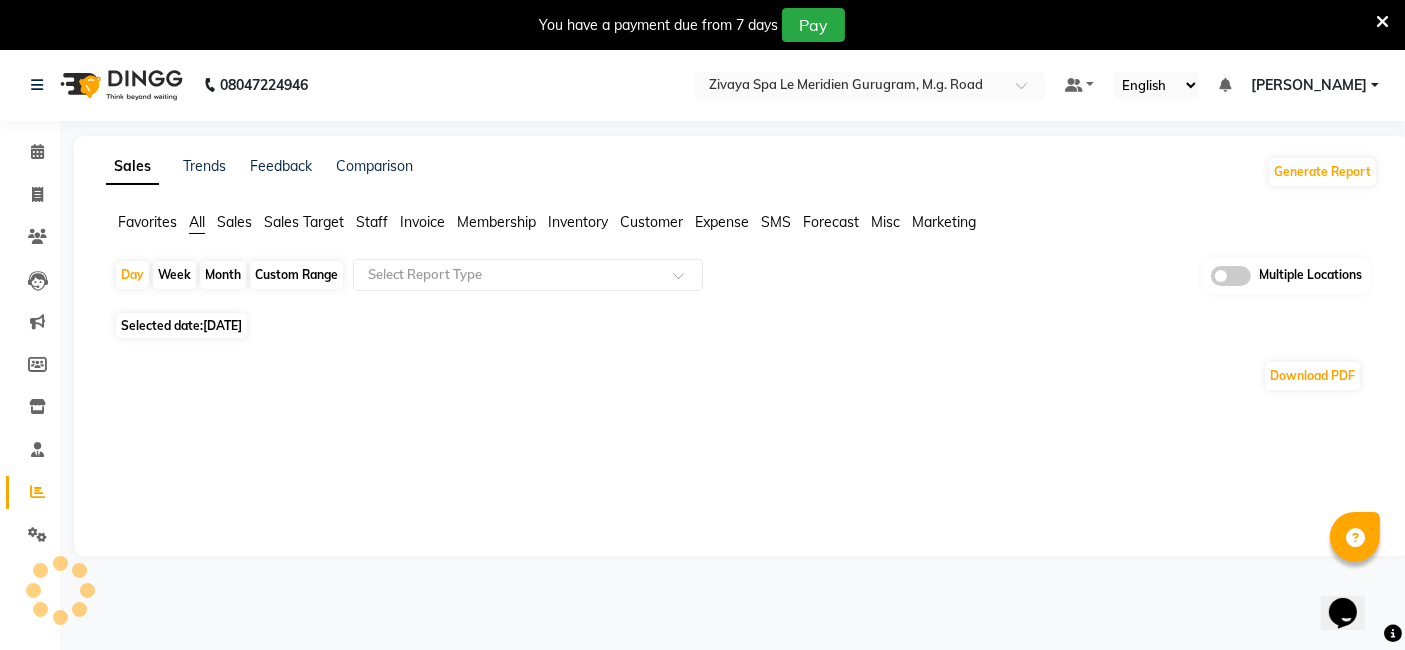 scroll, scrollTop: 0, scrollLeft: 0, axis: both 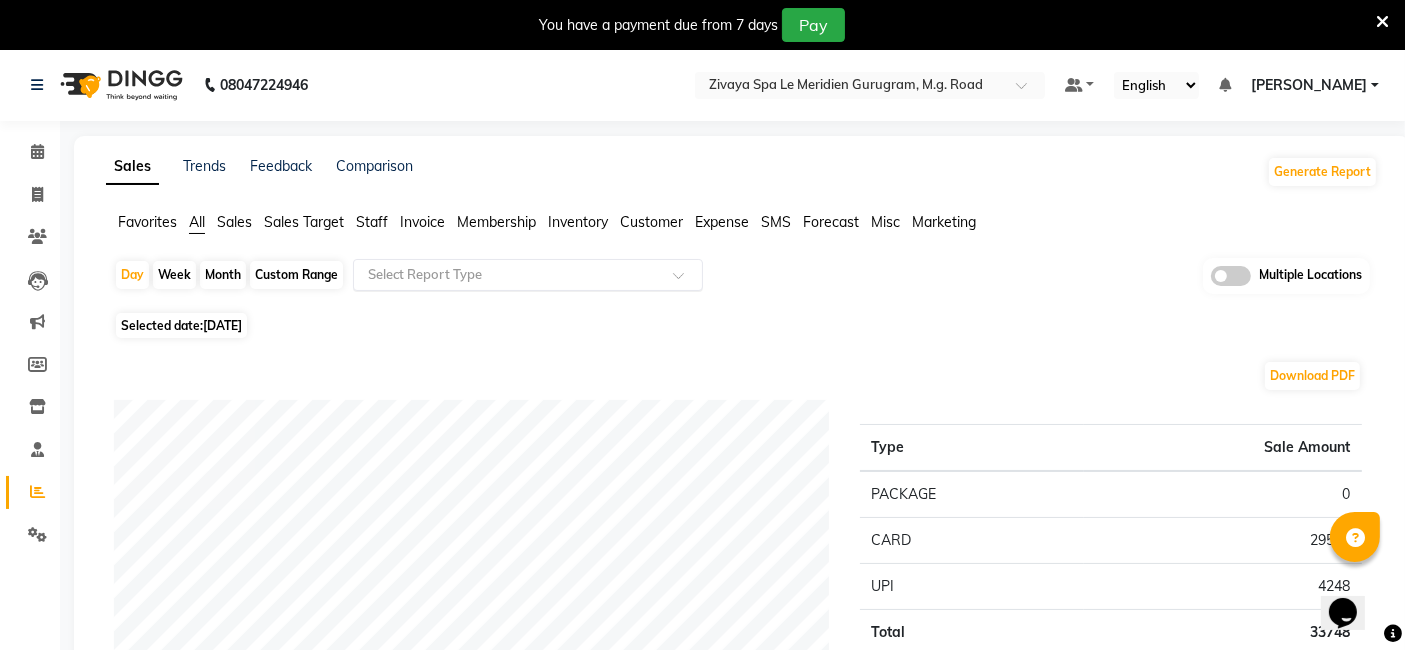click 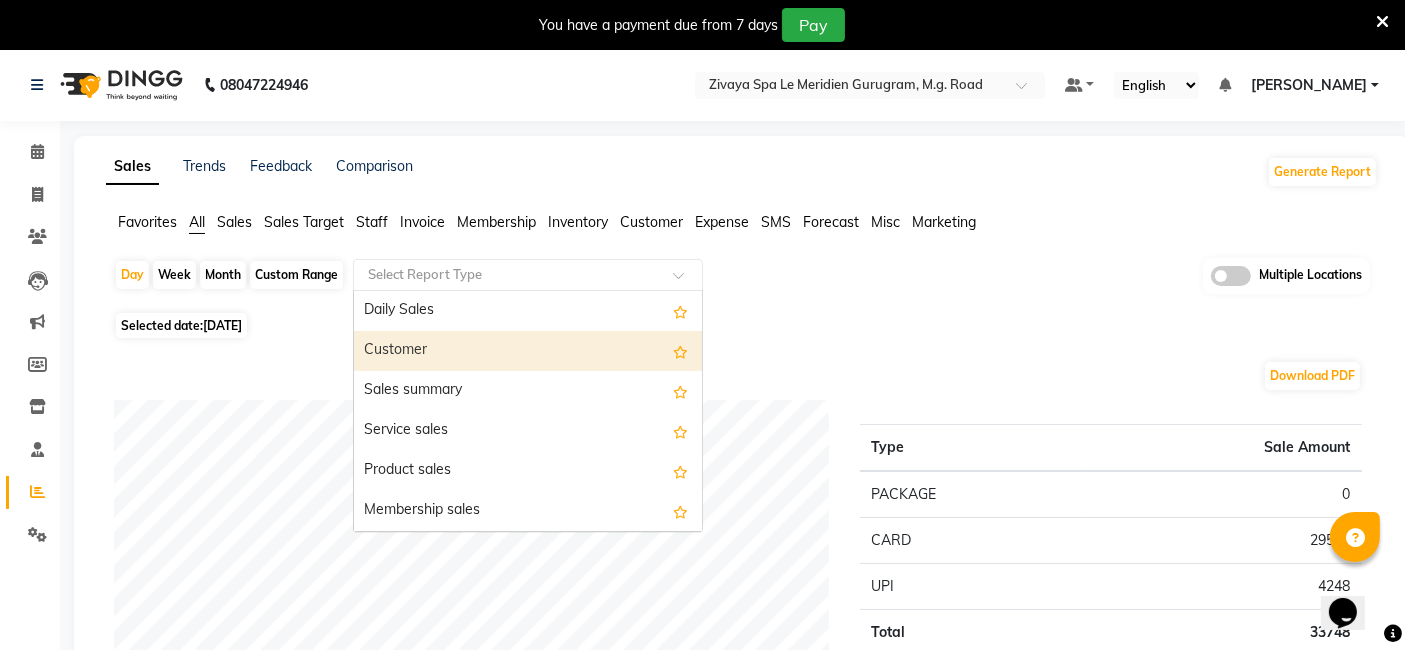 click on "Customer" at bounding box center (528, 351) 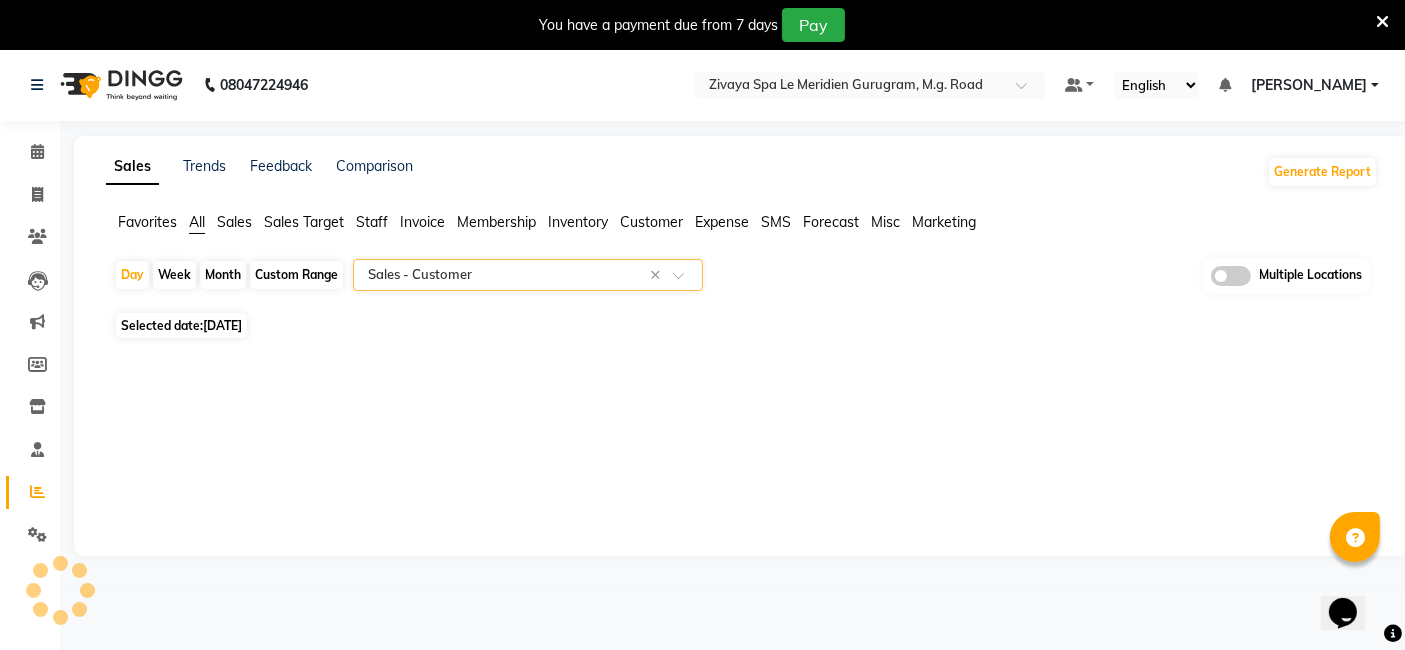 scroll, scrollTop: 48, scrollLeft: 0, axis: vertical 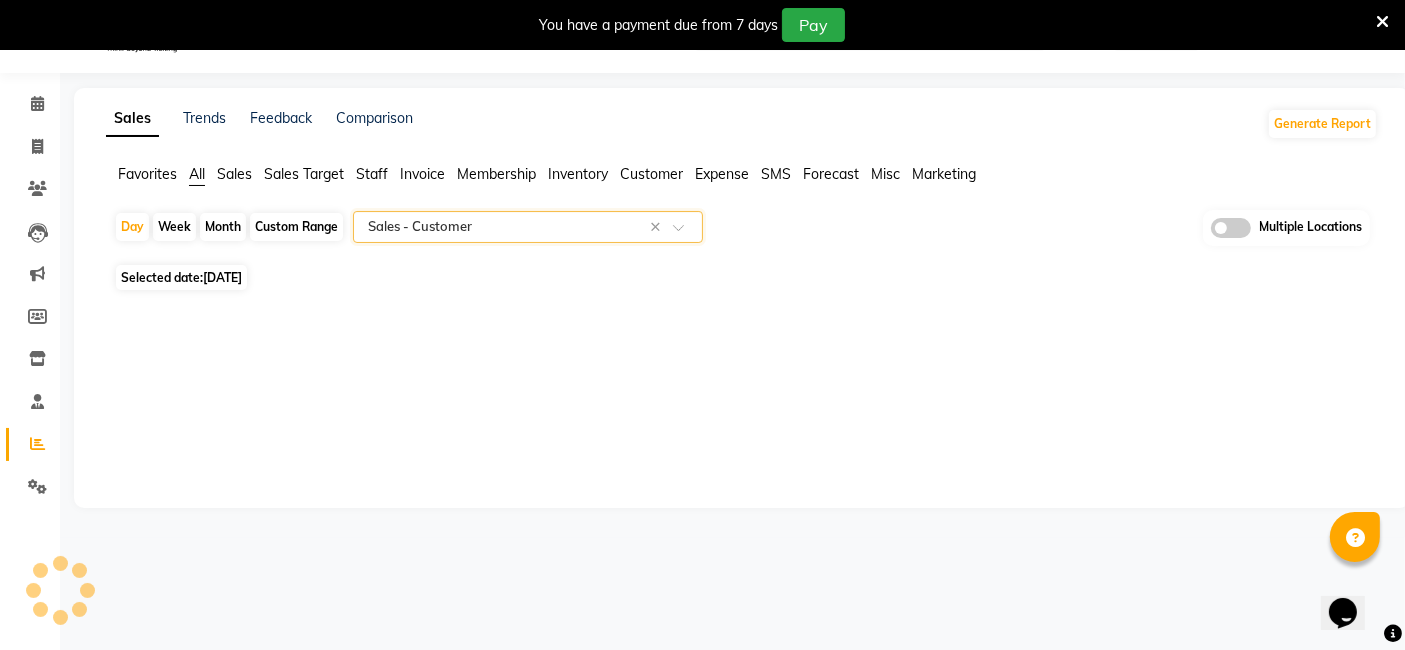 select on "full_report" 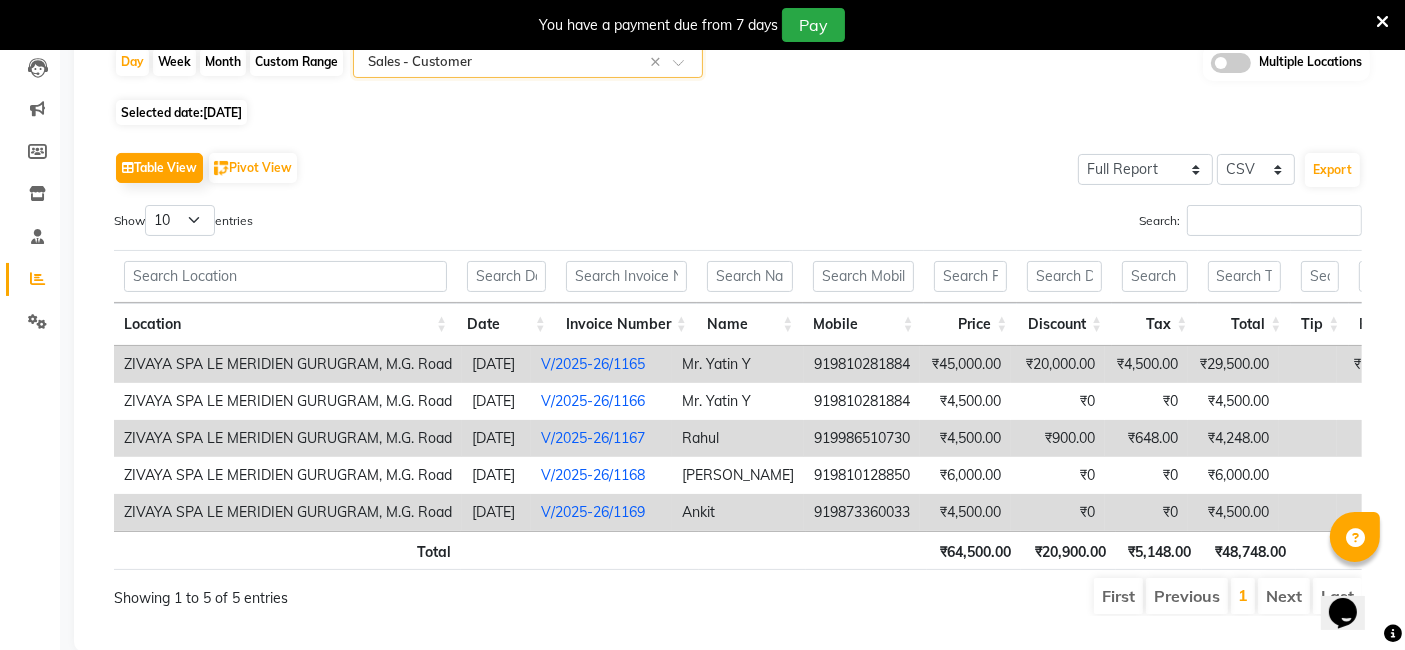 scroll, scrollTop: 223, scrollLeft: 0, axis: vertical 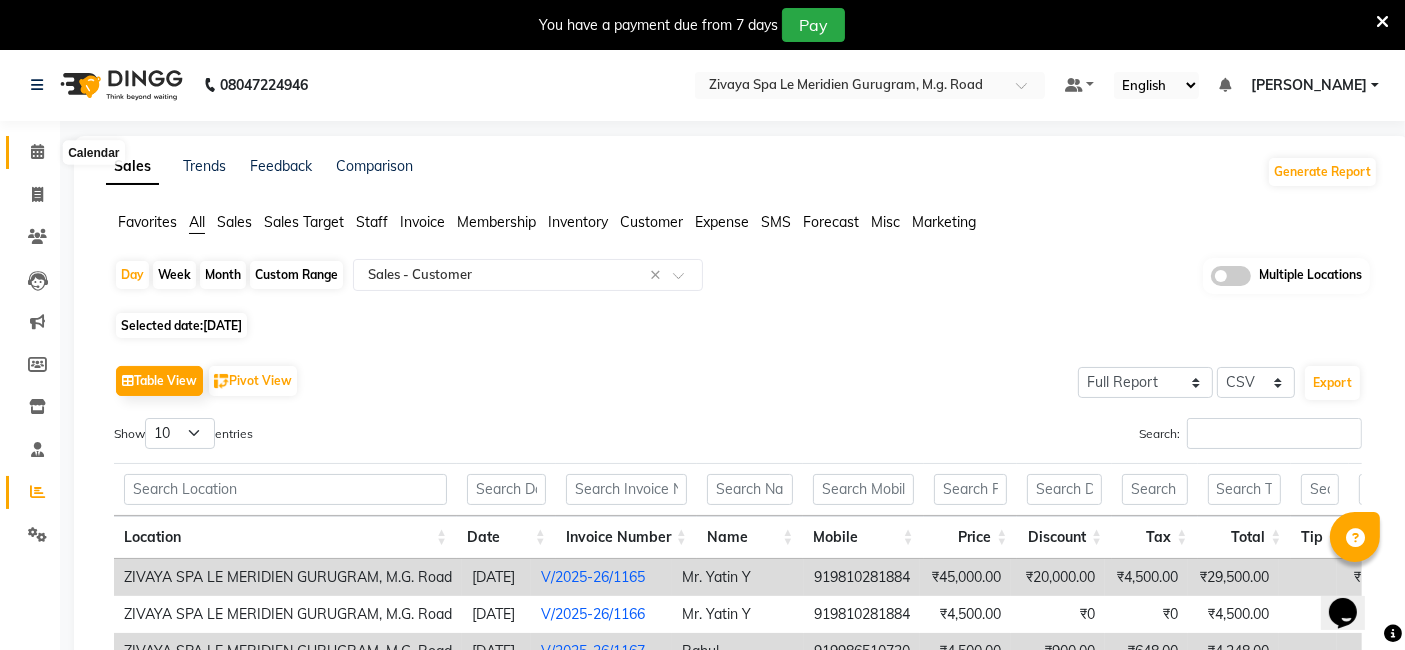 click 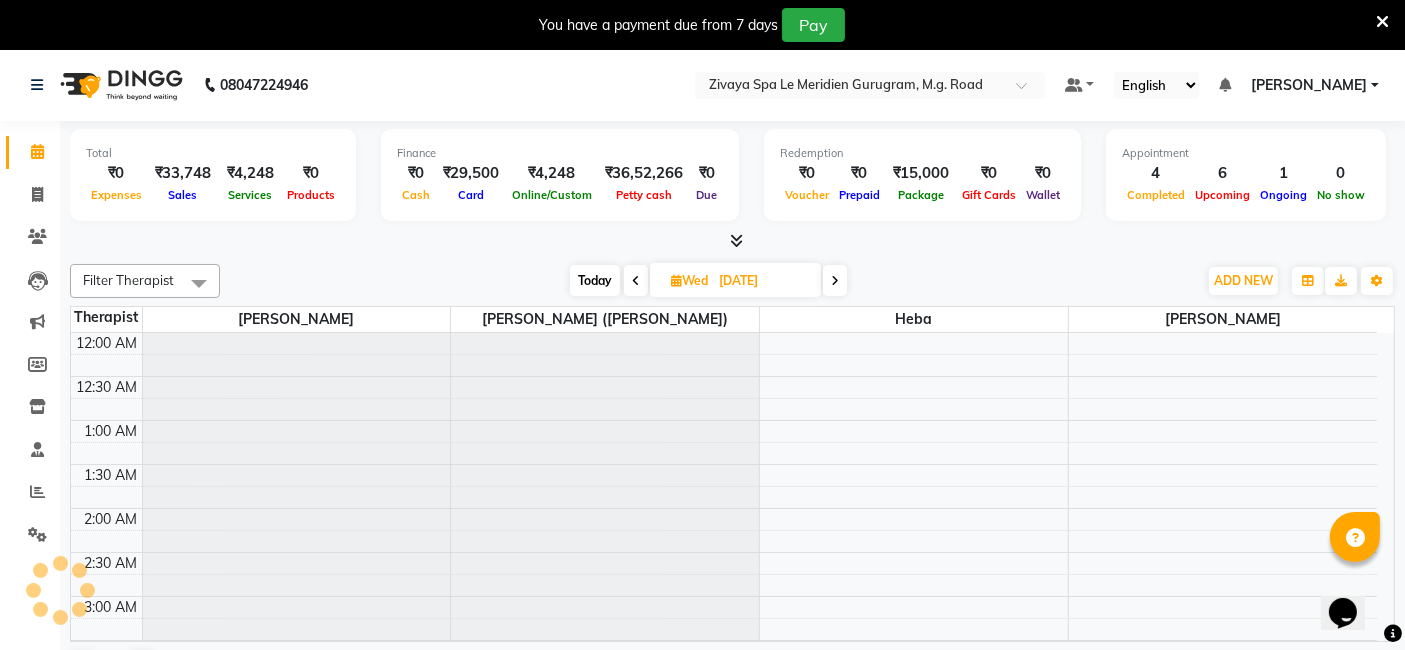 scroll, scrollTop: 522, scrollLeft: 0, axis: vertical 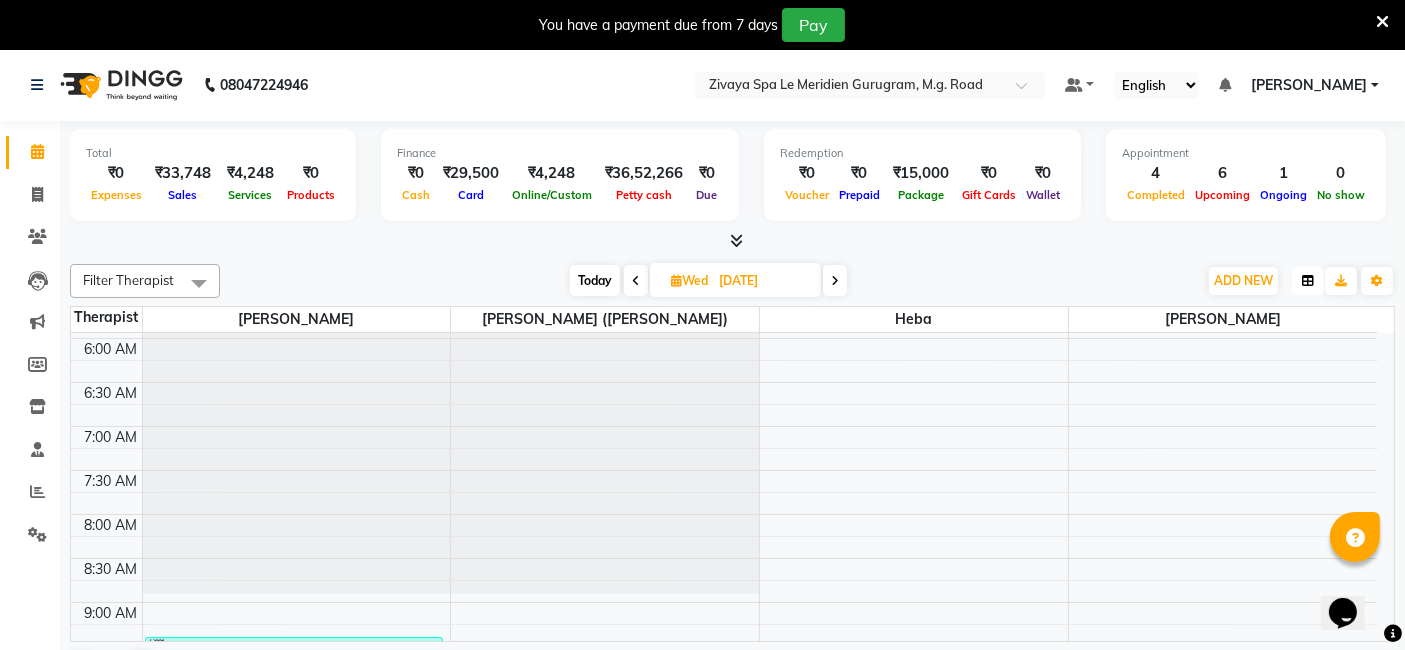 click at bounding box center [1308, 281] 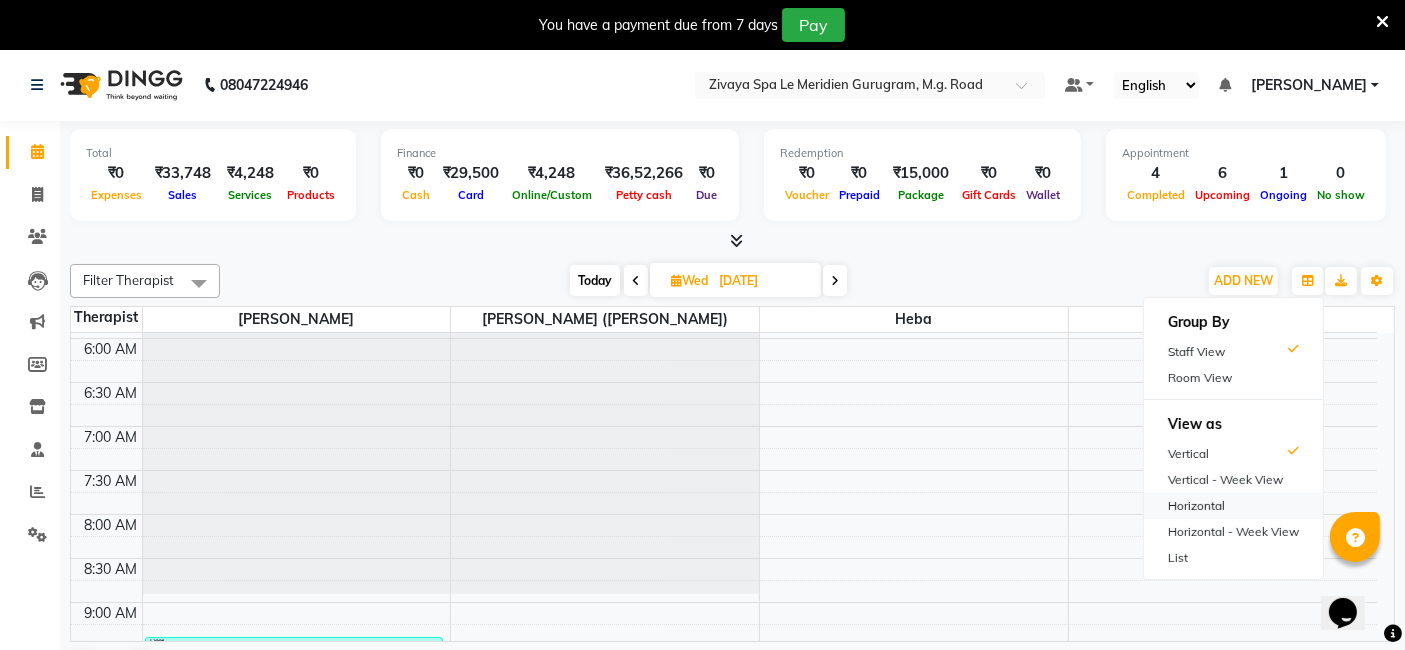 click on "Horizontal" at bounding box center (1233, 506) 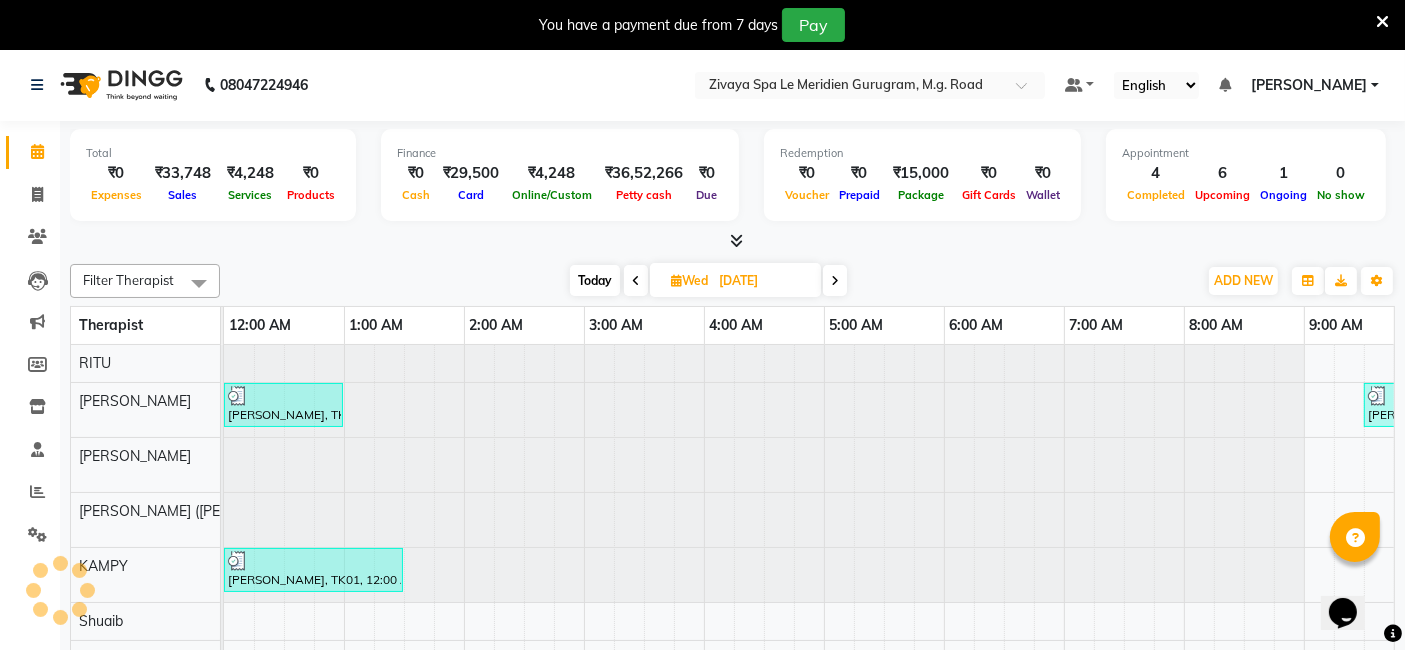 scroll, scrollTop: 0, scrollLeft: 1708, axis: horizontal 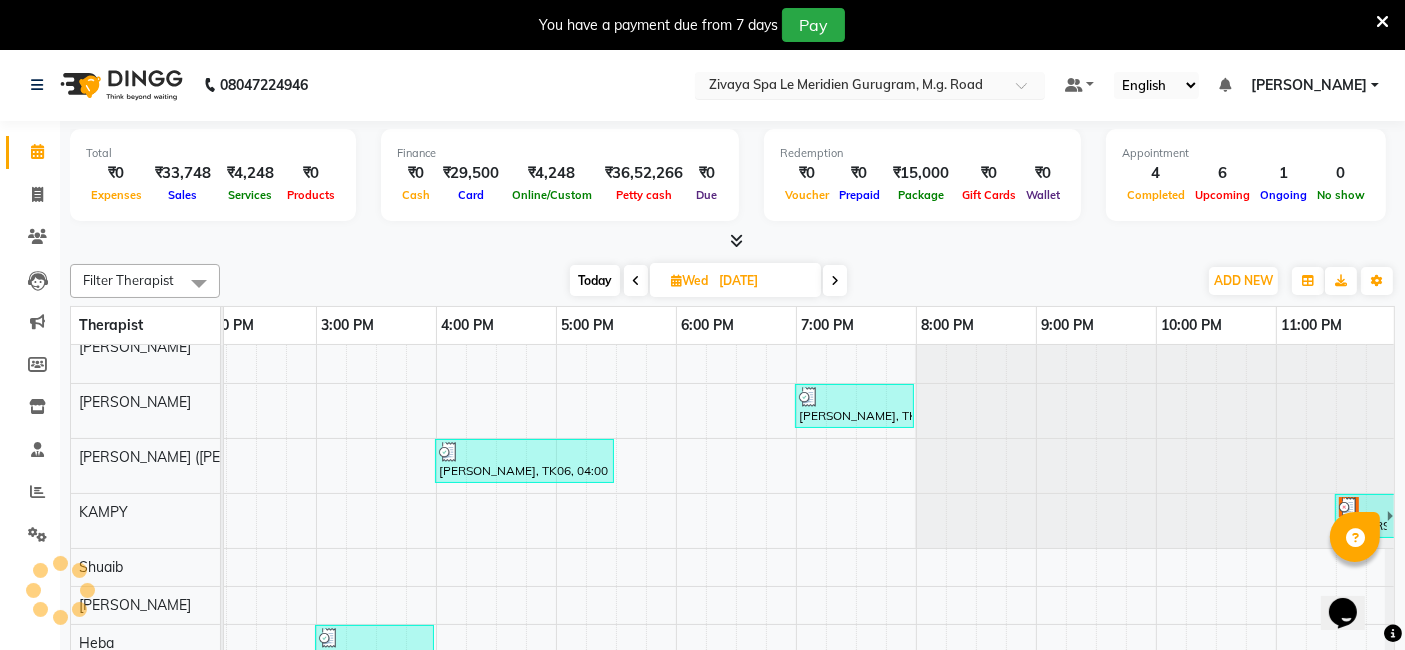 click at bounding box center [850, 87] 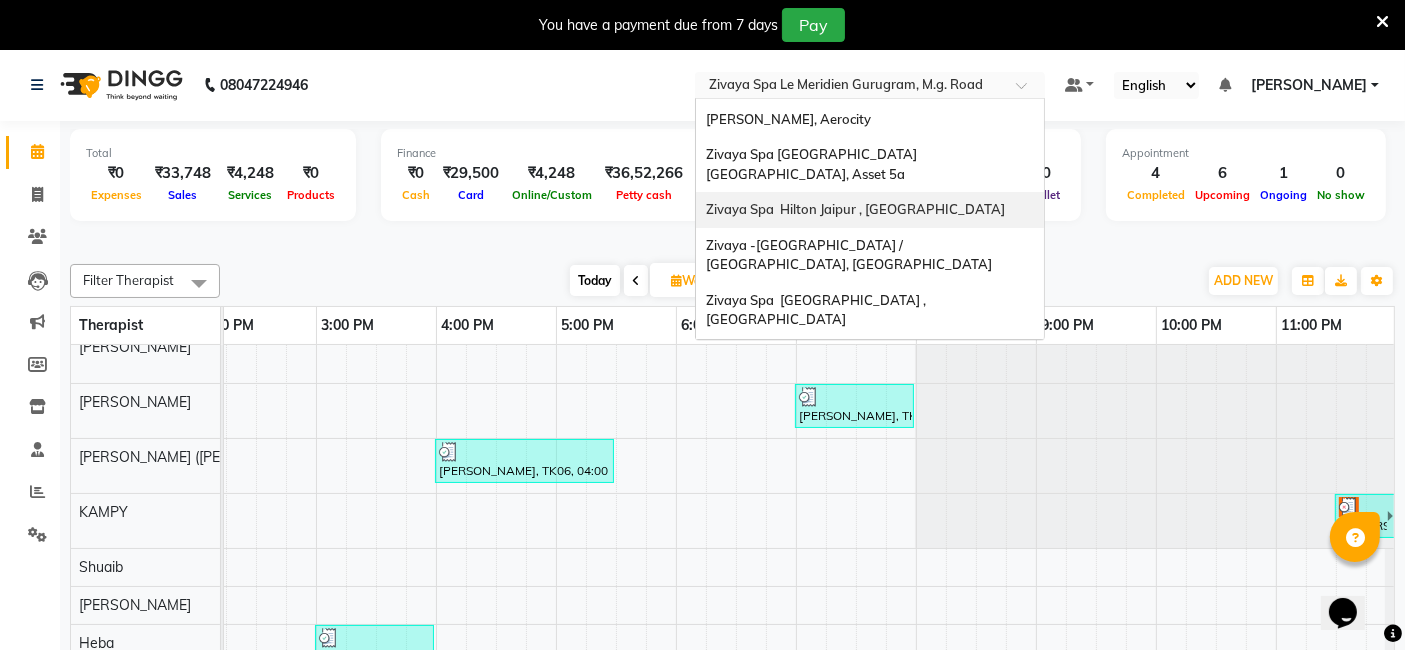 scroll, scrollTop: 205, scrollLeft: 0, axis: vertical 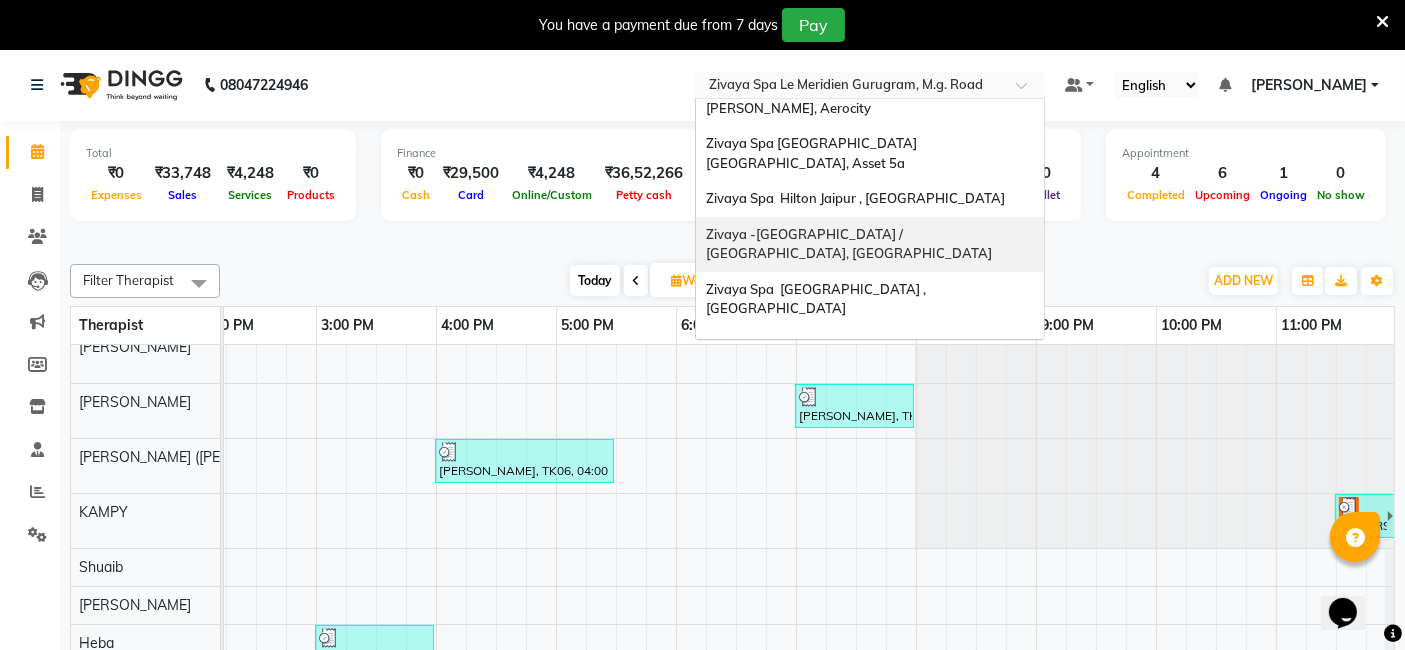 click on "Zivaya -[GEOGRAPHIC_DATA] / [GEOGRAPHIC_DATA], [GEOGRAPHIC_DATA]" at bounding box center [870, 244] 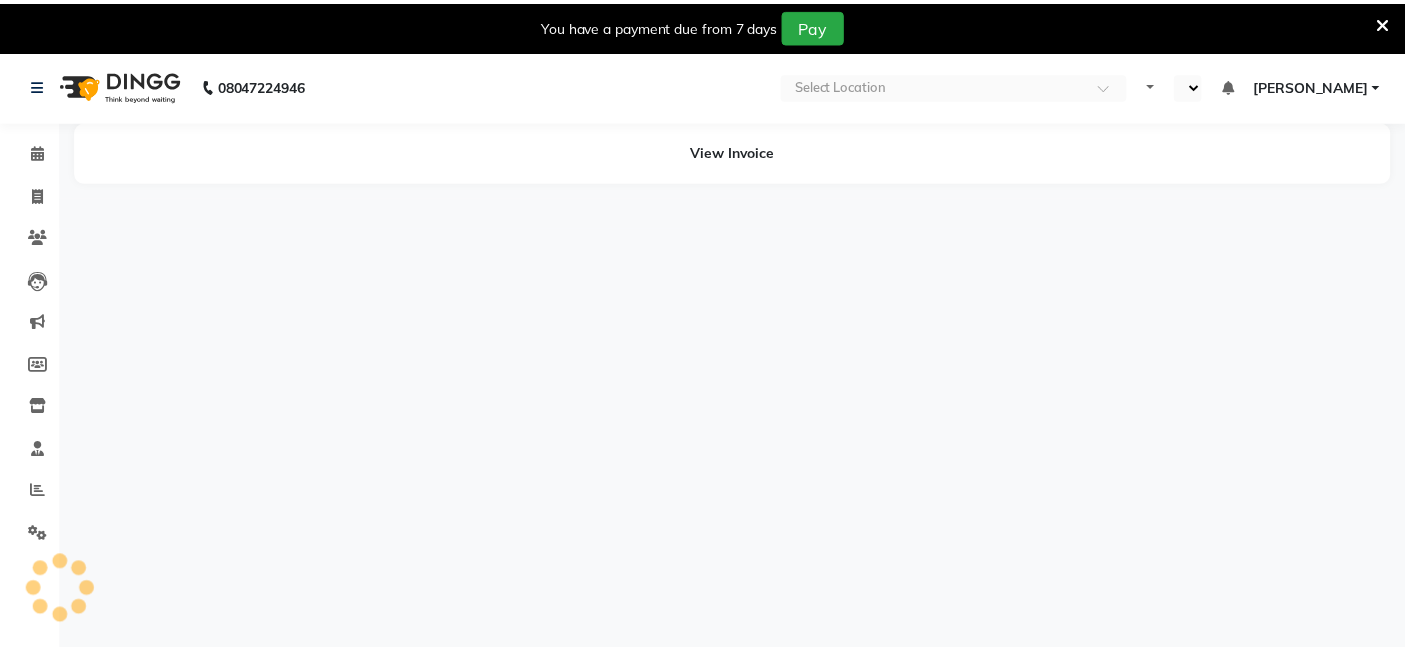 scroll, scrollTop: 0, scrollLeft: 0, axis: both 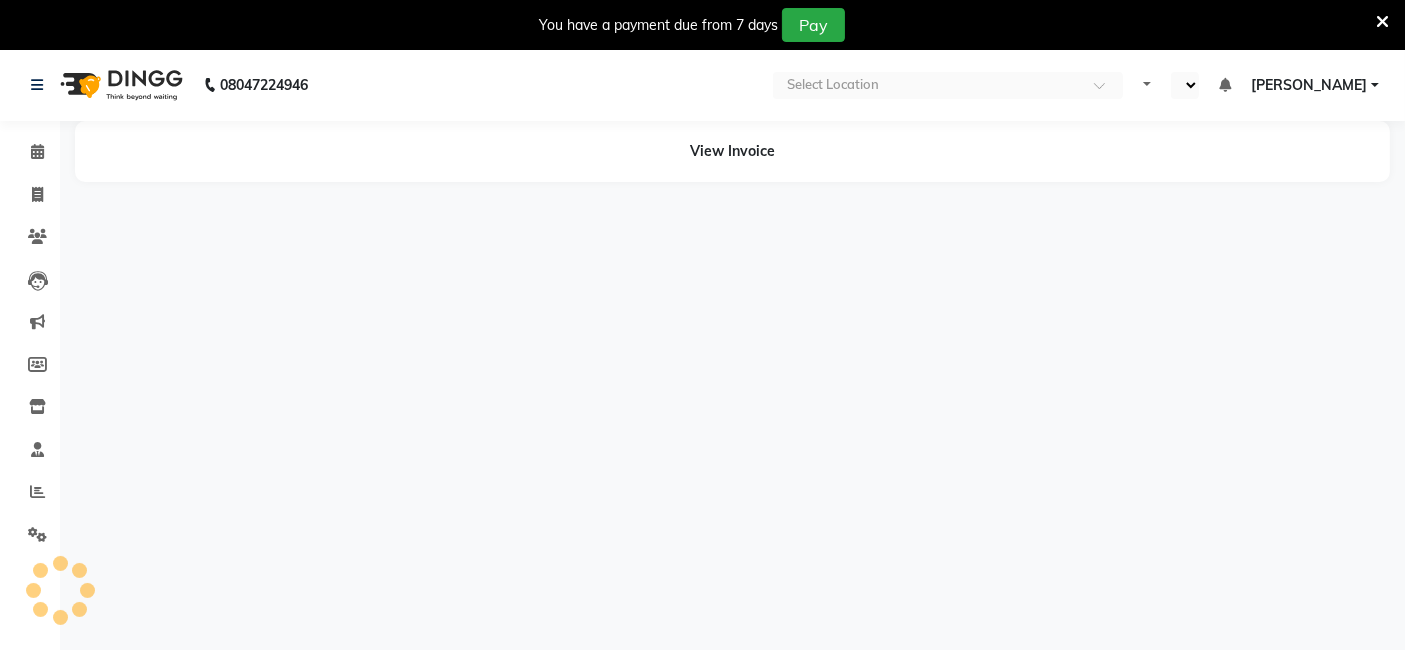 select on "en" 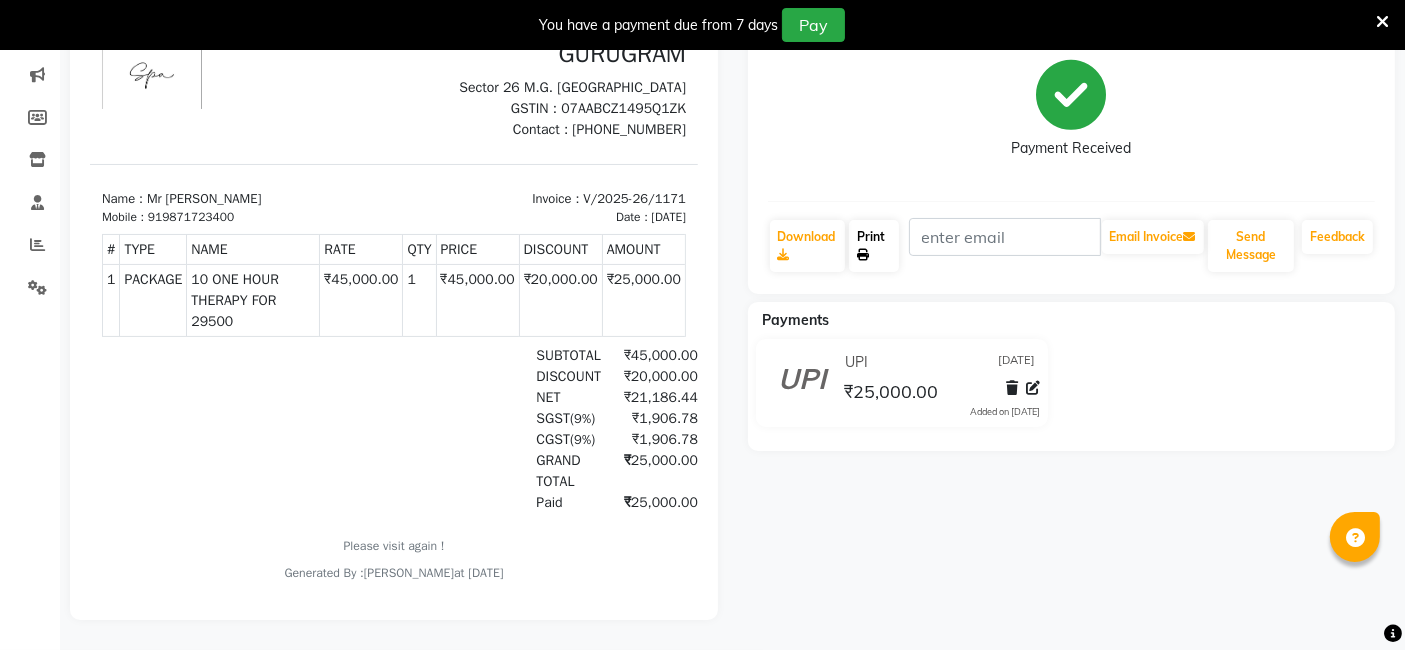 scroll, scrollTop: 262, scrollLeft: 0, axis: vertical 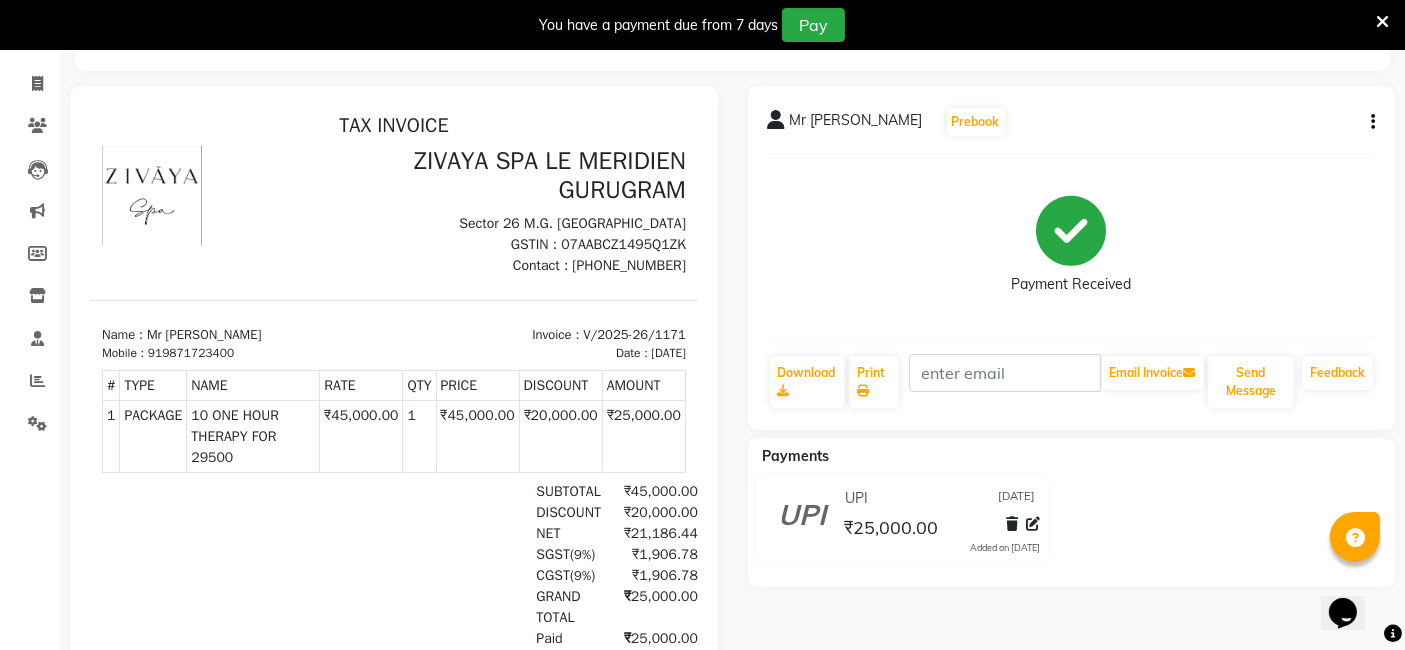 click on "Mr [PERSON_NAME]  Prebook   Payment Received  Download  Print   Email Invoice   Send Message Feedback" 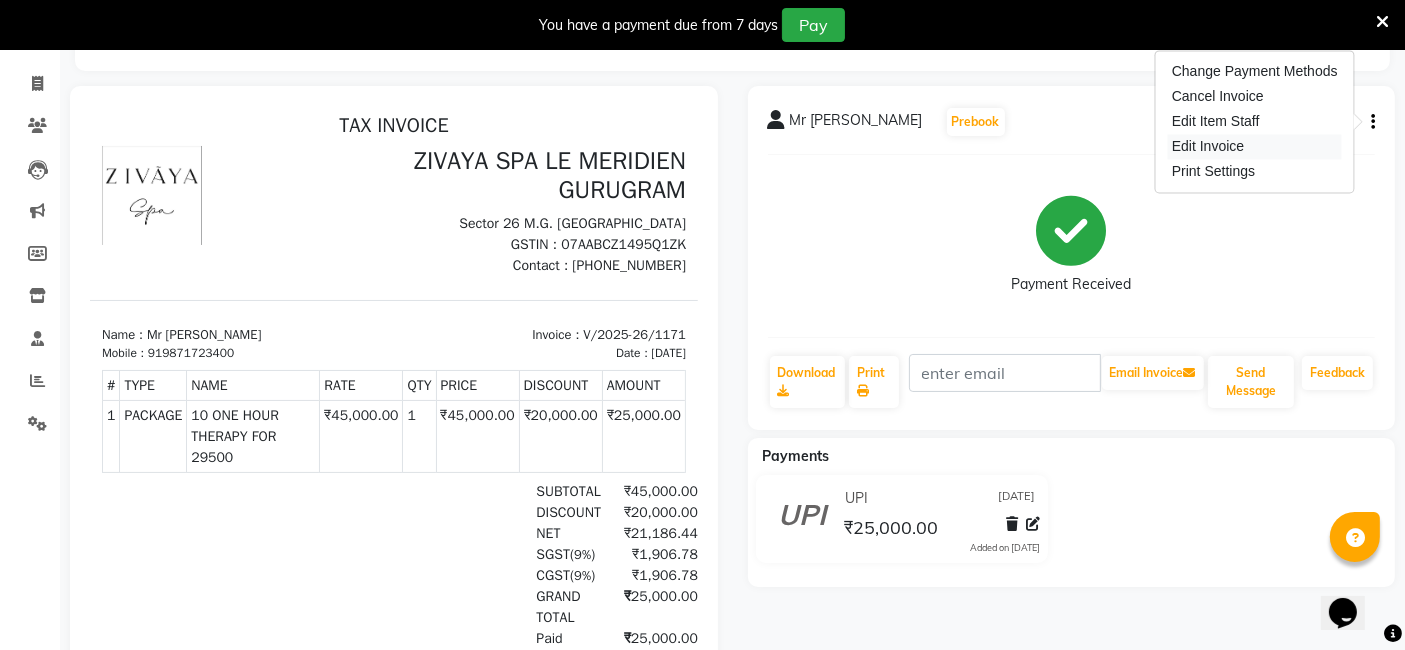 click on "Edit Invoice" at bounding box center [1255, 146] 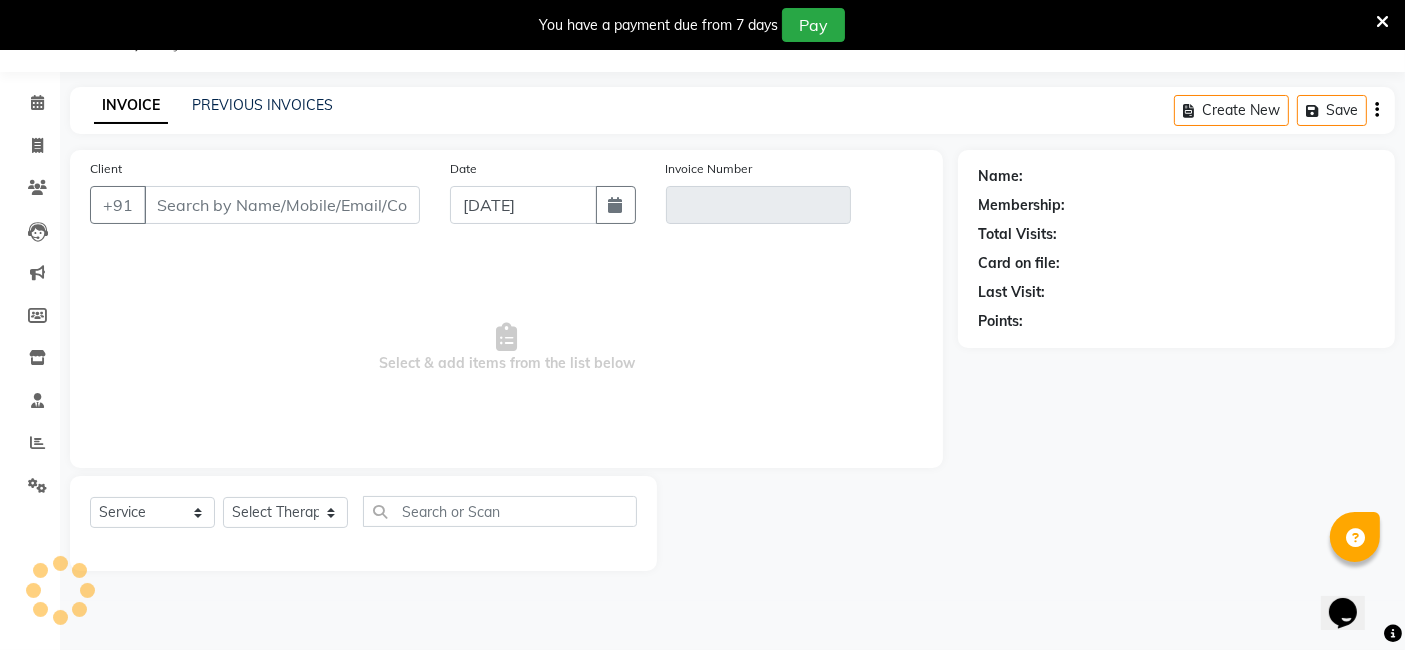 scroll, scrollTop: 48, scrollLeft: 0, axis: vertical 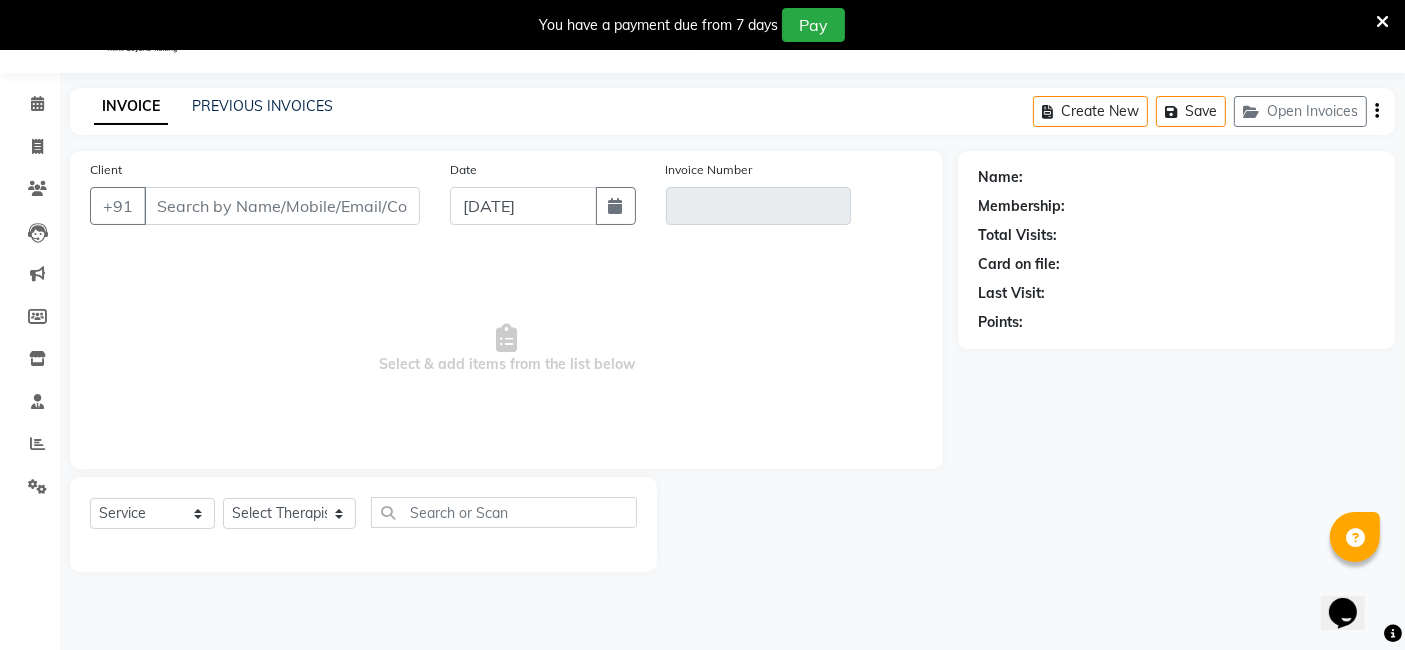 type on "9871723400" 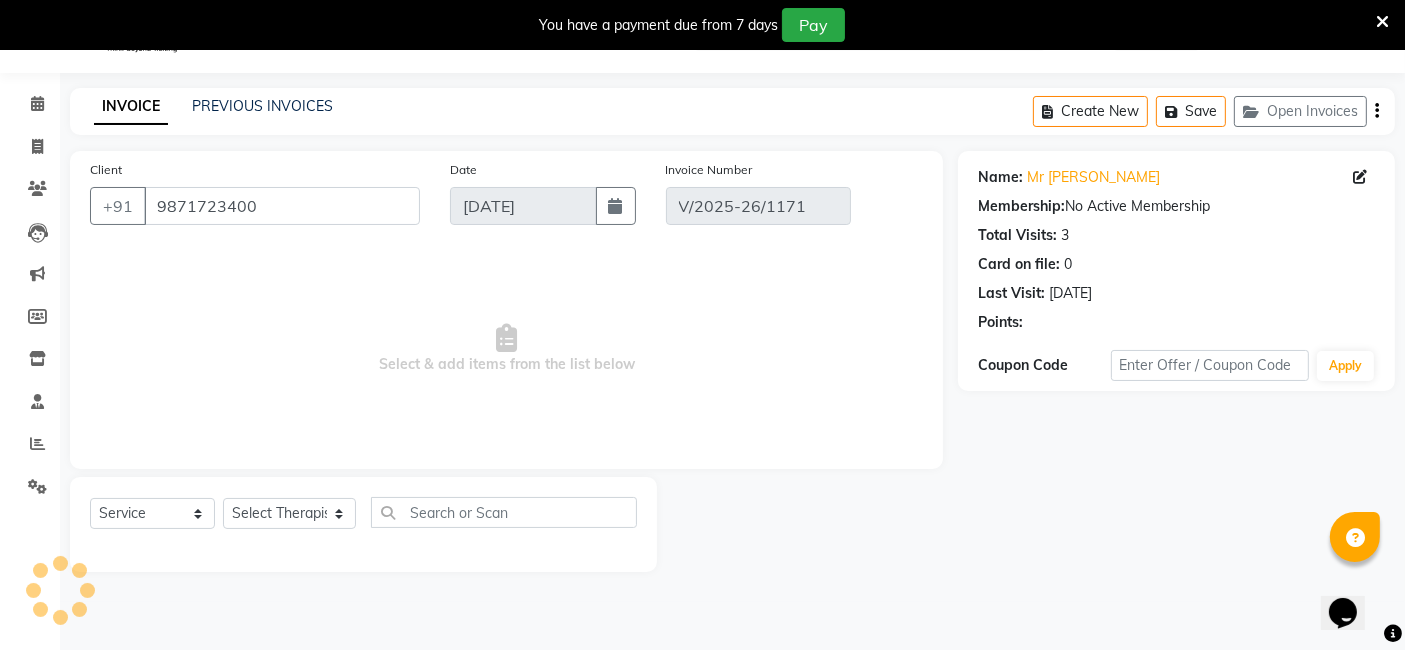 type on "[DATE]" 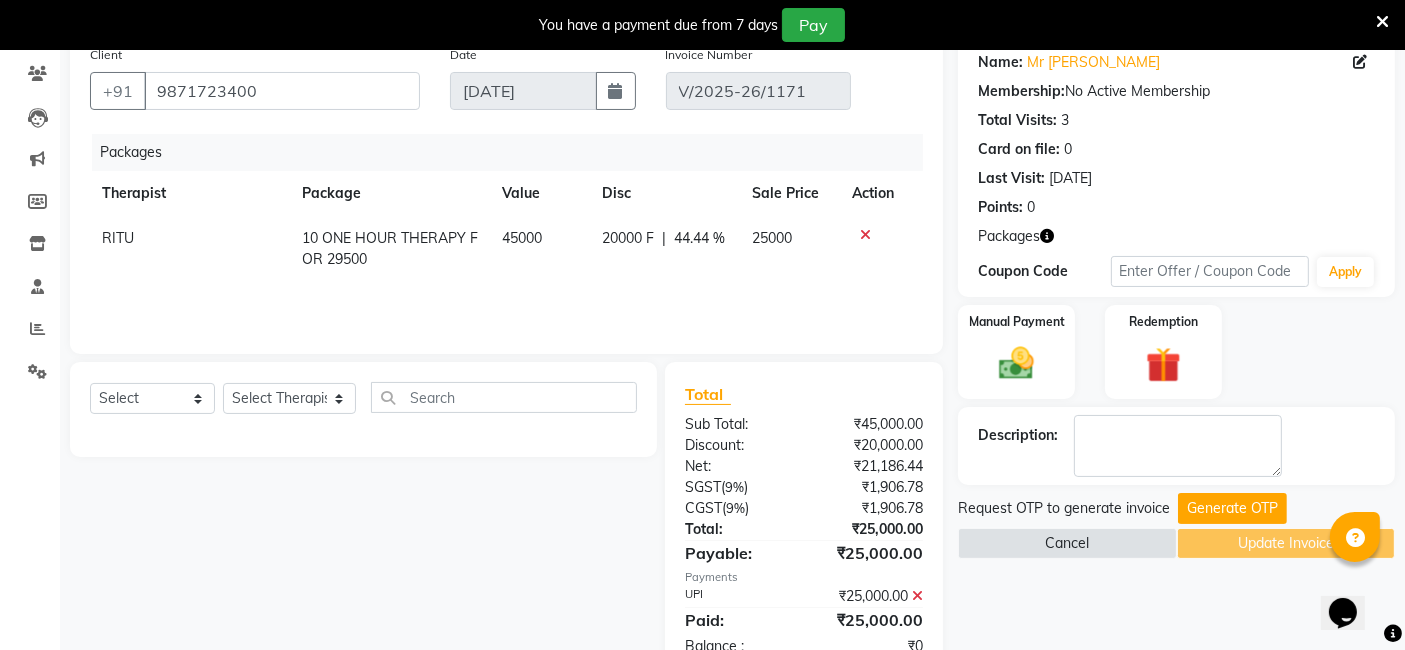 scroll, scrollTop: 218, scrollLeft: 0, axis: vertical 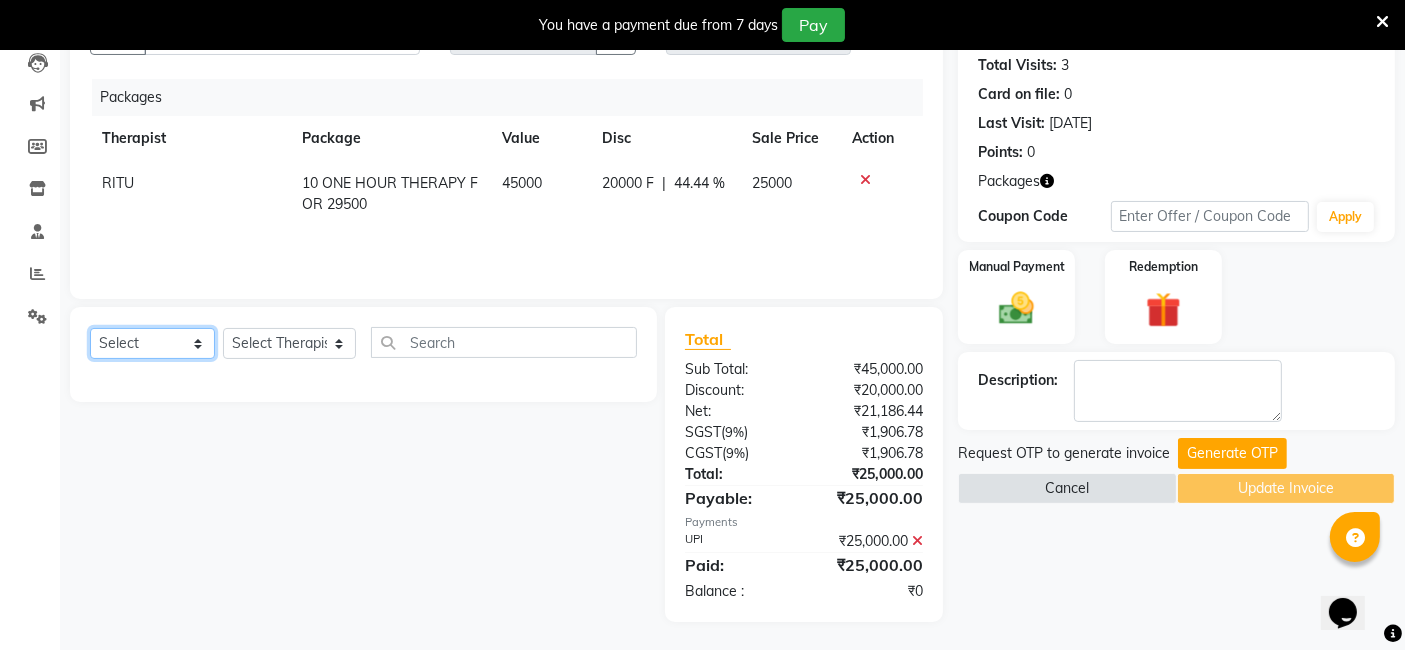 click on "Select  Service  Product  Membership  Package Voucher Prepaid Gift Card" 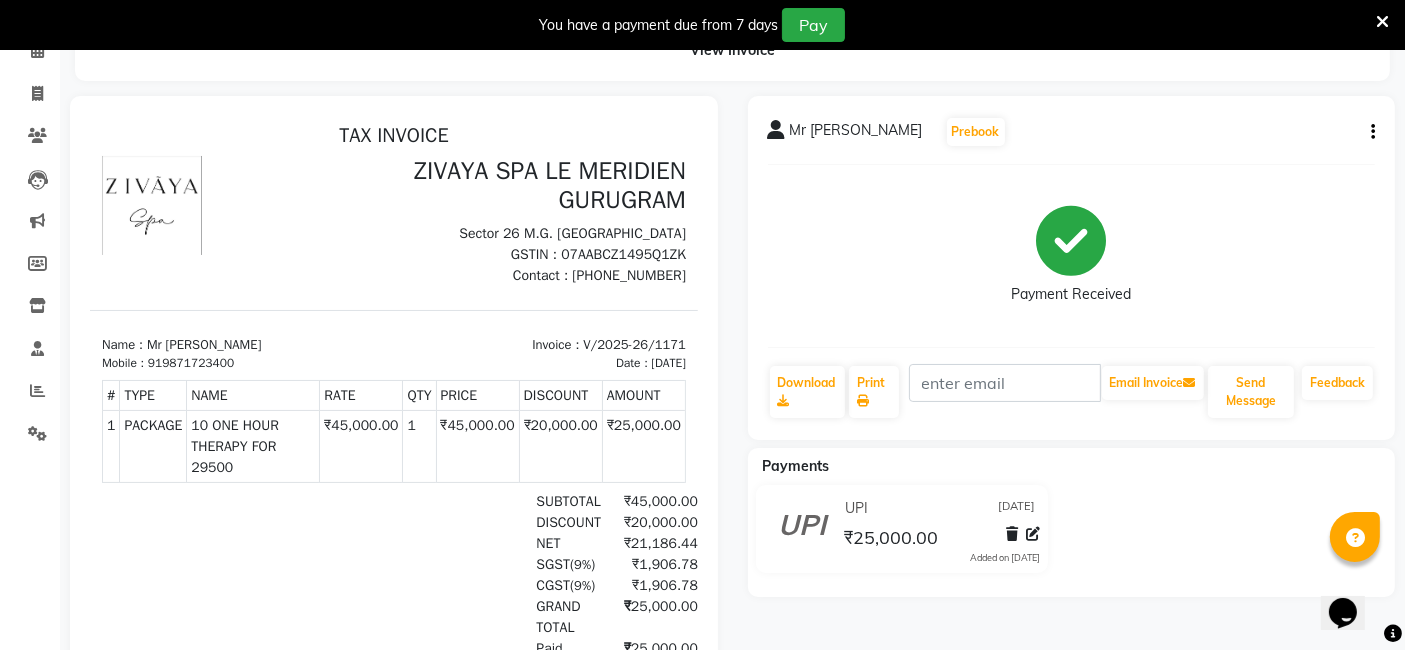 scroll, scrollTop: 111, scrollLeft: 0, axis: vertical 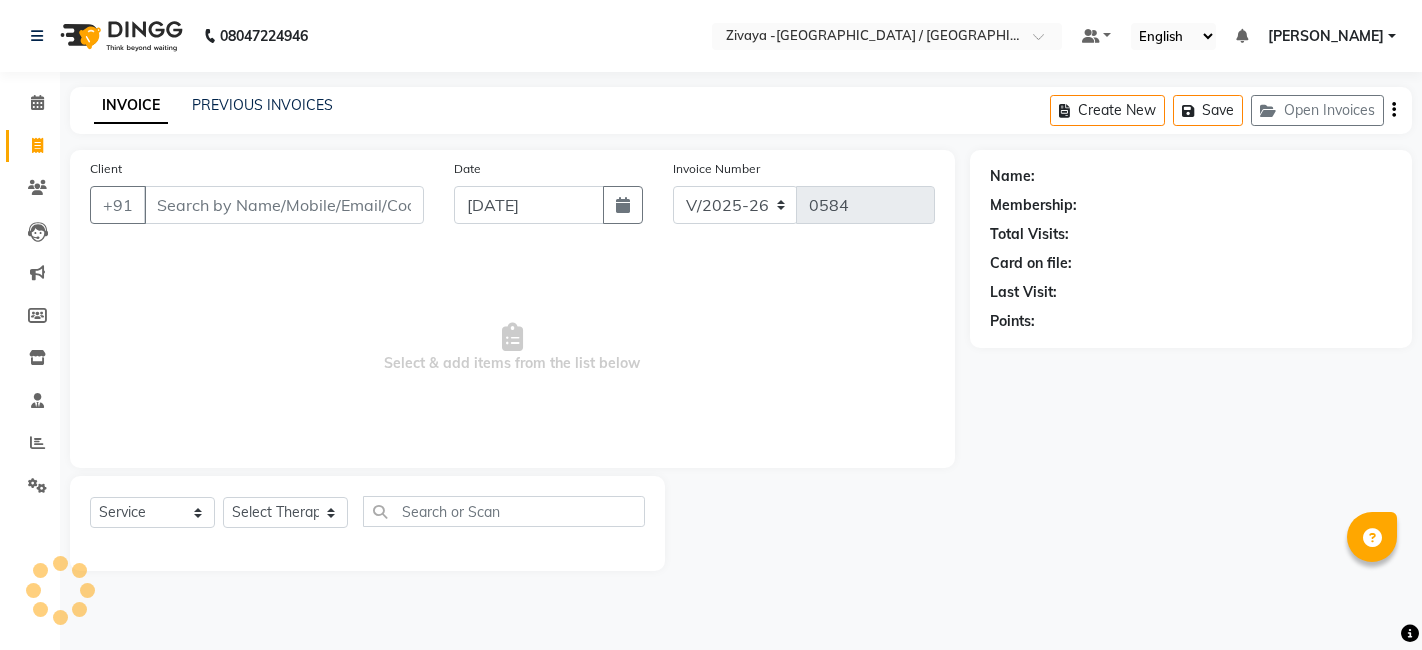 select on "7074" 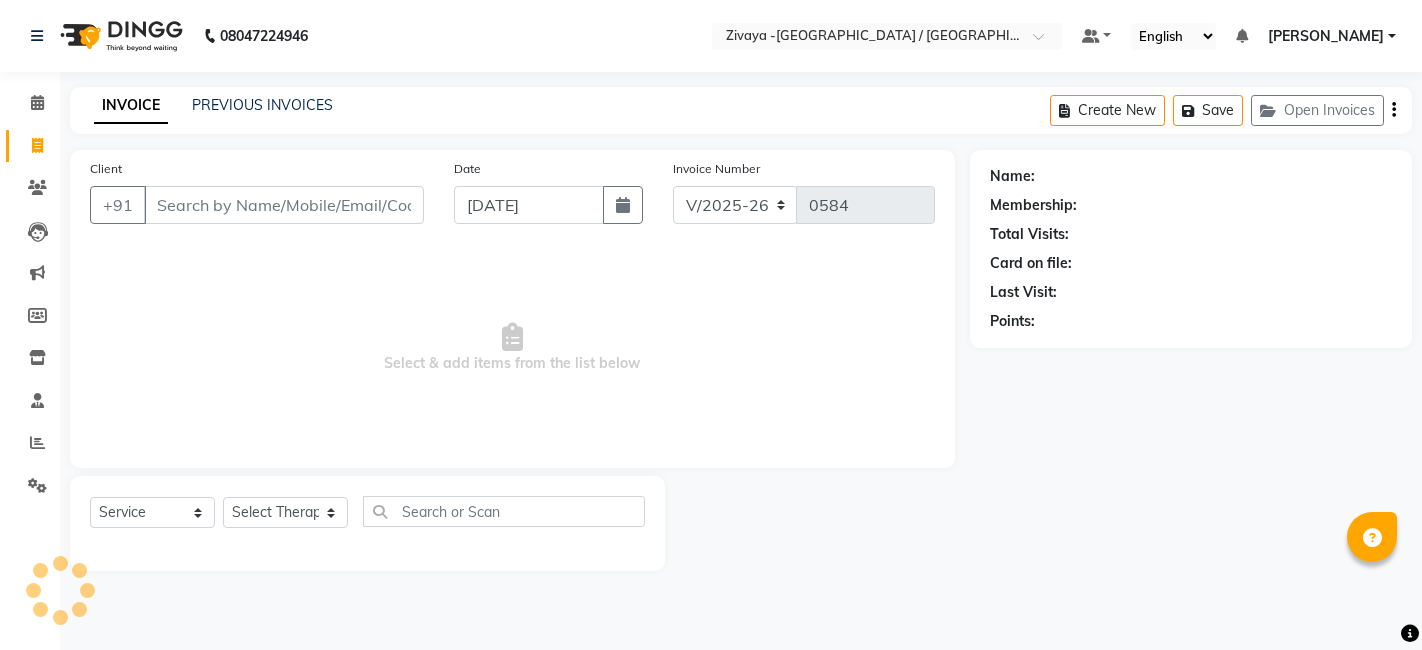 scroll, scrollTop: 0, scrollLeft: 0, axis: both 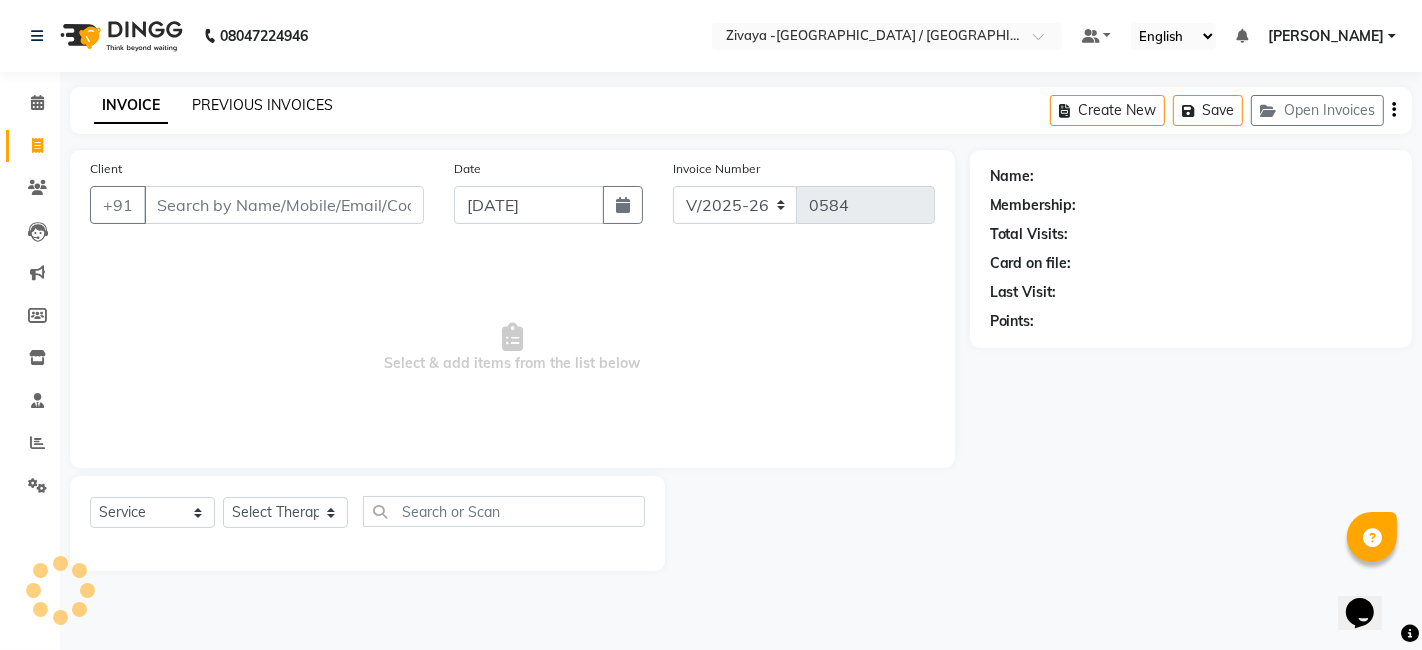click on "PREVIOUS INVOICES" 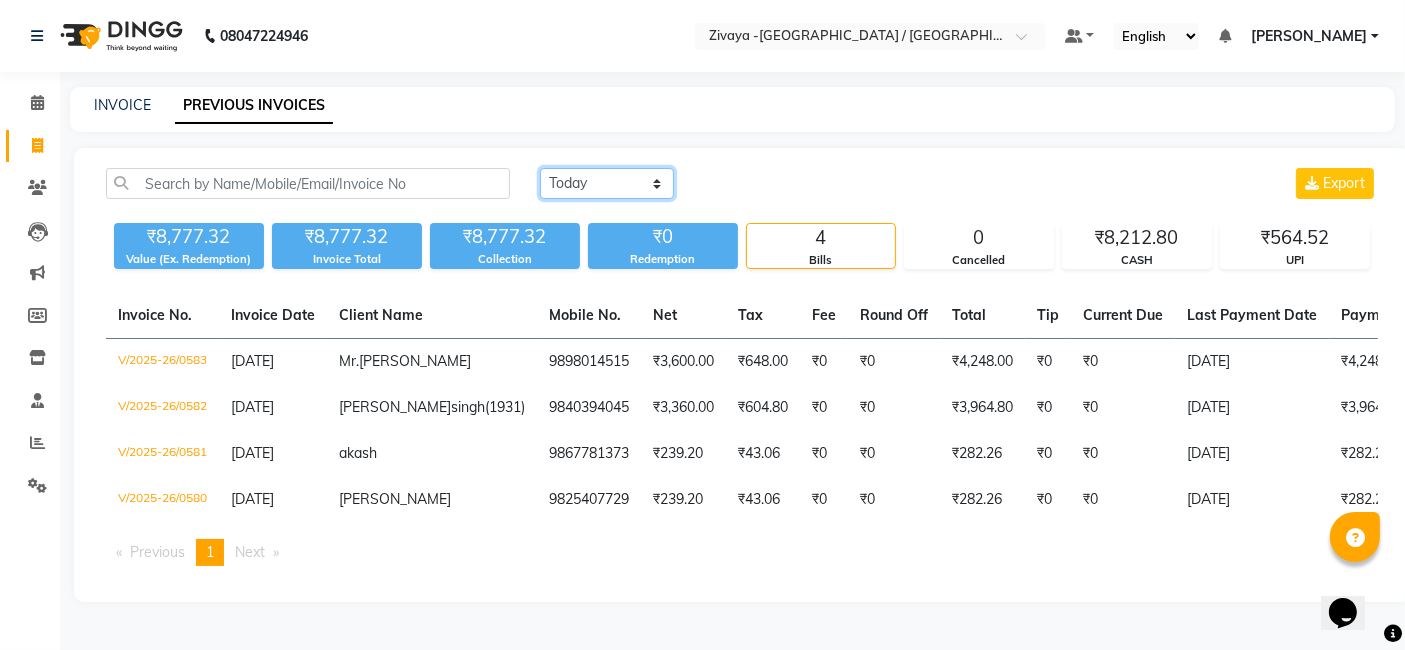 click on "[DATE] [DATE] Custom Range" 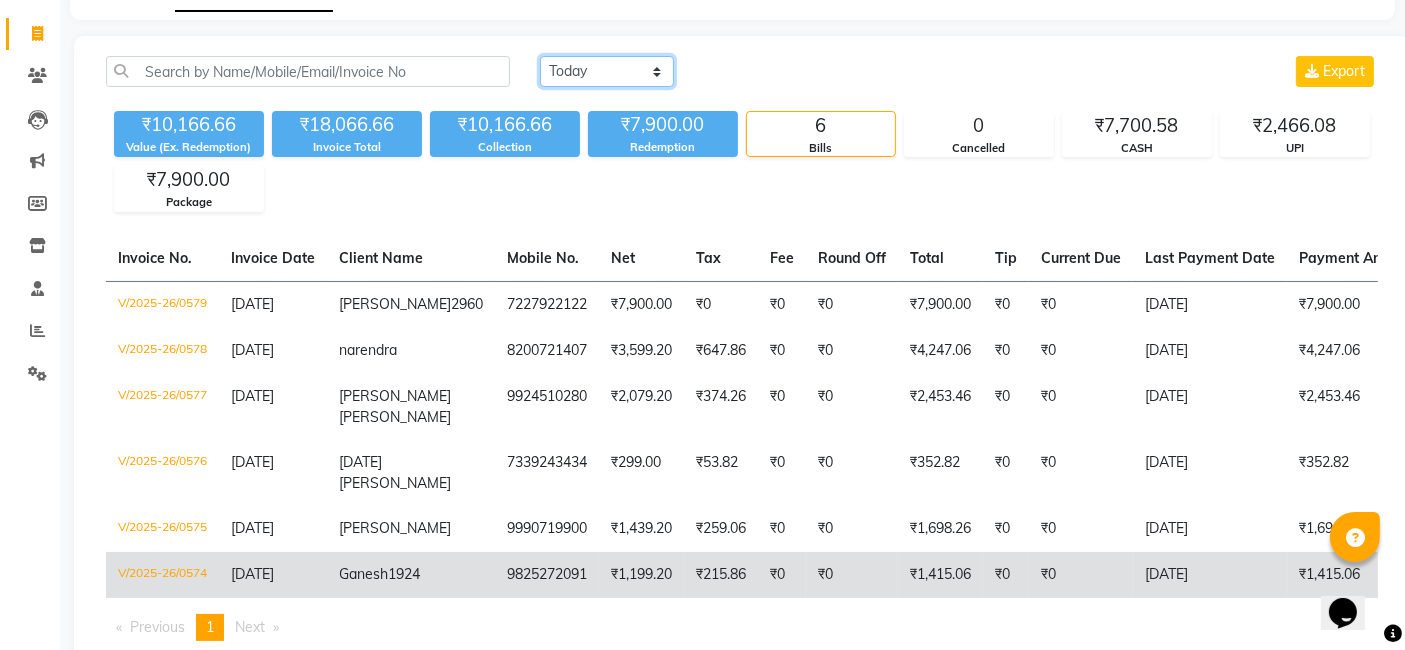 scroll, scrollTop: 91, scrollLeft: 0, axis: vertical 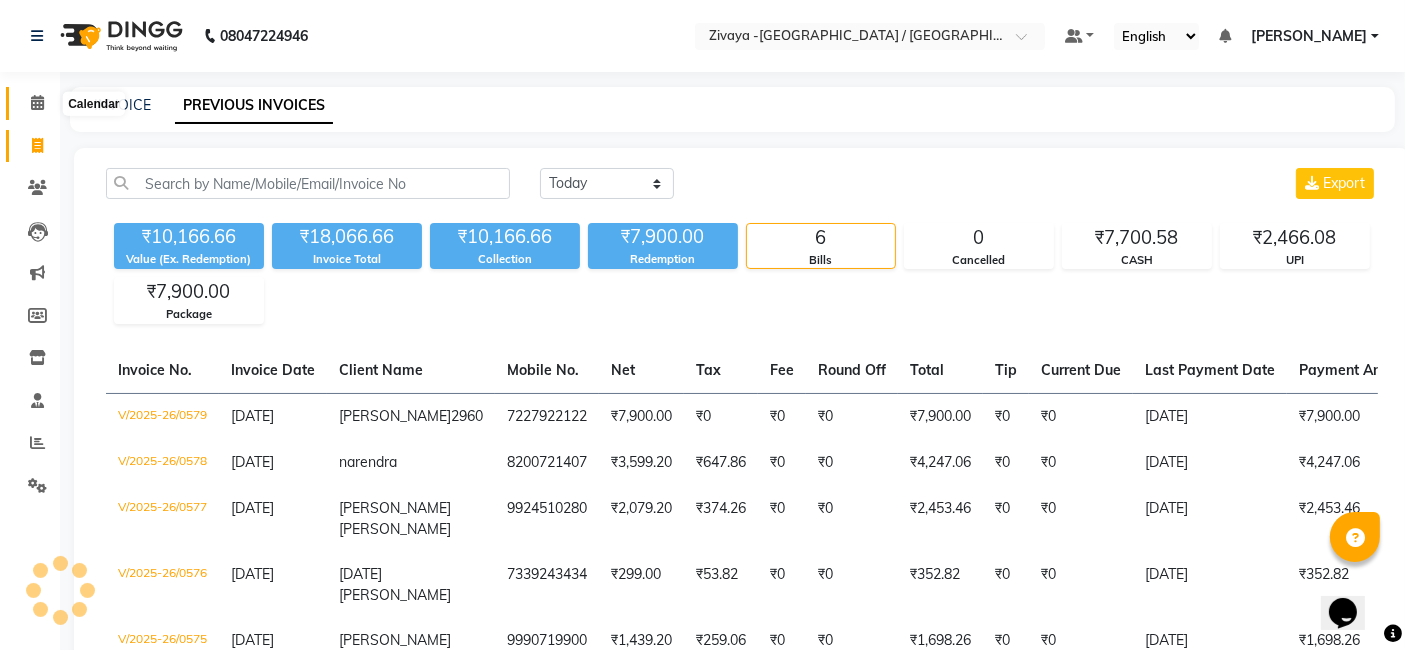 click 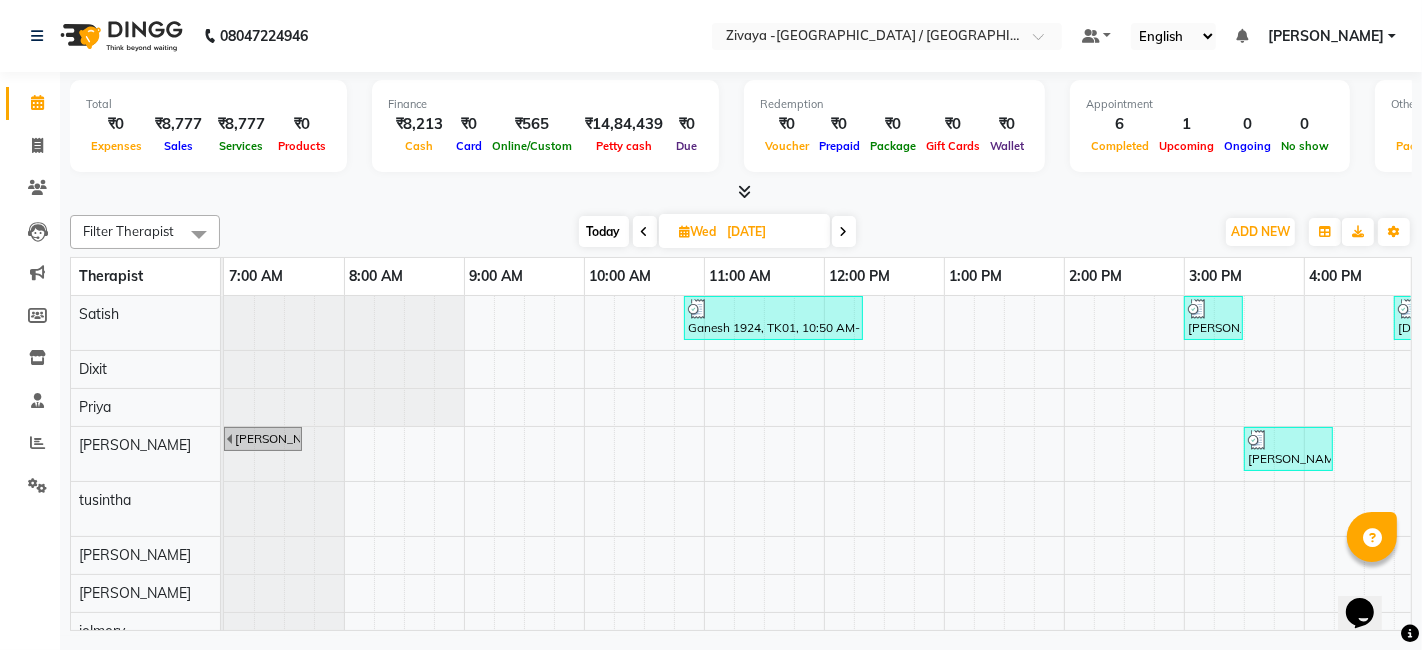 scroll, scrollTop: 0, scrollLeft: 0, axis: both 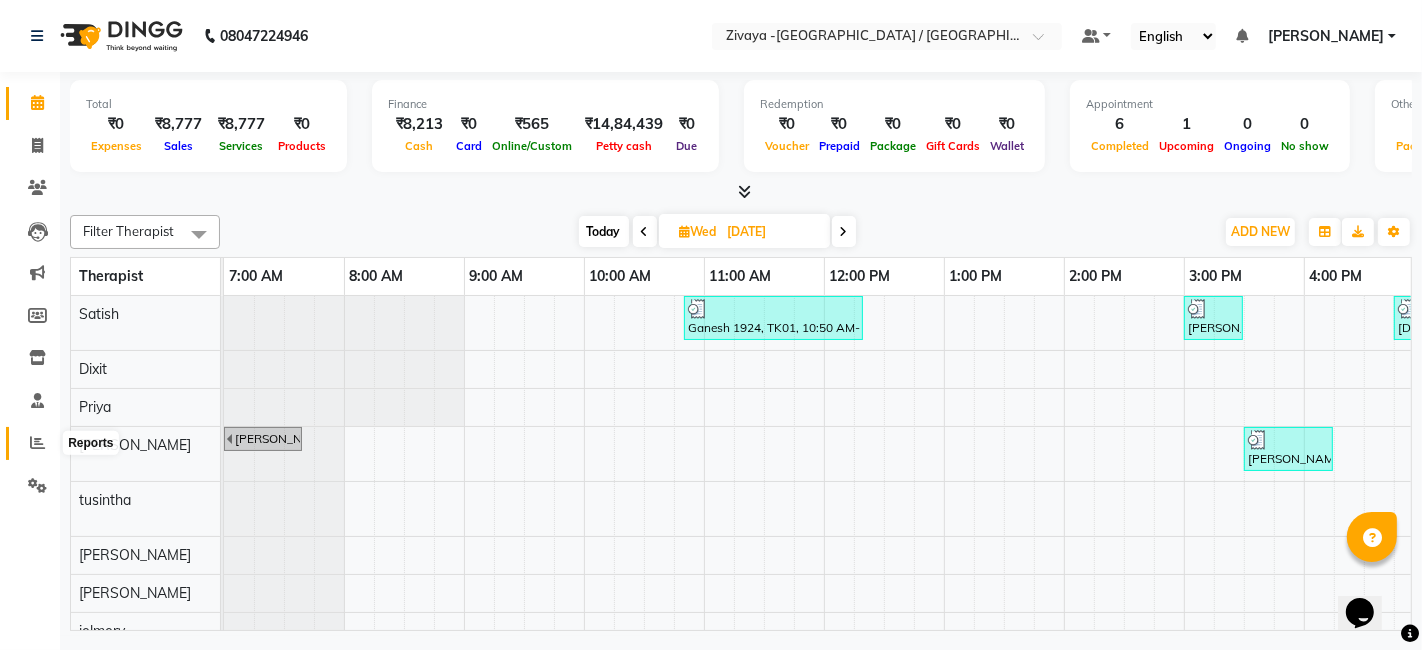 click 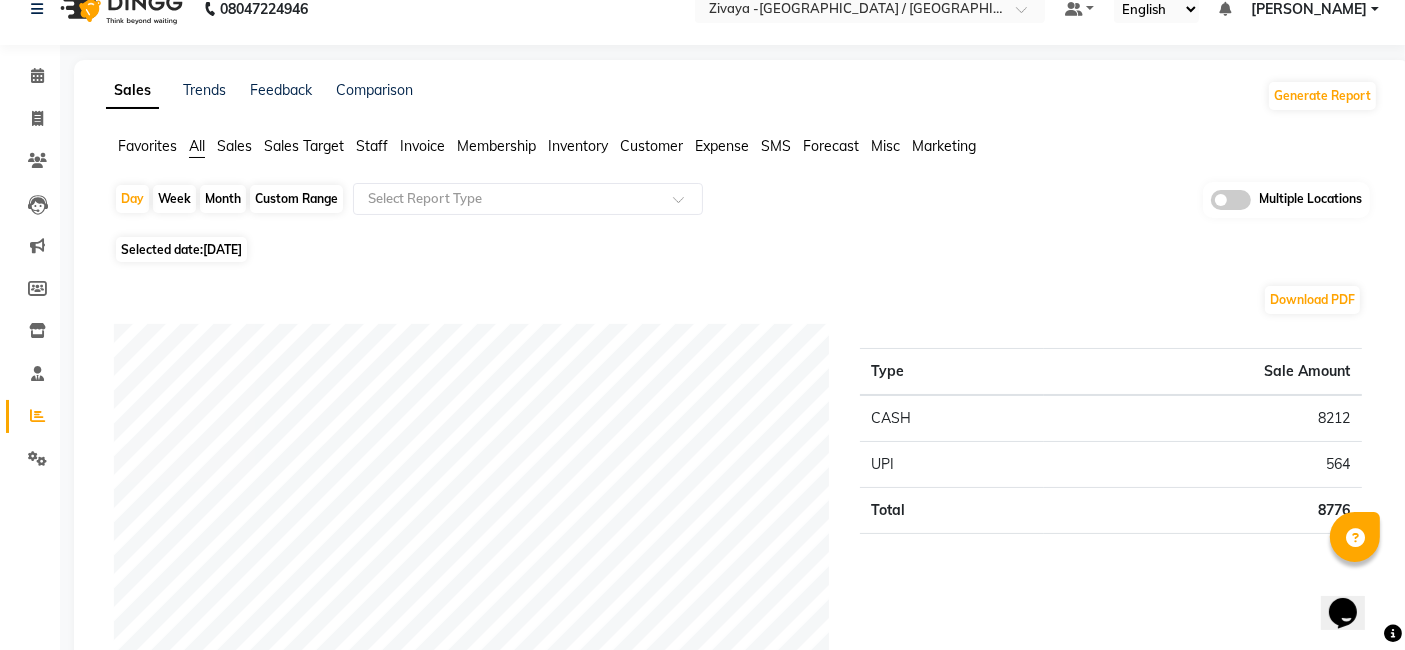 scroll, scrollTop: 0, scrollLeft: 0, axis: both 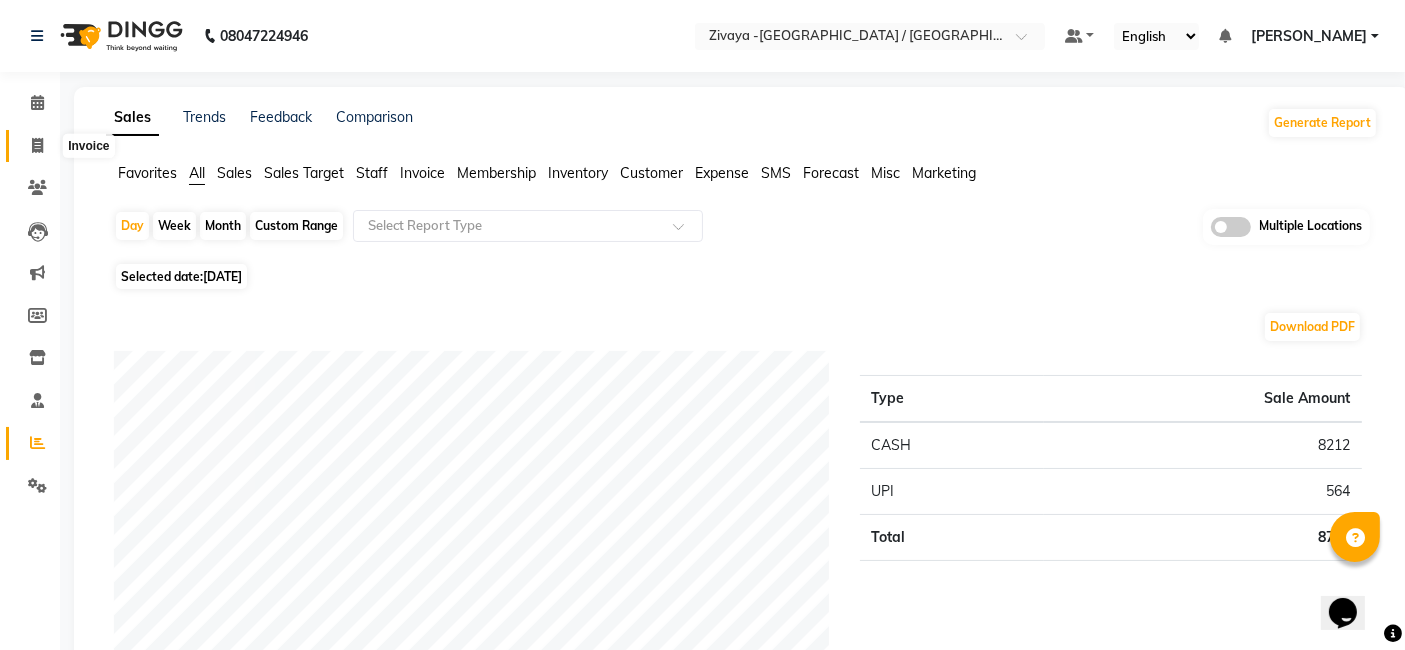 click 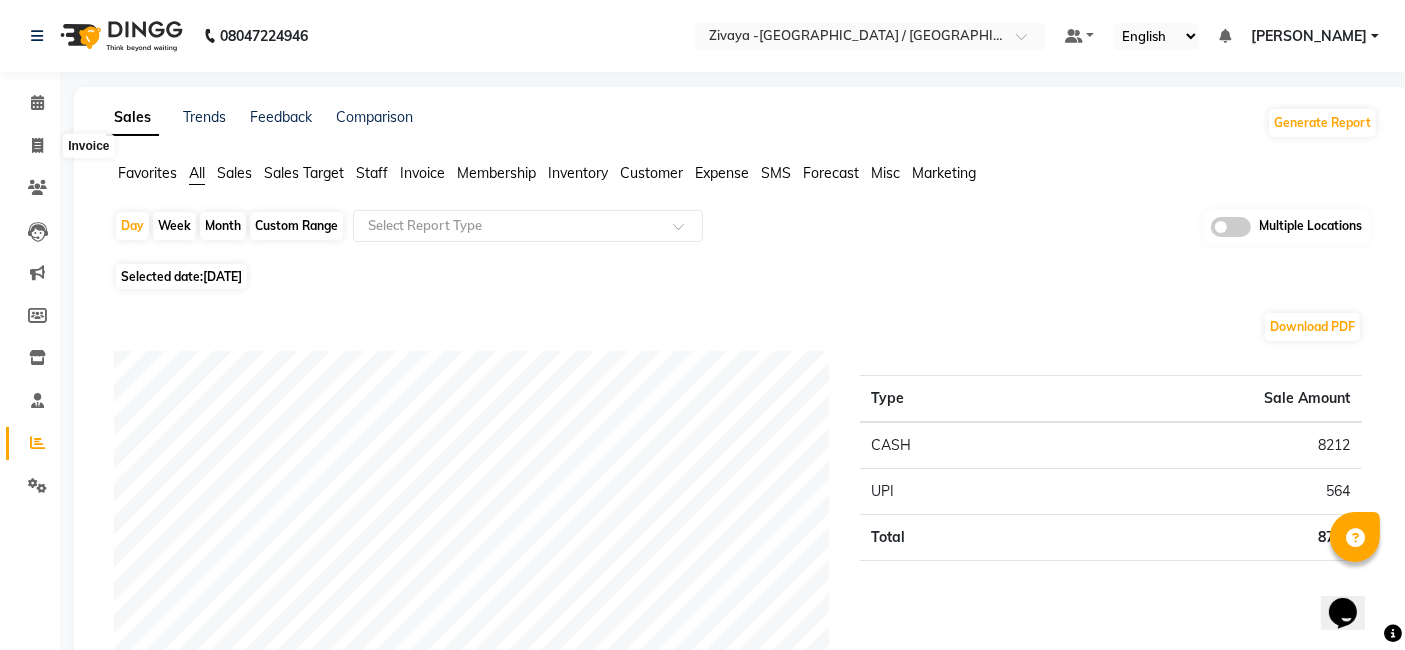 select on "service" 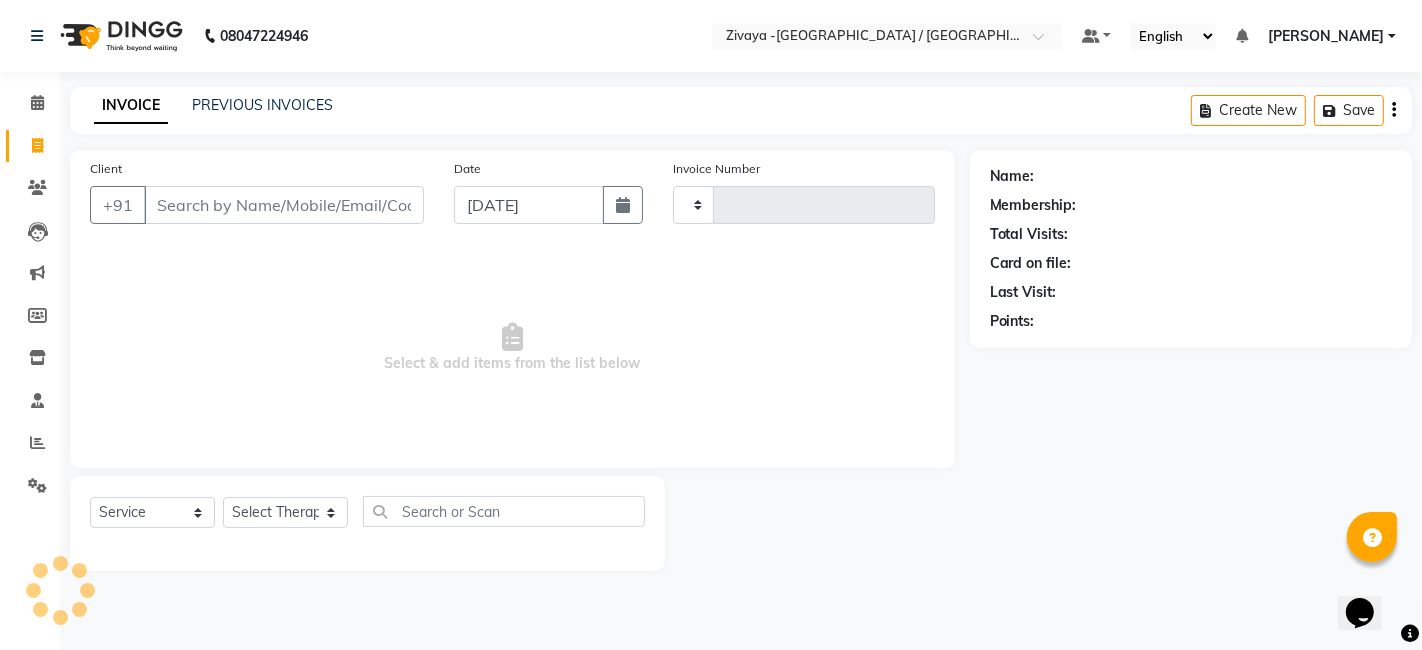 type on "0584" 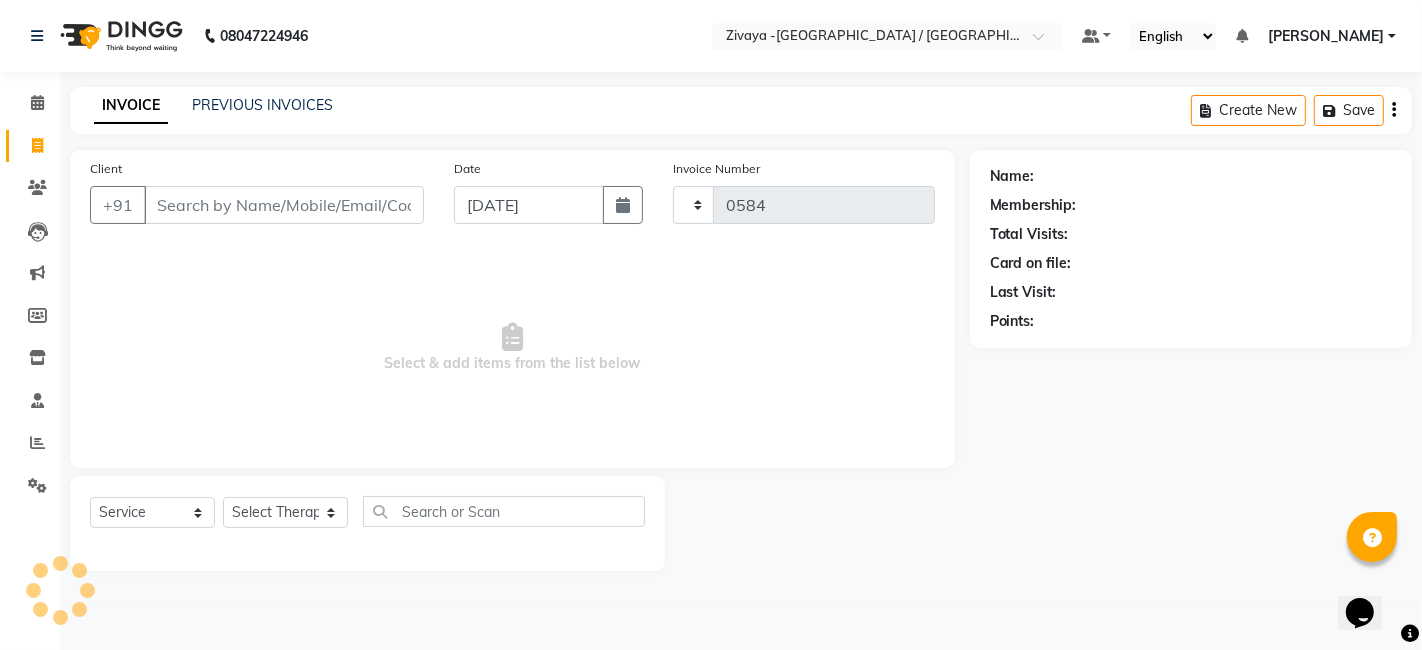 select on "7074" 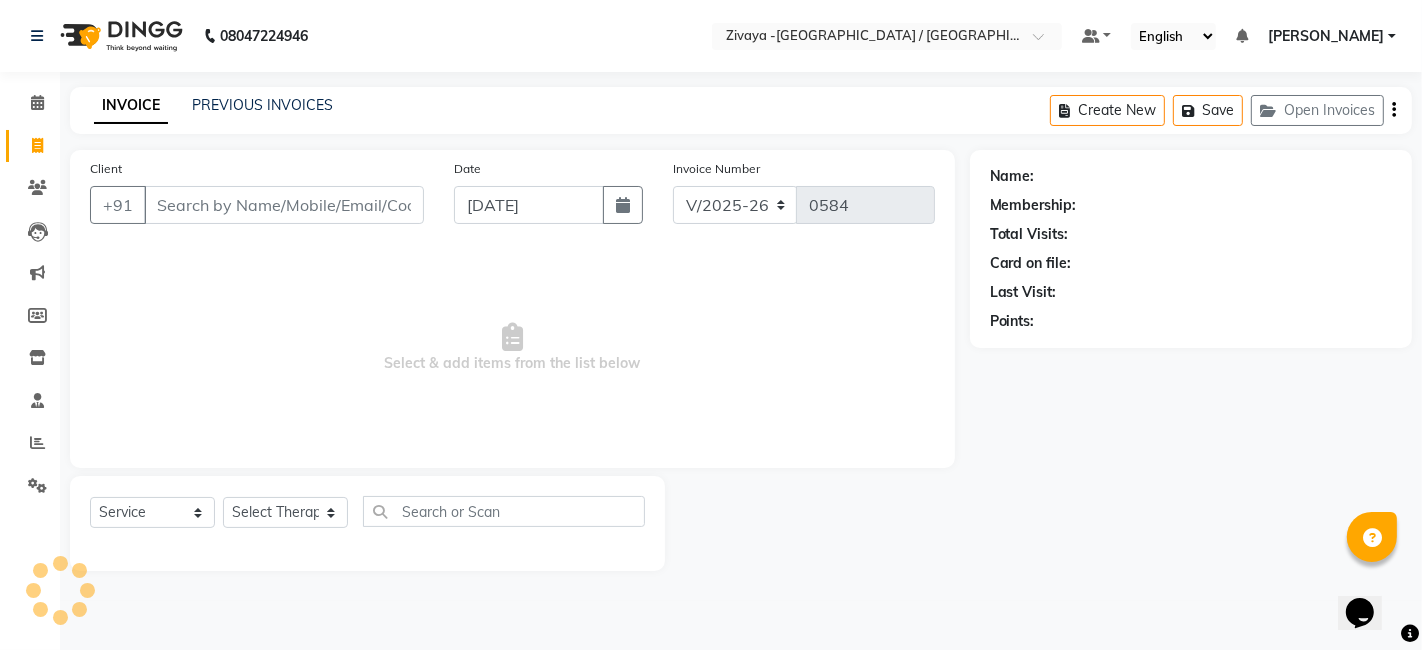 click on "Client" at bounding box center [284, 205] 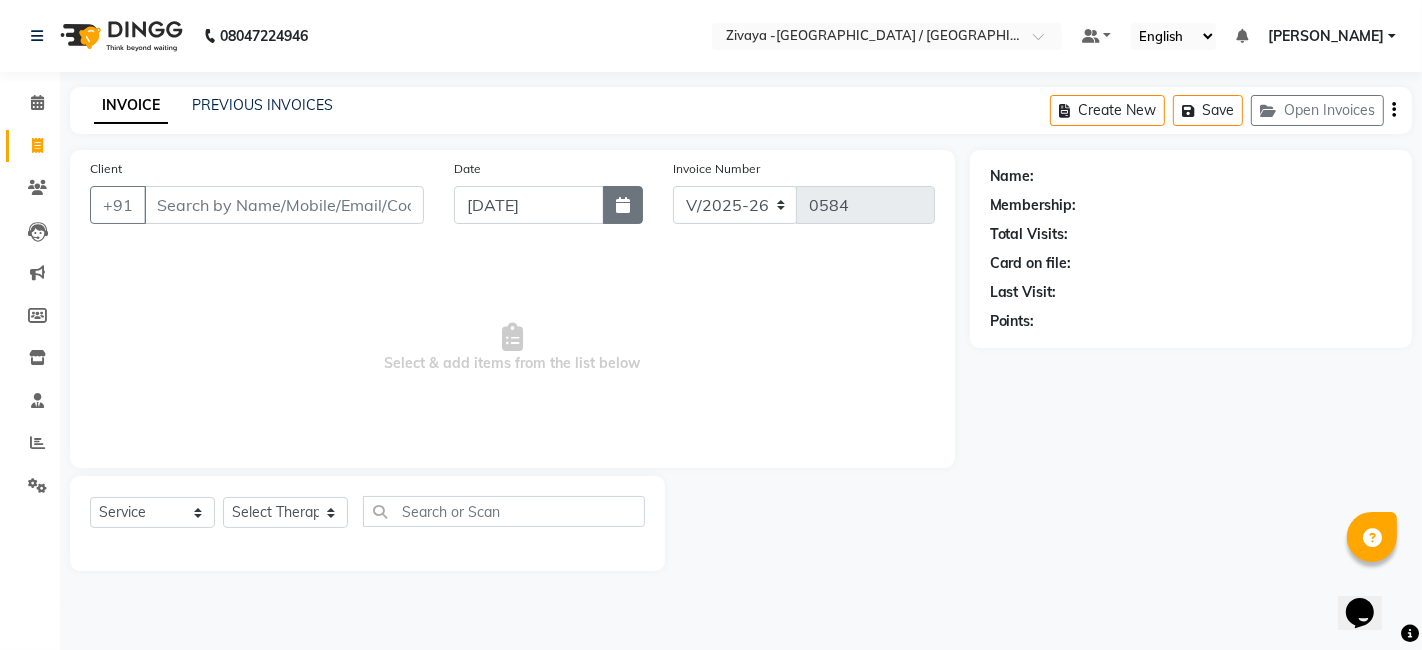 click 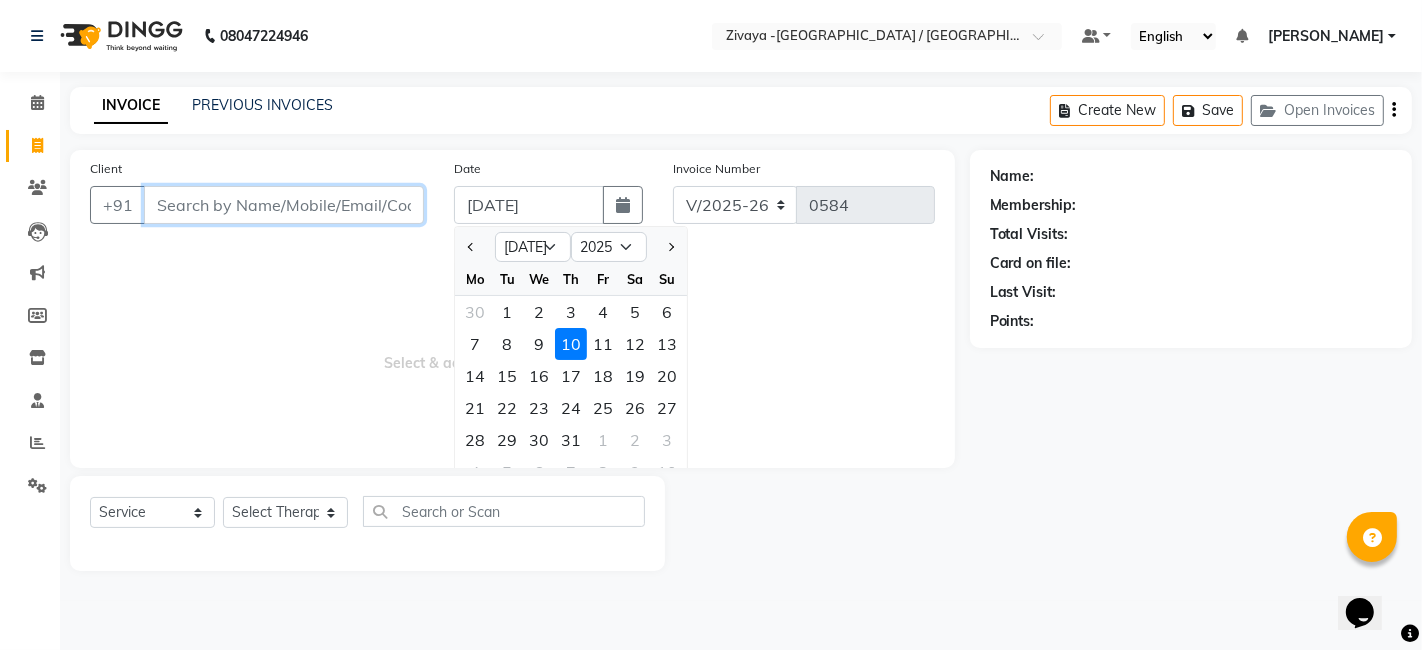 click on "Client" at bounding box center [284, 205] 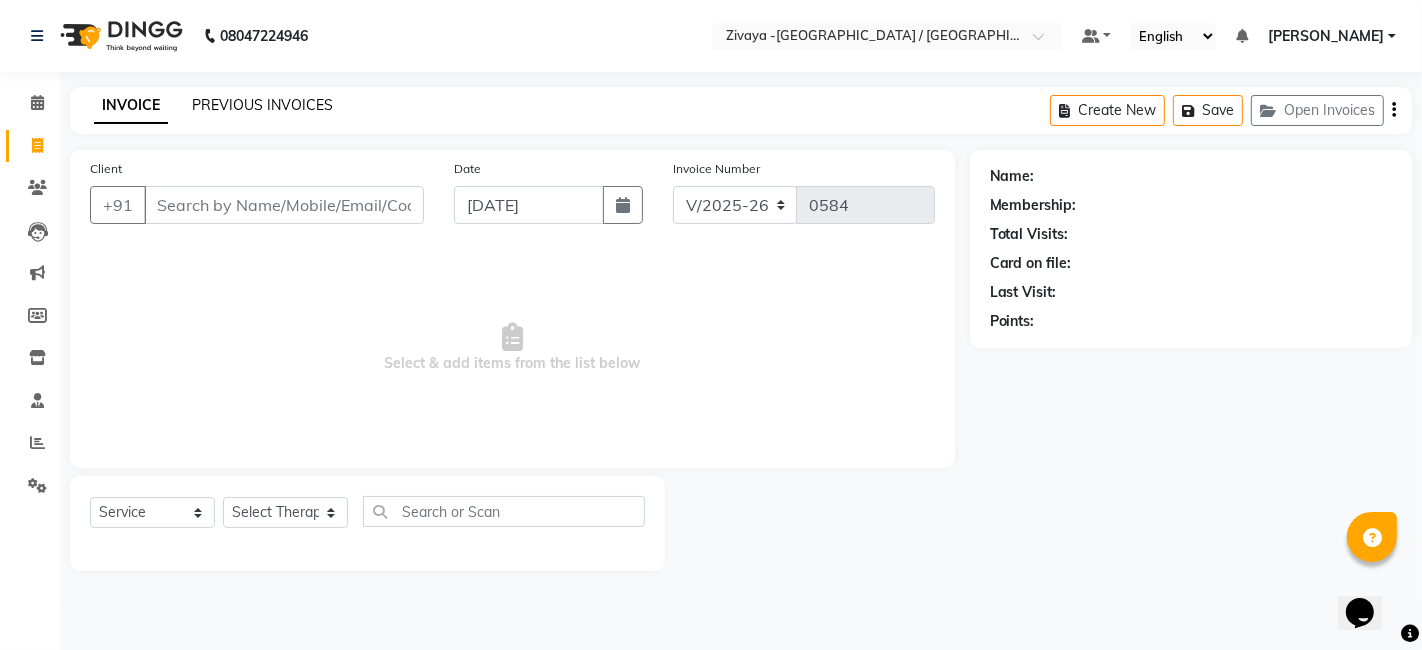 click on "PREVIOUS INVOICES" 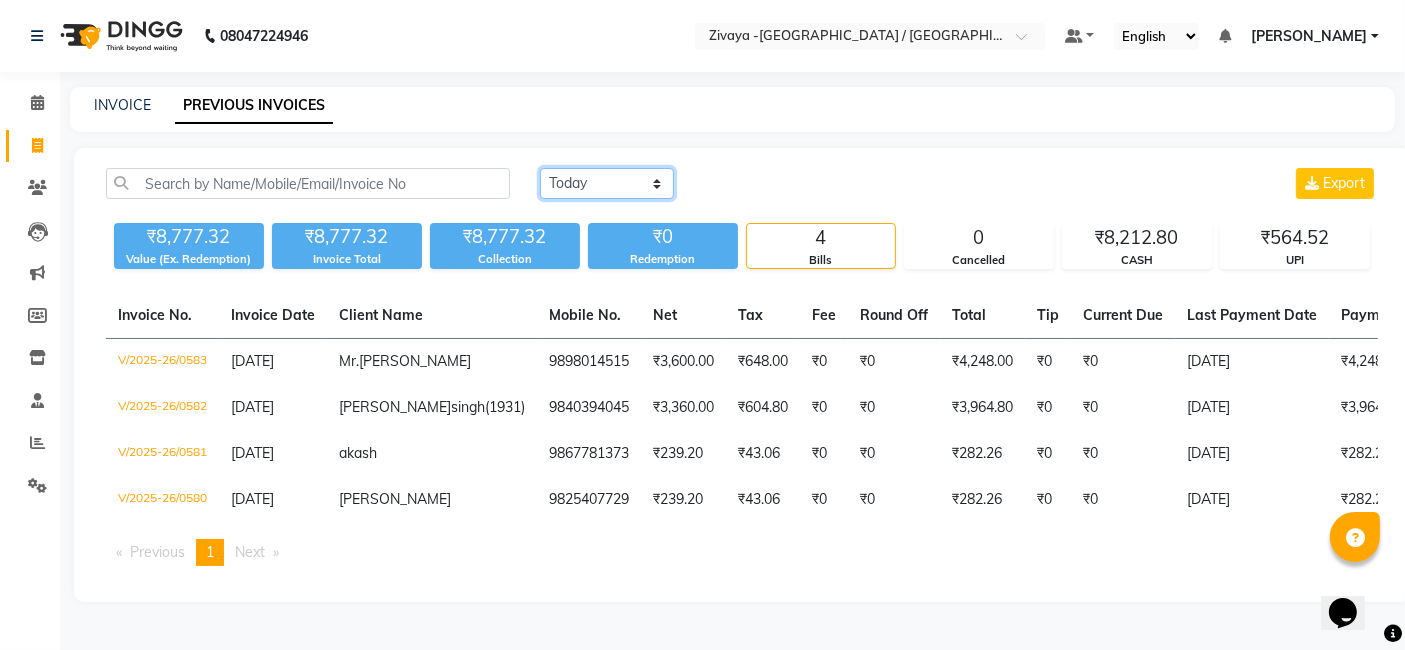click on "Today Yesterday Custom Range" 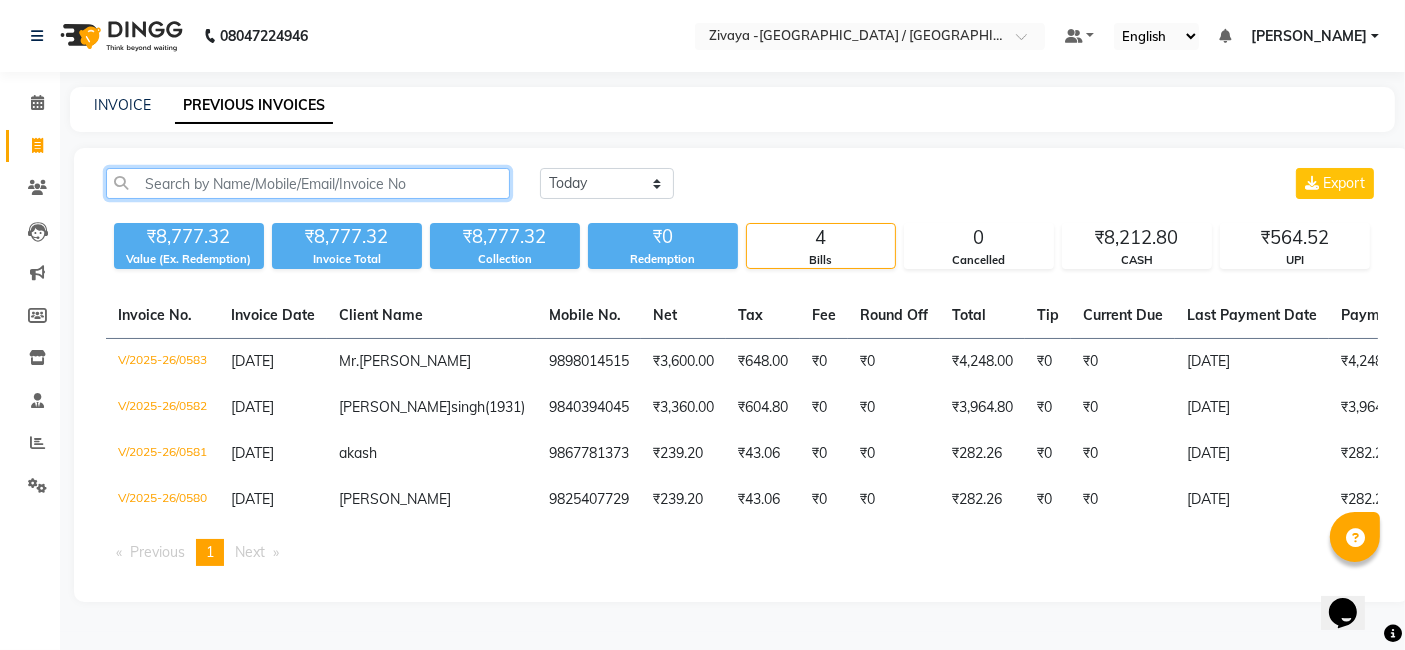 click 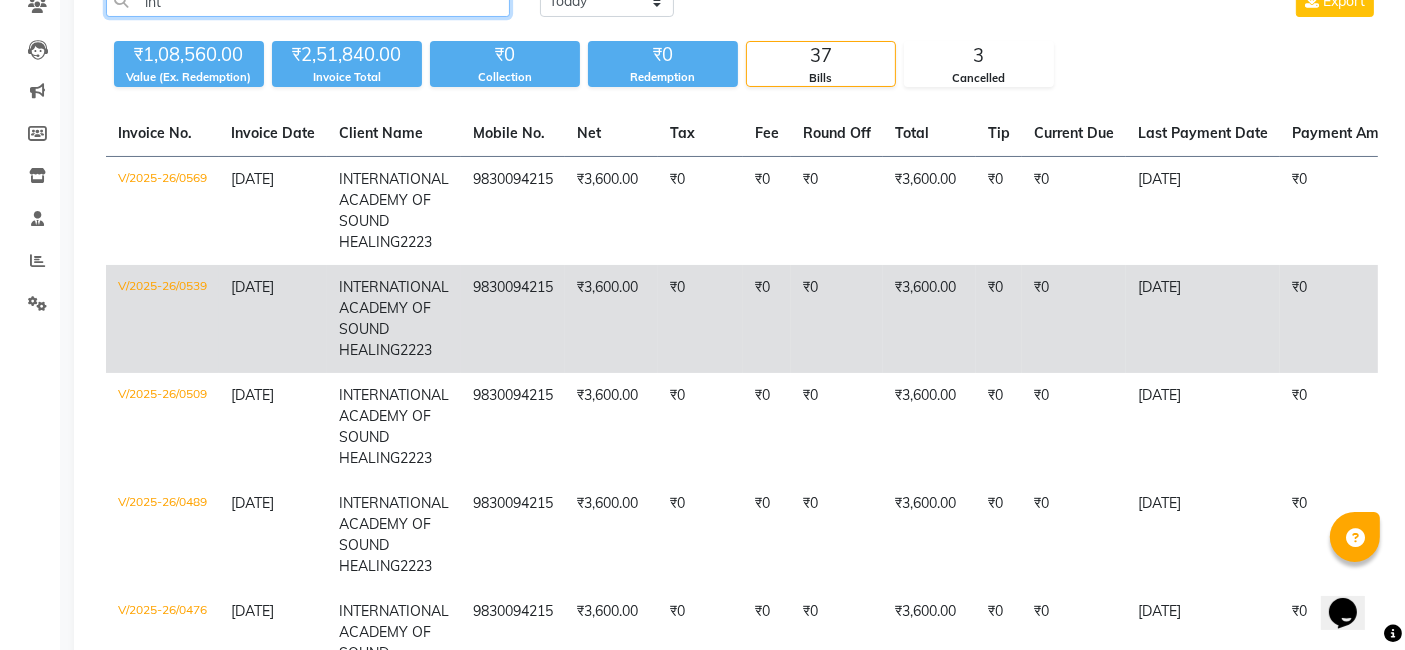 scroll, scrollTop: 0, scrollLeft: 0, axis: both 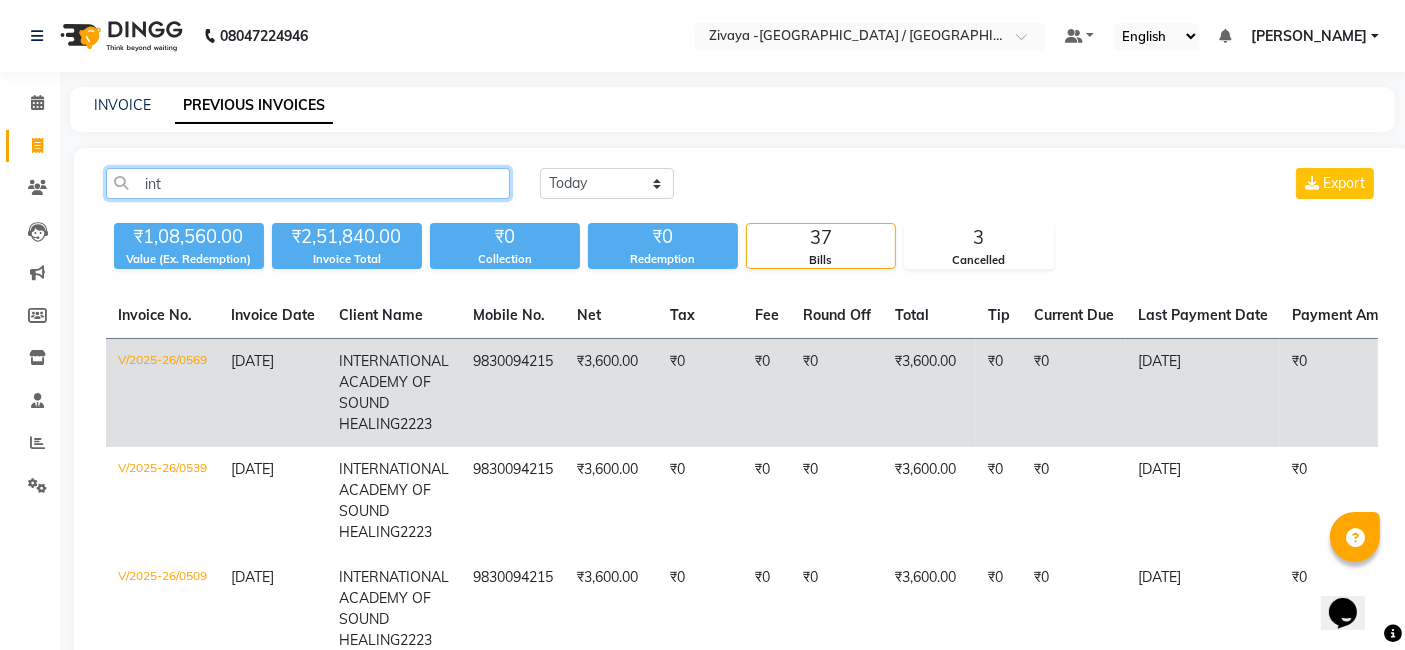 type on "int" 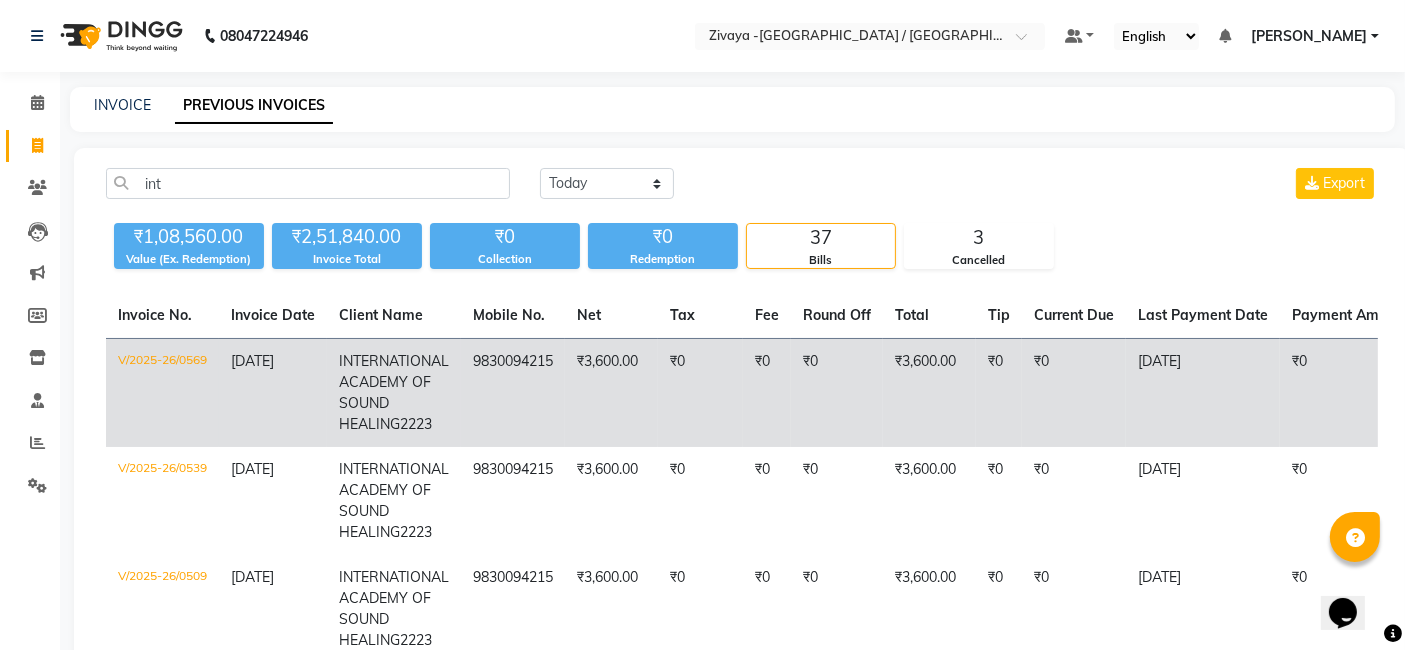 click on "V/2025-26/0569" 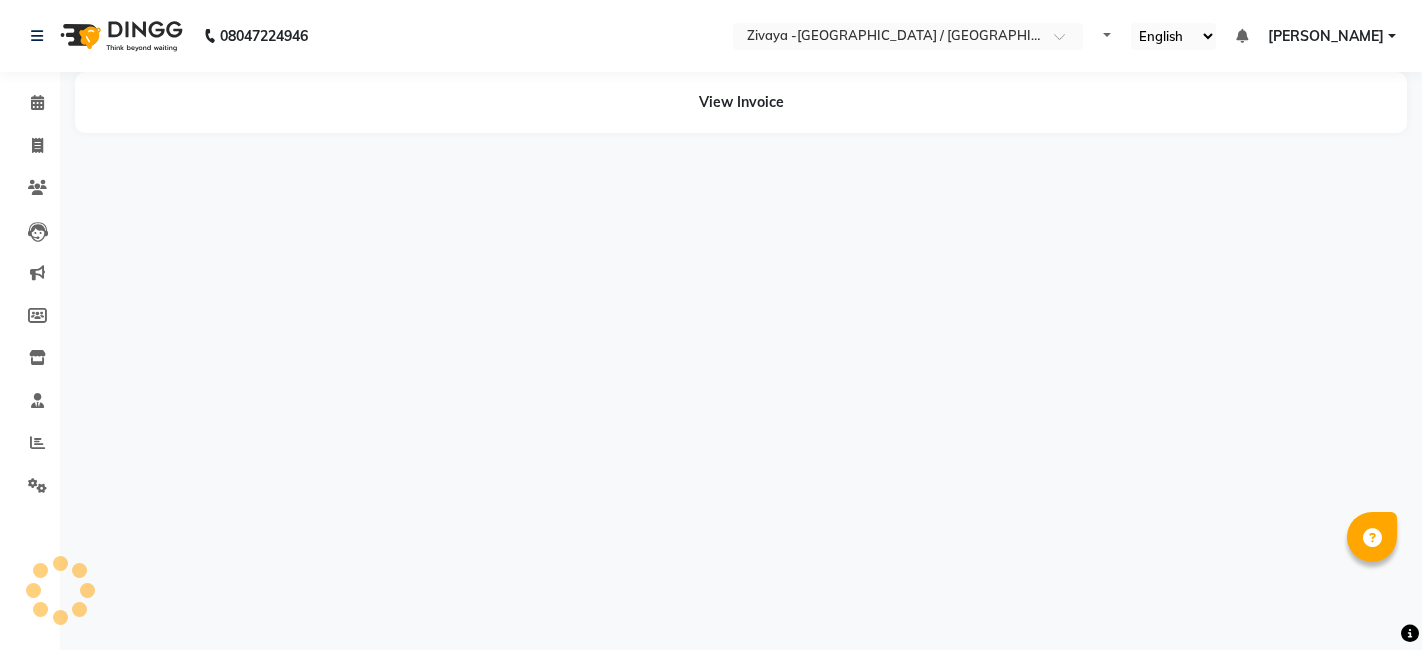 scroll, scrollTop: 0, scrollLeft: 0, axis: both 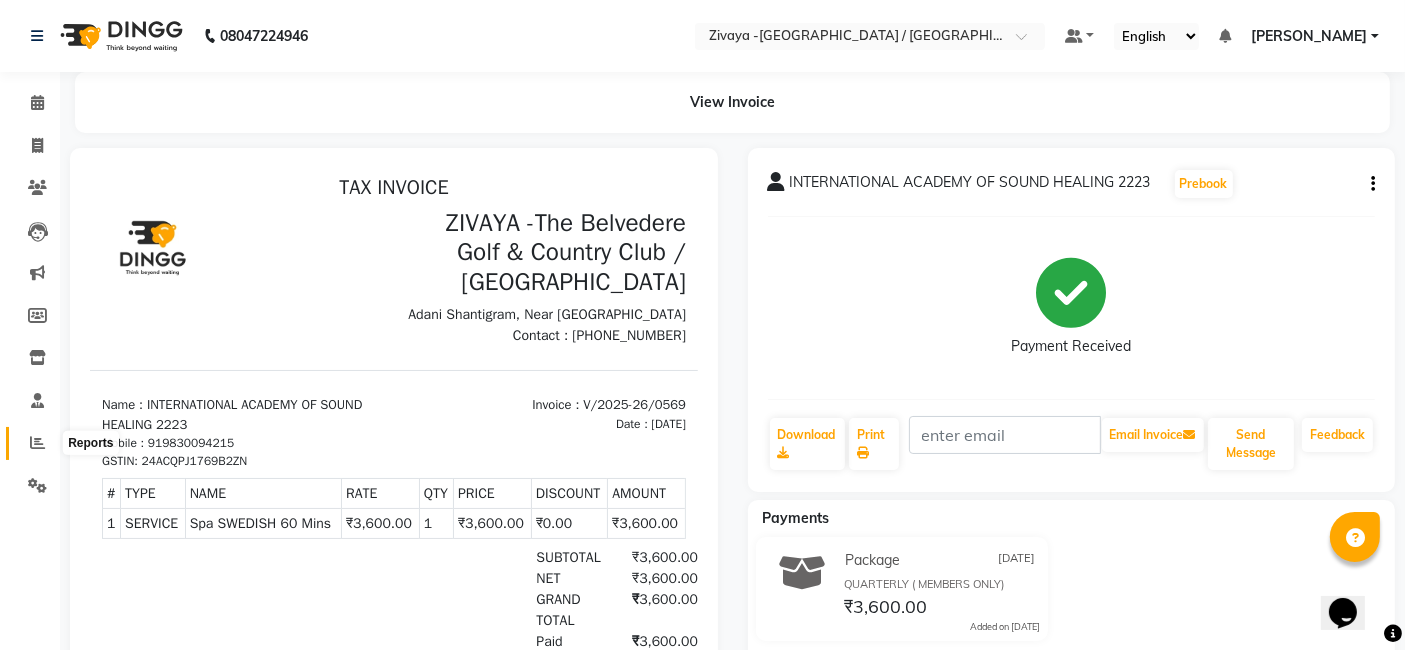 click 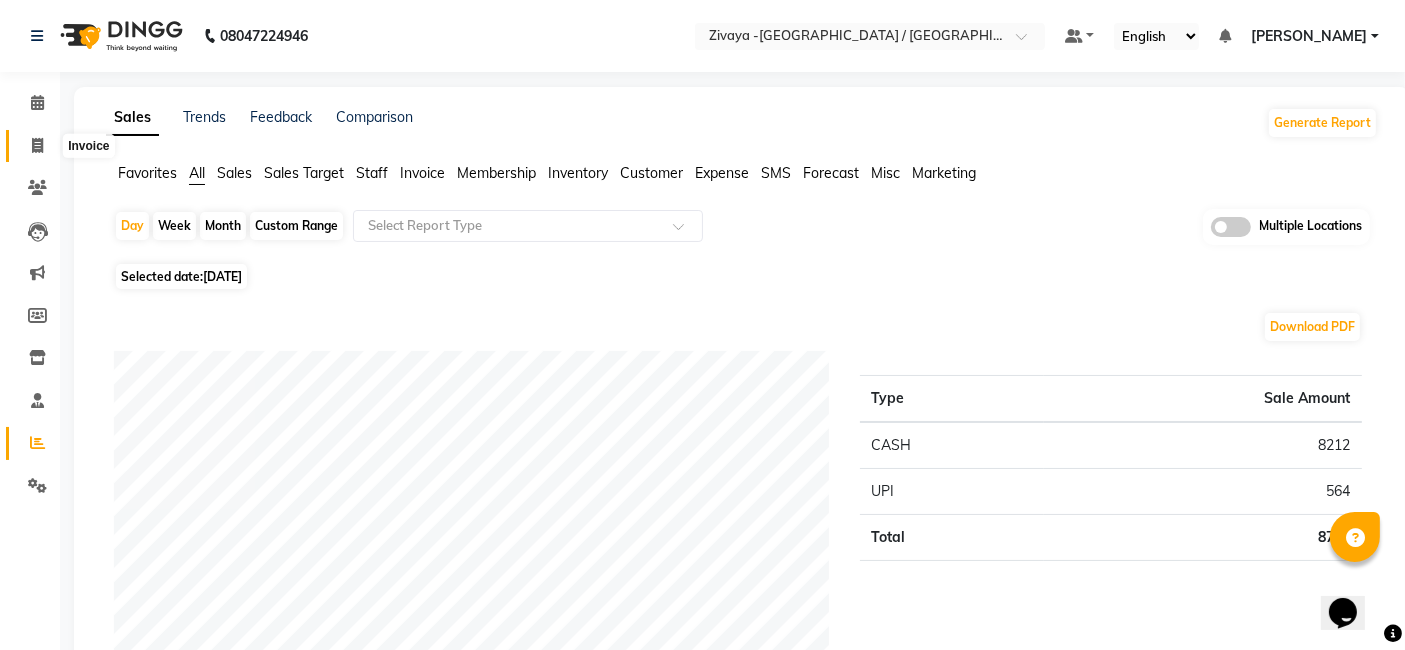 click 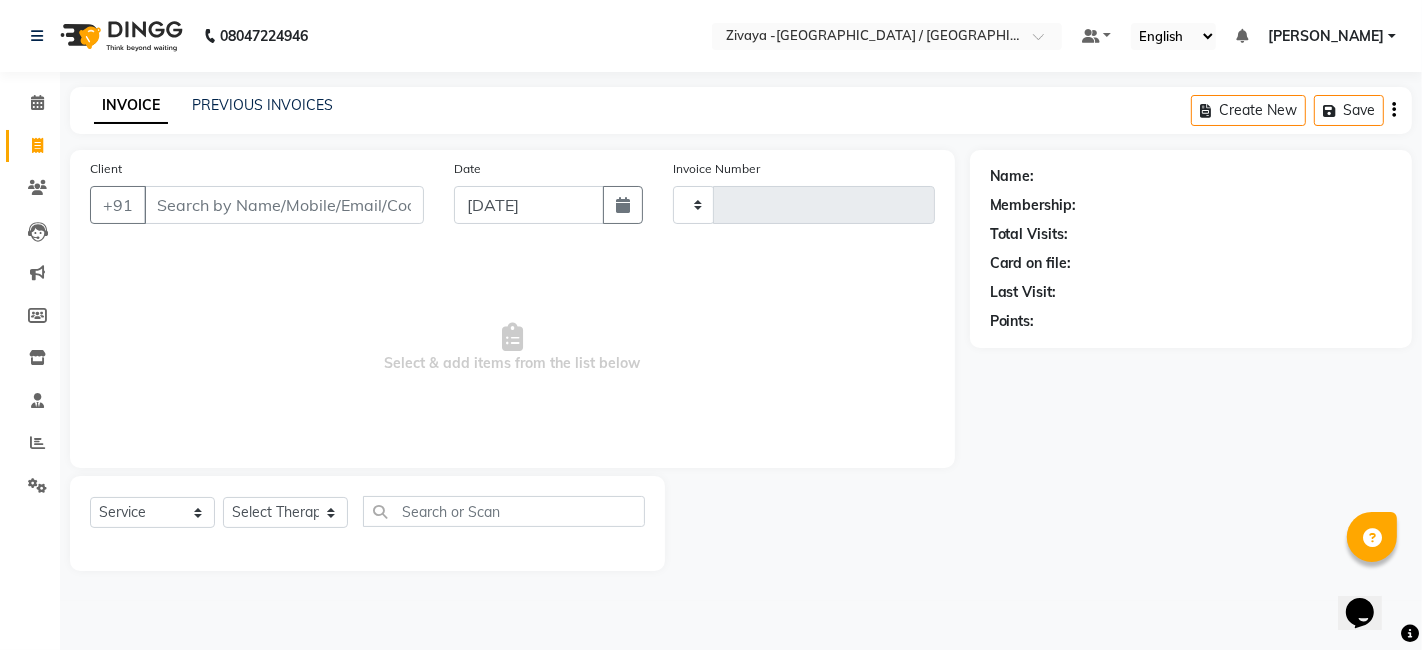 type on "0584" 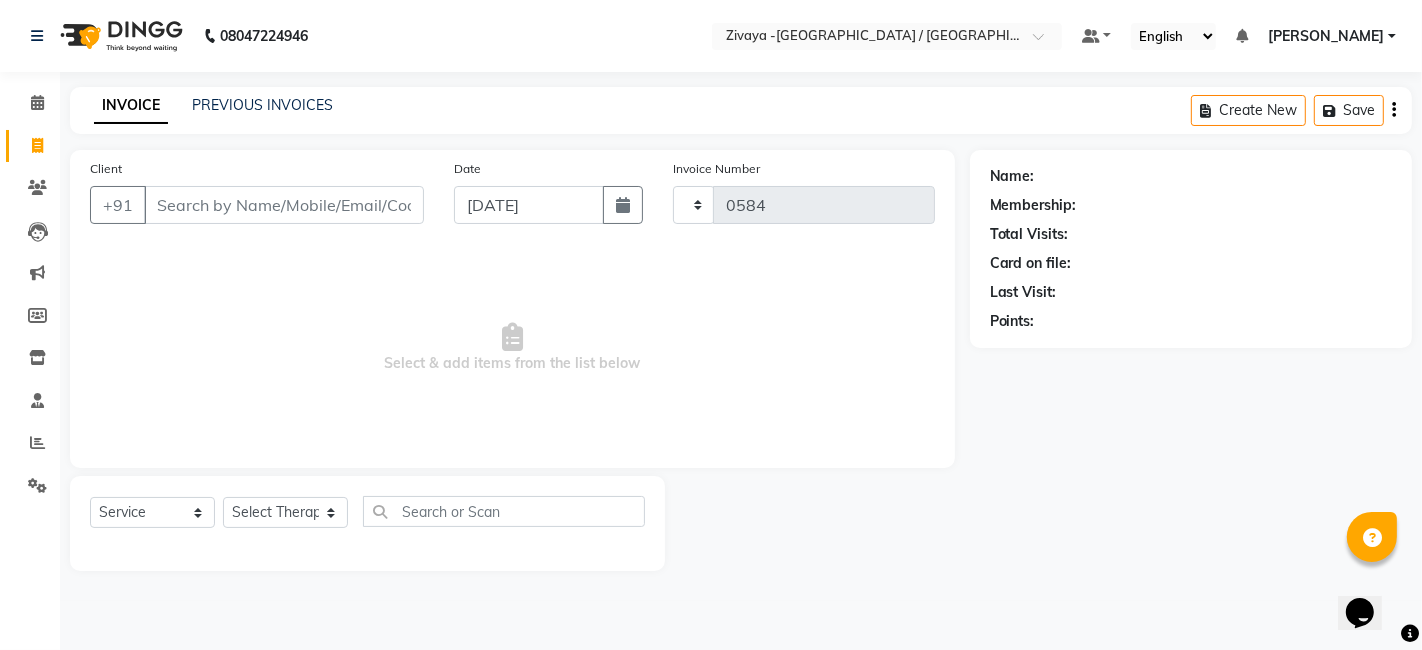 select on "7074" 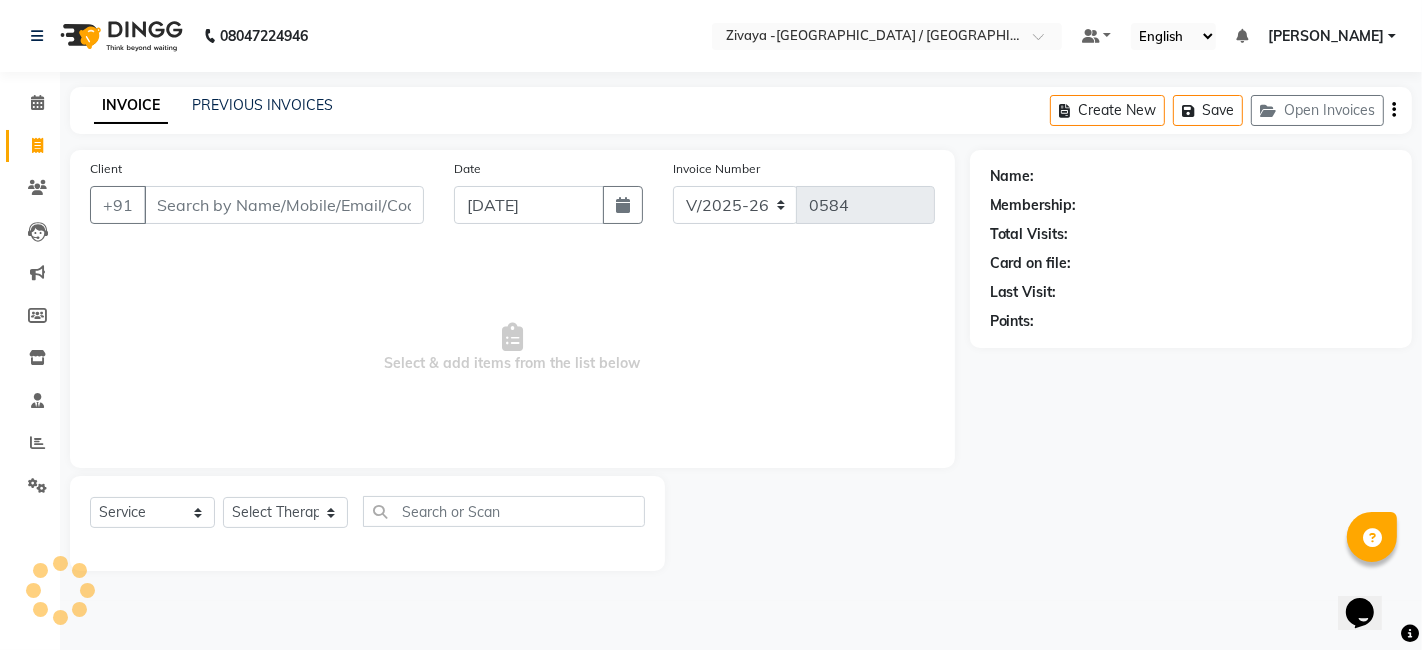 click on "Client" at bounding box center [284, 205] 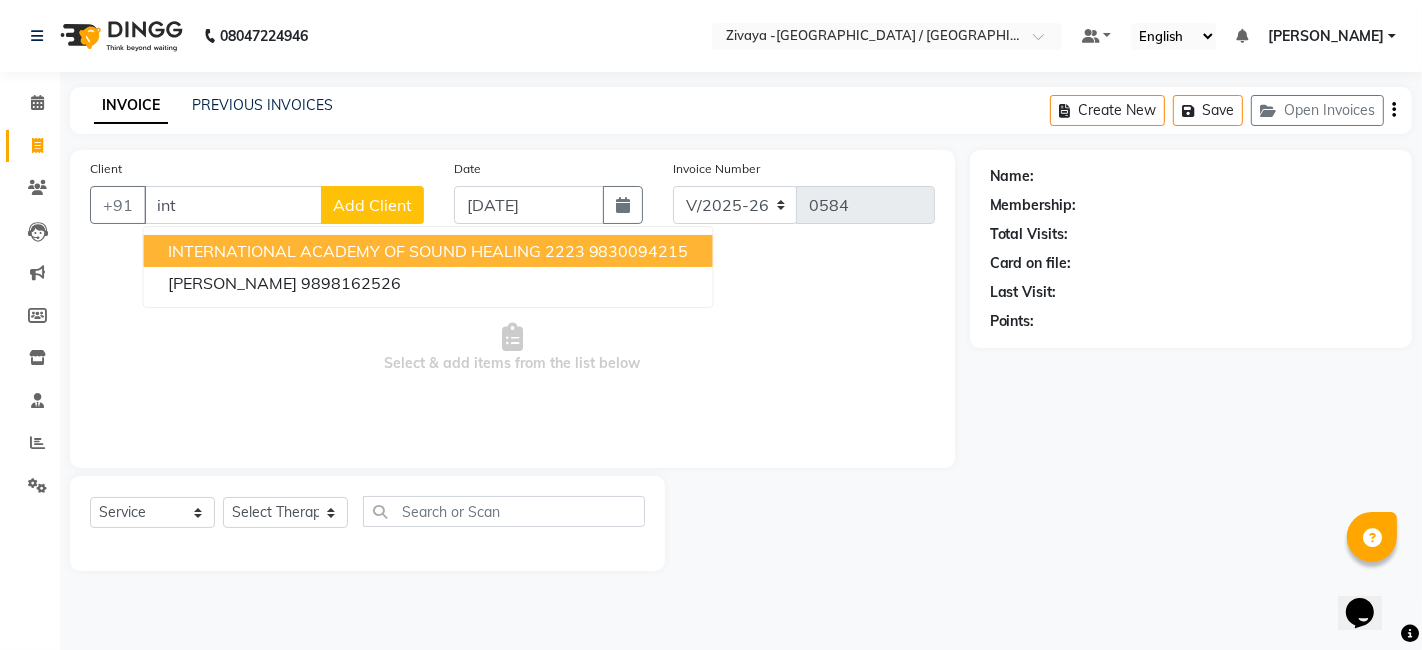 click on "INTERNATIONAL ACADEMY OF SOUND HEALING 2223" at bounding box center (376, 251) 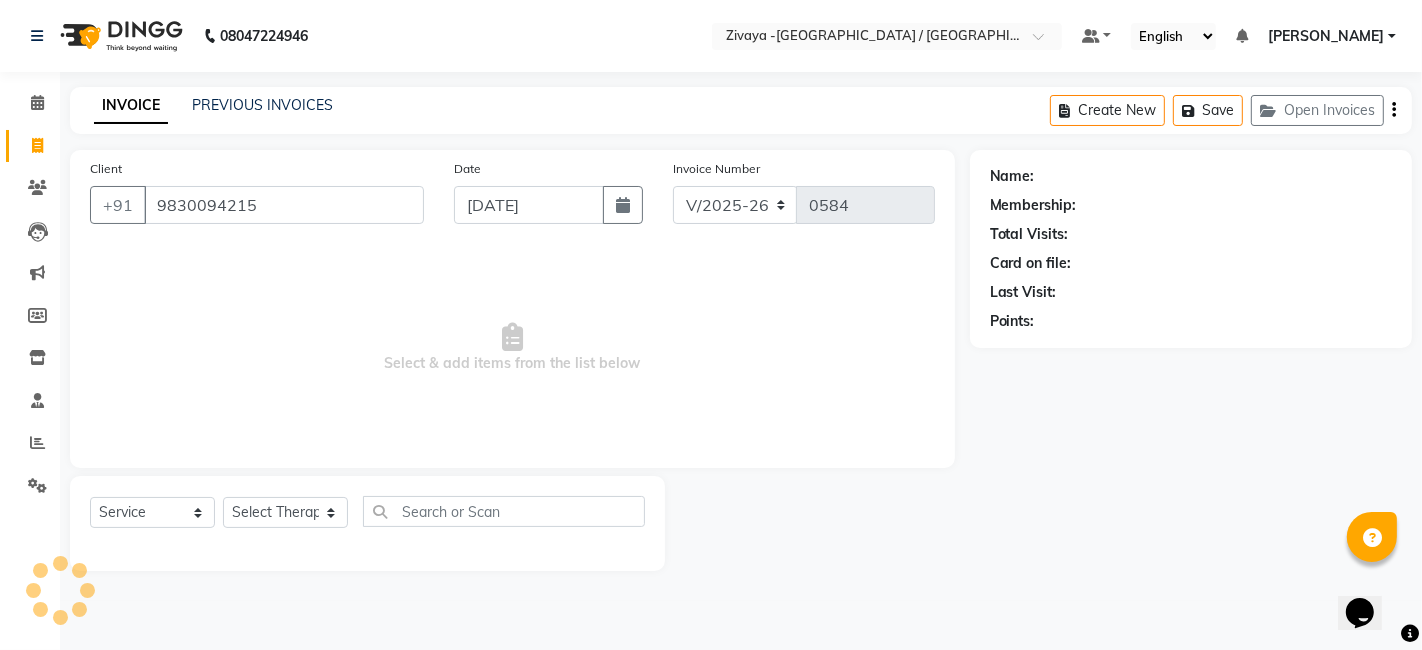 type on "9830094215" 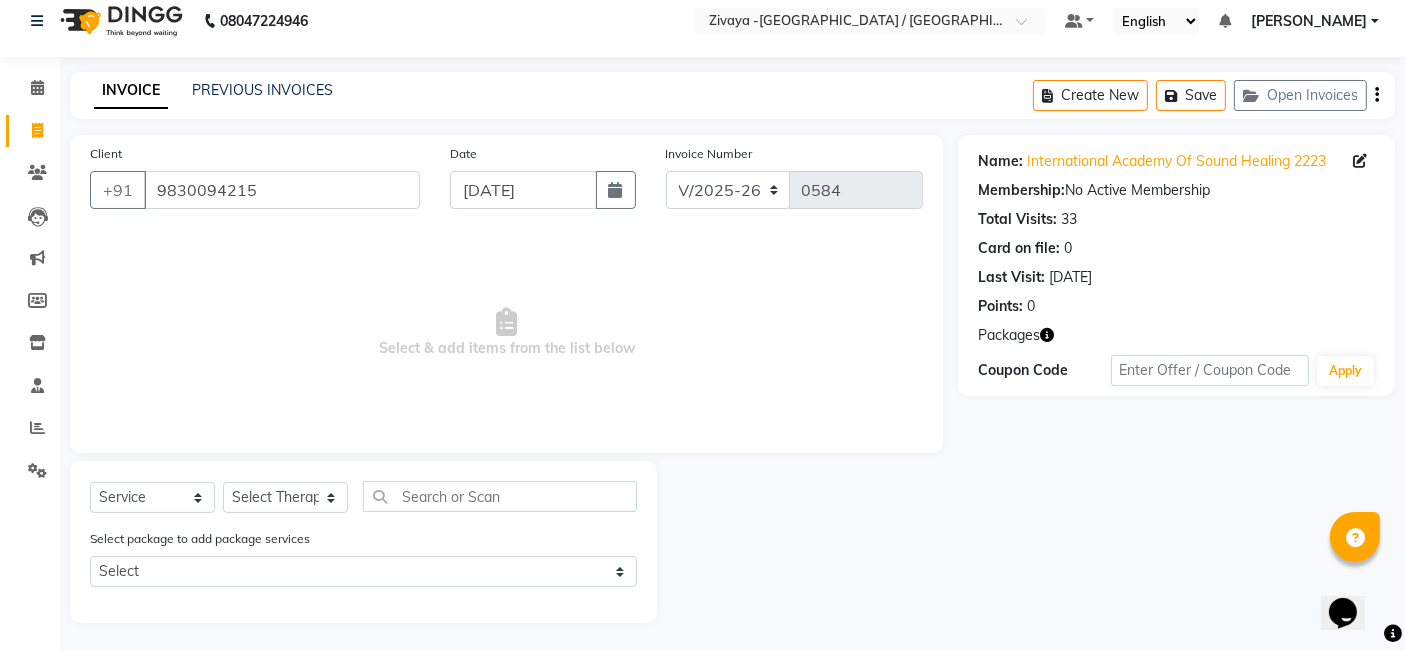 scroll, scrollTop: 17, scrollLeft: 0, axis: vertical 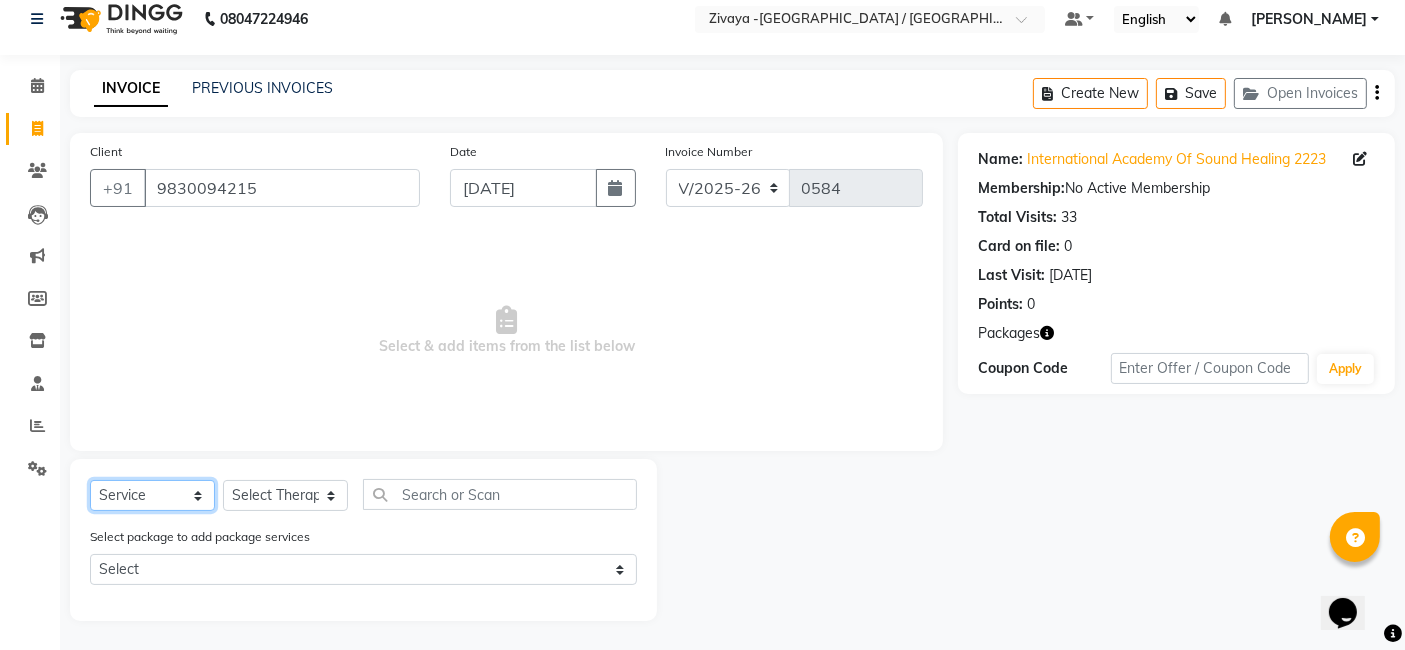 click on "Select  Service  Product  Membership  Package Voucher Prepaid Gift Card" 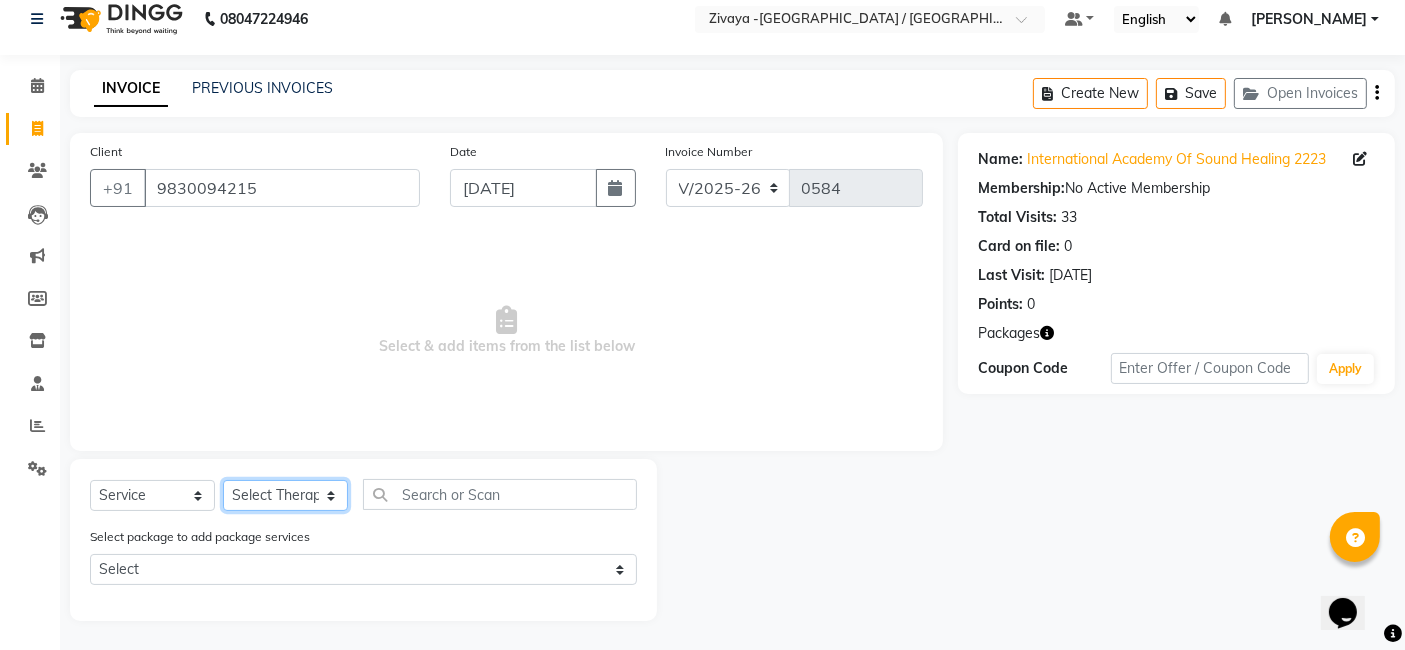 click on "Select Therapist [PERSON_NAME] ANJU ASHA BELVEDERE CLUB [PERSON_NAME] jelmery Kim Priya  [PERSON_NAME] [PERSON_NAME]  sinme [PERSON_NAME] trishel tusintha" 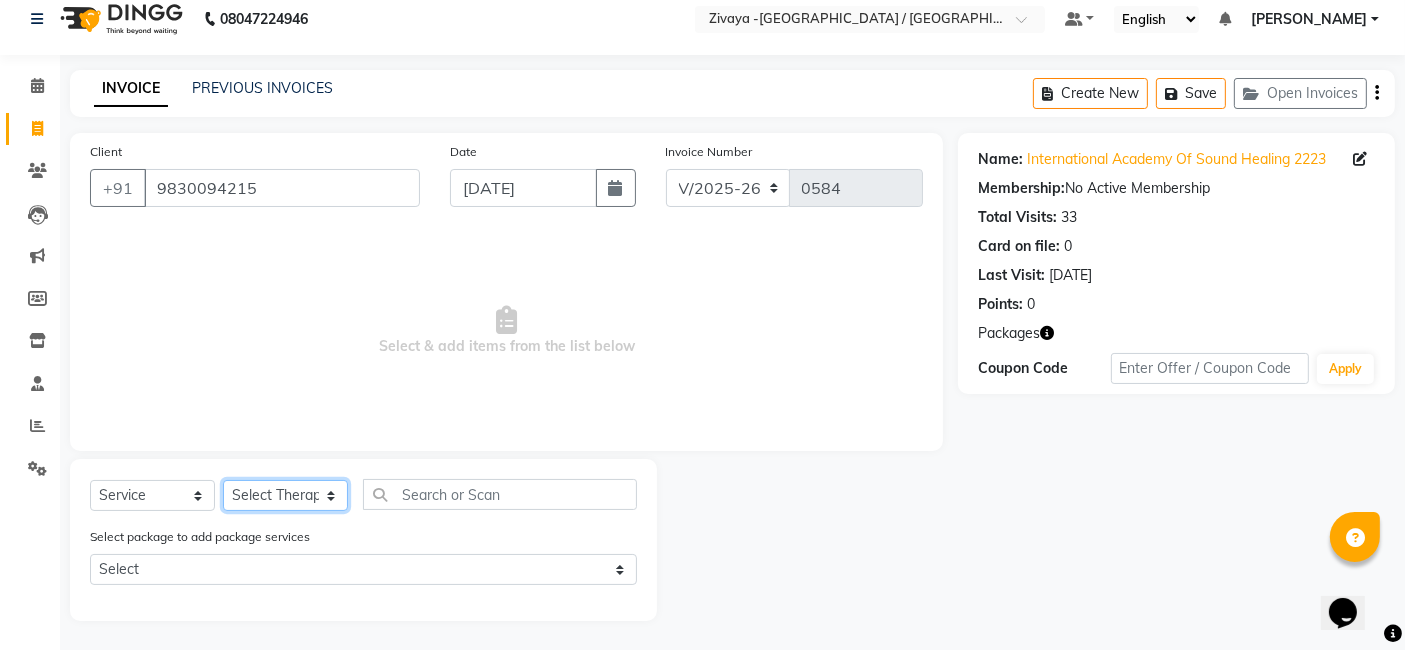 select on "83043" 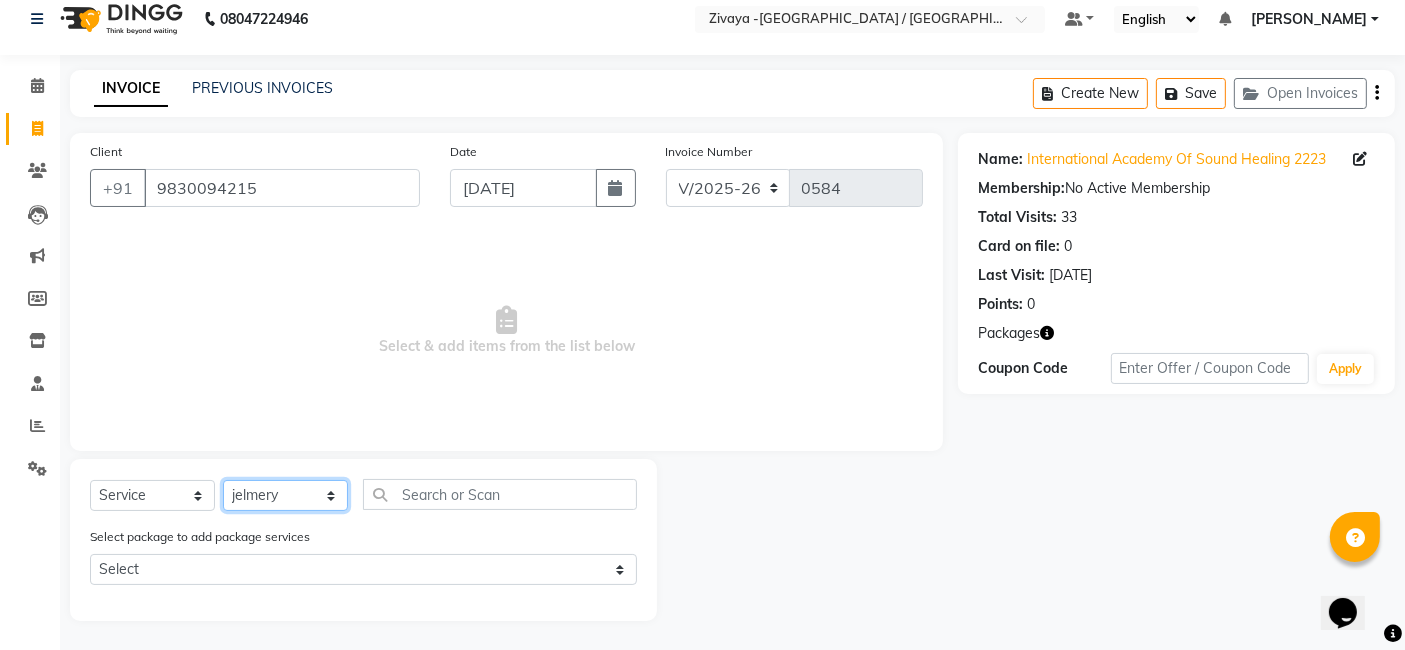 click on "Select Therapist [PERSON_NAME] ANJU ASHA BELVEDERE CLUB [PERSON_NAME] jelmery Kim Priya  [PERSON_NAME] [PERSON_NAME]  sinme [PERSON_NAME] trishel tusintha" 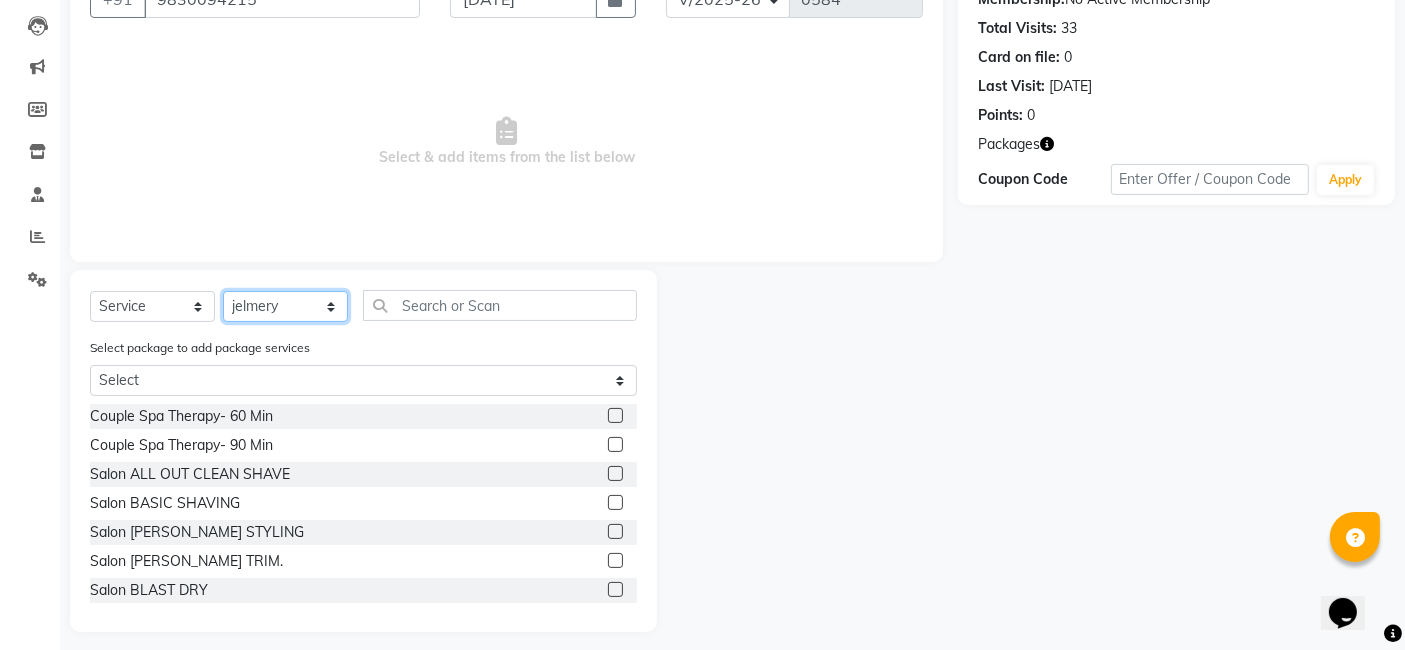 scroll, scrollTop: 217, scrollLeft: 0, axis: vertical 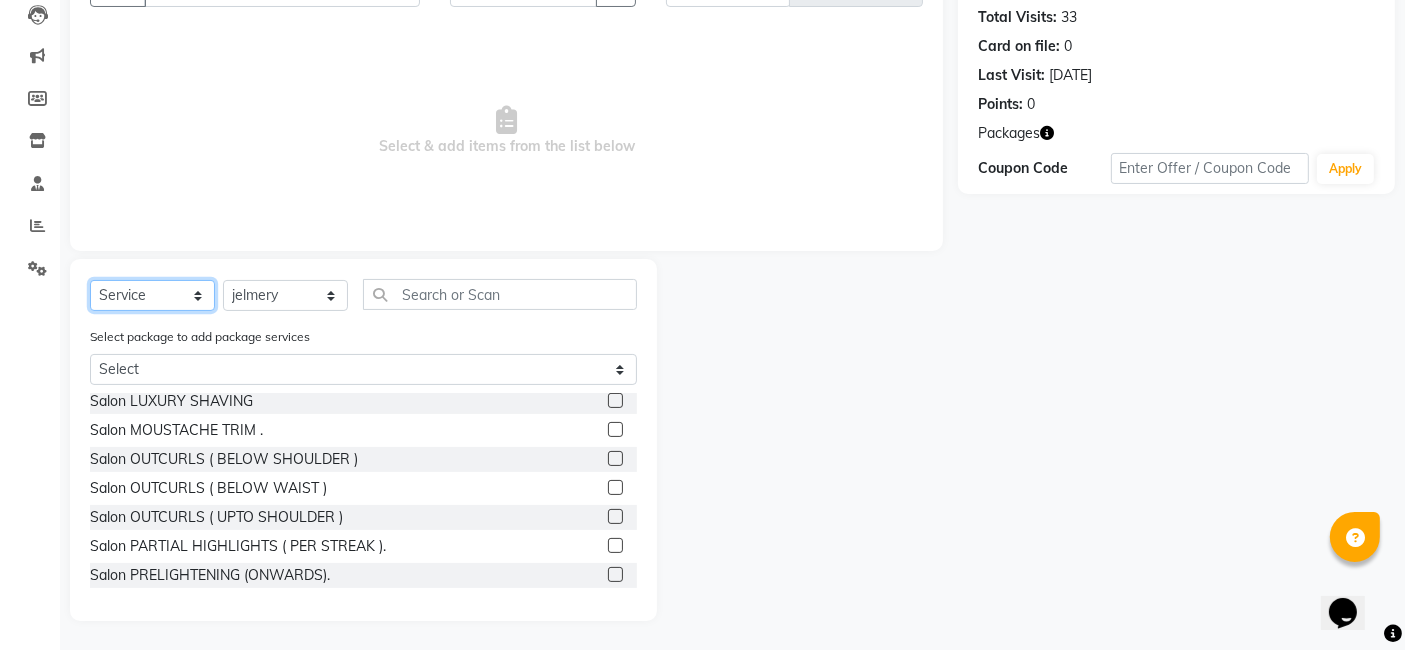 click on "Select  Service  Product  Membership  Package Voucher Prepaid Gift Card" 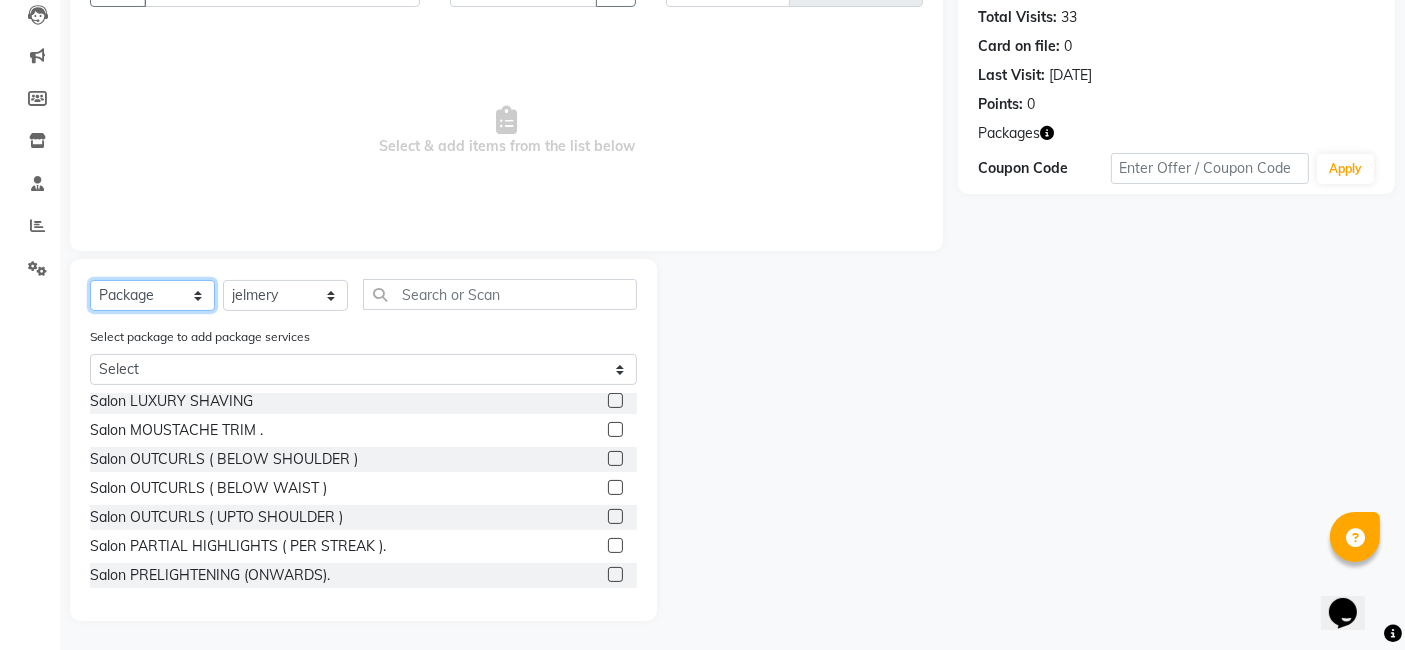 click on "Select  Service  Product  Membership  Package Voucher Prepaid Gift Card" 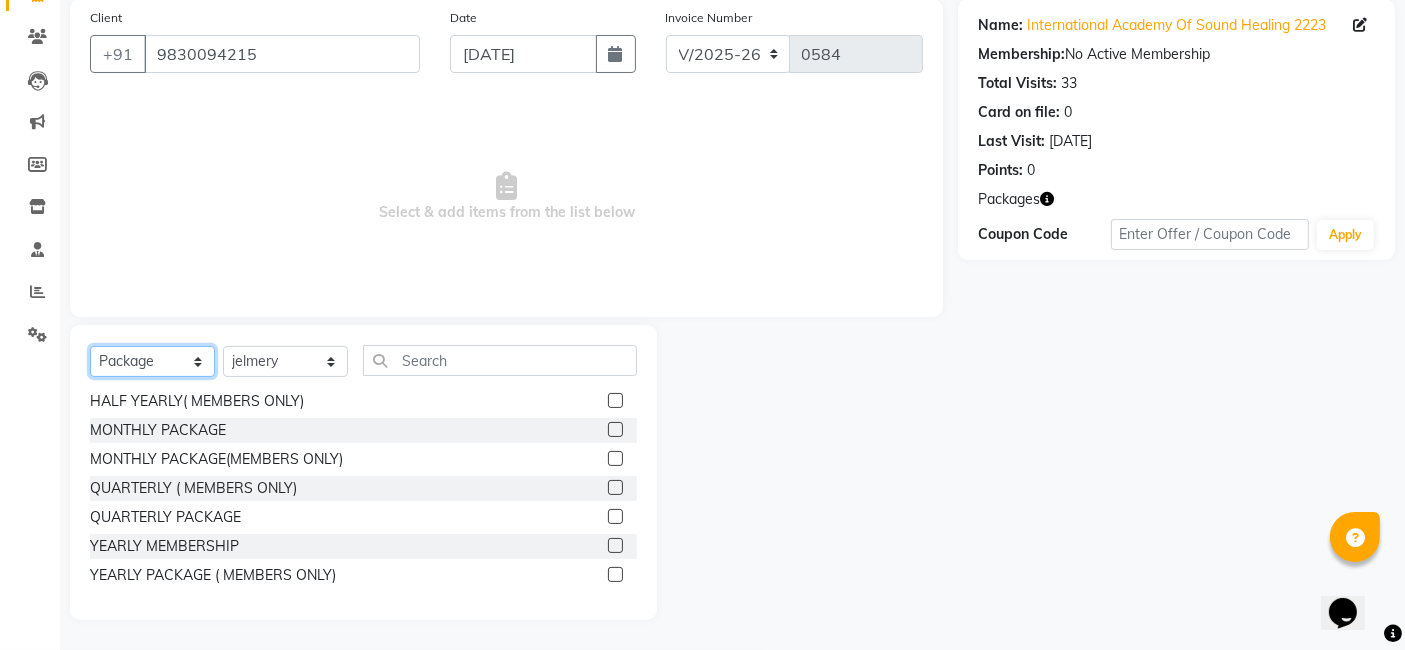 scroll, scrollTop: 89, scrollLeft: 0, axis: vertical 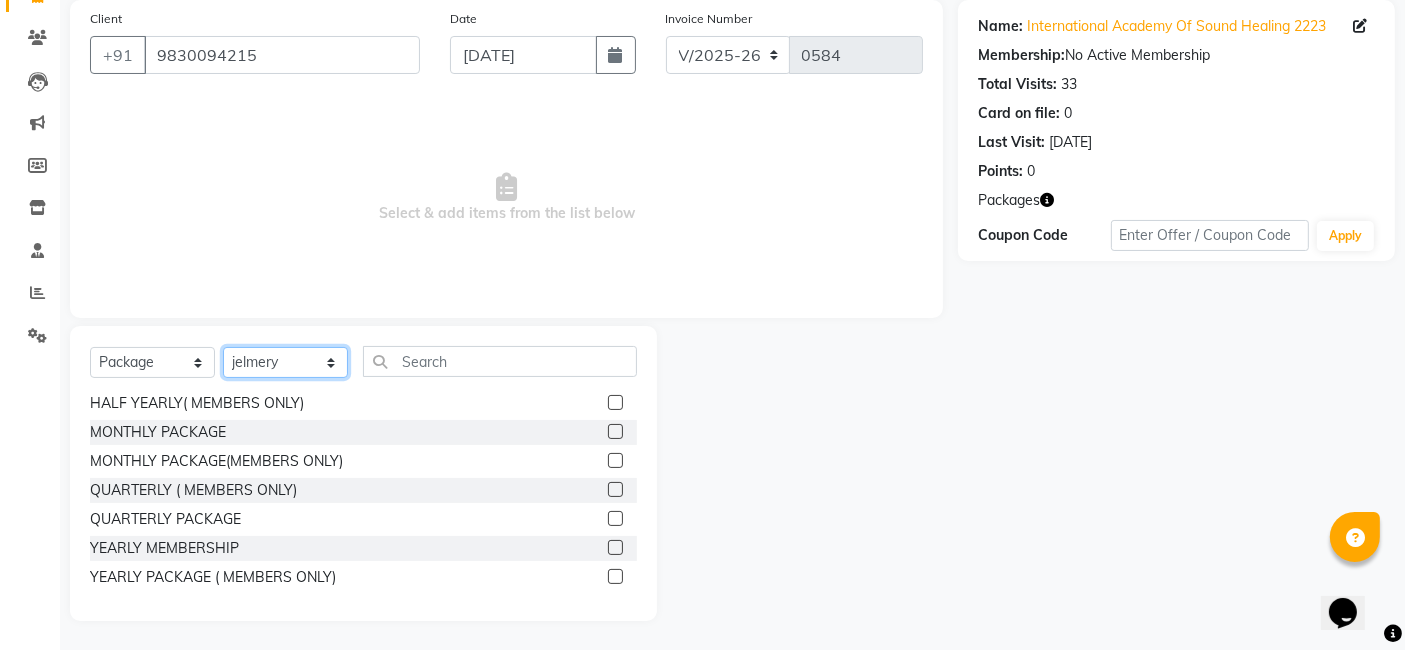 click on "Select Therapist [PERSON_NAME] ANJU ASHA BELVEDERE CLUB [PERSON_NAME] jelmery Kim Priya  [PERSON_NAME] [PERSON_NAME]  sinme [PERSON_NAME] trishel tusintha" 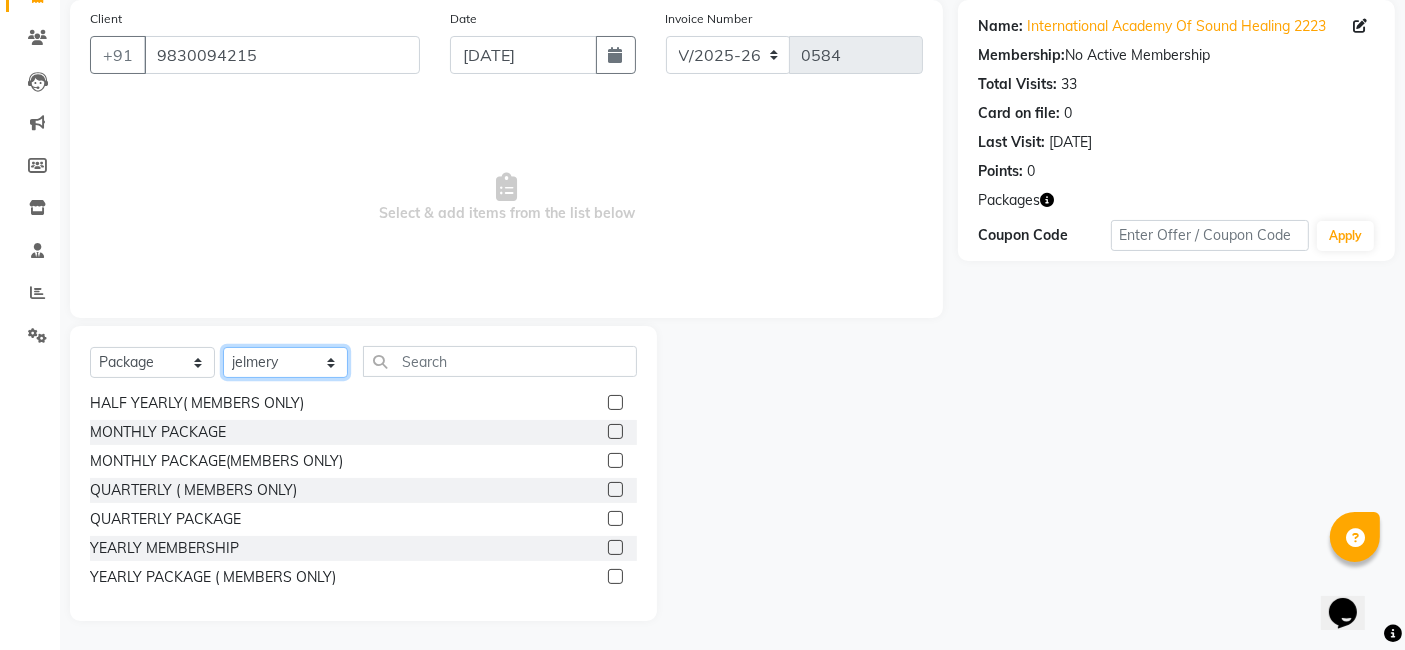click on "Select Therapist [PERSON_NAME] ANJU ASHA BELVEDERE CLUB [PERSON_NAME] jelmery Kim Priya  [PERSON_NAME] [PERSON_NAME]  sinme [PERSON_NAME] trishel tusintha" 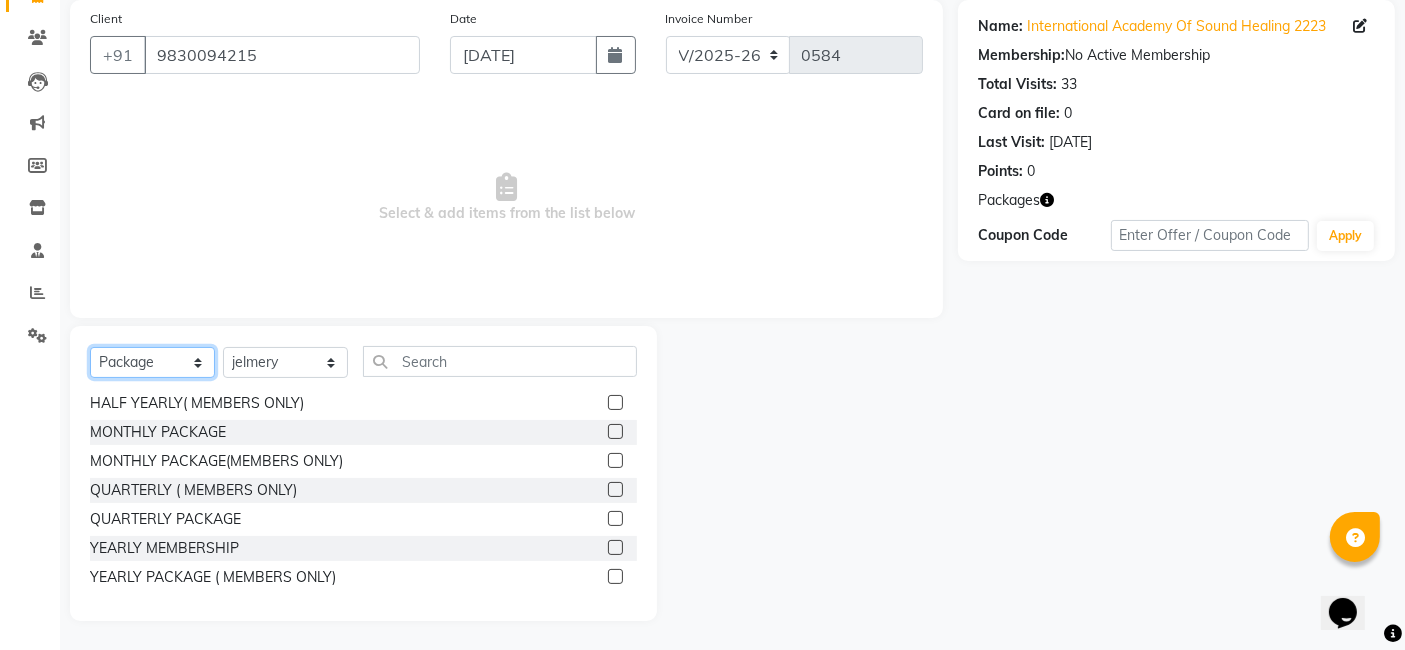 click on "Select  Service  Product  Membership  Package Voucher Prepaid Gift Card" 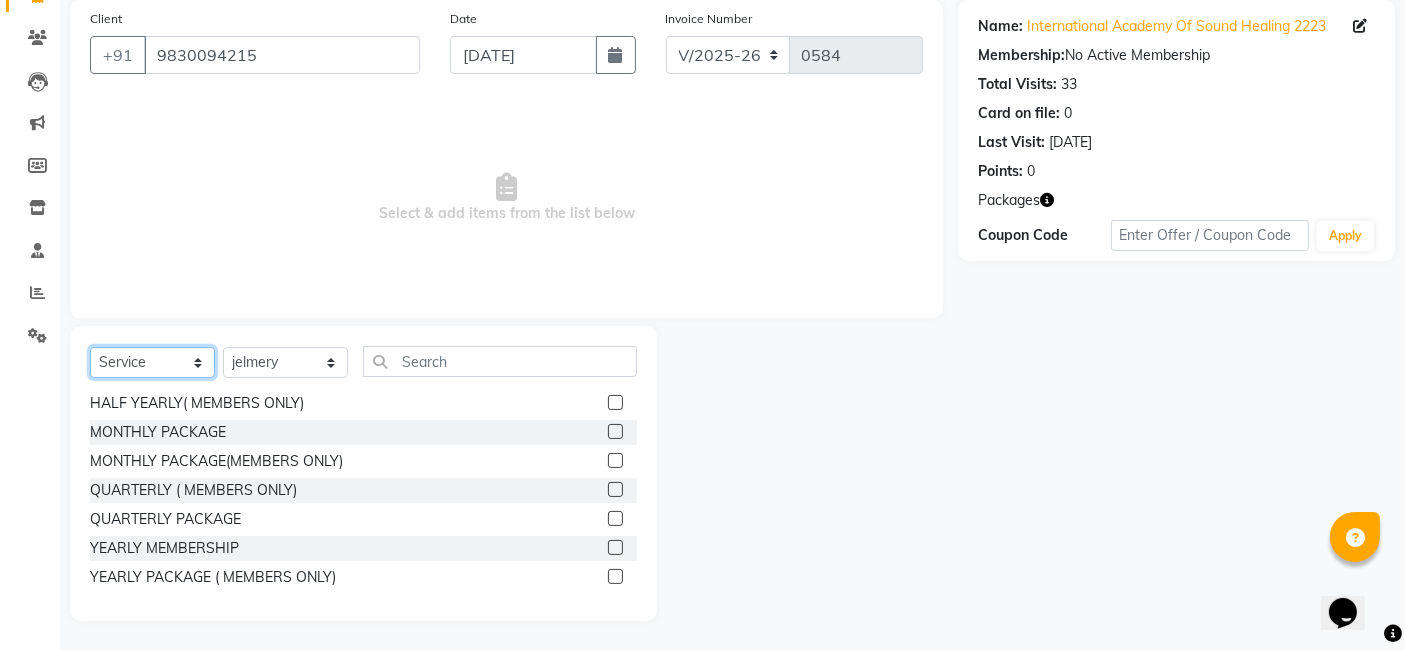 click on "Select  Service  Product  Membership  Package Voucher Prepaid Gift Card" 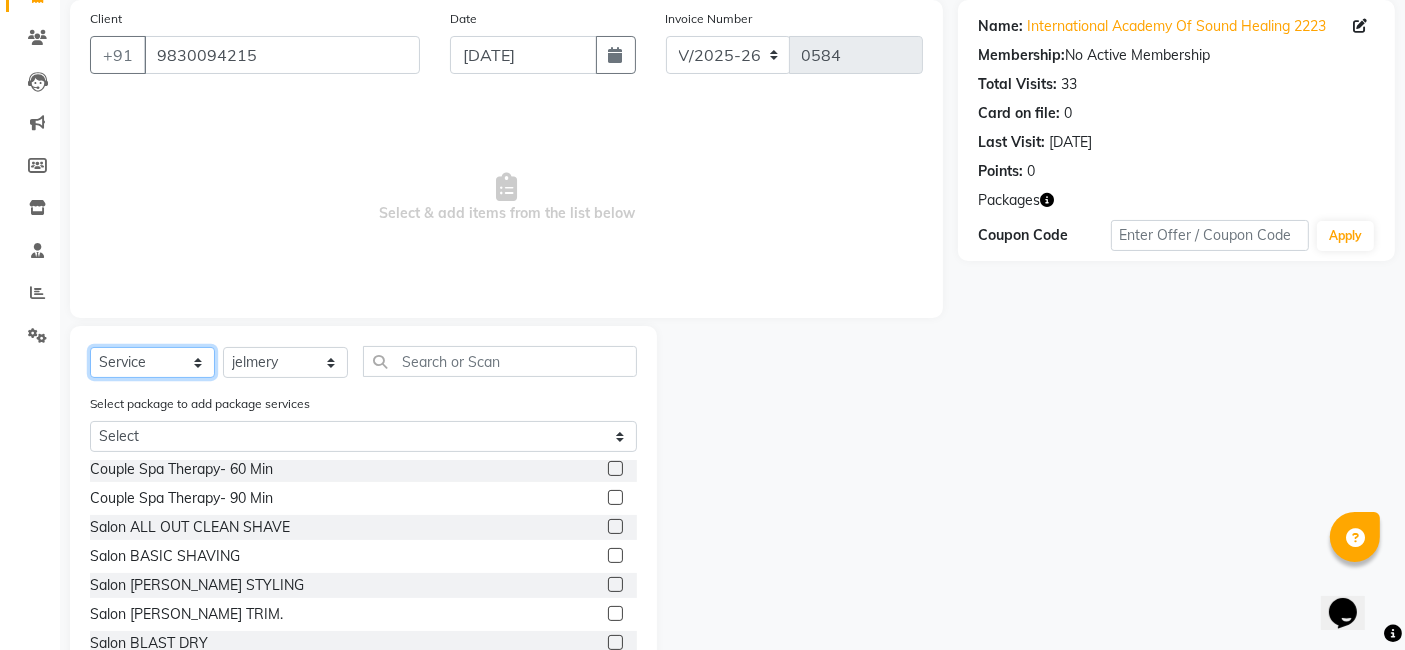 scroll, scrollTop: 0, scrollLeft: 0, axis: both 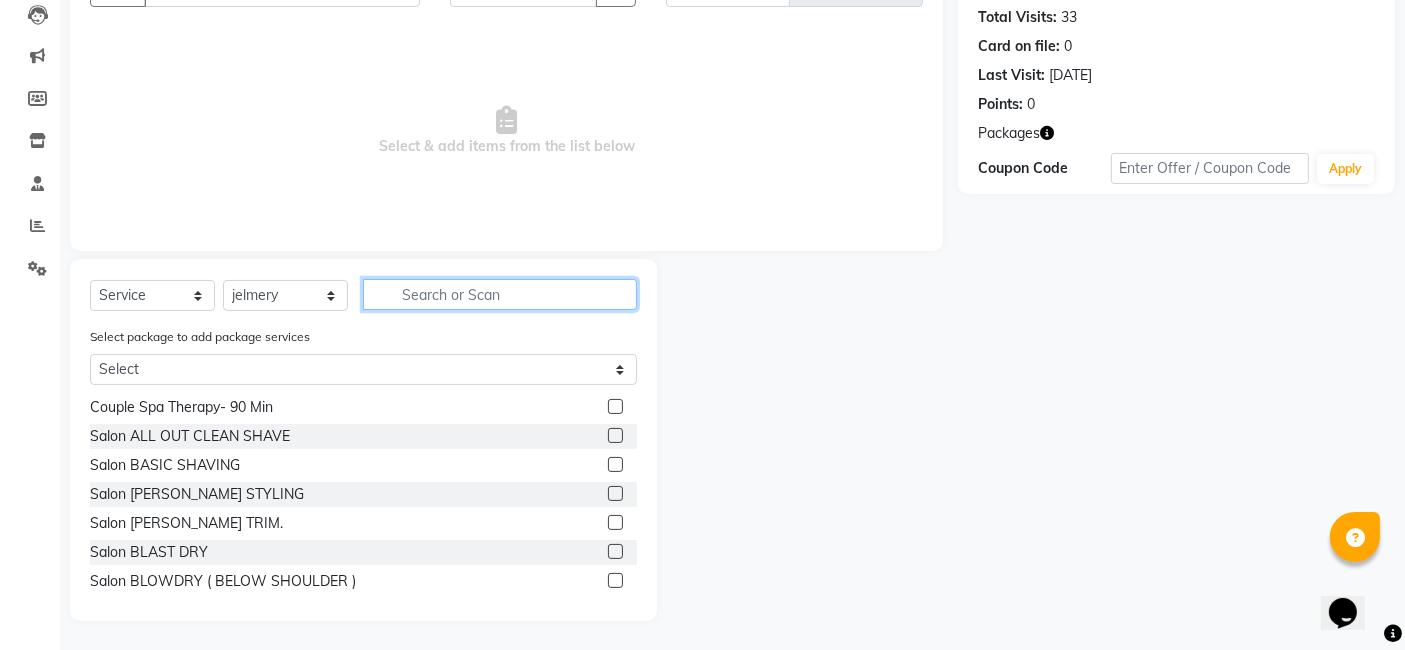 click 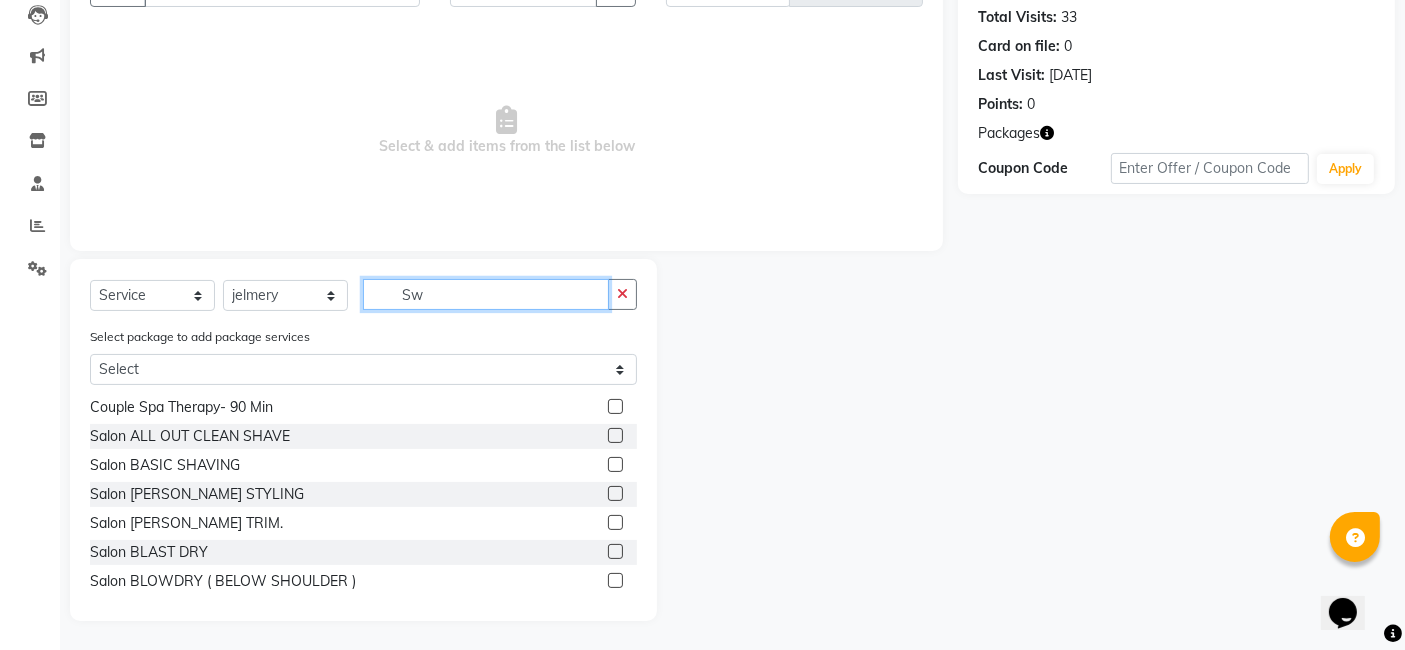 scroll, scrollTop: 0, scrollLeft: 0, axis: both 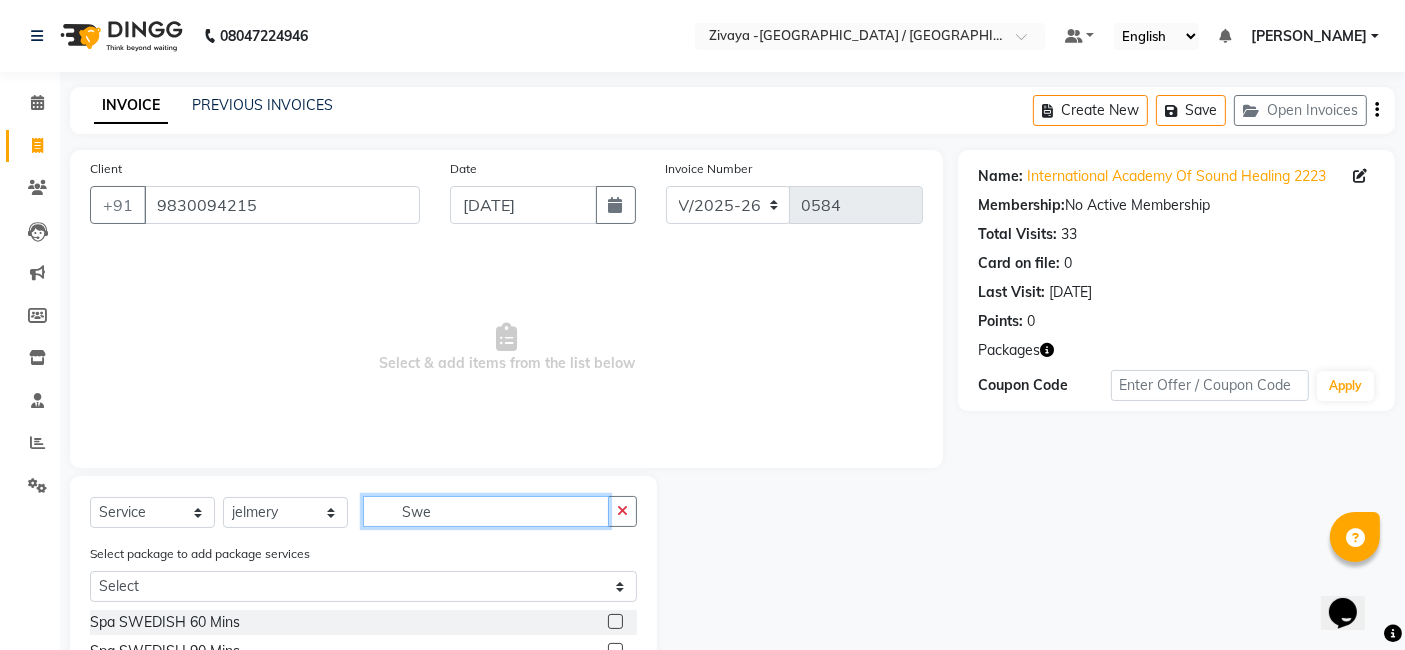 type on "Swe" 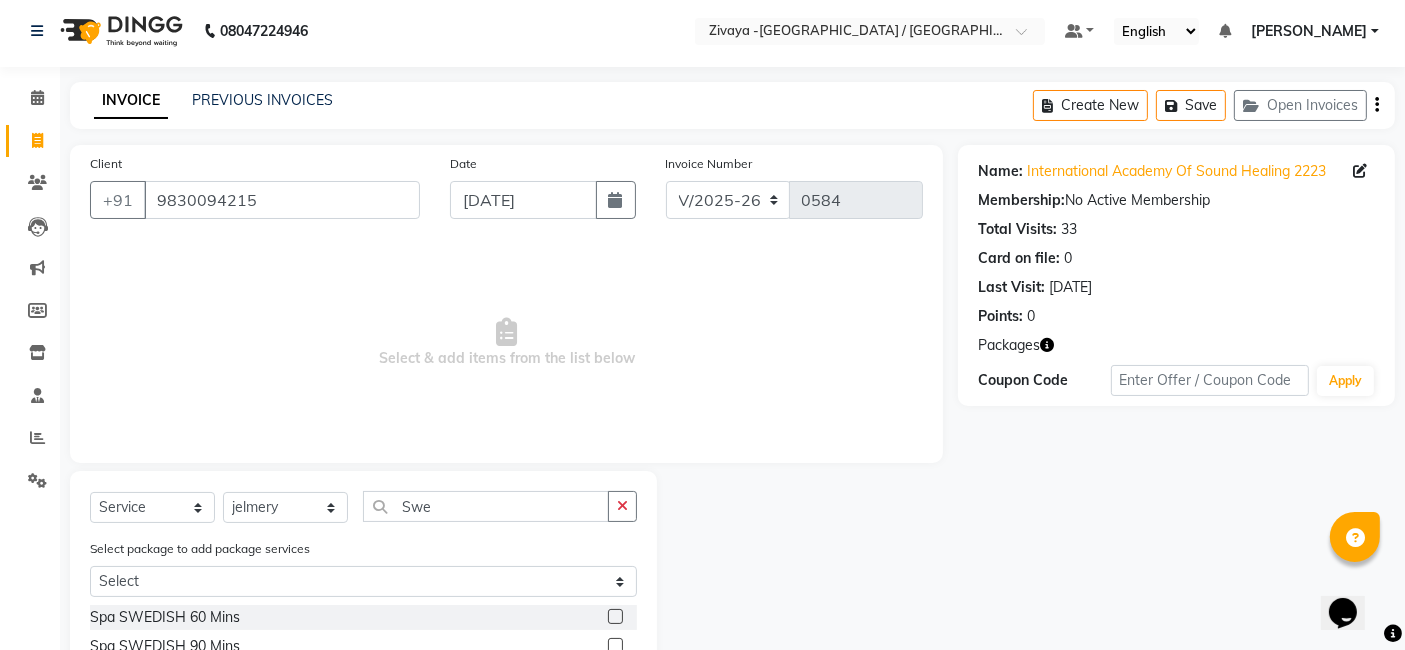 scroll, scrollTop: 0, scrollLeft: 0, axis: both 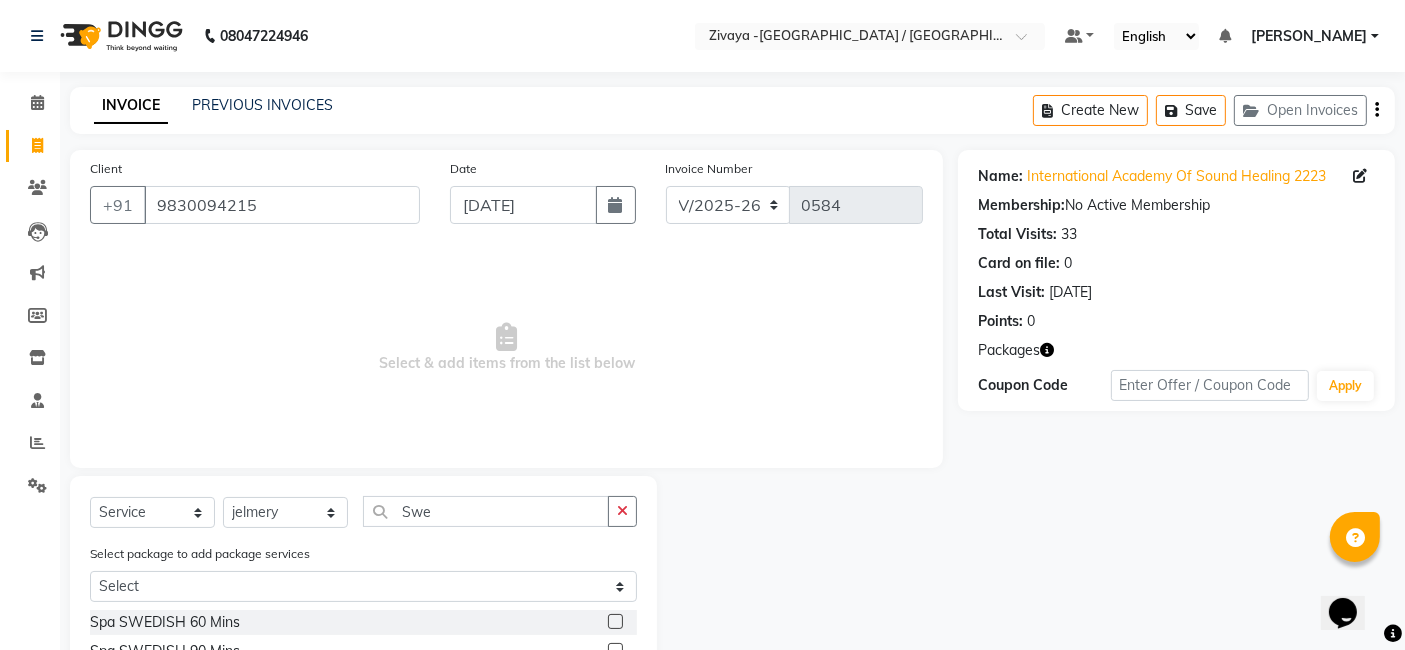 click 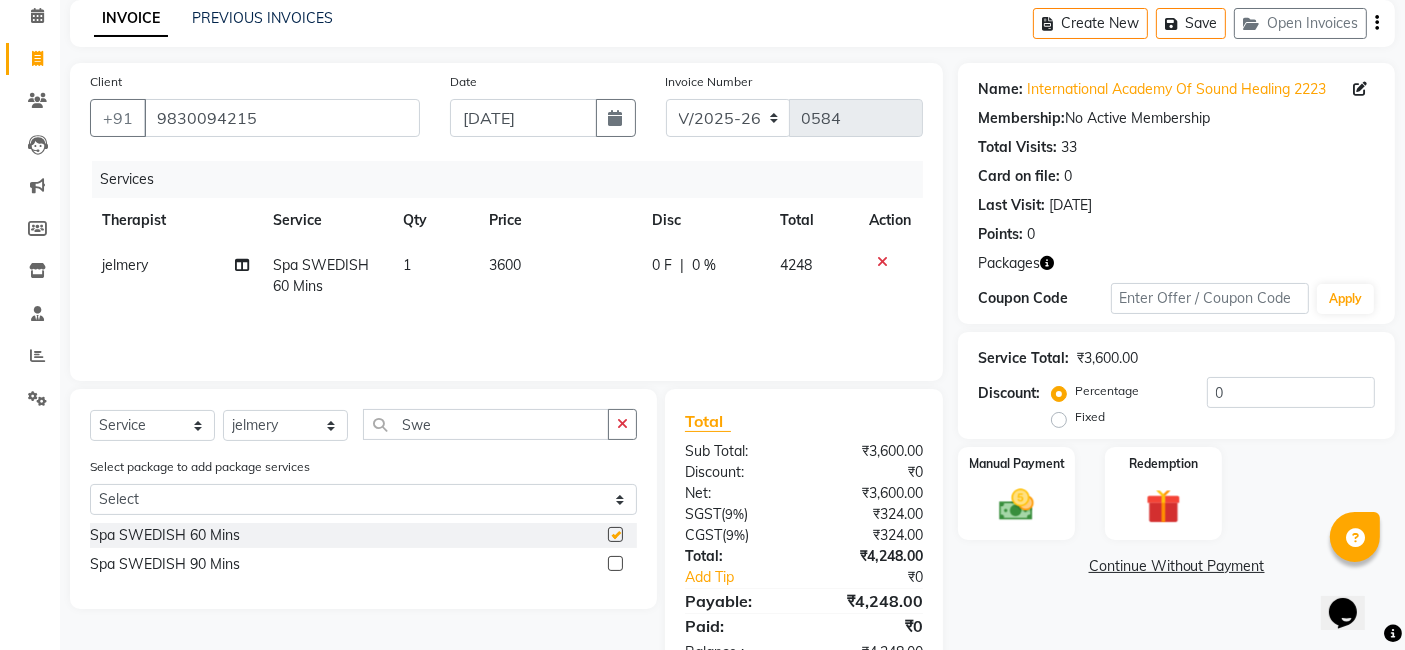 checkbox on "false" 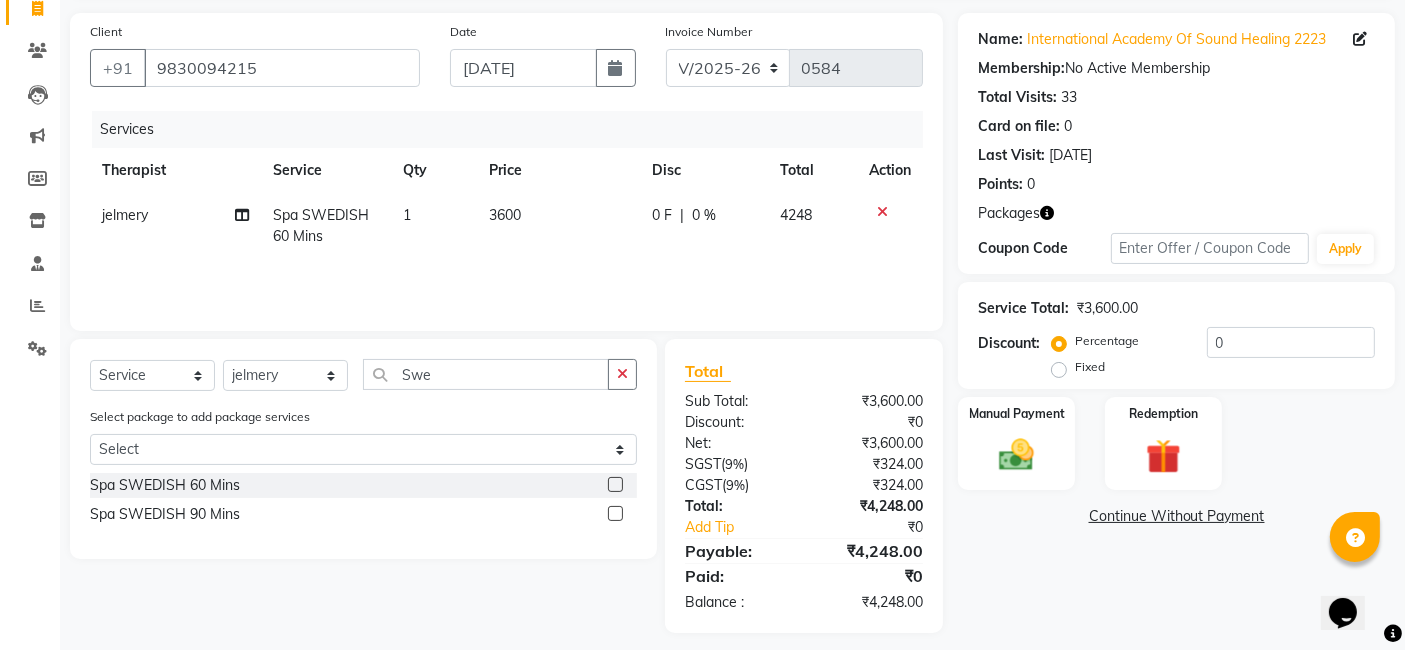 scroll, scrollTop: 148, scrollLeft: 0, axis: vertical 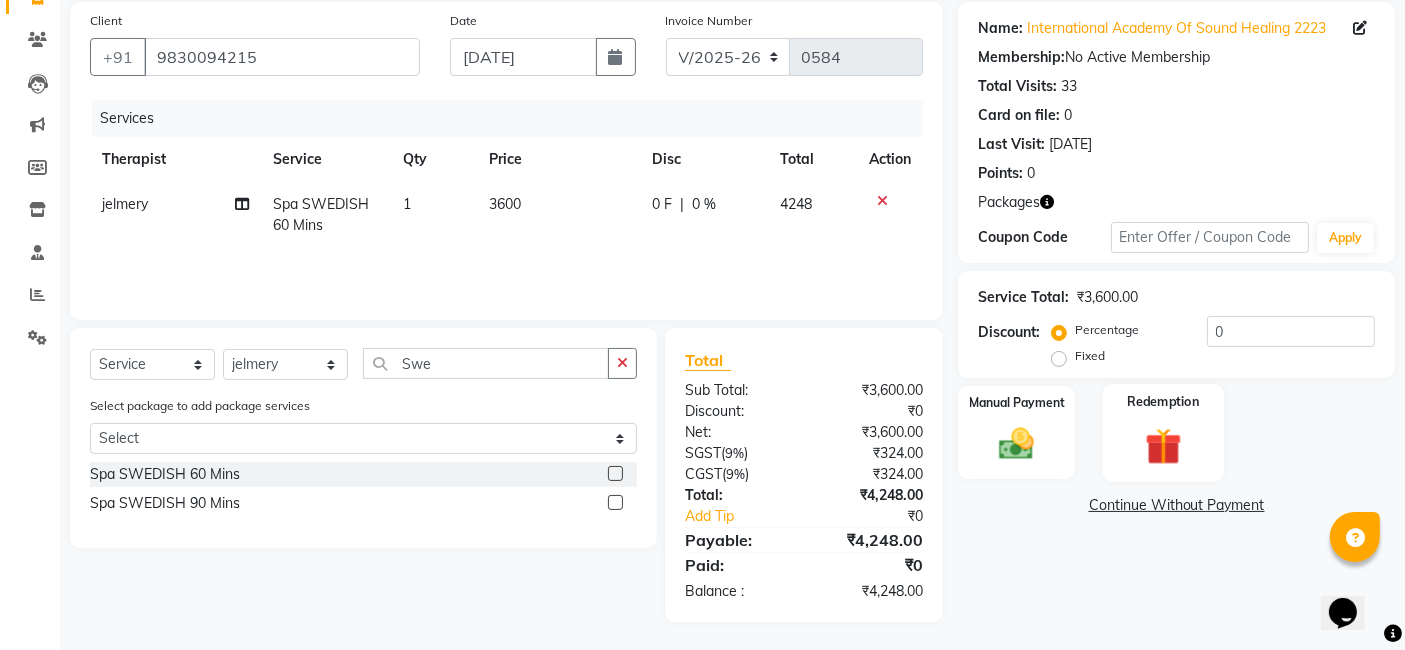 click 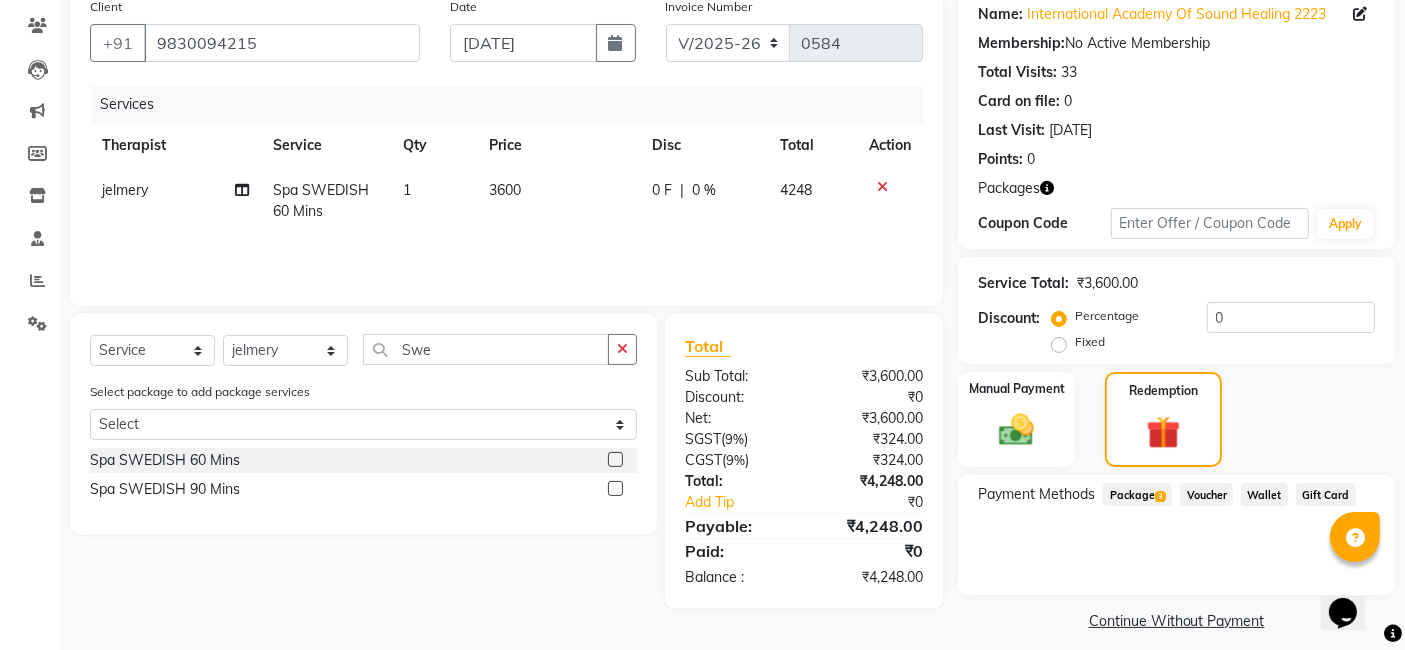 scroll, scrollTop: 177, scrollLeft: 0, axis: vertical 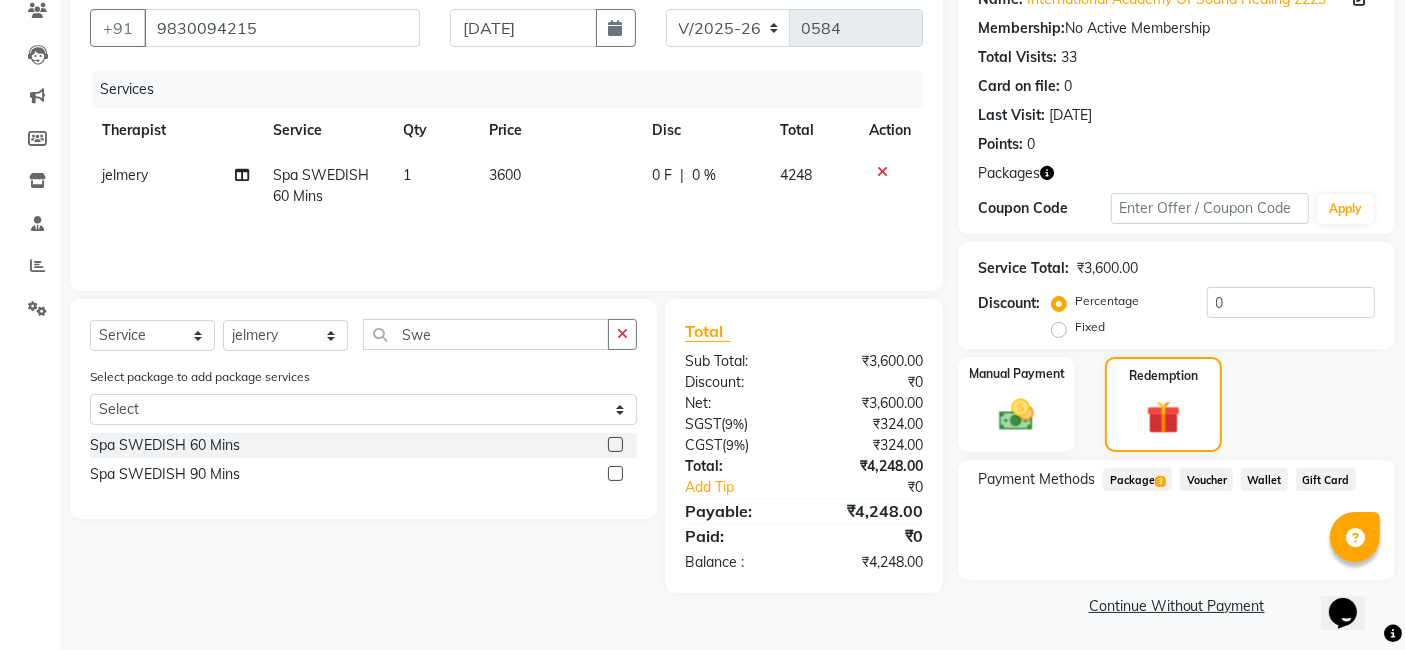 click on "Package  3" 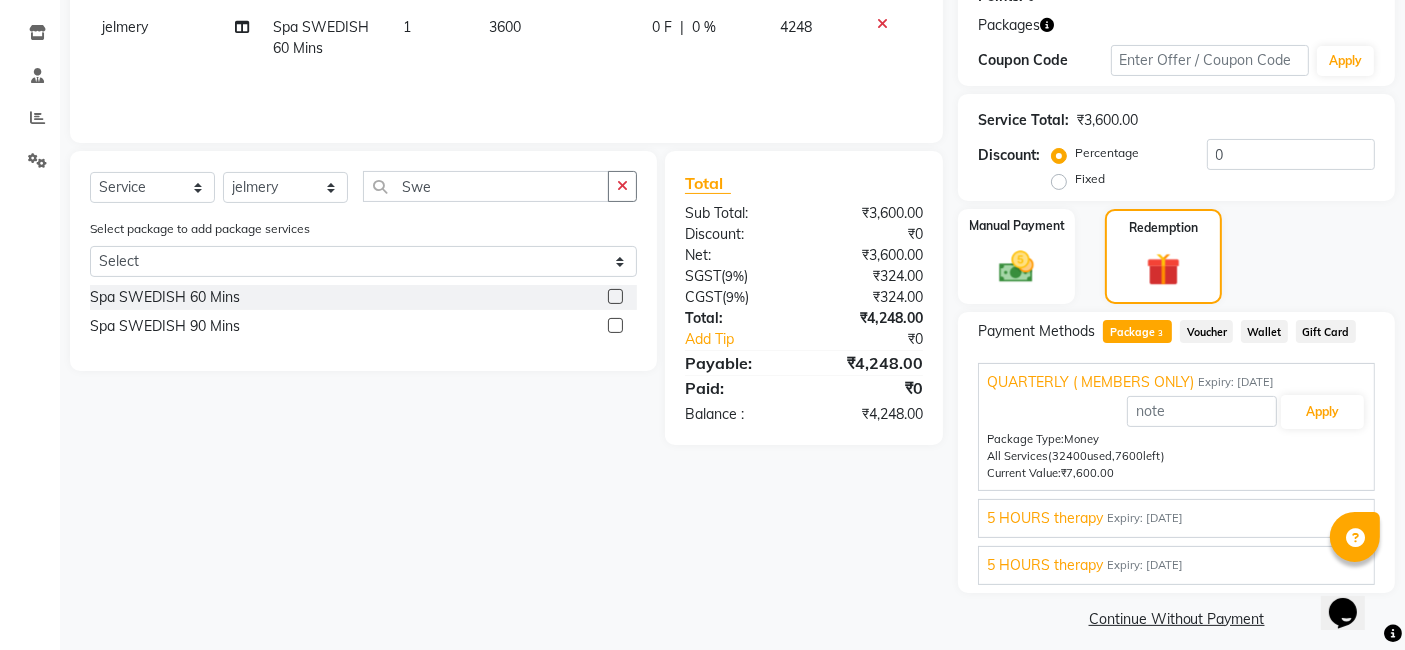 scroll, scrollTop: 336, scrollLeft: 0, axis: vertical 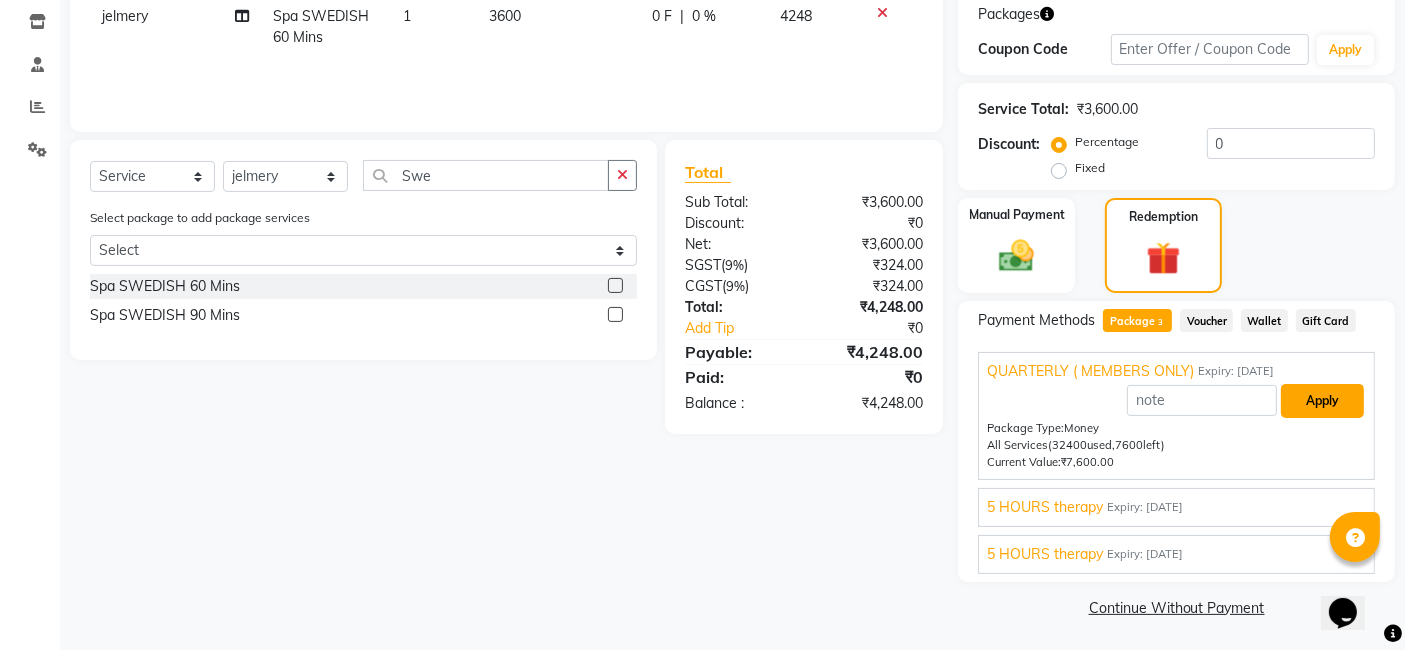 click on "Apply" at bounding box center (1322, 401) 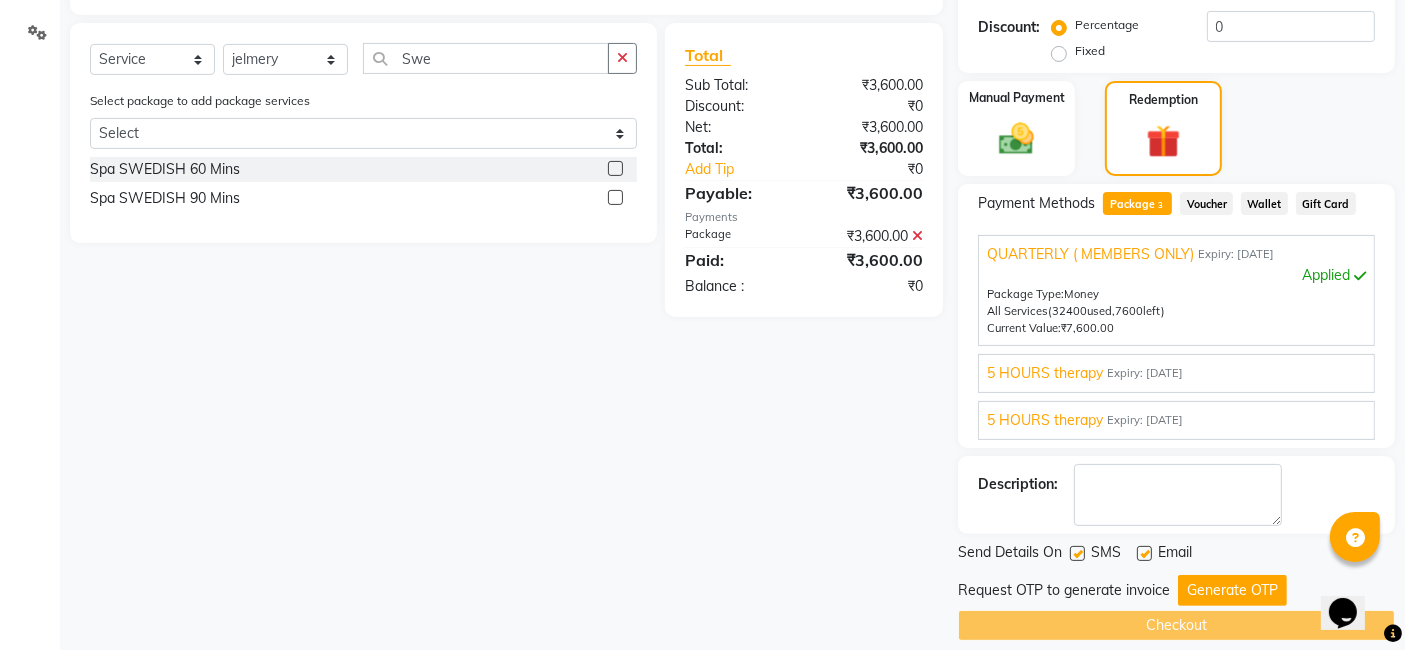 scroll, scrollTop: 469, scrollLeft: 0, axis: vertical 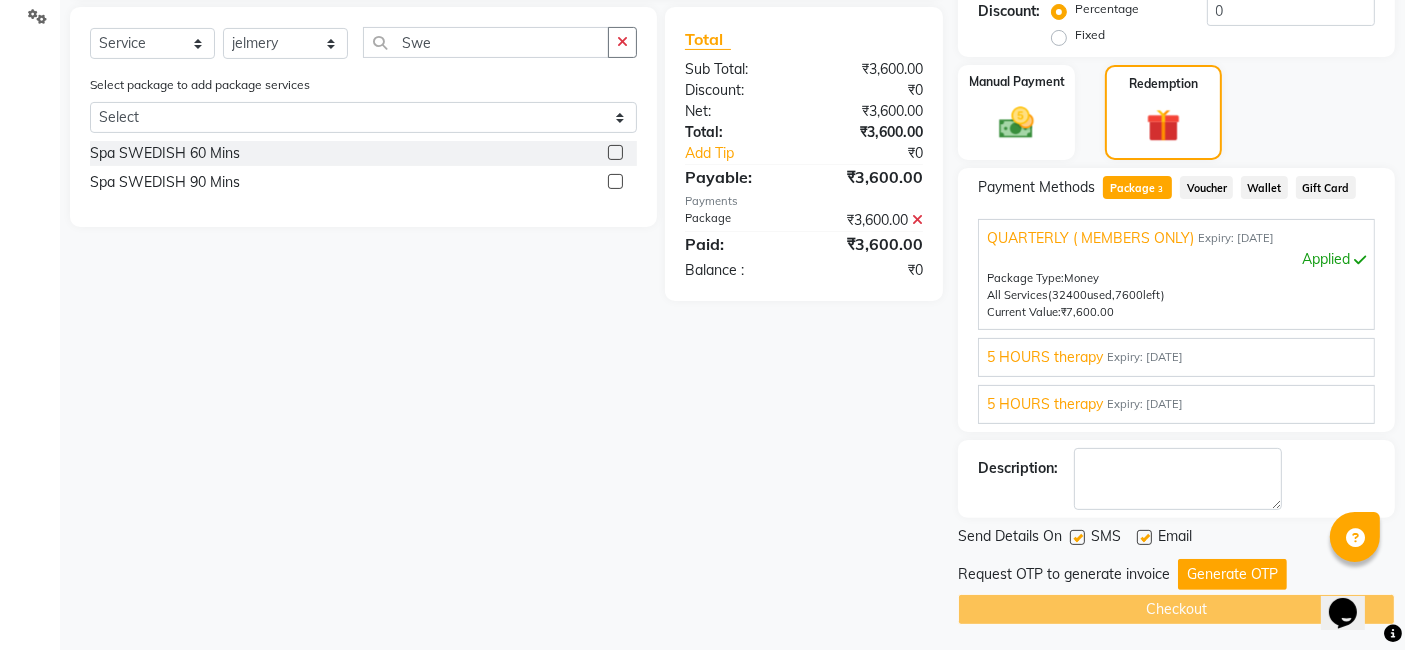 click 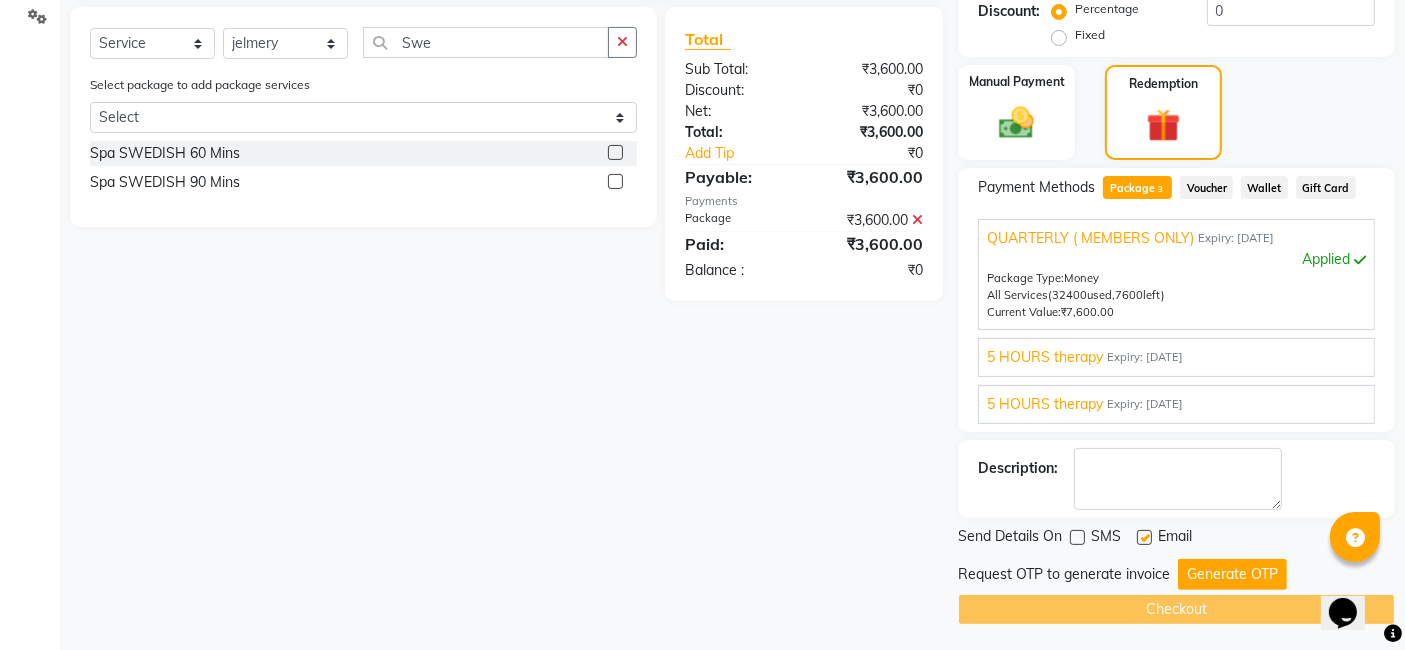 click 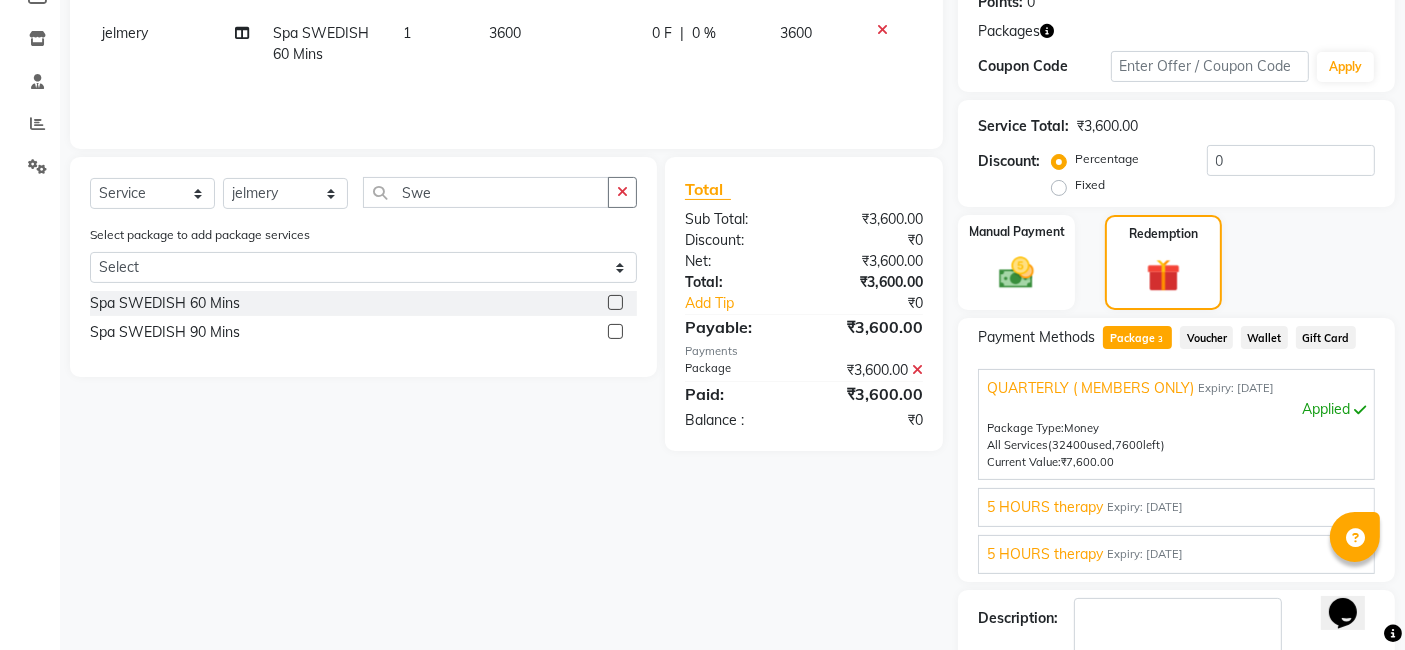 scroll, scrollTop: 25, scrollLeft: 0, axis: vertical 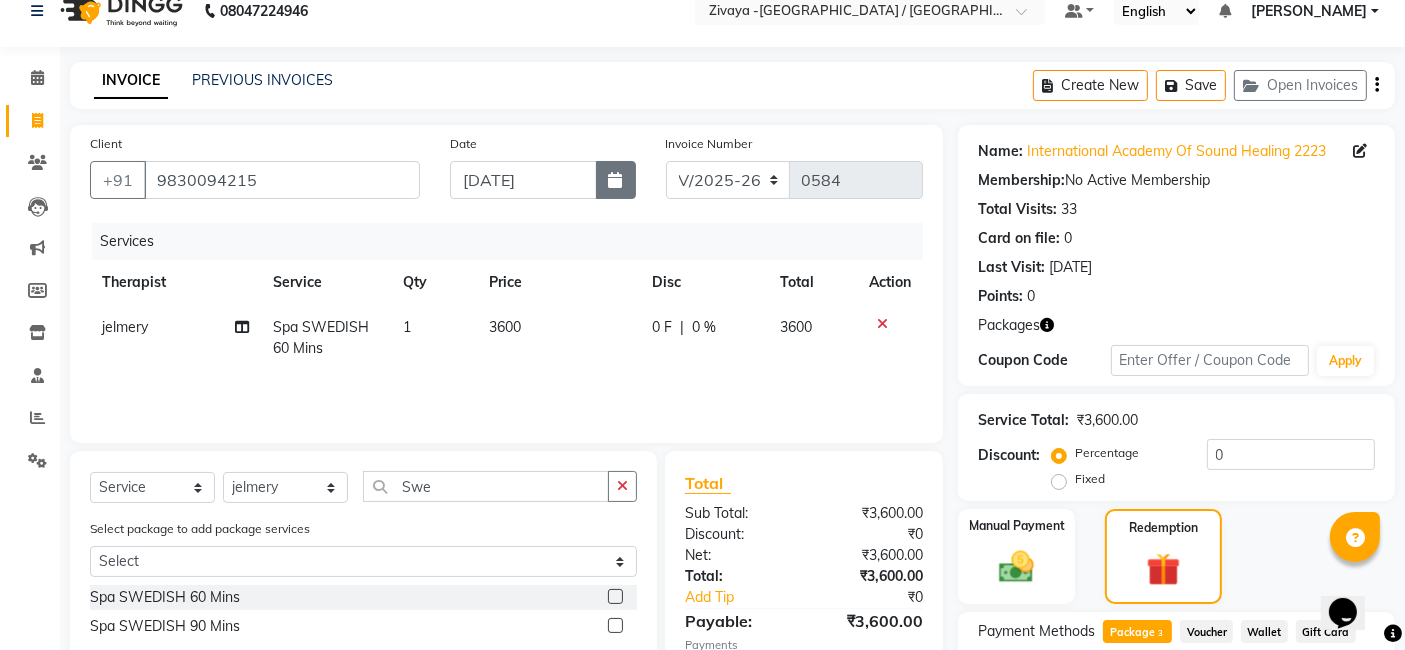 click 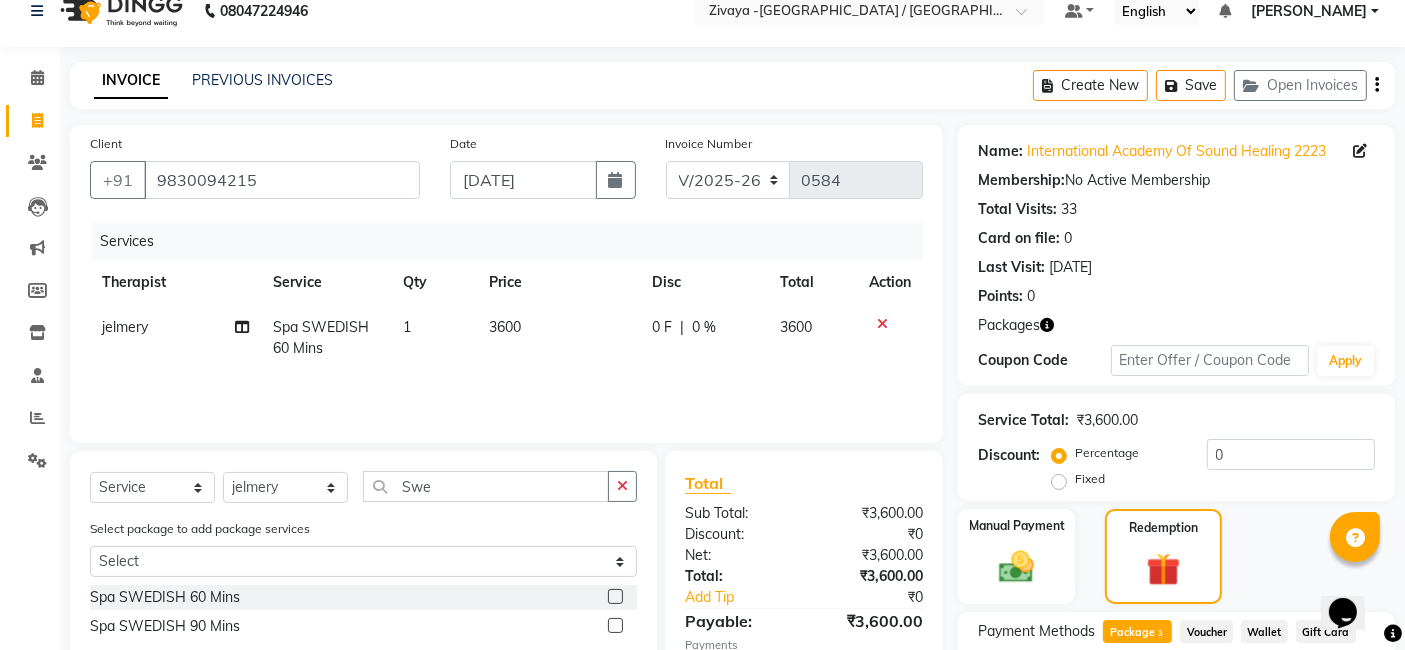 select on "7" 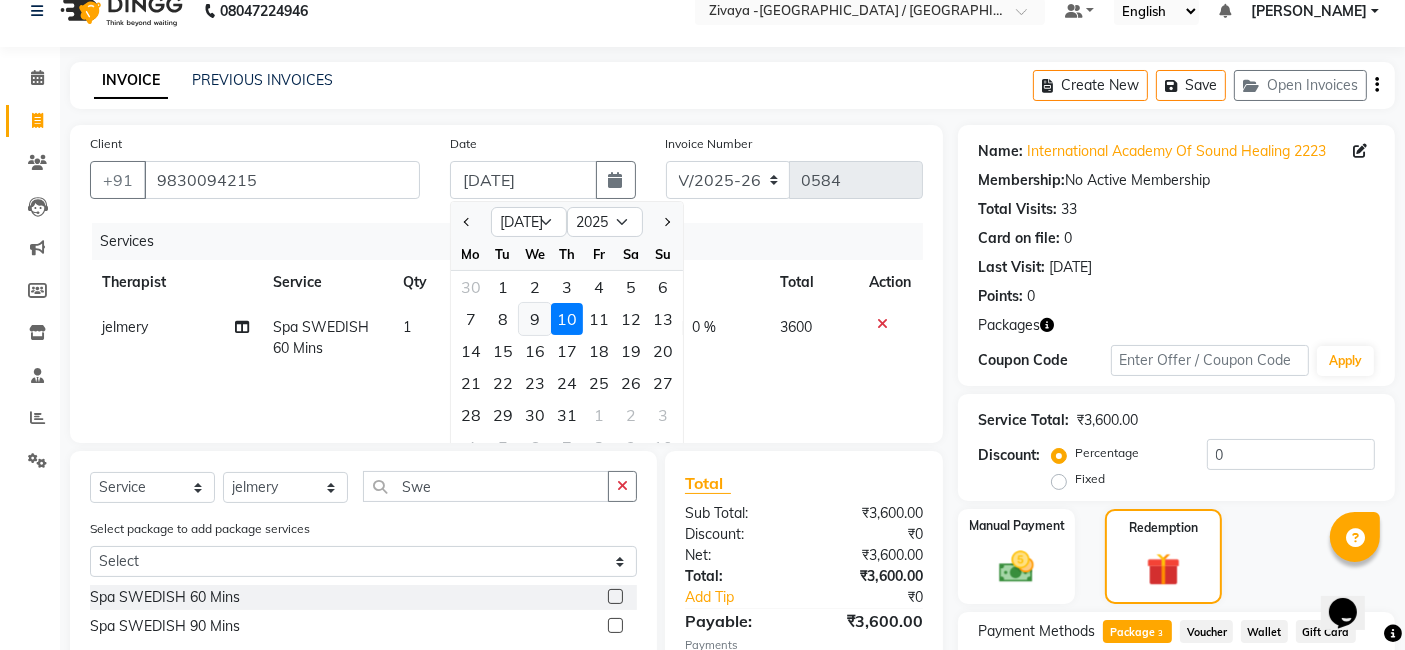 click on "9" 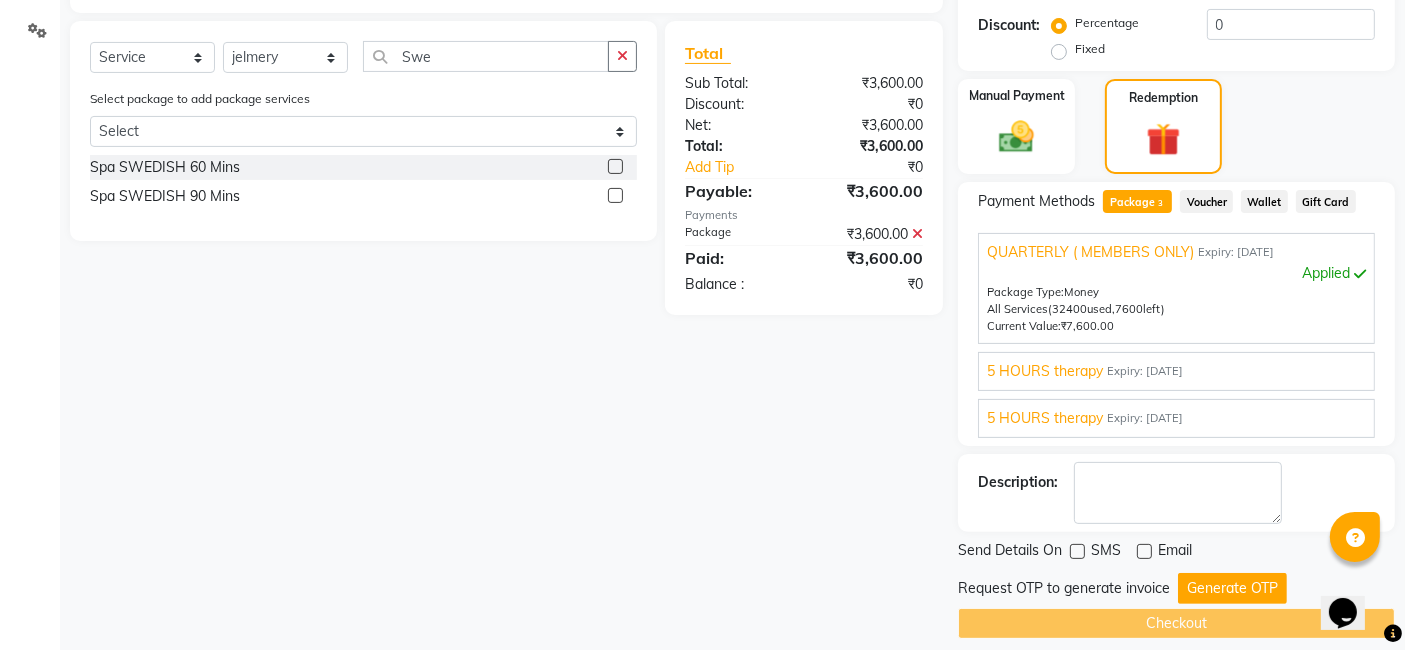 scroll, scrollTop: 469, scrollLeft: 0, axis: vertical 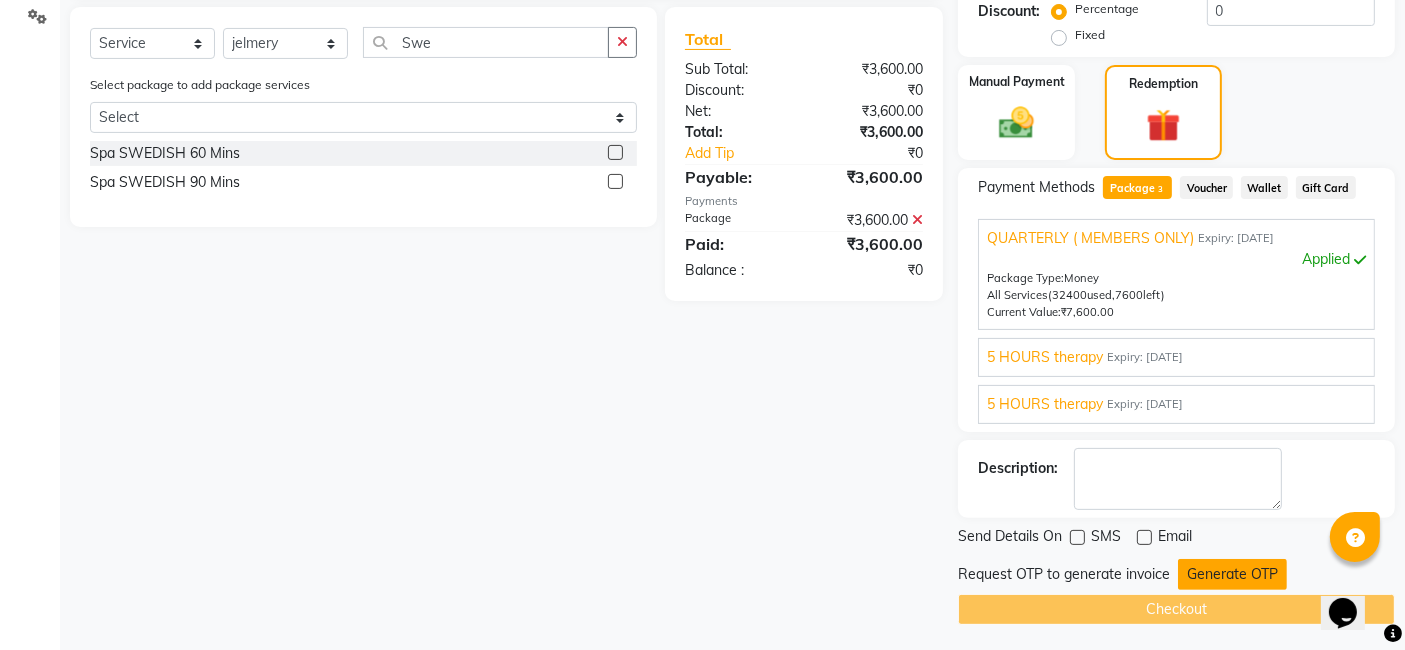 click on "Generate OTP" 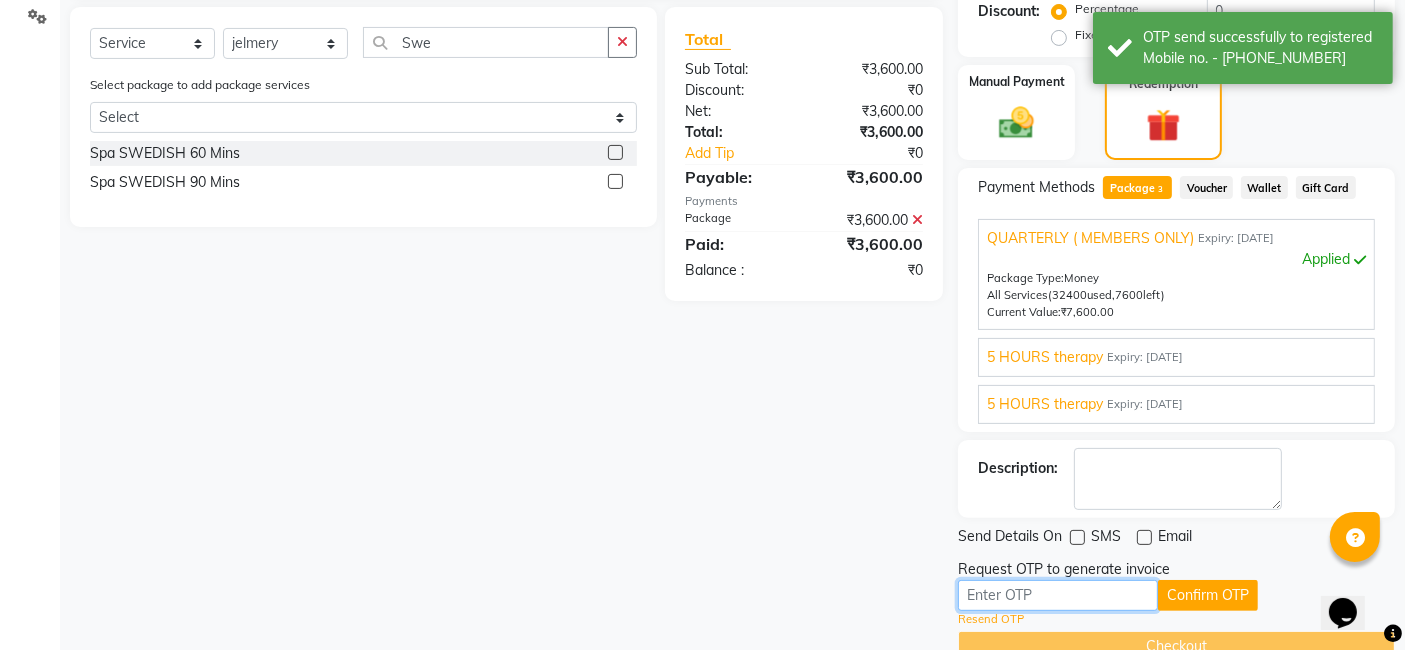 click at bounding box center [1058, 595] 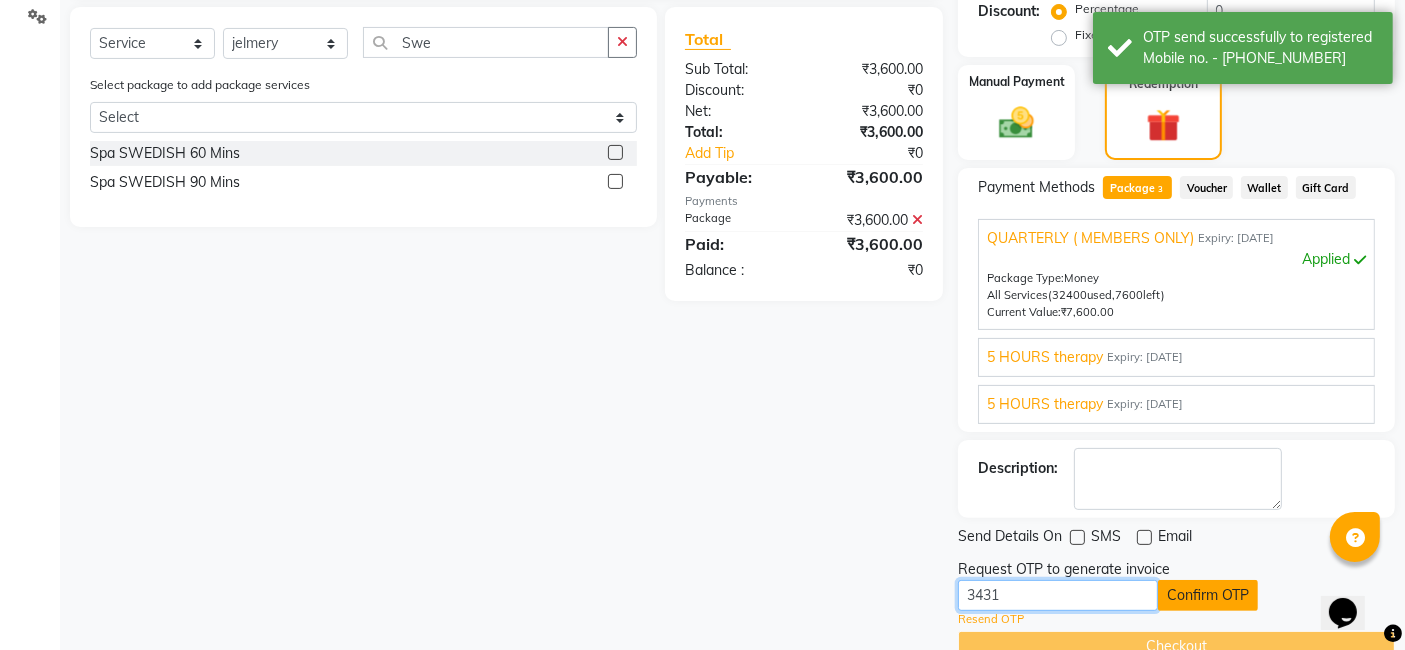 type on "3431" 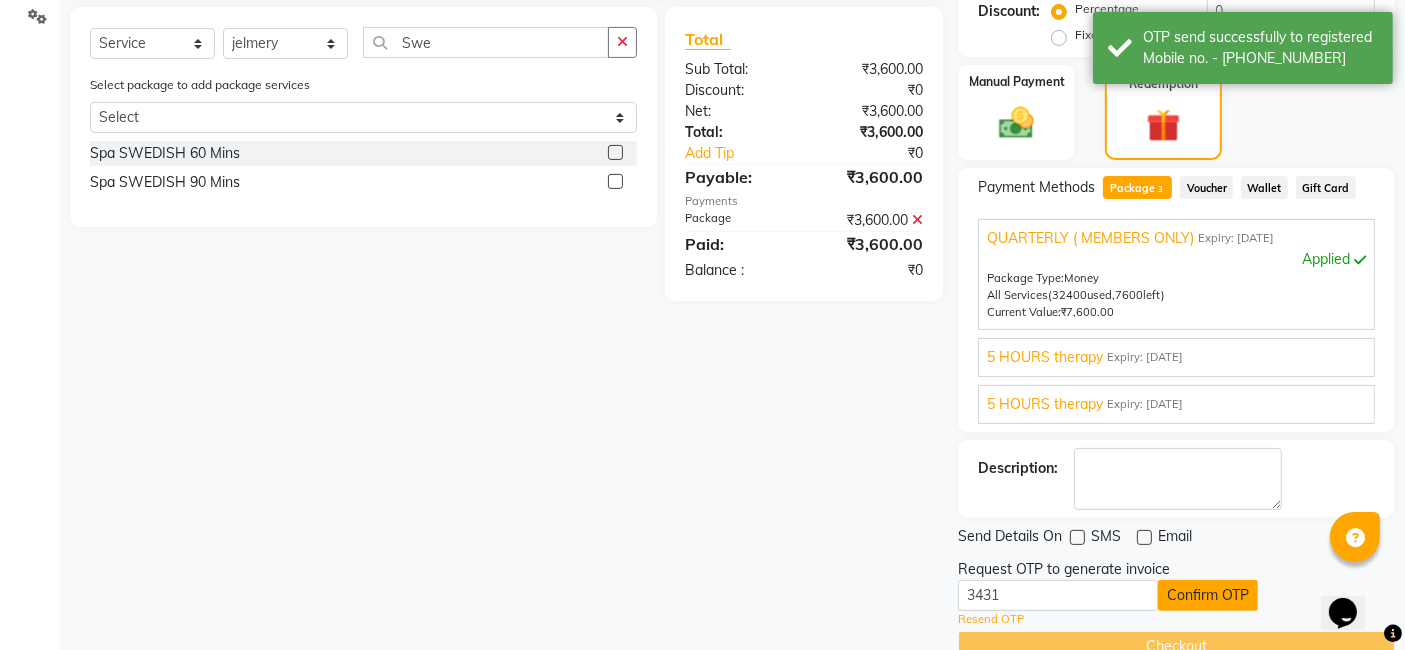 click on "Confirm OTP" 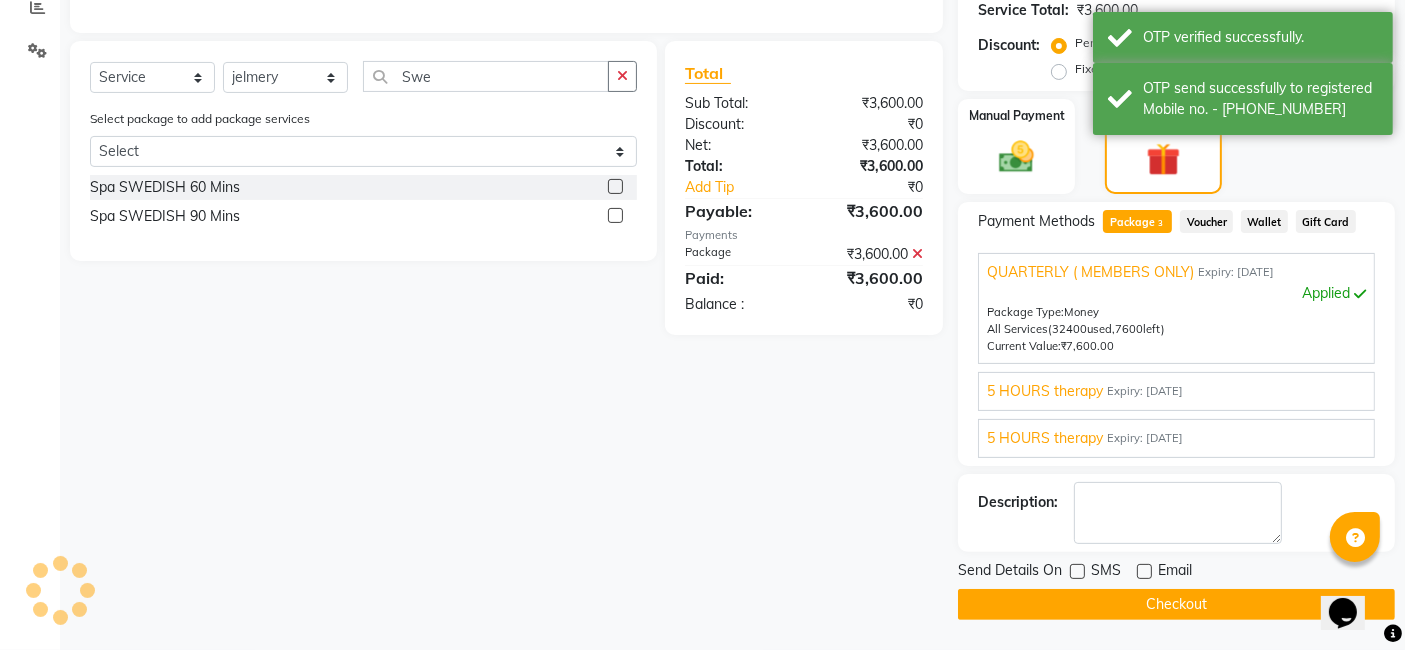 scroll, scrollTop: 431, scrollLeft: 0, axis: vertical 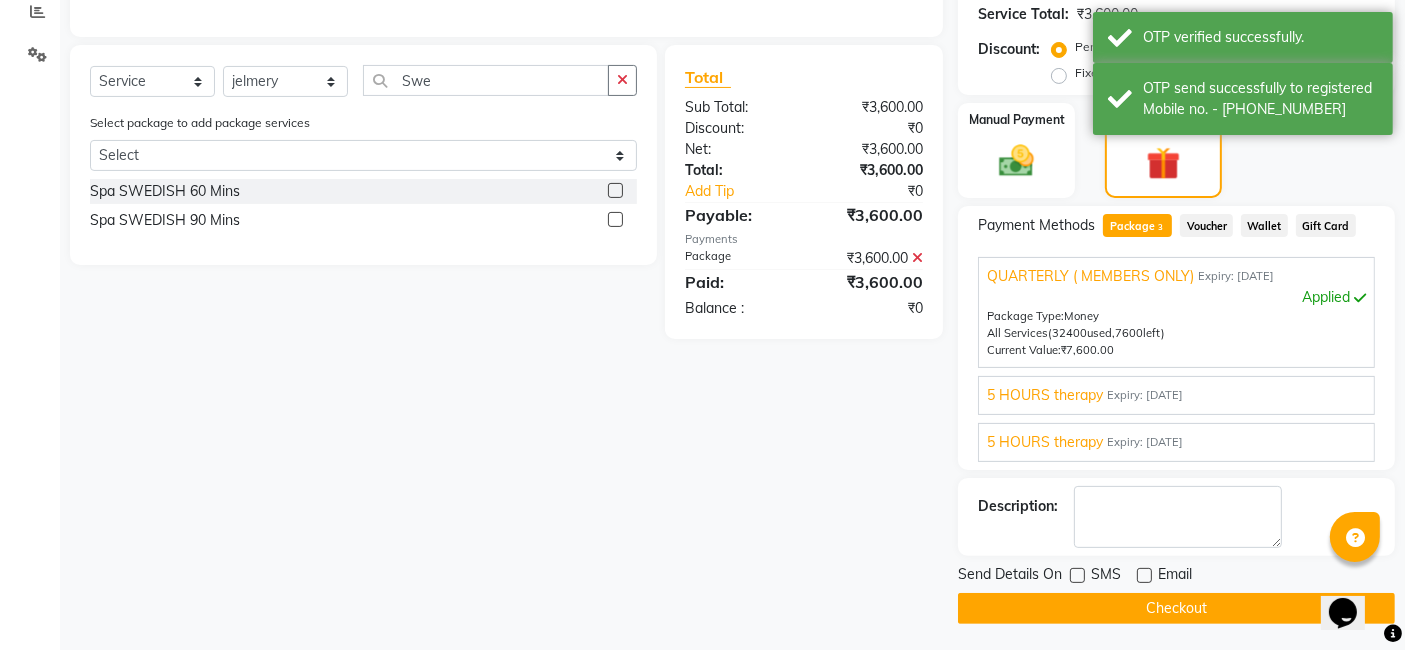 click on "Checkout" 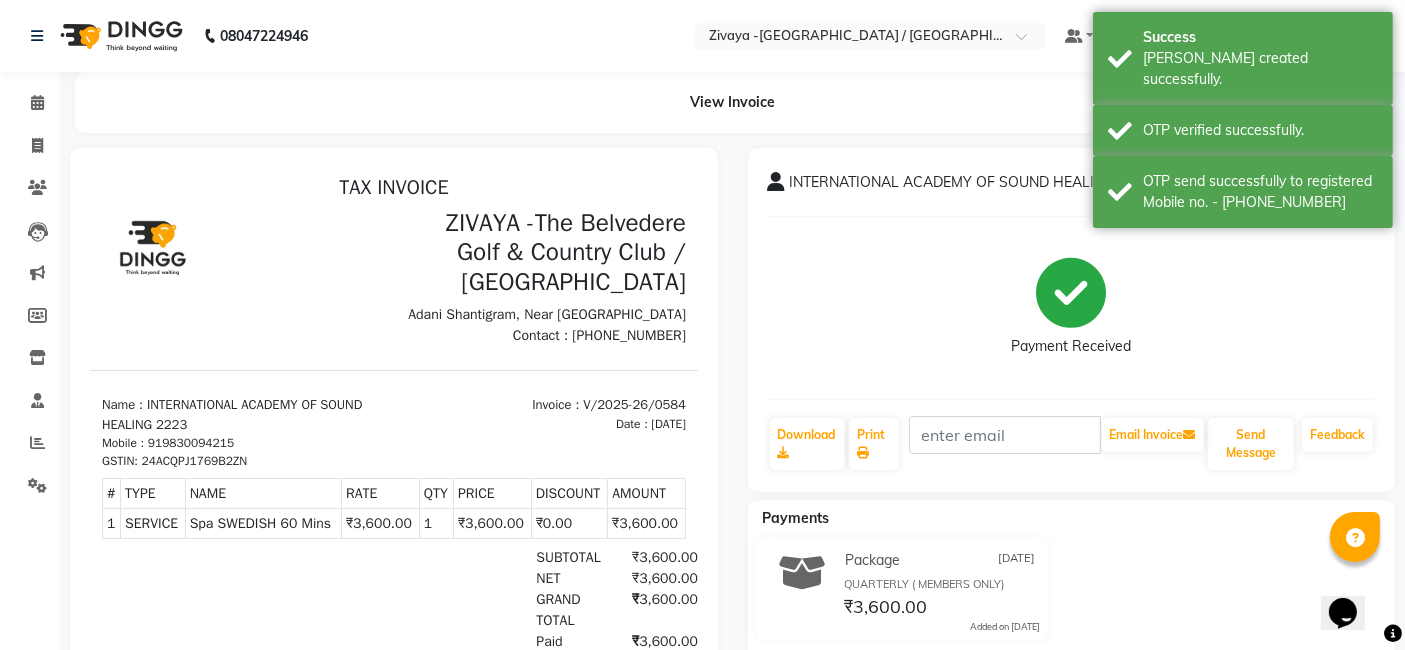 scroll, scrollTop: 0, scrollLeft: 0, axis: both 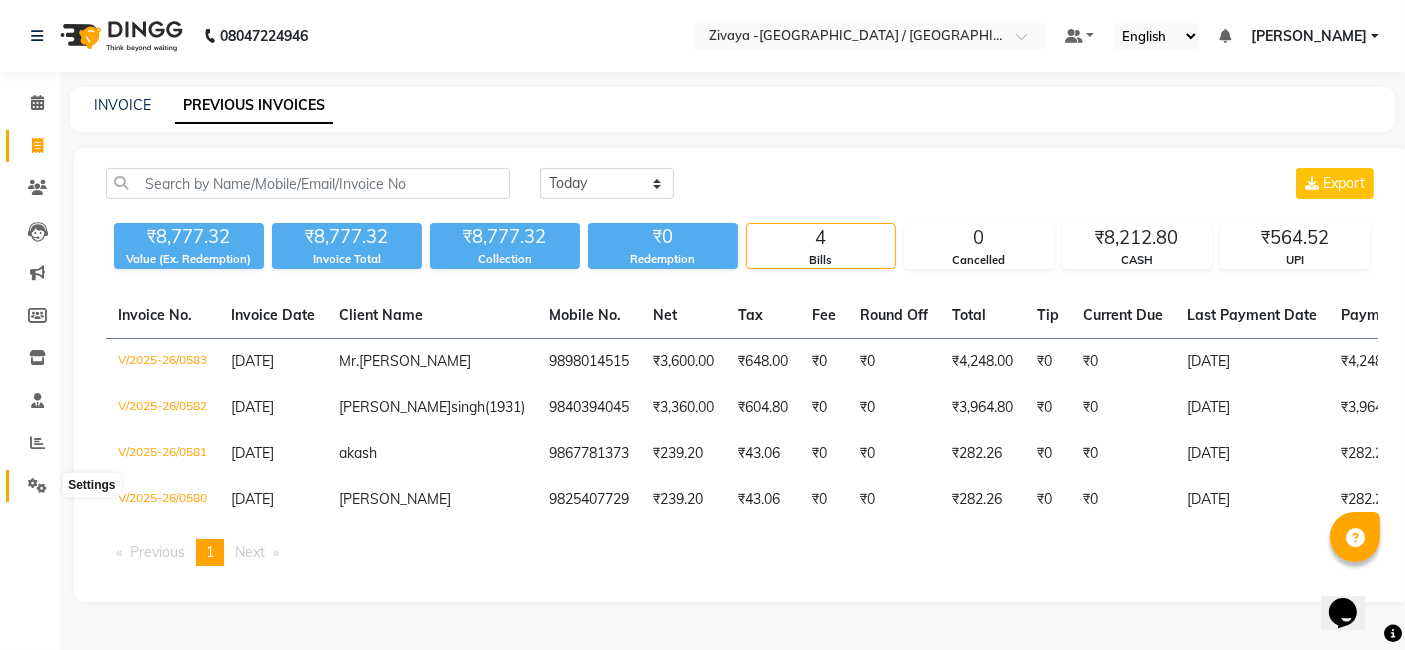 click 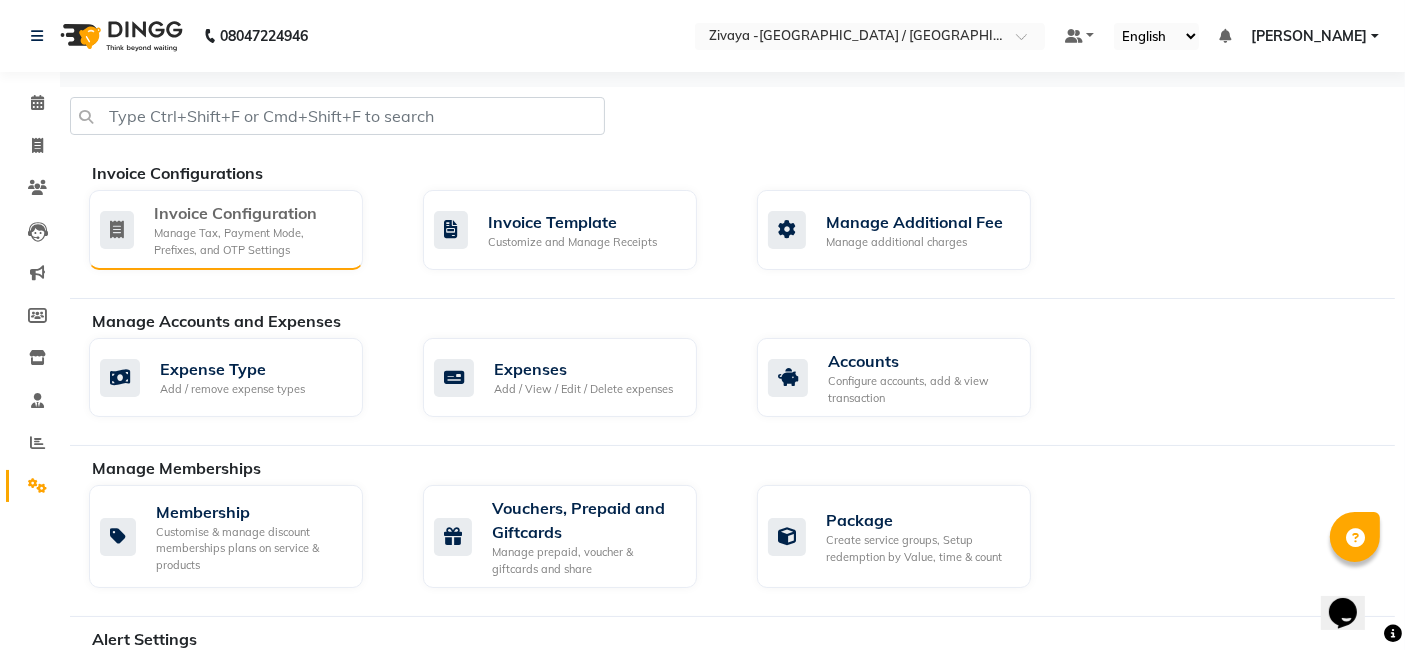 click on "Manage Tax, Payment Mode, Prefixes, and OTP Settings" 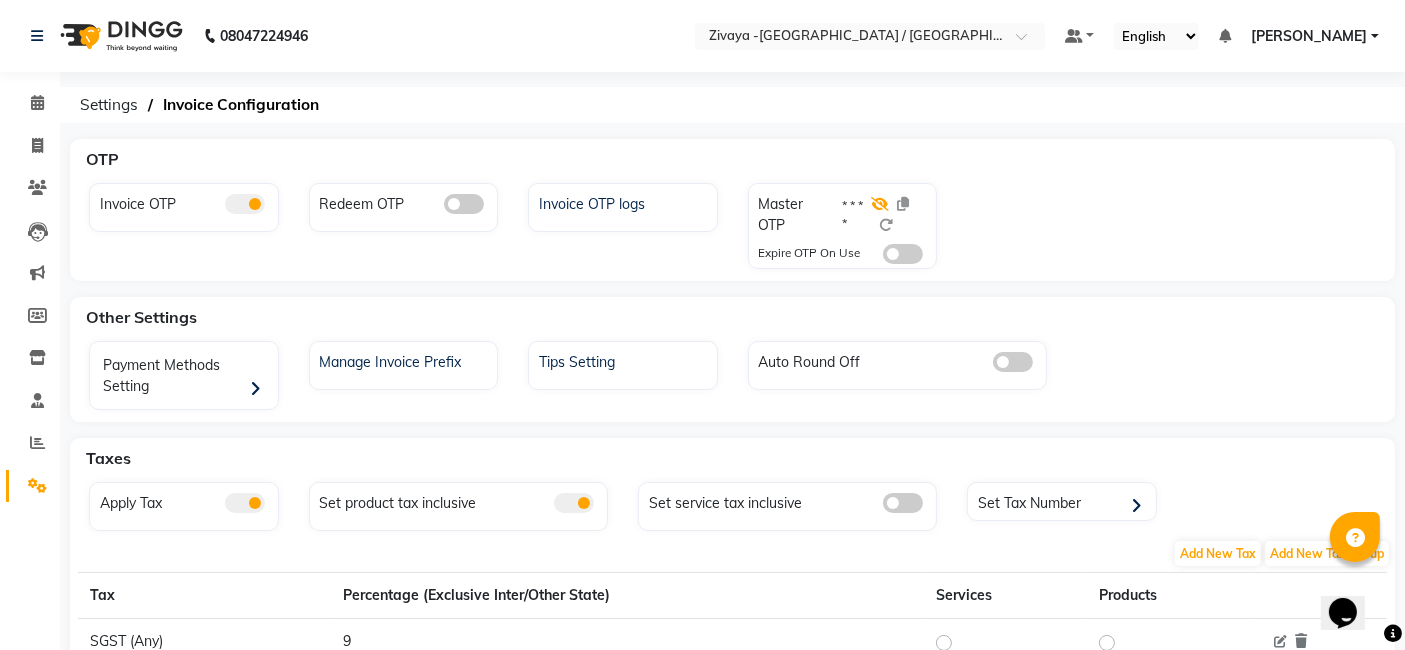 click 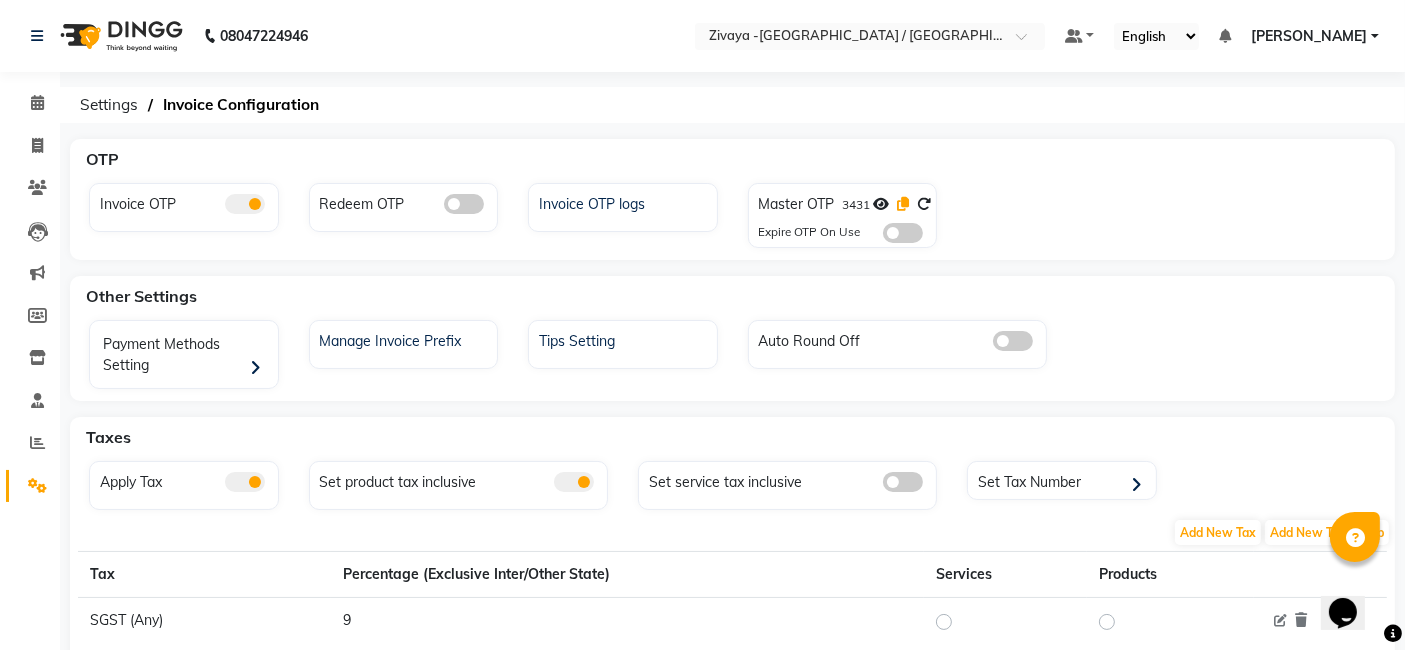 click 